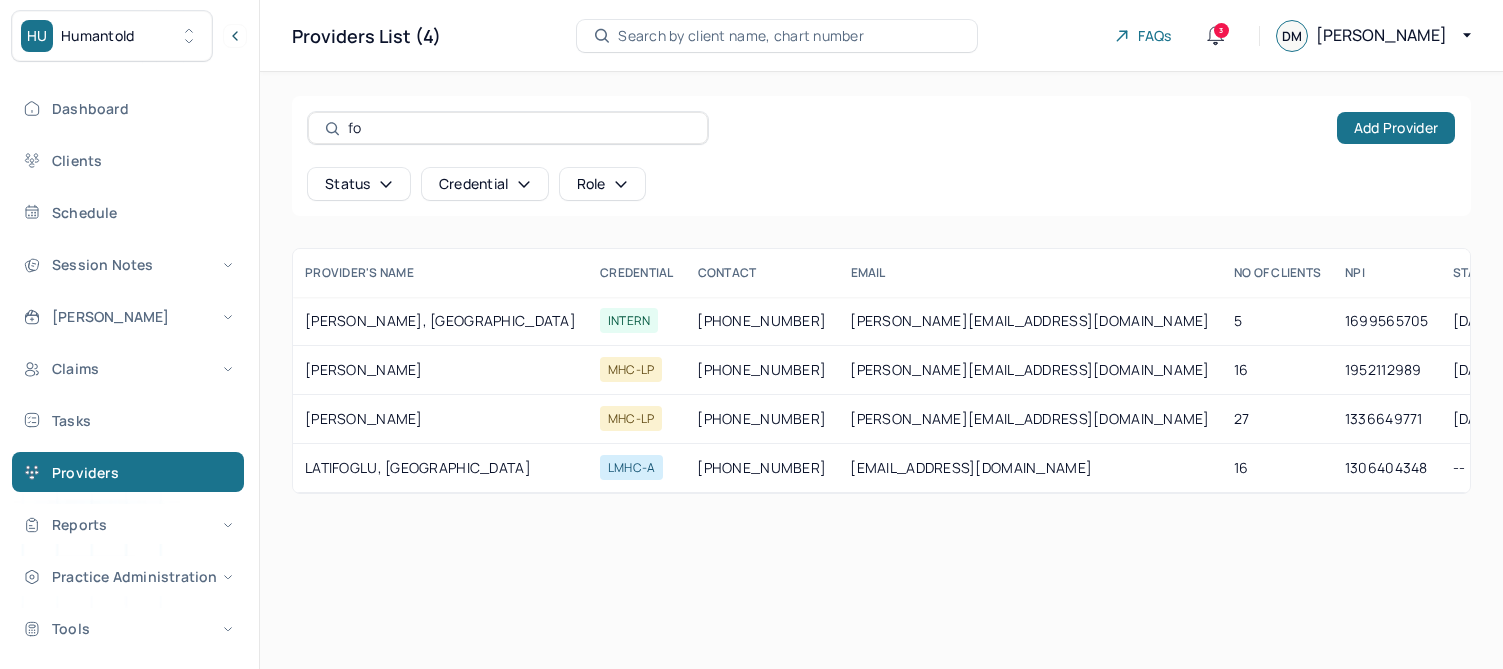 scroll, scrollTop: 0, scrollLeft: 0, axis: both 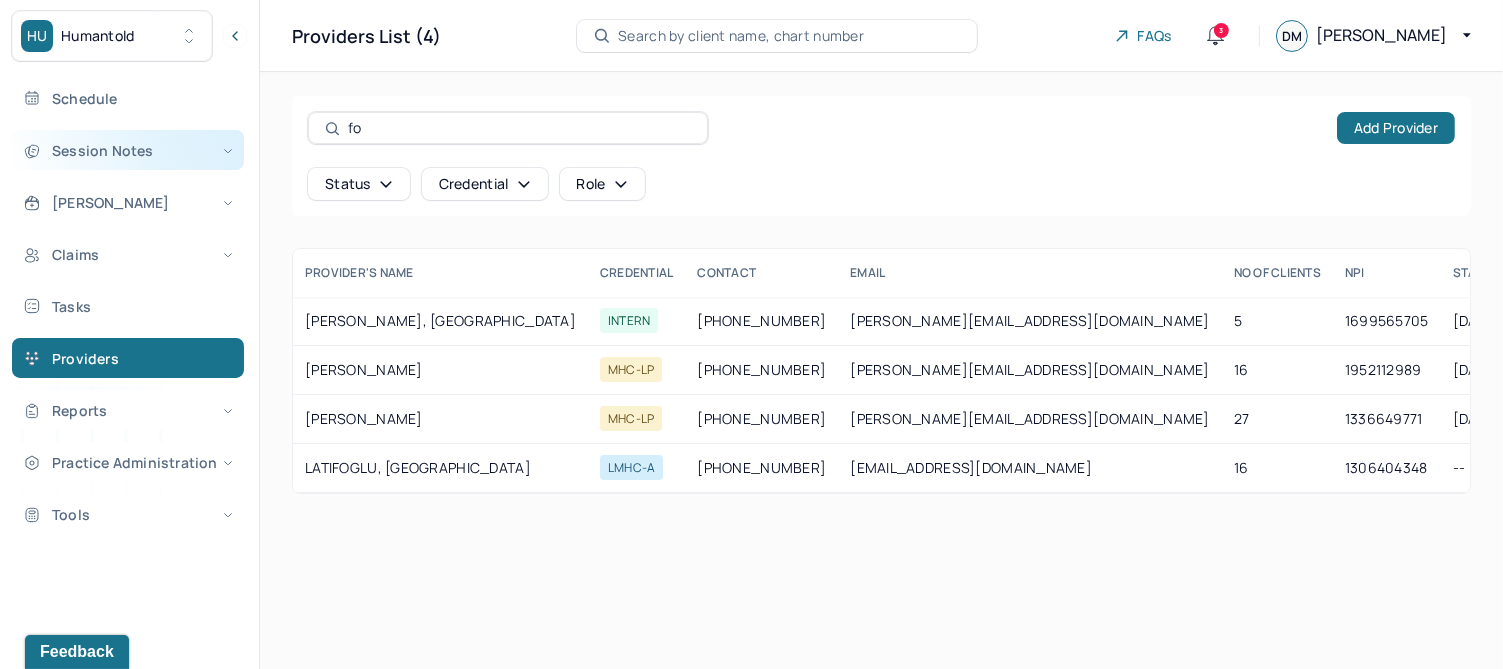 click on "Session Notes" at bounding box center (128, 150) 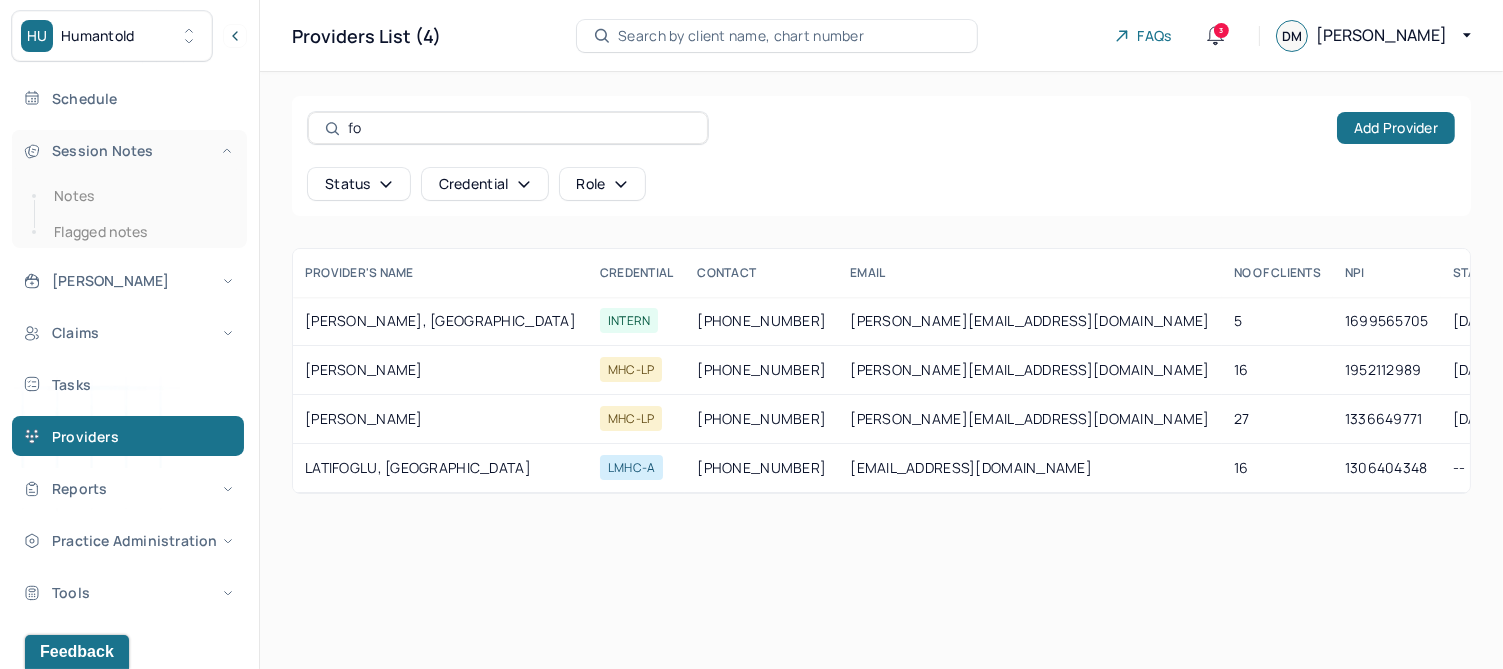 click on "Session Notes" at bounding box center (128, 150) 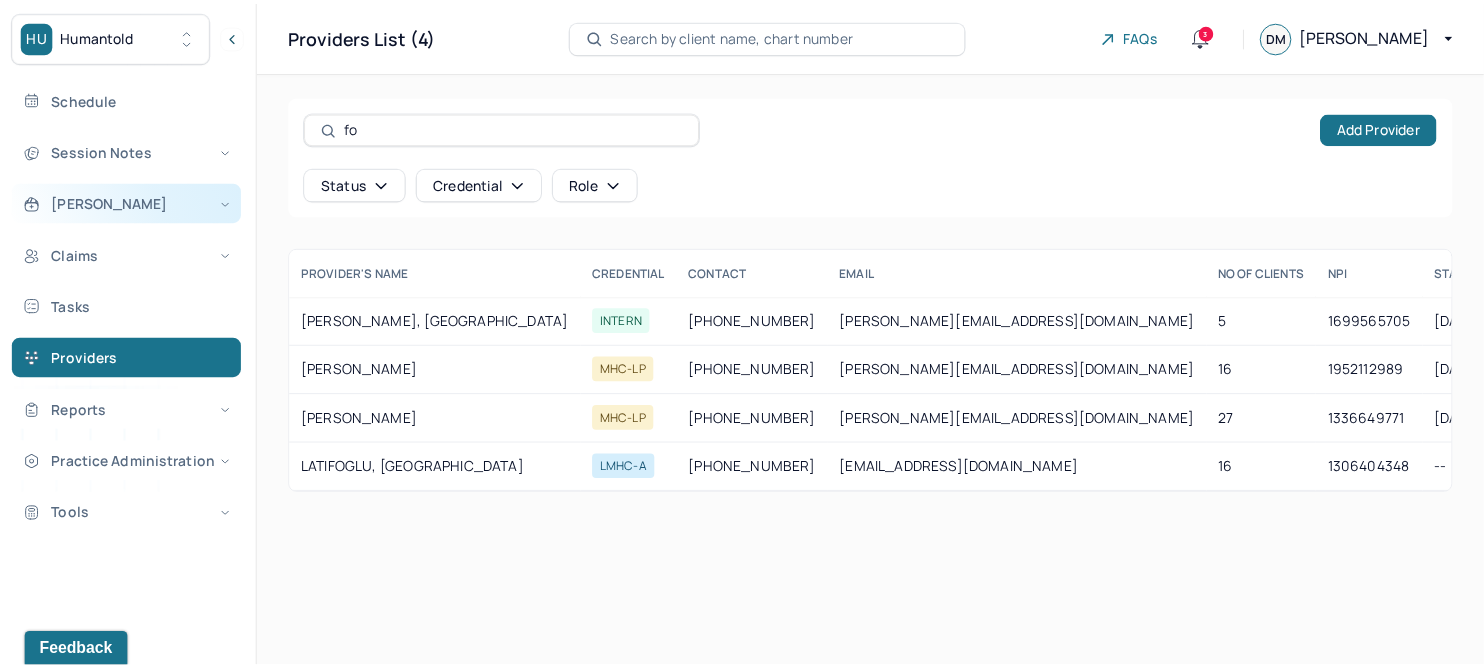 scroll, scrollTop: 0, scrollLeft: 0, axis: both 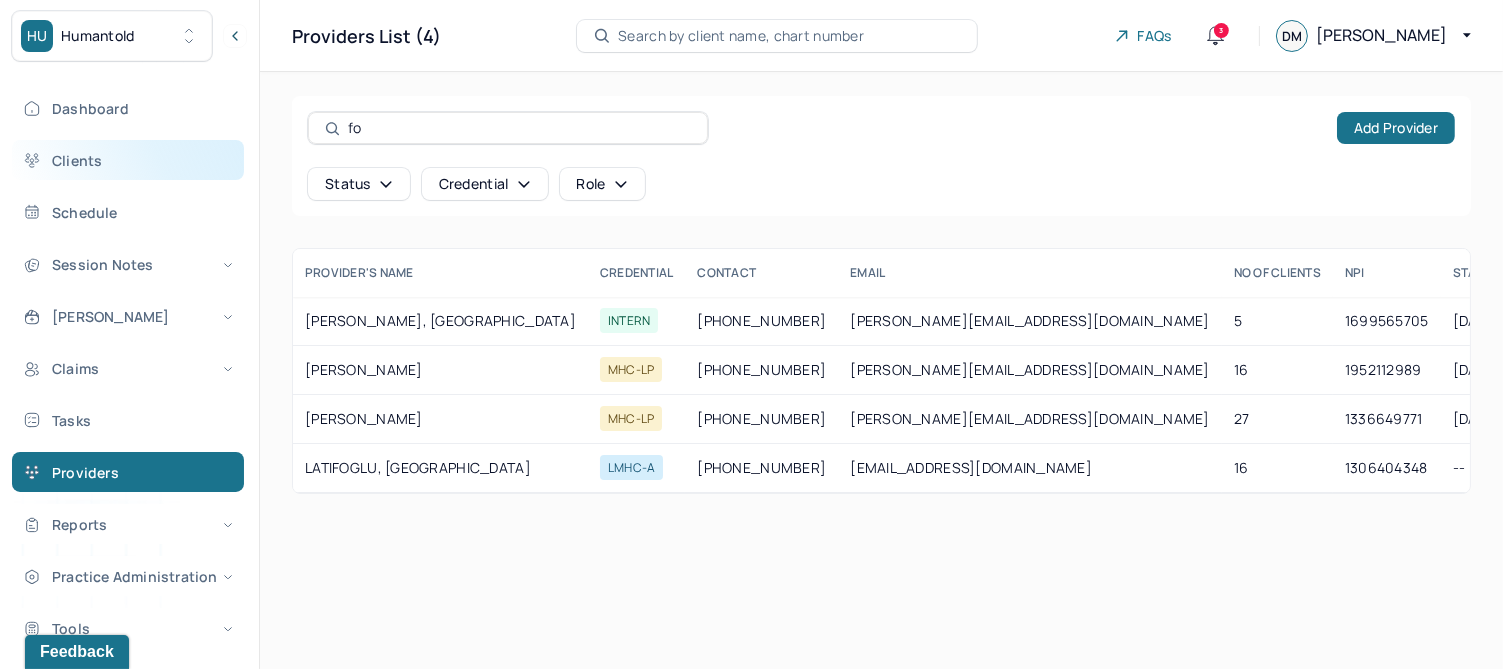 click on "Clients" at bounding box center (128, 160) 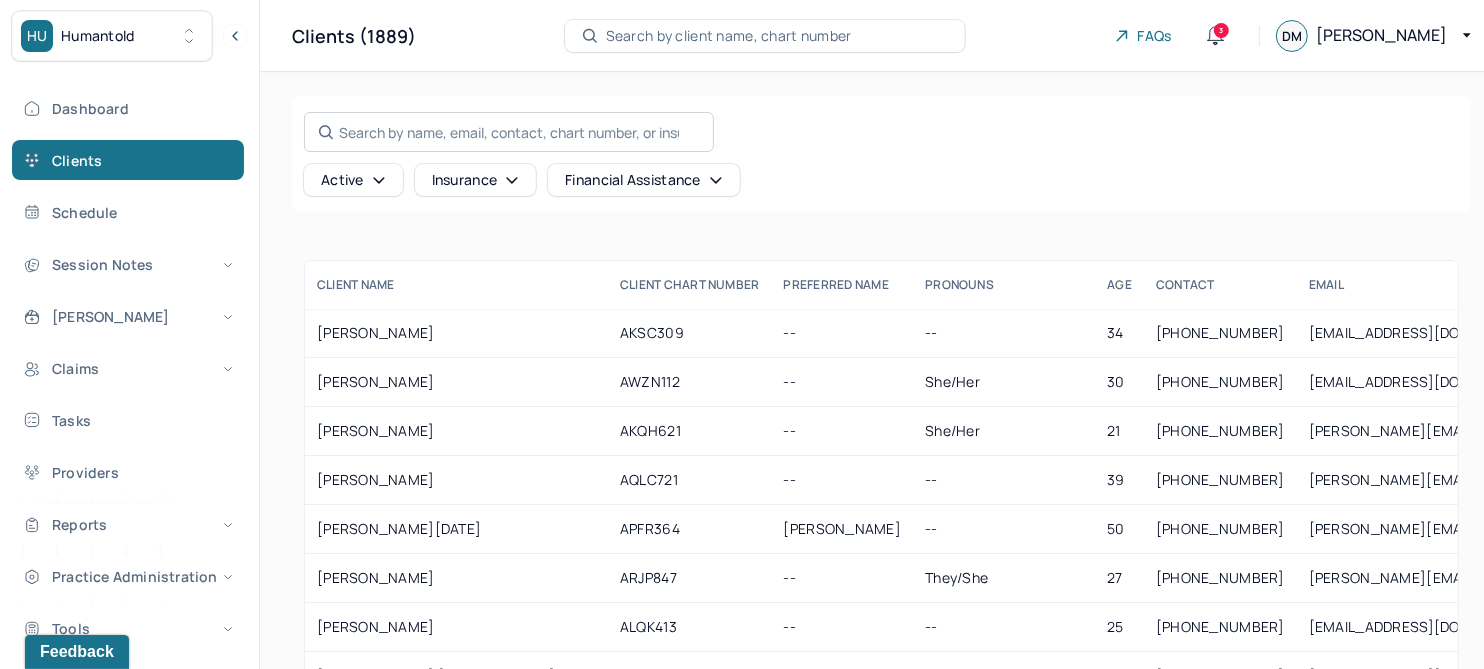 click on "Search by name, email, contact, chart number, or insurance id..." at bounding box center (509, 132) 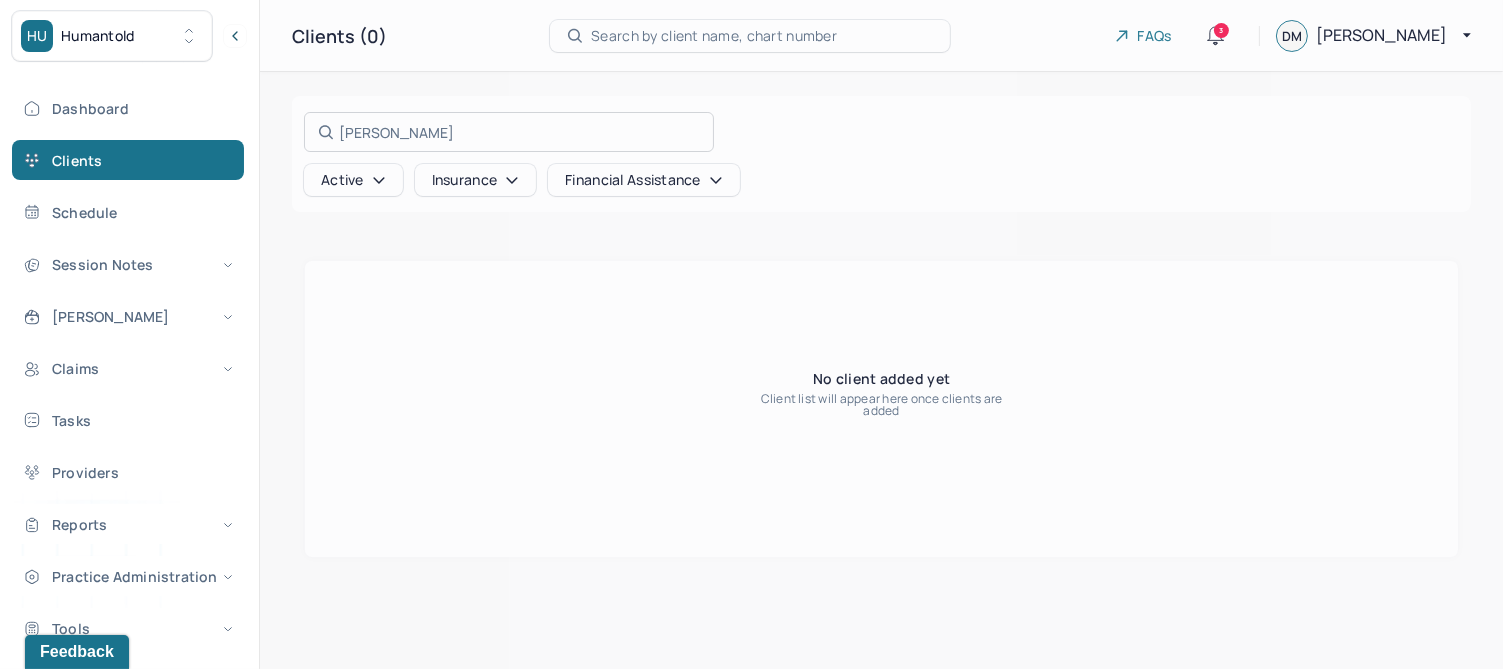 type on "[PERSON_NAME]" 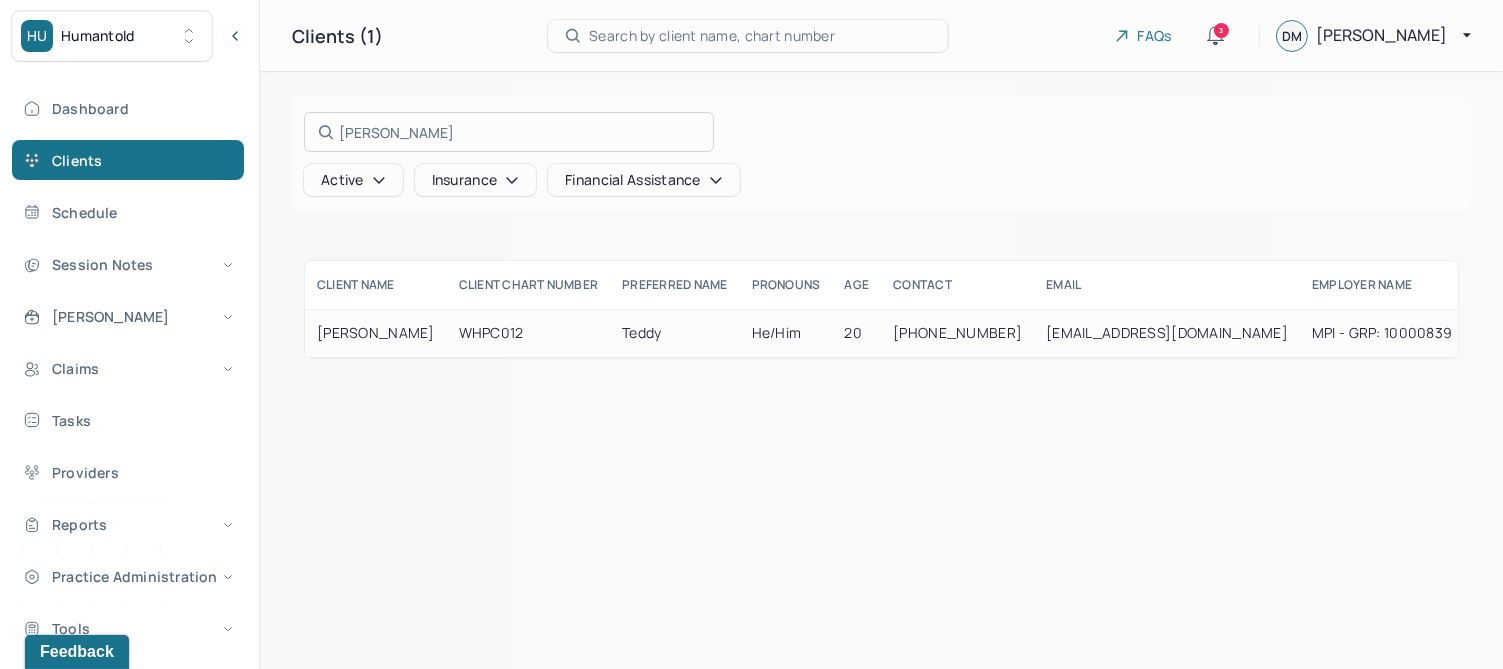 click at bounding box center [751, 334] 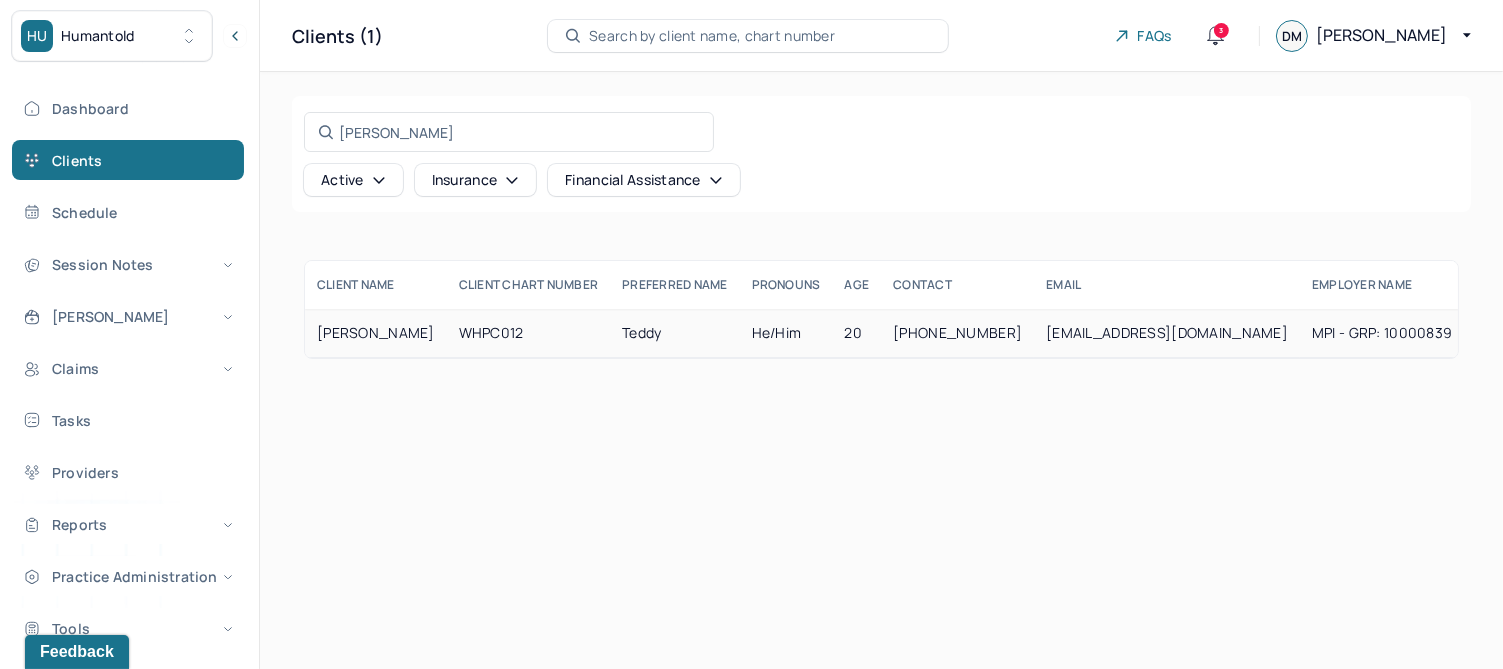 click on "Teddy" at bounding box center (674, 333) 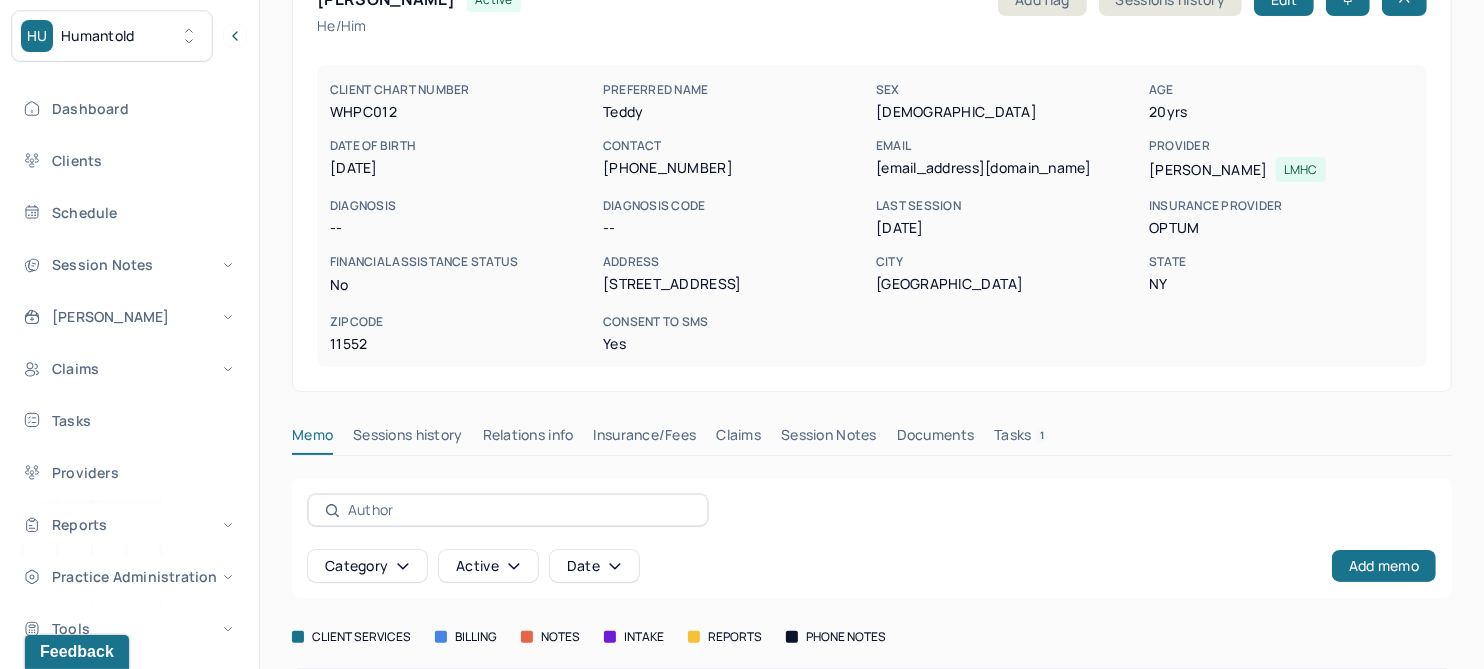 scroll, scrollTop: 0, scrollLeft: 0, axis: both 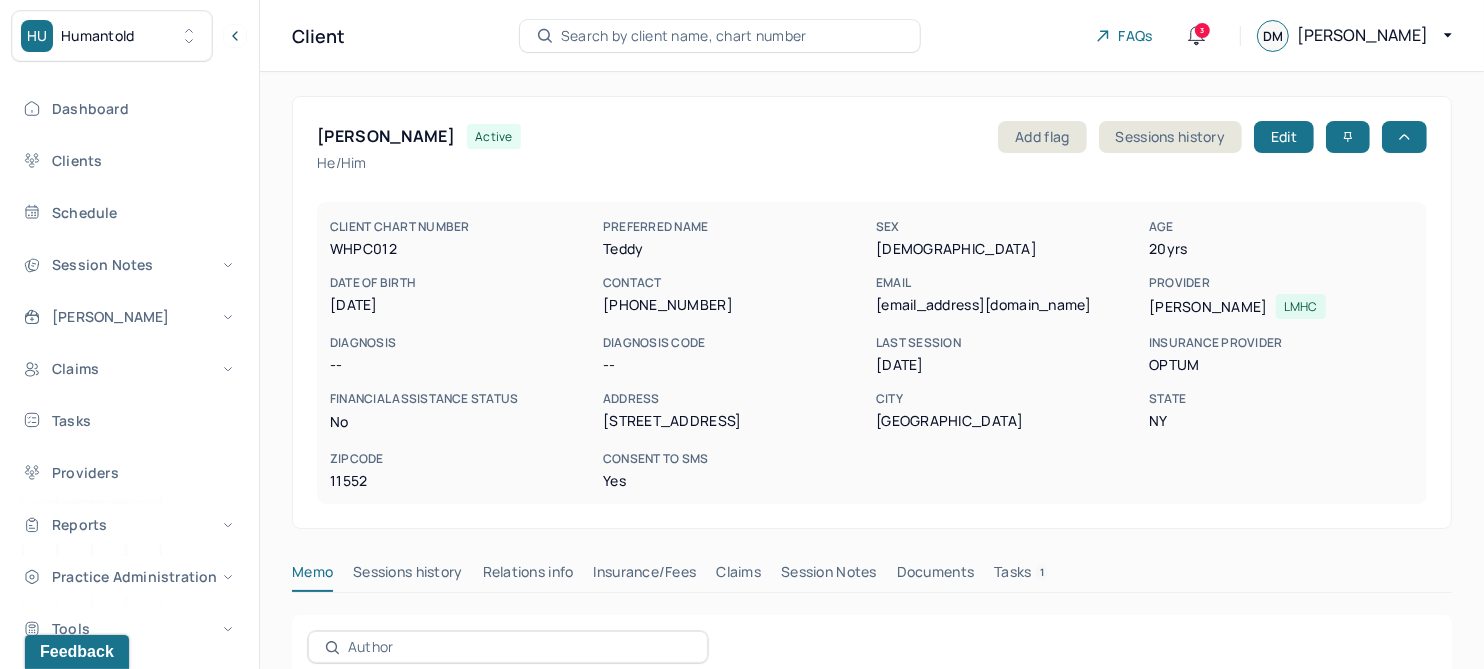 click on "Claims" at bounding box center [738, 576] 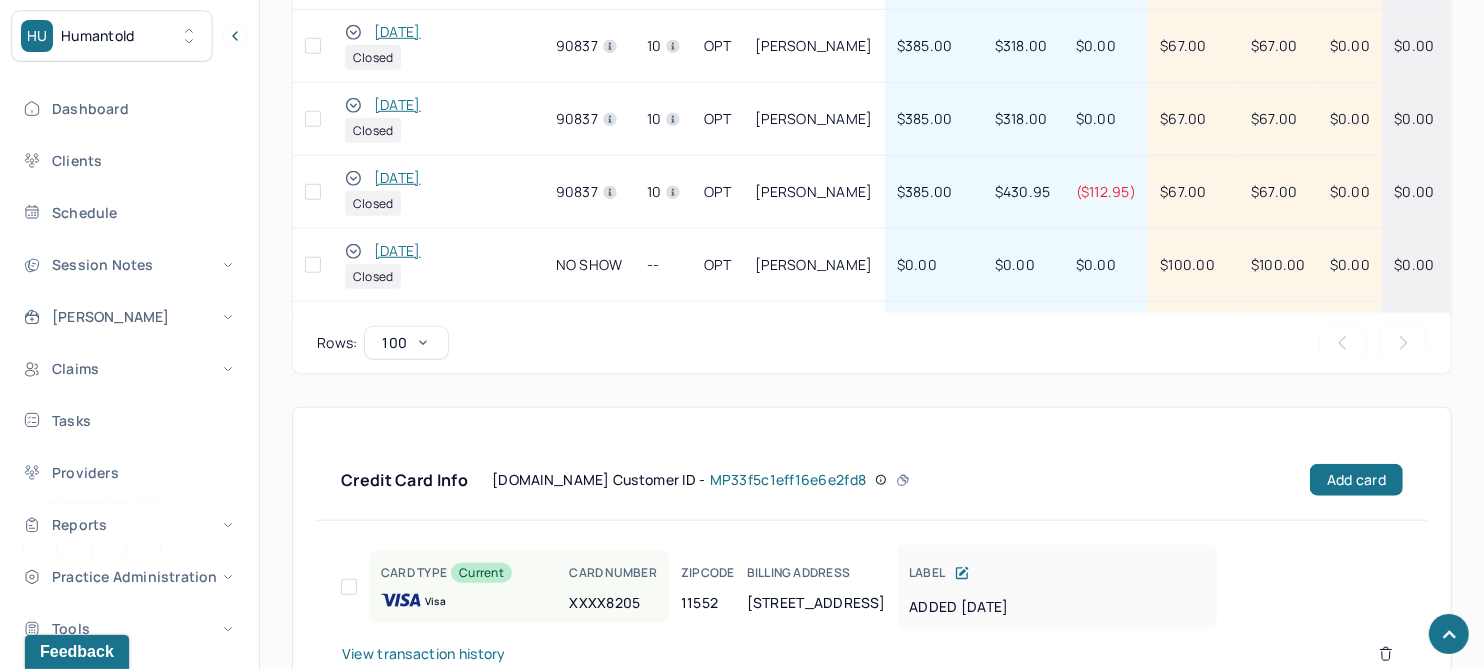 scroll, scrollTop: 1155, scrollLeft: 0, axis: vertical 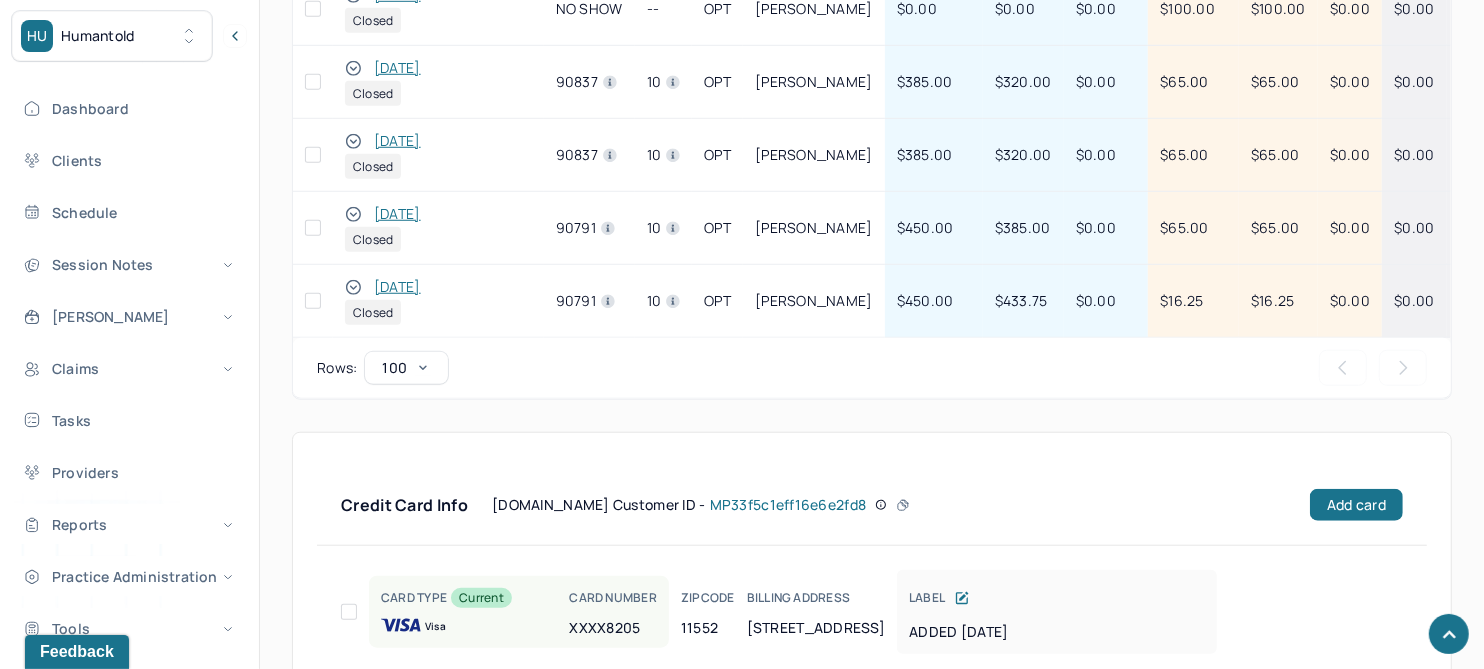 click on "[DATE]" at bounding box center (397, 287) 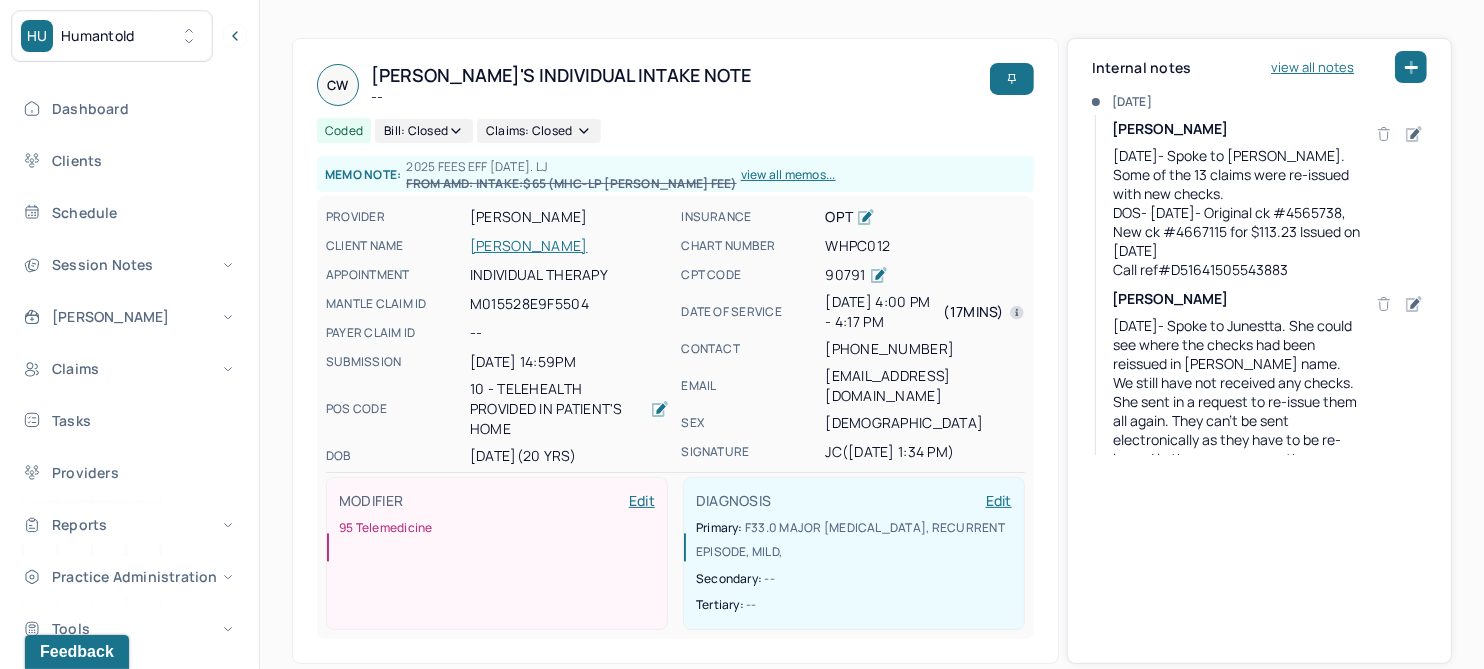 scroll, scrollTop: 0, scrollLeft: 0, axis: both 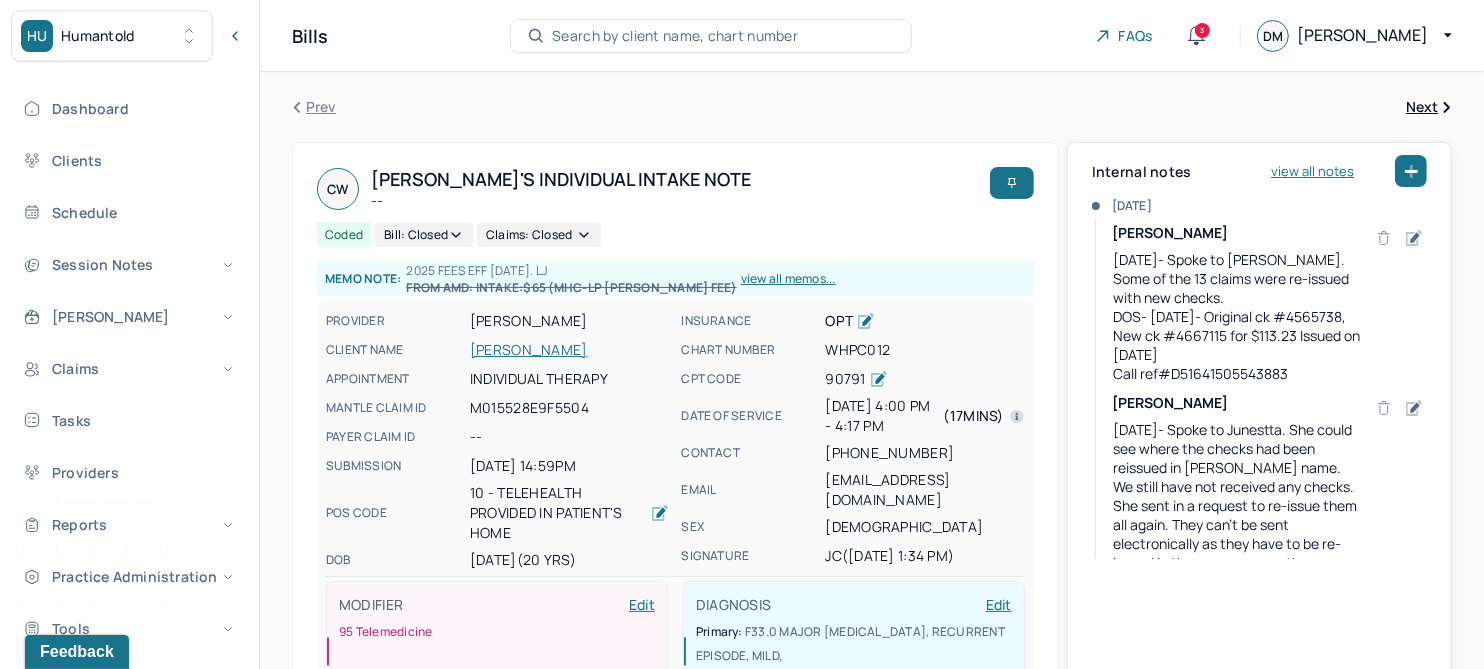 click 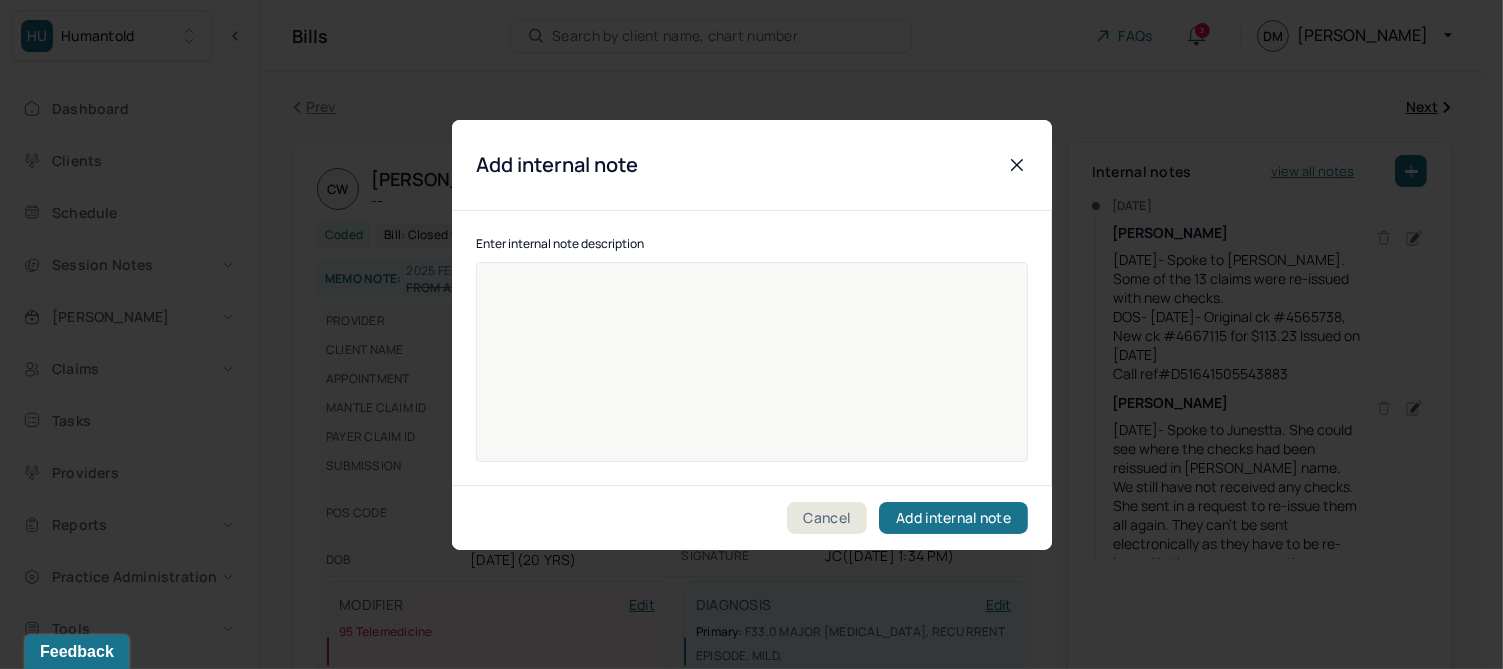 click at bounding box center [752, 375] 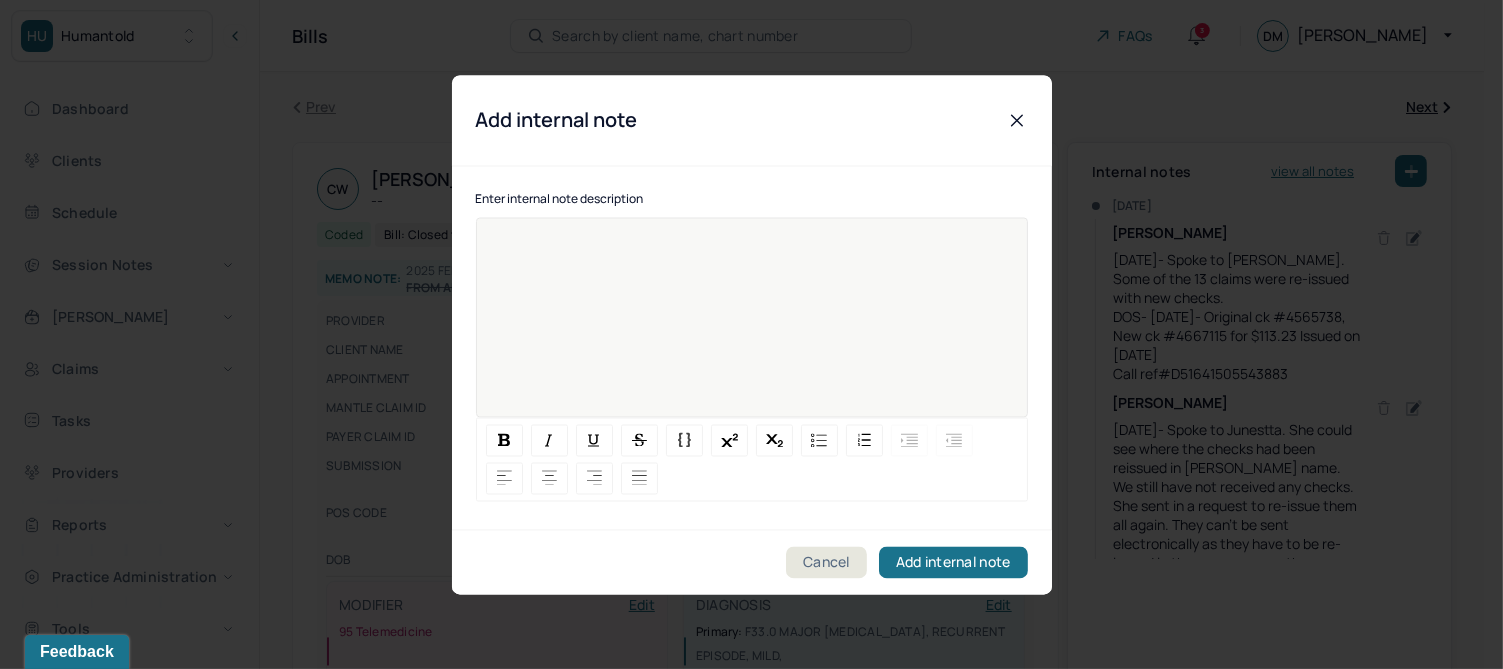 type 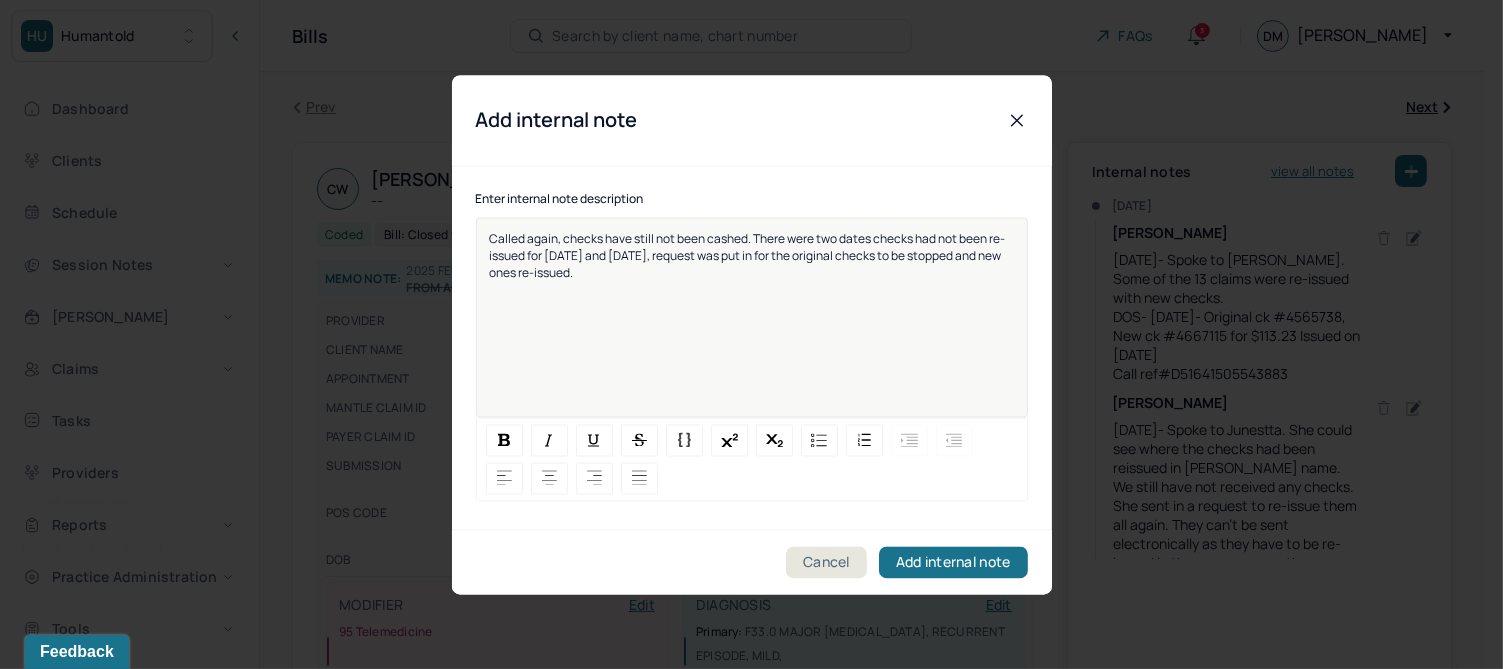 click on "Called again, checks have still not been cashed. There were two dates checks had not been re-issued for [DATE] and [DATE], request was put in for the original checks to be stopped and new ones re-issued." at bounding box center [748, 255] 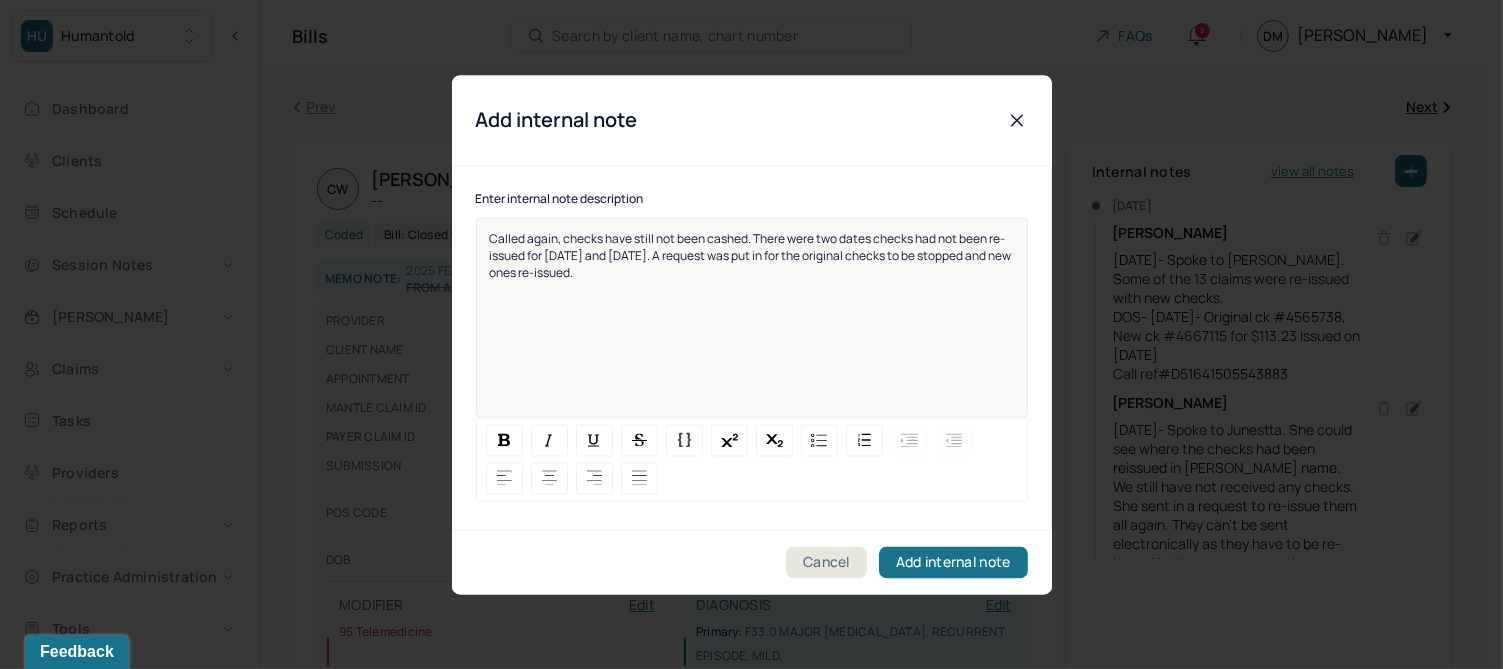 click on "Called again, checks have still not been cashed. There were two dates checks had not been re-issued for [DATE] and [DATE]. A request was put in for the original checks to be stopped and new ones re-issued." at bounding box center (752, 255) 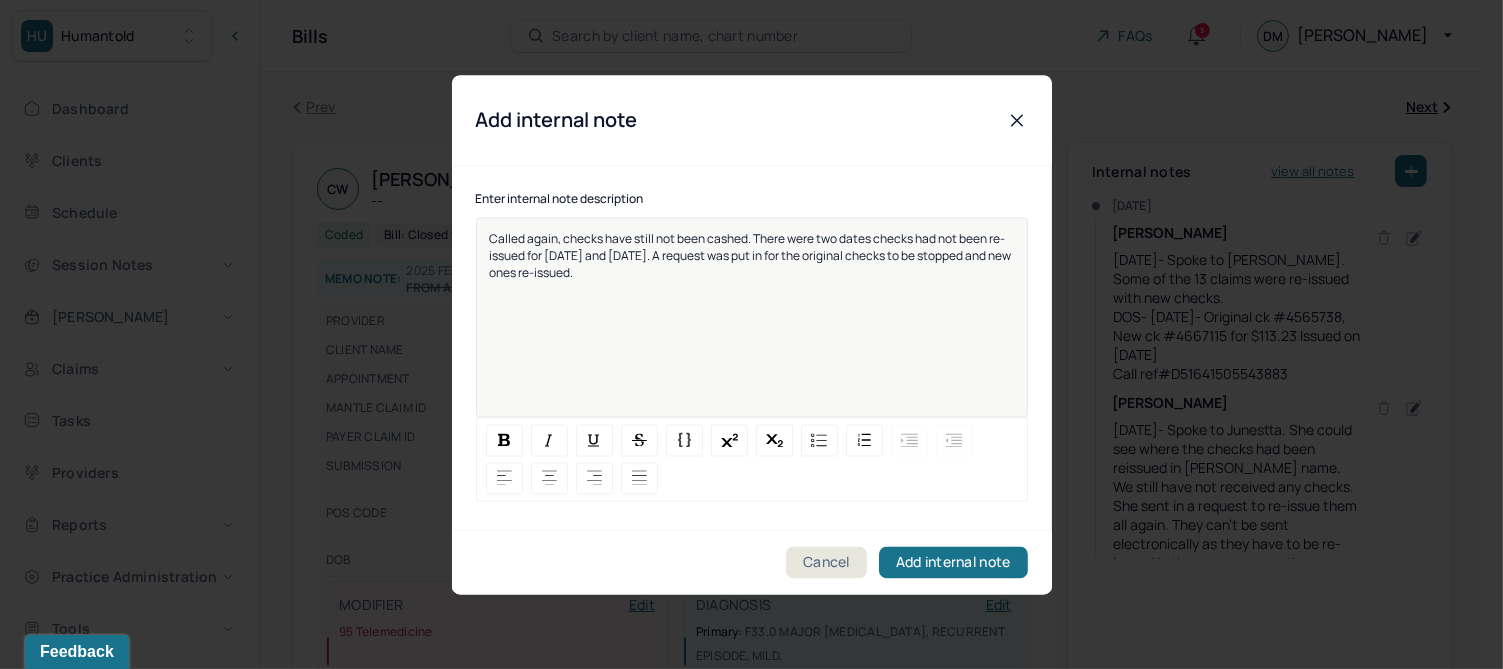 click on "Called again, checks have still not been cashed. There were two dates checks had not been re-issued for [DATE] and [DATE]. A request was put in for the original checks to be stopped and new ones re-issued." at bounding box center [752, 255] 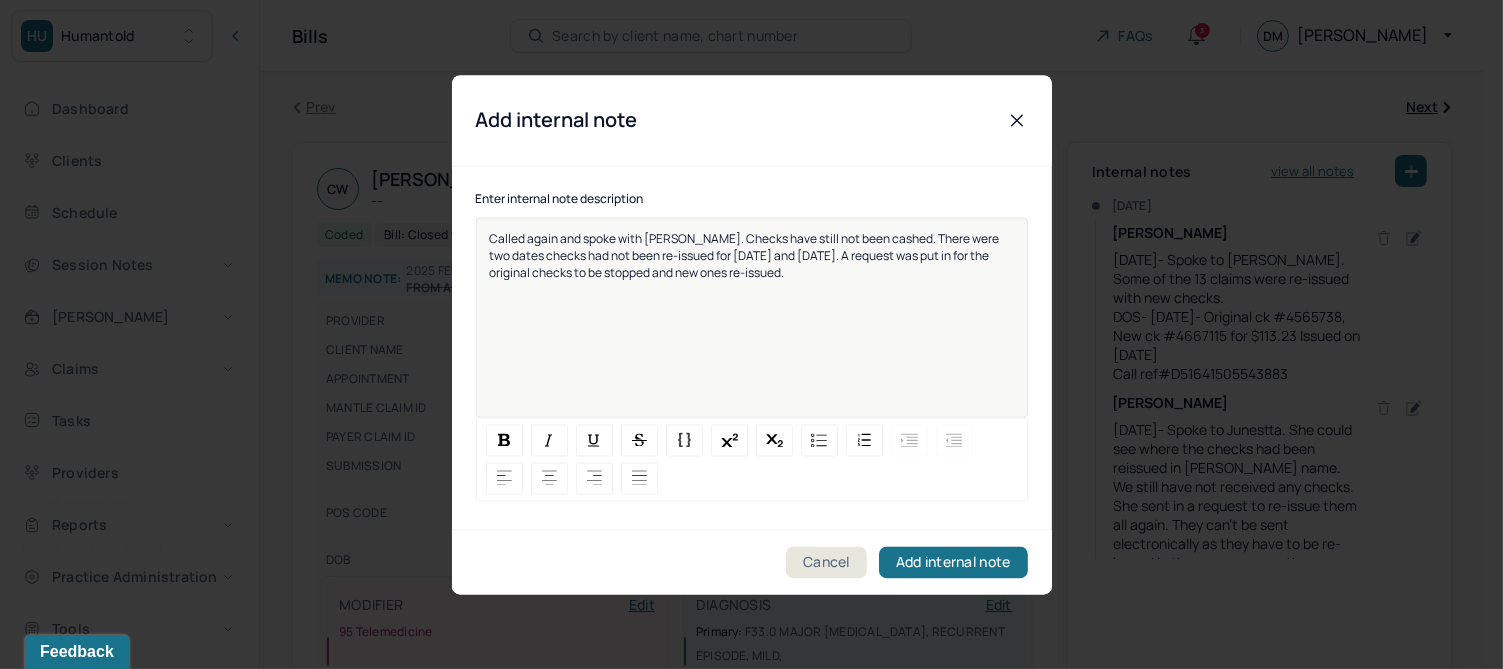 click on "Called again and spoke with [PERSON_NAME]. Checks have still not been cashed. There were two dates checks had not been re-issued for [DATE] and [DATE]. A request was put in for the original checks to be stopped and new ones re-issued." at bounding box center (752, 255) 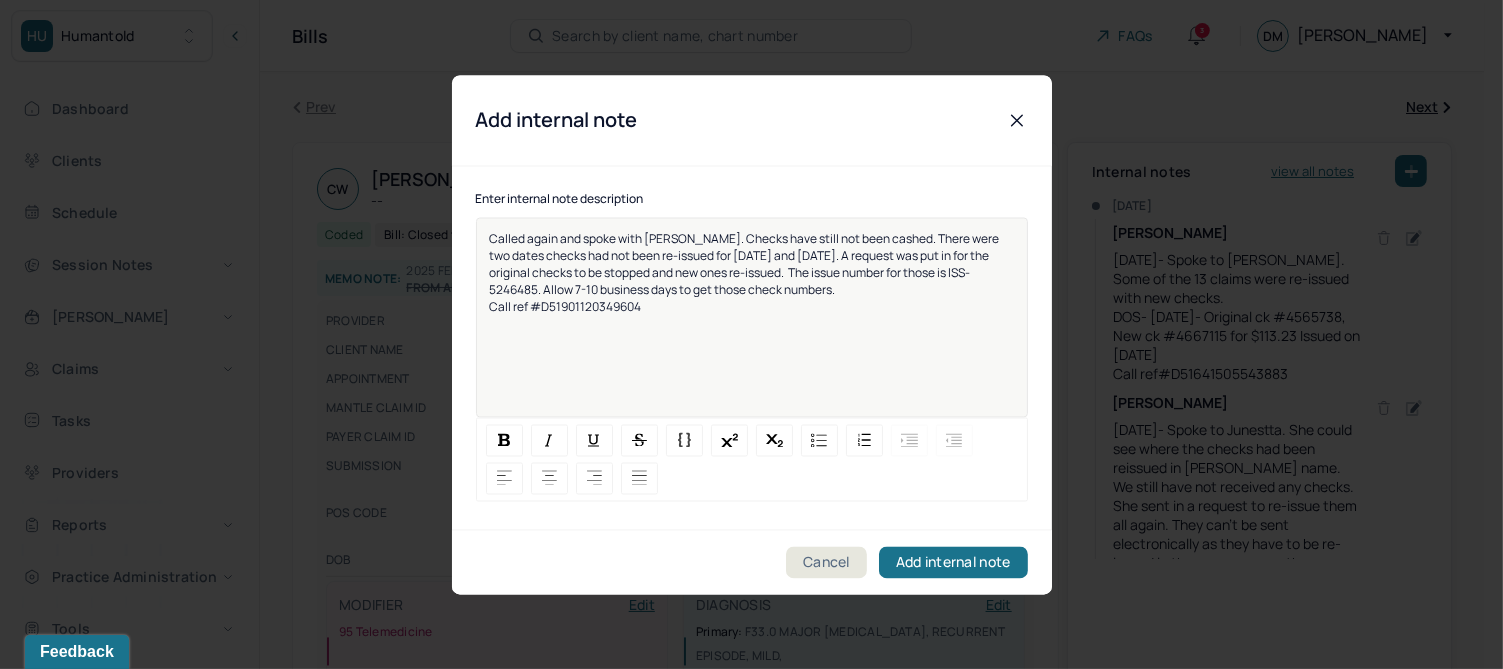 click on "Called again and spoke with [PERSON_NAME]. Checks have still not been cashed. There were two dates checks had not been re-issued for [DATE] and [DATE]. A request was put in for the original checks to be stopped and new ones re-issued.  The issue number for those is ISS-5246485. Allow 7-10 business days to get those check numbers." at bounding box center [746, 264] 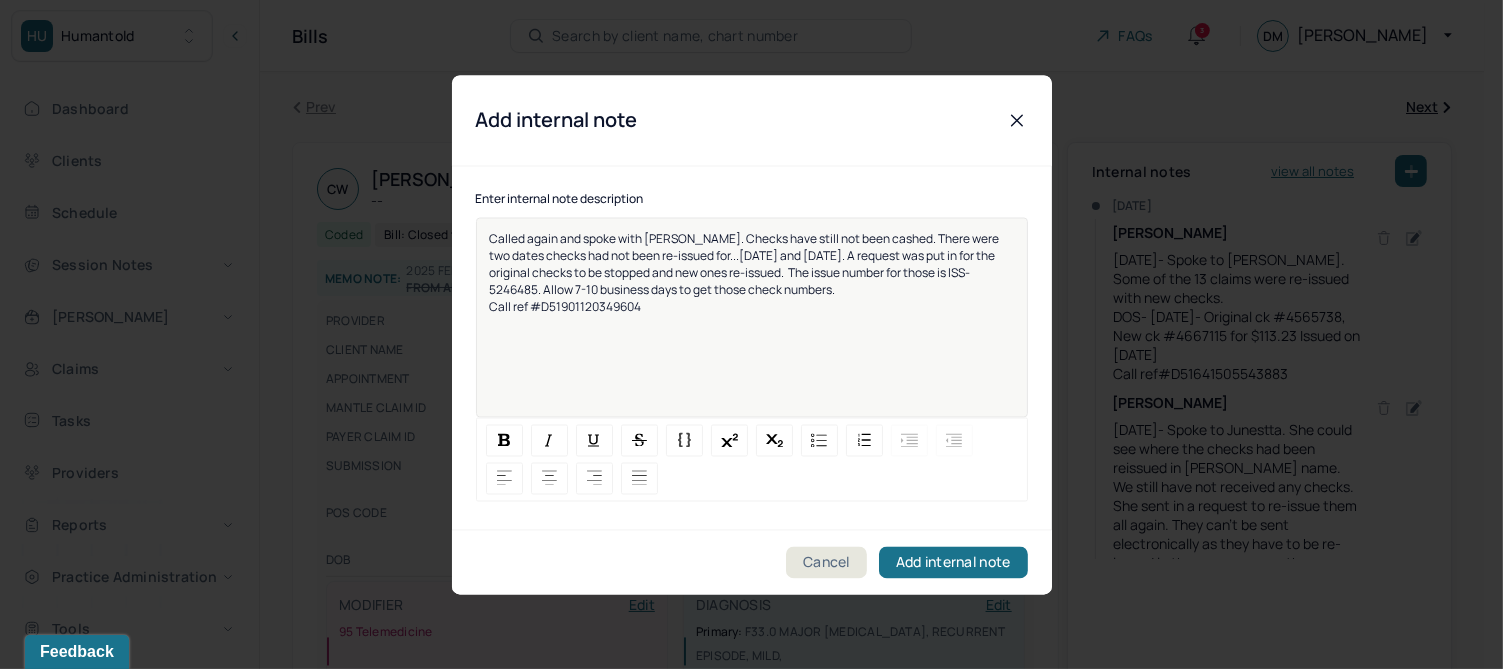 click on "Called again and spoke with [PERSON_NAME]. Checks have still not been cashed. There were two dates checks had not been re-issued for...[DATE] and [DATE]. A request was put in for the original checks to be stopped and new ones re-issued.  The issue number for those is ISS-5246485. Allow 7-10 business days to get those check numbers.  Call ref #D51901120349604" at bounding box center [752, 330] 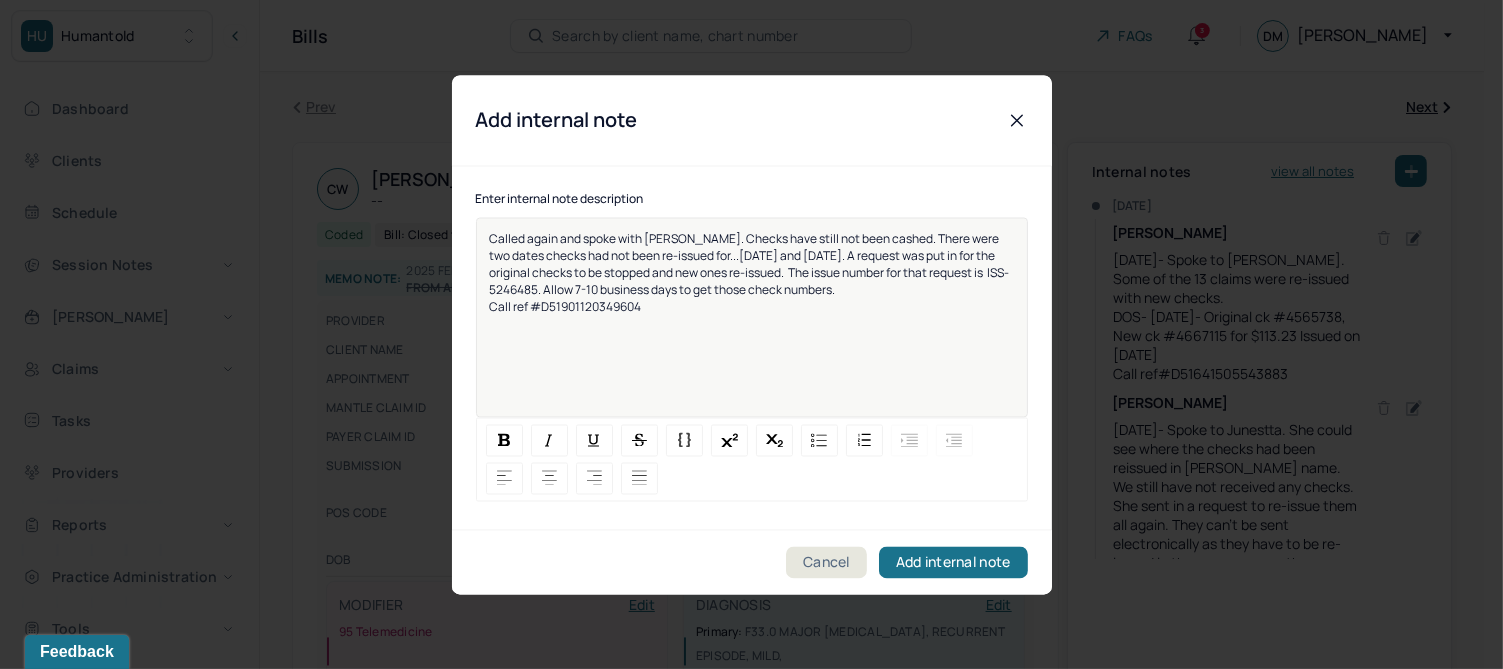 click on "Called again and spoke with [PERSON_NAME]. Checks have still not been cashed. There were two dates checks had not been re-issued for...[DATE] and [DATE]. A request was put in for the original checks to be stopped and new ones re-issued.  The issue number for that request is  ISS-5246485. Allow 7-10 business days to get those check numbers." at bounding box center (750, 264) 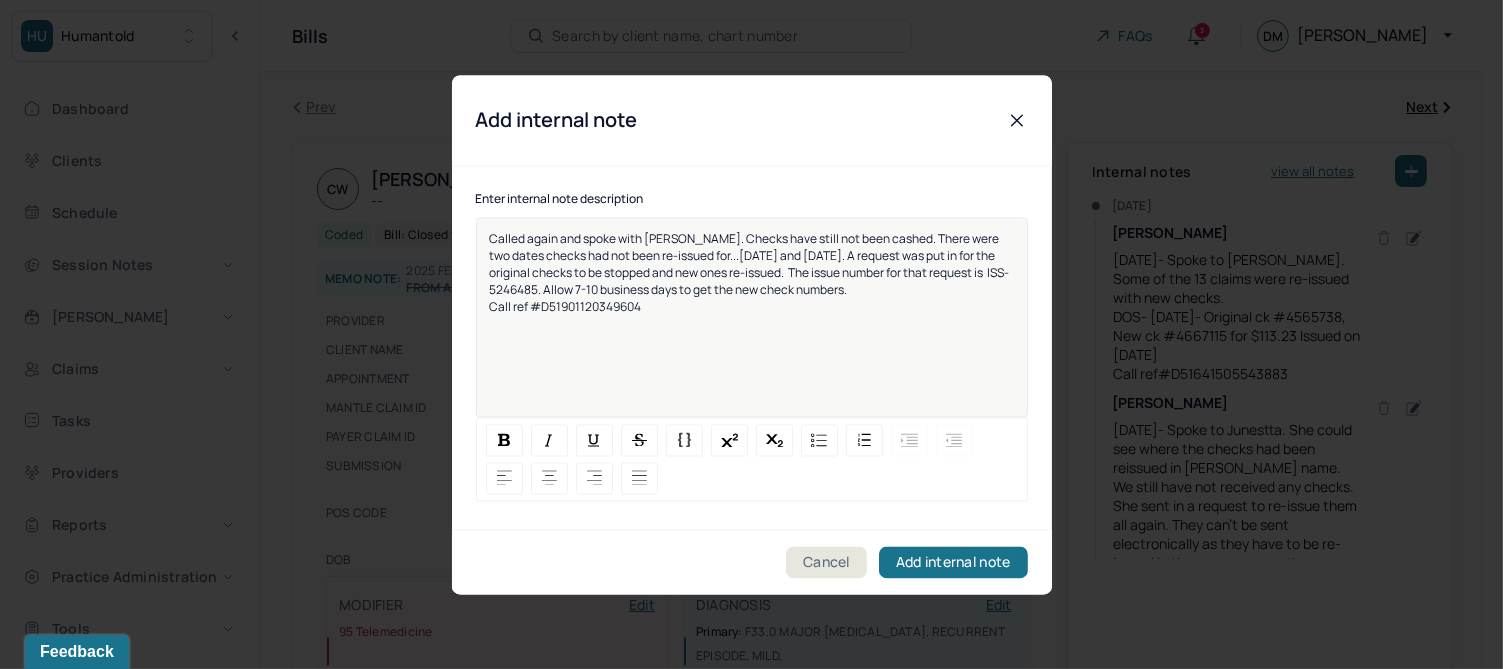 click on "Called again and spoke with [PERSON_NAME]. Checks have still not been cashed. There were two dates checks had not been re-issued for...[DATE] and [DATE]. A request was put in for the original checks to be stopped and new ones re-issued.  The issue number for that request is  ISS-5246485. Allow 7-10 business days to get the new check numbers.  Call ref #D51901120349604" at bounding box center (752, 330) 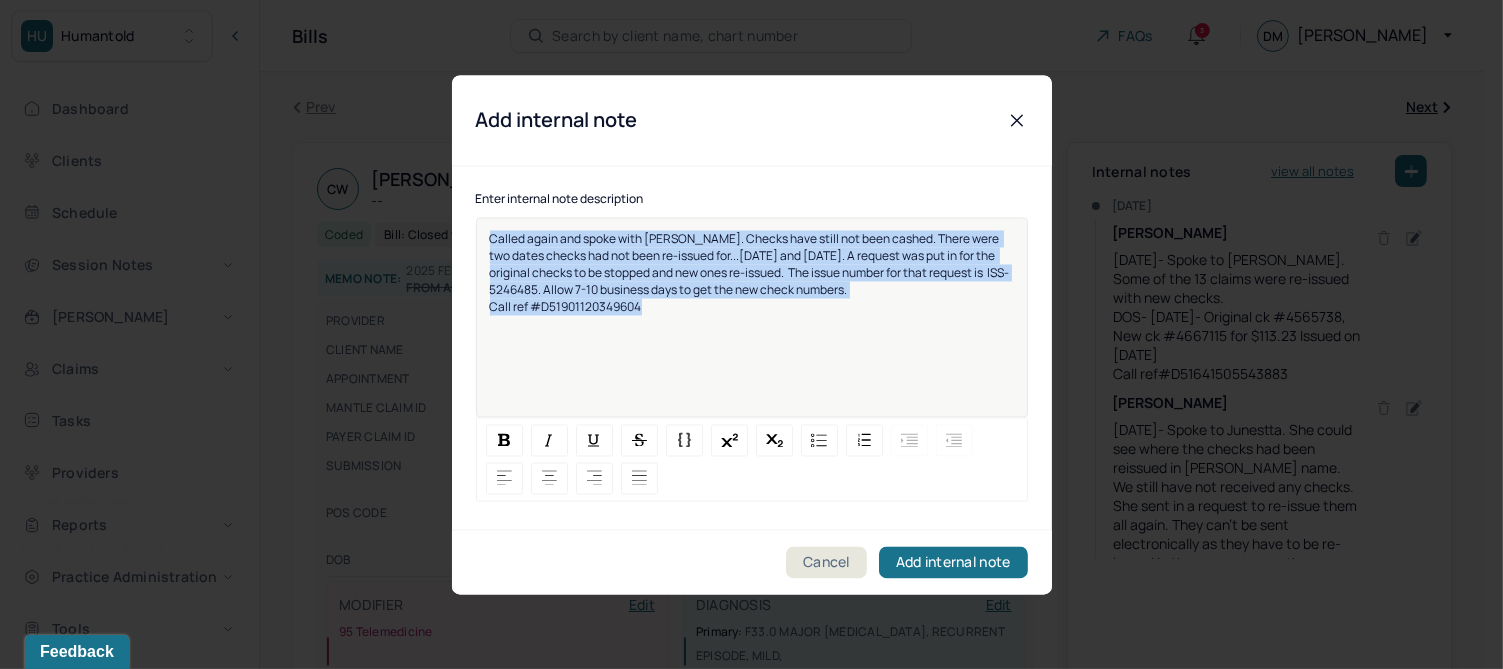 drag, startPoint x: 655, startPoint y: 311, endPoint x: 469, endPoint y: 217, distance: 208.40346 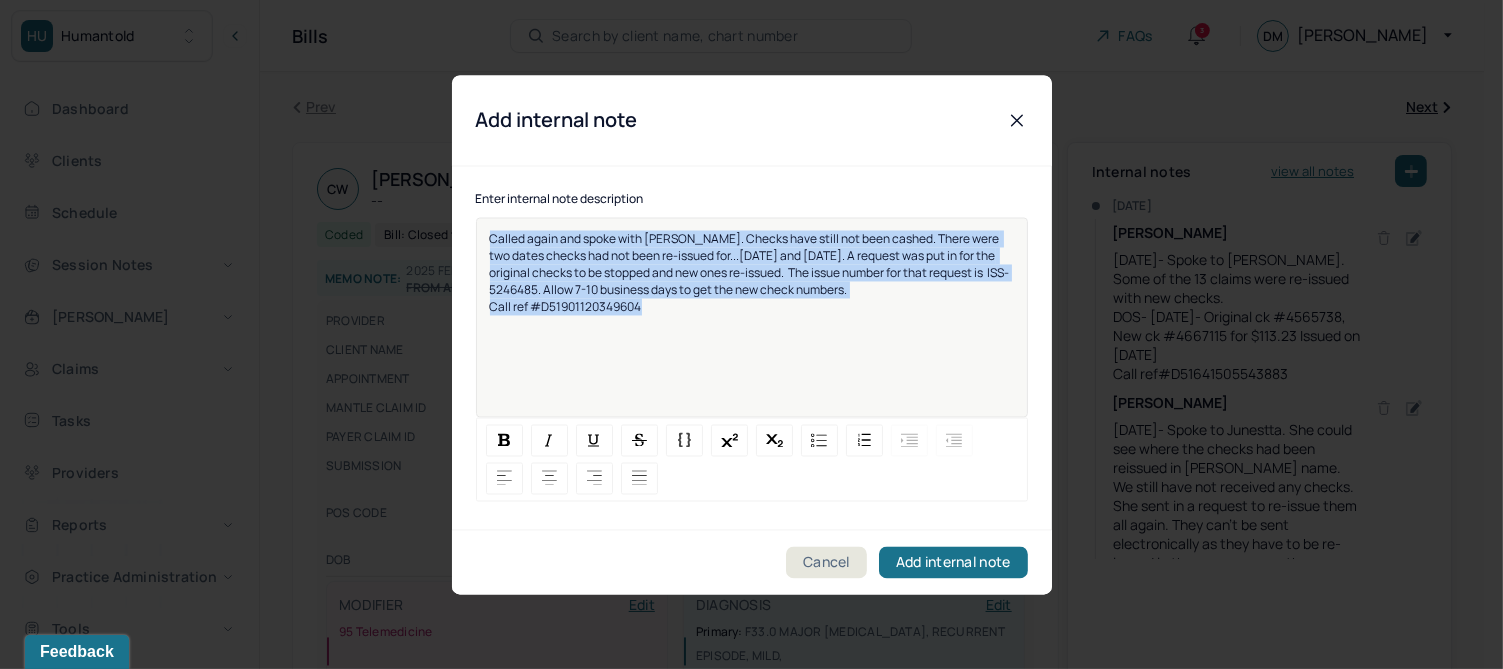 copy on "Called again and spoke with [PERSON_NAME]. Checks have still not been cashed. There were two dates checks had not been re-issued for...[DATE] and [DATE]. A request was put in for the original checks to be stopped and new ones re-issued.  The issue number for that request is  ISS-5246485. Allow 7-10 business days to get the new check numbers.  Call ref #D51901120349604" 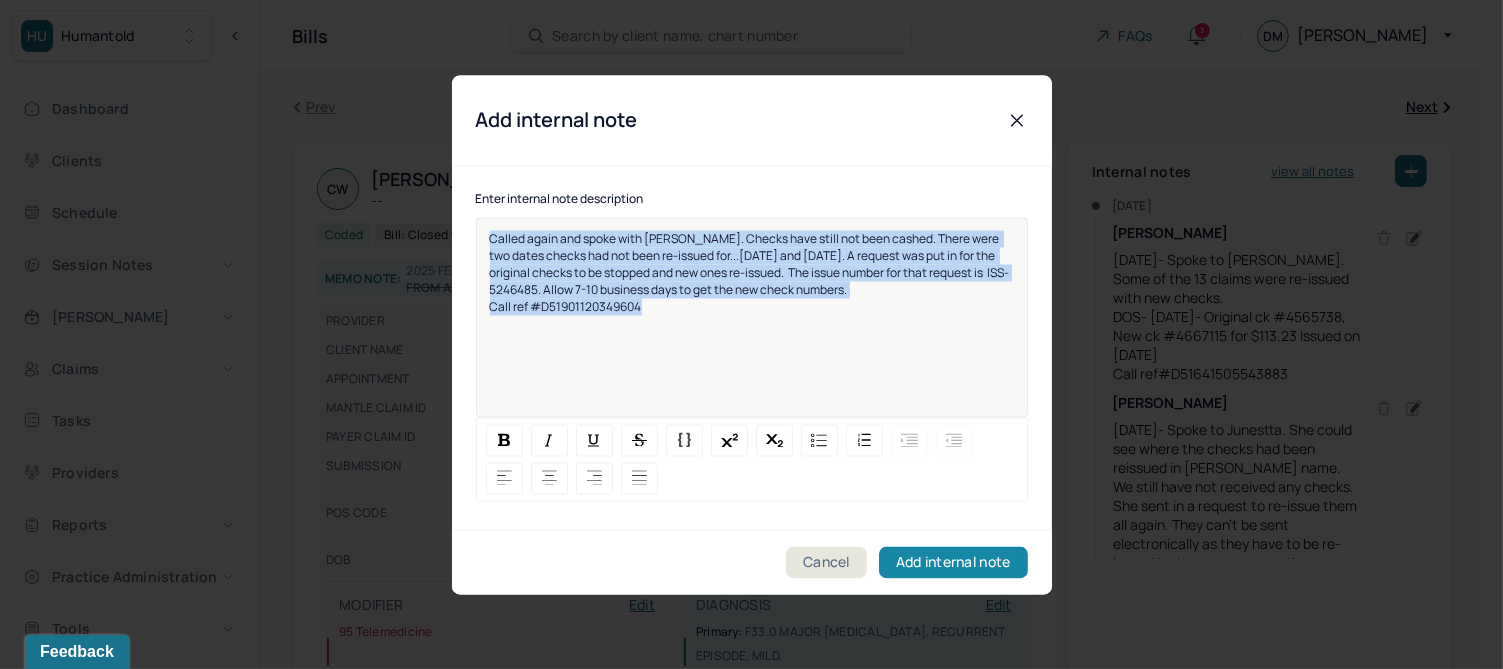 click on "Add internal note" at bounding box center [953, 562] 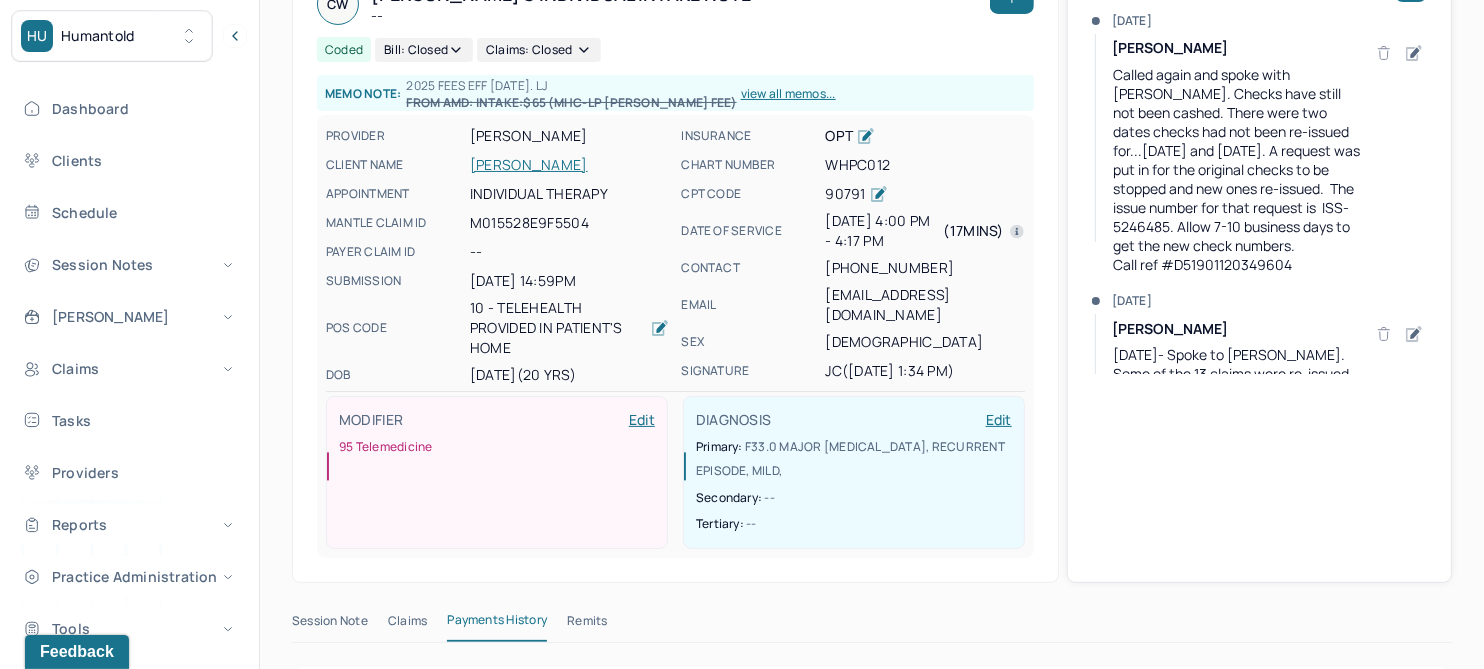 scroll, scrollTop: 0, scrollLeft: 0, axis: both 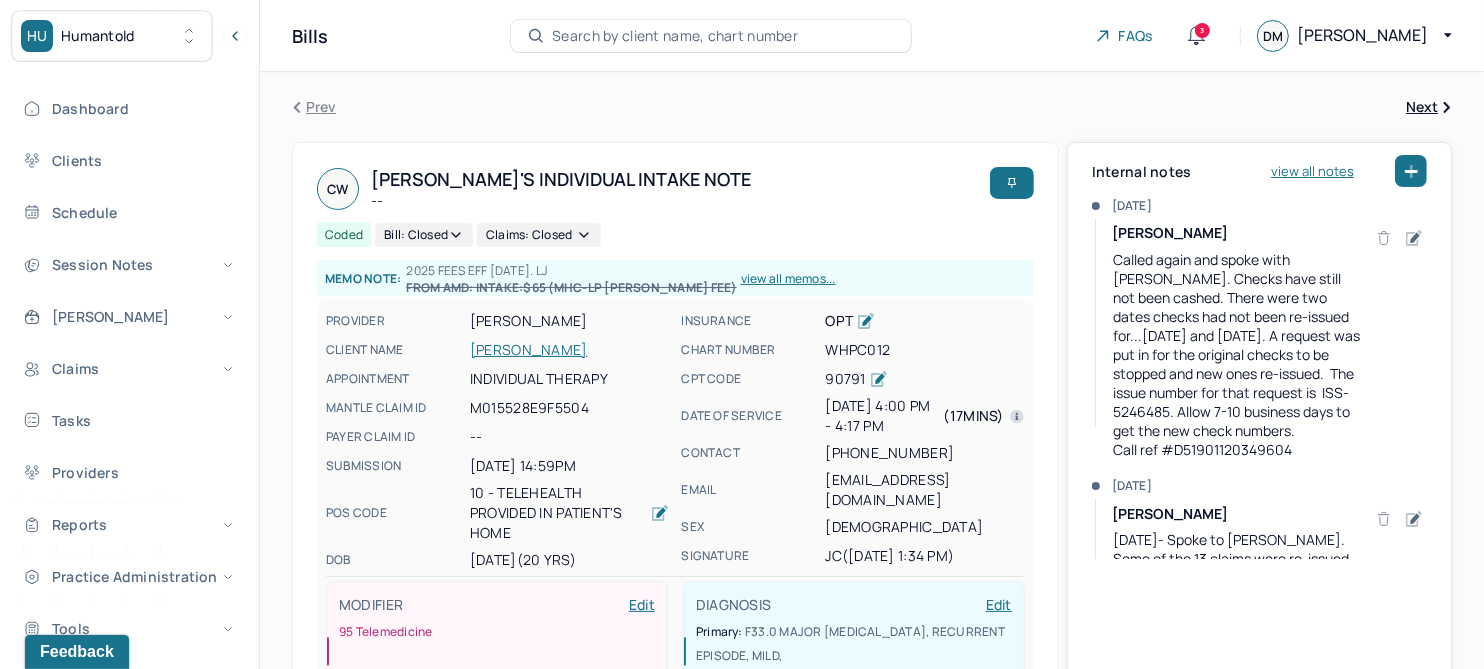 click on "[PERSON_NAME]" at bounding box center [569, 350] 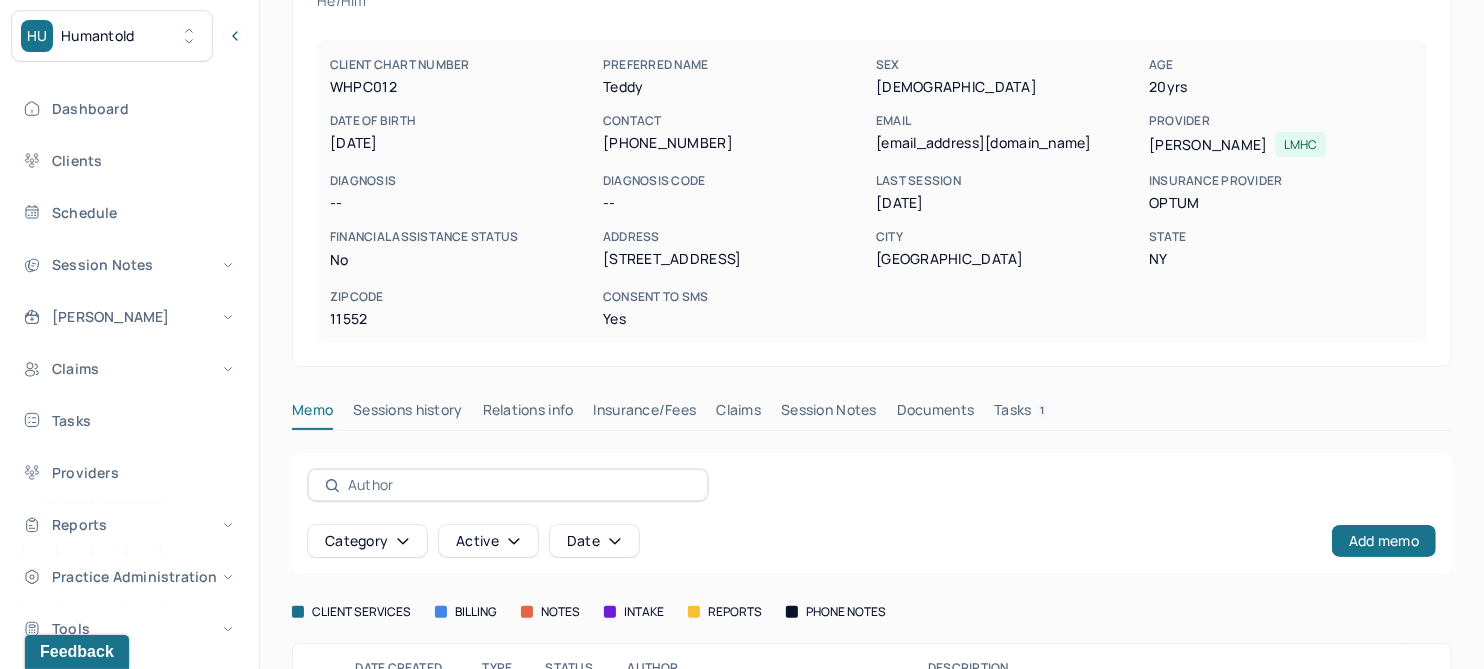 scroll, scrollTop: 250, scrollLeft: 0, axis: vertical 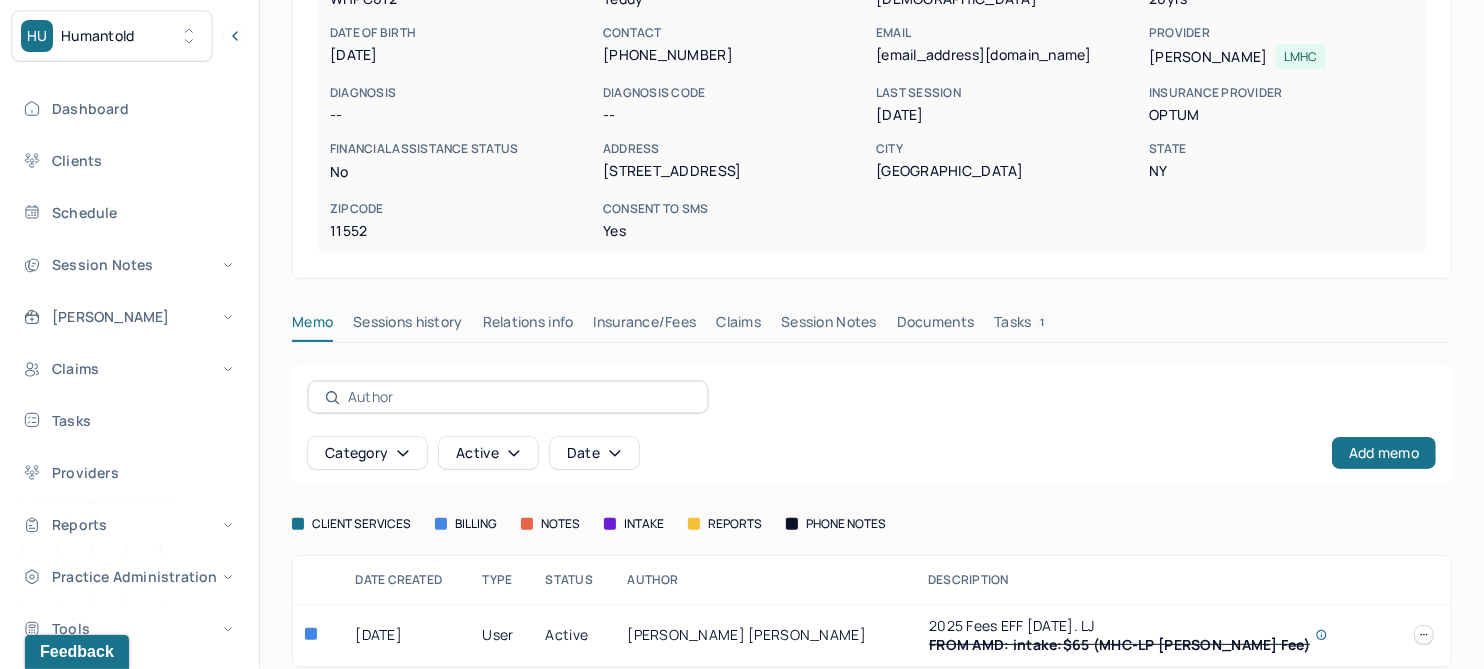 click on "Claims" at bounding box center [738, 326] 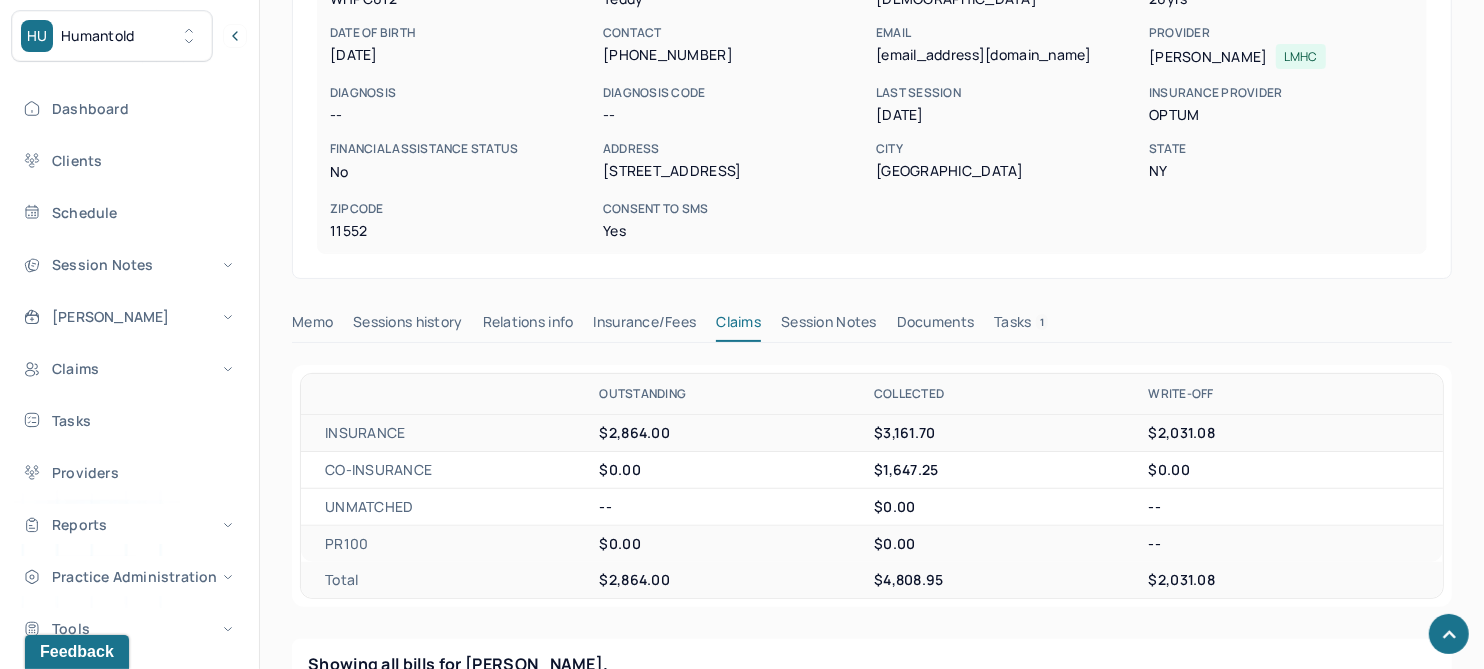 scroll, scrollTop: 1125, scrollLeft: 0, axis: vertical 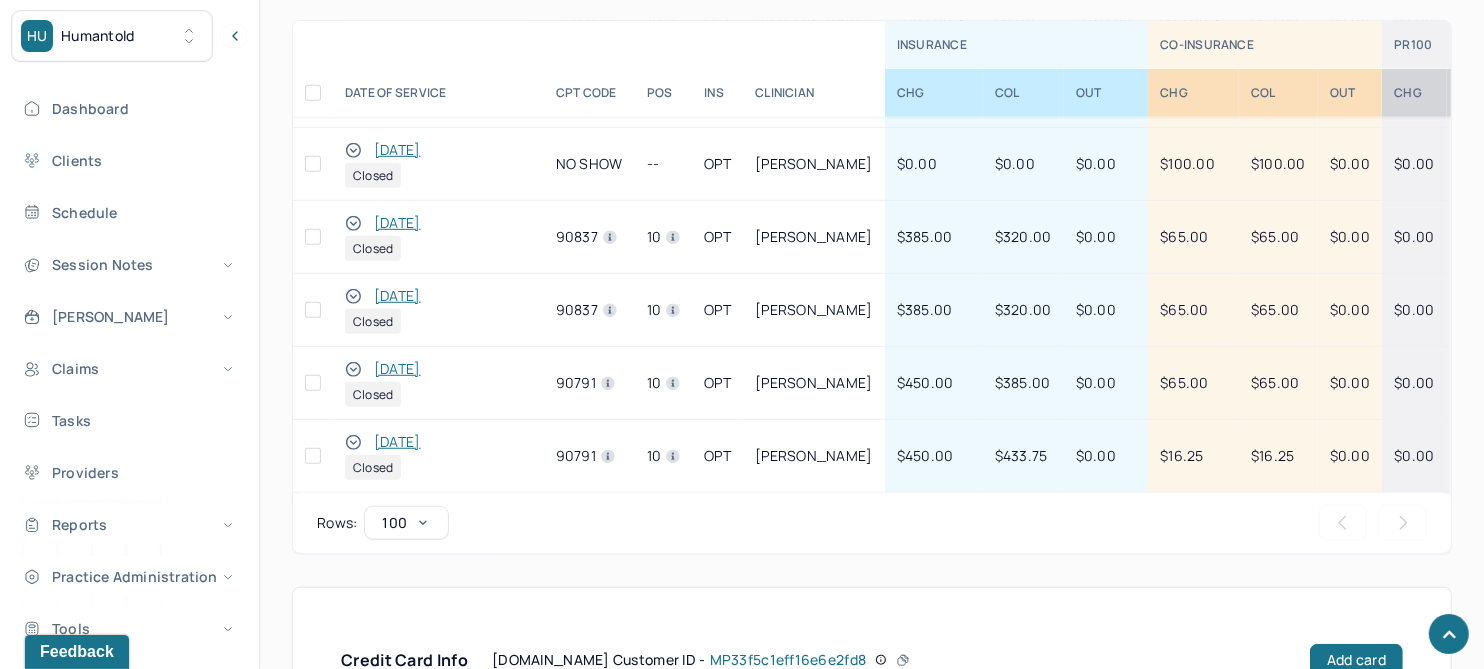 click on "[DATE]" at bounding box center (397, 369) 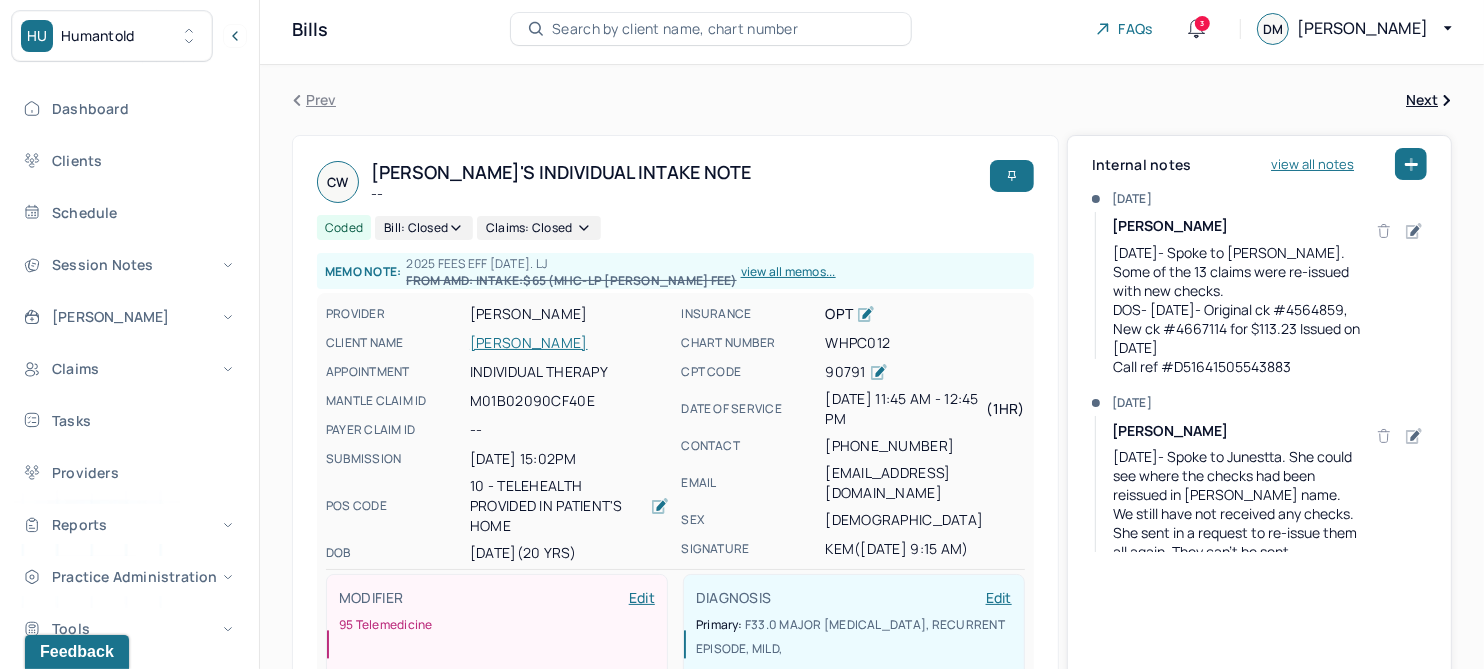 scroll, scrollTop: 0, scrollLeft: 0, axis: both 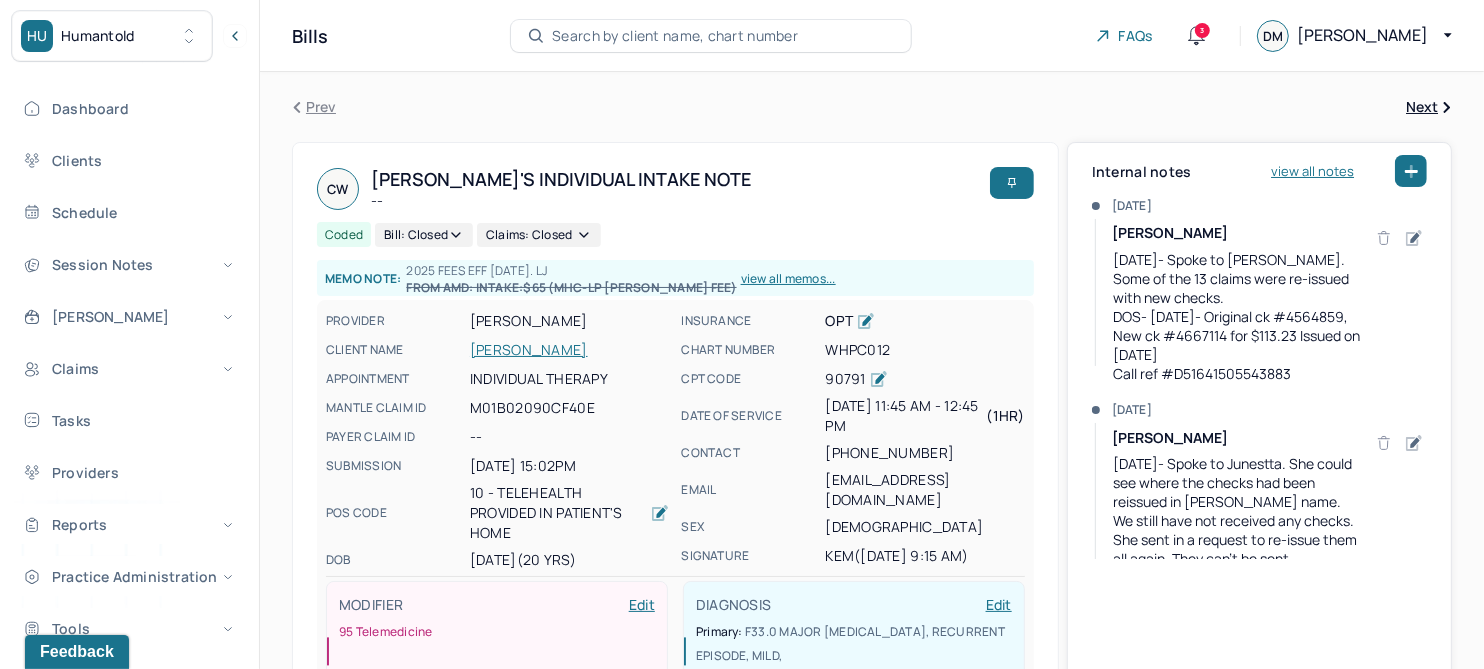 click at bounding box center (1411, 171) 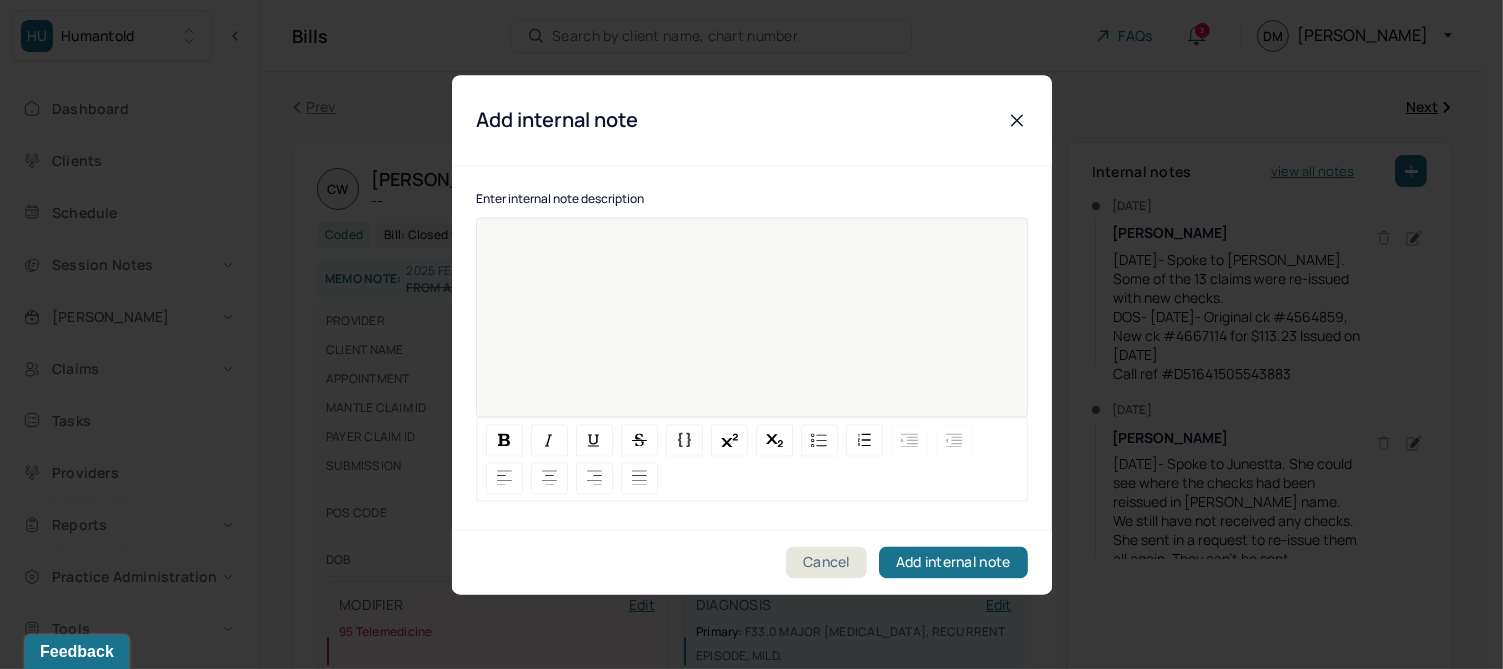 drag, startPoint x: 520, startPoint y: 268, endPoint x: 506, endPoint y: 277, distance: 16.643316 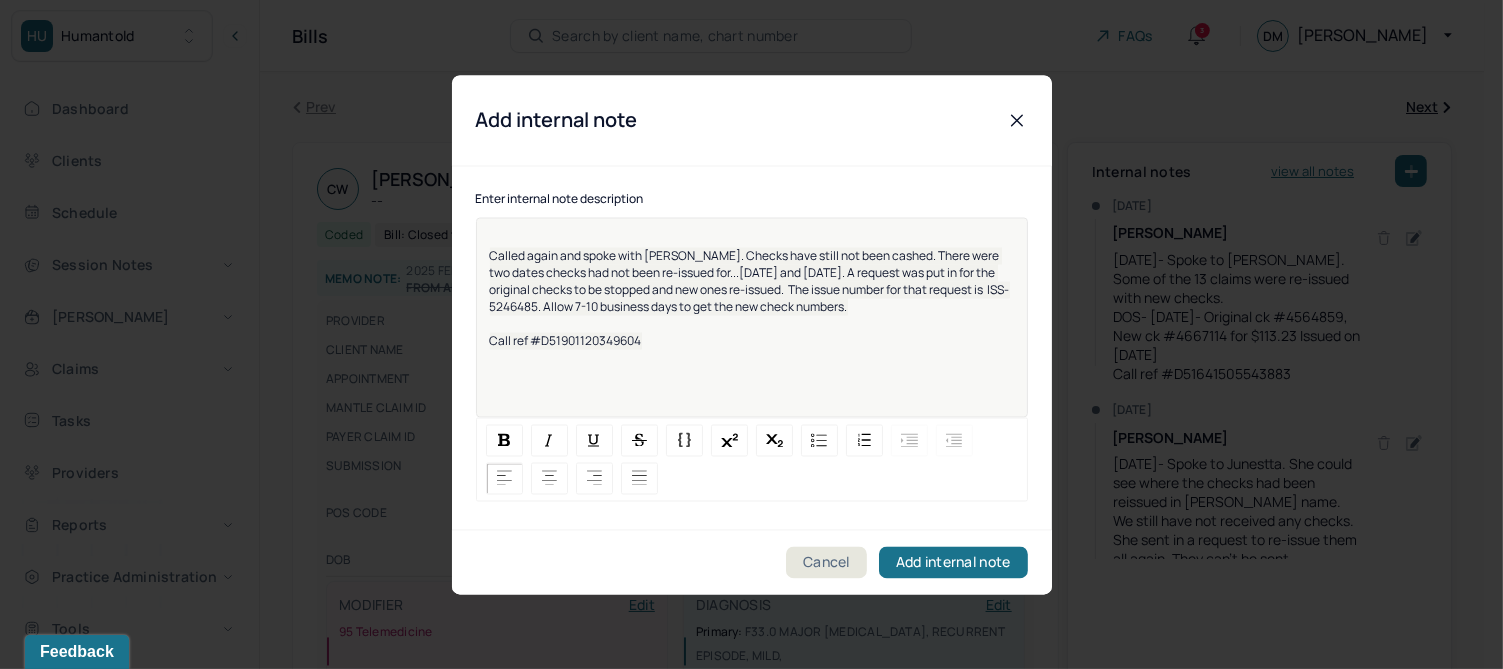 click on "Called again and spoke with [PERSON_NAME]. Checks have still not been cashed. There were two dates checks had not been re-issued for...[DATE] and [DATE]. A request was put in for the original checks to be stopped and new ones re-issued.  The issue number for that request is  ISS-5246485. Allow 7-10 business days to get the new check numbers." at bounding box center (750, 281) 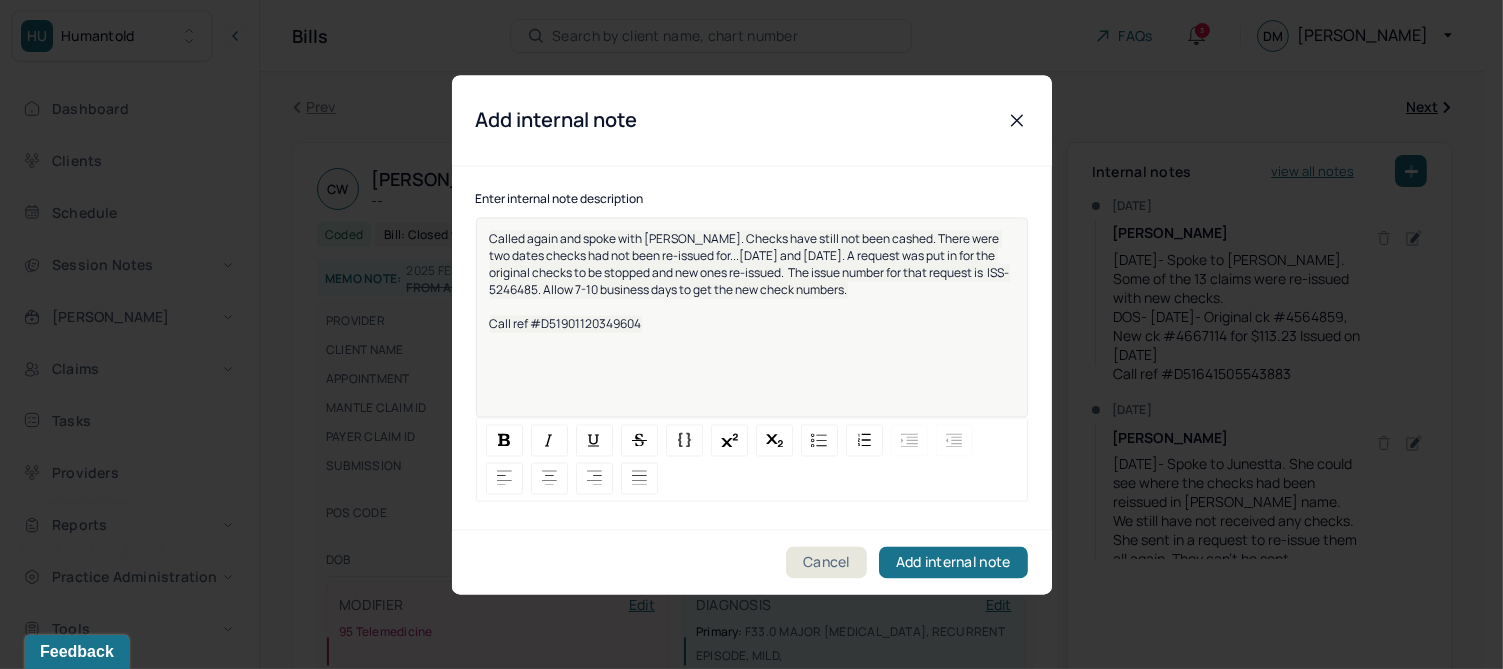 click on "Call ref #D51901120349604" at bounding box center [566, 323] 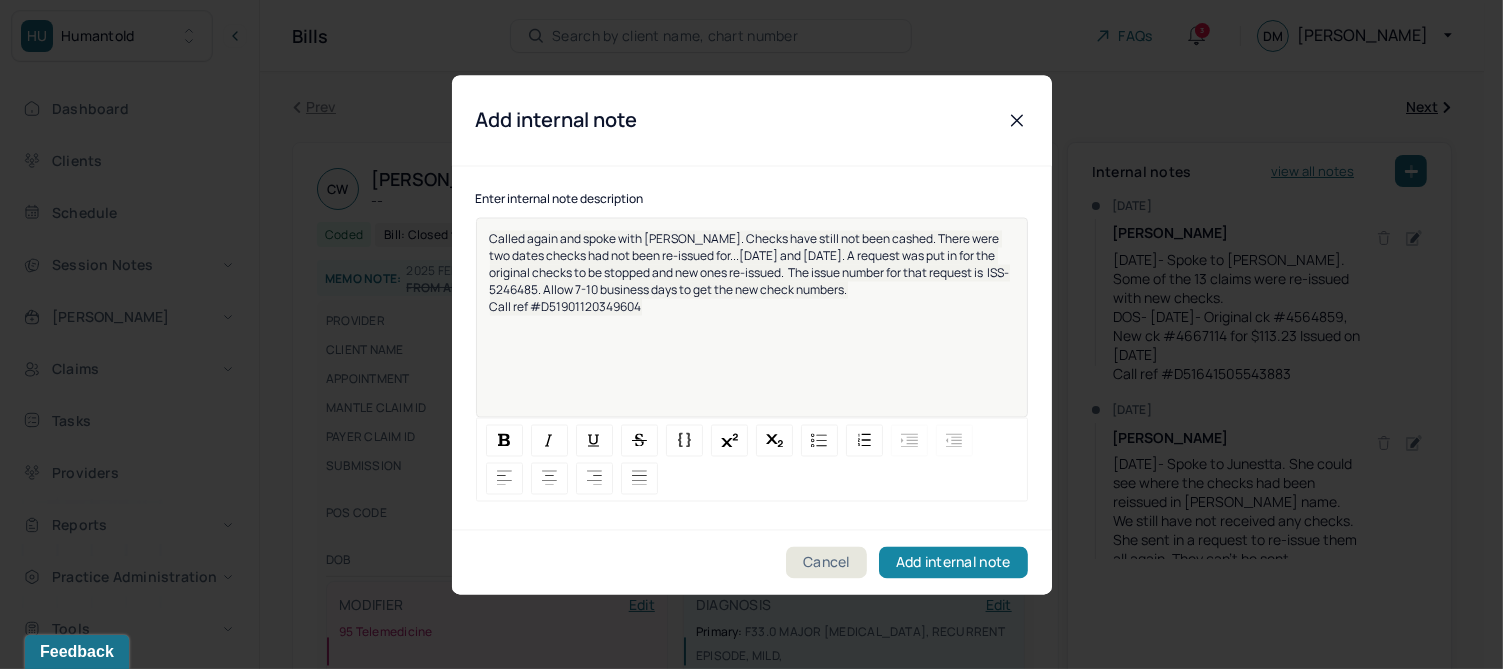 click on "Add internal note" at bounding box center [953, 562] 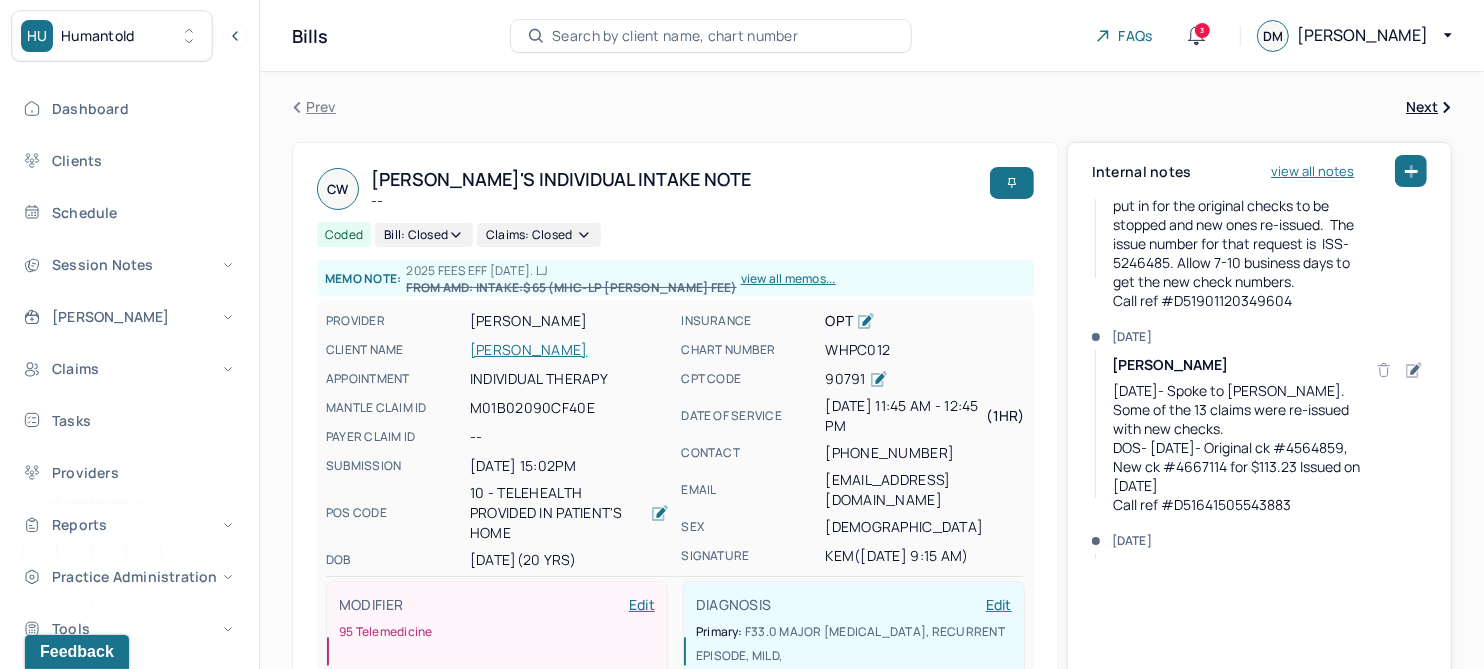 scroll, scrollTop: 0, scrollLeft: 0, axis: both 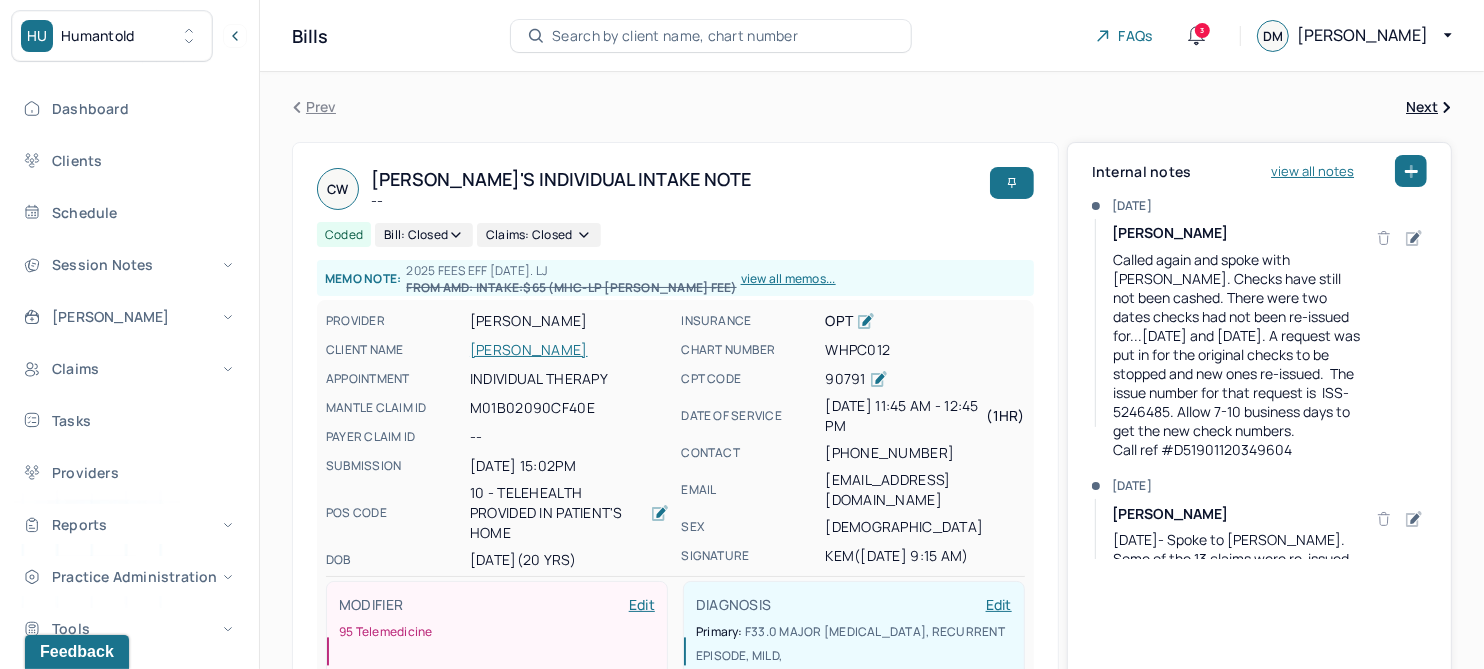 click on "[PERSON_NAME]" at bounding box center [569, 350] 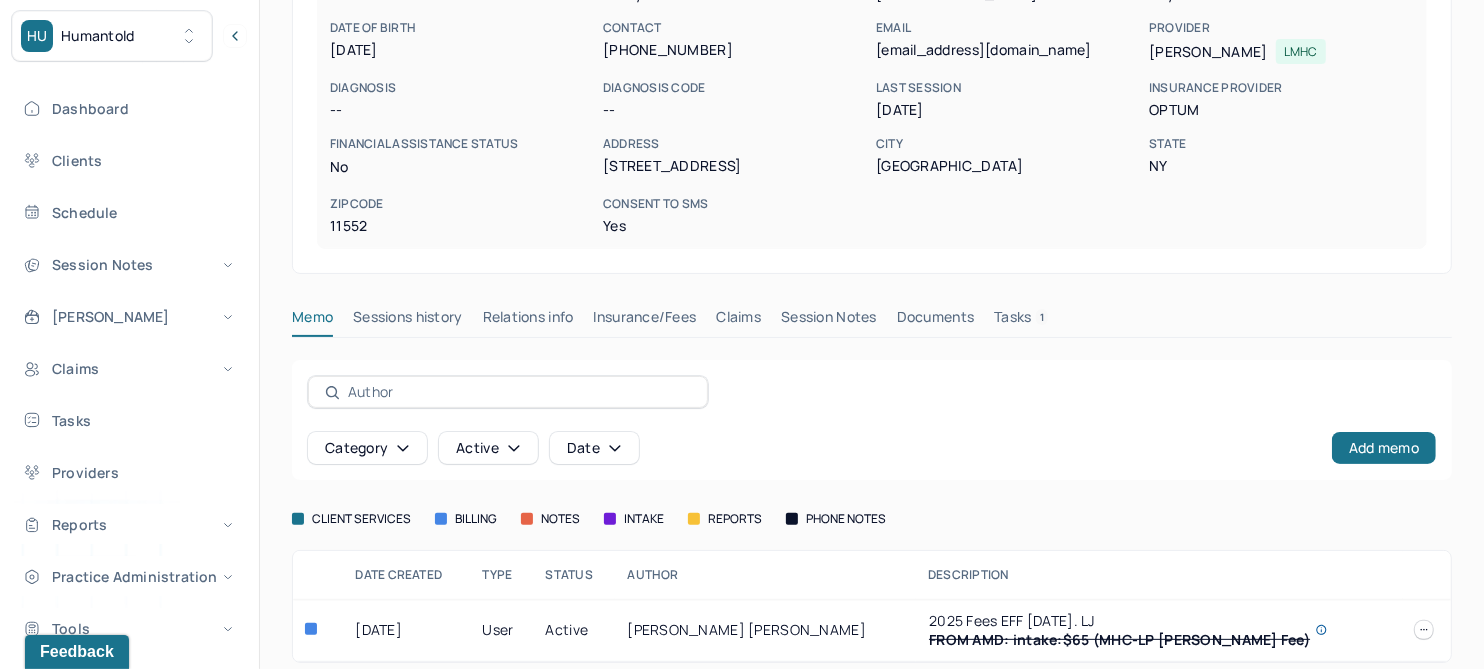 scroll, scrollTop: 270, scrollLeft: 0, axis: vertical 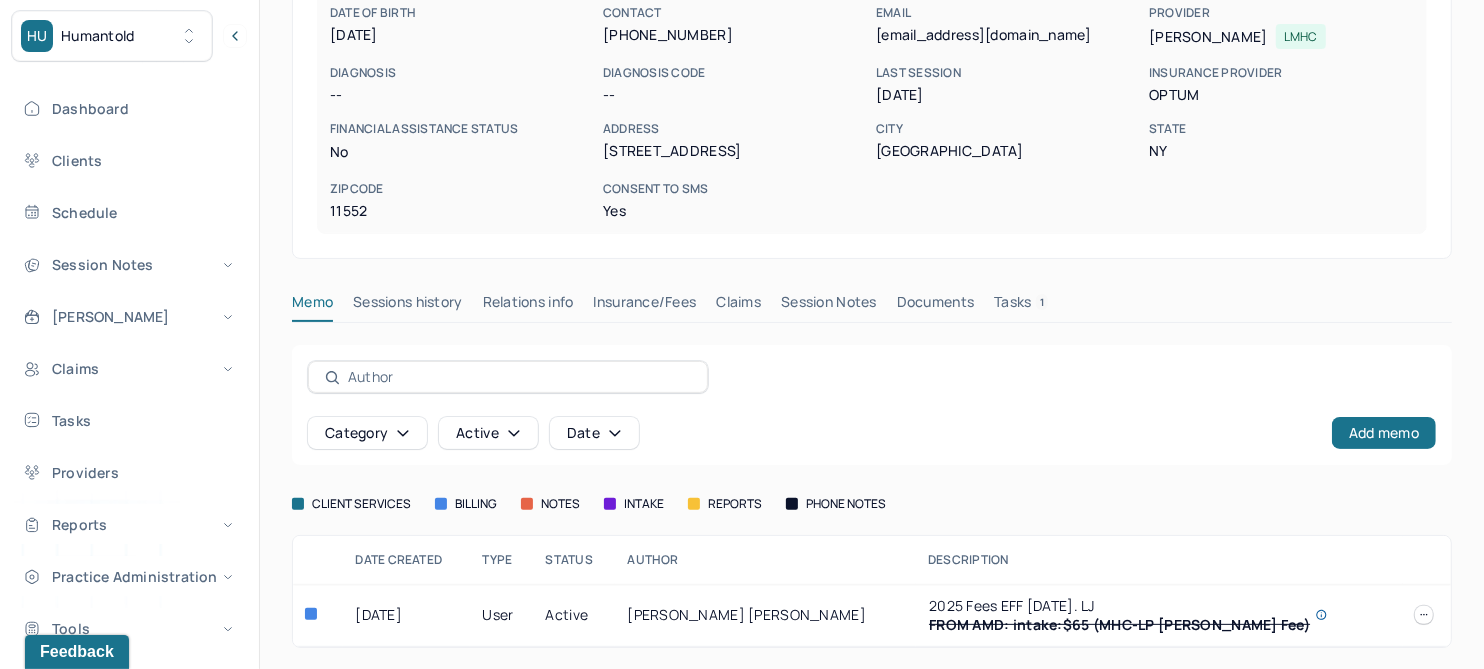 click on "Claims" at bounding box center (738, 306) 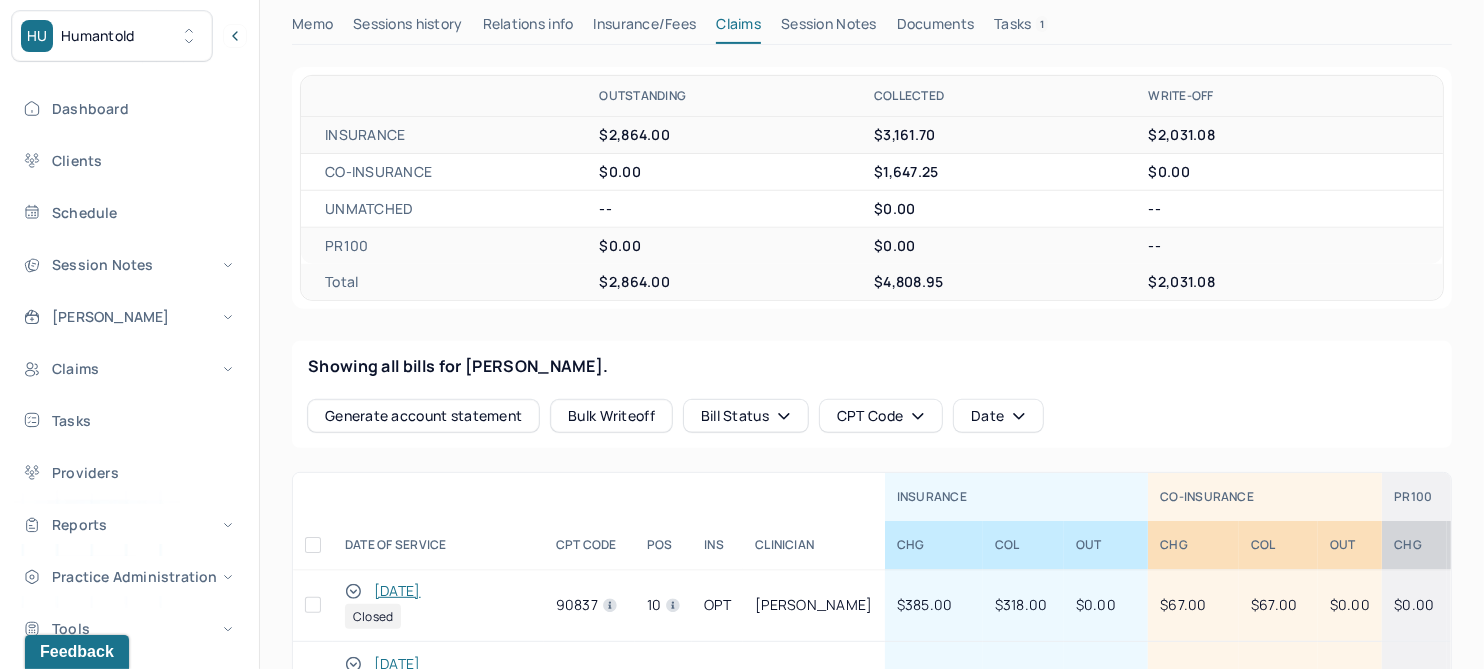 scroll, scrollTop: 644, scrollLeft: 0, axis: vertical 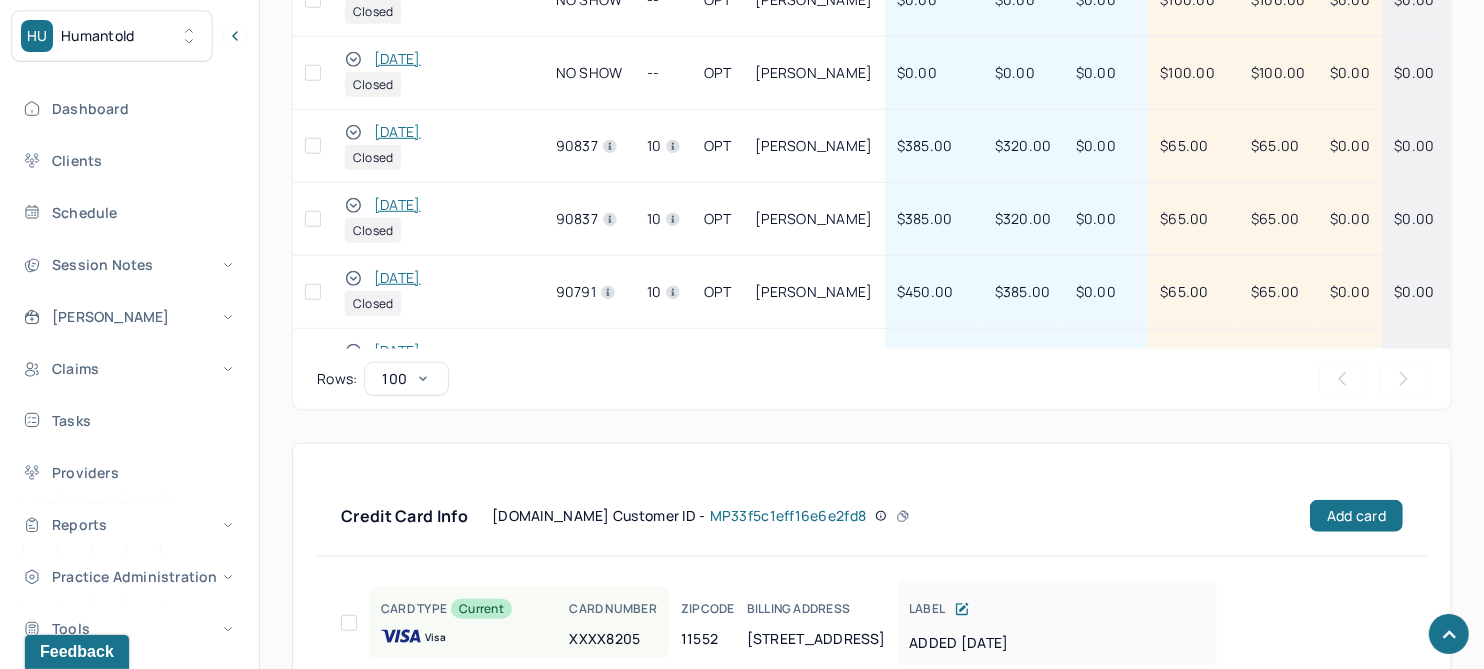 click on "[DATE]" at bounding box center [397, 132] 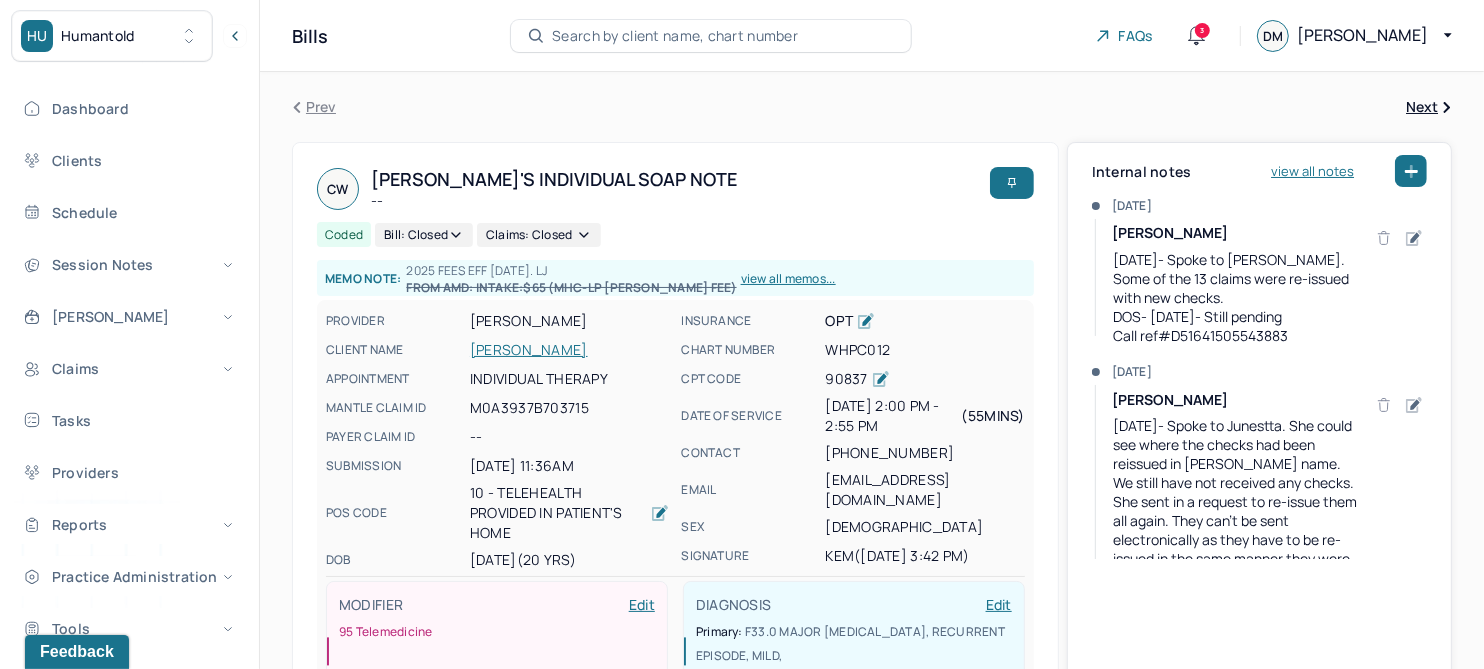 scroll, scrollTop: 0, scrollLeft: 0, axis: both 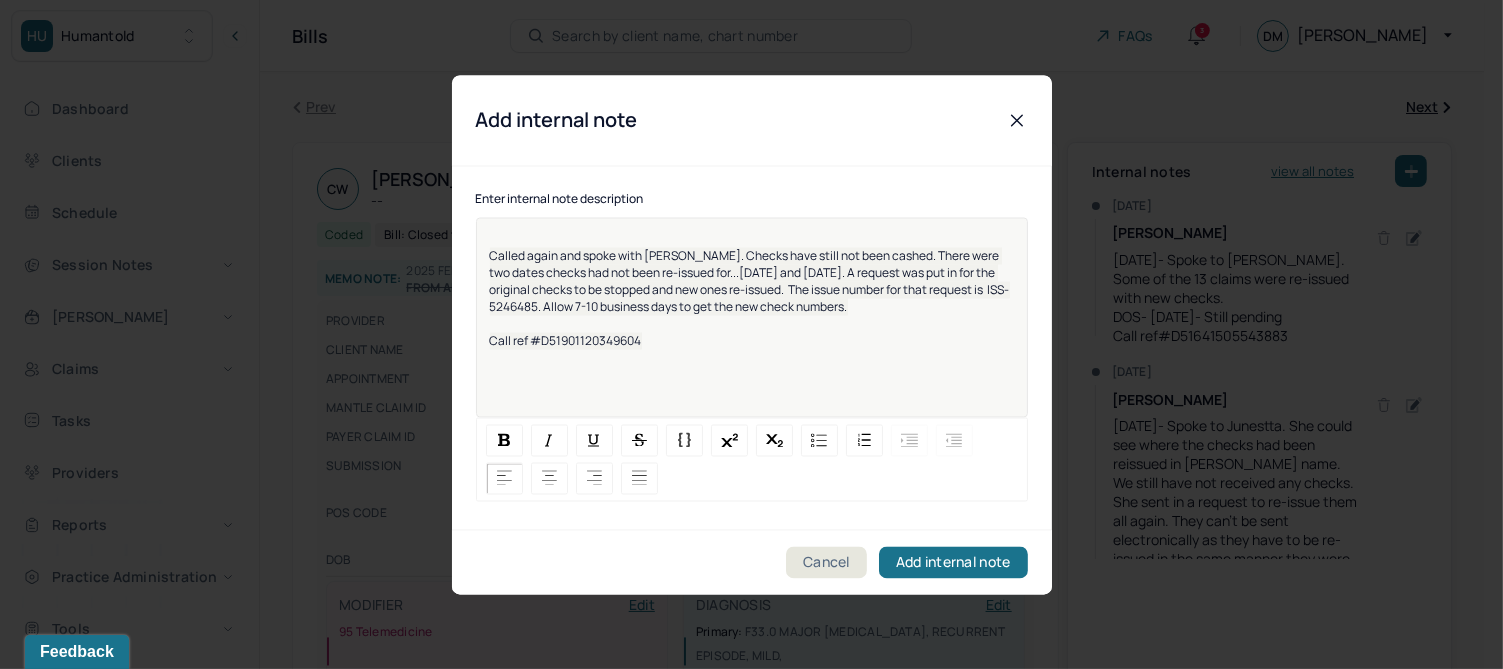 click on "Called again and spoke with [PERSON_NAME]. Checks have still not been cashed. There were two dates checks had not been re-issued for...[DATE] and [DATE]. A request was put in for the original checks to be stopped and new ones re-issued.  The issue number for that request is  ISS-5246485. Allow 7-10 business days to get the new check numbers." at bounding box center (750, 281) 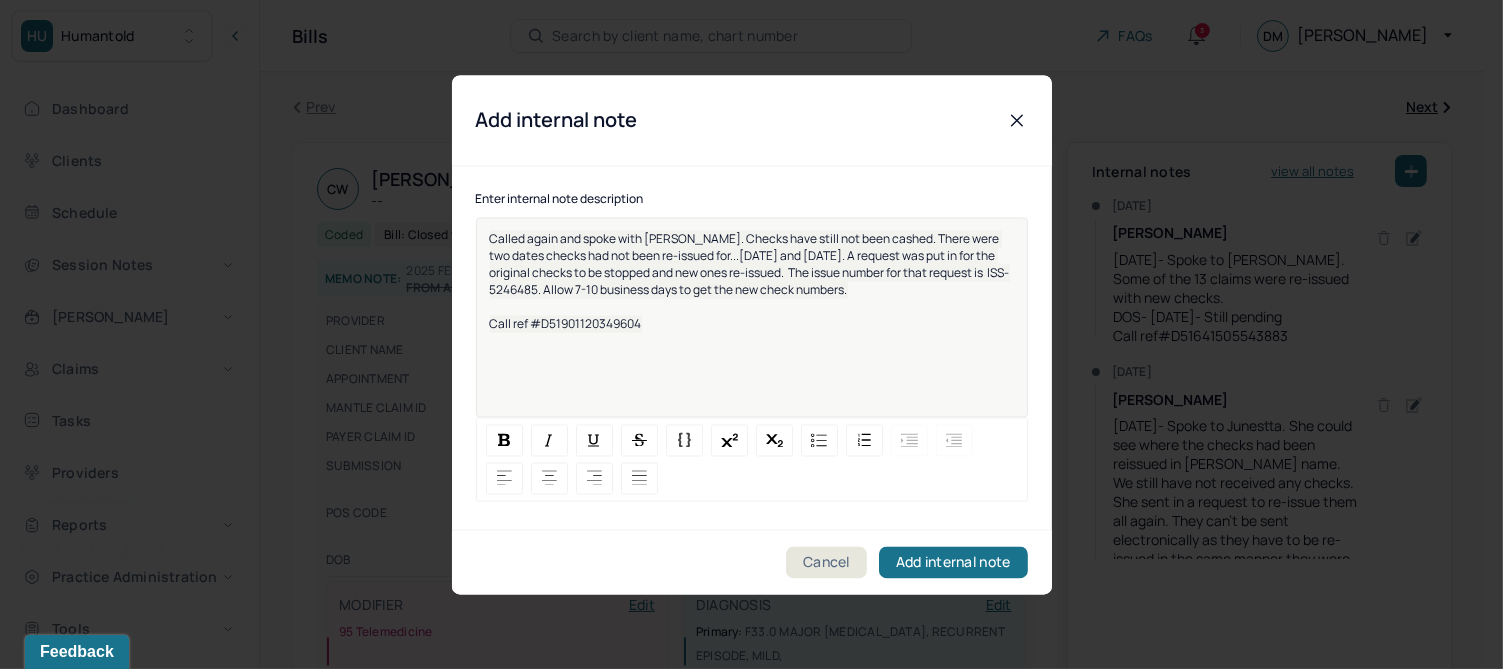 click on "Call ref #D51901120349604" at bounding box center [566, 323] 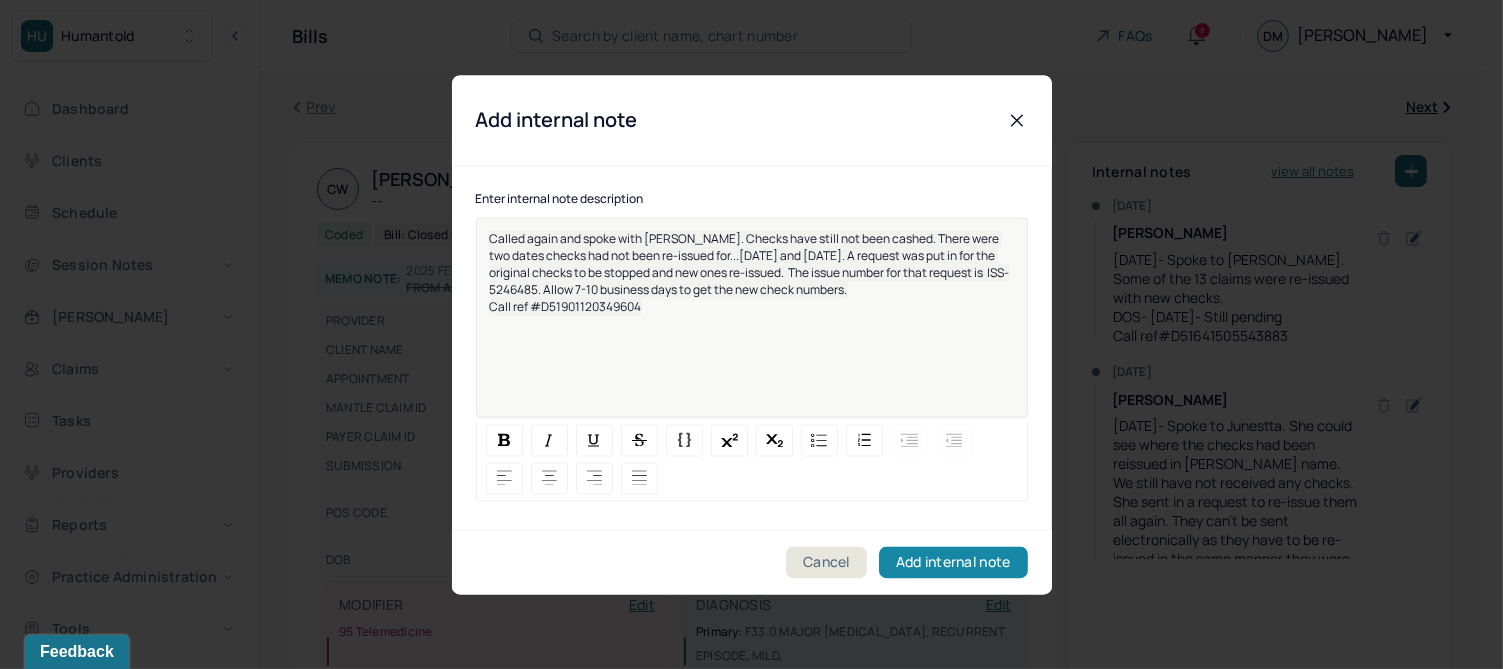 click on "Add internal note" at bounding box center (953, 562) 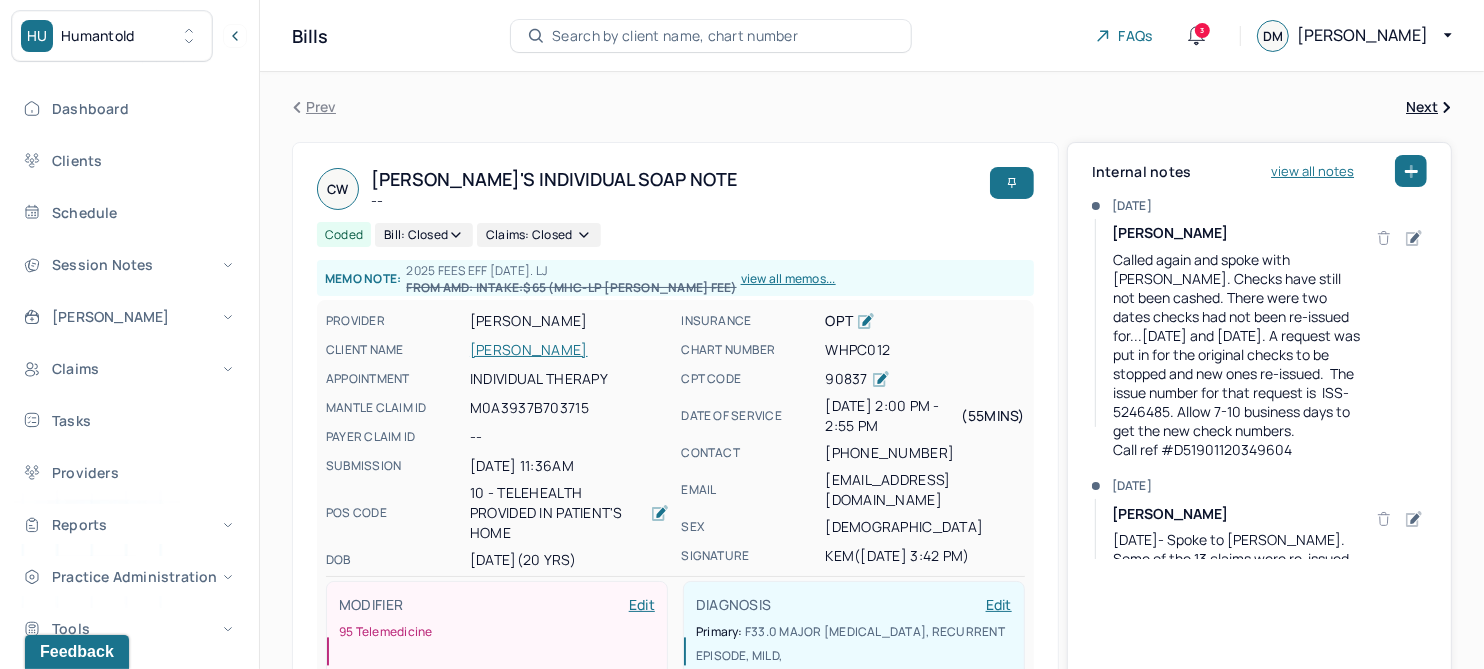 click on "[PERSON_NAME]" at bounding box center (569, 350) 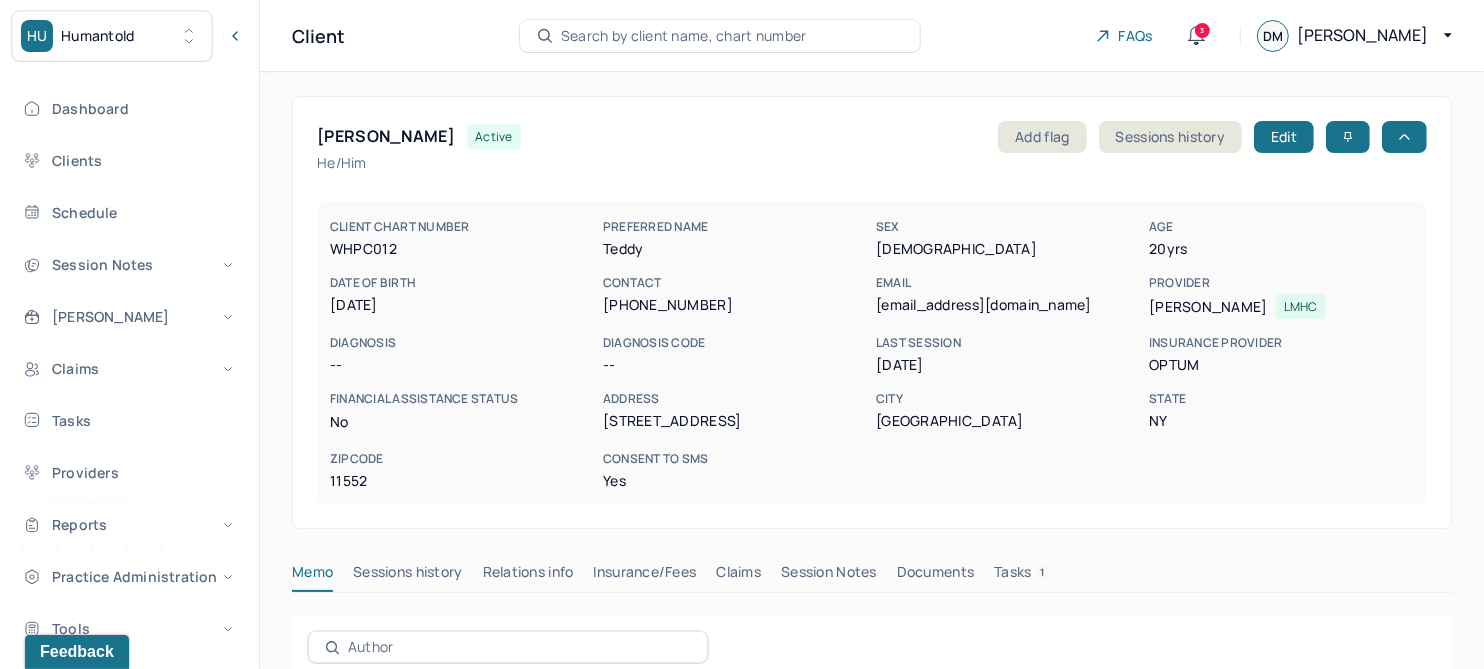 click on "Claims" at bounding box center (738, 576) 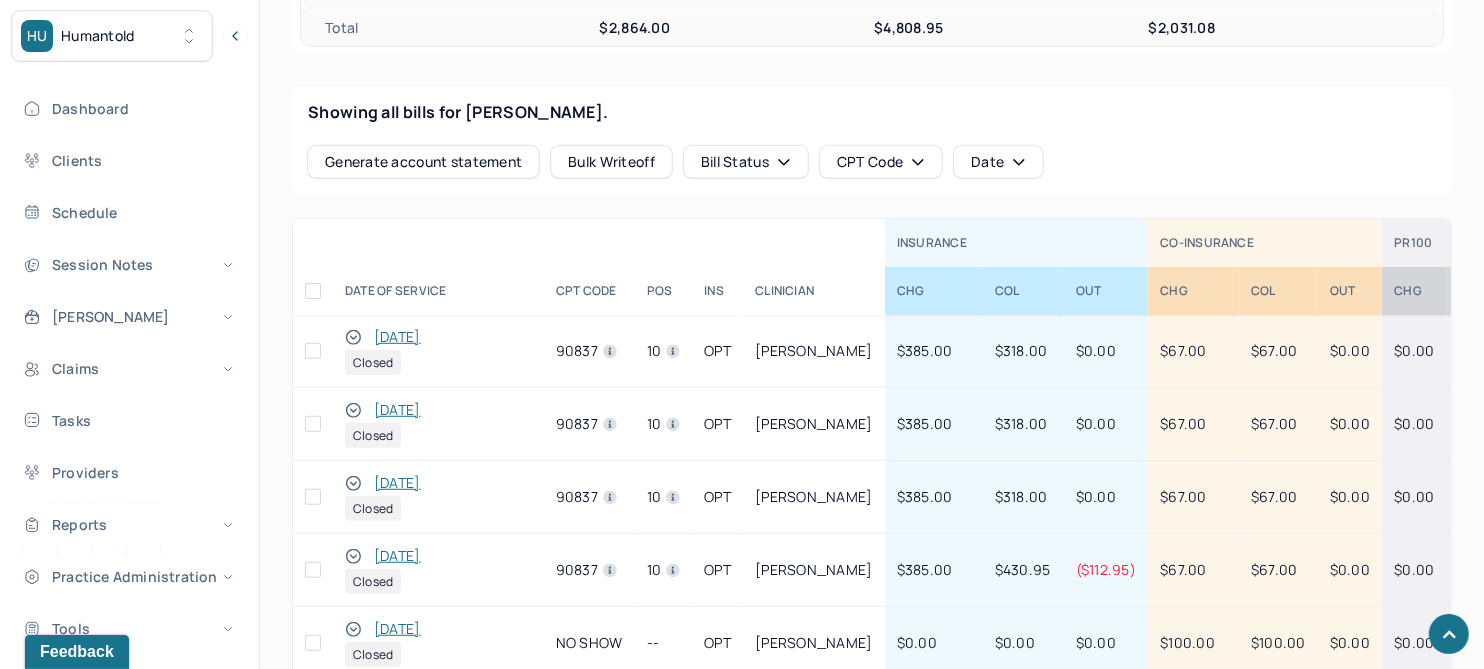 scroll, scrollTop: 1000, scrollLeft: 0, axis: vertical 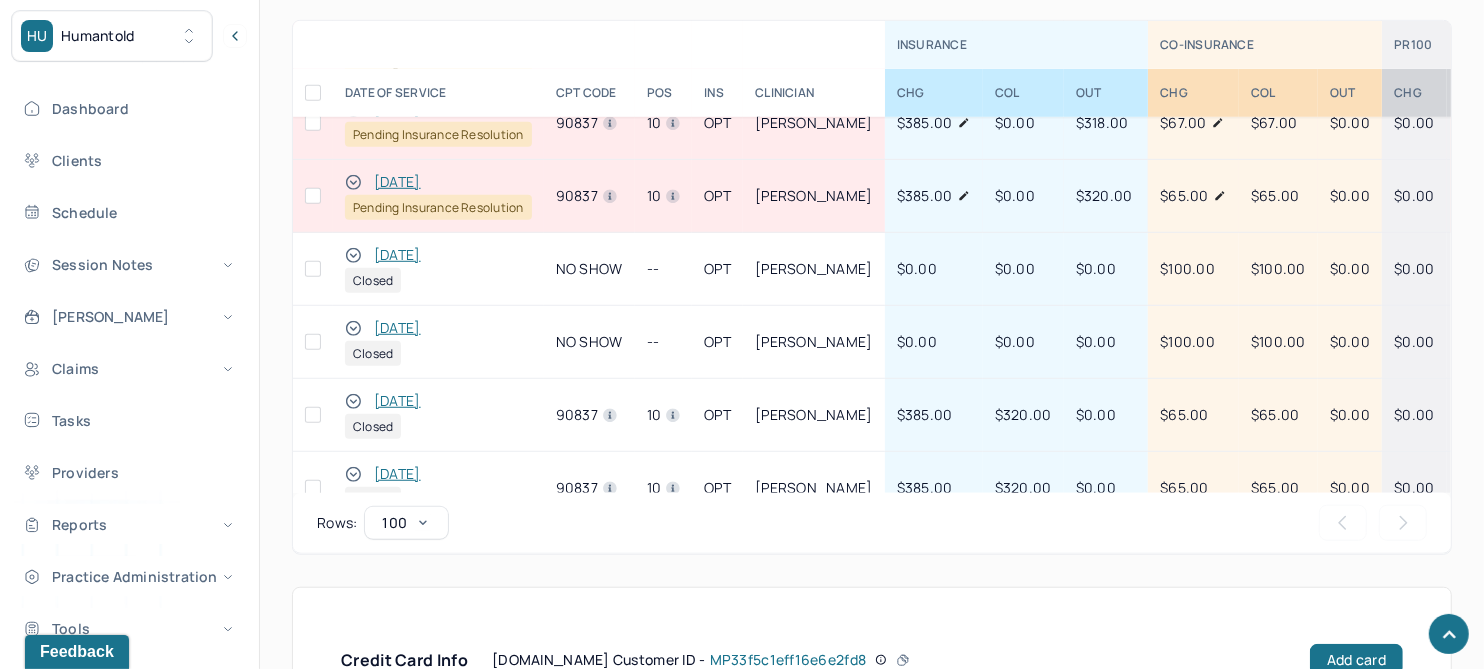 click on "[DATE]" at bounding box center [397, 182] 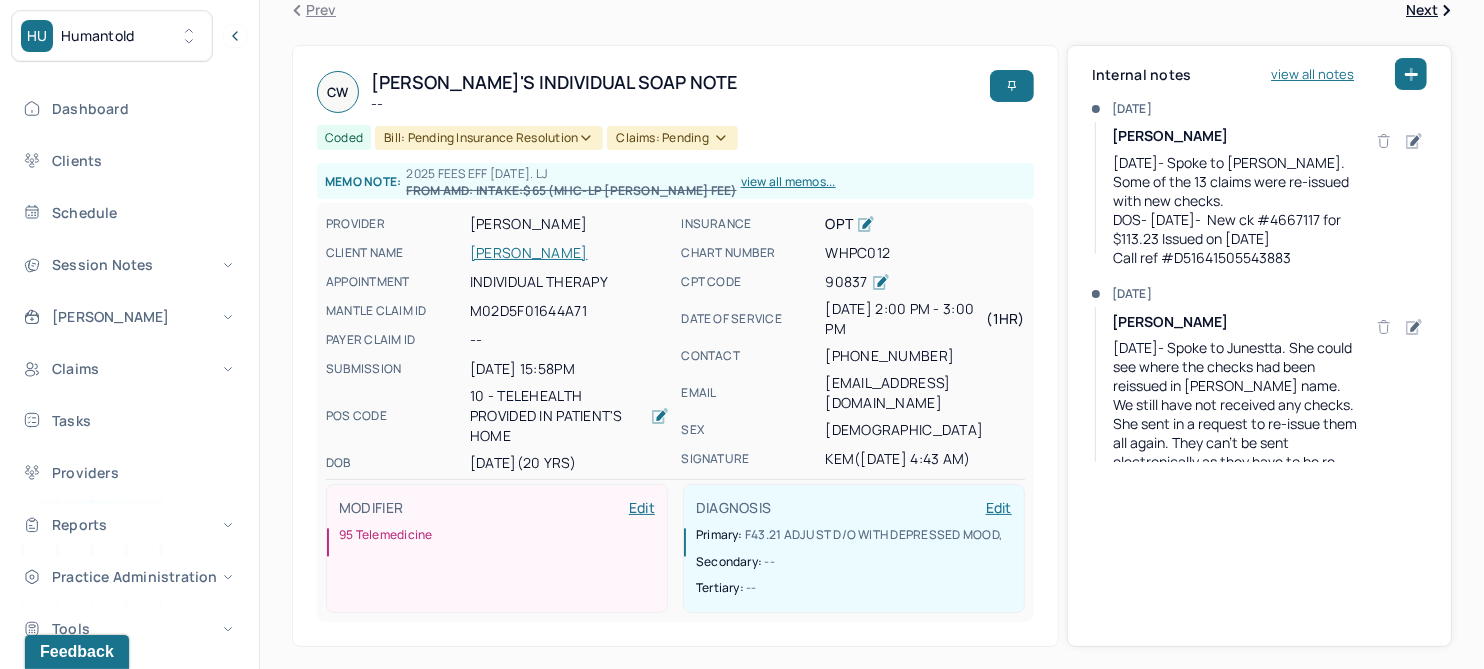 scroll, scrollTop: 0, scrollLeft: 0, axis: both 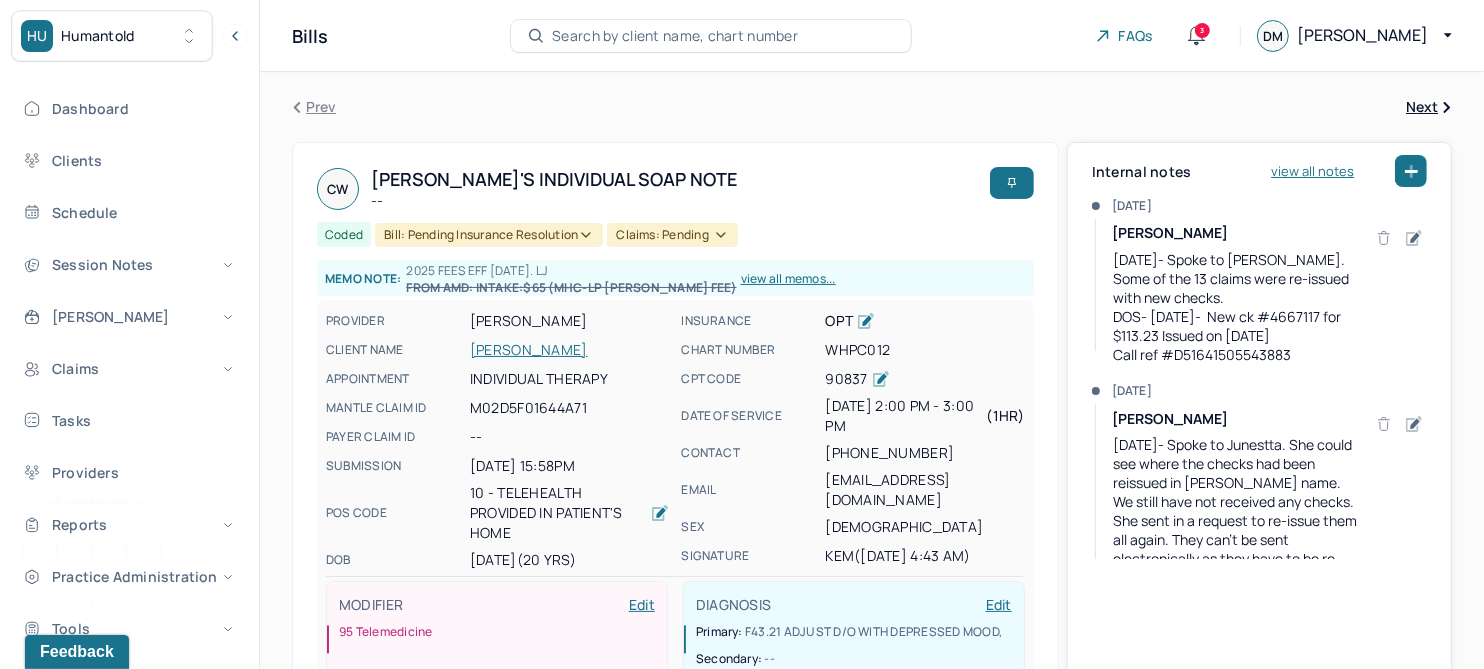 click 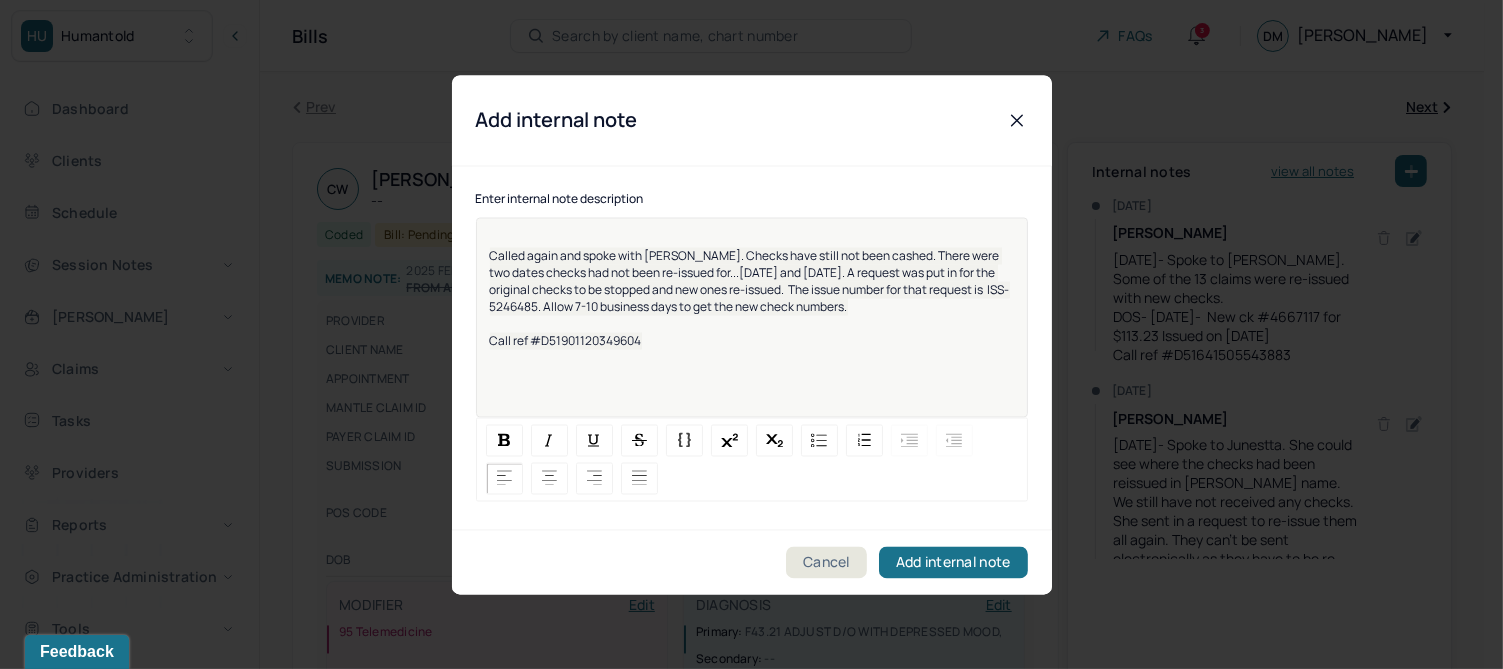 click on "Called again and spoke with [PERSON_NAME]. Checks have still not been cashed. There were two dates checks had not been re-issued for...[DATE] and [DATE]. A request was put in for the original checks to be stopped and new ones re-issued.  The issue number for that request is  ISS-5246485. Allow 7-10 business days to get the new check numbers." at bounding box center (750, 281) 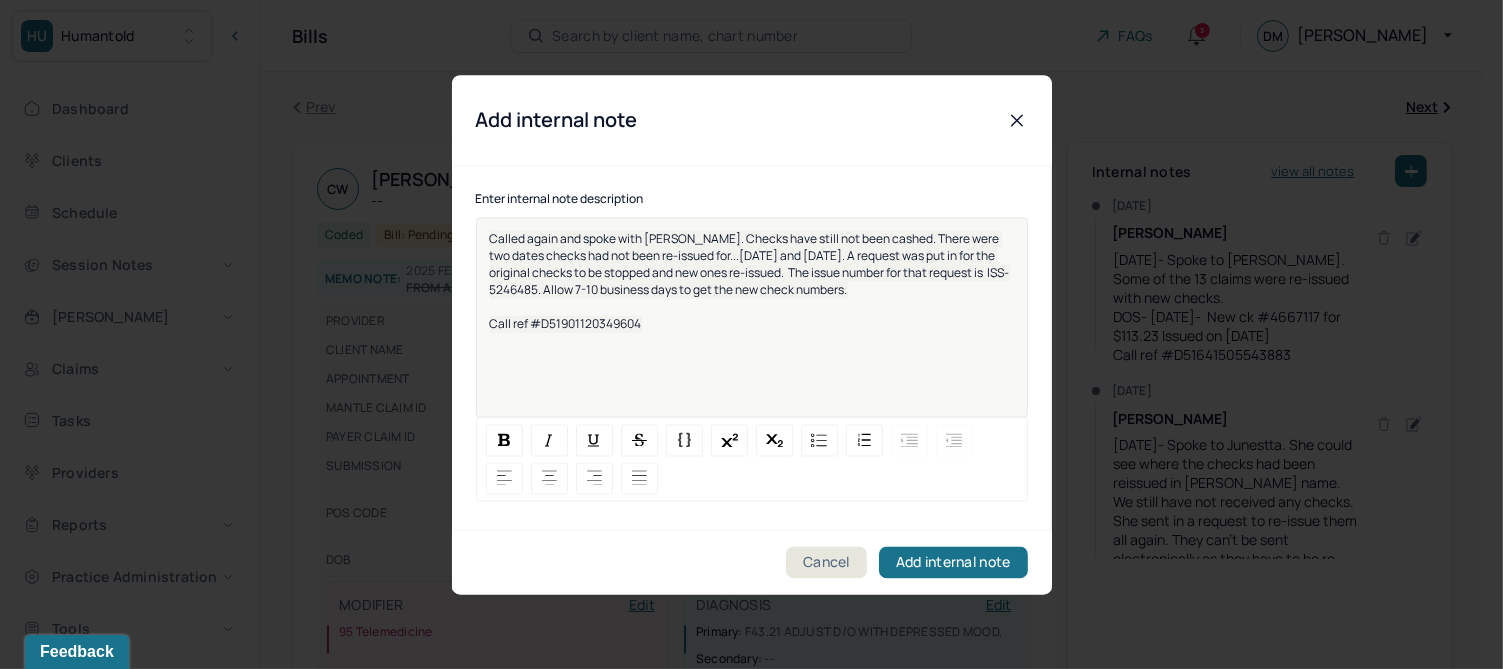 click on "Call ref #D51901120349604" at bounding box center (566, 323) 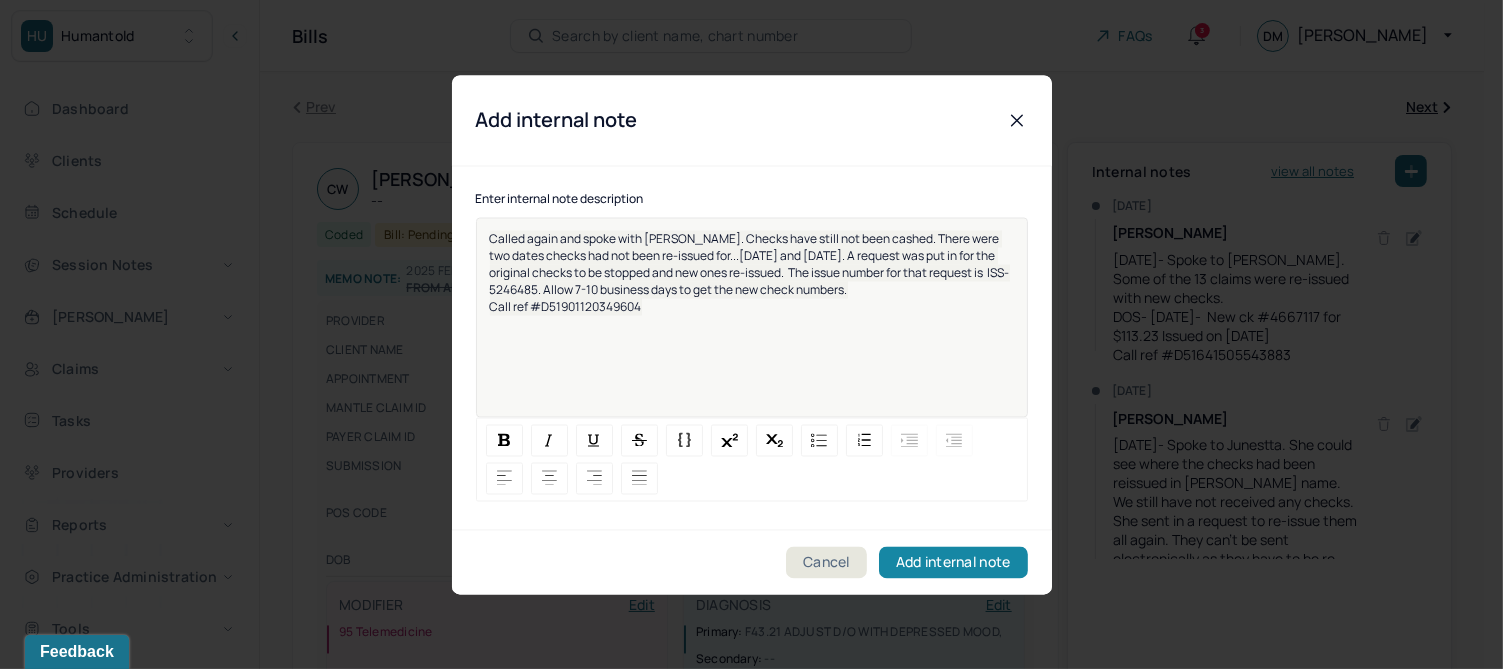 click on "Add internal note" at bounding box center [953, 562] 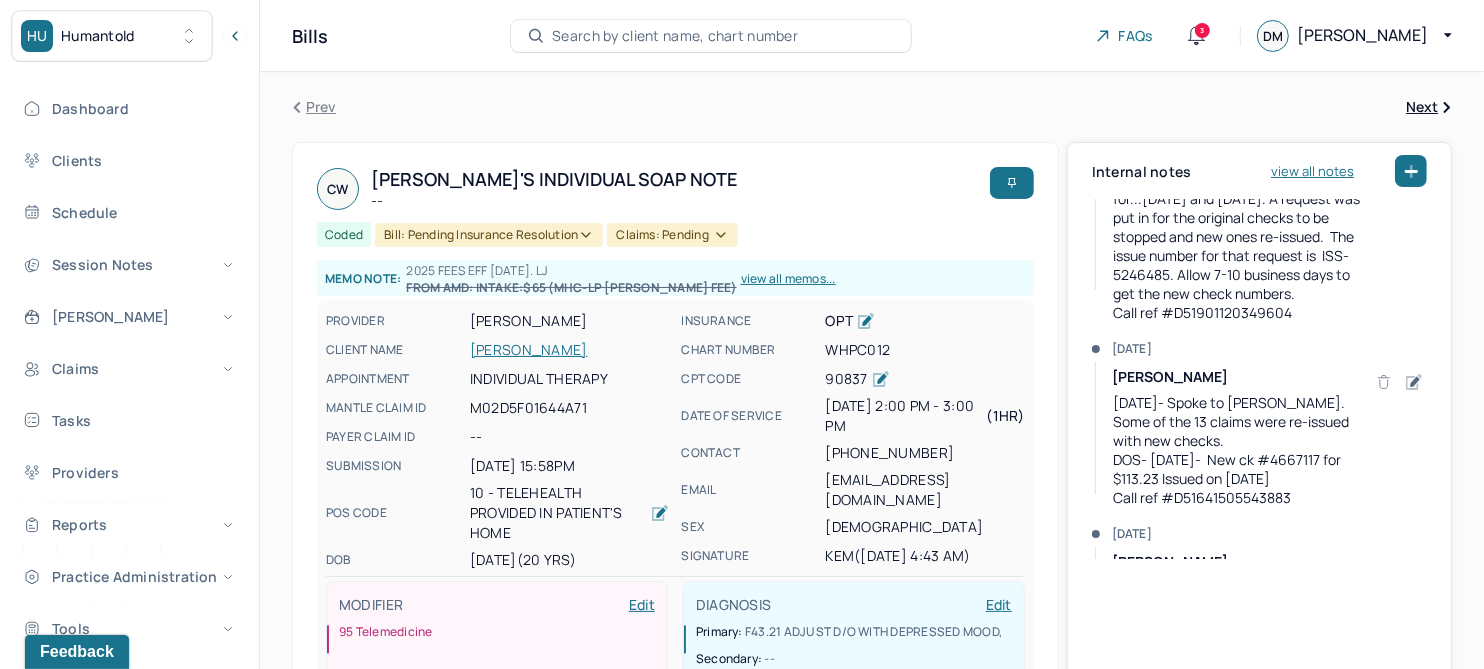 scroll, scrollTop: 0, scrollLeft: 0, axis: both 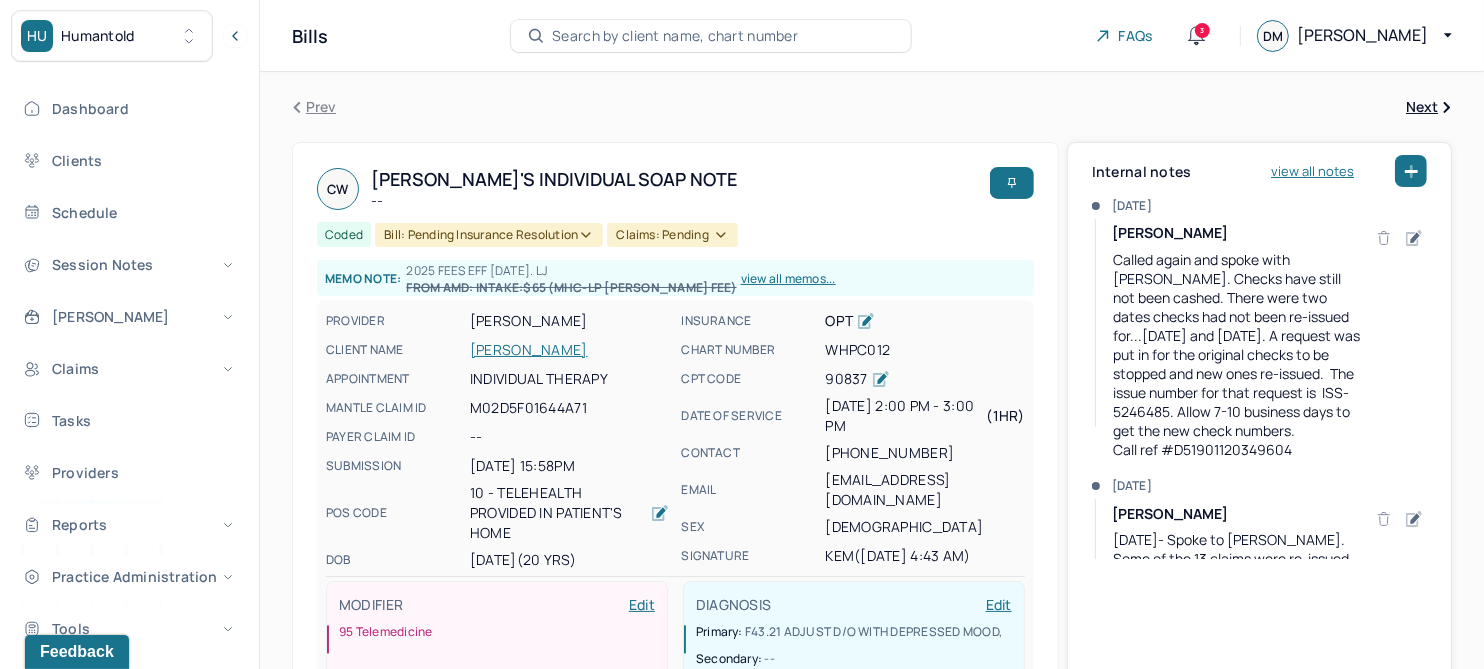 click on "[PERSON_NAME]" at bounding box center [569, 350] 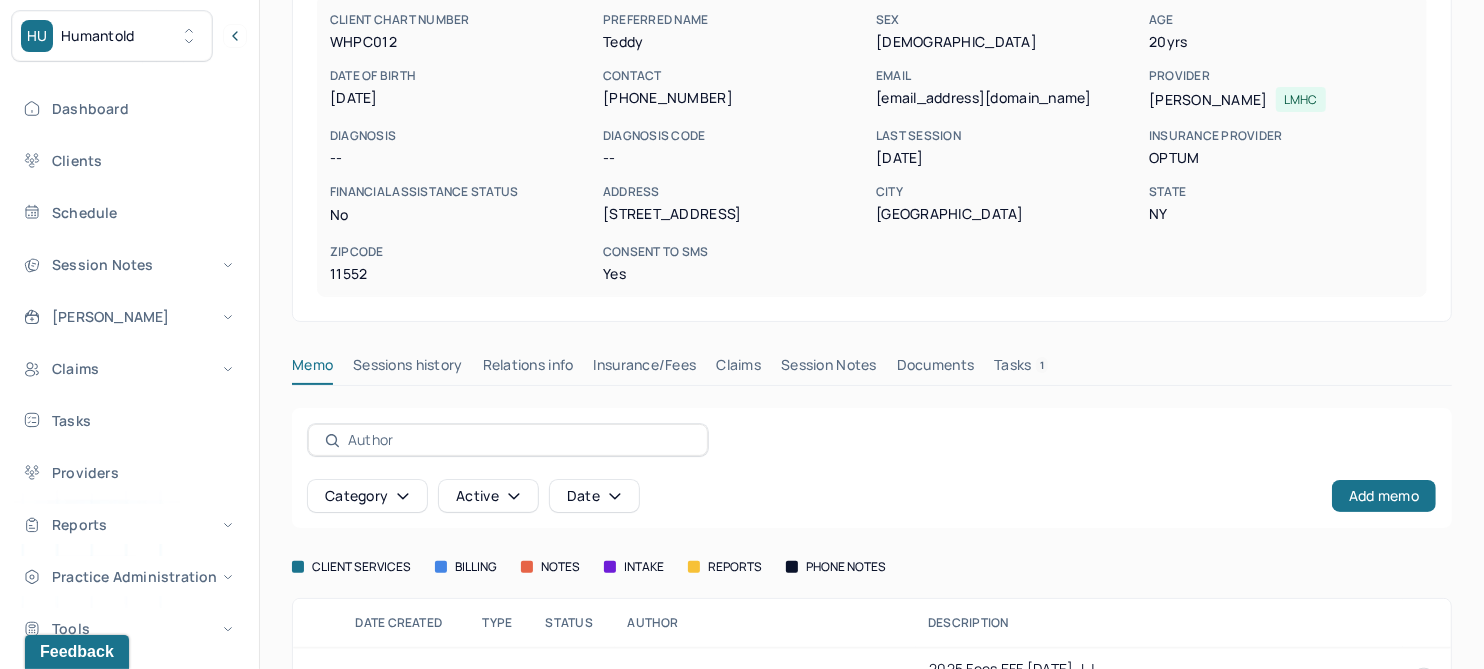 scroll, scrollTop: 270, scrollLeft: 0, axis: vertical 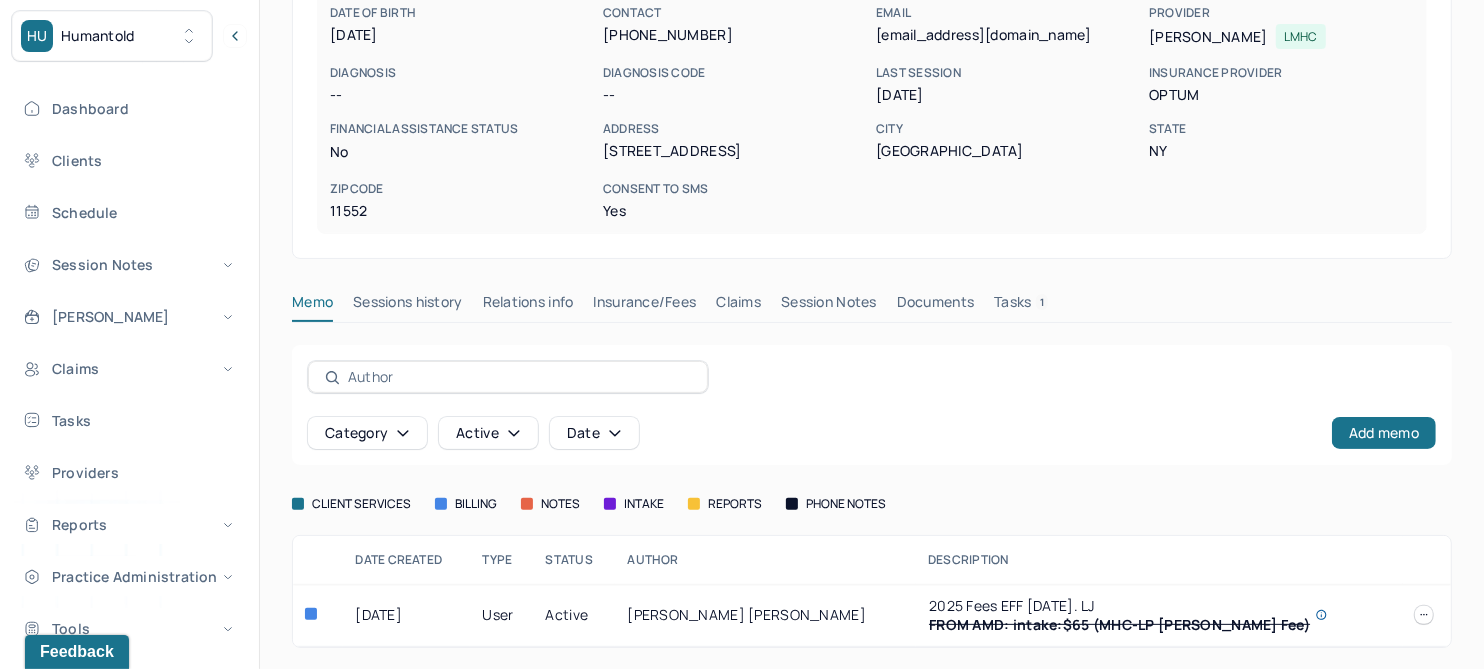 drag, startPoint x: 751, startPoint y: 295, endPoint x: 283, endPoint y: 526, distance: 521.90515 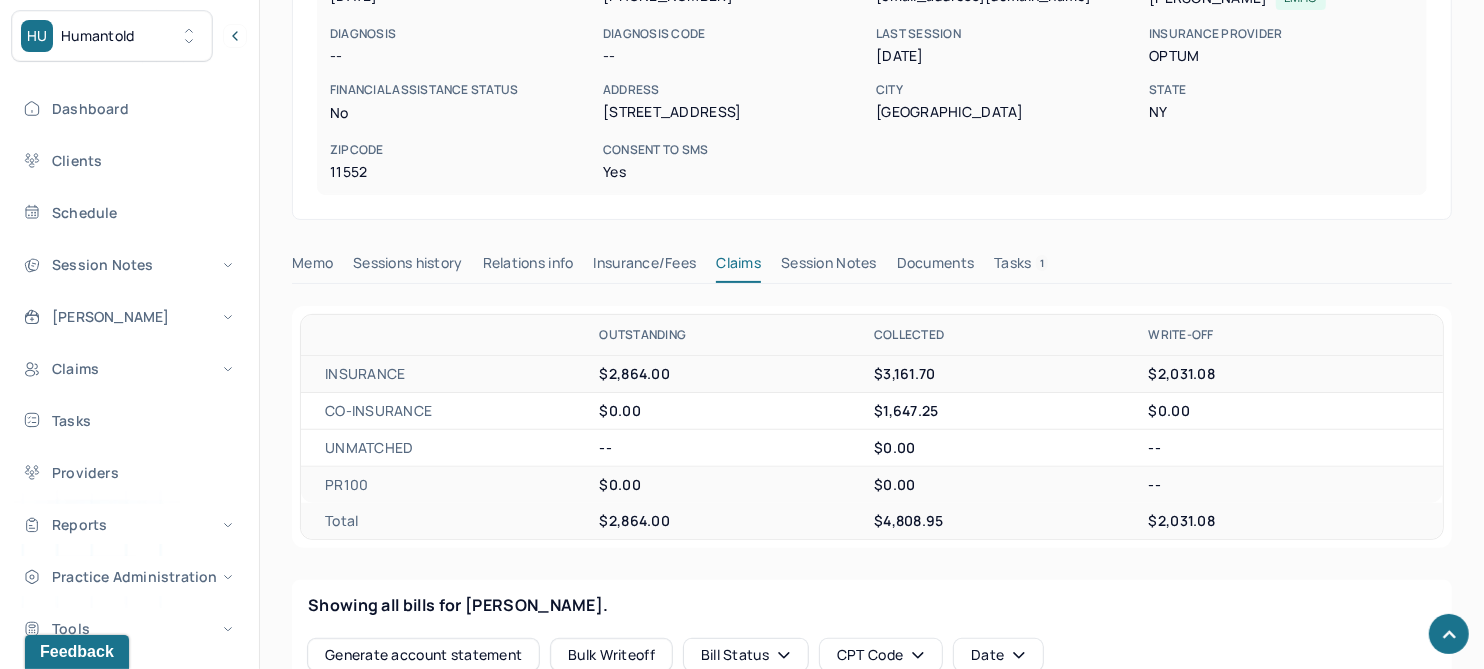 scroll, scrollTop: 644, scrollLeft: 0, axis: vertical 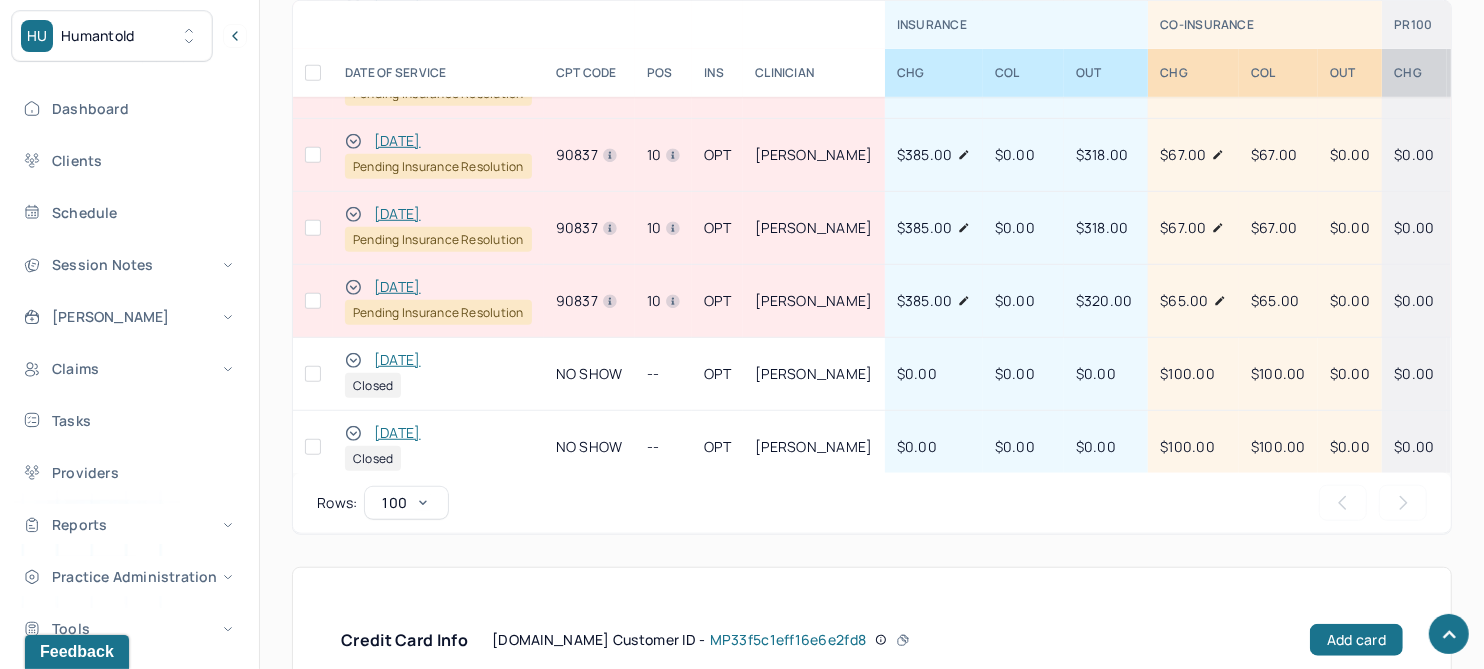 click on "[DATE]" at bounding box center [397, 214] 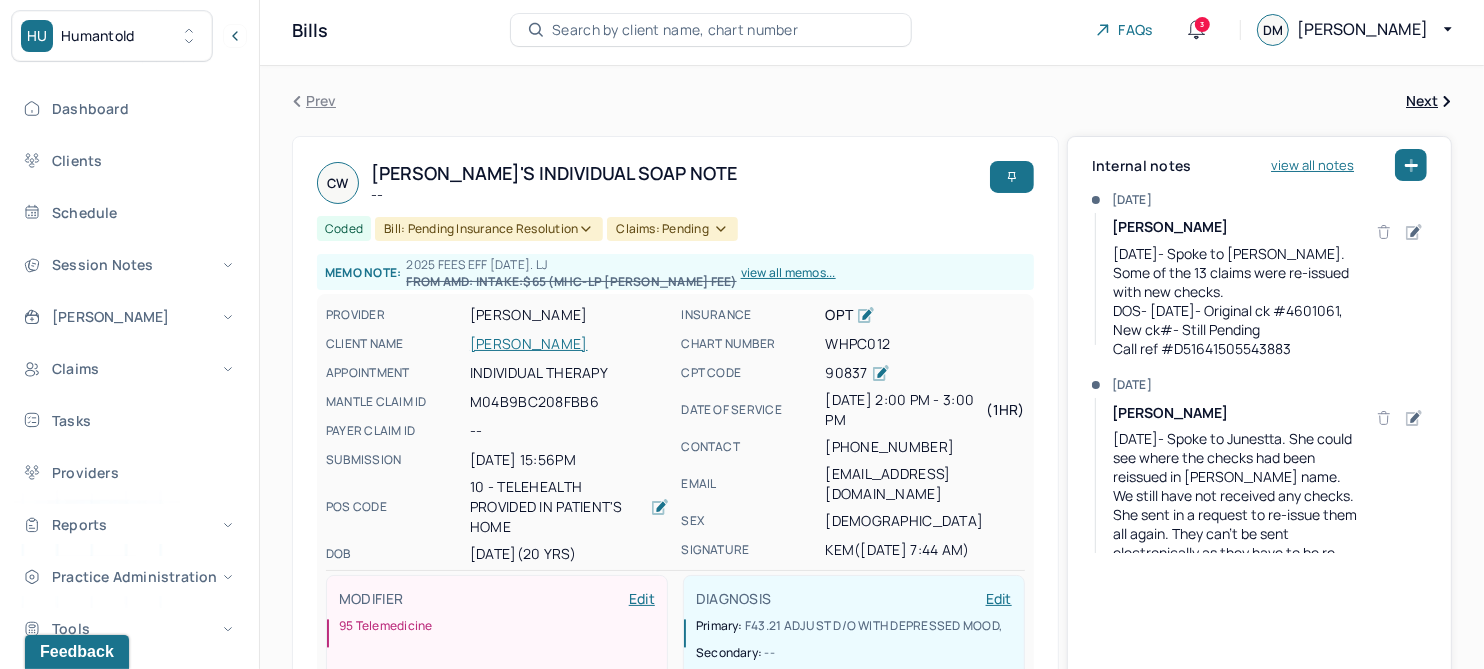 scroll, scrollTop: 0, scrollLeft: 0, axis: both 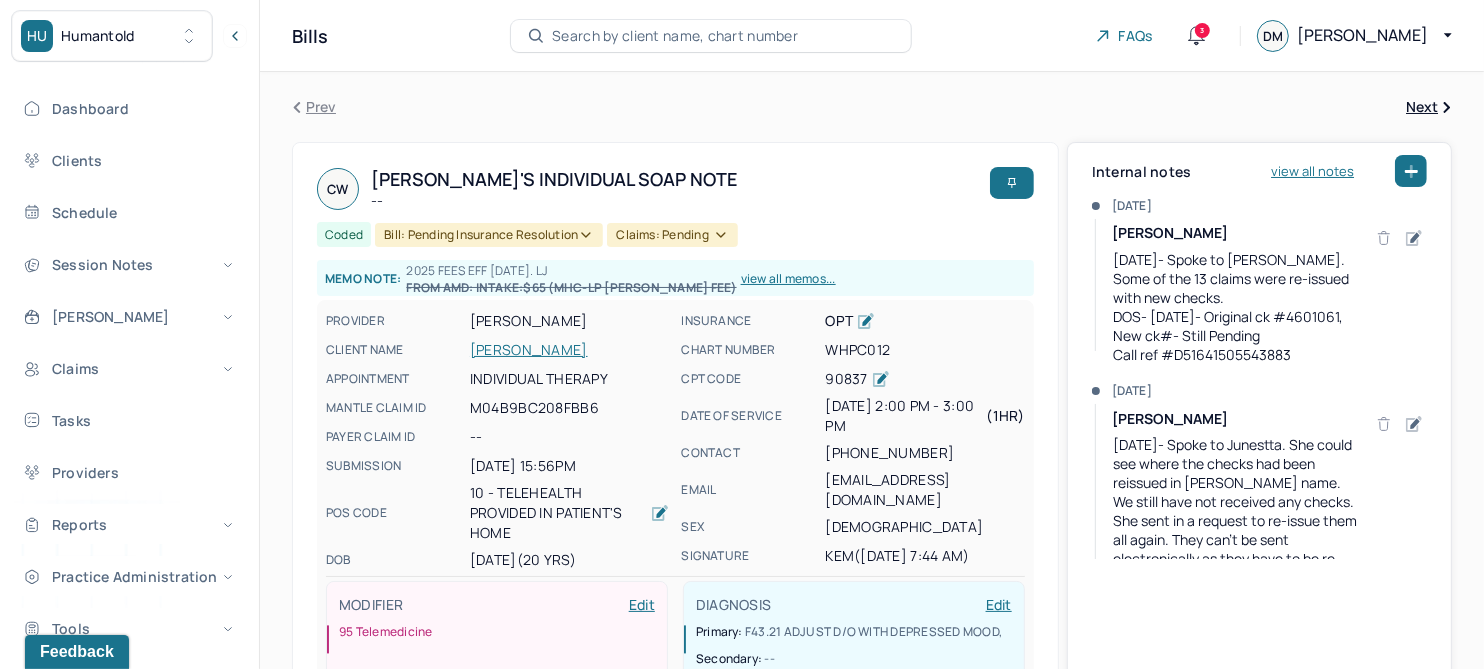 click 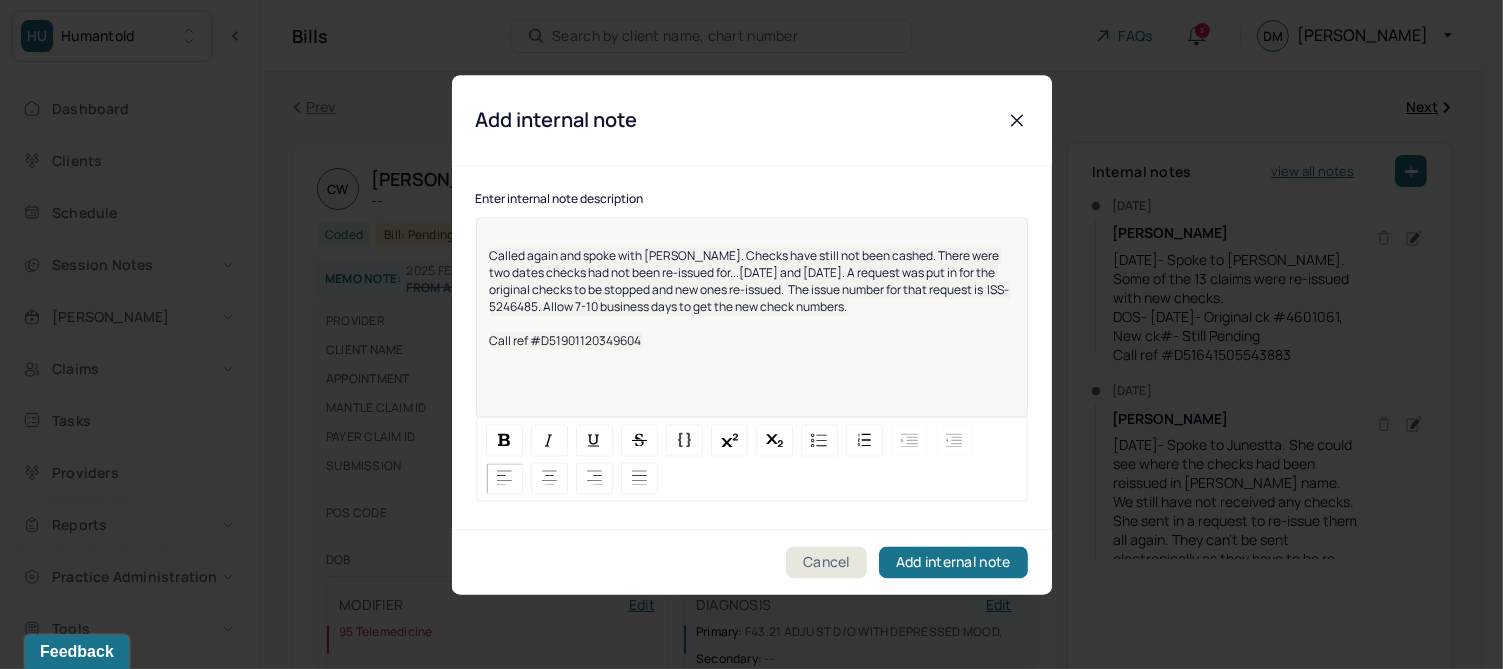 click on "Called again and spoke with [PERSON_NAME]. Checks have still not been cashed. There were two dates checks had not been re-issued for...[DATE] and [DATE]. A request was put in for the original checks to be stopped and new ones re-issued.  The issue number for that request is  ISS-5246485. Allow 7-10 business days to get the new check numbers." at bounding box center (750, 281) 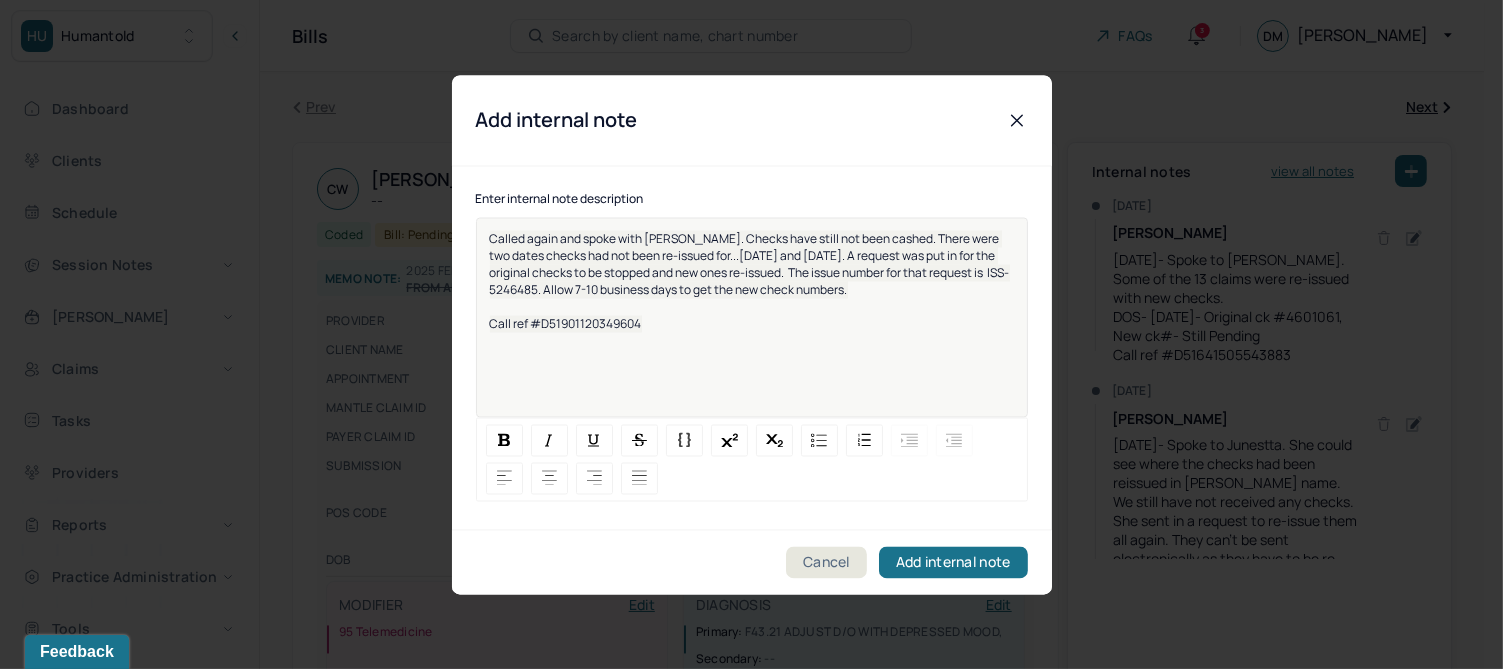 click on "Call ref #D51901120349604" at bounding box center (566, 323) 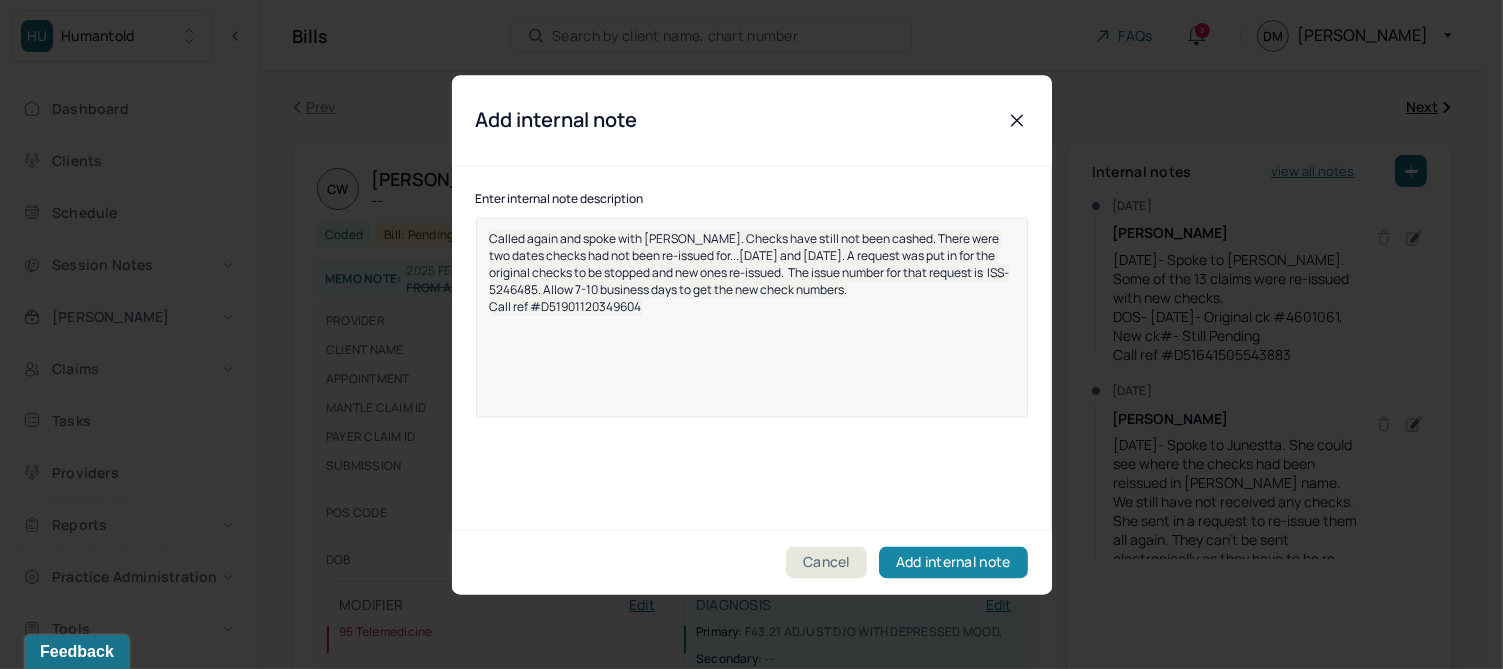 click on "Add internal note" at bounding box center [953, 562] 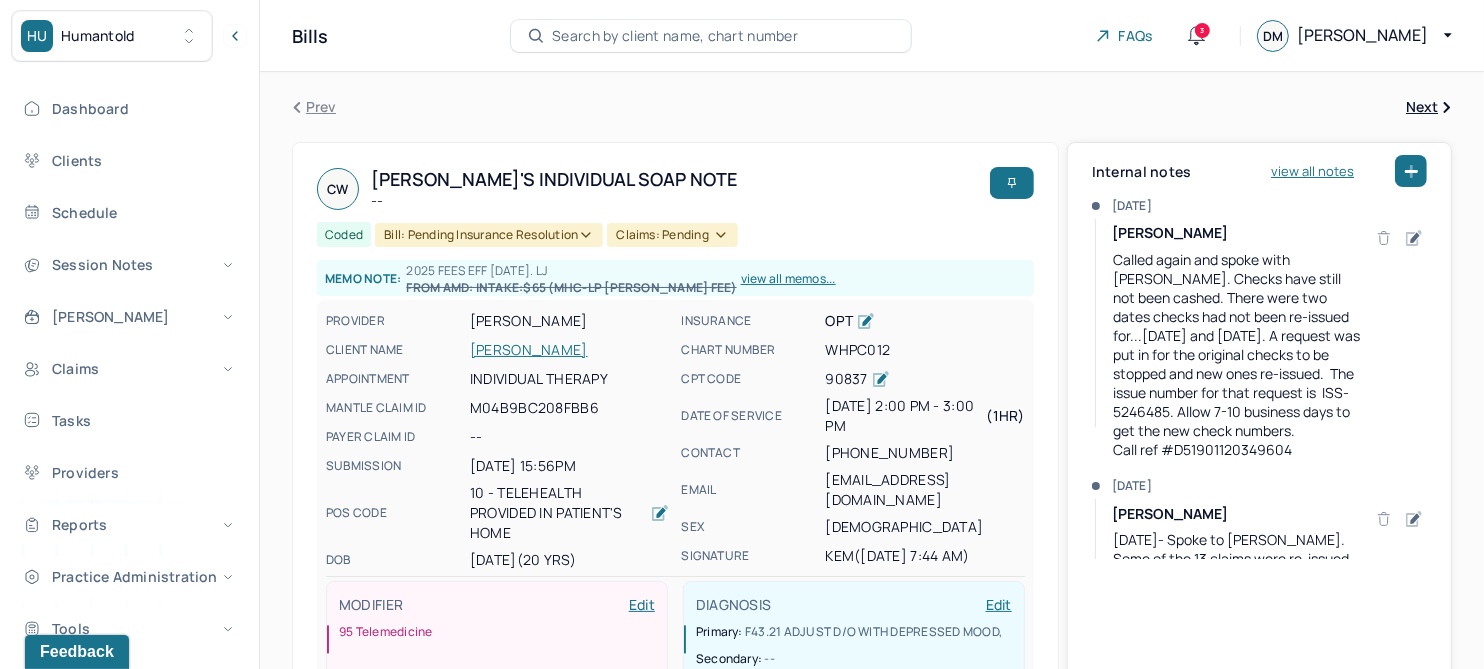click on "[PERSON_NAME]" at bounding box center (569, 350) 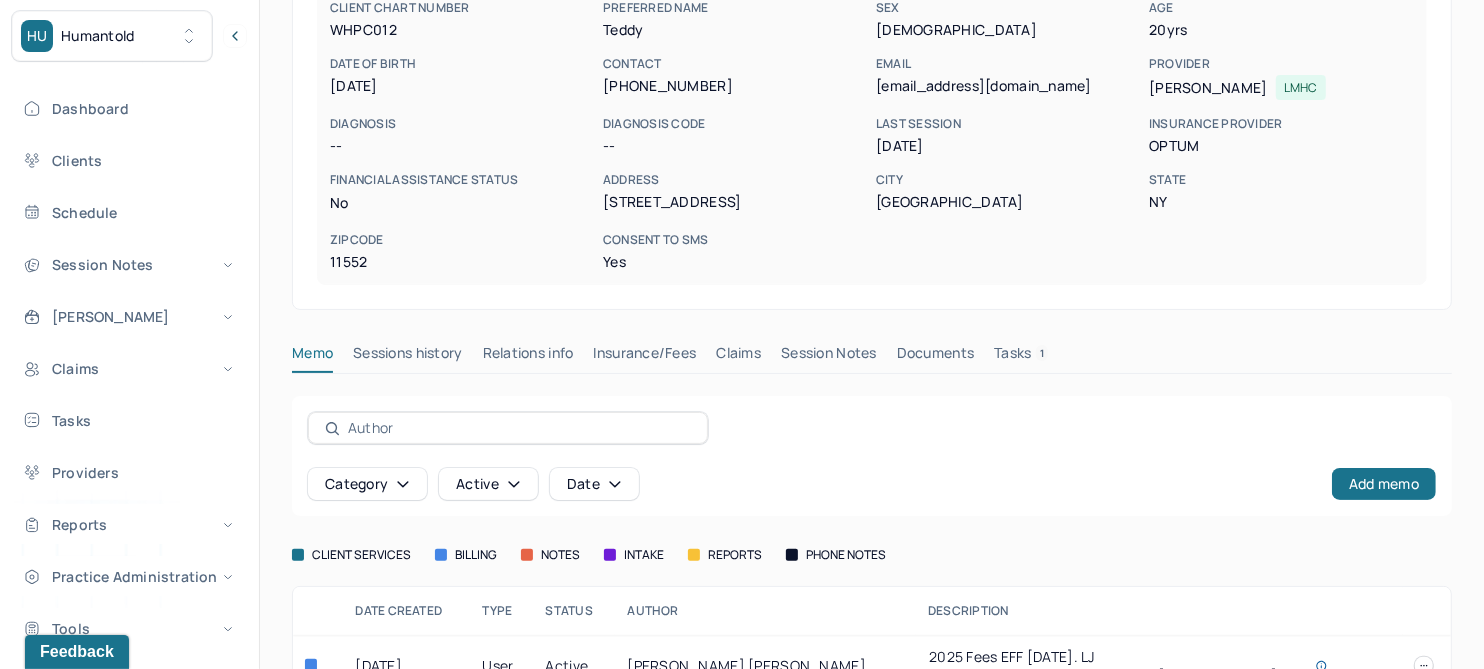 scroll, scrollTop: 250, scrollLeft: 0, axis: vertical 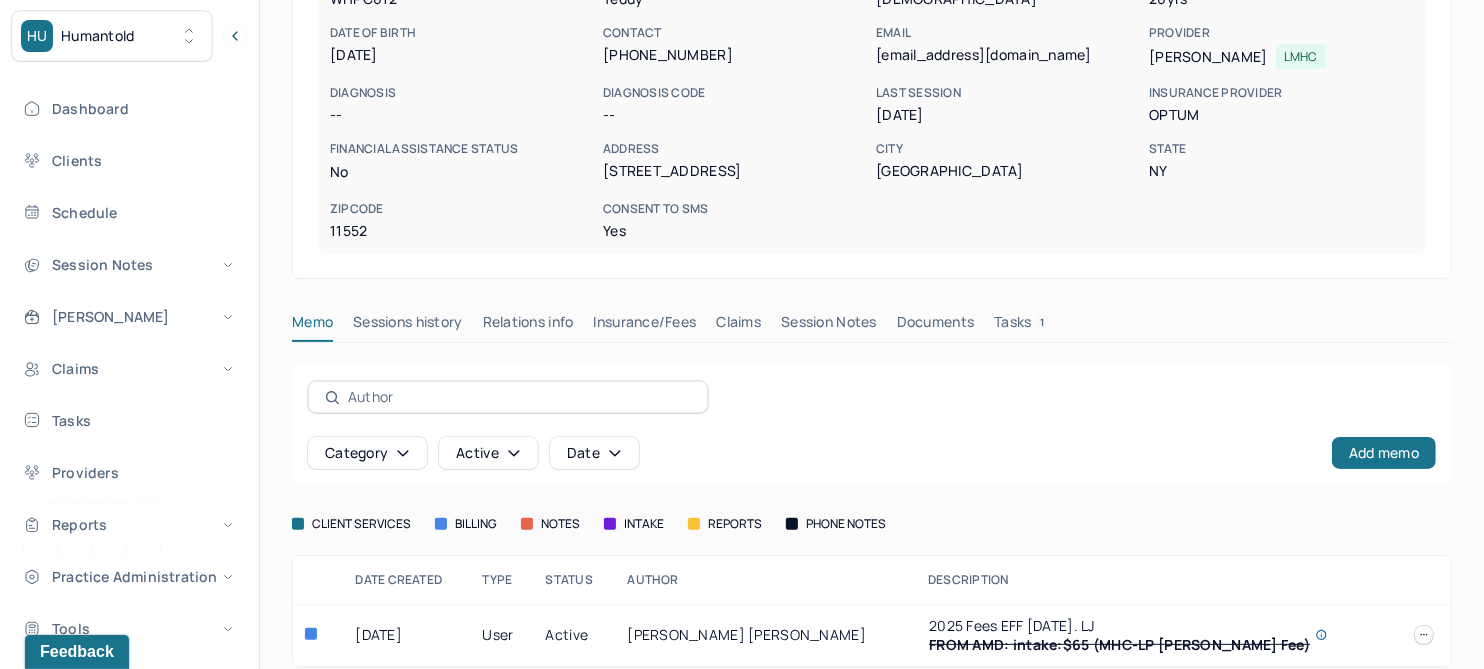 click on "Claims" at bounding box center [738, 326] 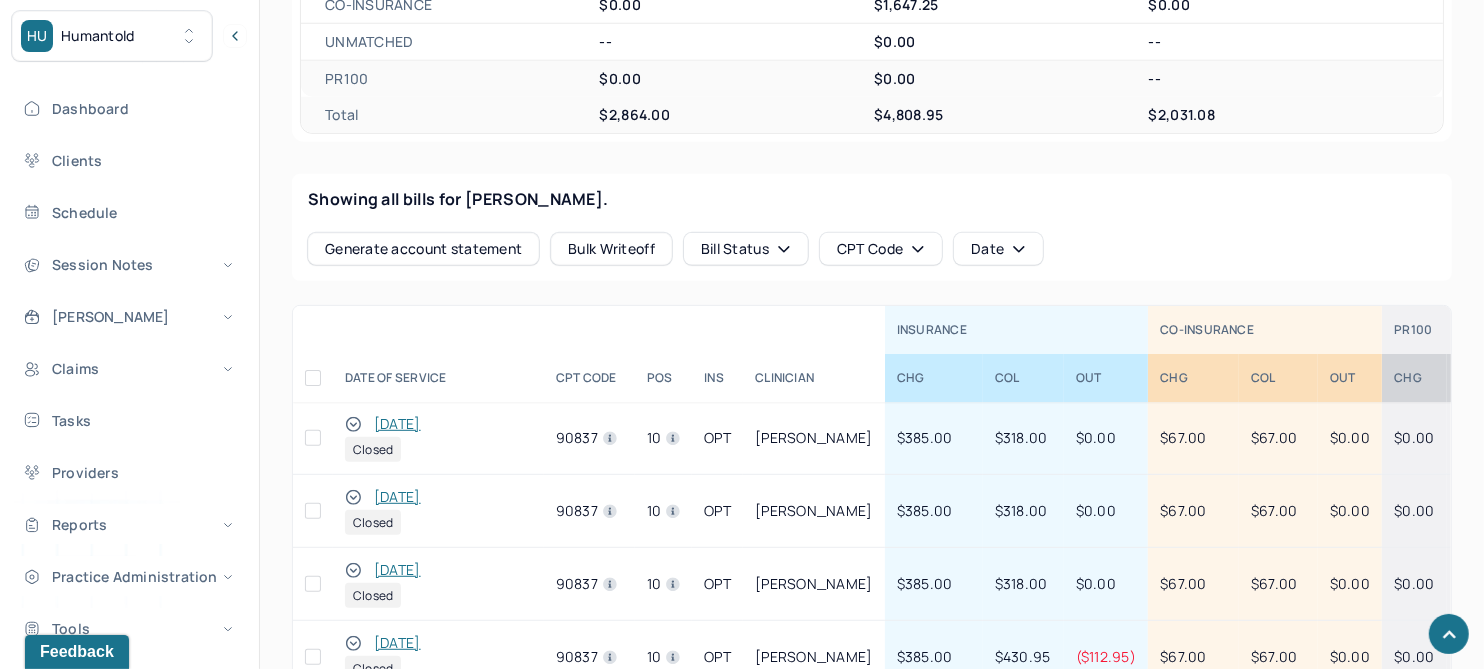 scroll, scrollTop: 750, scrollLeft: 0, axis: vertical 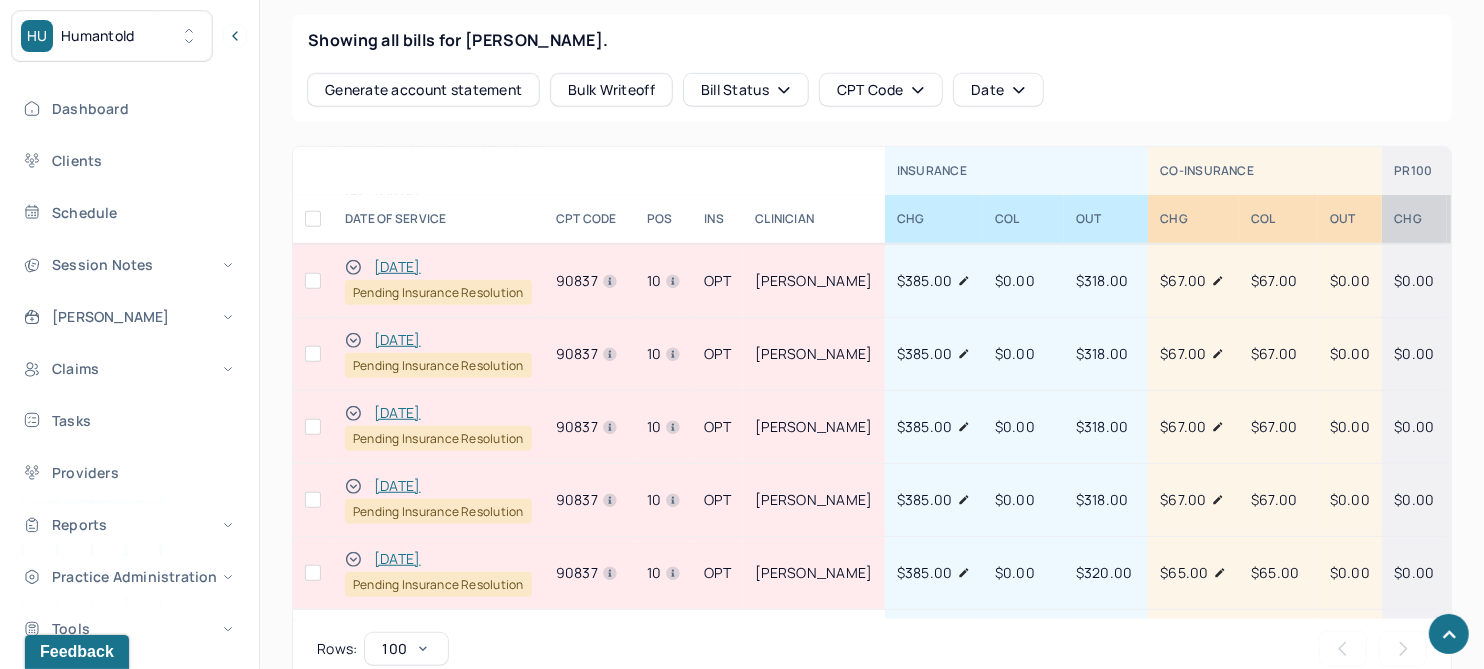 click on "[DATE]" at bounding box center [397, 413] 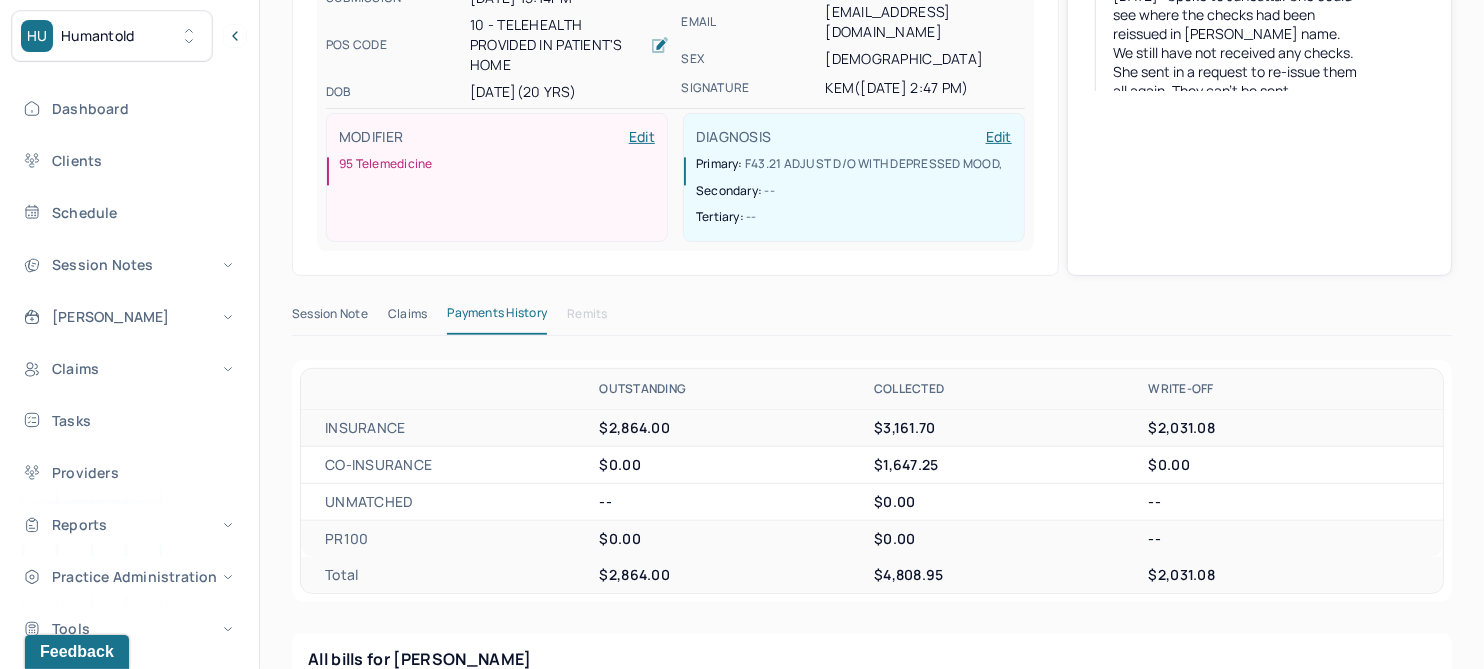 scroll, scrollTop: 0, scrollLeft: 0, axis: both 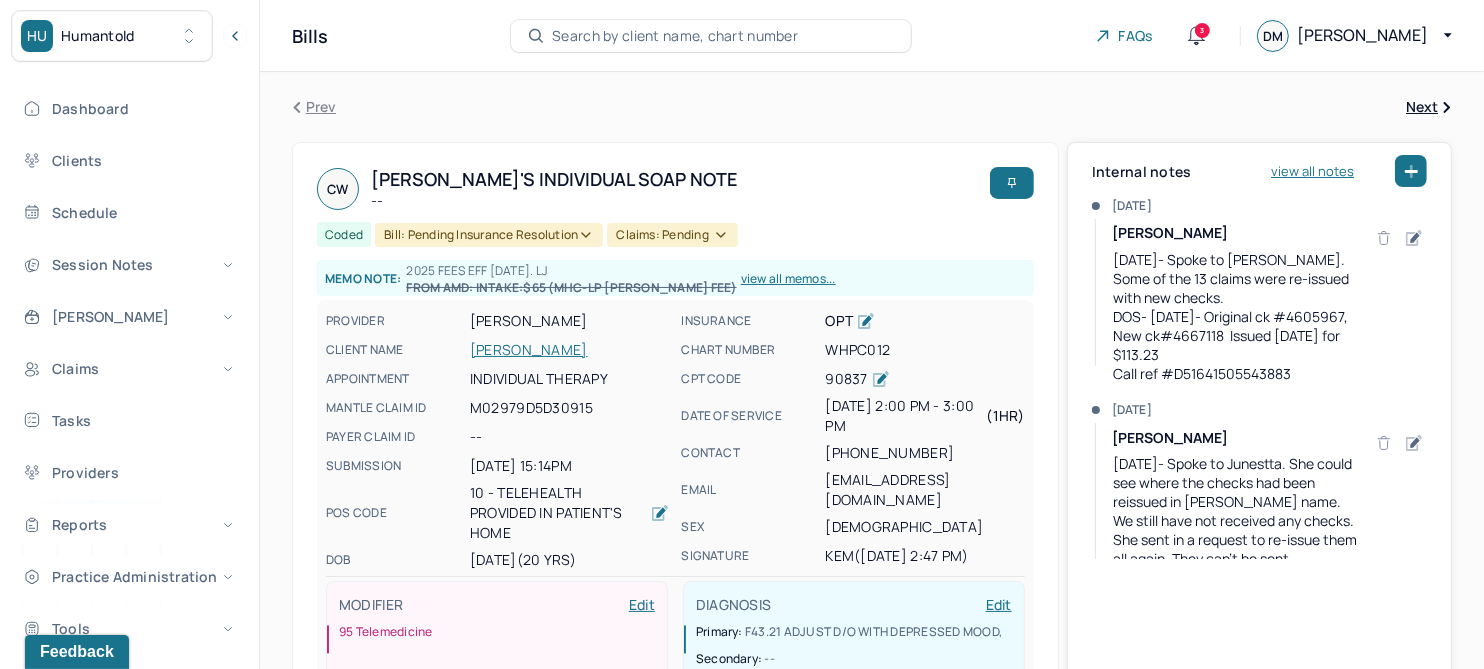 click 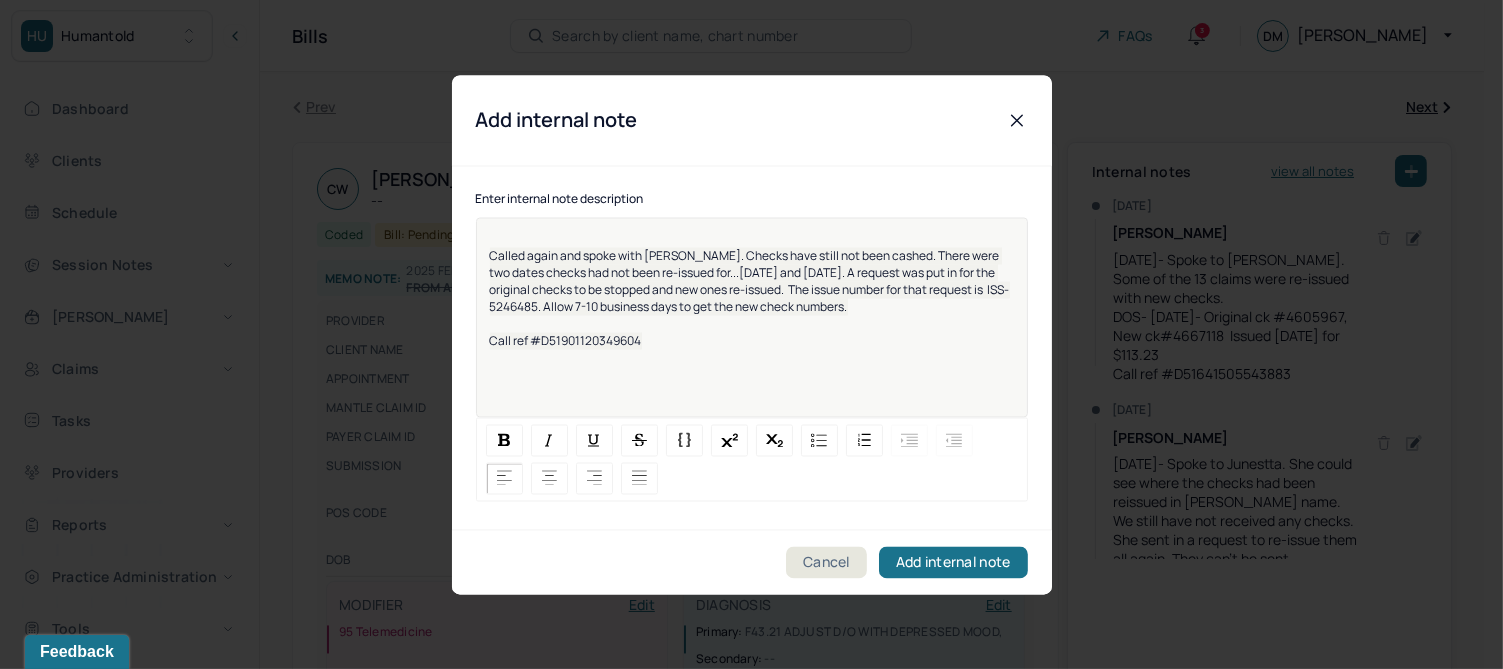 click on "Called again and spoke with [PERSON_NAME]. Checks have still not been cashed. There were two dates checks had not been re-issued for...[DATE] and [DATE]. A request was put in for the original checks to be stopped and new ones re-issued.  The issue number for that request is  ISS-5246485. Allow 7-10 business days to get the new check numbers." at bounding box center [750, 281] 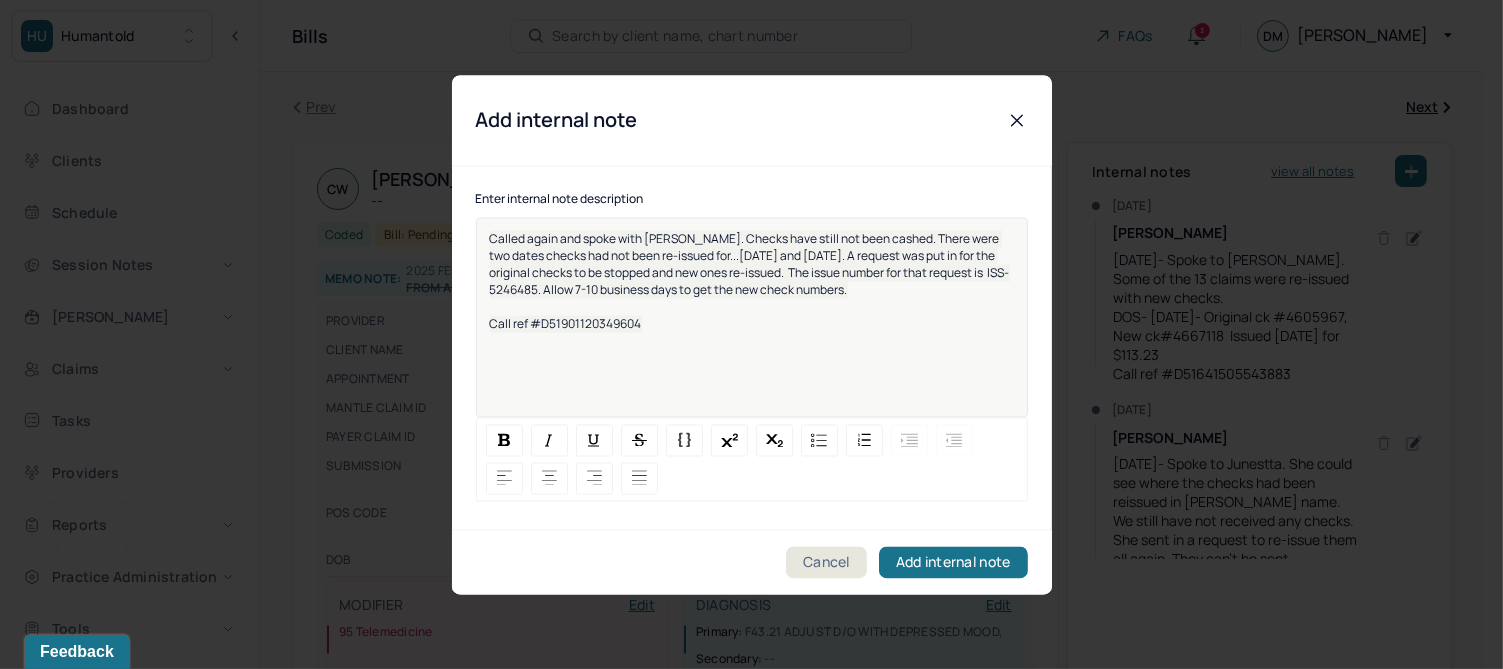 click on "Called again and spoke with [PERSON_NAME]. Checks have still not been cashed. There were two dates checks had not been re-issued for...[DATE] and [DATE]. A request was put in for the original checks to be stopped and new ones re-issued.  The issue number for that request is  ISS-5246485. Allow 7-10 business days to get the new check numbers." at bounding box center (750, 264) 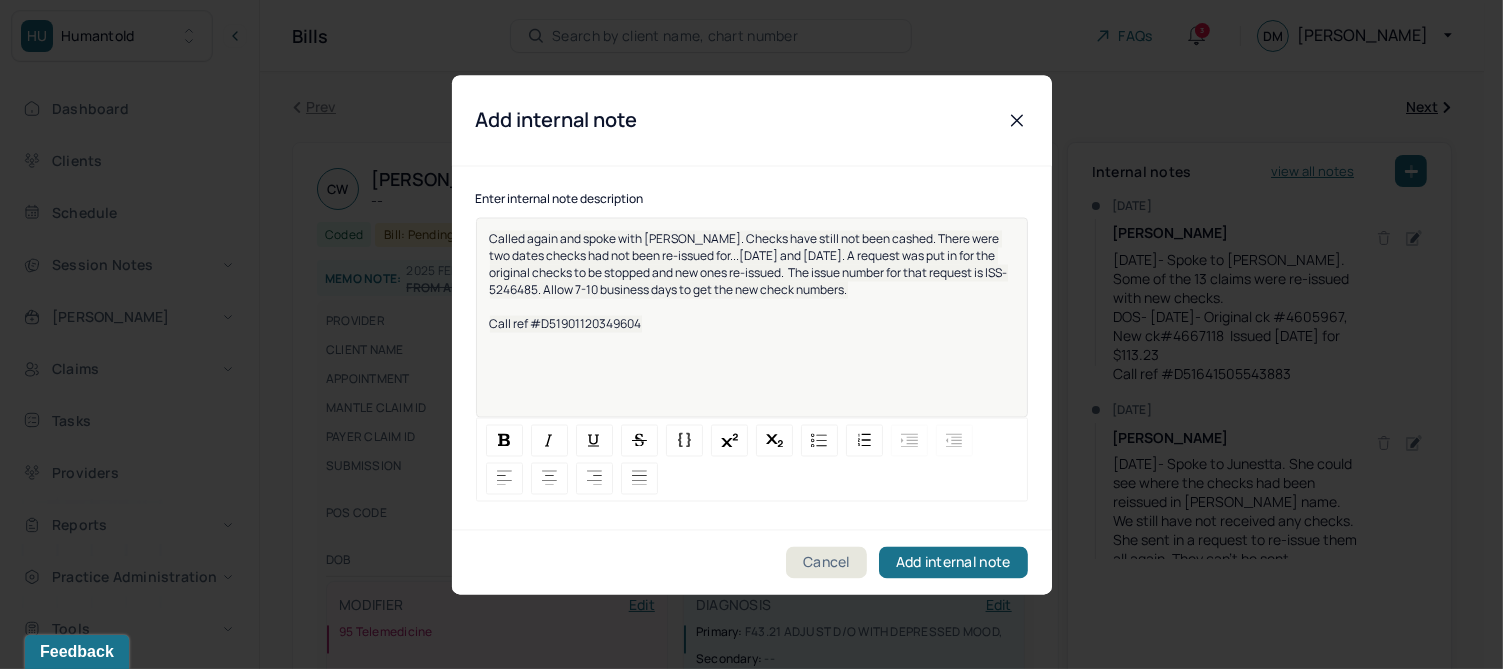 click on "Called again and spoke with [PERSON_NAME]. Checks have still not been cashed. There were two dates checks had not been re-issued for...[DATE] and [DATE]. A request was put in for the original checks to be stopped and new ones re-issued.  The issue number for that request is ISS-5246485. Allow 7-10 business days to get the new check numbers.  Call ref #D51901120349604" at bounding box center [752, 330] 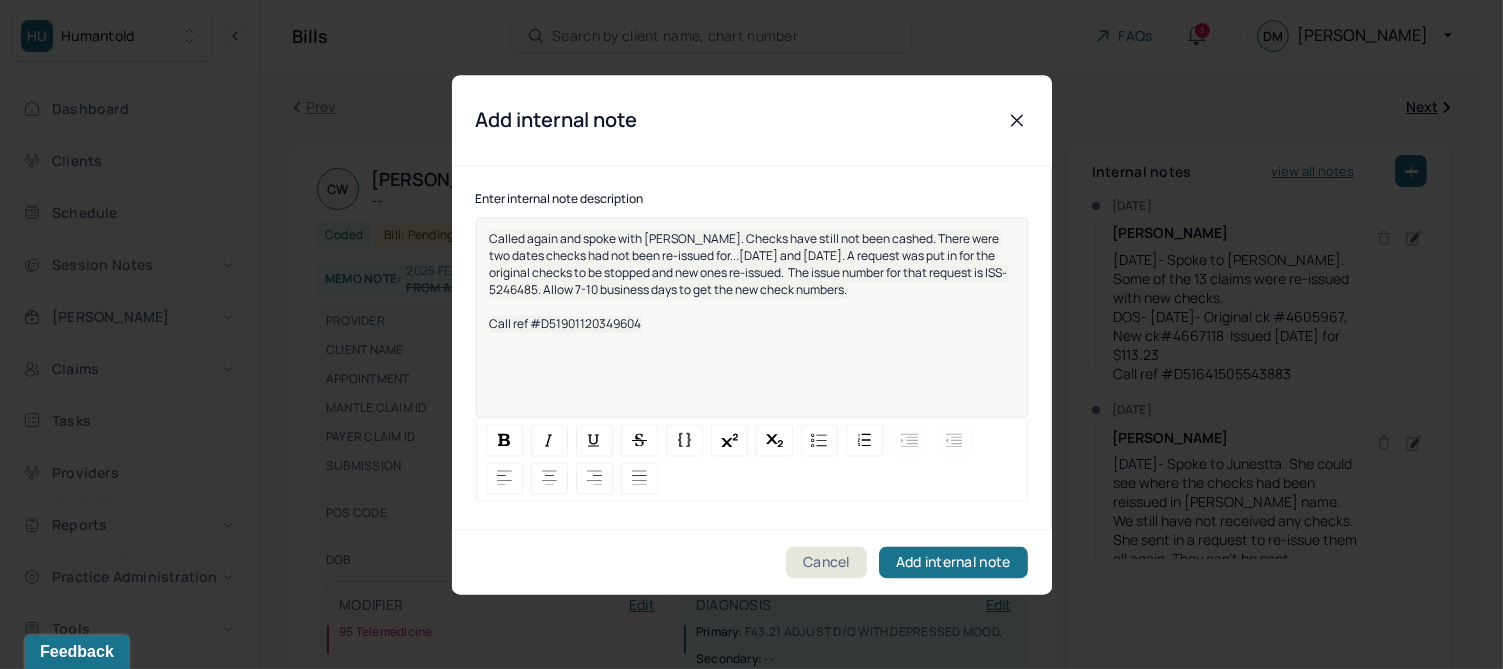 click on "Call ref #D51901120349604" at bounding box center [566, 323] 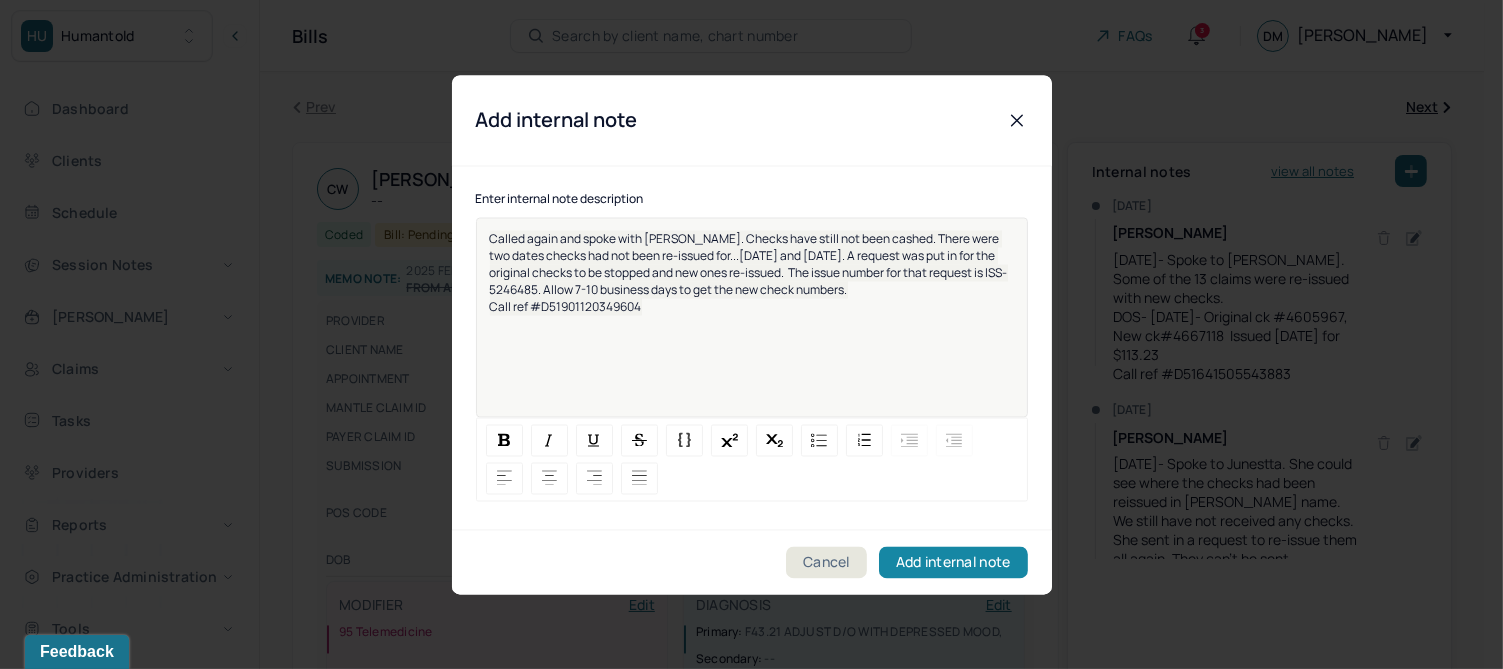 click on "Add internal note" at bounding box center (953, 562) 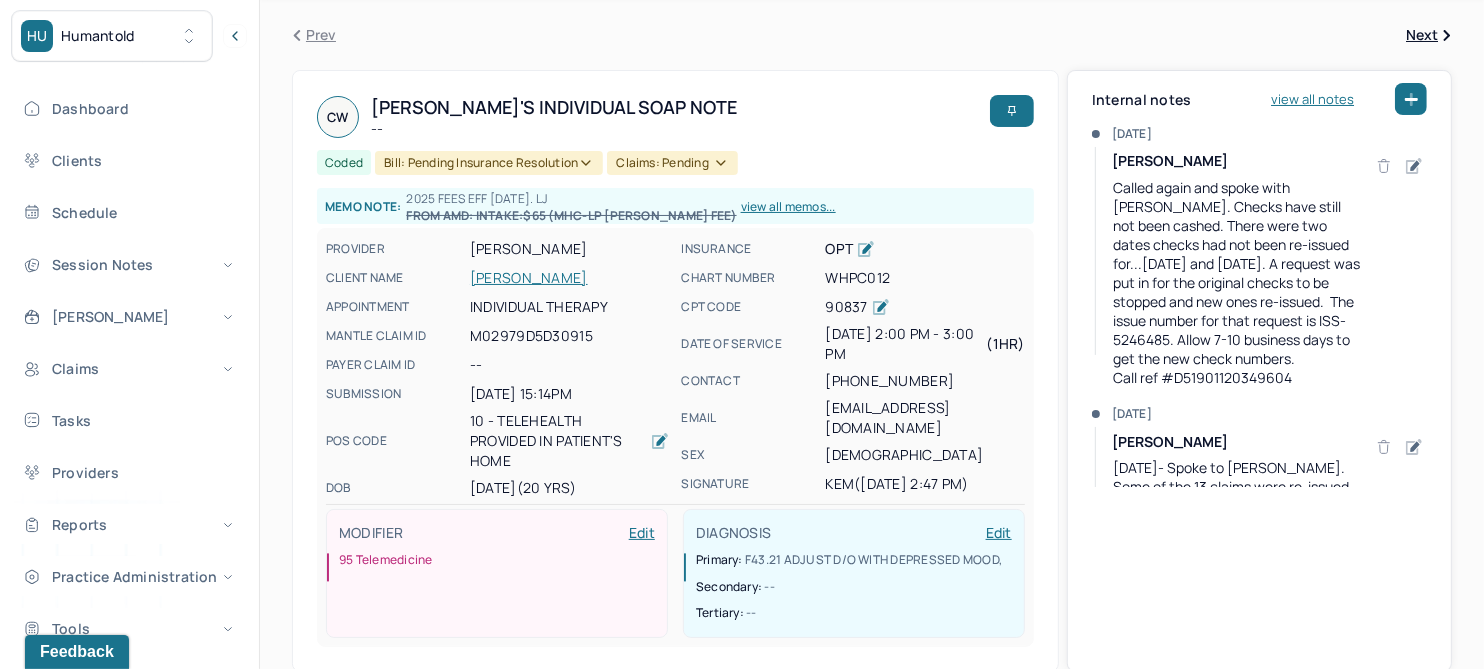 scroll, scrollTop: 125, scrollLeft: 0, axis: vertical 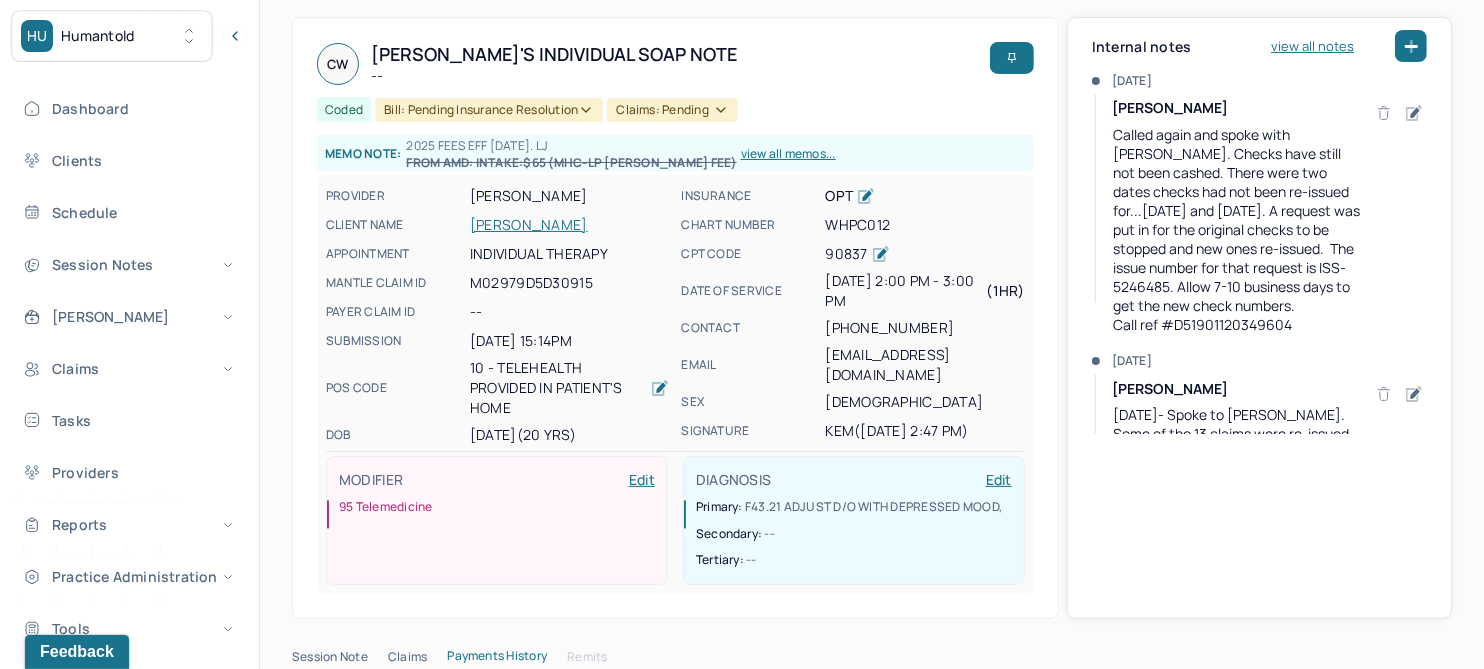 click on "[PERSON_NAME]" at bounding box center [569, 225] 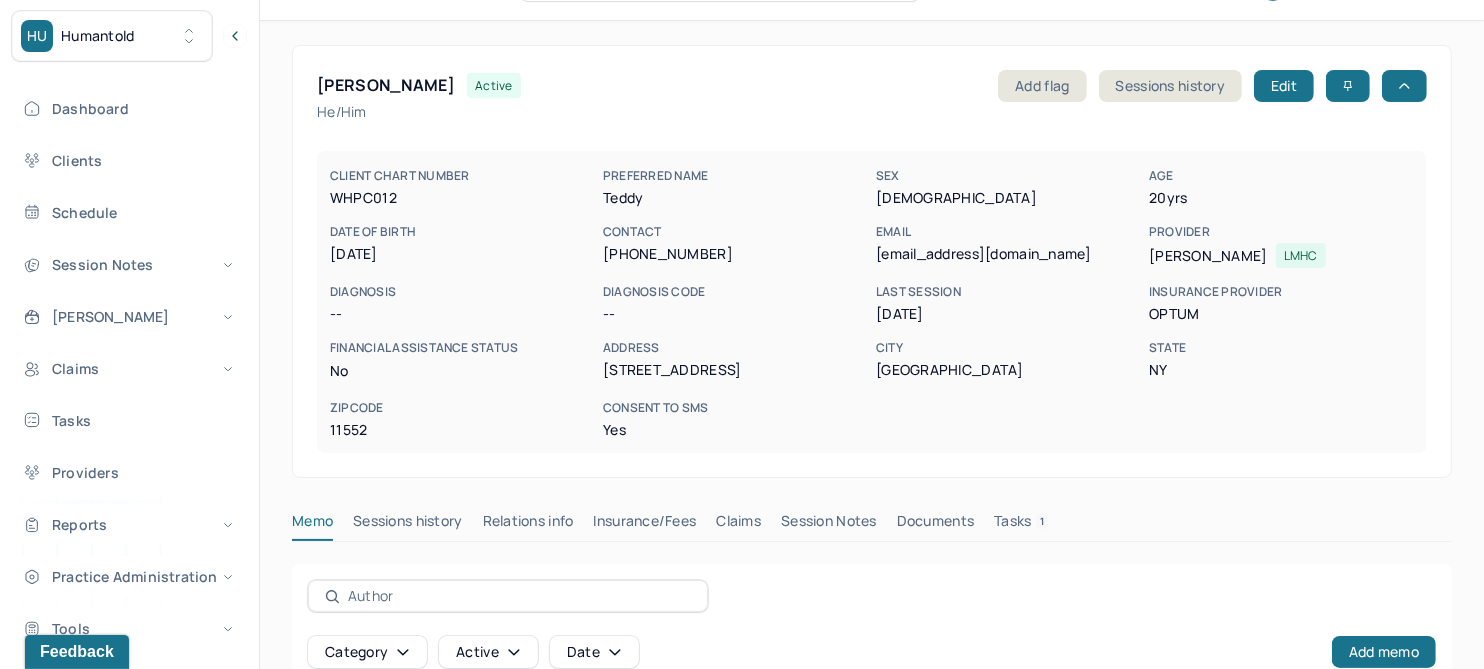 scroll, scrollTop: 125, scrollLeft: 0, axis: vertical 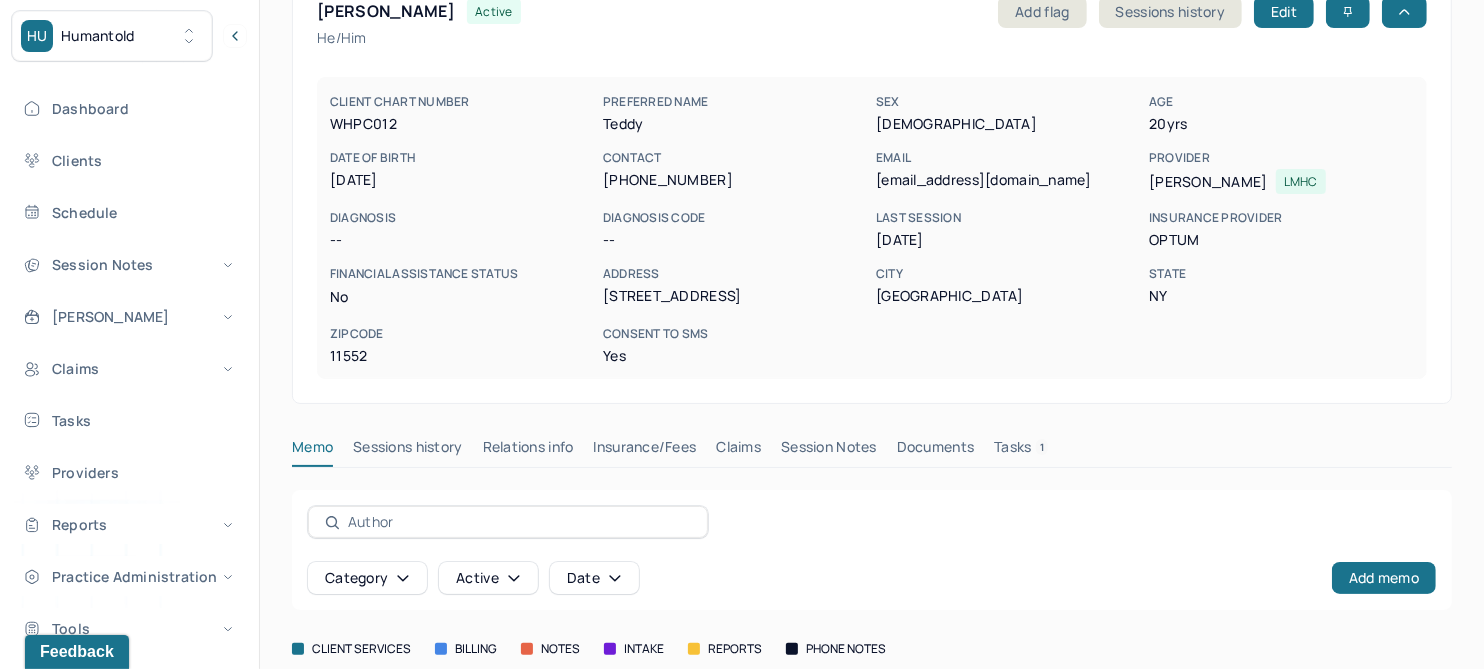 click on "Claims" at bounding box center (738, 451) 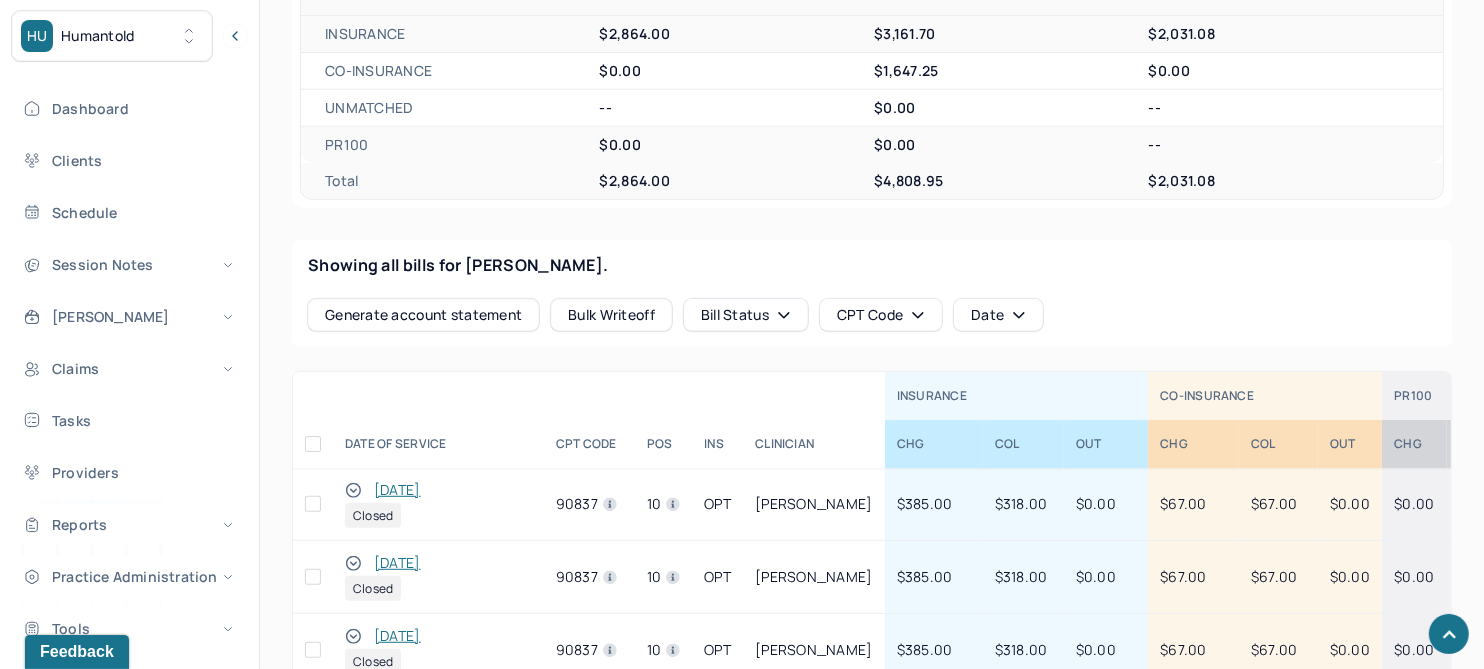 scroll, scrollTop: 874, scrollLeft: 0, axis: vertical 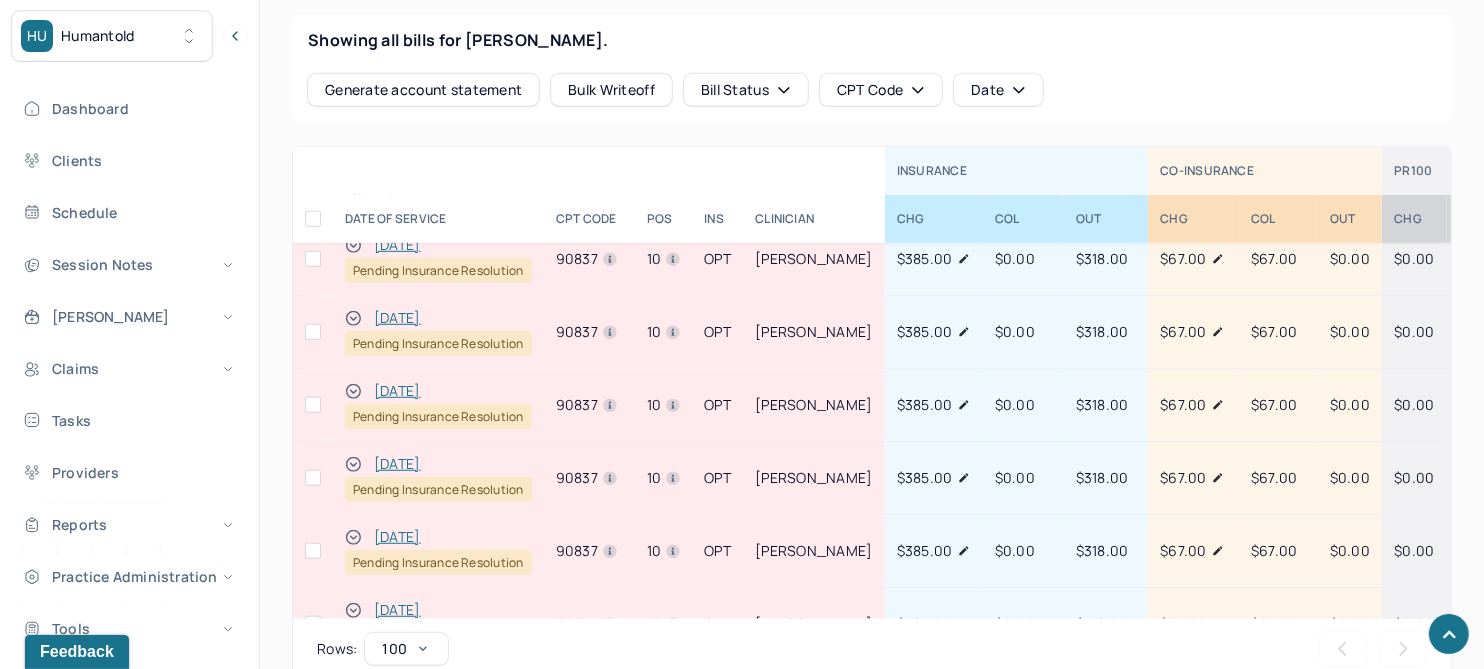 click on "[DATE]" at bounding box center (397, 464) 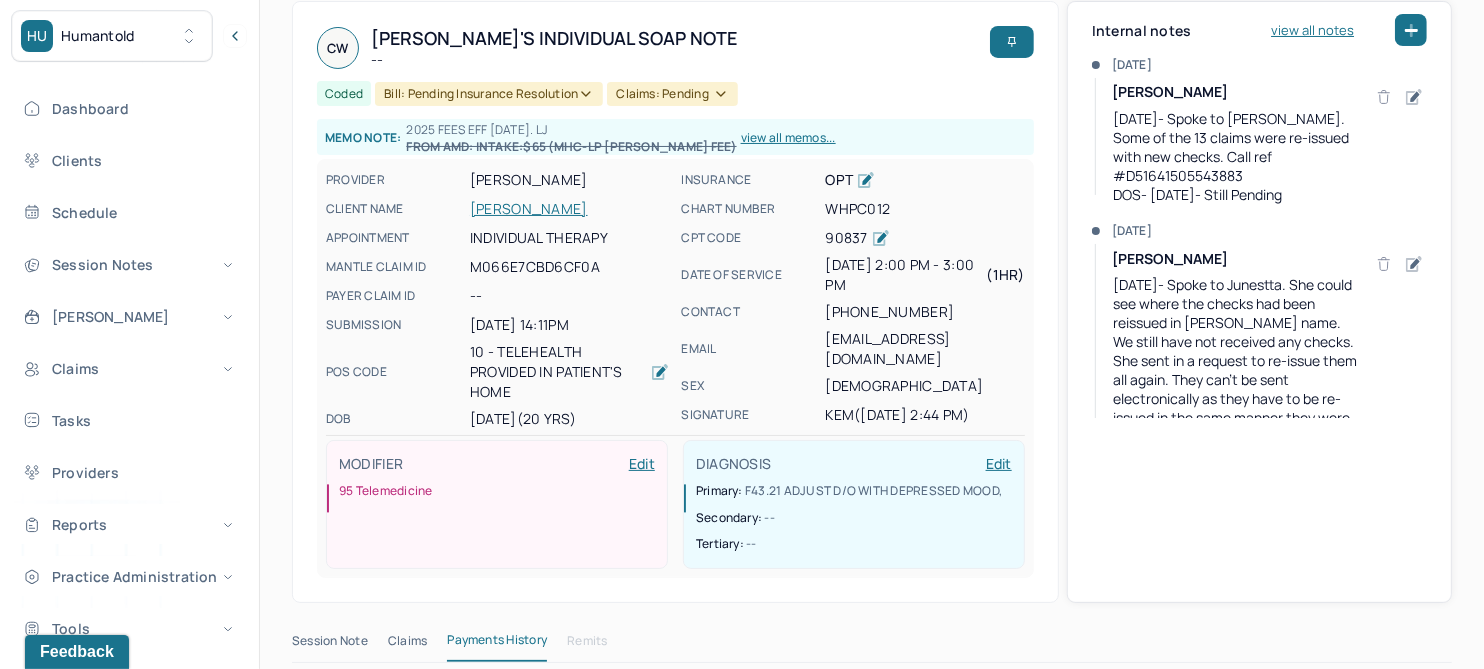 scroll, scrollTop: 0, scrollLeft: 0, axis: both 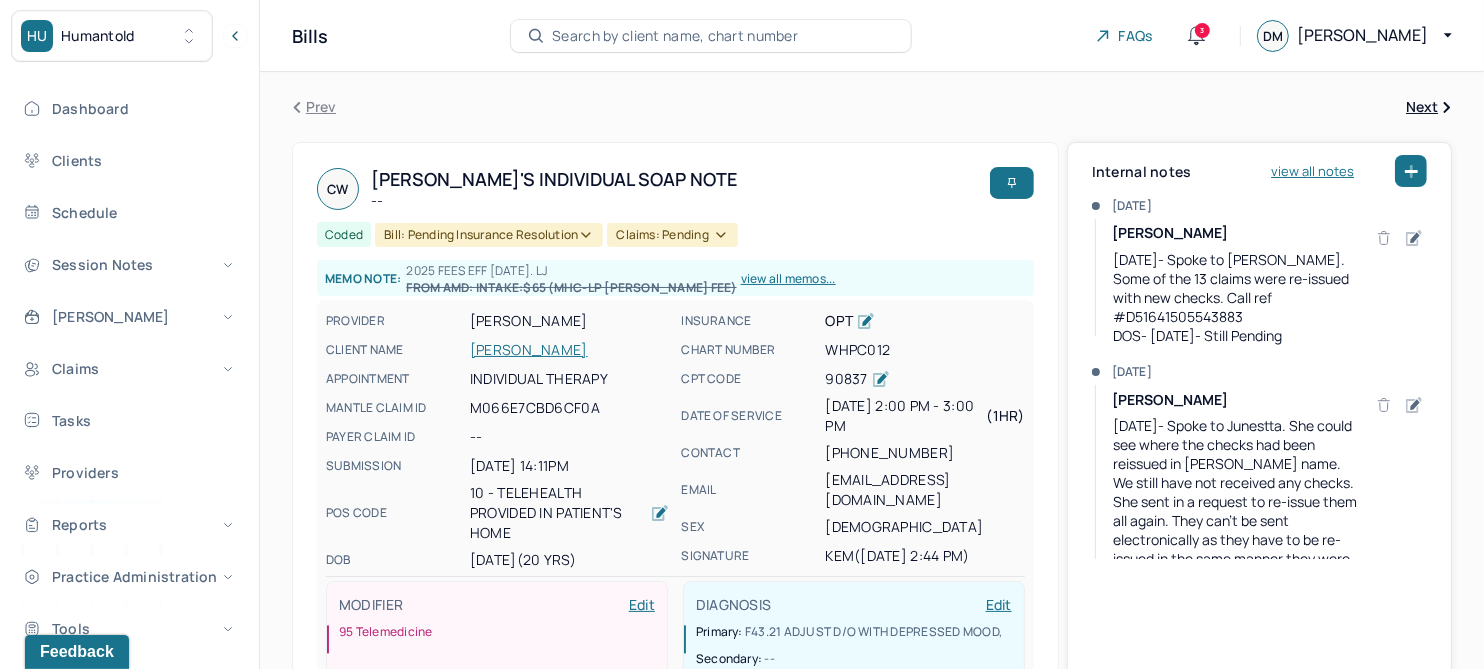 click at bounding box center (1411, 171) 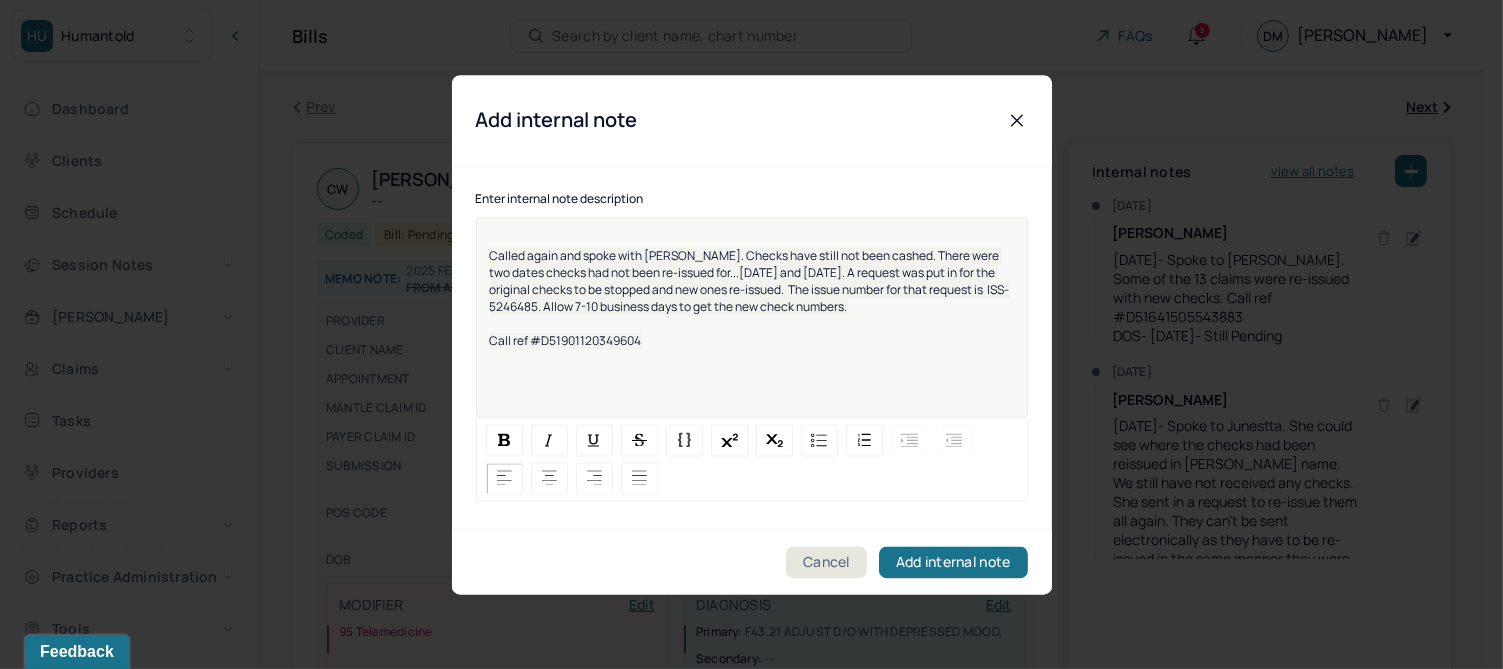 click on "Called again and spoke with [PERSON_NAME]. Checks have still not been cashed. There were two dates checks had not been re-issued for...[DATE] and [DATE]. A request was put in for the original checks to be stopped and new ones re-issued.  The issue number for that request is  ISS-5246485. Allow 7-10 business days to get the new check numbers." at bounding box center (750, 281) 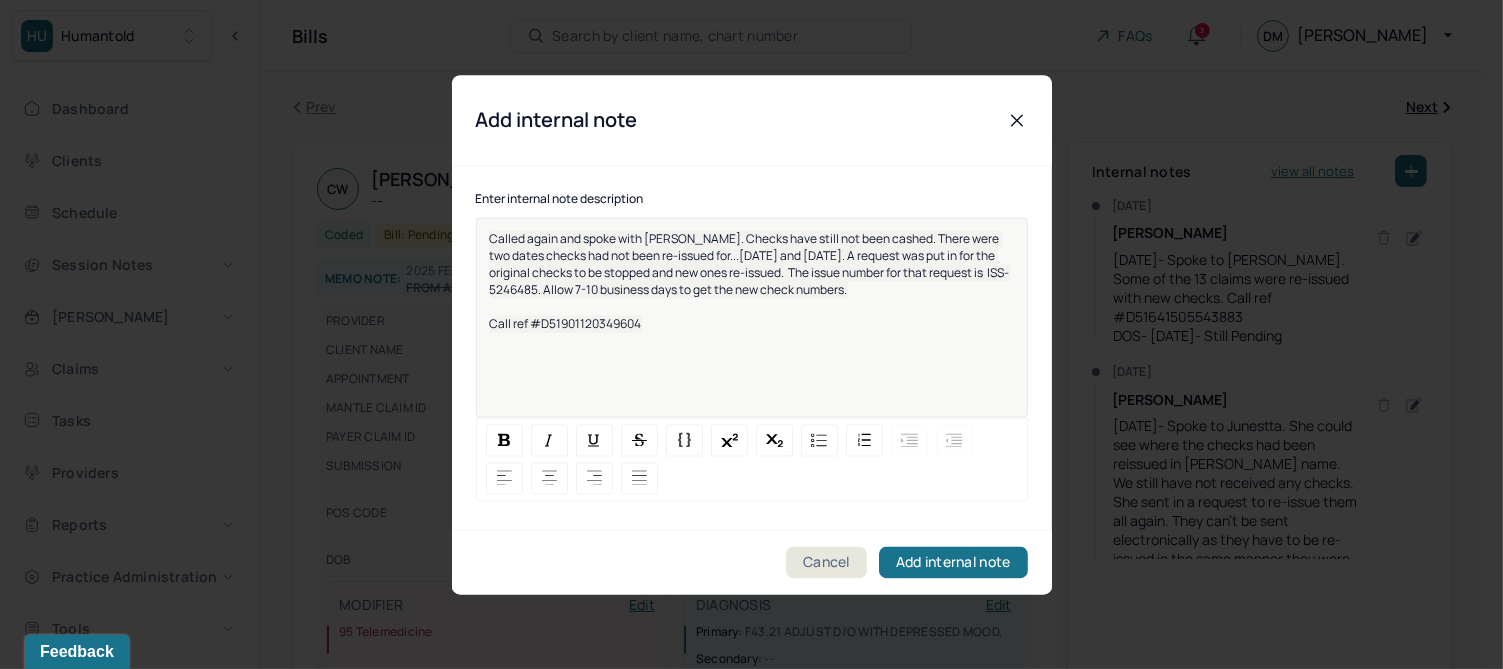 click on "Call ref #D51901120349604" at bounding box center (566, 323) 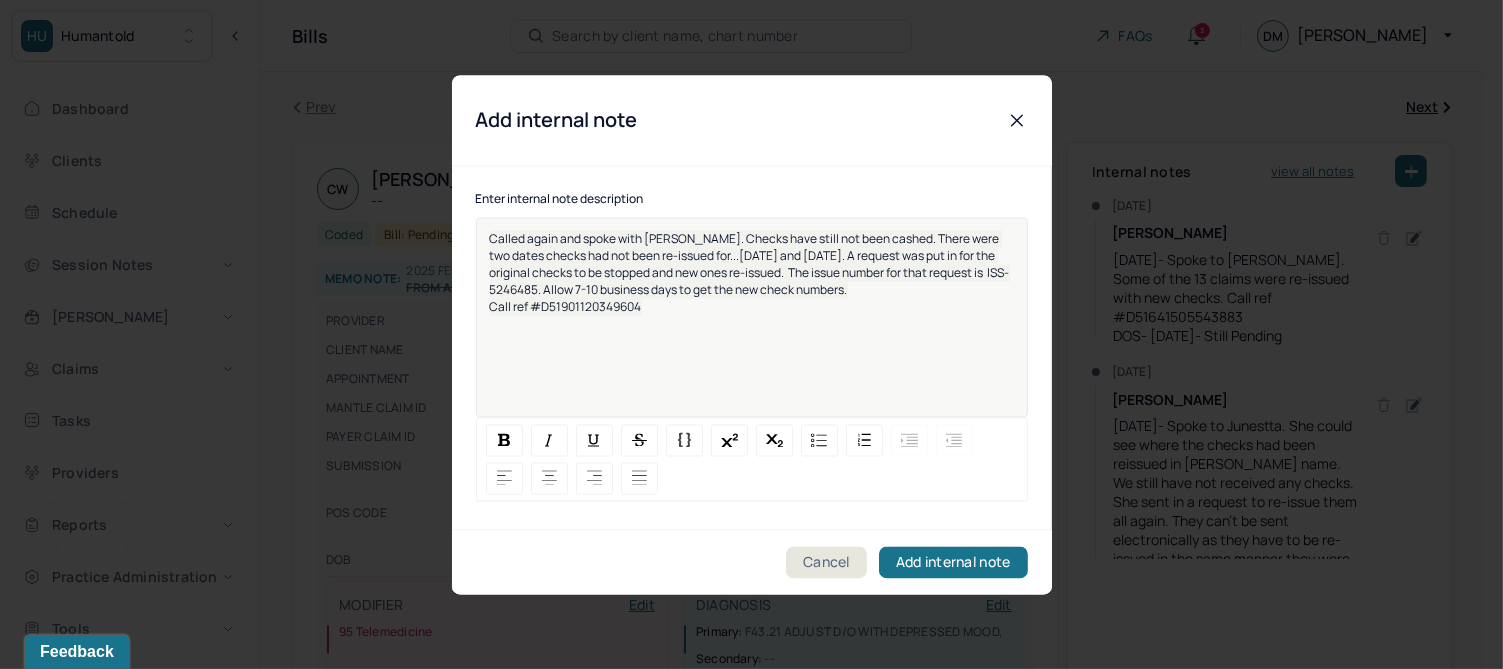 click on "Call ref #D51901120349604" at bounding box center (752, 306) 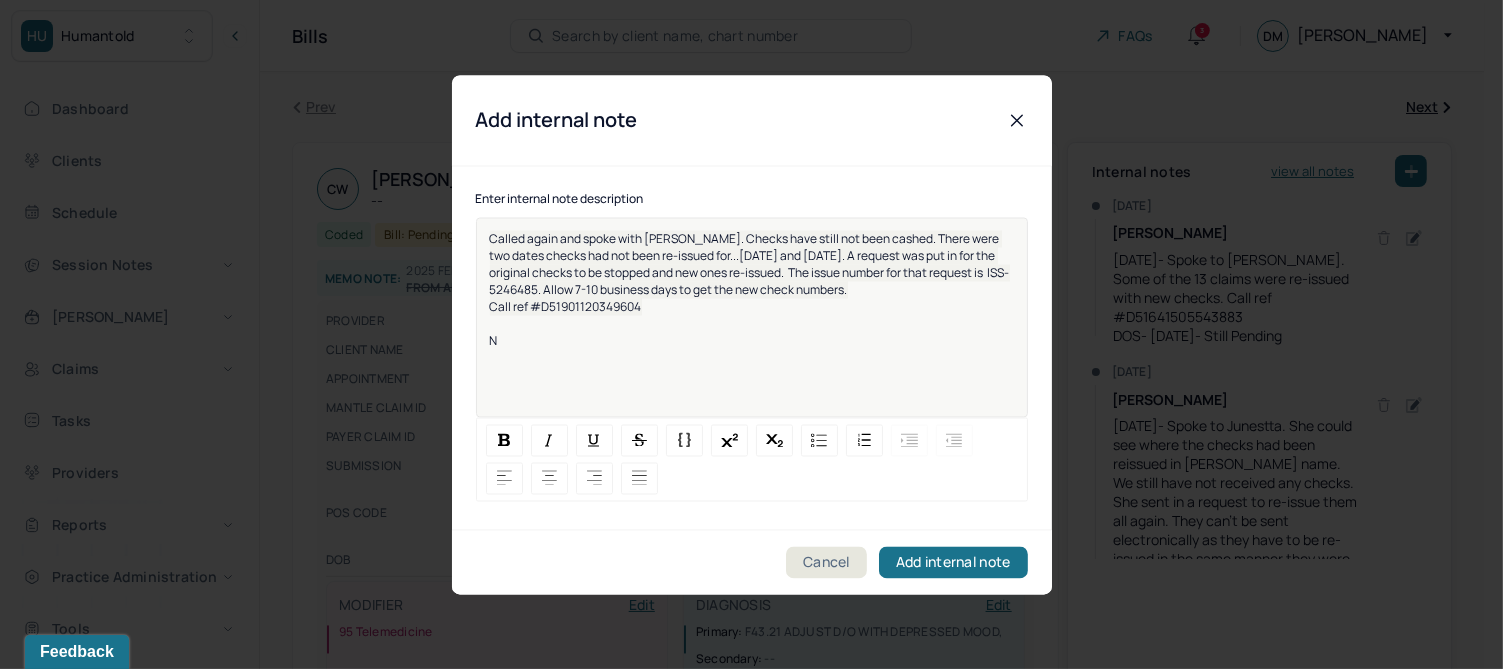 type 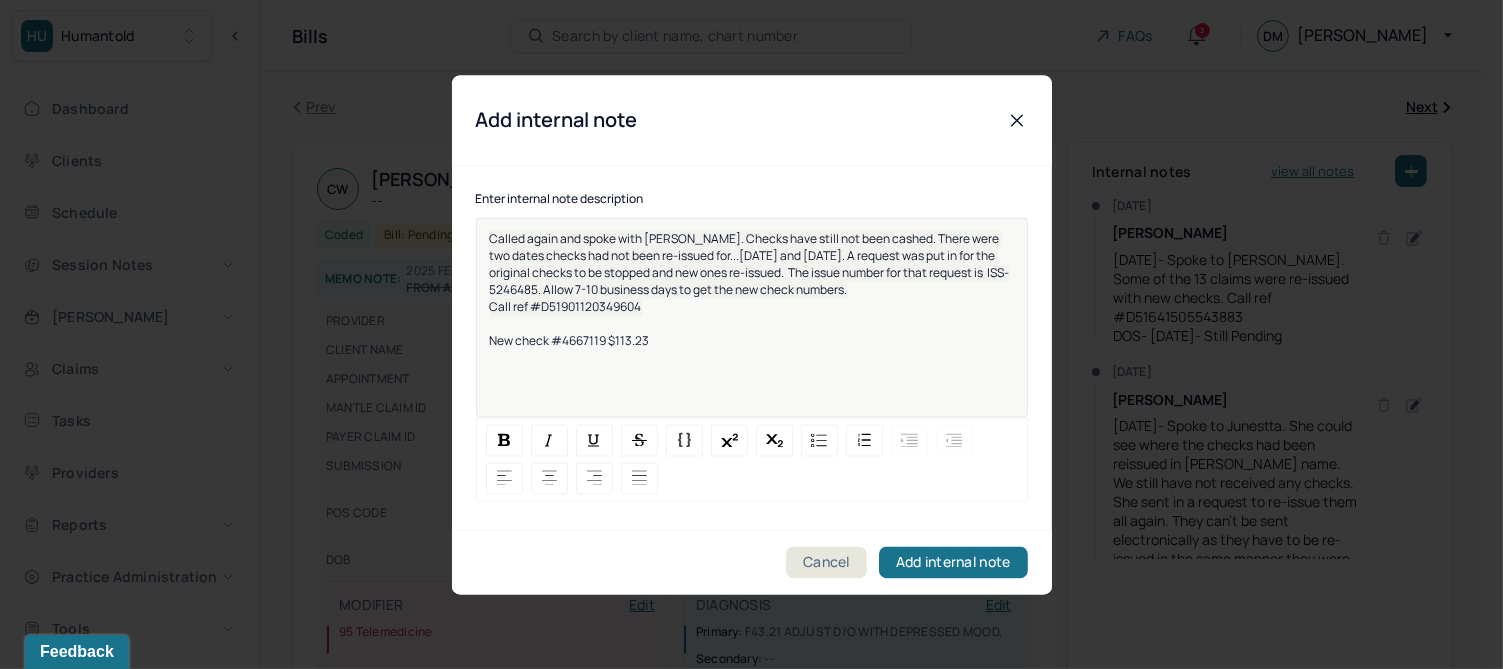 click on "New check #4667119 $113.23" at bounding box center (570, 340) 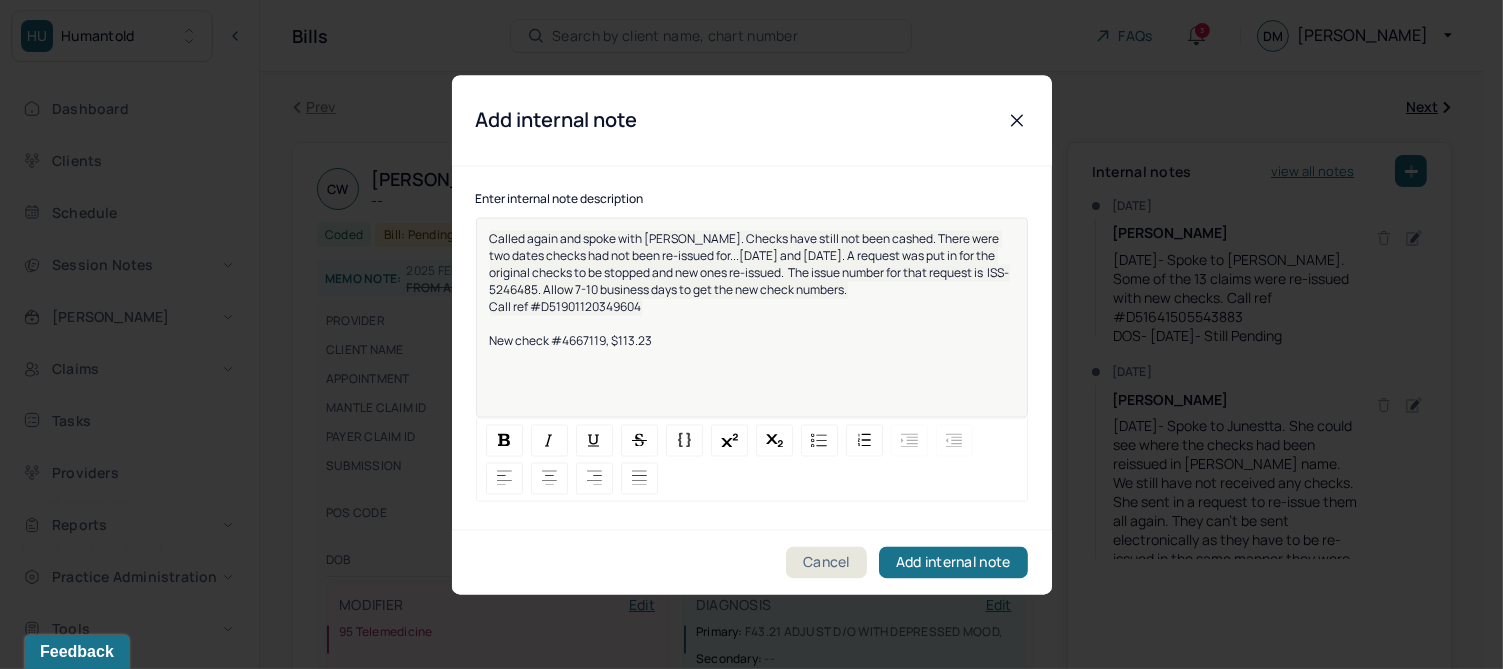 click on "New check #4667119, $113.23" at bounding box center (752, 340) 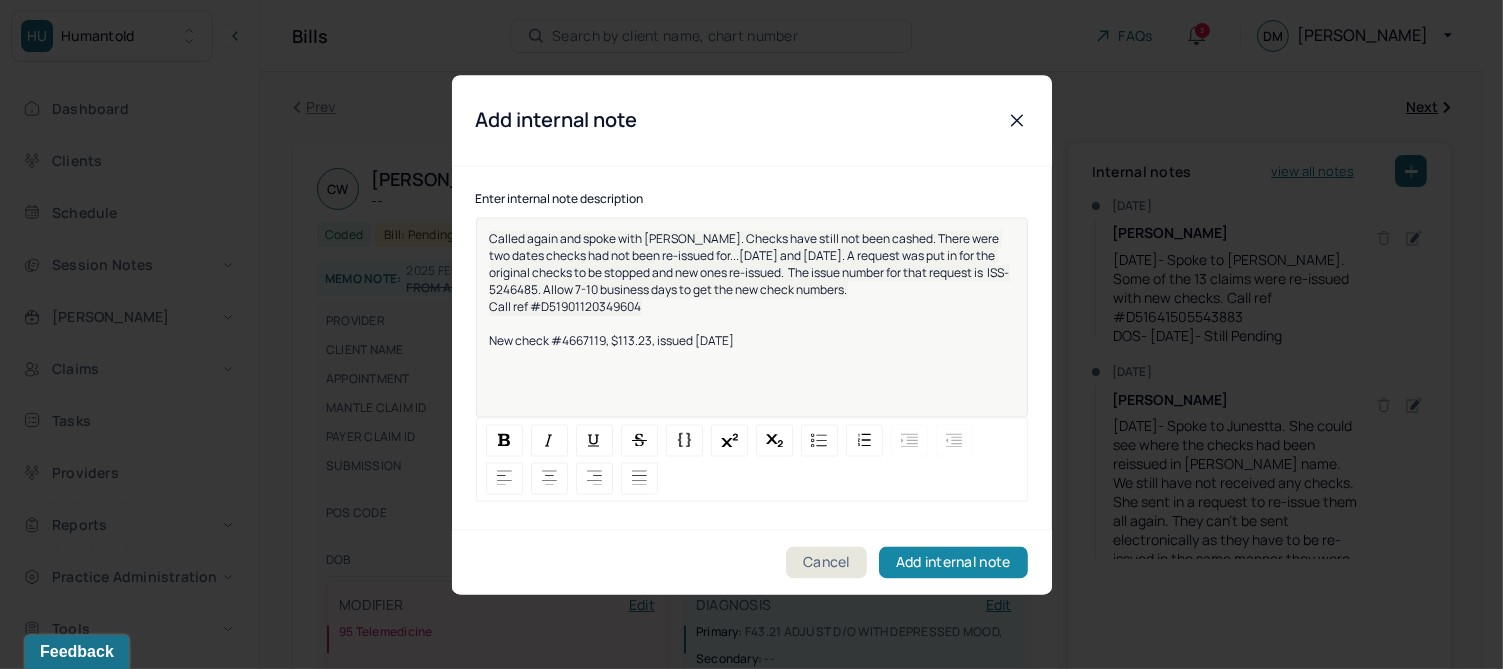 click on "Add internal note" at bounding box center [953, 562] 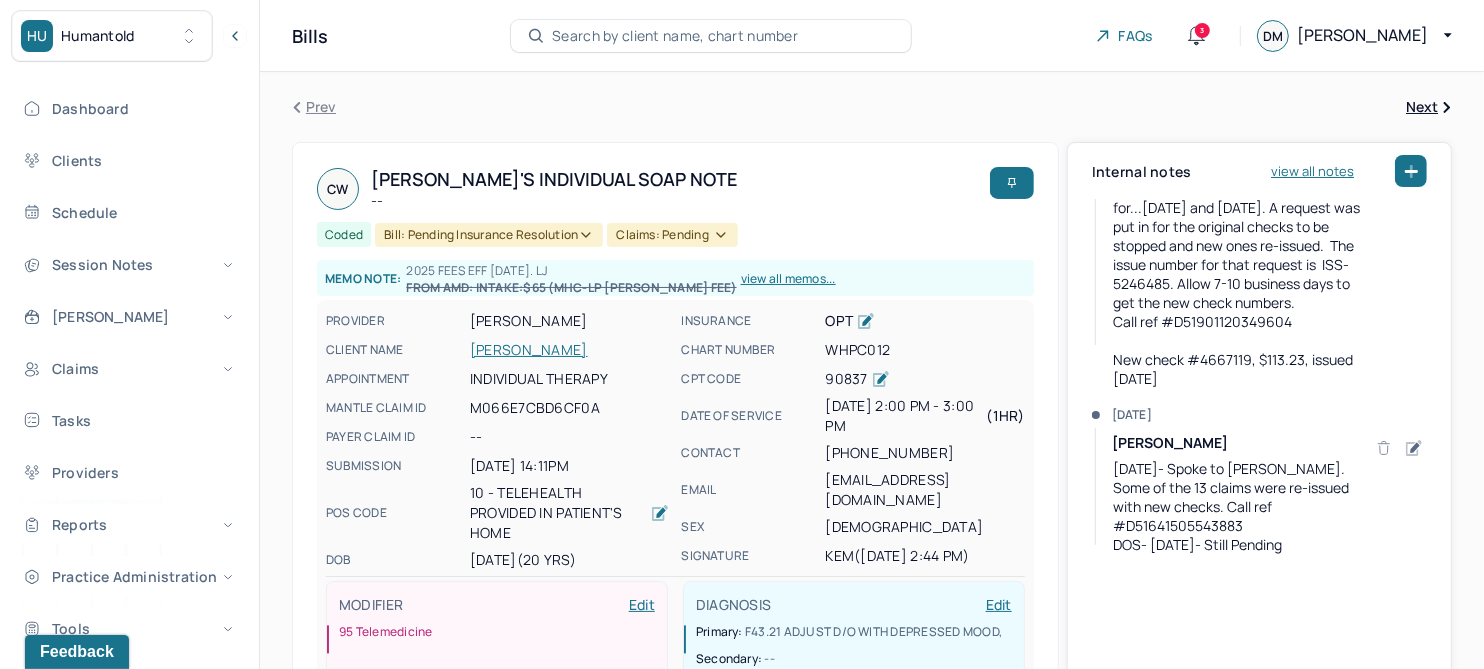 scroll, scrollTop: 0, scrollLeft: 0, axis: both 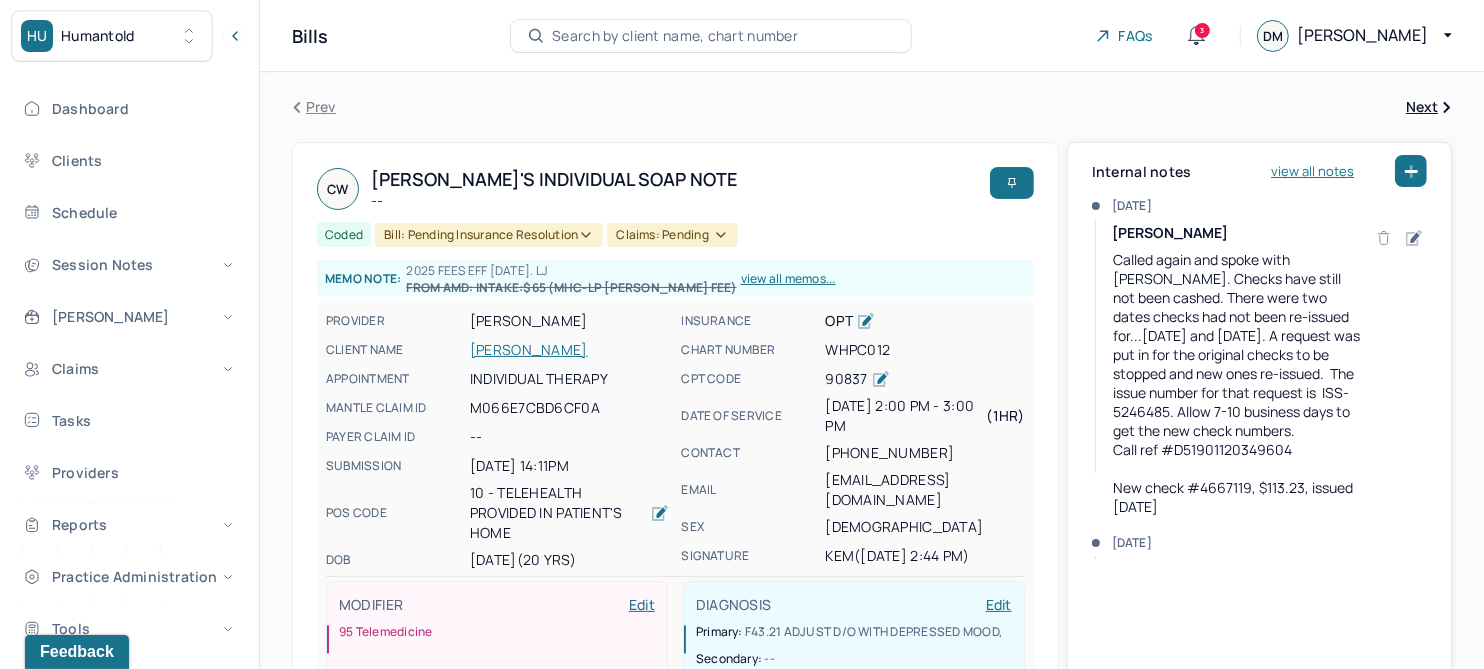 click on "[PERSON_NAME]" at bounding box center (569, 350) 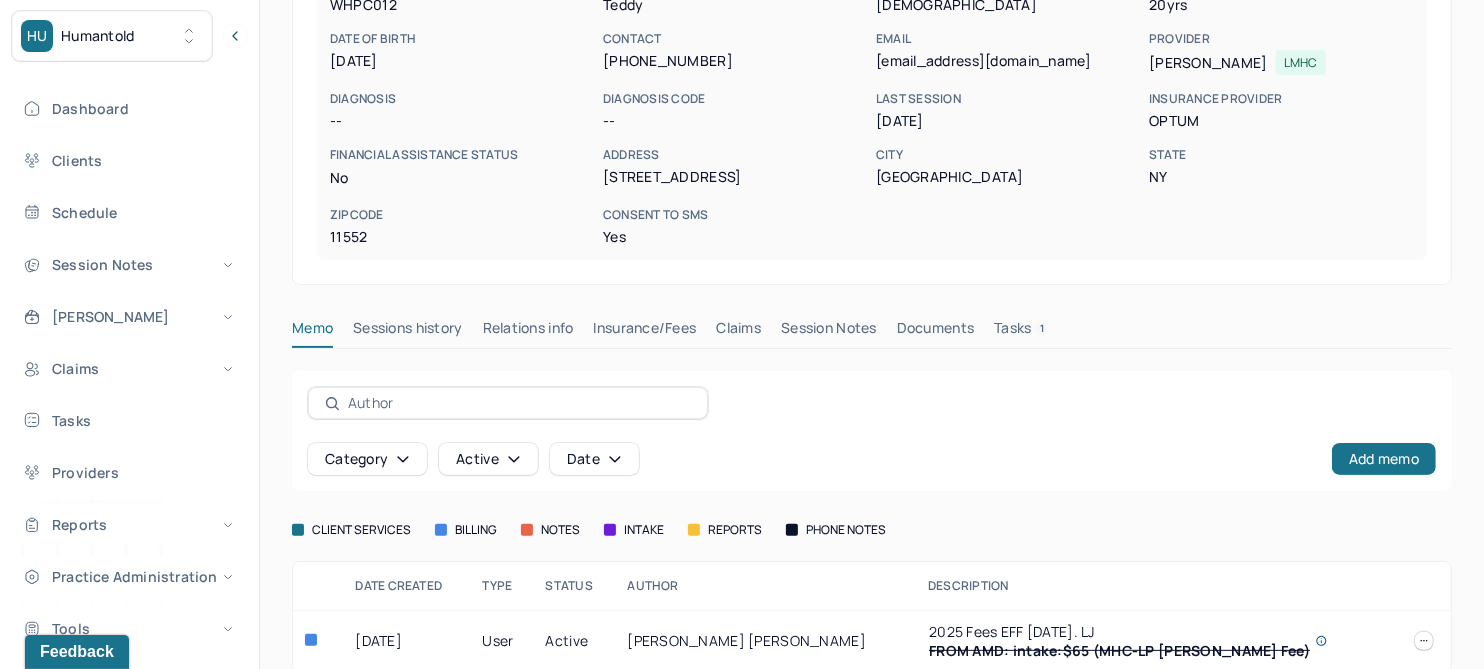 scroll, scrollTop: 250, scrollLeft: 0, axis: vertical 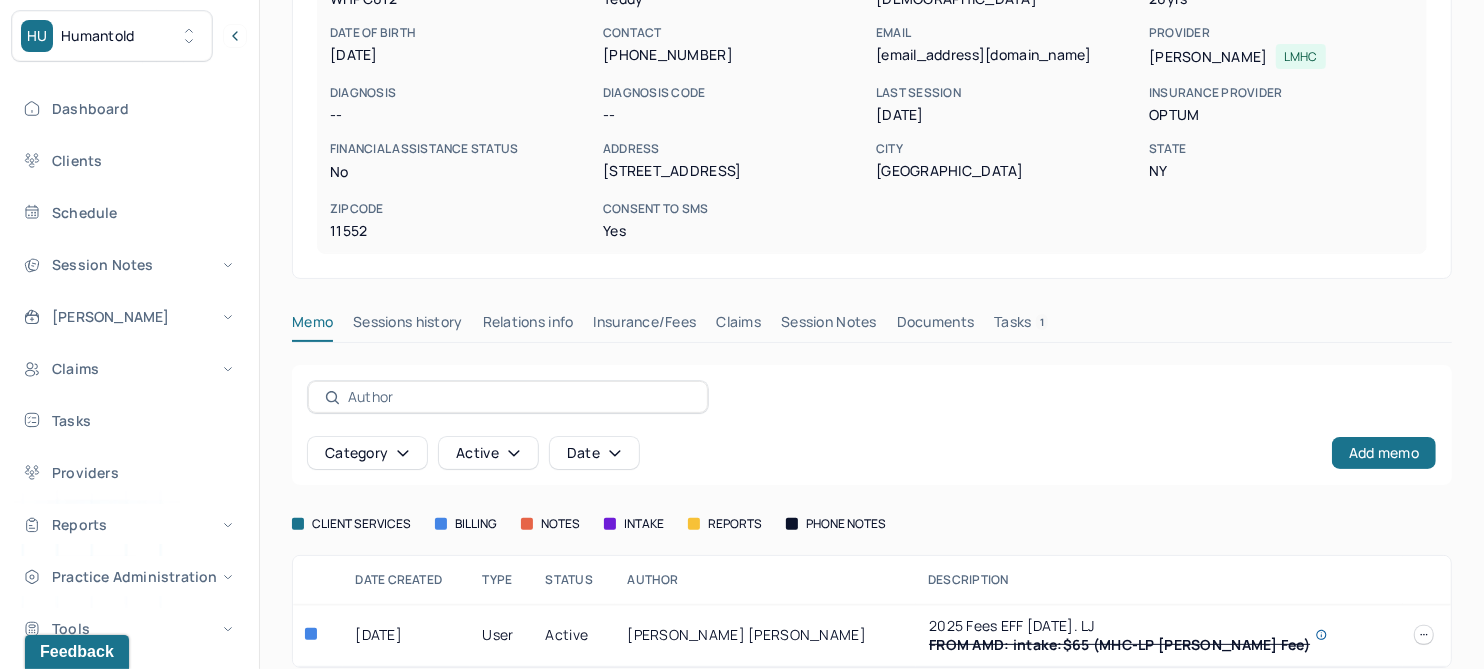 click on "Claims" at bounding box center [738, 326] 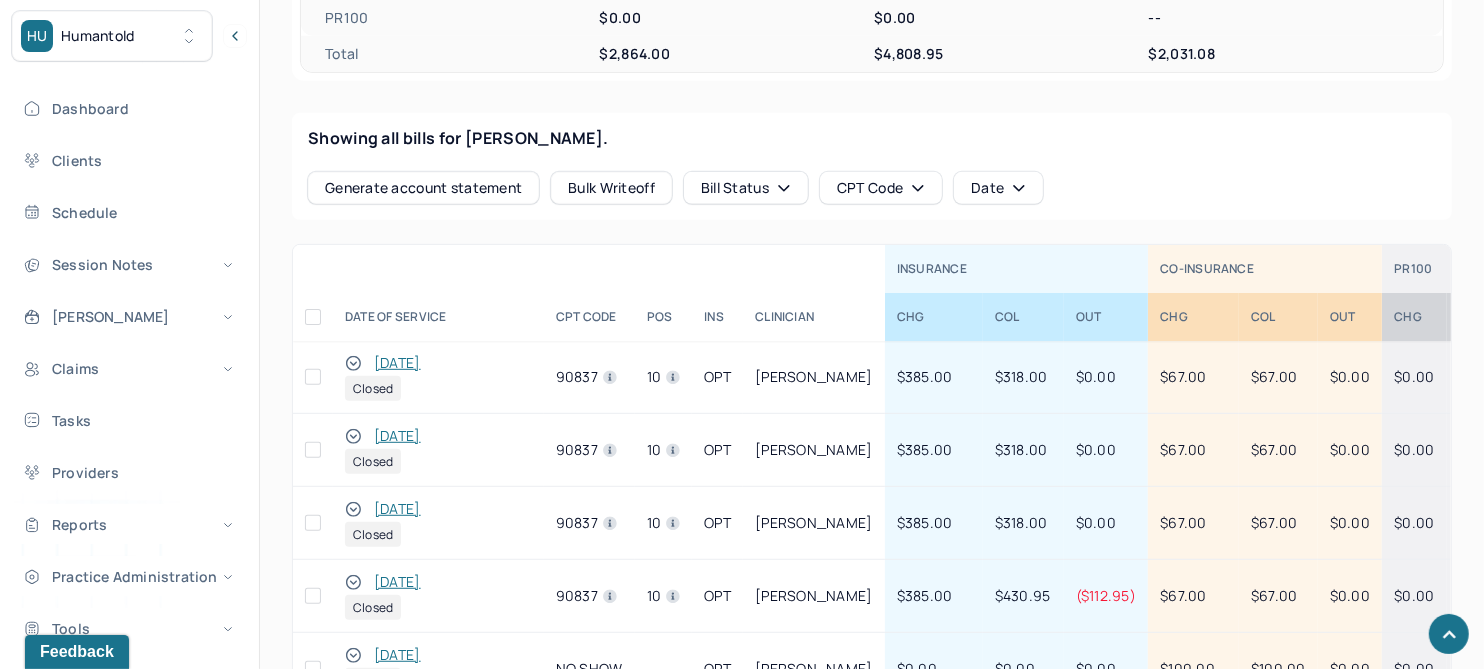 scroll, scrollTop: 1000, scrollLeft: 0, axis: vertical 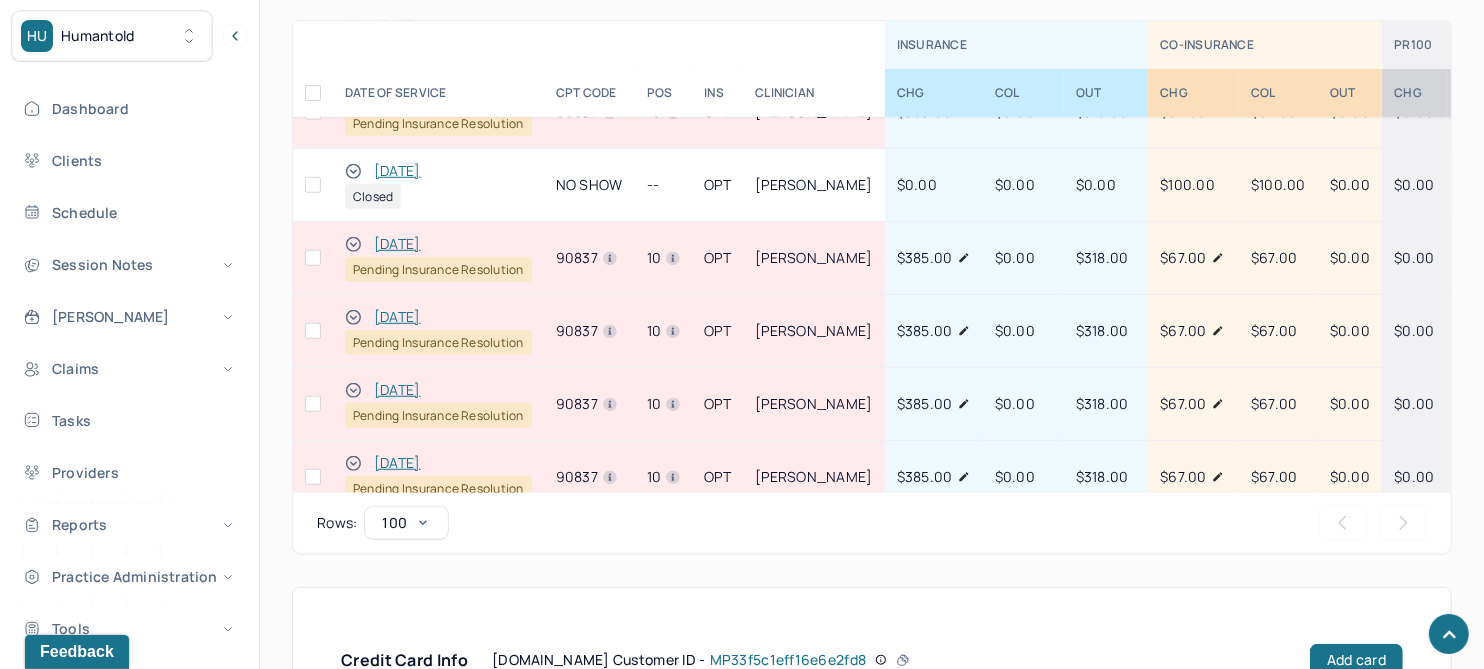 click on "[DATE]" at bounding box center [397, 390] 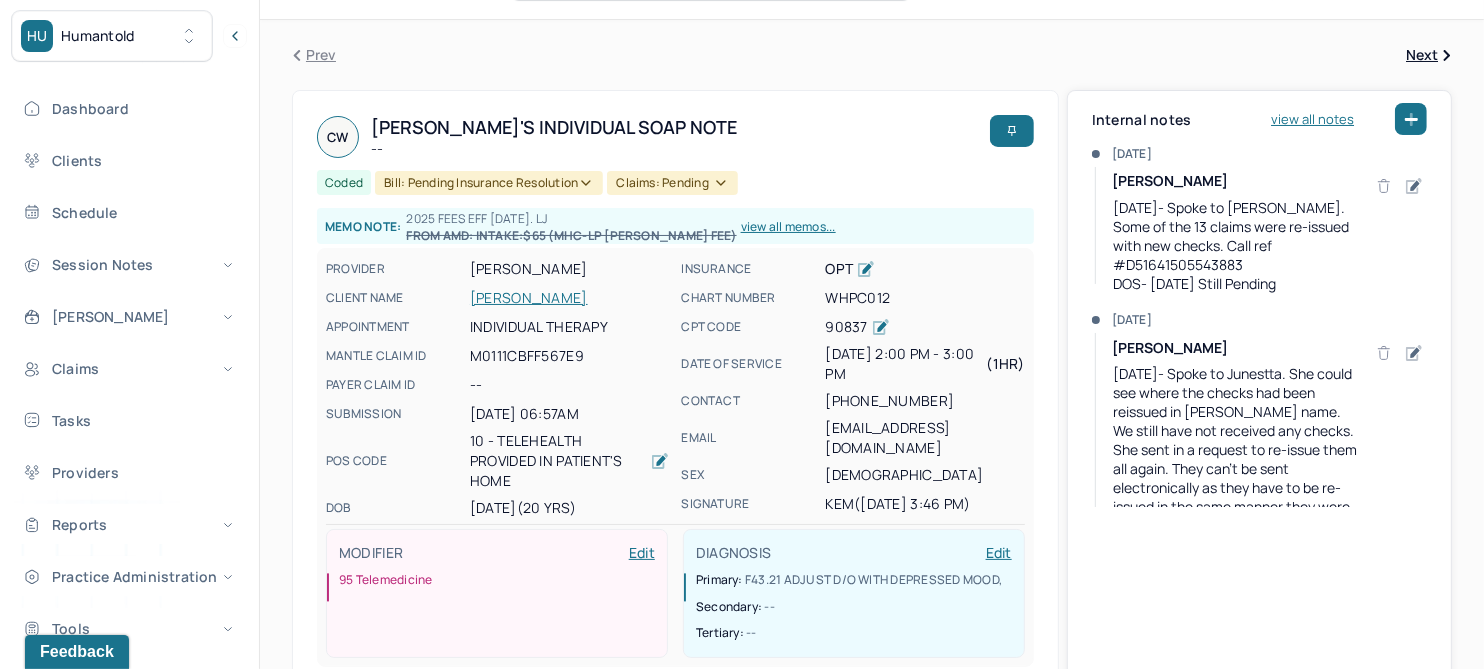 scroll, scrollTop: 0, scrollLeft: 0, axis: both 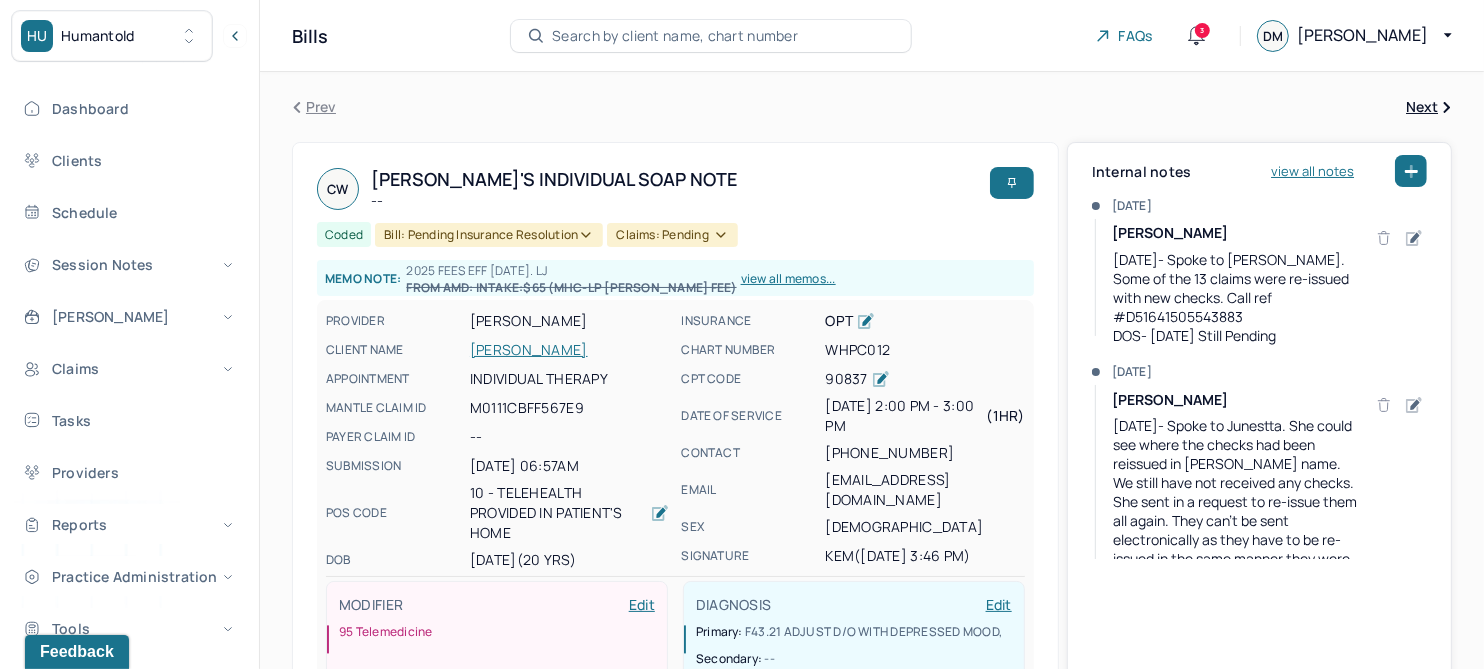 click 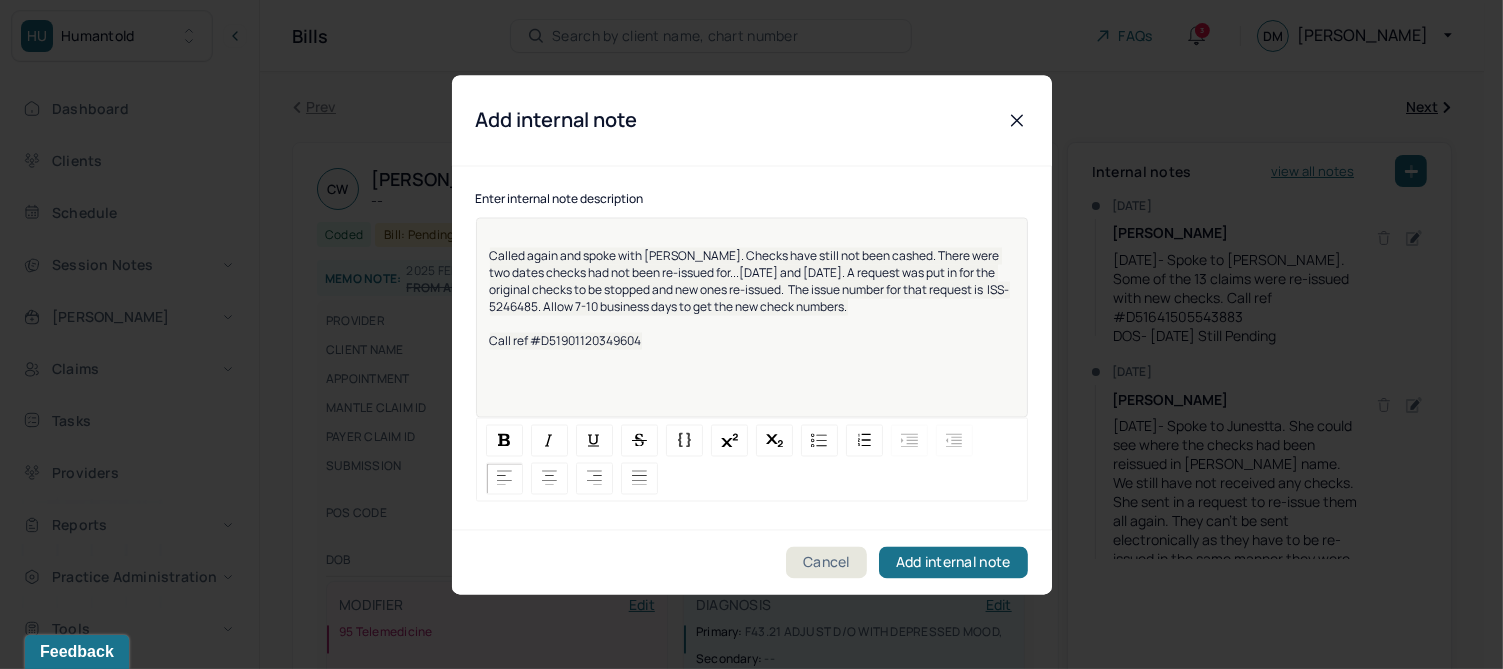 click on "Called again and spoke with [PERSON_NAME]. Checks have still not been cashed. There were two dates checks had not been re-issued for...[DATE] and [DATE]. A request was put in for the original checks to be stopped and new ones re-issued.  The issue number for that request is  ISS-5246485. Allow 7-10 business days to get the new check numbers." at bounding box center [750, 281] 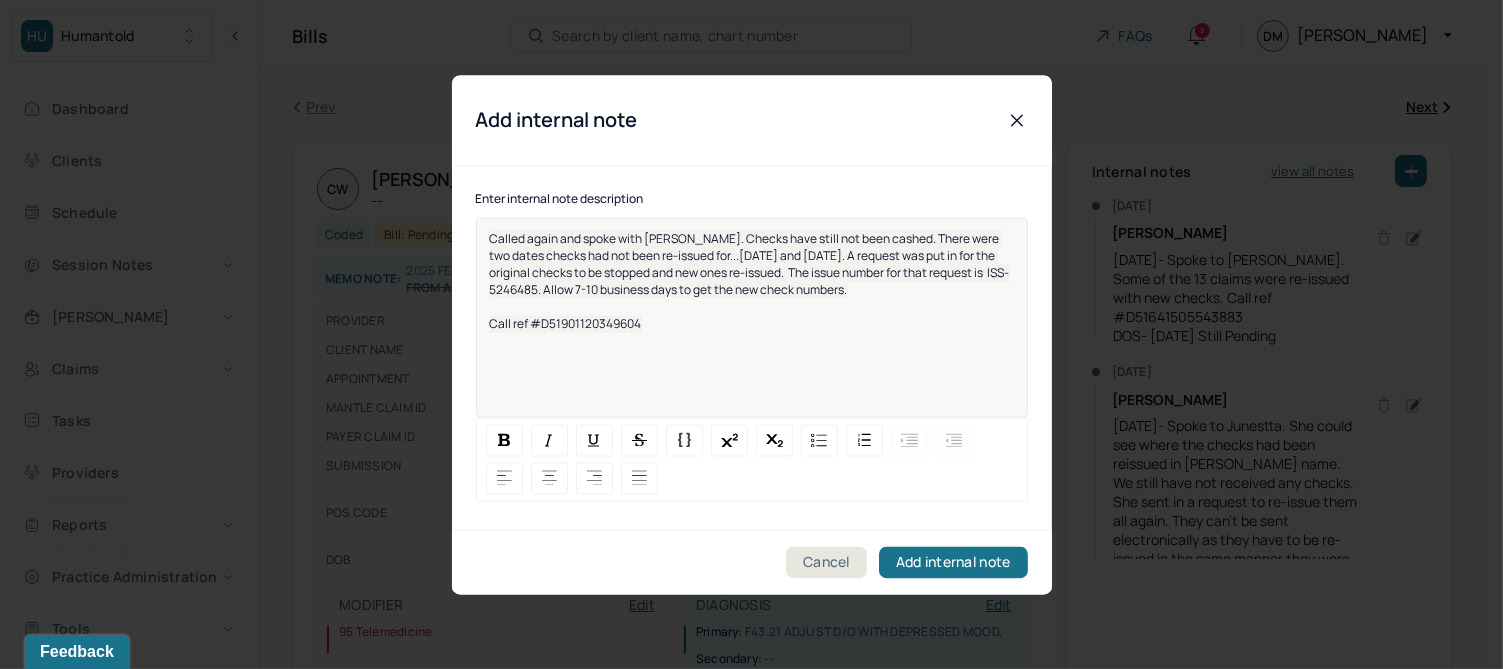 click on "Call ref #D51901120349604" at bounding box center (566, 323) 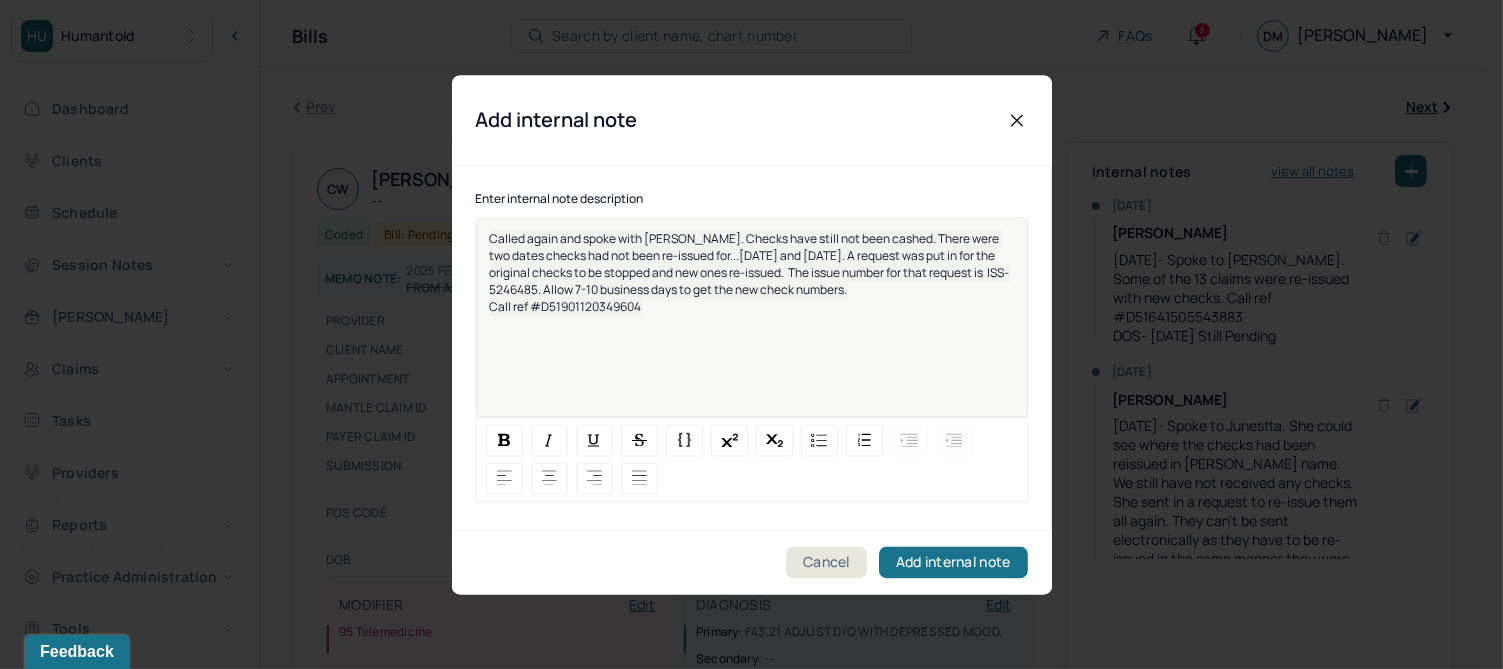 click on "Call ref #D51901120349604" at bounding box center [752, 306] 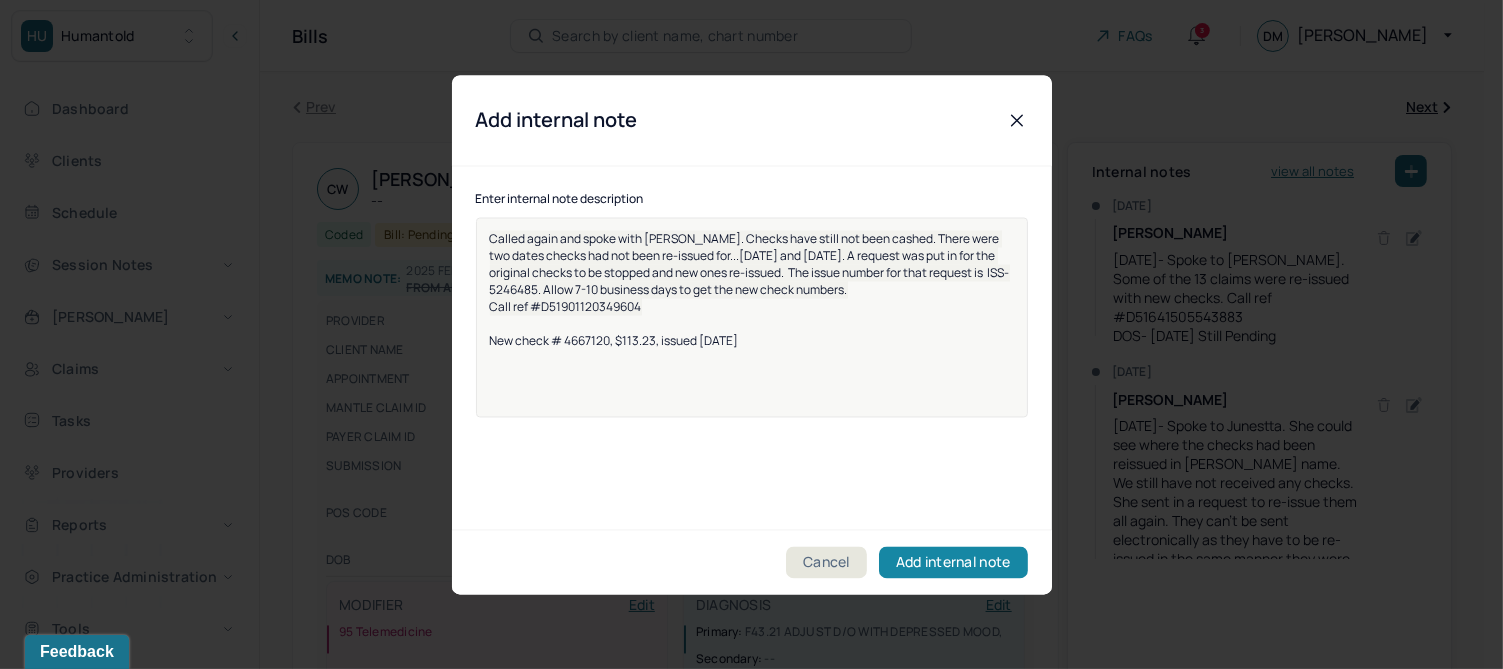 click on "Add internal note" at bounding box center (953, 562) 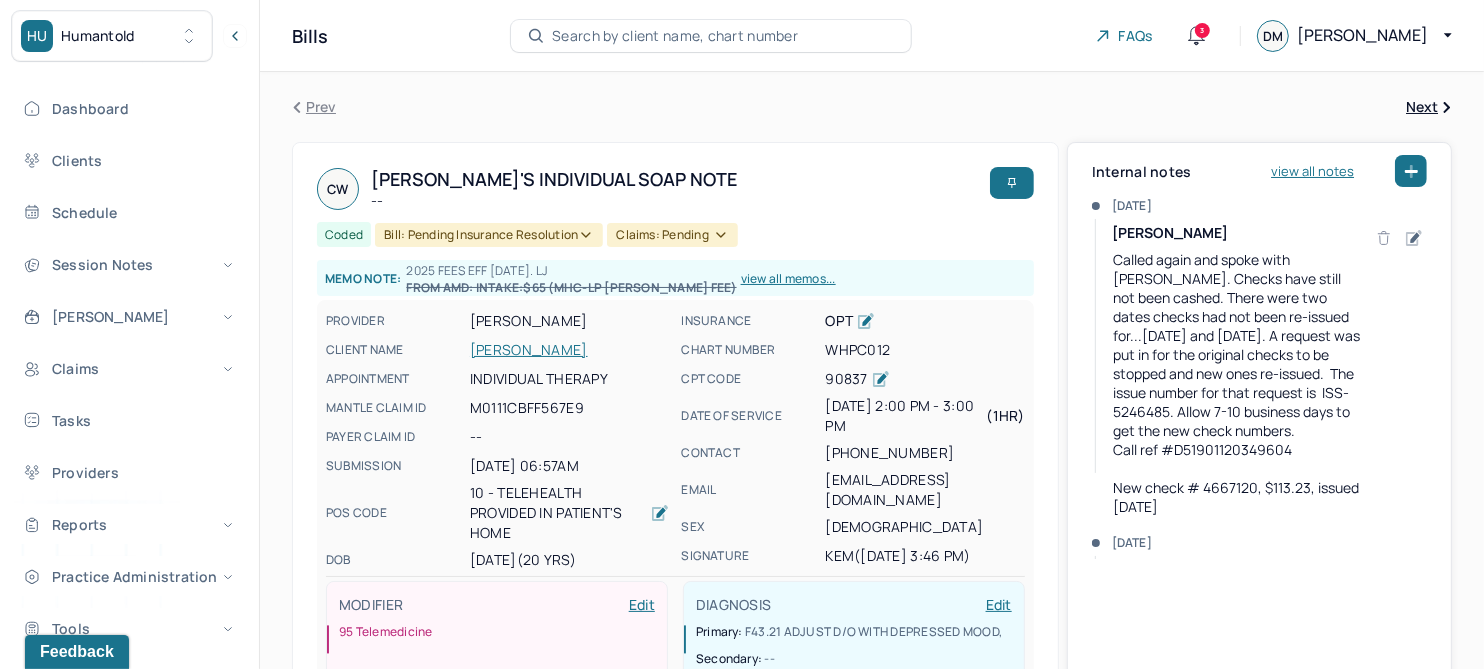 click on "[PERSON_NAME]" at bounding box center (569, 350) 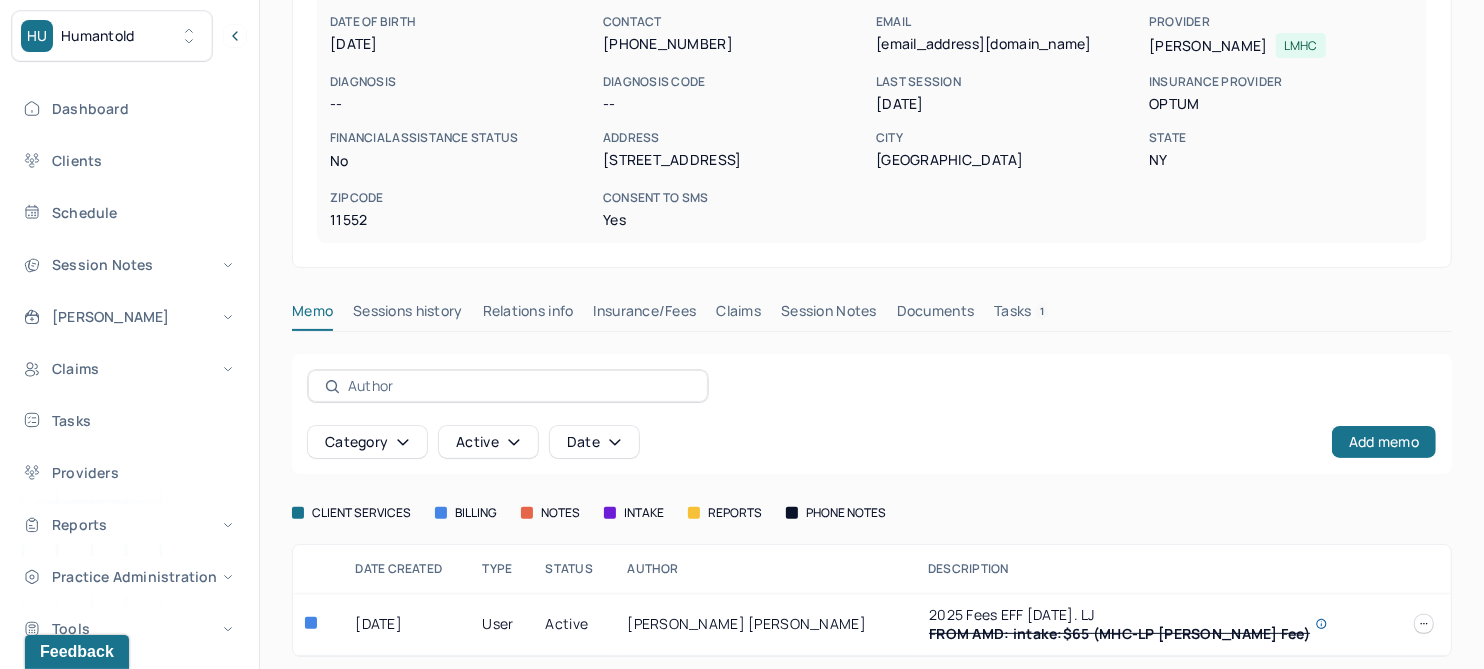 scroll, scrollTop: 270, scrollLeft: 0, axis: vertical 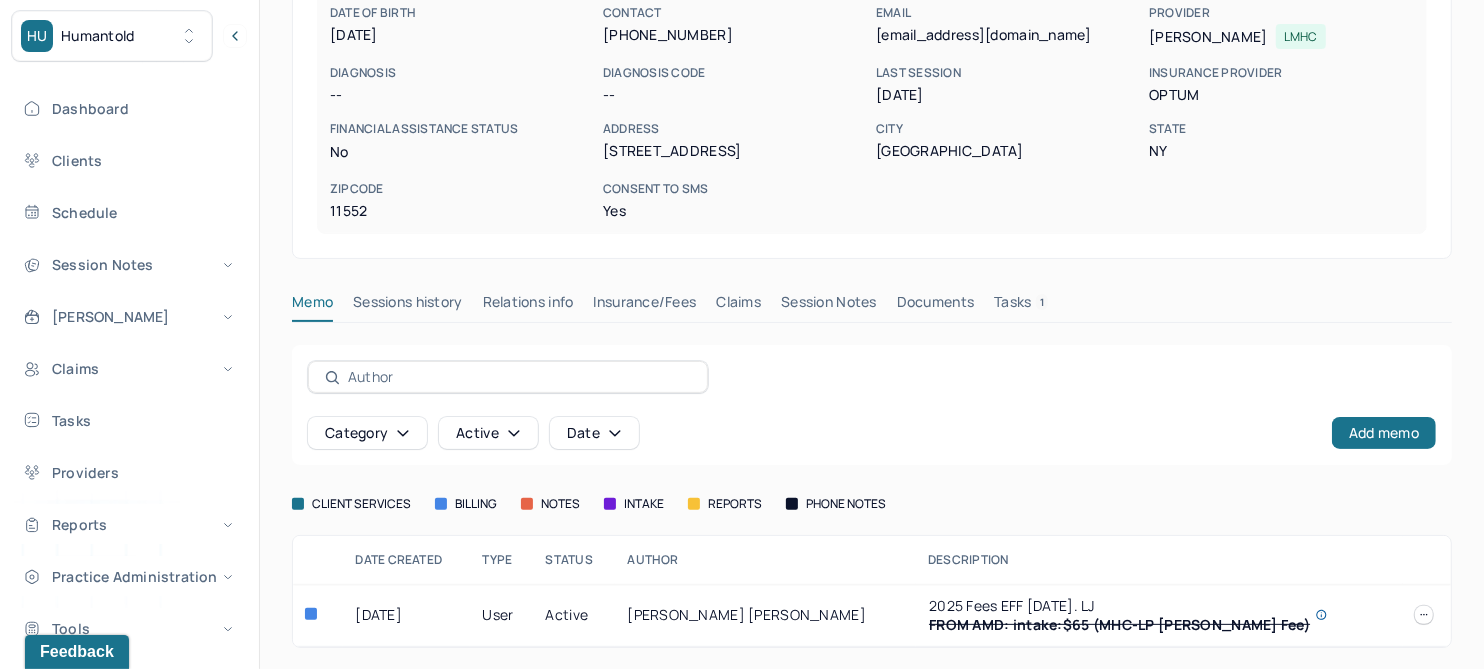 click on "Claims" at bounding box center (738, 306) 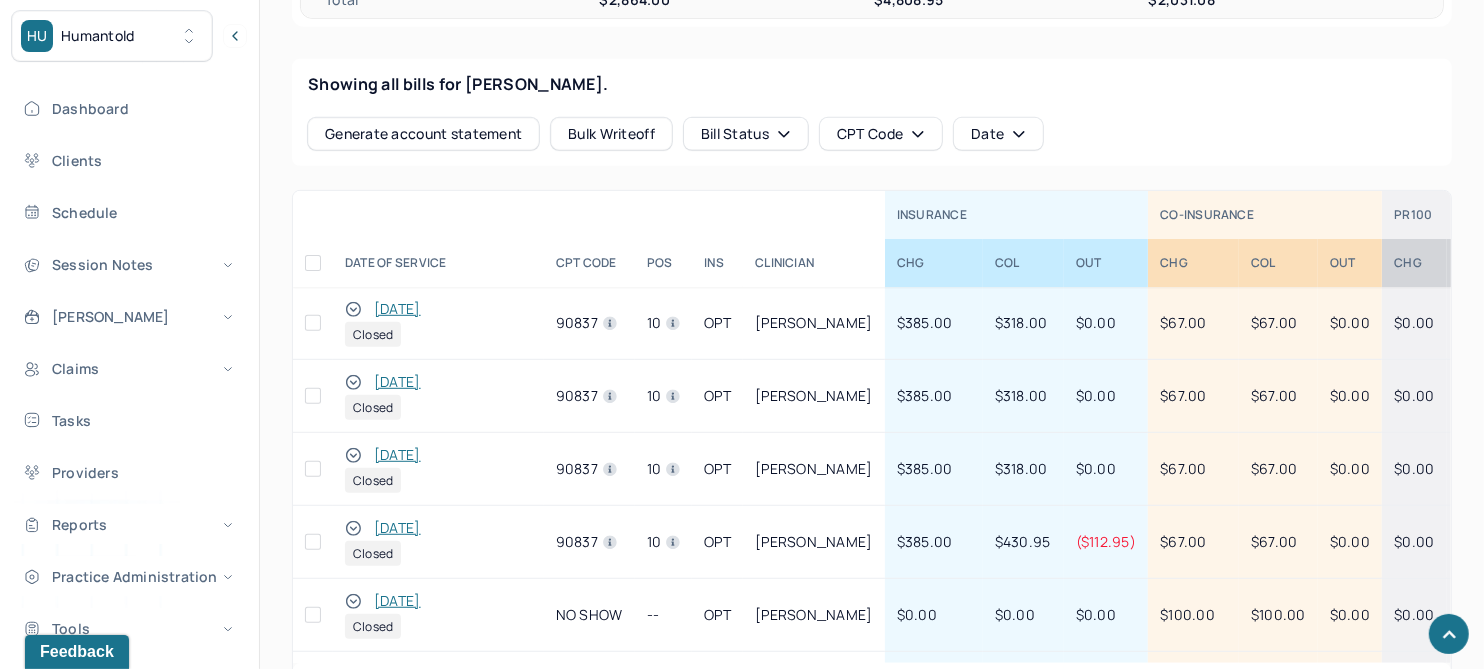 scroll, scrollTop: 1020, scrollLeft: 0, axis: vertical 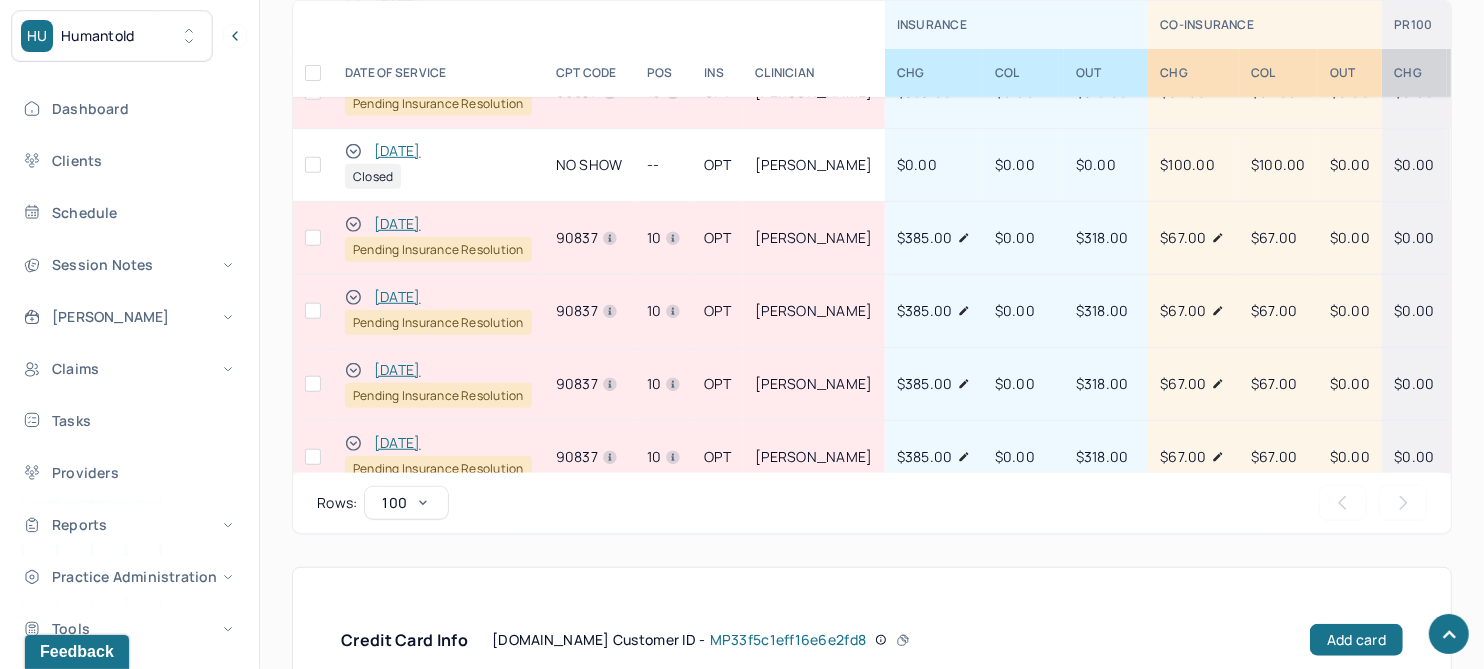 click on "[DATE]" at bounding box center (397, 297) 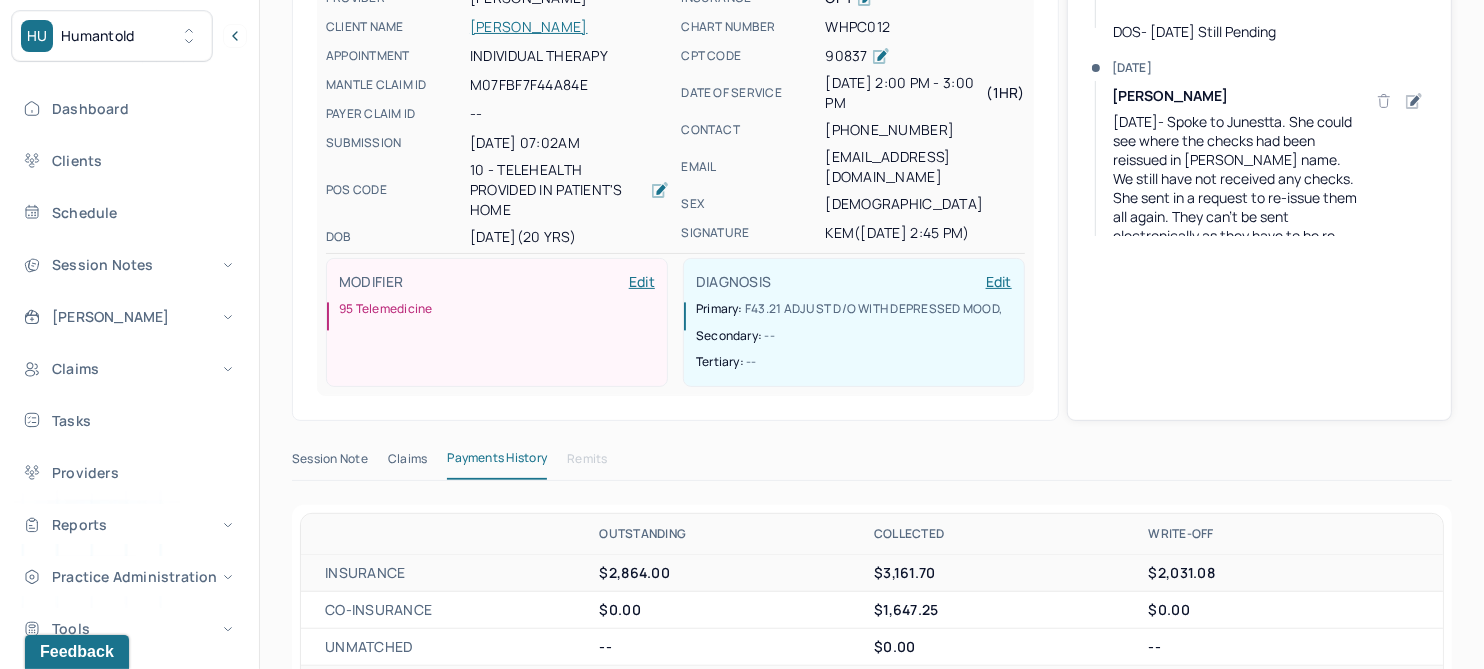 scroll, scrollTop: 0, scrollLeft: 0, axis: both 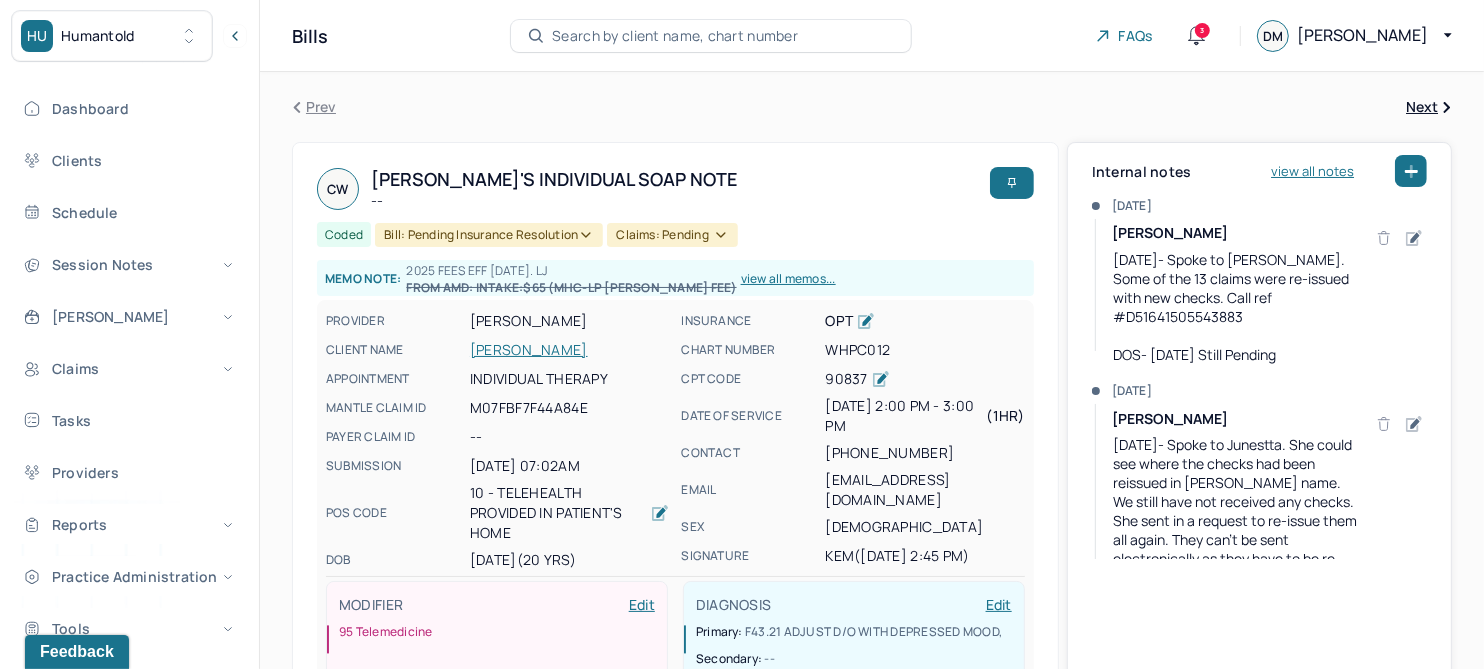 click 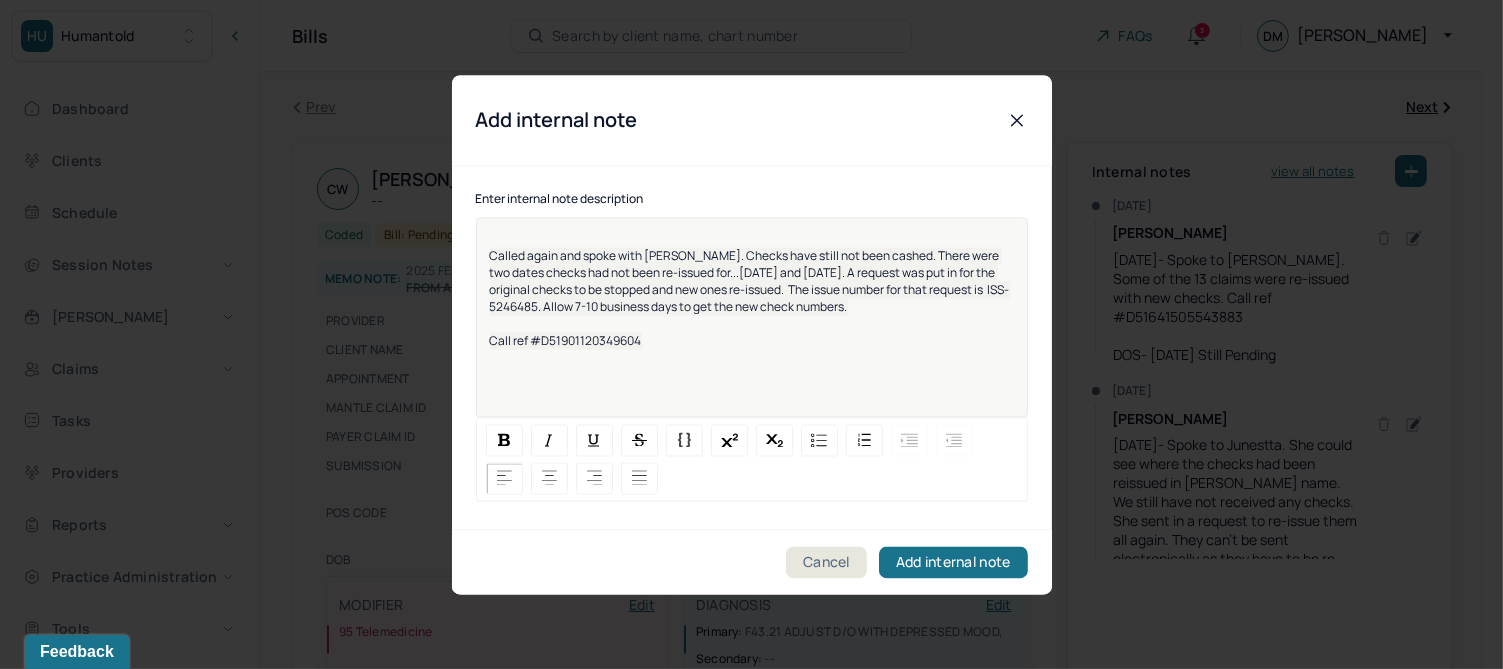 click on "Called again and spoke with [PERSON_NAME]. Checks have still not been cashed. There were two dates checks had not been re-issued for...[DATE] and [DATE]. A request was put in for the original checks to be stopped and new ones re-issued.  The issue number for that request is  ISS-5246485. Allow 7-10 business days to get the new check numbers." at bounding box center (750, 281) 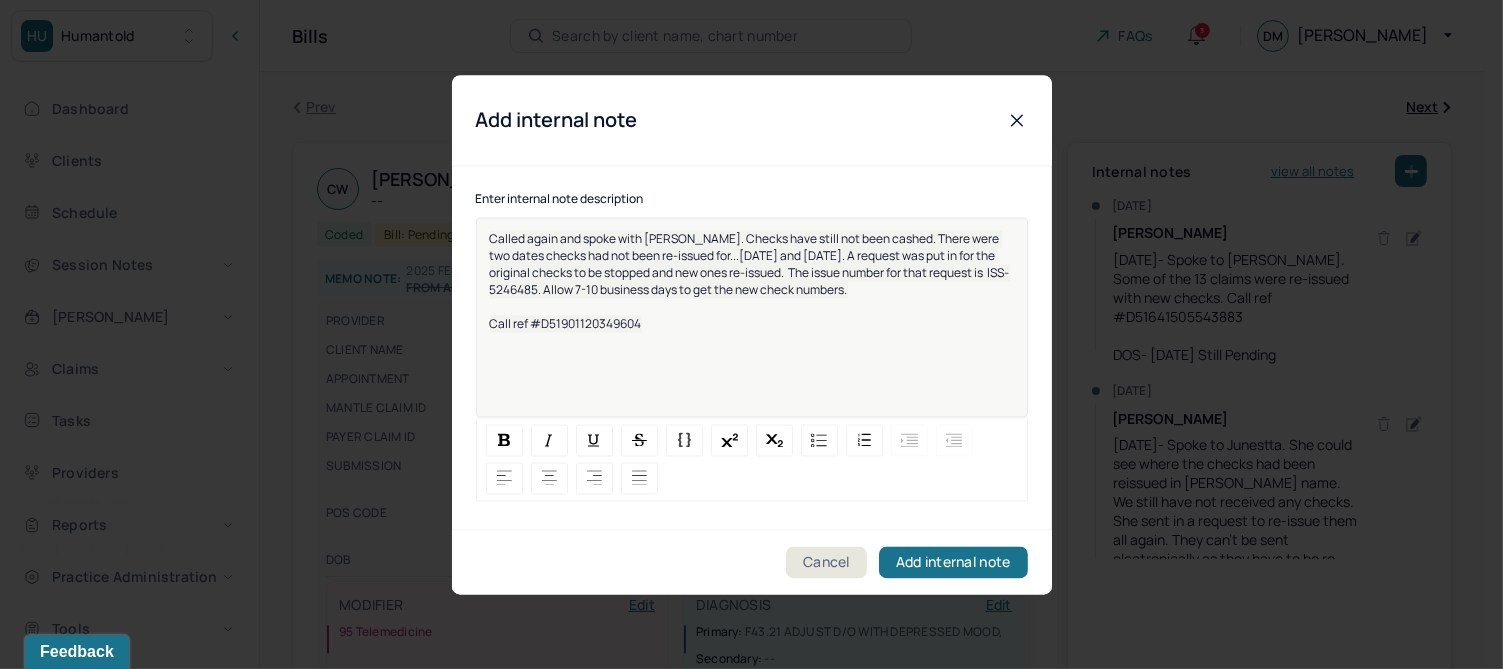 click on "Call ref #D51901120349604" at bounding box center (566, 323) 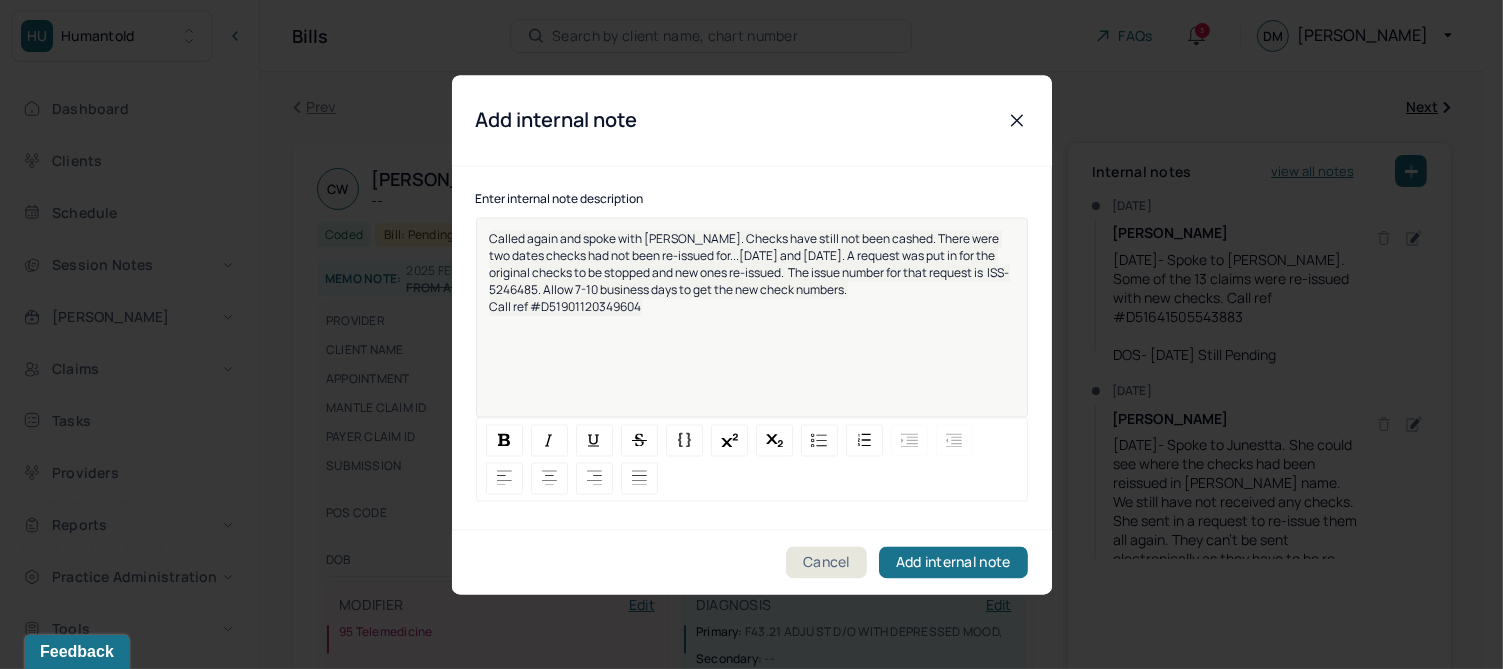 click on "Call ref #D51901120349604" at bounding box center [752, 306] 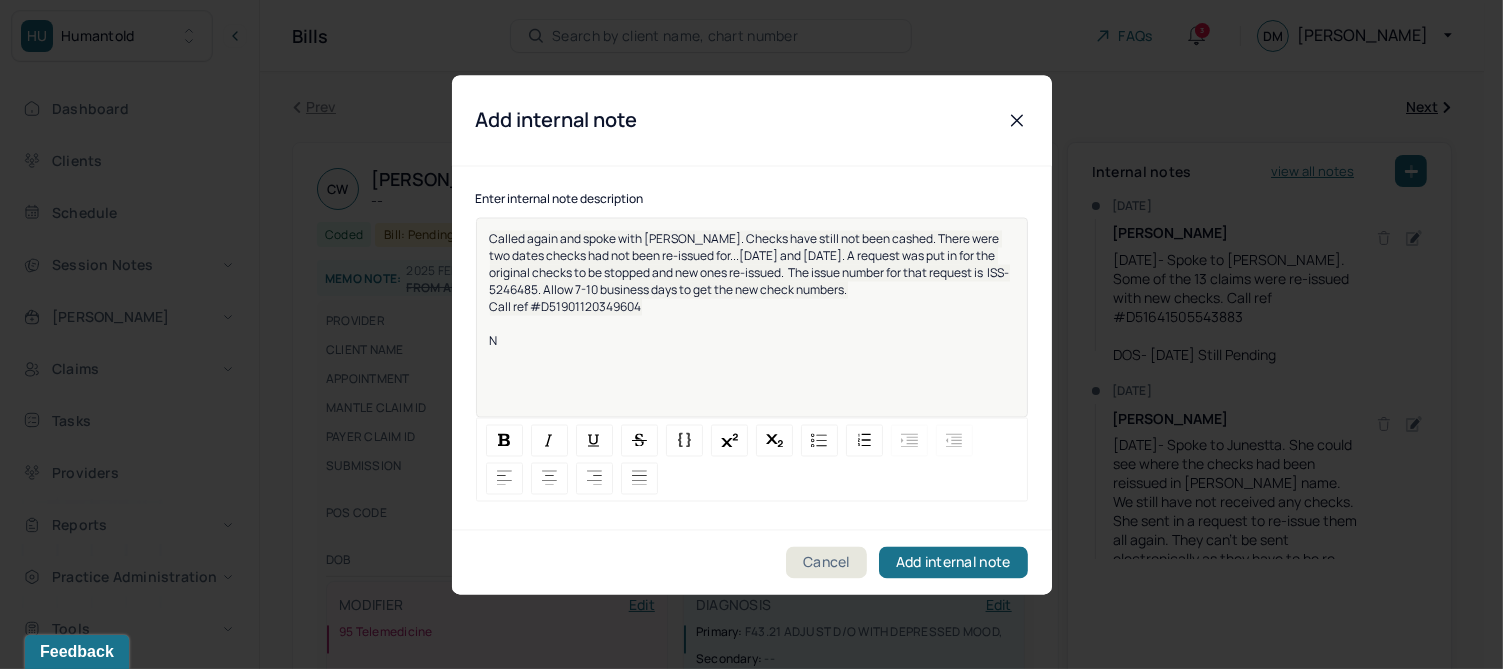 type 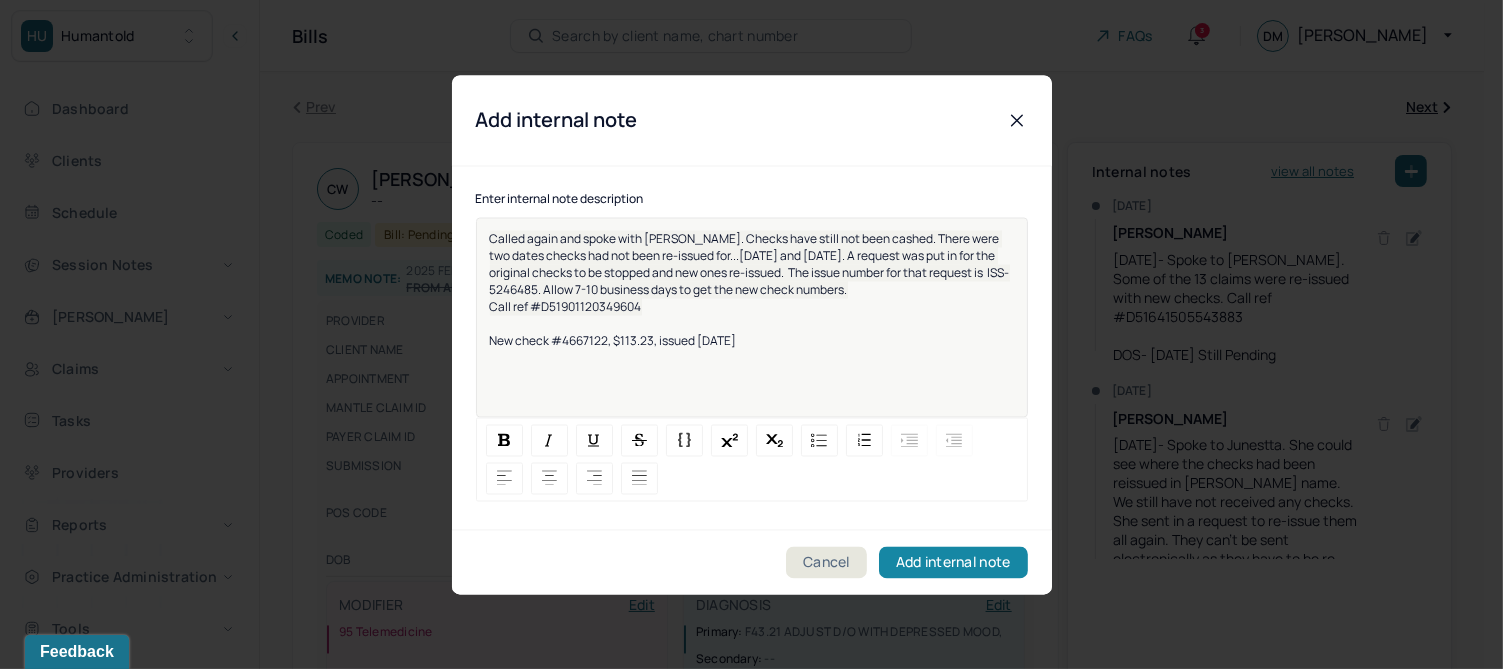 click on "Add internal note" at bounding box center (953, 562) 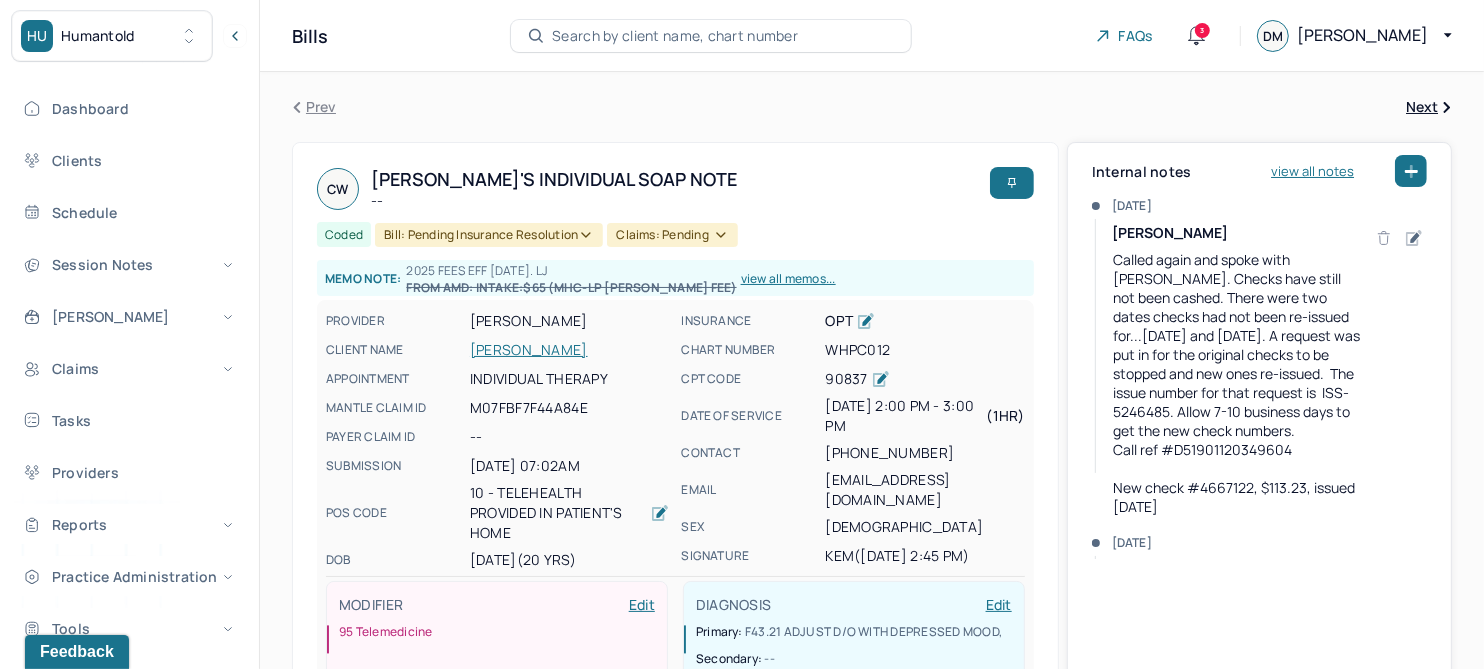 click on "[PERSON_NAME]" at bounding box center (569, 350) 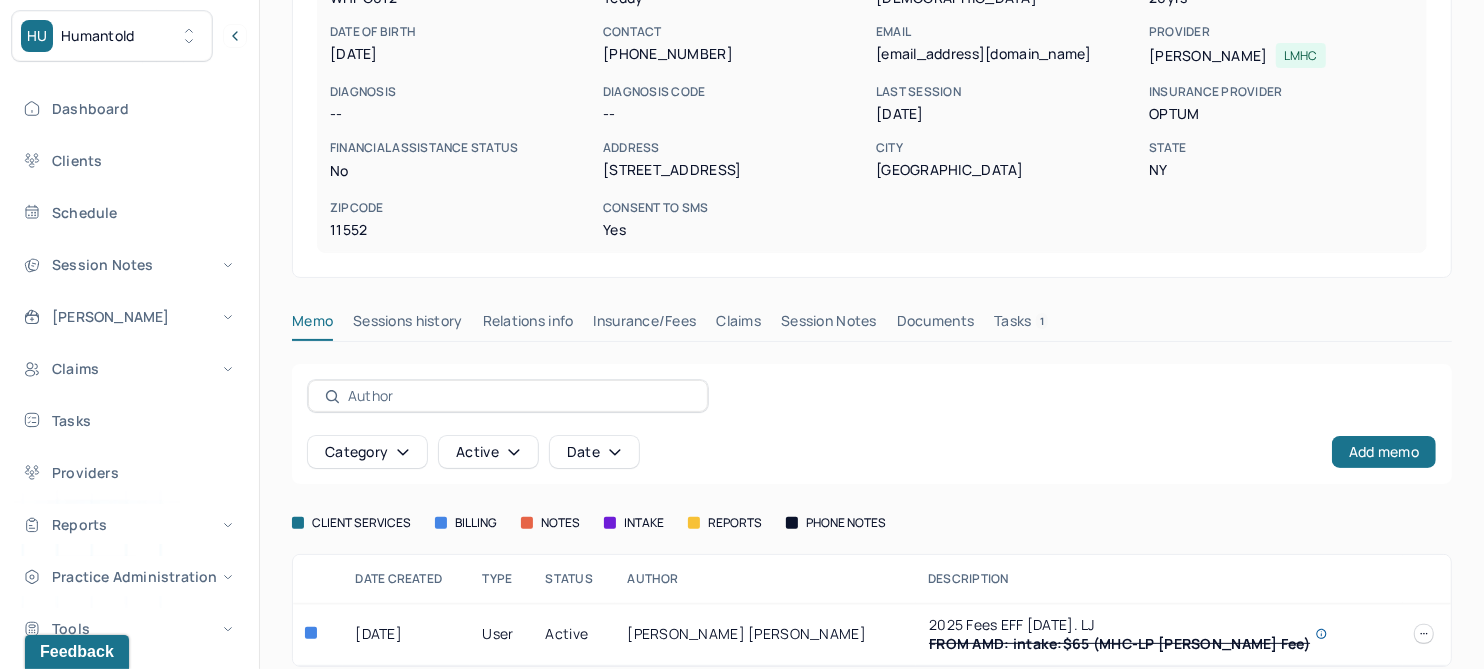 scroll, scrollTop: 270, scrollLeft: 0, axis: vertical 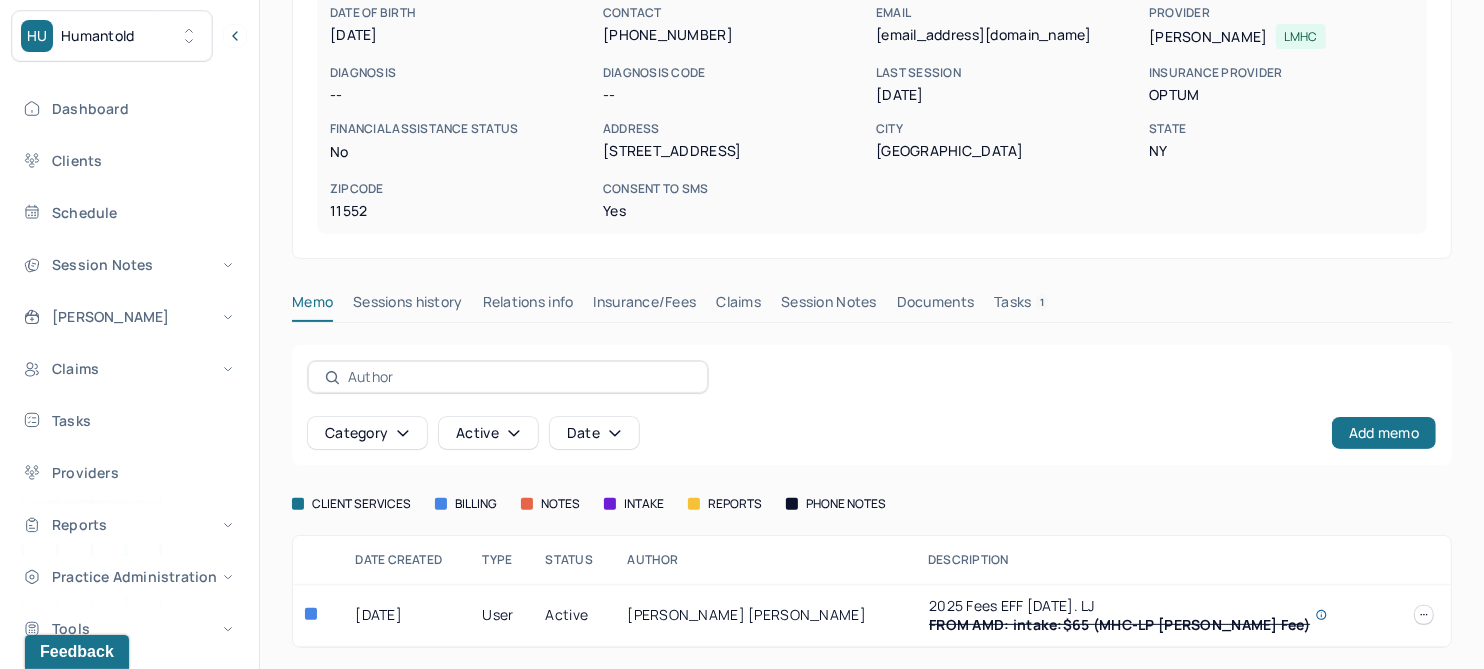 click on "Claims" at bounding box center (738, 306) 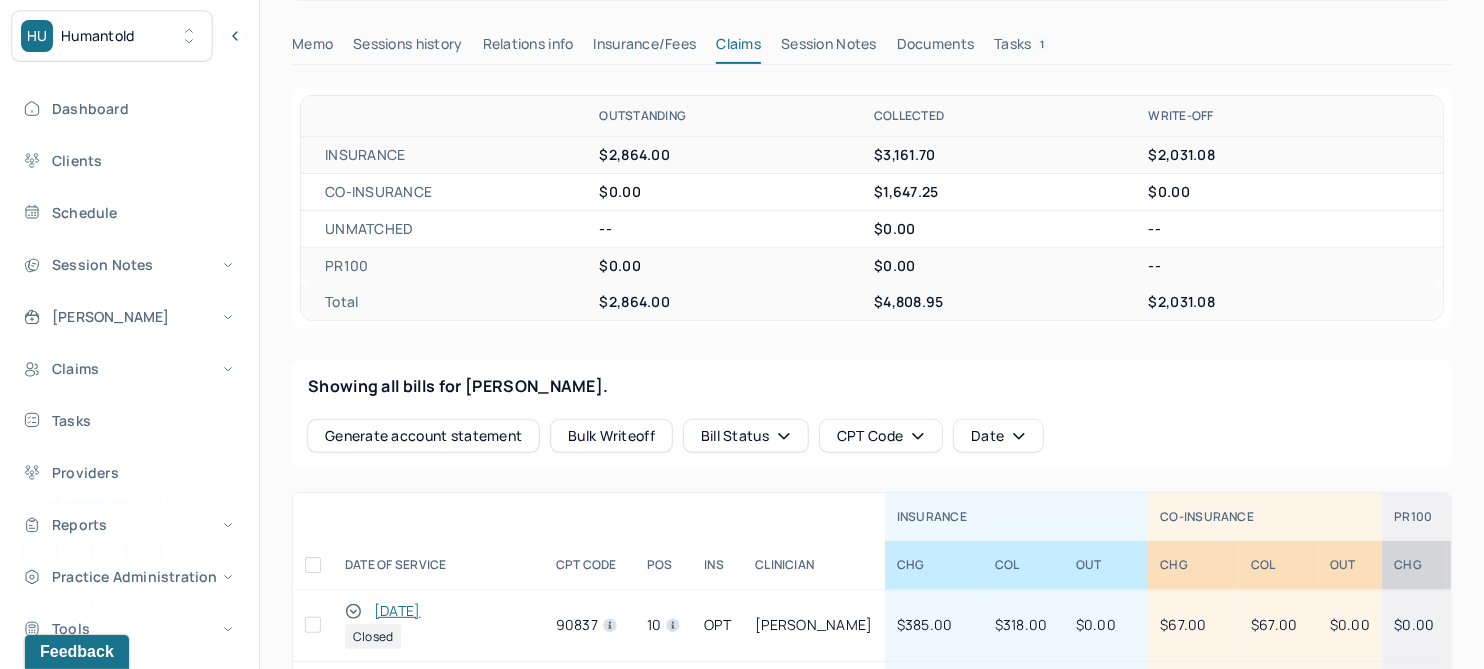 scroll, scrollTop: 644, scrollLeft: 0, axis: vertical 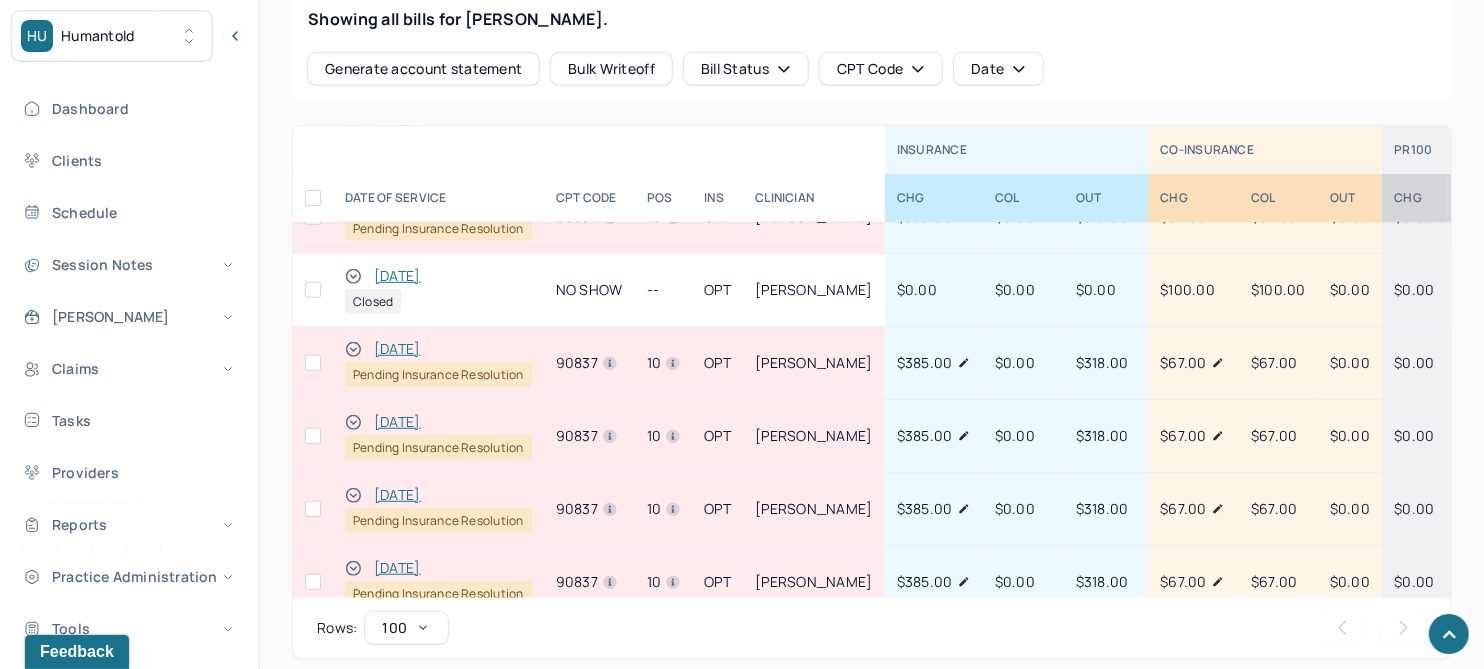 click on "[DATE]" at bounding box center (397, 349) 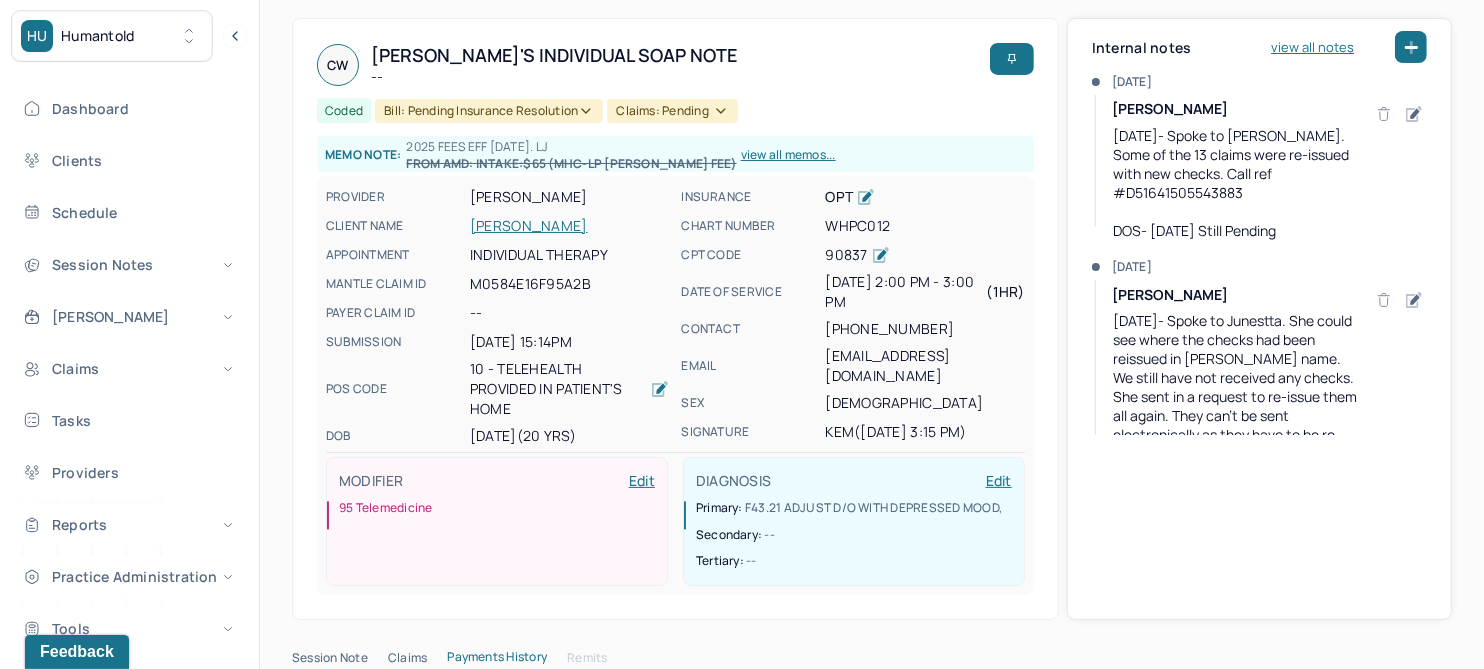 scroll, scrollTop: 73, scrollLeft: 0, axis: vertical 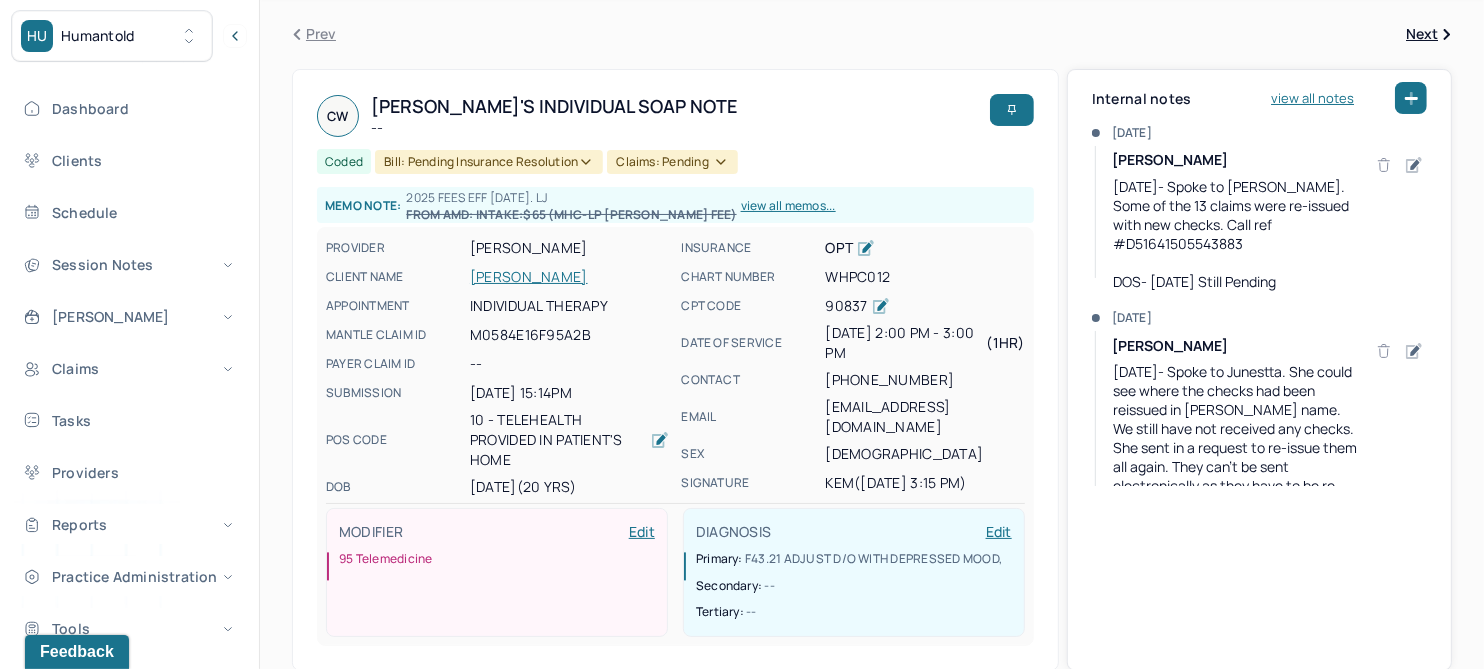 click 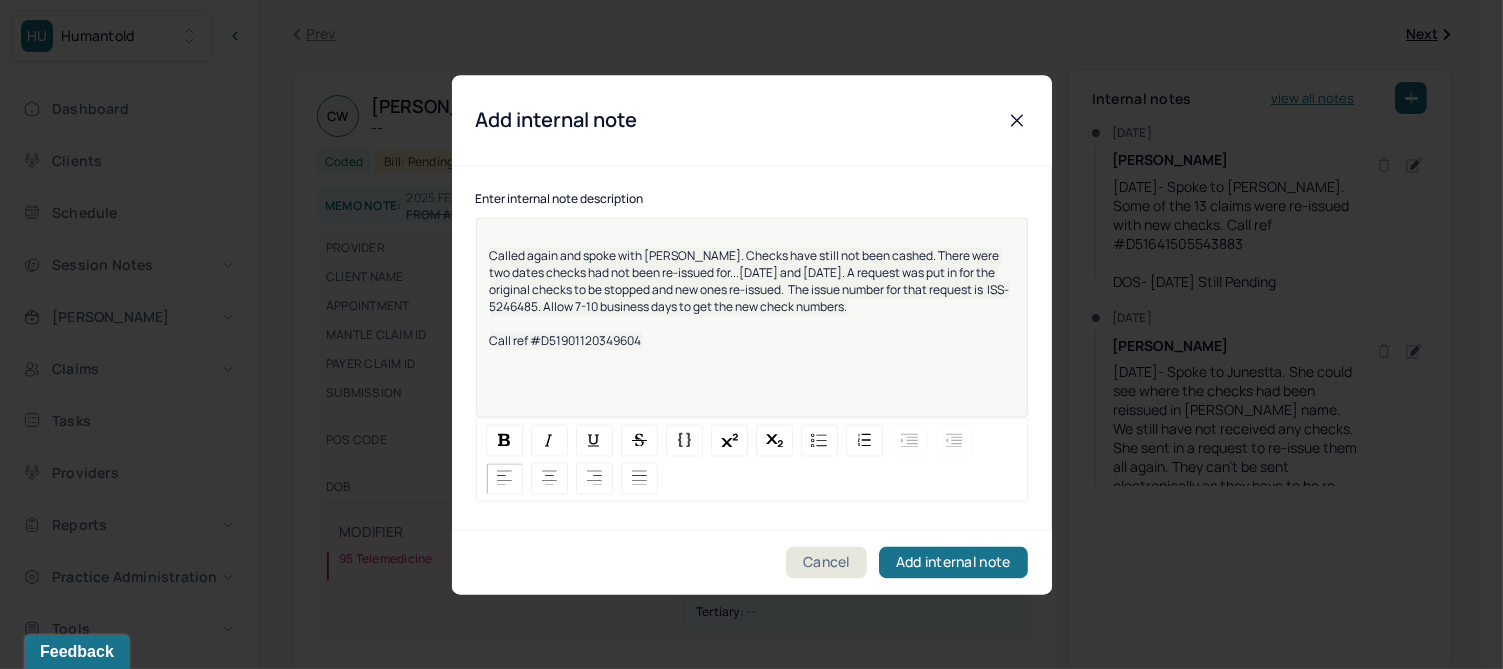 click on "Called again and spoke with [PERSON_NAME]. Checks have still not been cashed. There were two dates checks had not been re-issued for...[DATE] and [DATE]. A request was put in for the original checks to be stopped and new ones re-issued.  The issue number for that request is  ISS-5246485. Allow 7-10 business days to get the new check numbers." at bounding box center [750, 281] 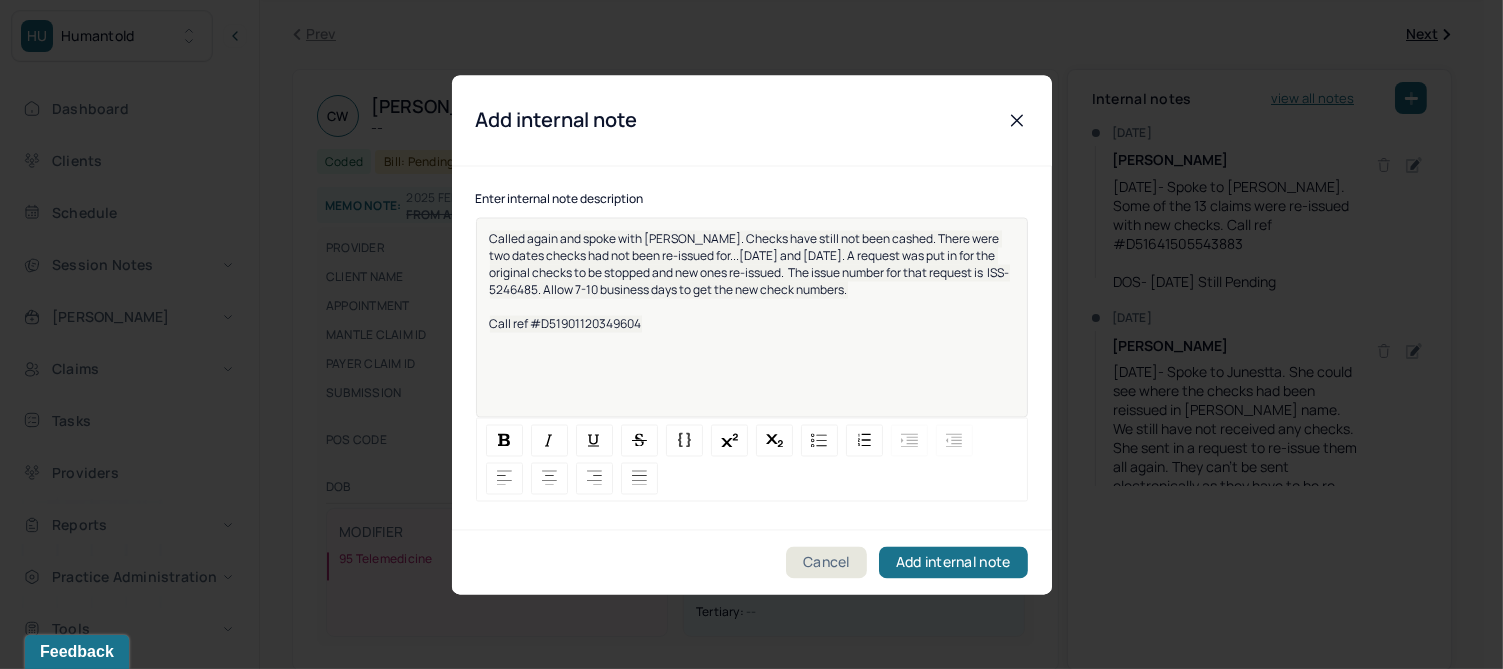click on "Call ref #D51901120349604" at bounding box center [566, 323] 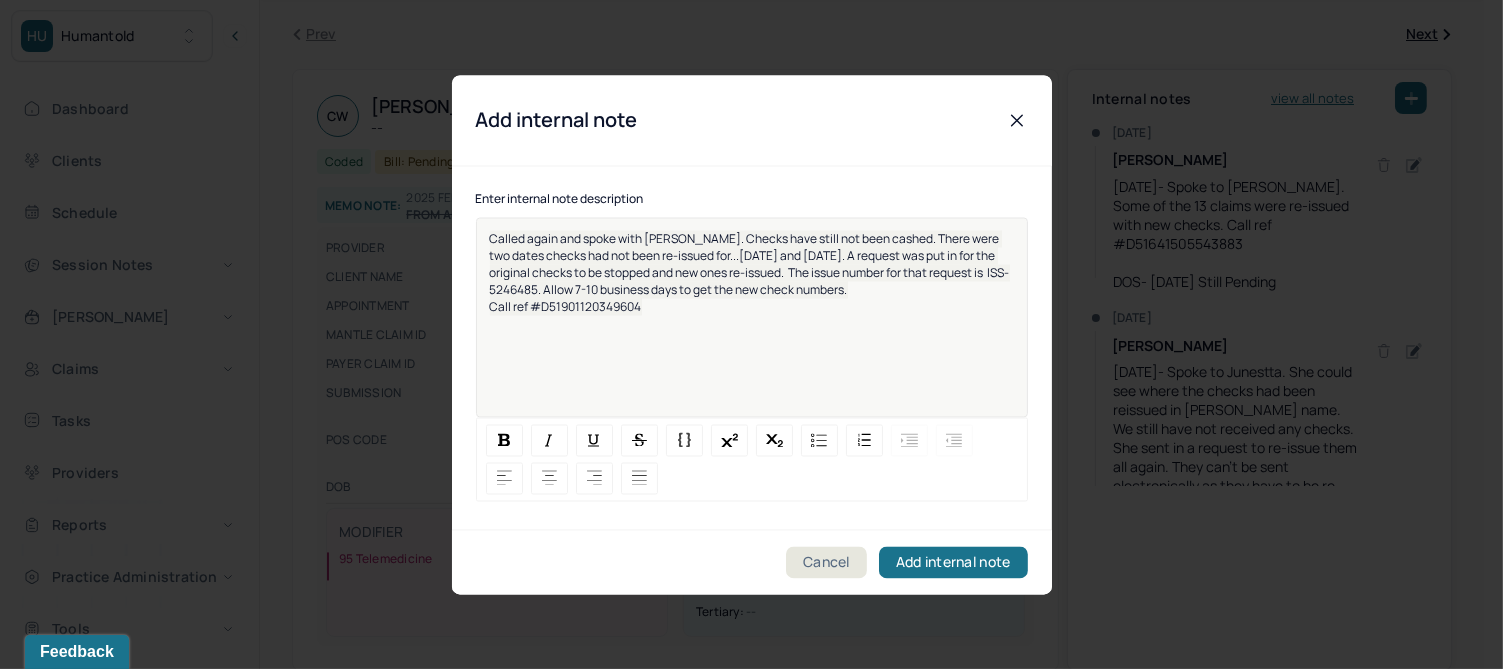 click on "Call ref #D51901120349604" at bounding box center (752, 306) 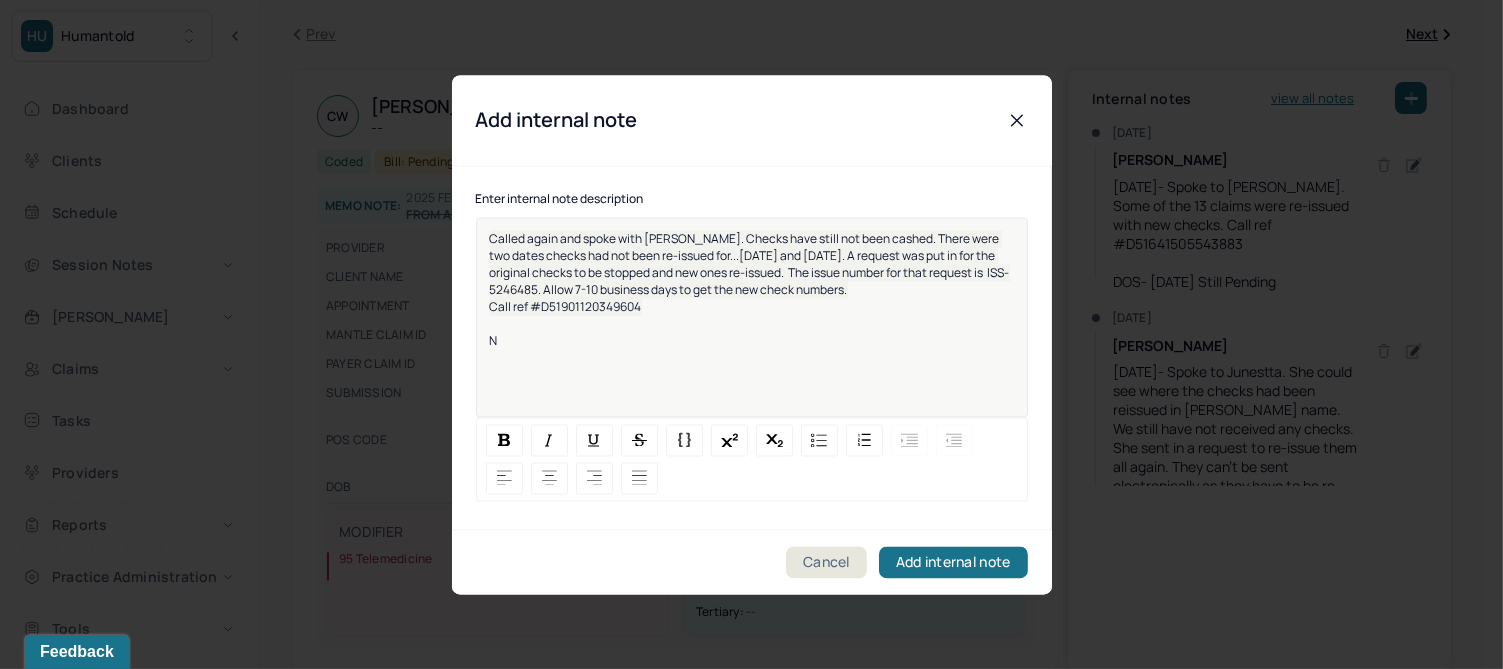 type 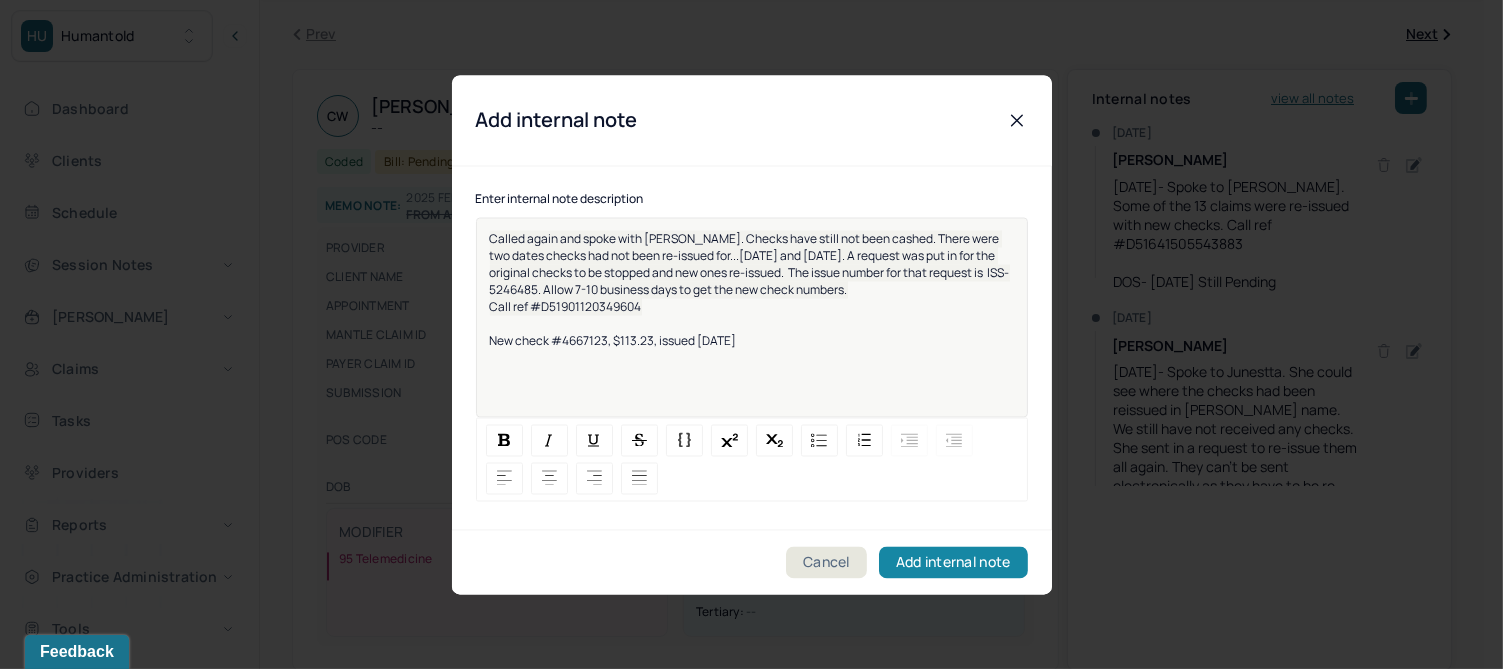 click on "Add internal note" at bounding box center [953, 562] 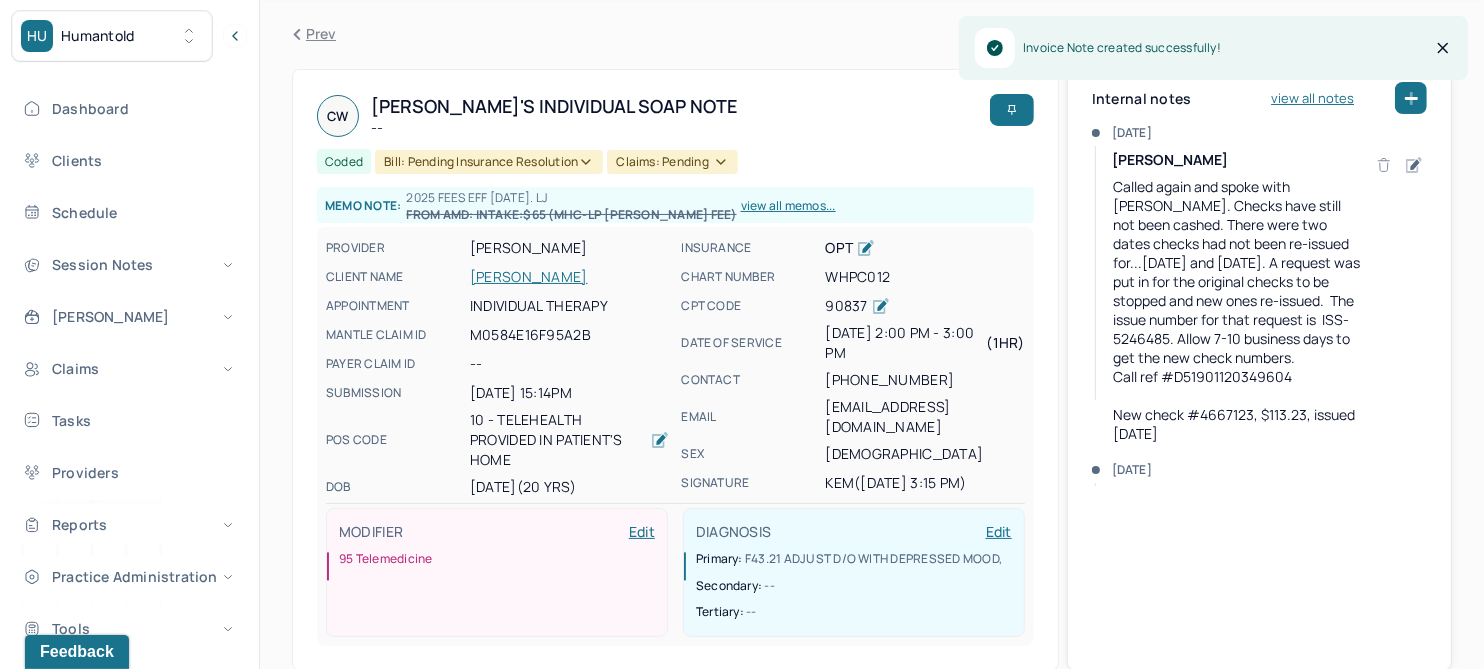 click on "[PERSON_NAME]" at bounding box center (569, 277) 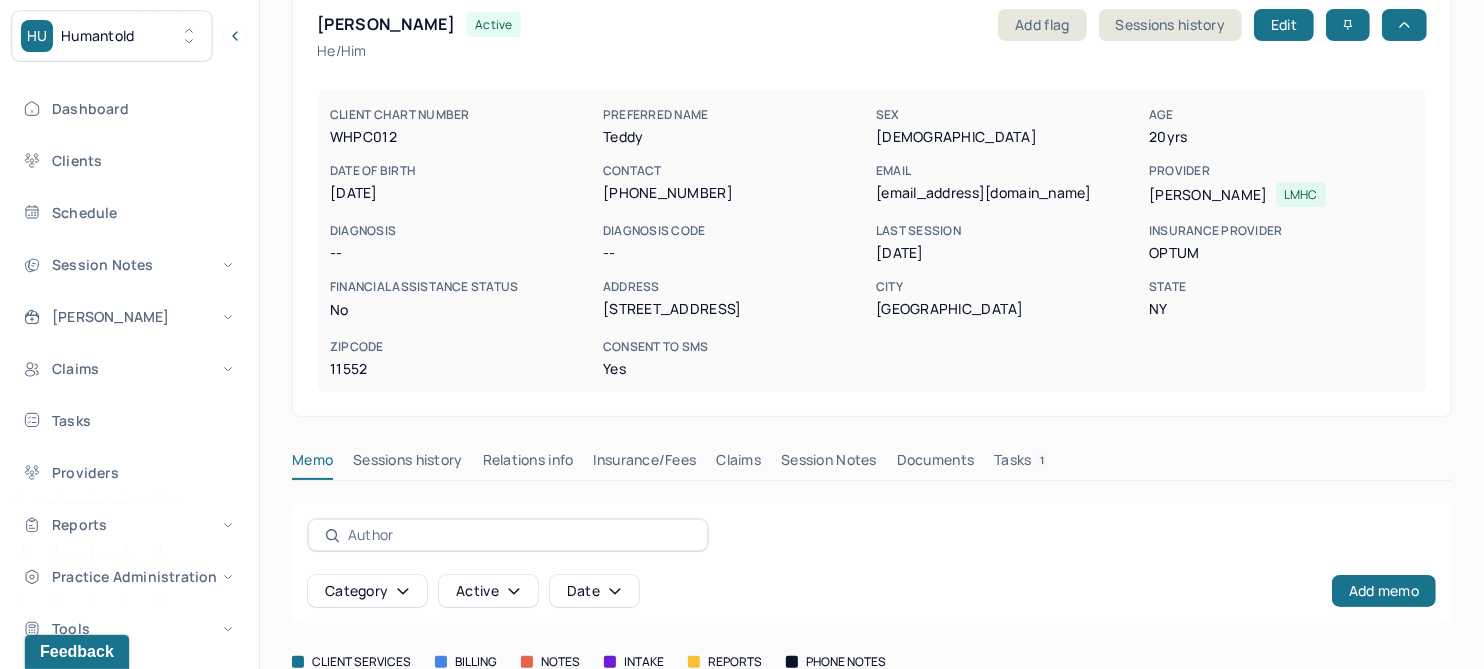 scroll, scrollTop: 270, scrollLeft: 0, axis: vertical 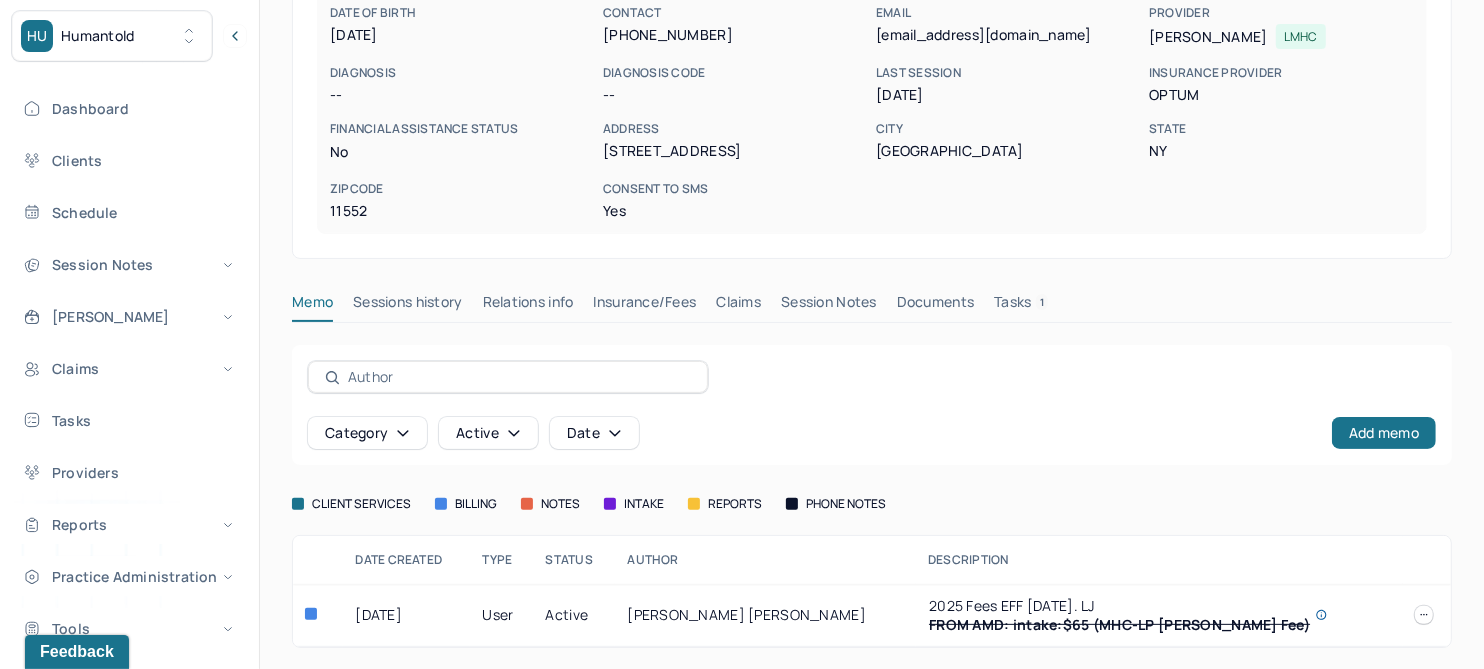 click on "Claims" at bounding box center [738, 306] 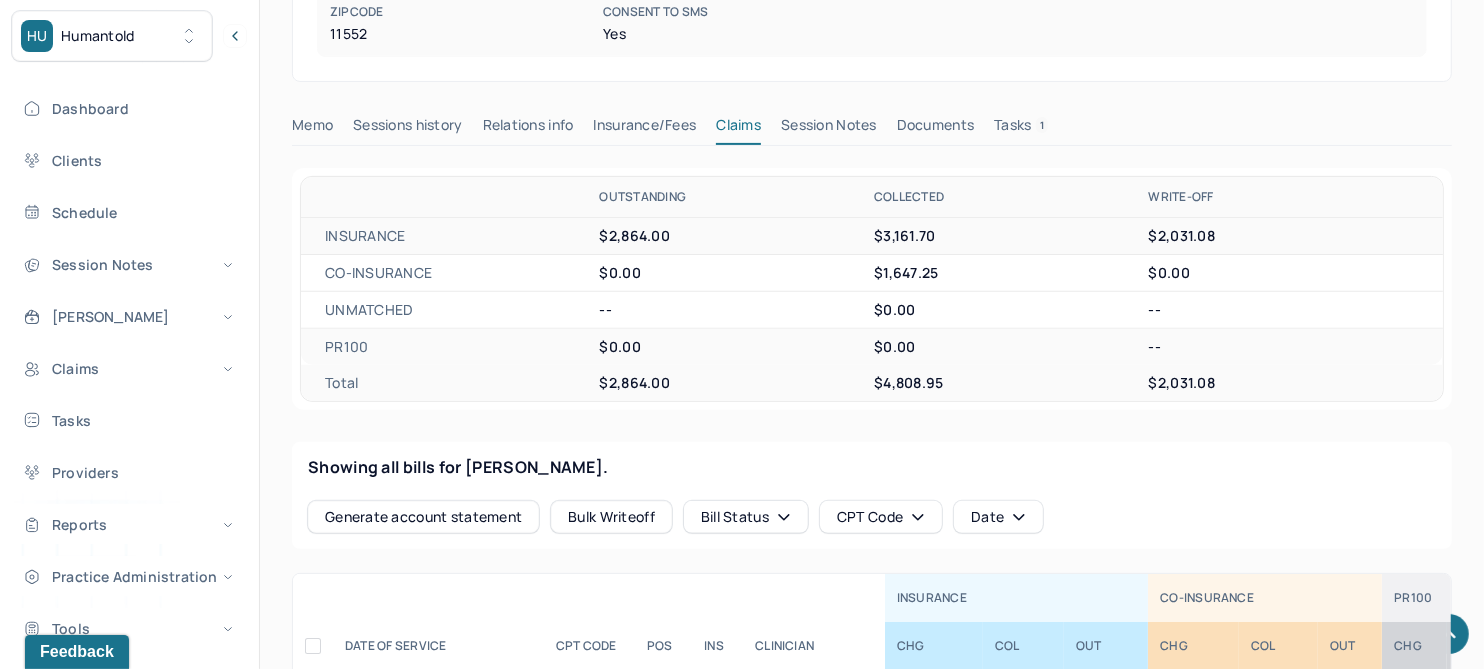 scroll, scrollTop: 770, scrollLeft: 0, axis: vertical 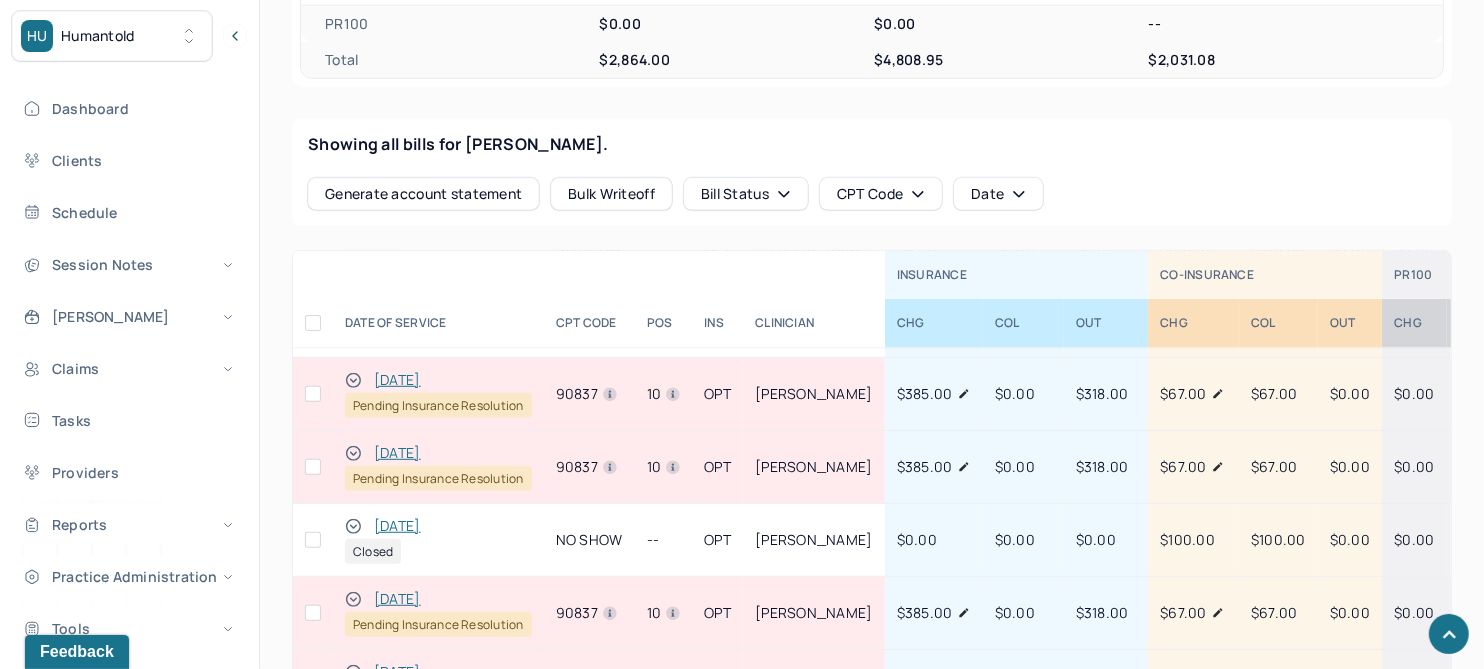 click on "[DATE]" at bounding box center (397, 453) 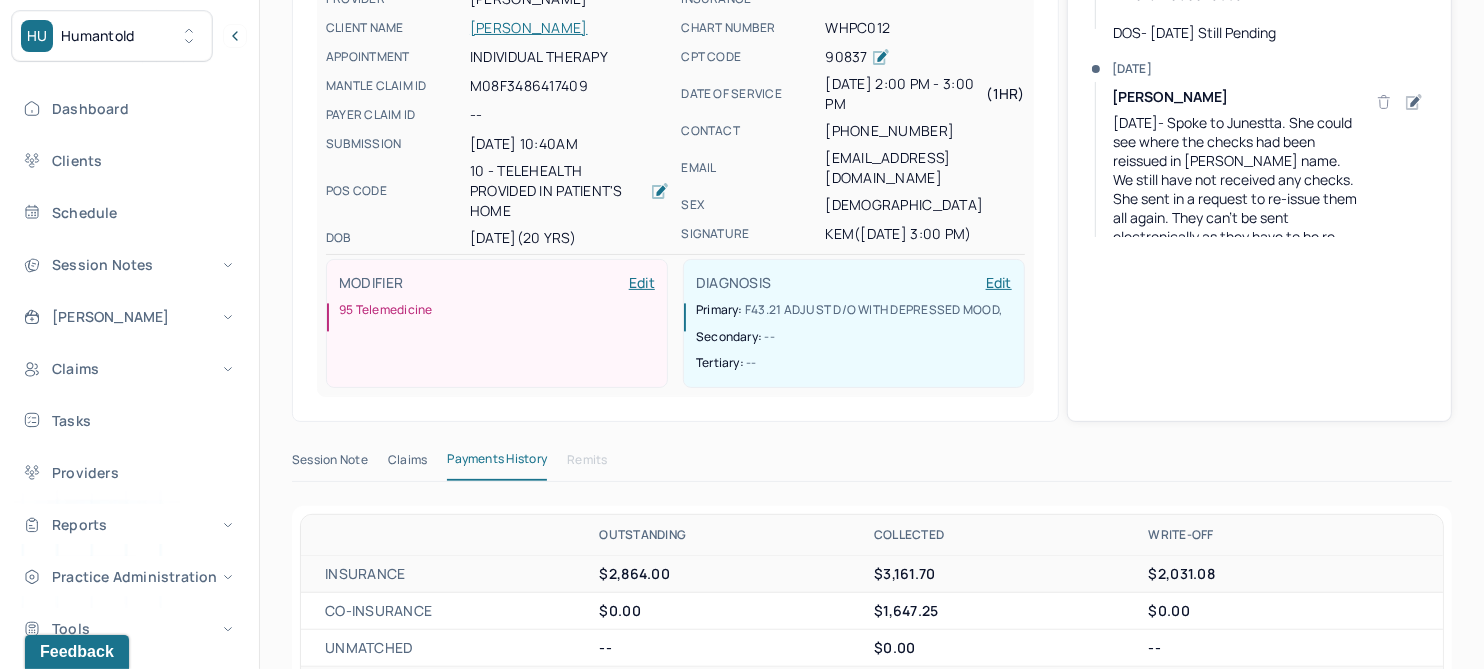 scroll, scrollTop: 0, scrollLeft: 0, axis: both 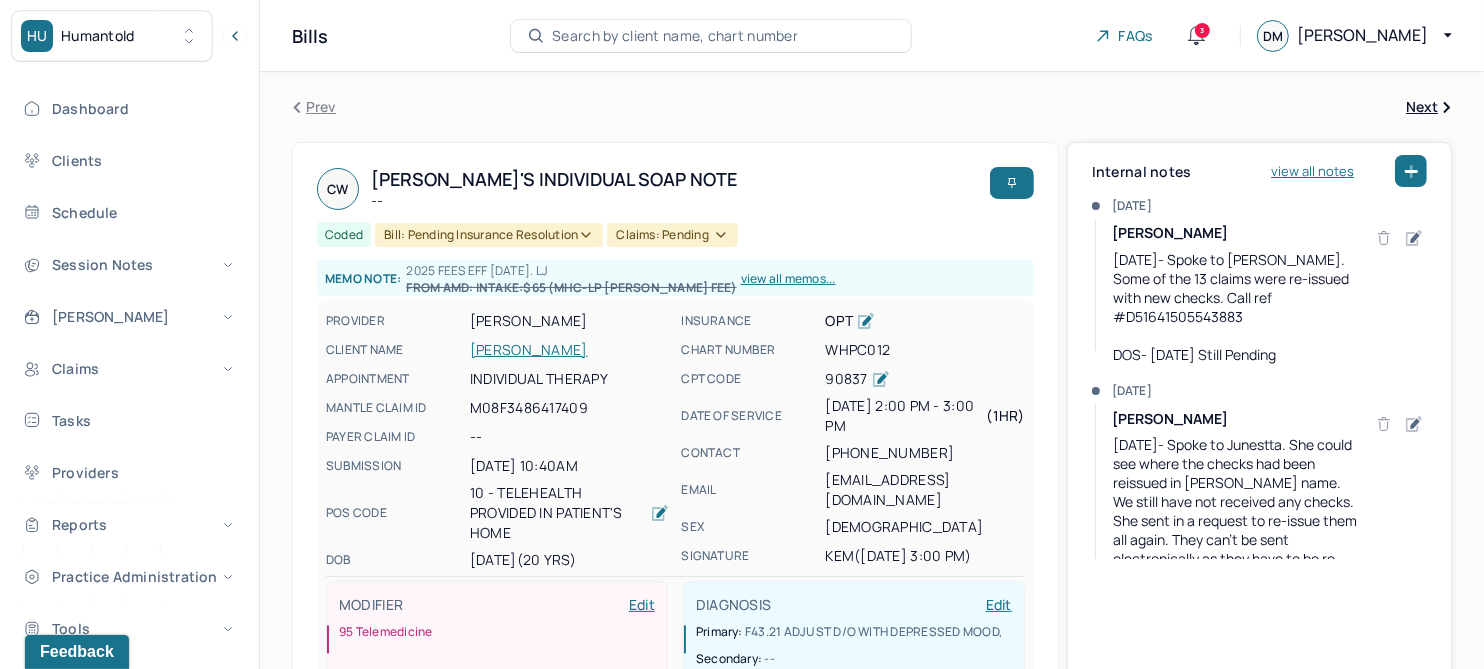 click at bounding box center (1411, 171) 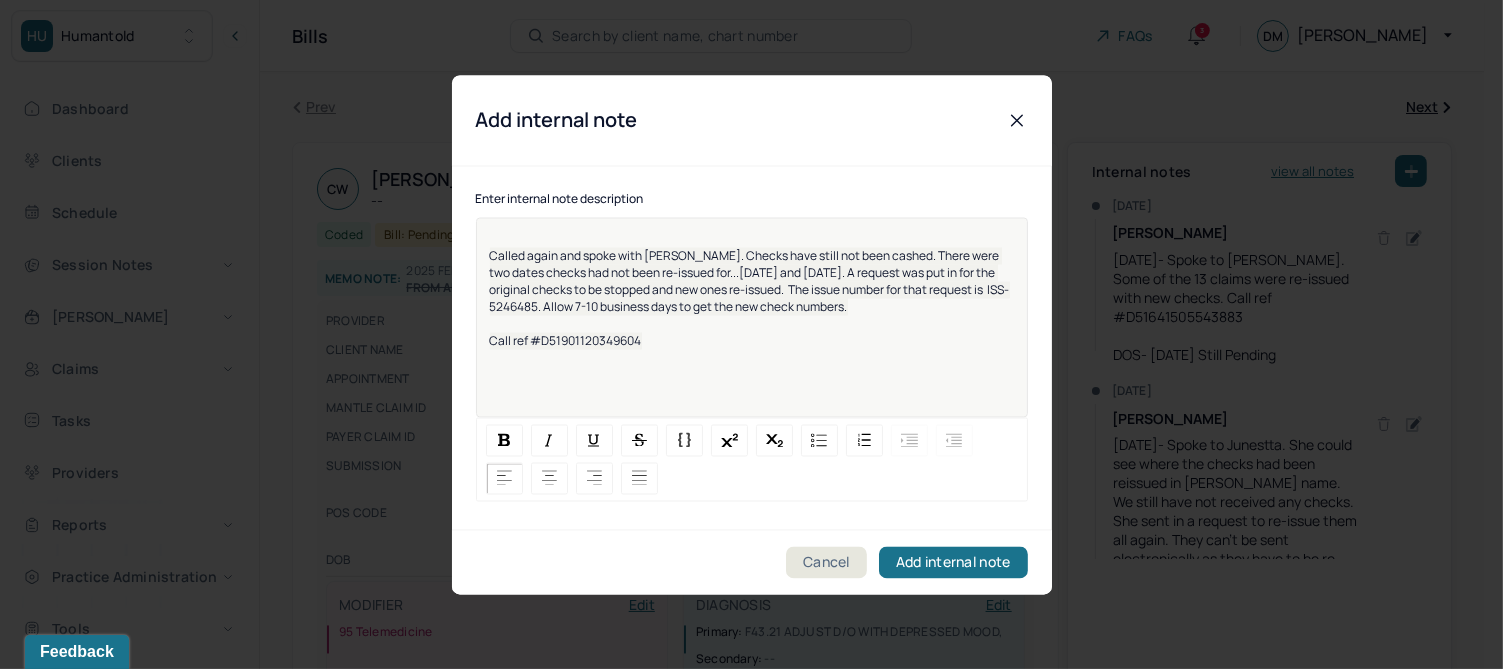 click on "Called again and spoke with [PERSON_NAME]. Checks have still not been cashed. There were two dates checks had not been re-issued for...[DATE] and [DATE]. A request was put in for the original checks to be stopped and new ones re-issued.  The issue number for that request is  ISS-5246485. Allow 7-10 business days to get the new check numbers." at bounding box center [750, 281] 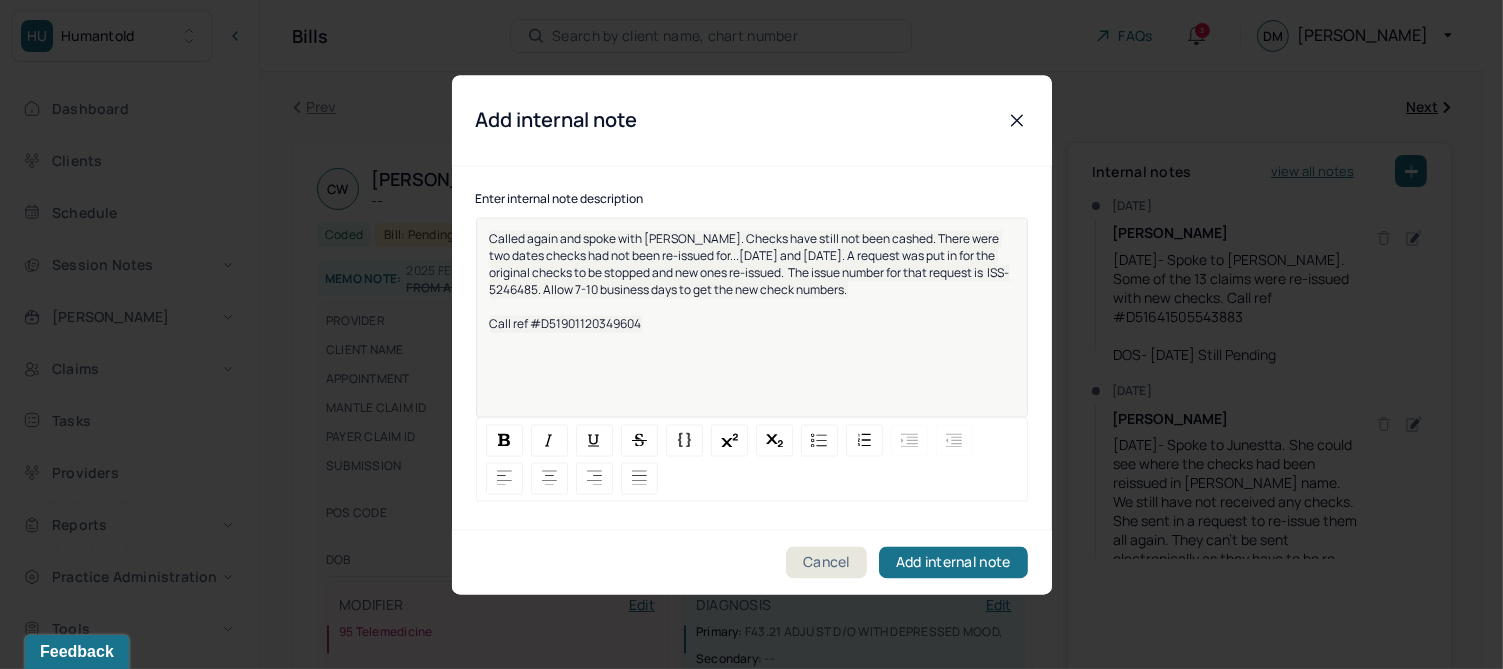 click on "Call ref #D51901120349604" at bounding box center (566, 323) 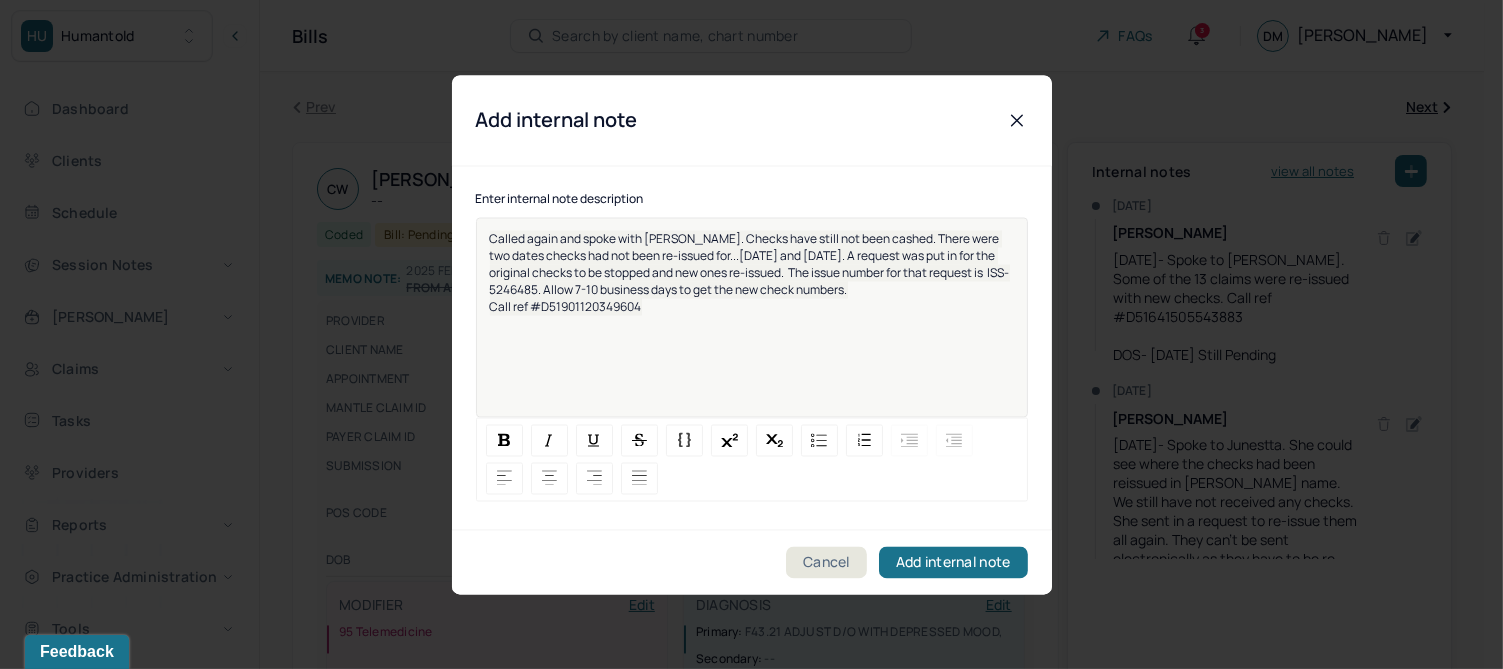 click on "Call ref #D51901120349604" at bounding box center [752, 306] 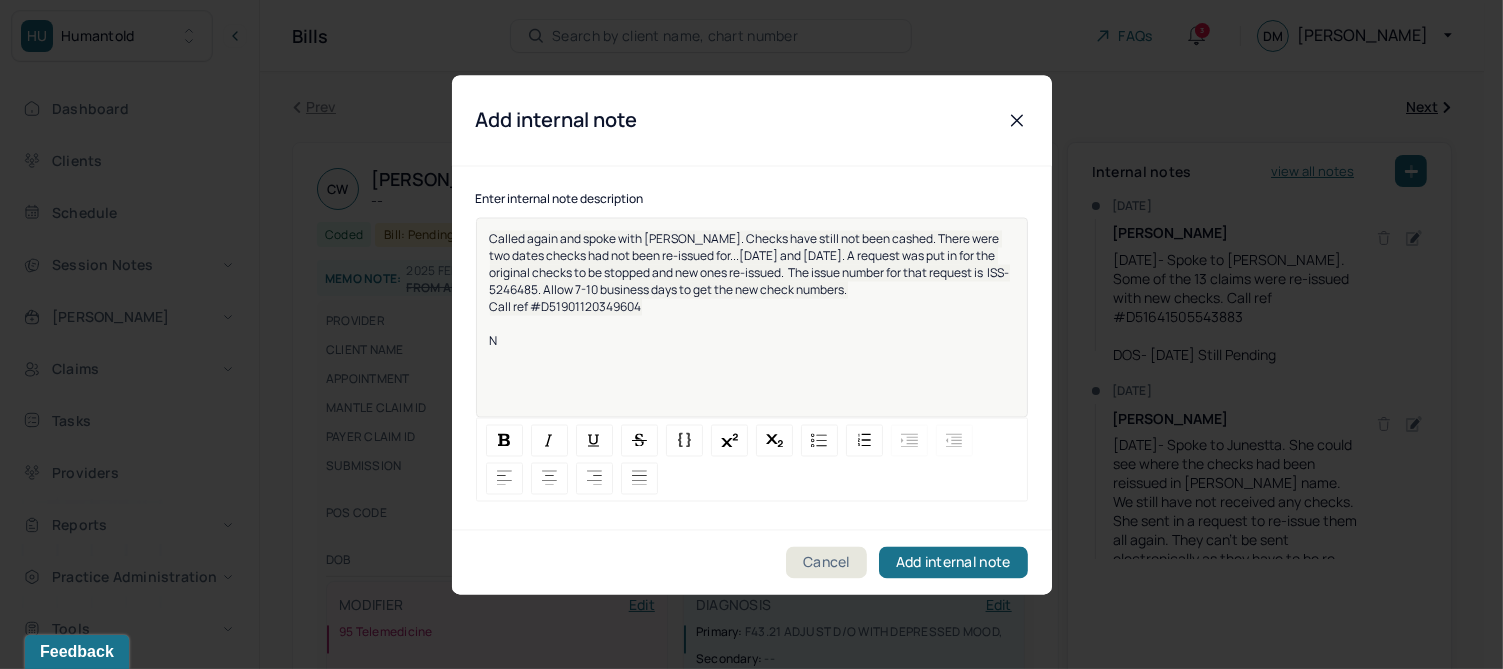 type 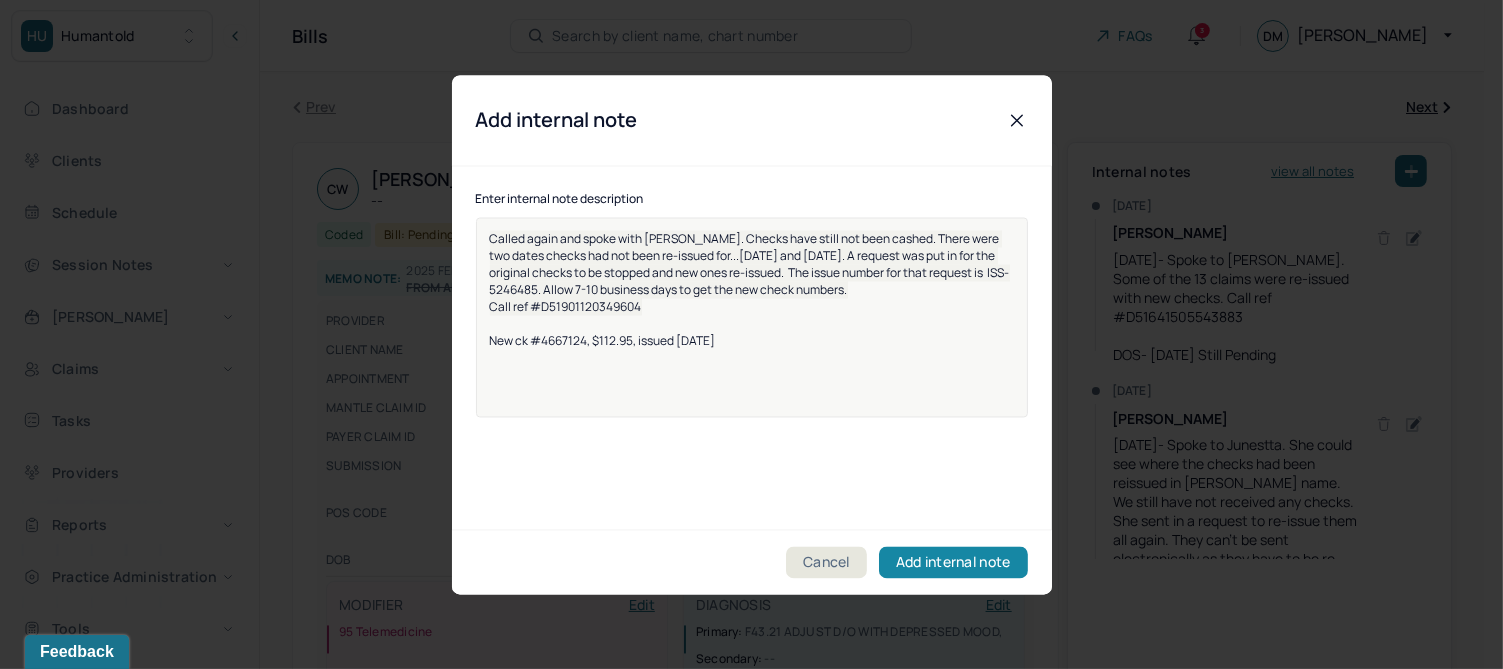 click on "Add internal note" at bounding box center (953, 562) 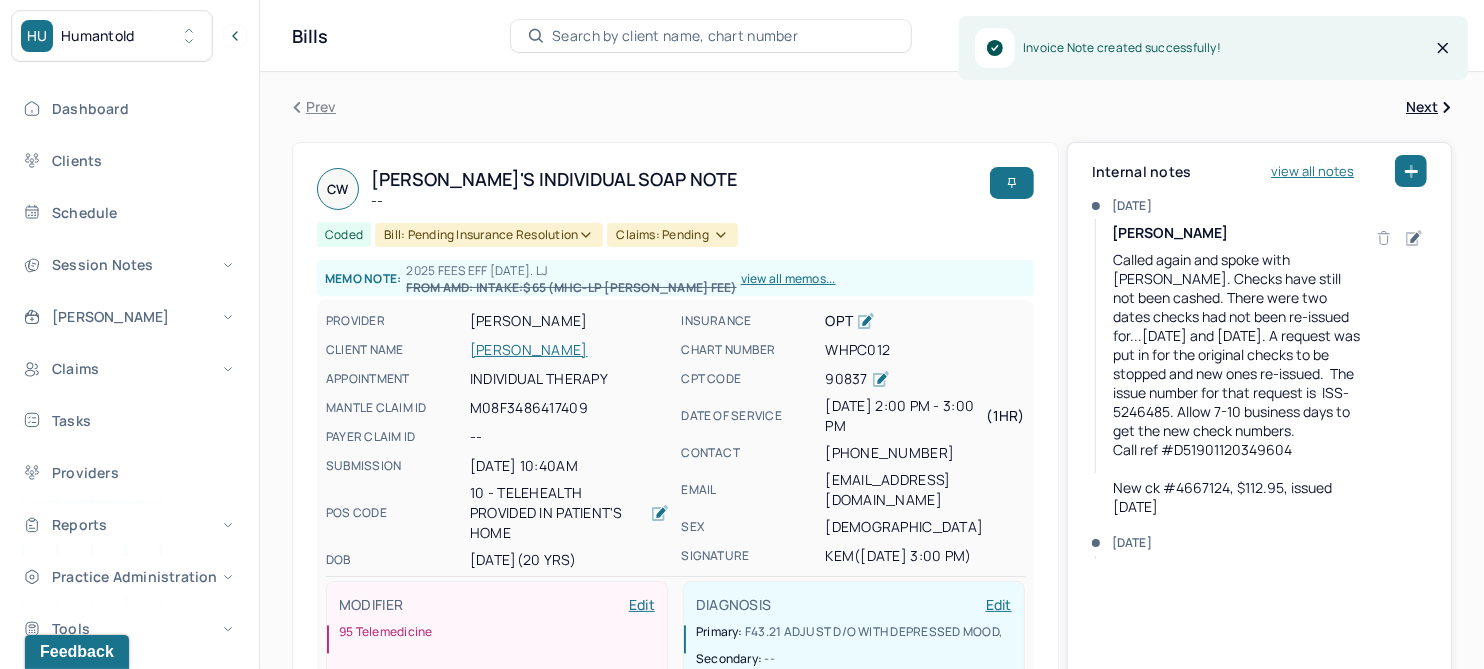 click on "[PERSON_NAME]" at bounding box center [569, 350] 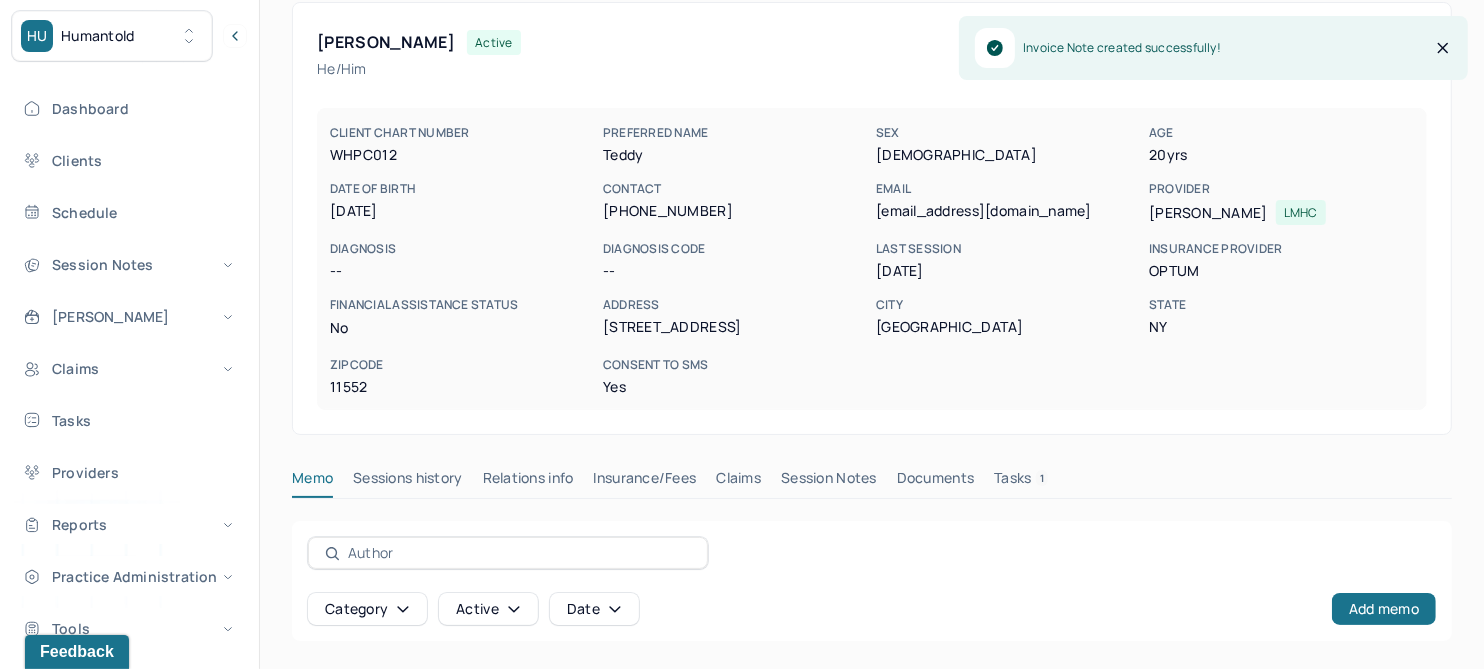 scroll, scrollTop: 250, scrollLeft: 0, axis: vertical 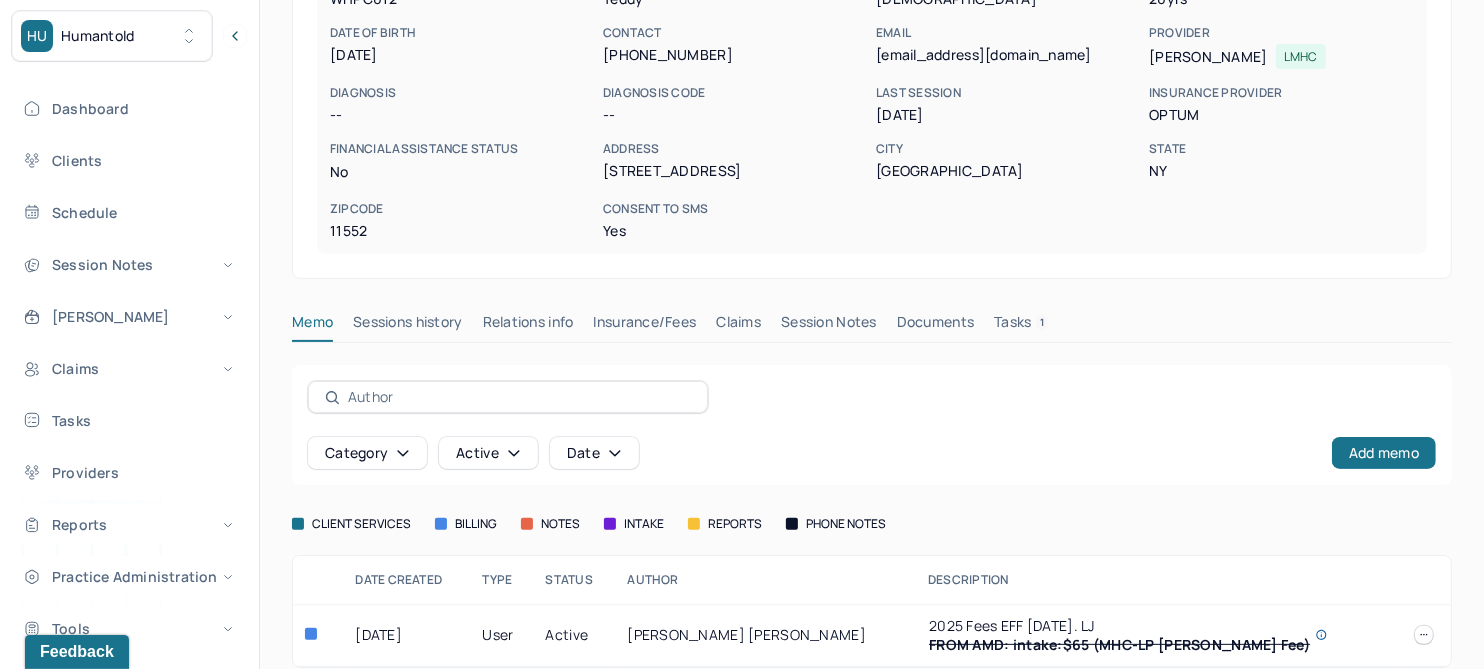 click on "Claims" at bounding box center (738, 326) 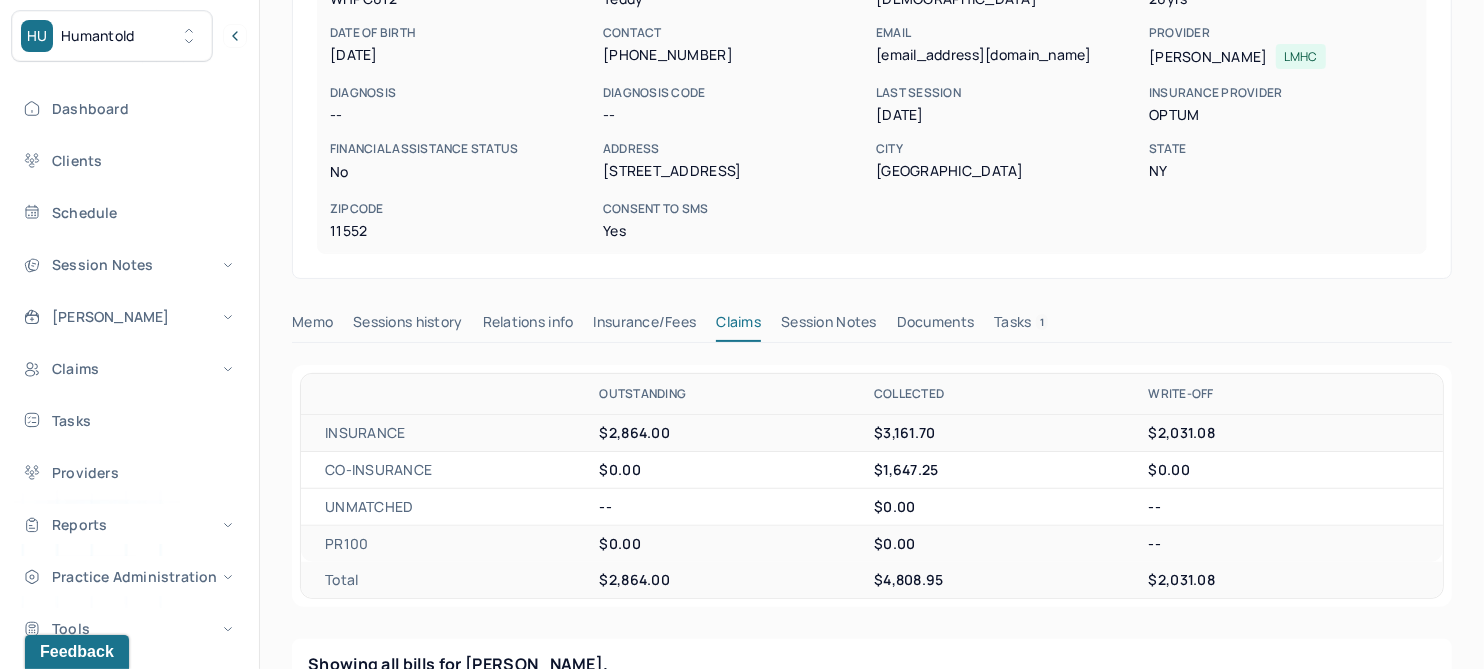 scroll, scrollTop: 750, scrollLeft: 0, axis: vertical 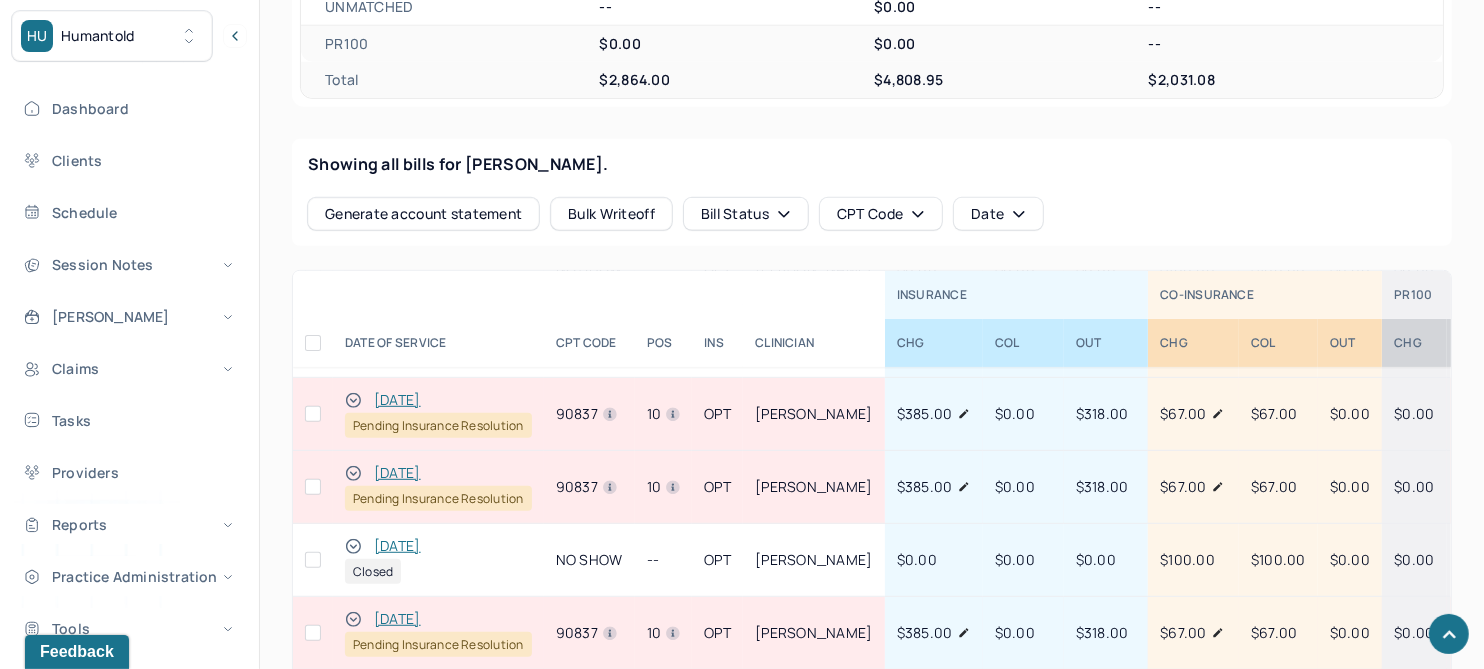 click on "[DATE]" at bounding box center (397, 400) 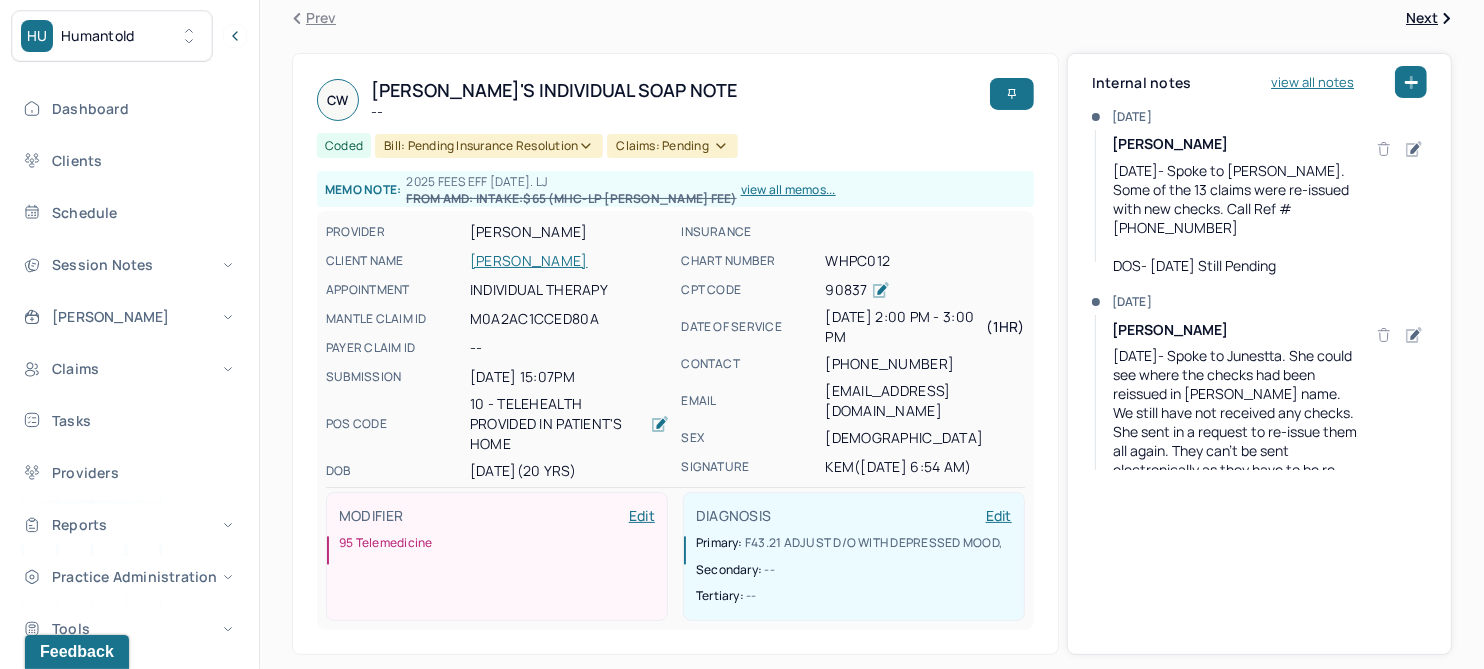 scroll, scrollTop: 0, scrollLeft: 0, axis: both 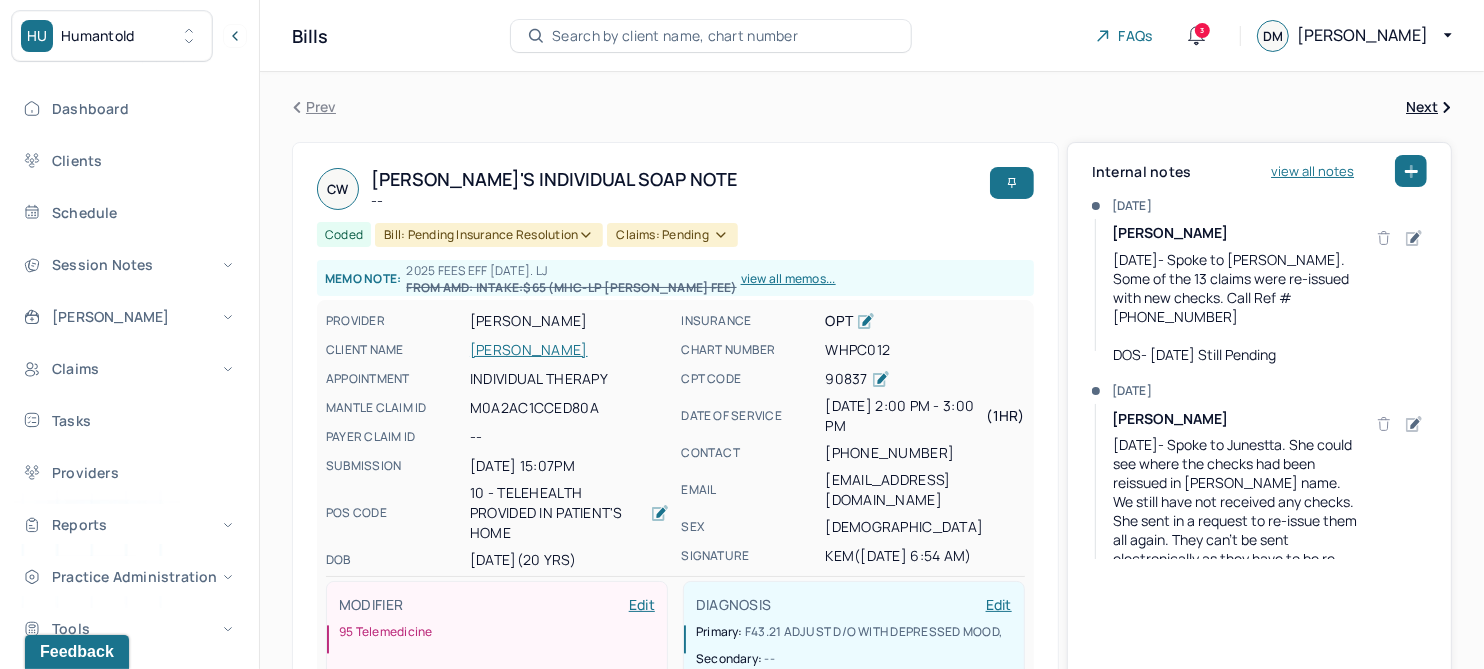 click 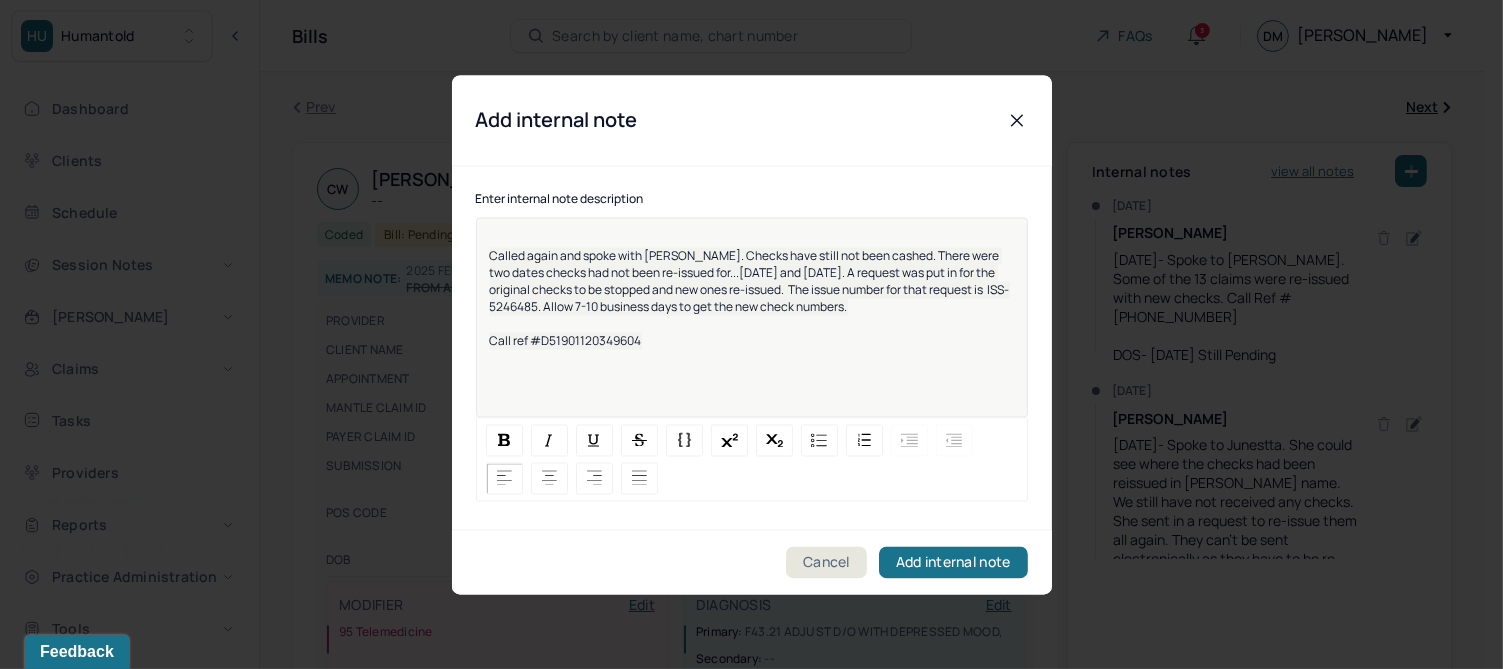 click on "Called again and spoke with [PERSON_NAME]. Checks have still not been cashed. There were two dates checks had not been re-issued for...[DATE] and [DATE]. A request was put in for the original checks to be stopped and new ones re-issued.  The issue number for that request is  ISS-5246485. Allow 7-10 business days to get the new check numbers." at bounding box center (750, 281) 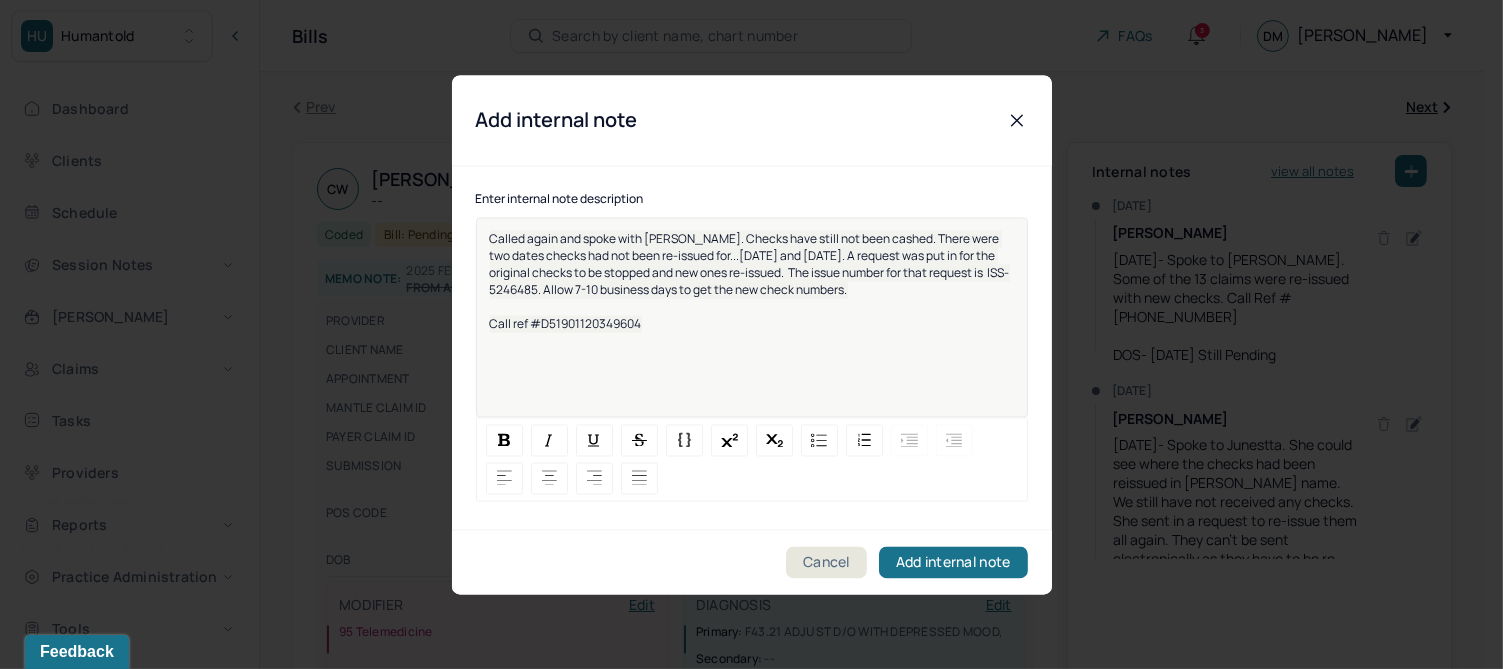 click on "Call ref #D51901120349604" at bounding box center (566, 323) 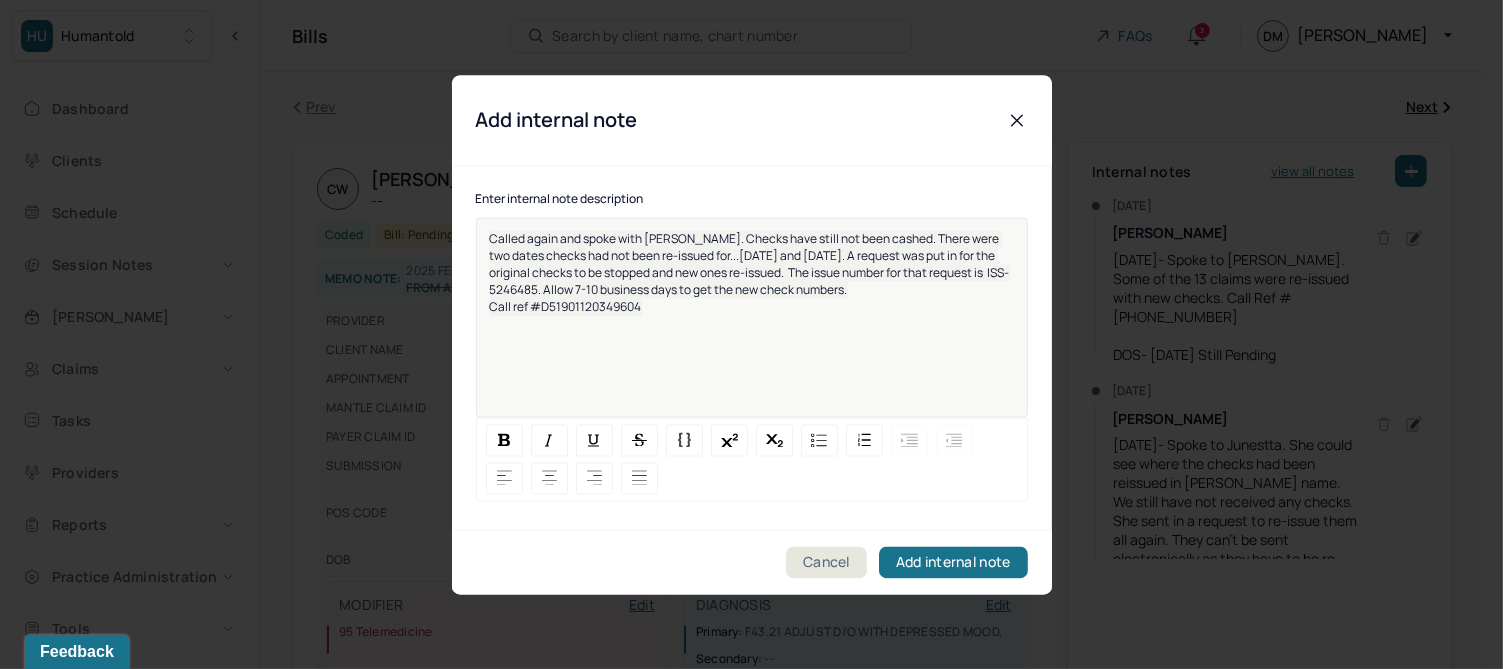 click on "Call ref #D51901120349604" at bounding box center (752, 306) 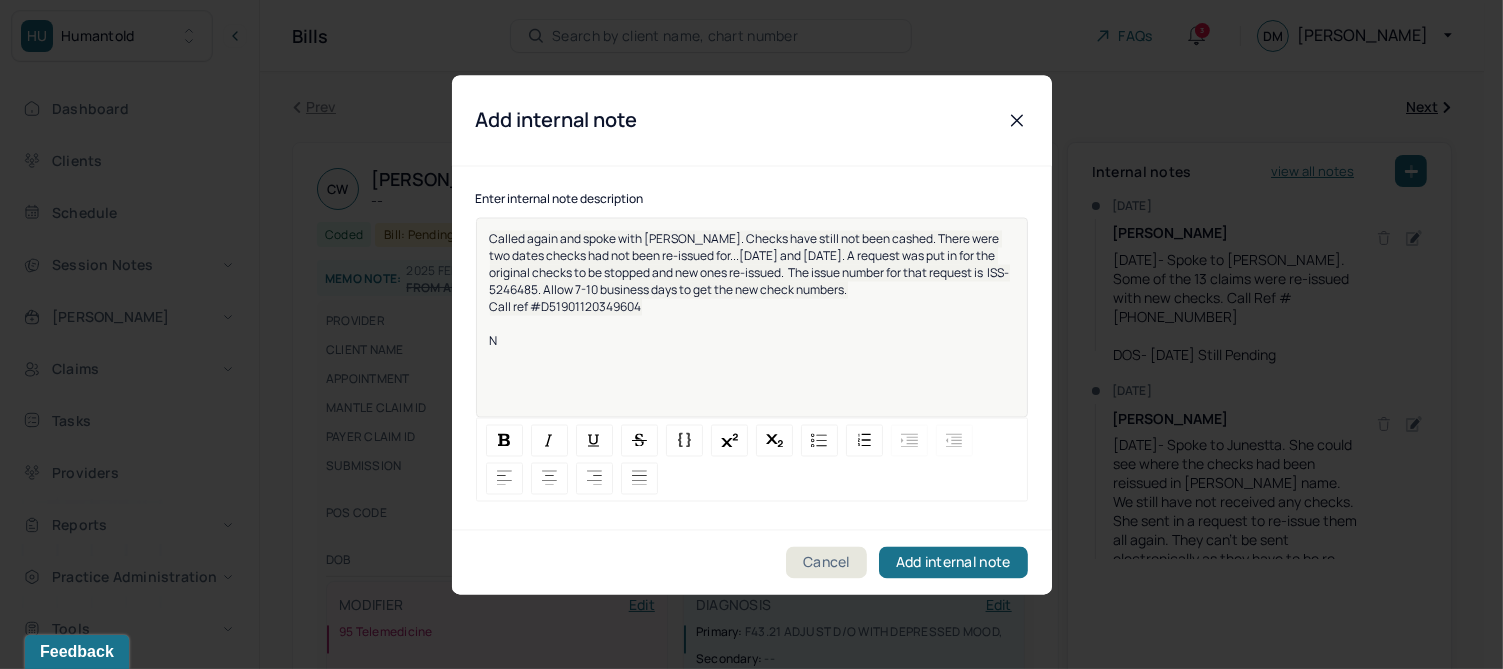type 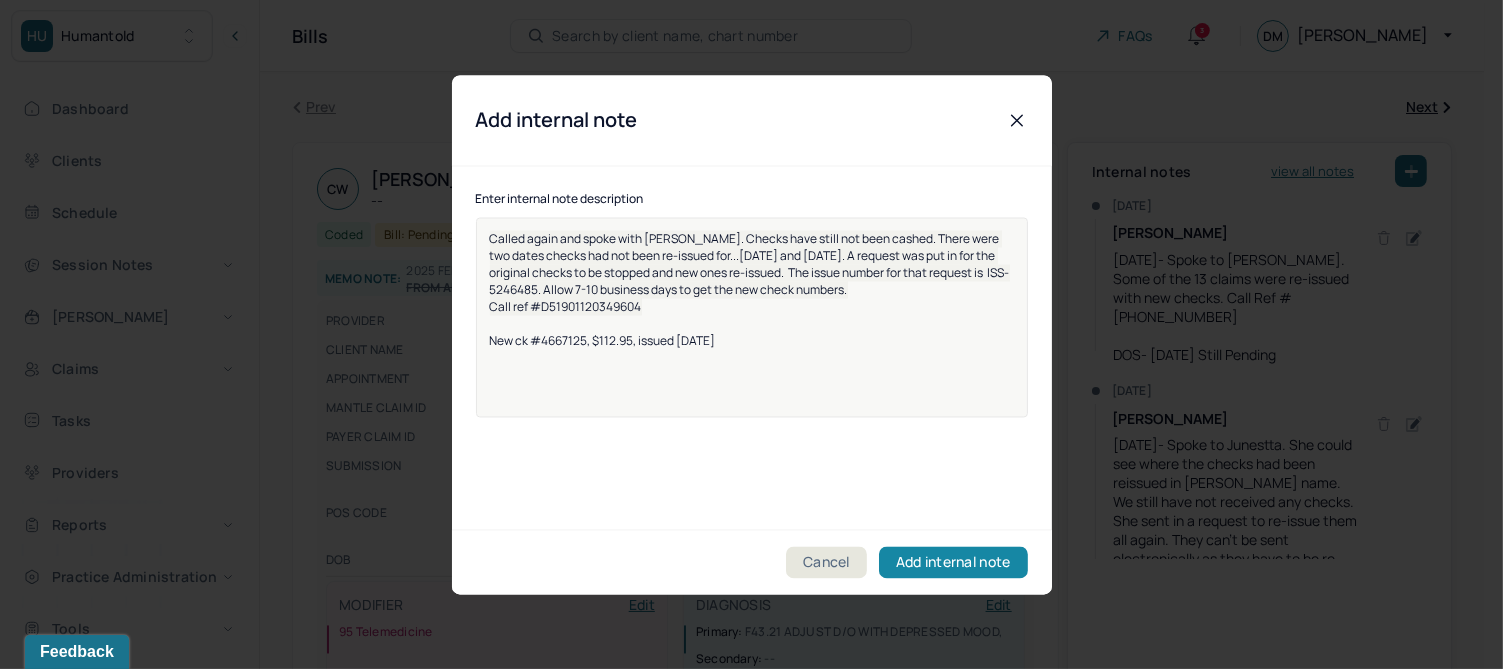 click on "Add internal note" at bounding box center (953, 562) 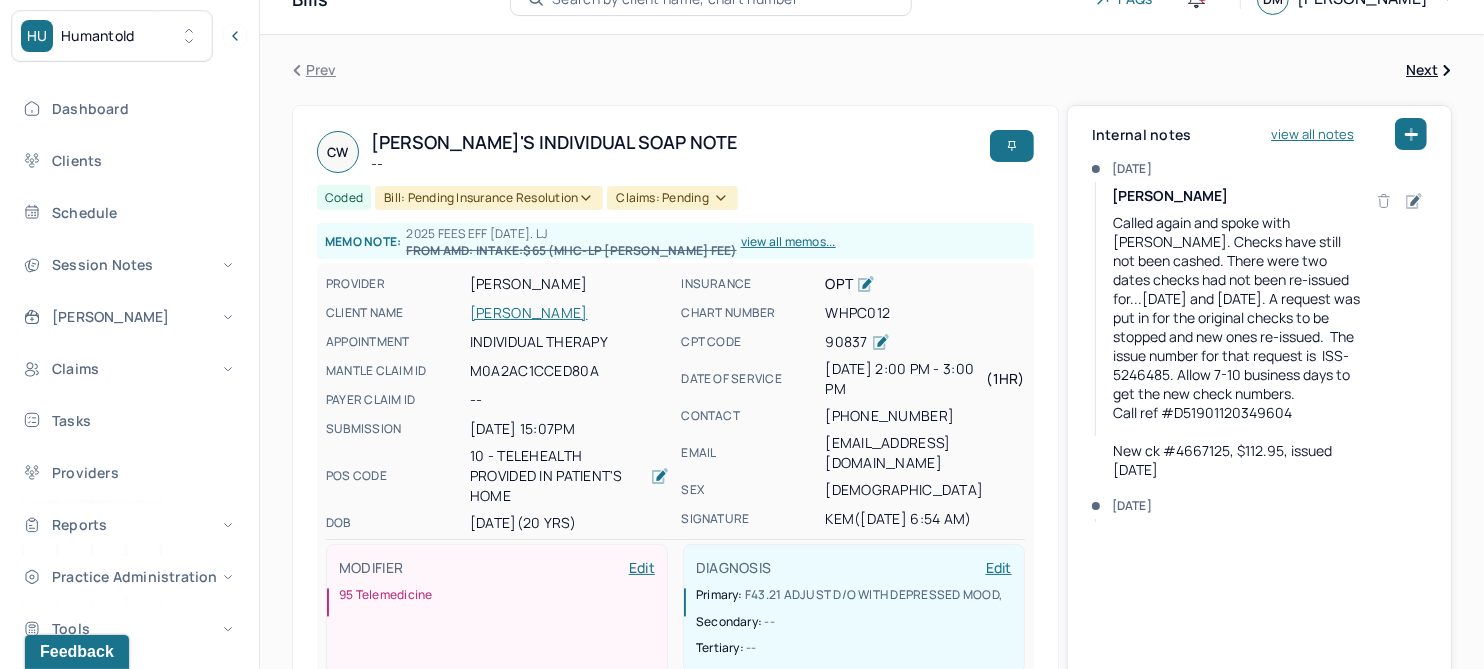 scroll, scrollTop: 0, scrollLeft: 0, axis: both 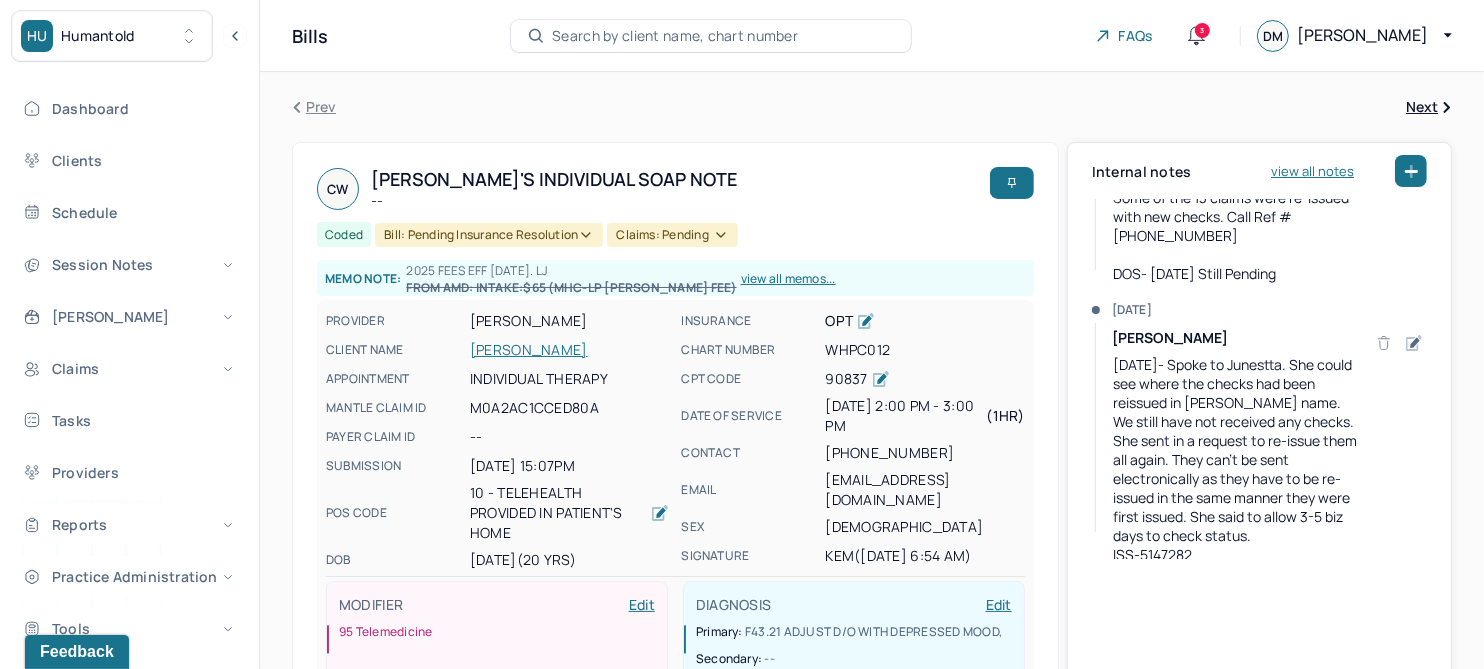 click on "[PERSON_NAME]" at bounding box center [569, 350] 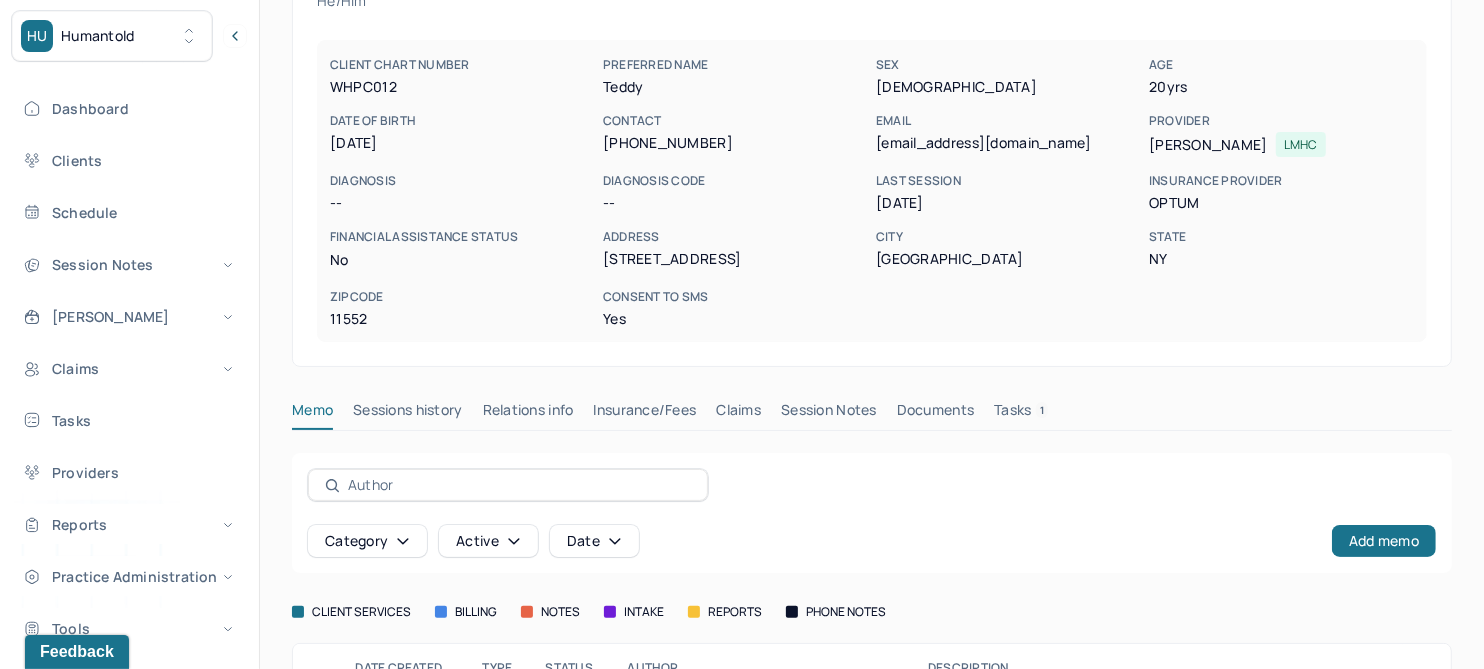 scroll, scrollTop: 270, scrollLeft: 0, axis: vertical 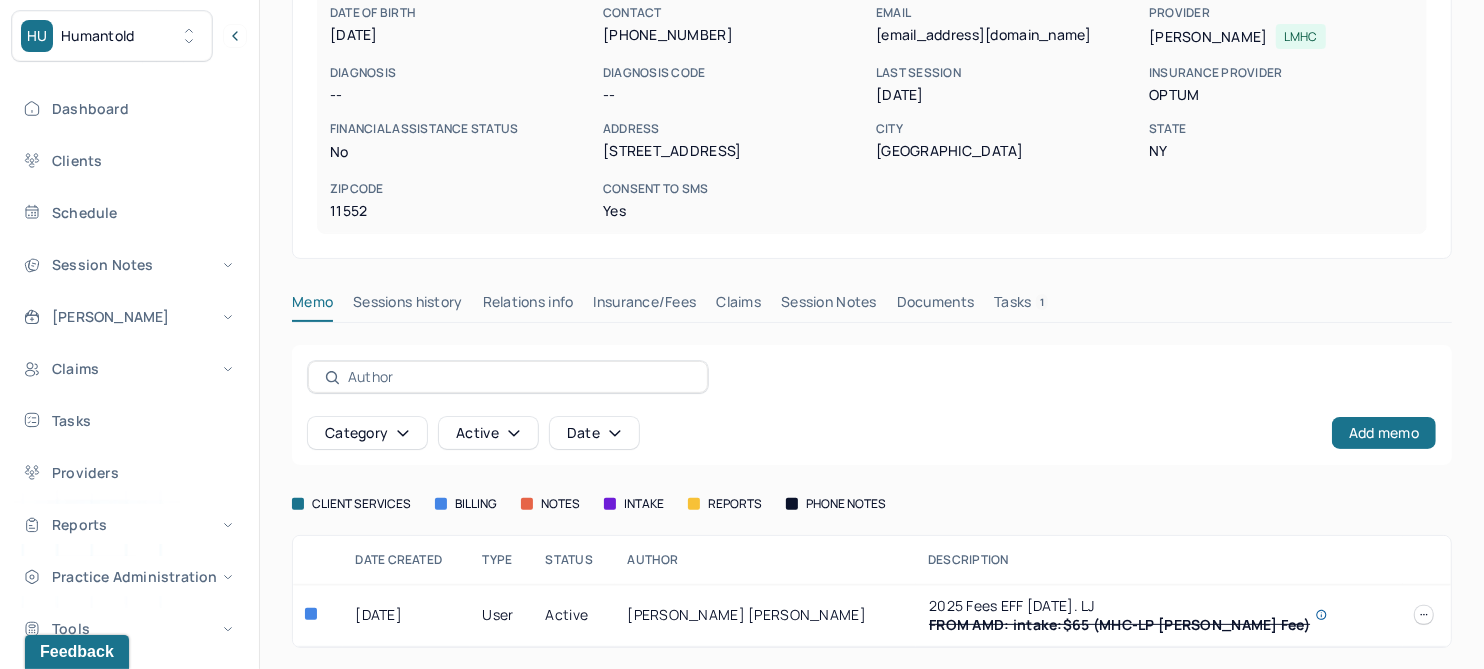 click on "Claims" at bounding box center (738, 306) 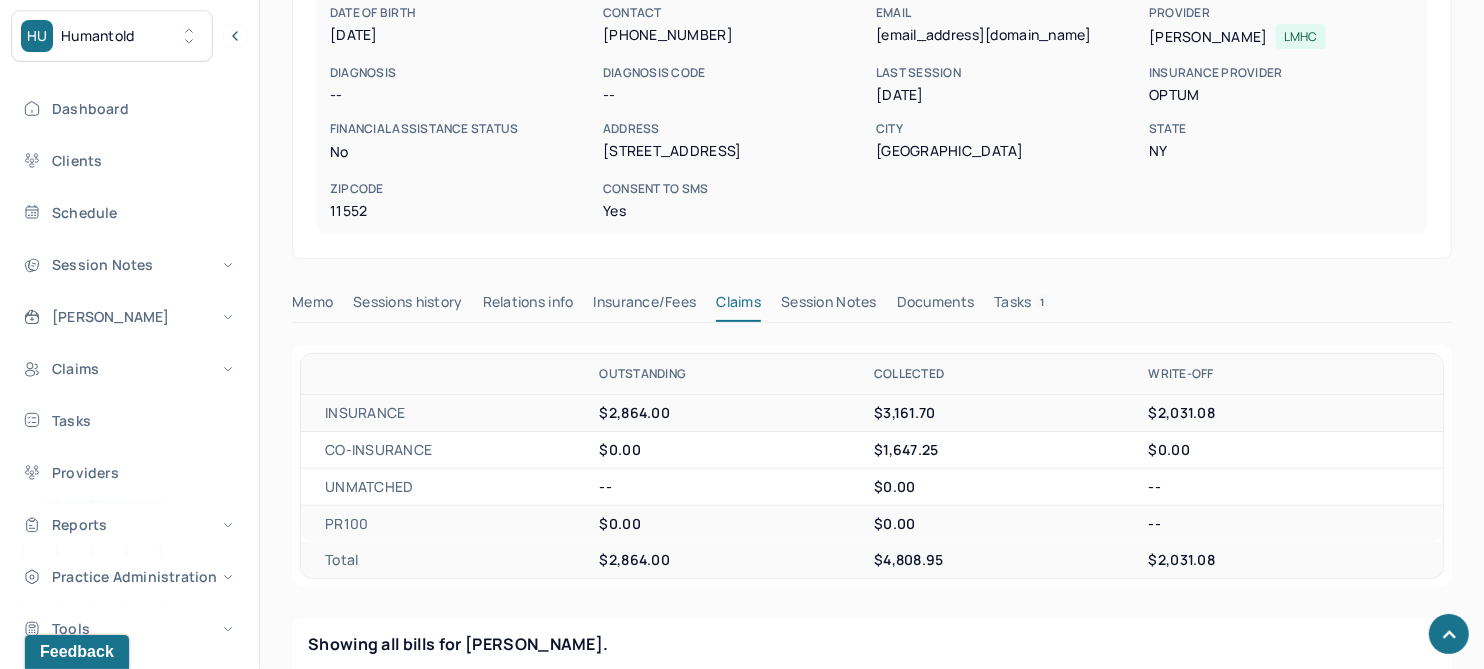 scroll, scrollTop: 895, scrollLeft: 0, axis: vertical 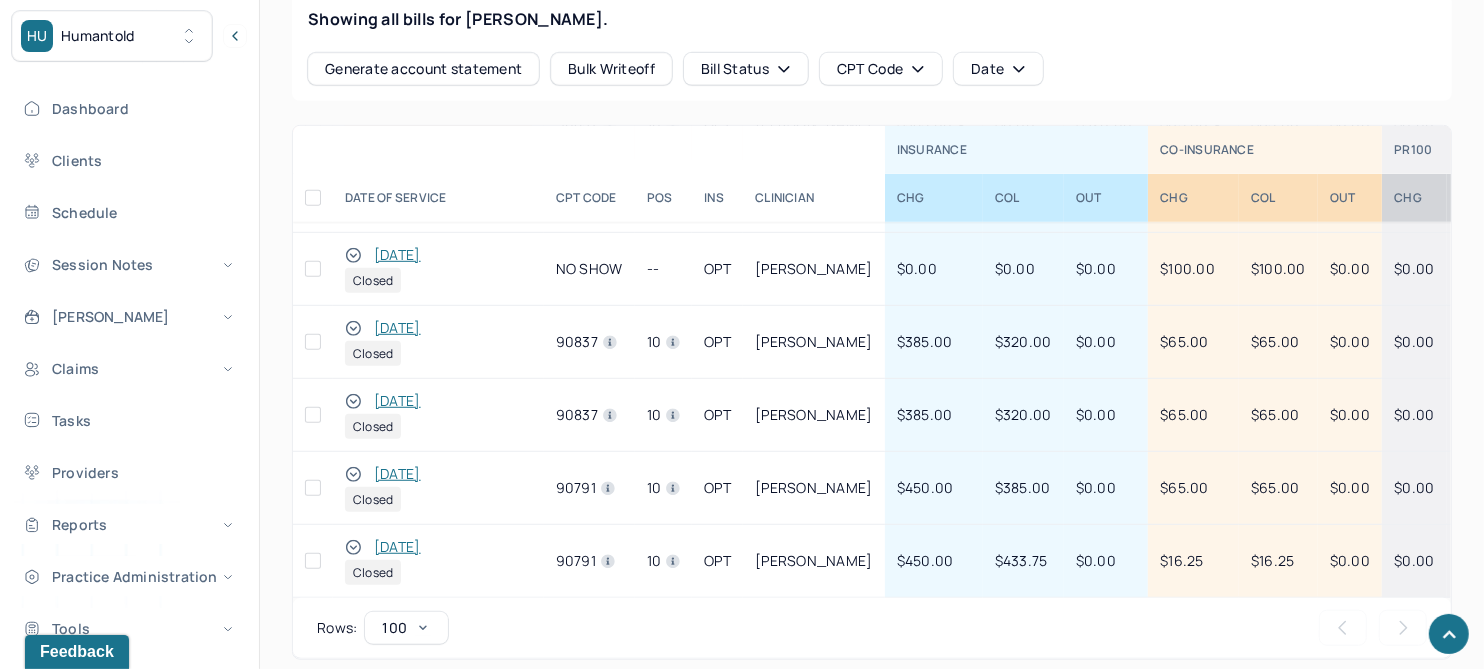click on "[DATE]" at bounding box center (397, 547) 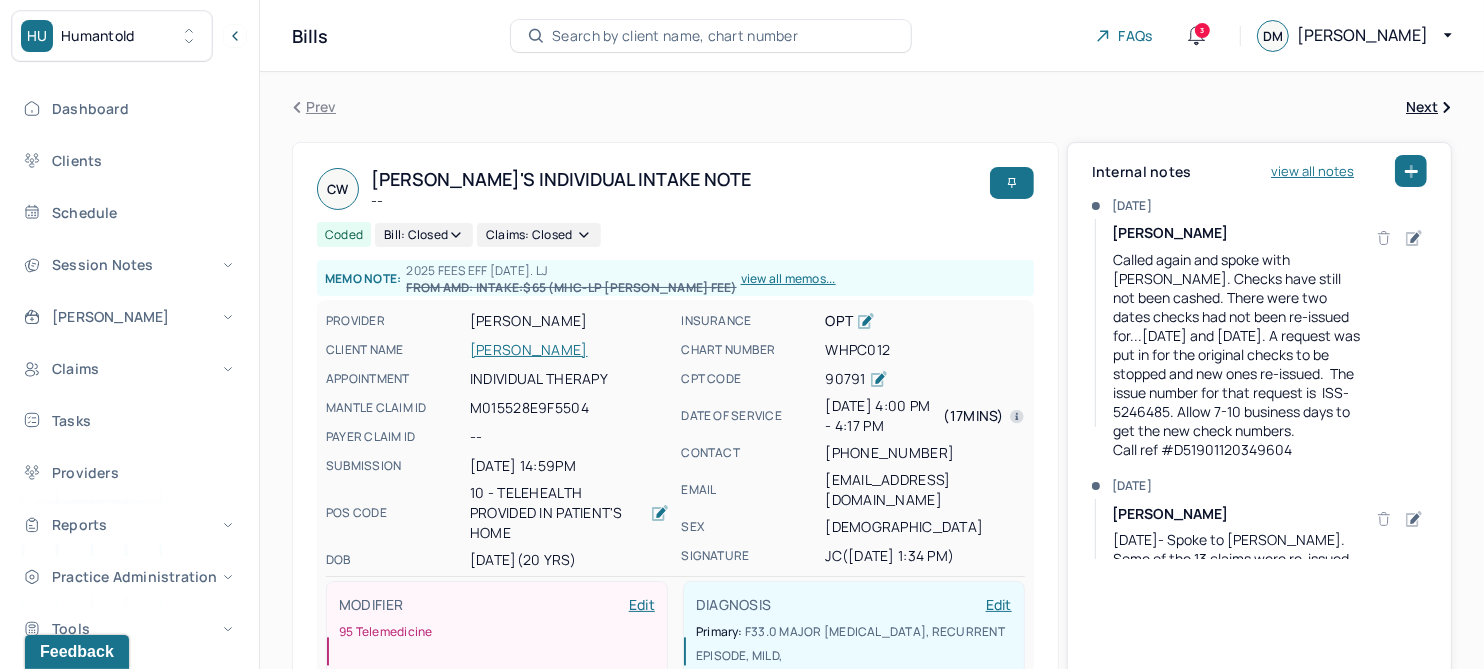 scroll, scrollTop: 0, scrollLeft: 0, axis: both 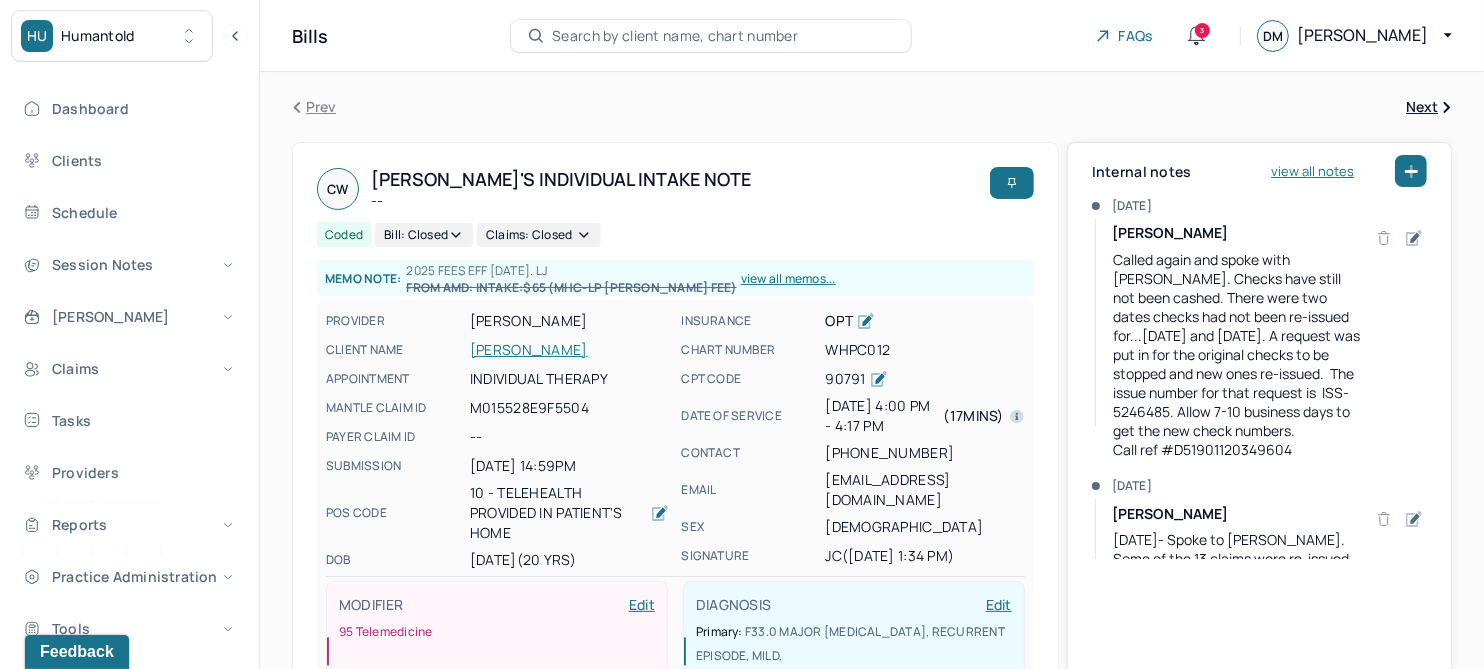 click on "view all notes" at bounding box center (1312, 171) 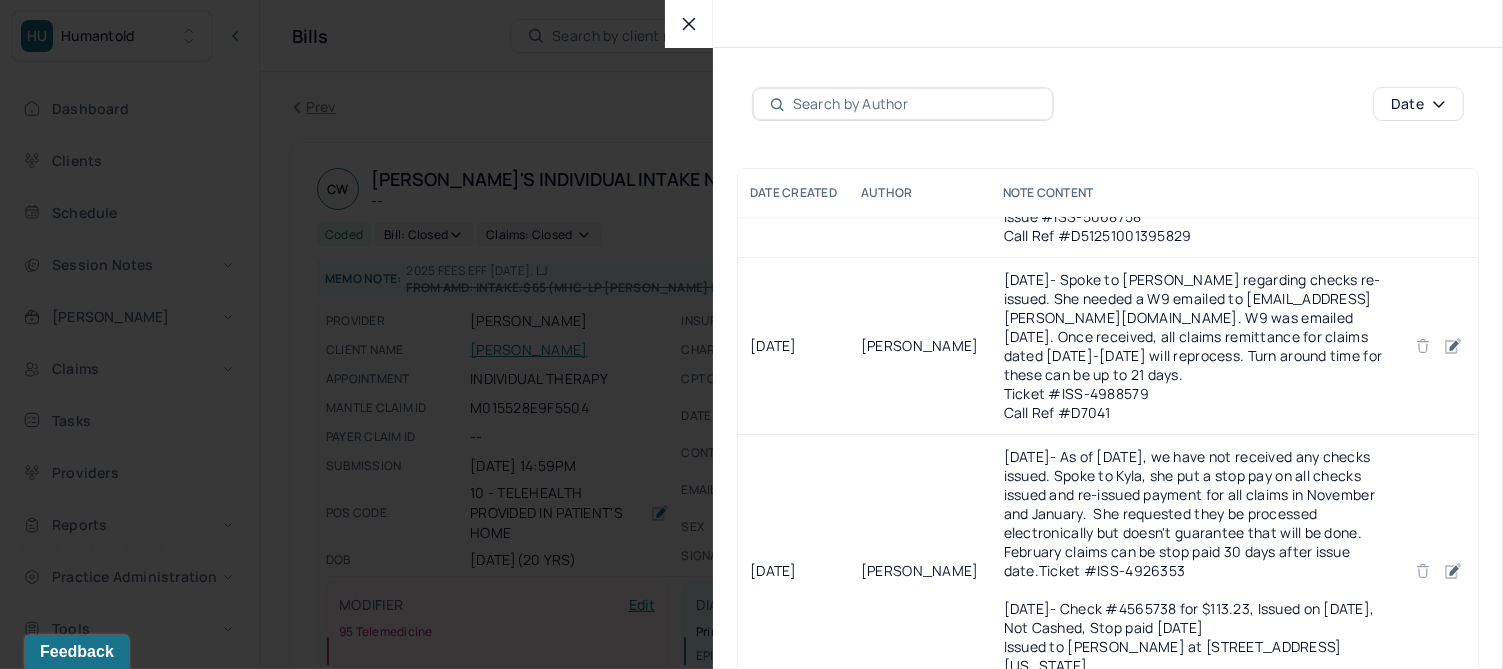 scroll, scrollTop: 551, scrollLeft: 0, axis: vertical 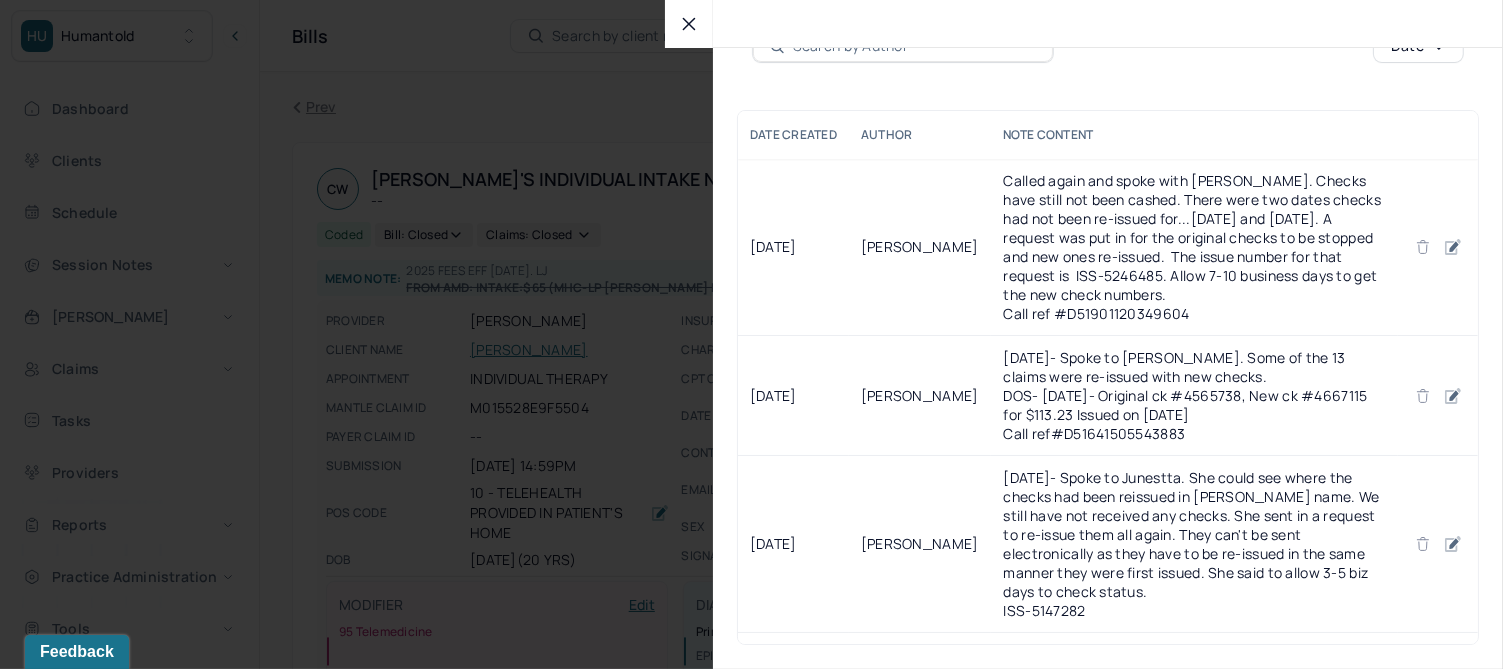 drag, startPoint x: 687, startPoint y: 19, endPoint x: 687, endPoint y: 67, distance: 48 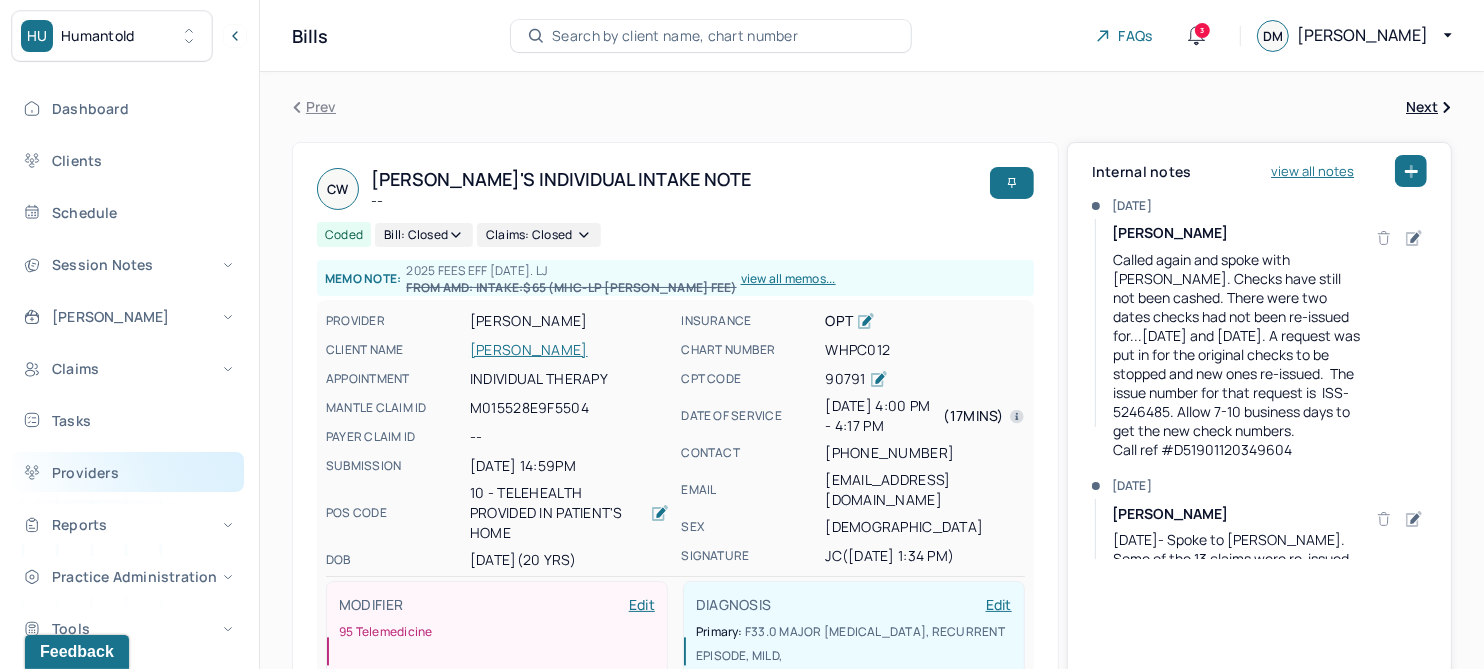 drag, startPoint x: 78, startPoint y: 425, endPoint x: 234, endPoint y: 463, distance: 160.56151 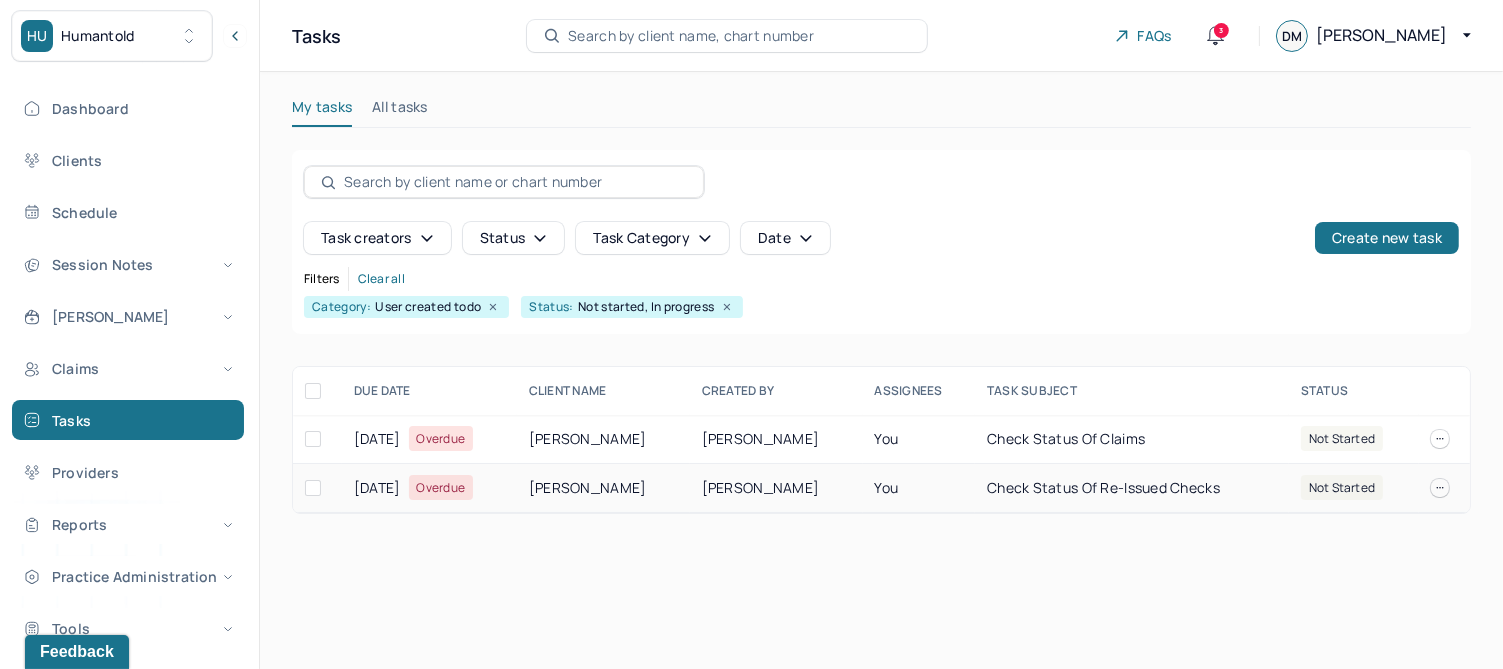 click on "[PERSON_NAME]" at bounding box center (603, 488) 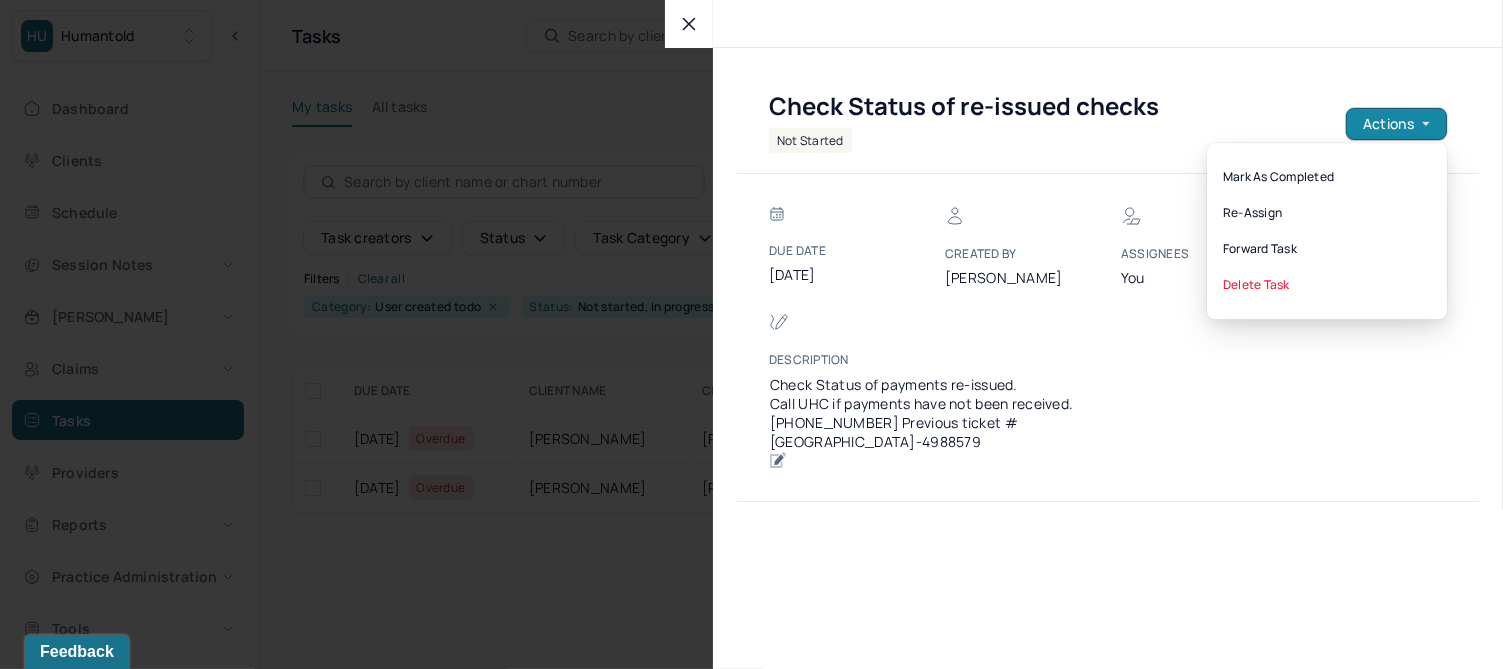 click on "Actions" at bounding box center [1396, 124] 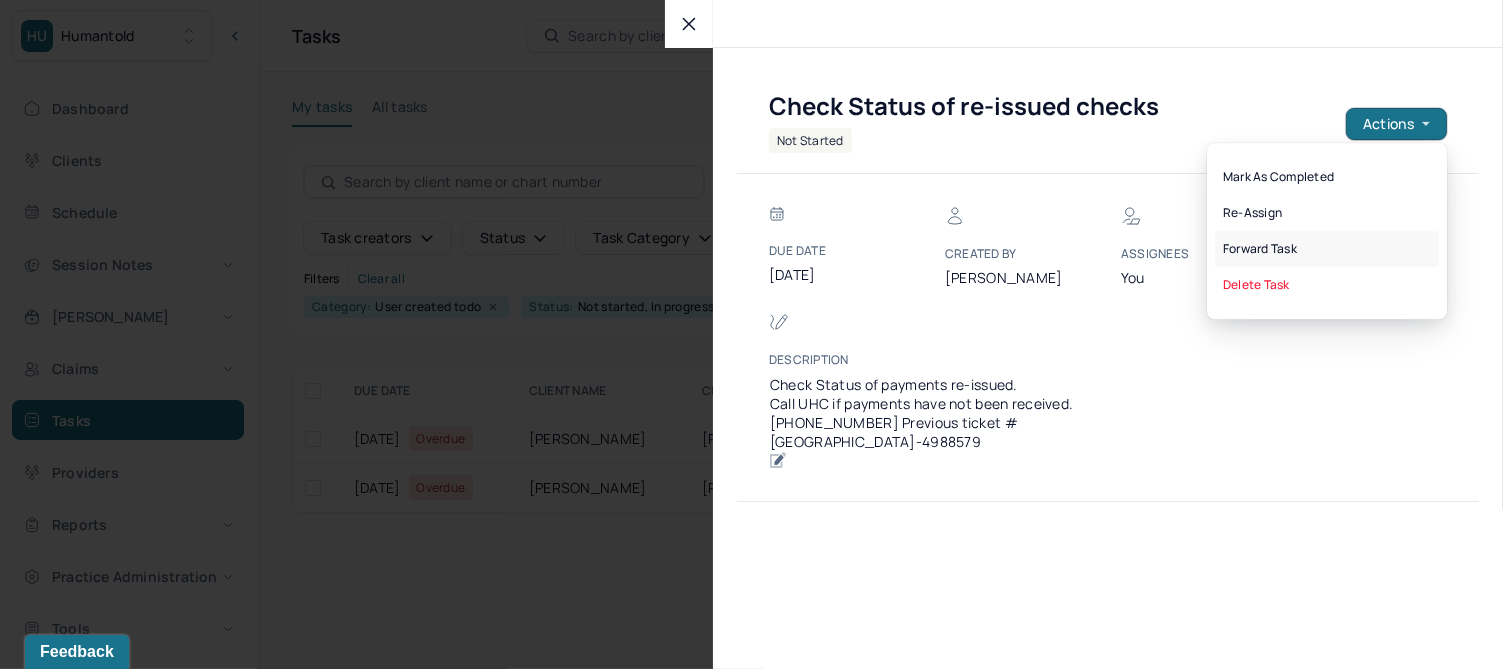 click on "Forward task" at bounding box center (1327, 249) 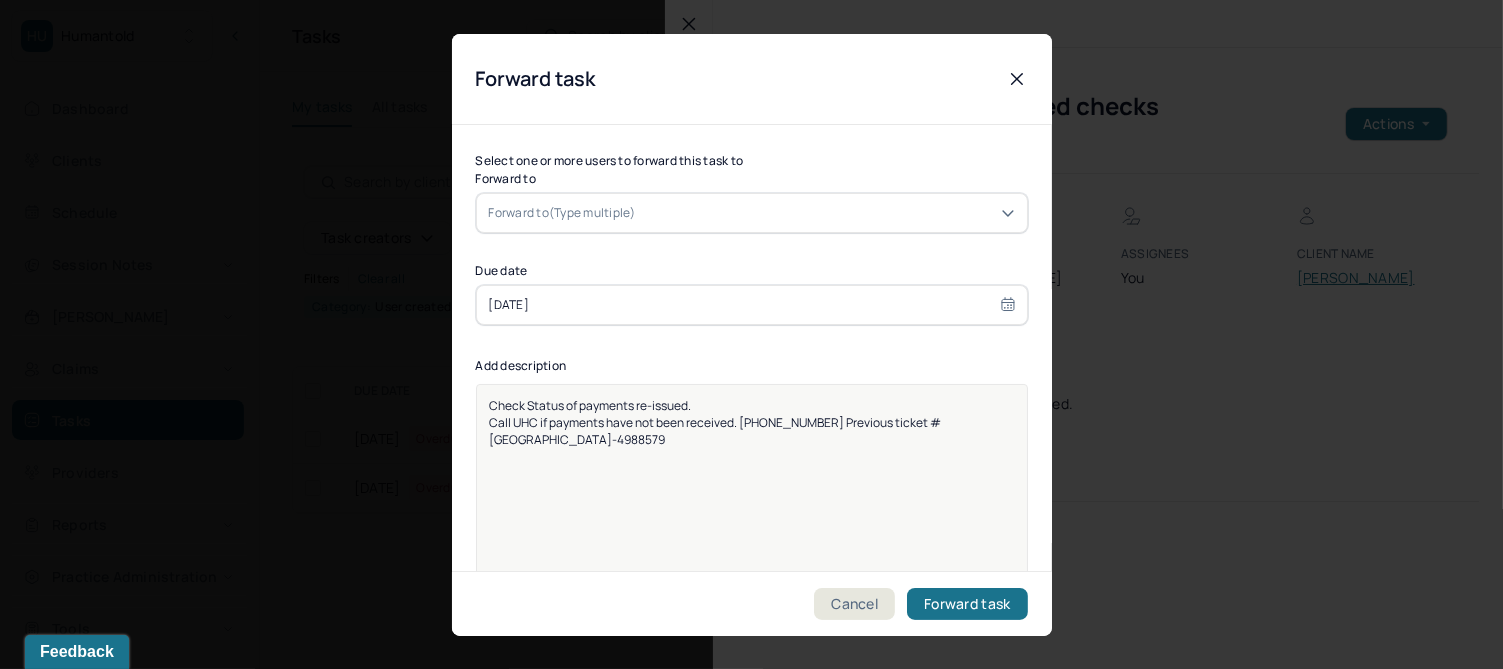 click at bounding box center (740, 212) 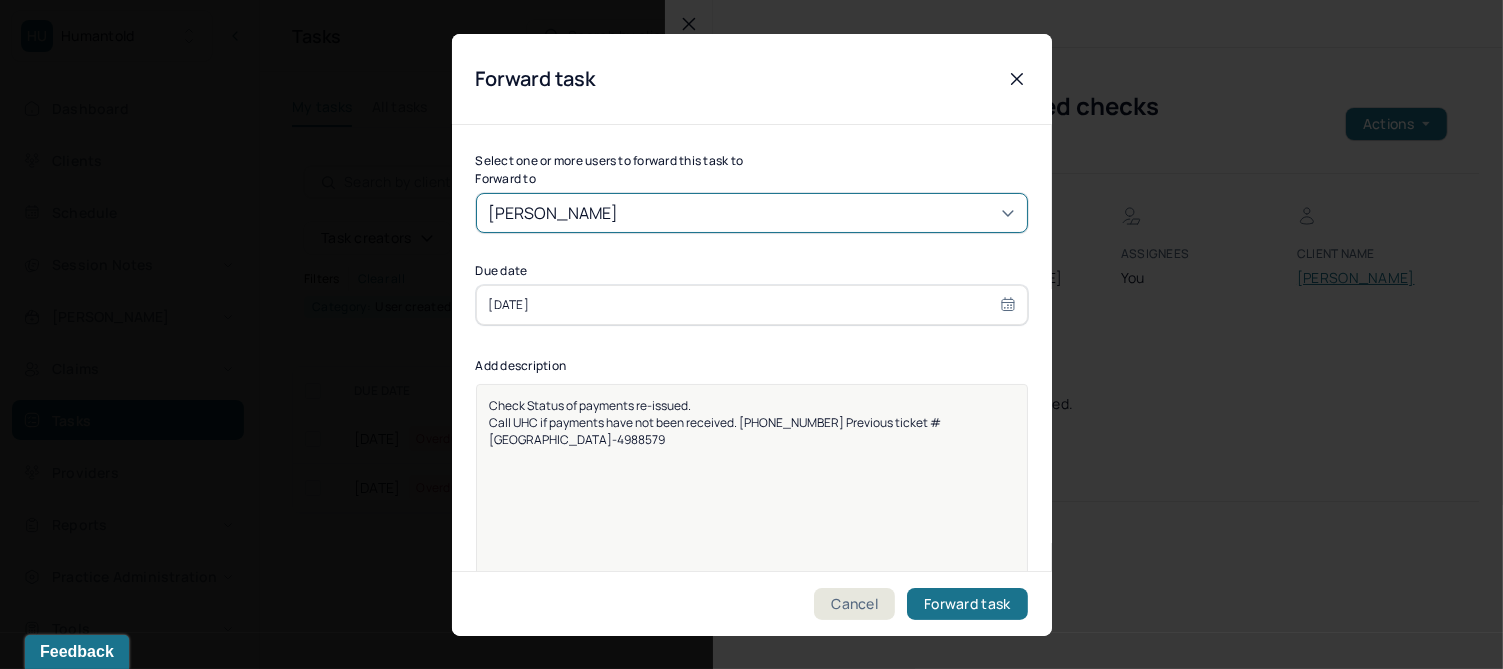 type on "[PERSON_NAME]" 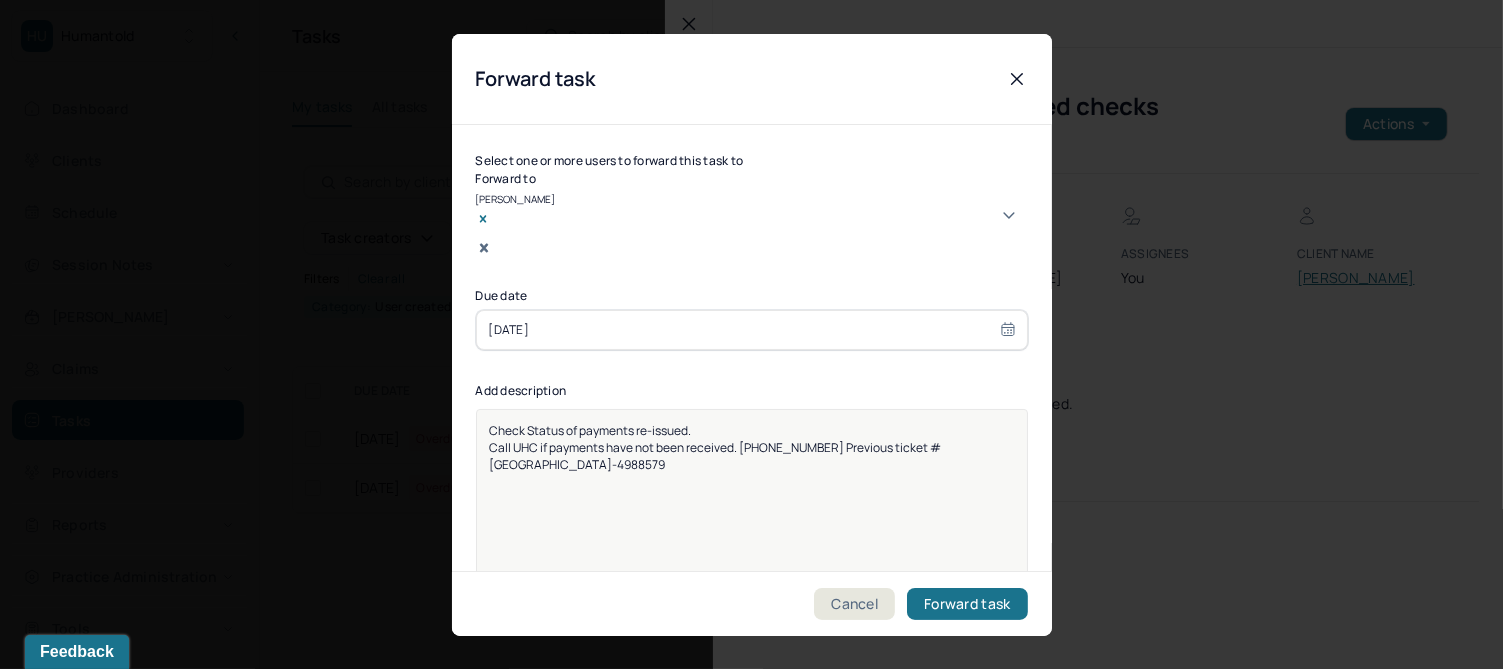 click 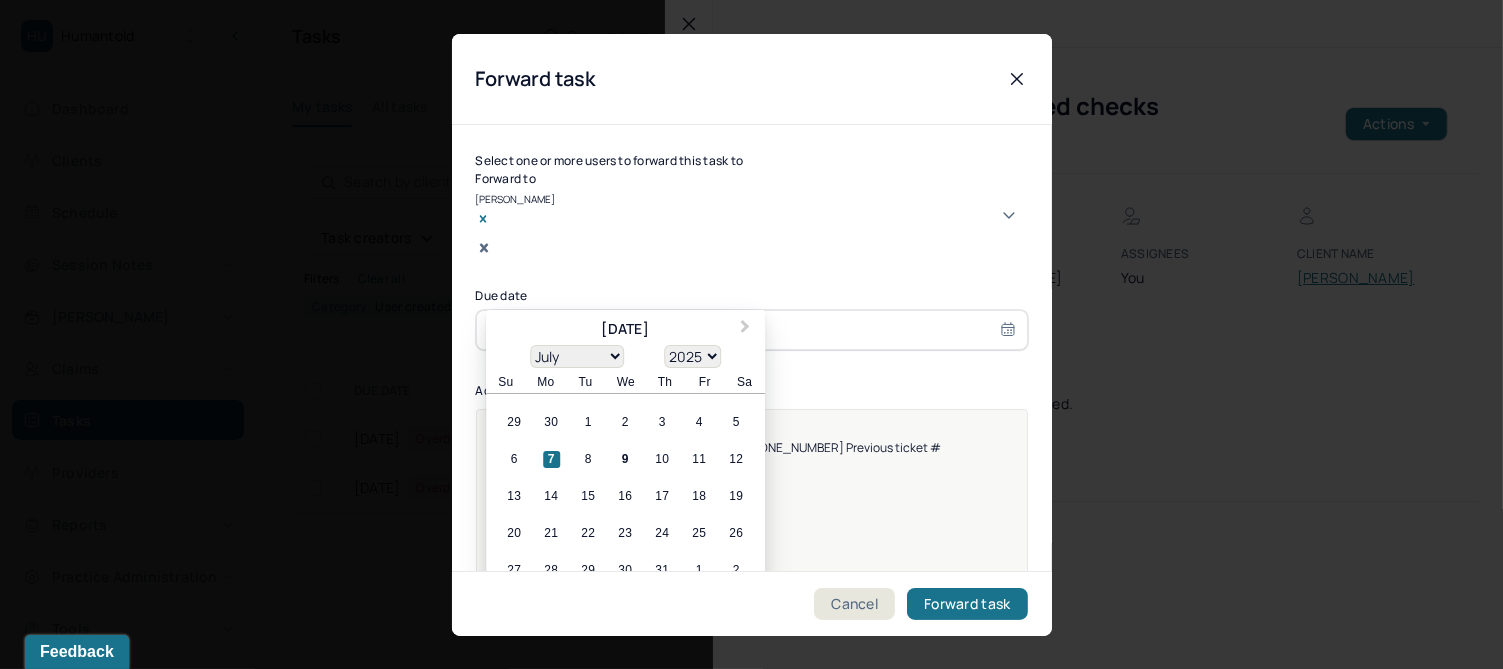 click on "[DATE]" at bounding box center (752, 329) 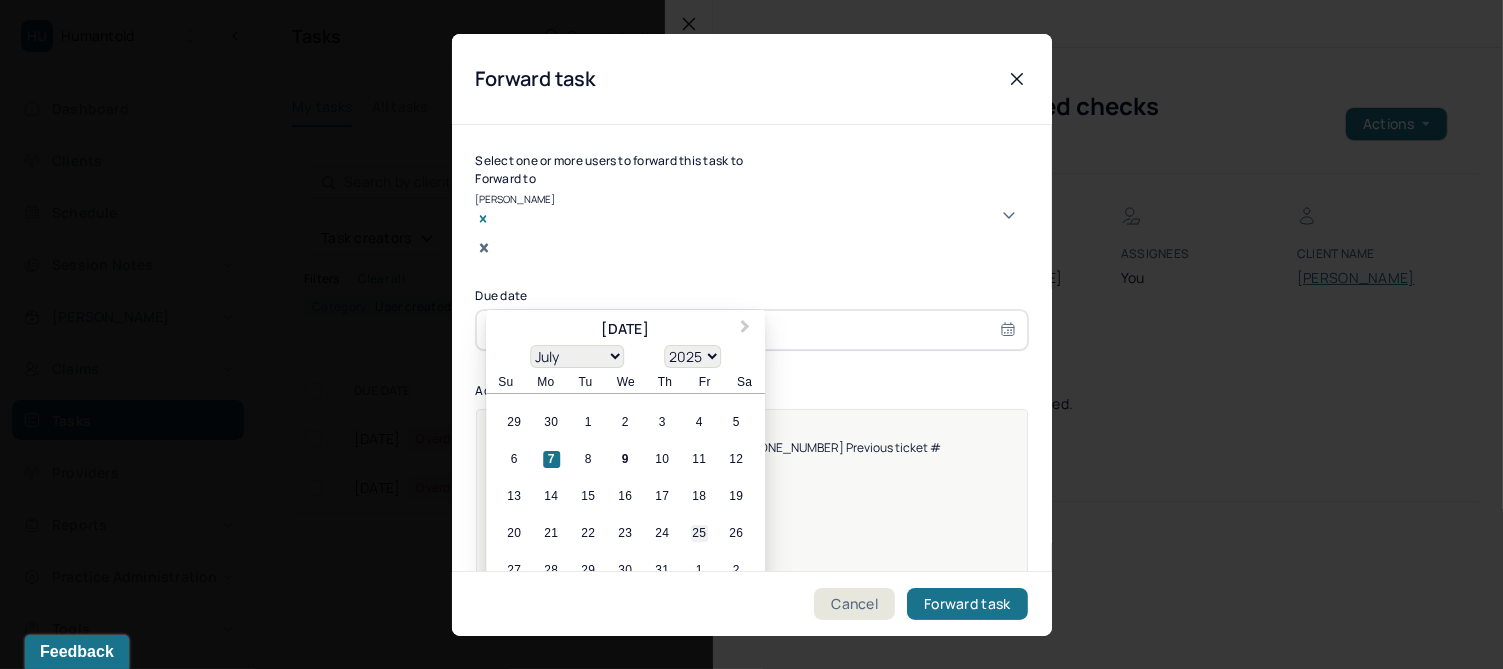 click on "25" at bounding box center [699, 533] 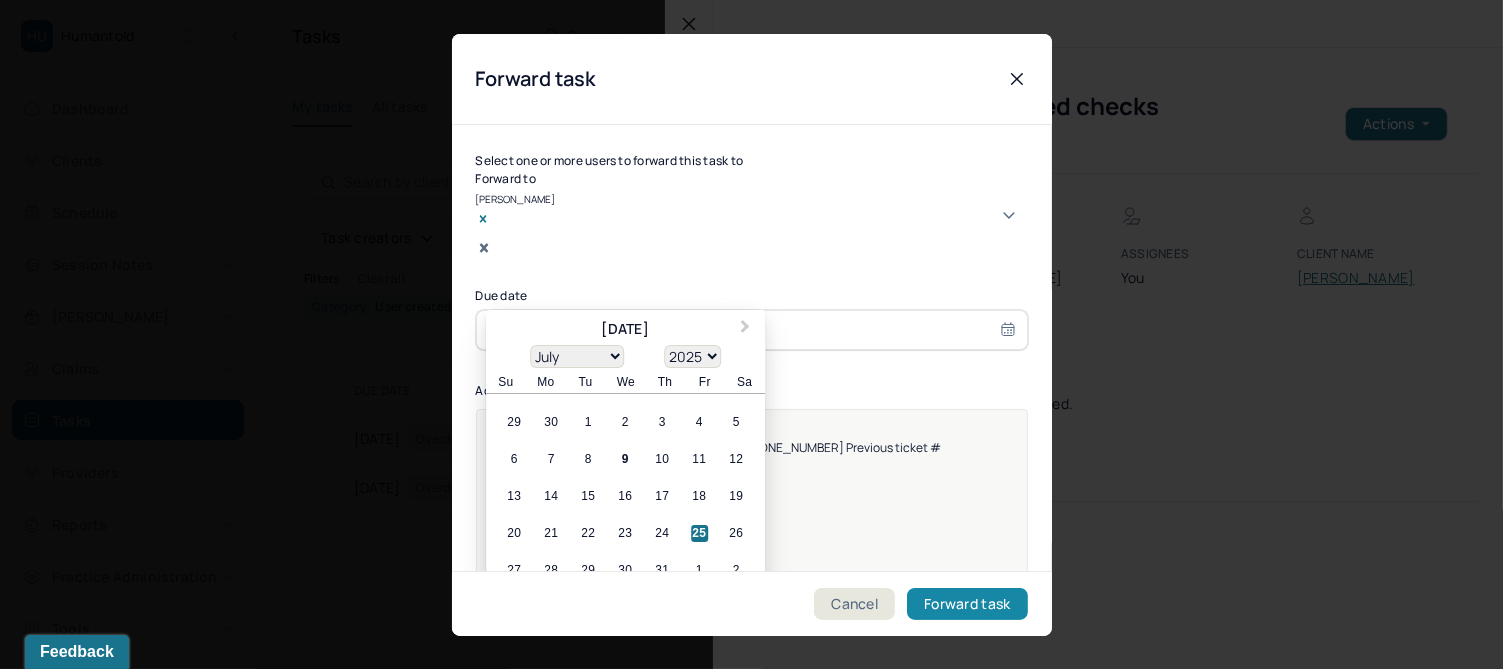 click on "Forward task" at bounding box center (967, 604) 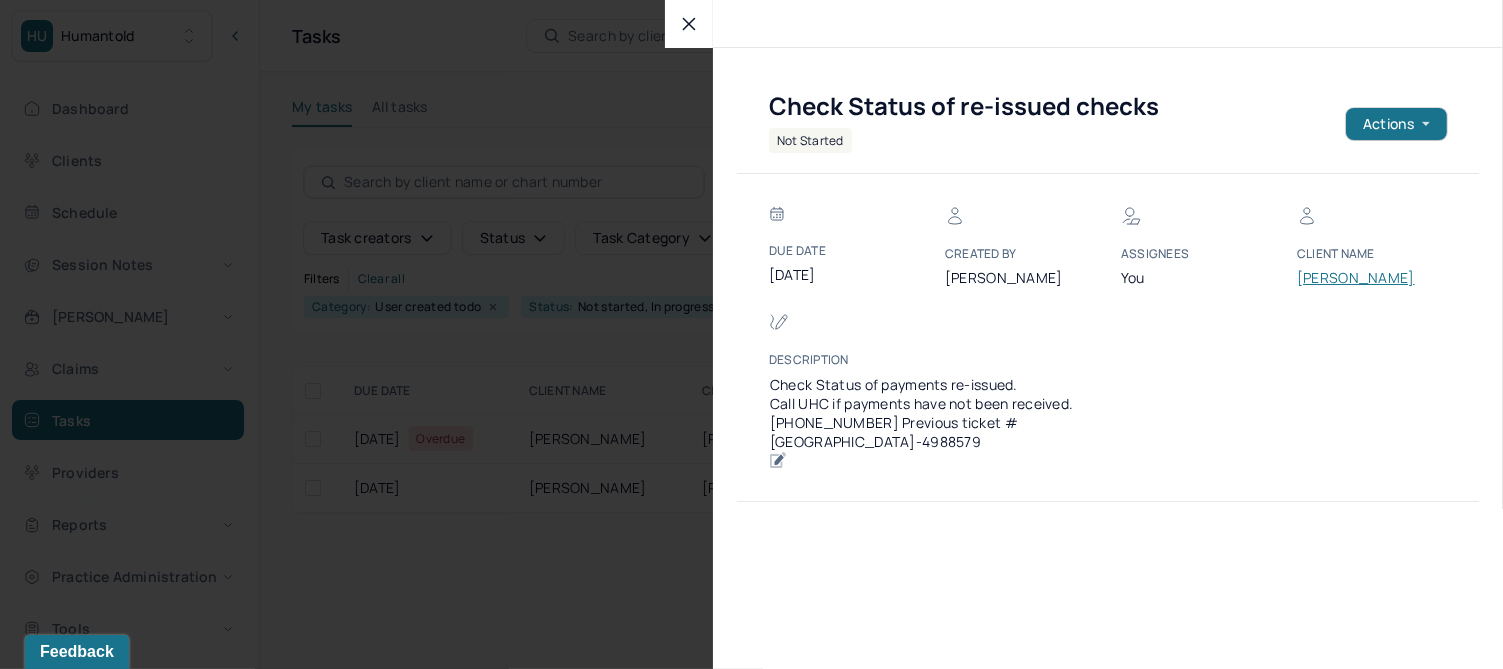 click 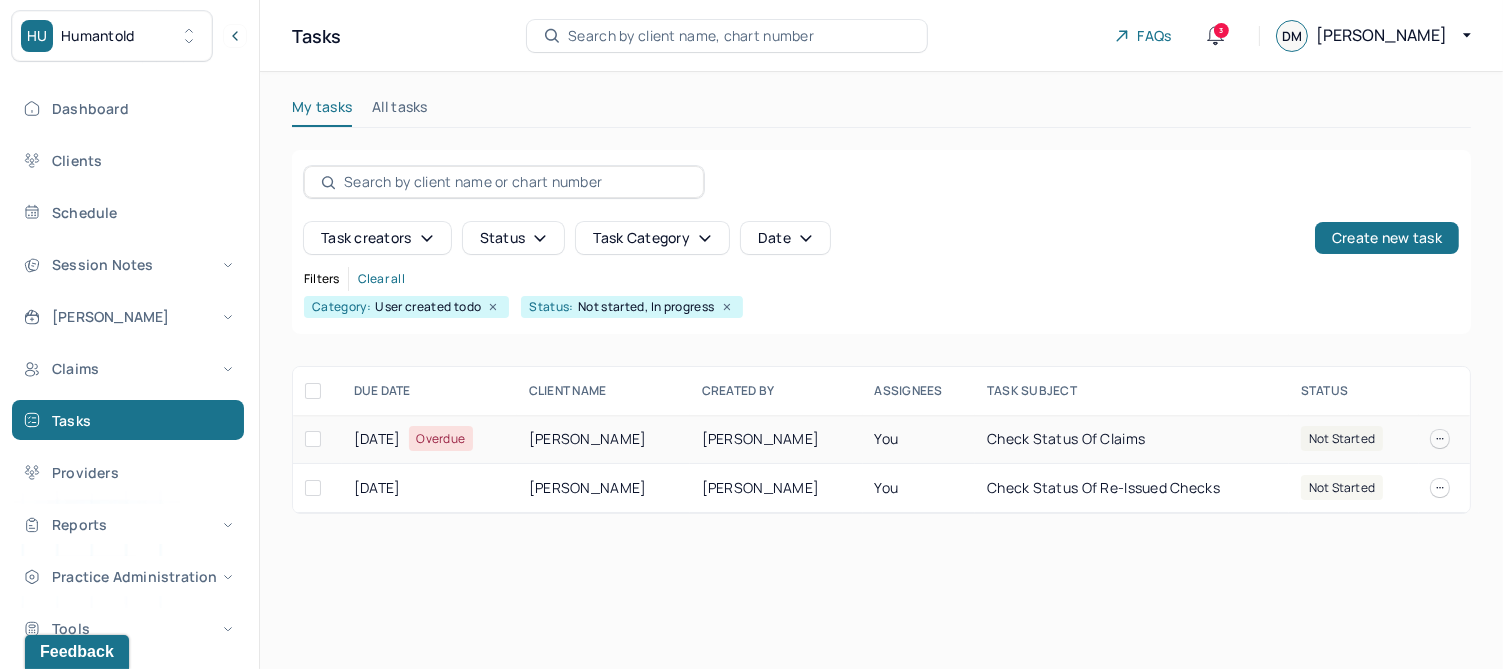 click on "[PERSON_NAME]" at bounding box center [603, 439] 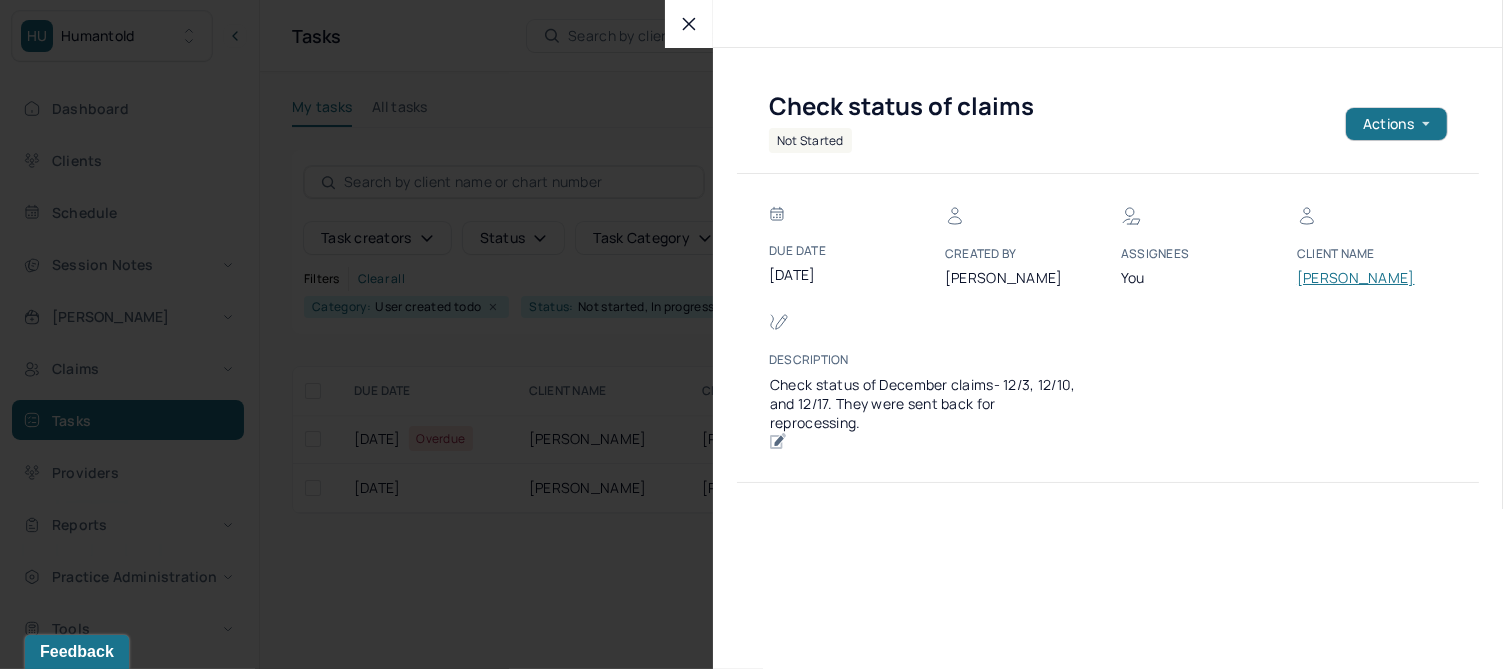 click on "[PERSON_NAME]" at bounding box center (1357, 278) 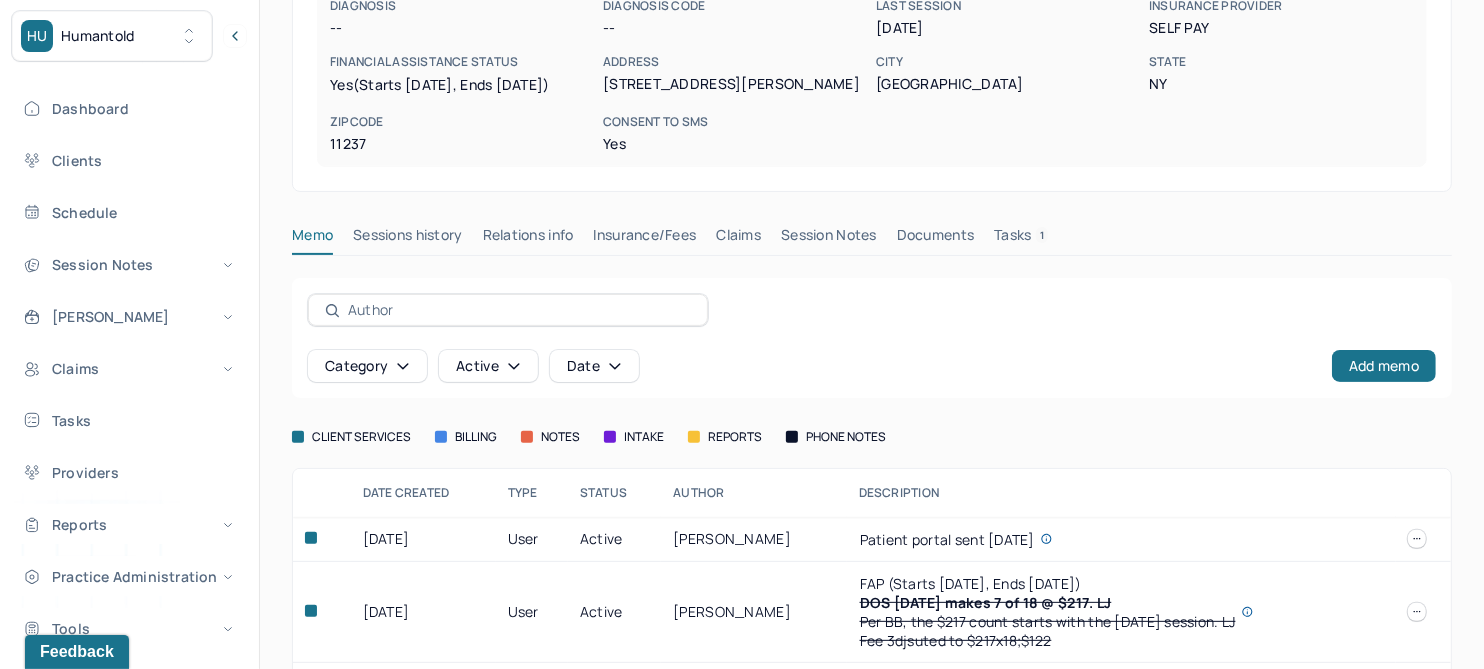 scroll, scrollTop: 374, scrollLeft: 0, axis: vertical 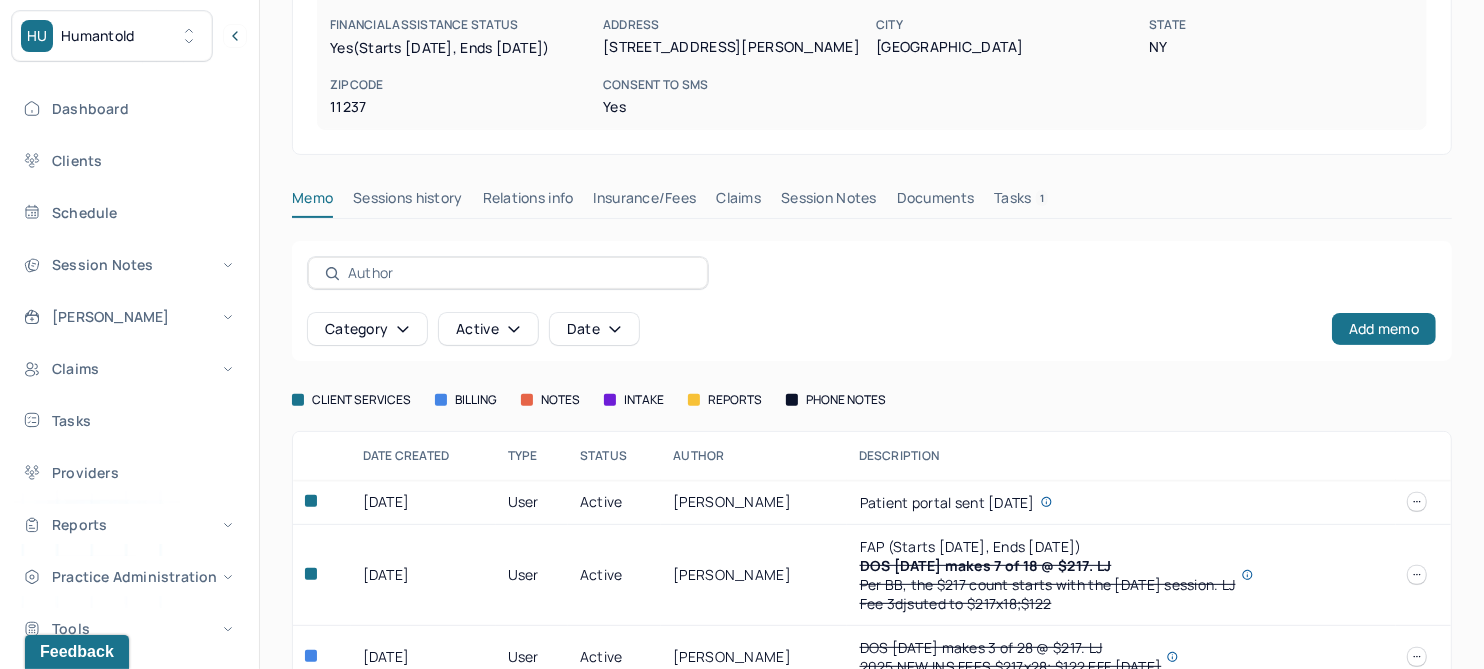 drag, startPoint x: 748, startPoint y: 223, endPoint x: 724, endPoint y: 243, distance: 31.241 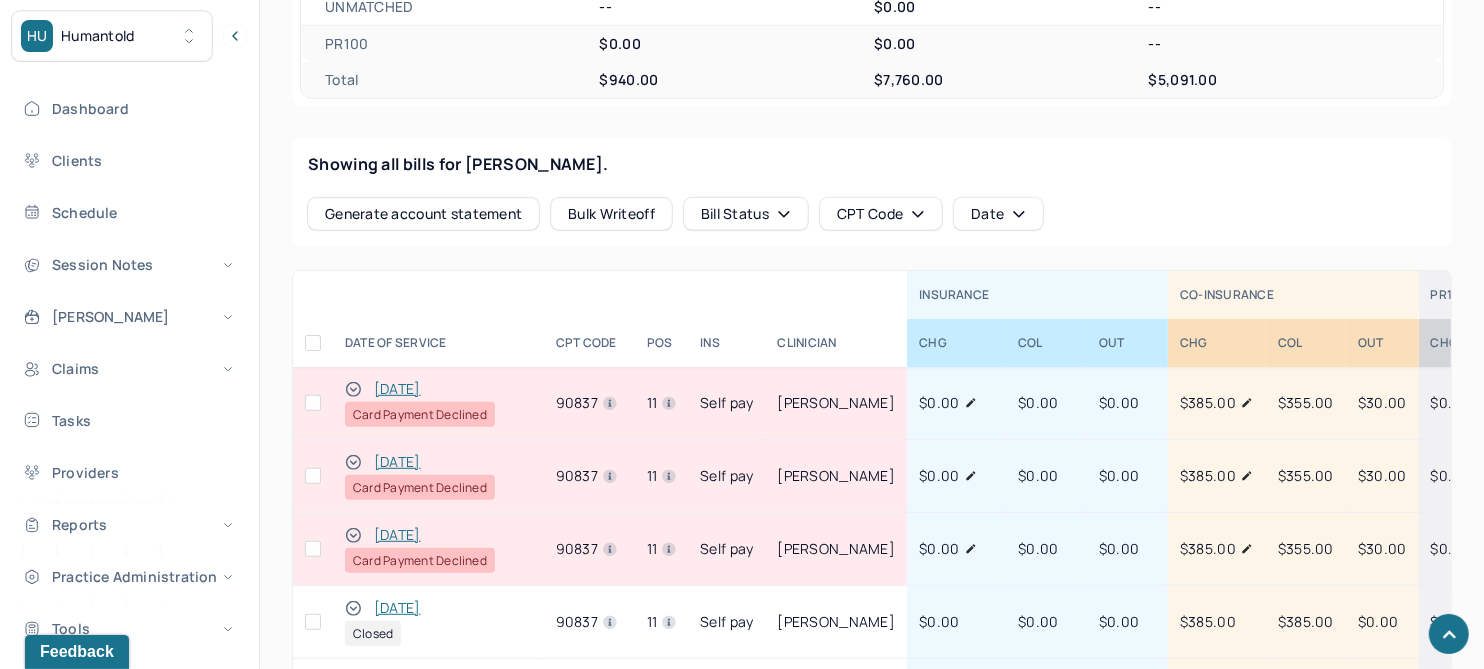 scroll, scrollTop: 792, scrollLeft: 0, axis: vertical 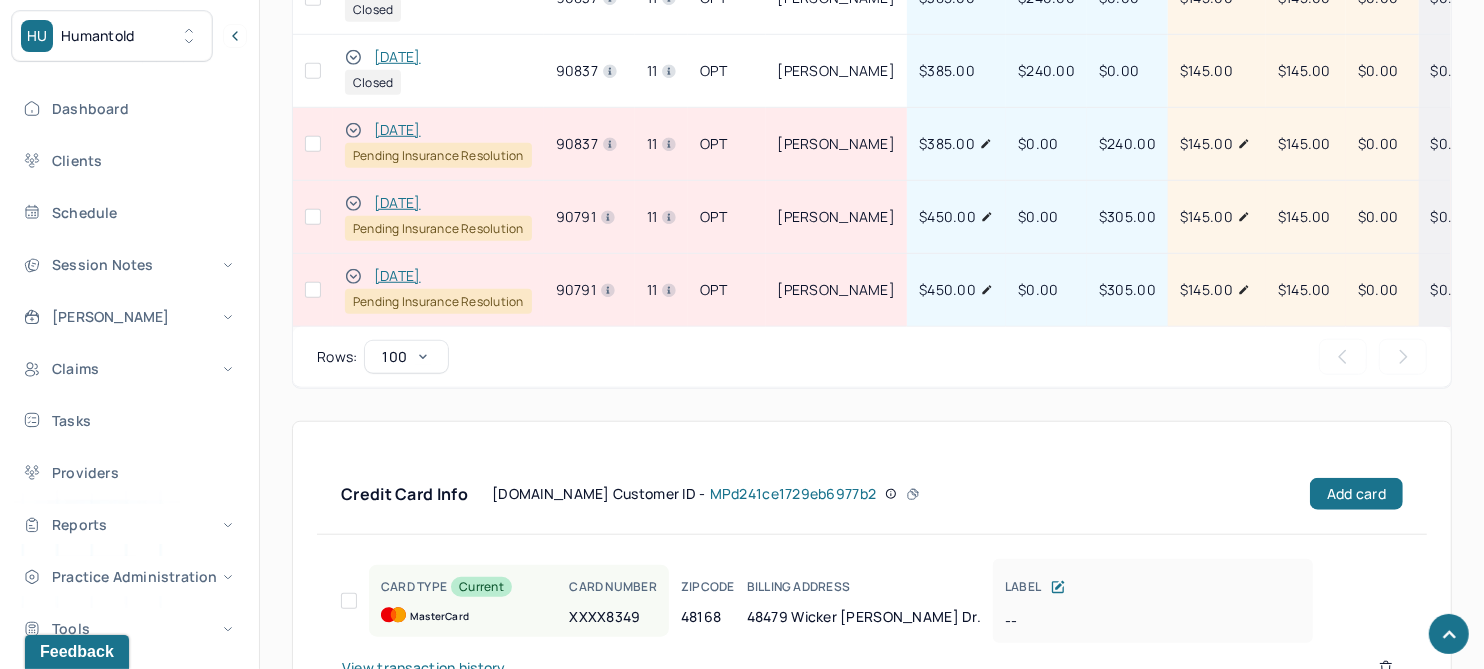 click 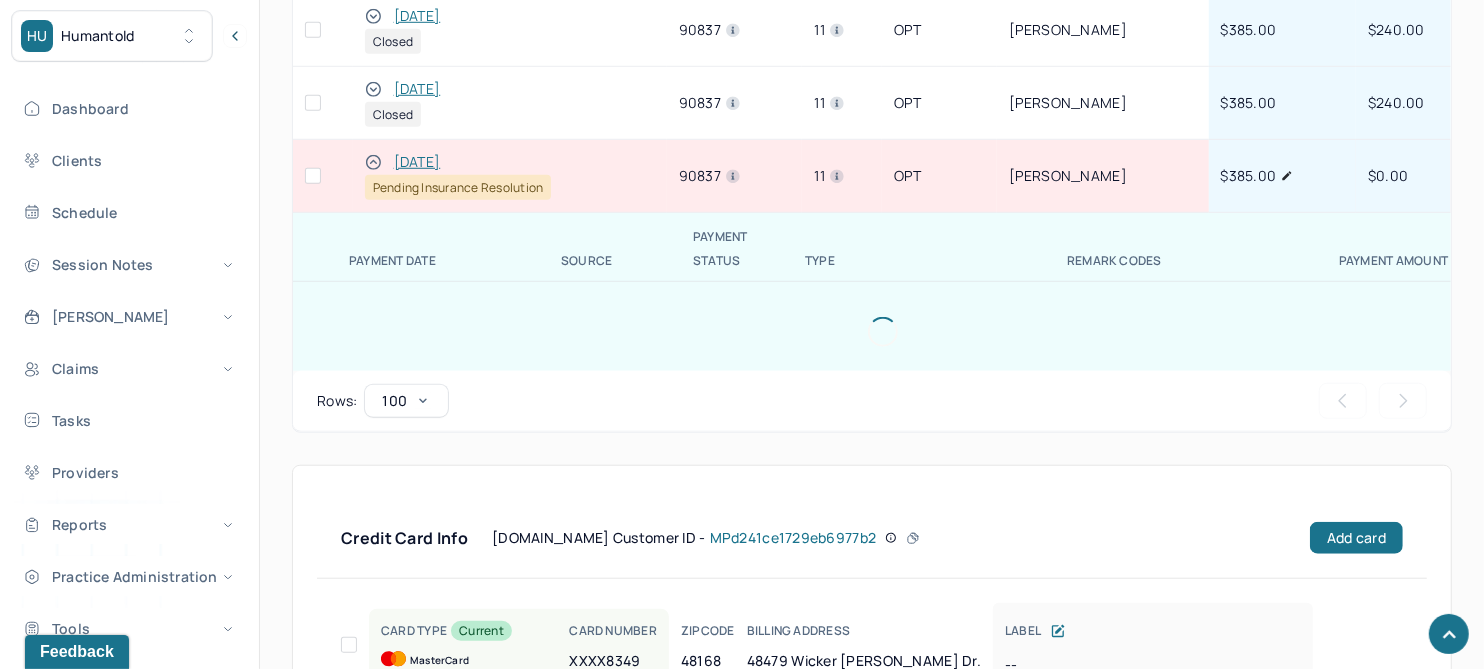 scroll, scrollTop: 1211, scrollLeft: 0, axis: vertical 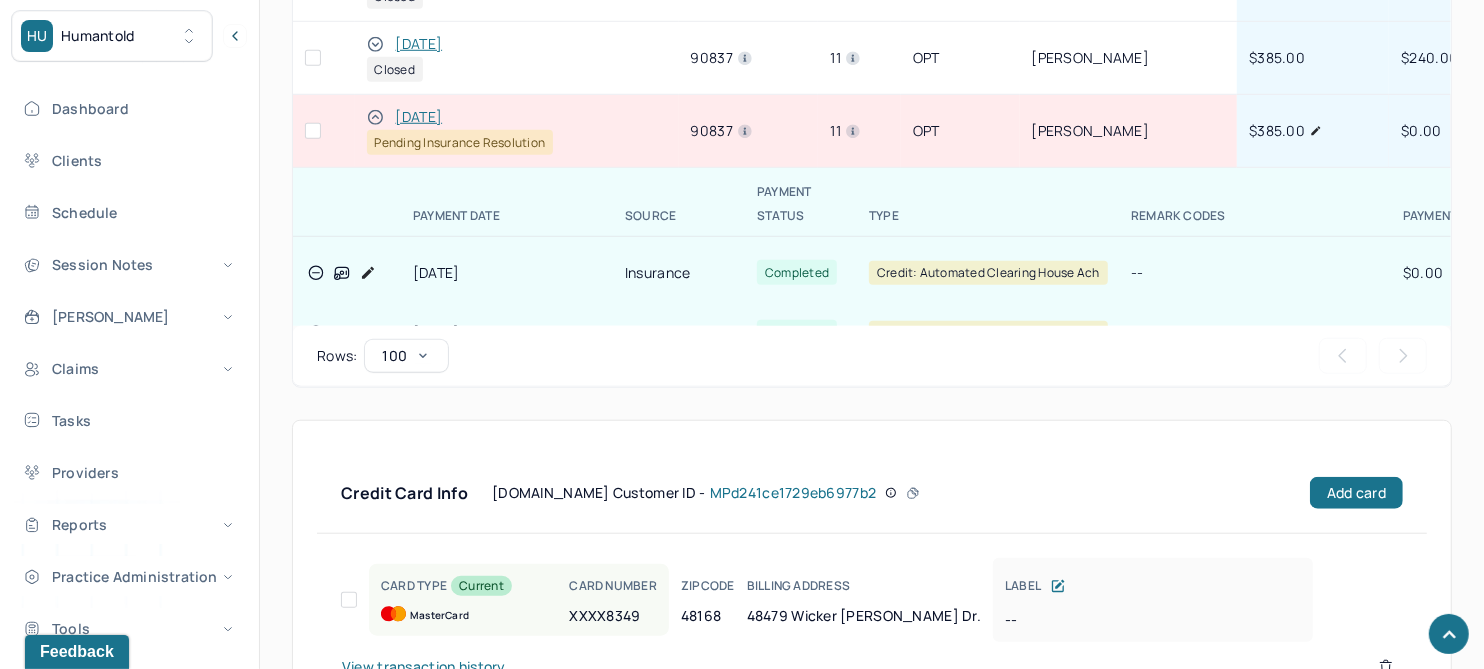 click on "[DATE]" at bounding box center (419, 117) 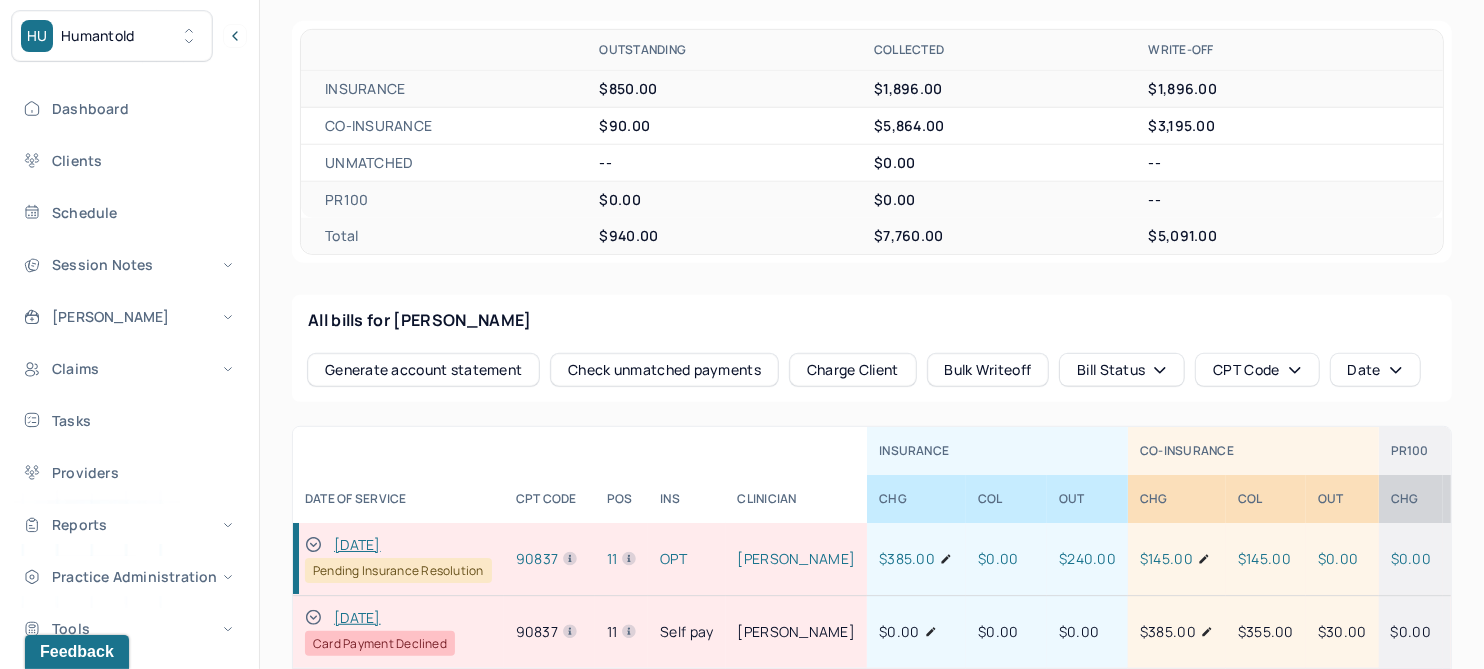 scroll, scrollTop: 487, scrollLeft: 0, axis: vertical 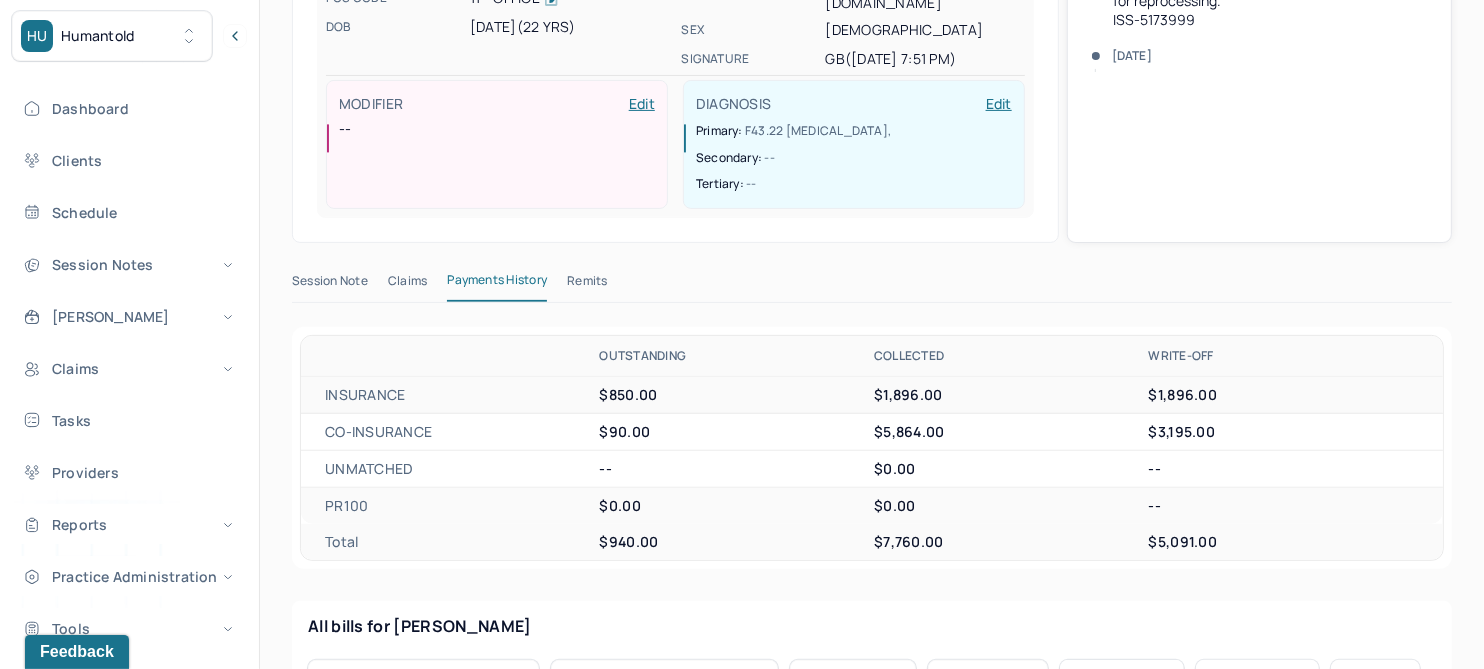 click on "Remits" at bounding box center (587, 285) 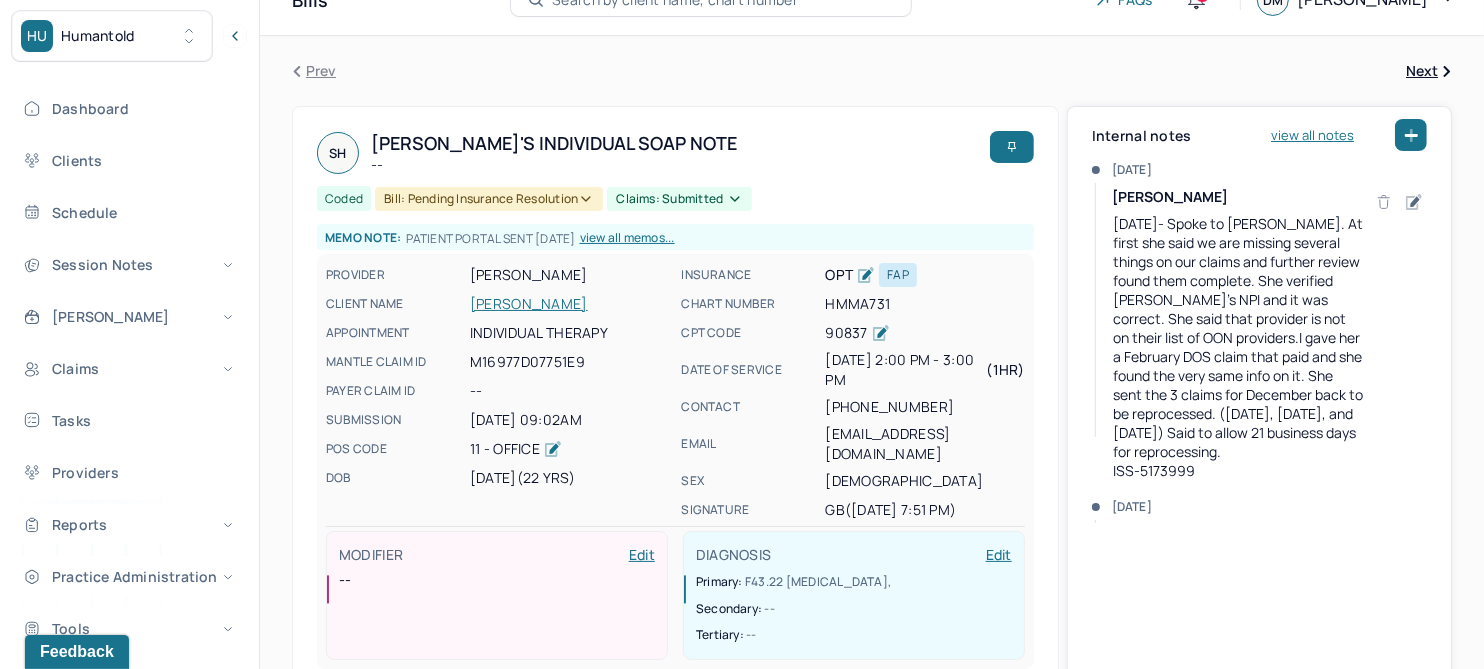 scroll, scrollTop: 0, scrollLeft: 0, axis: both 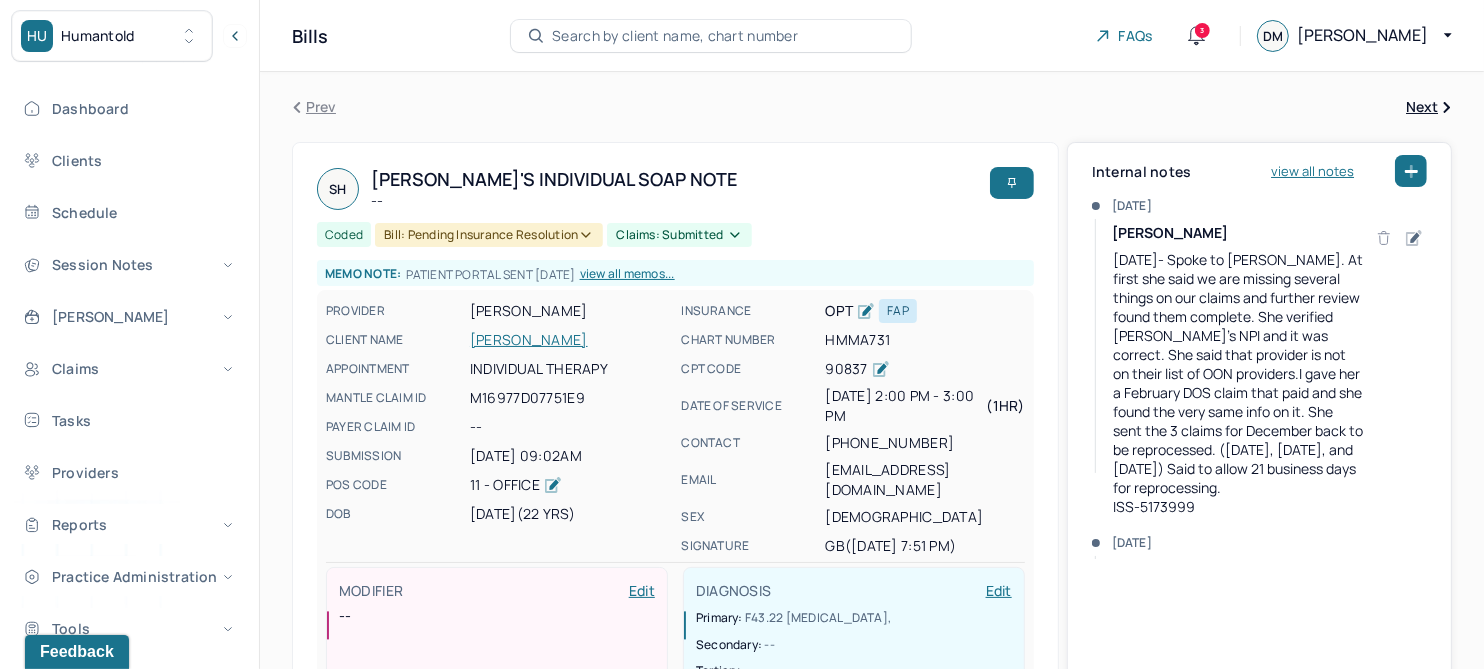 click on "[PERSON_NAME]" at bounding box center (569, 340) 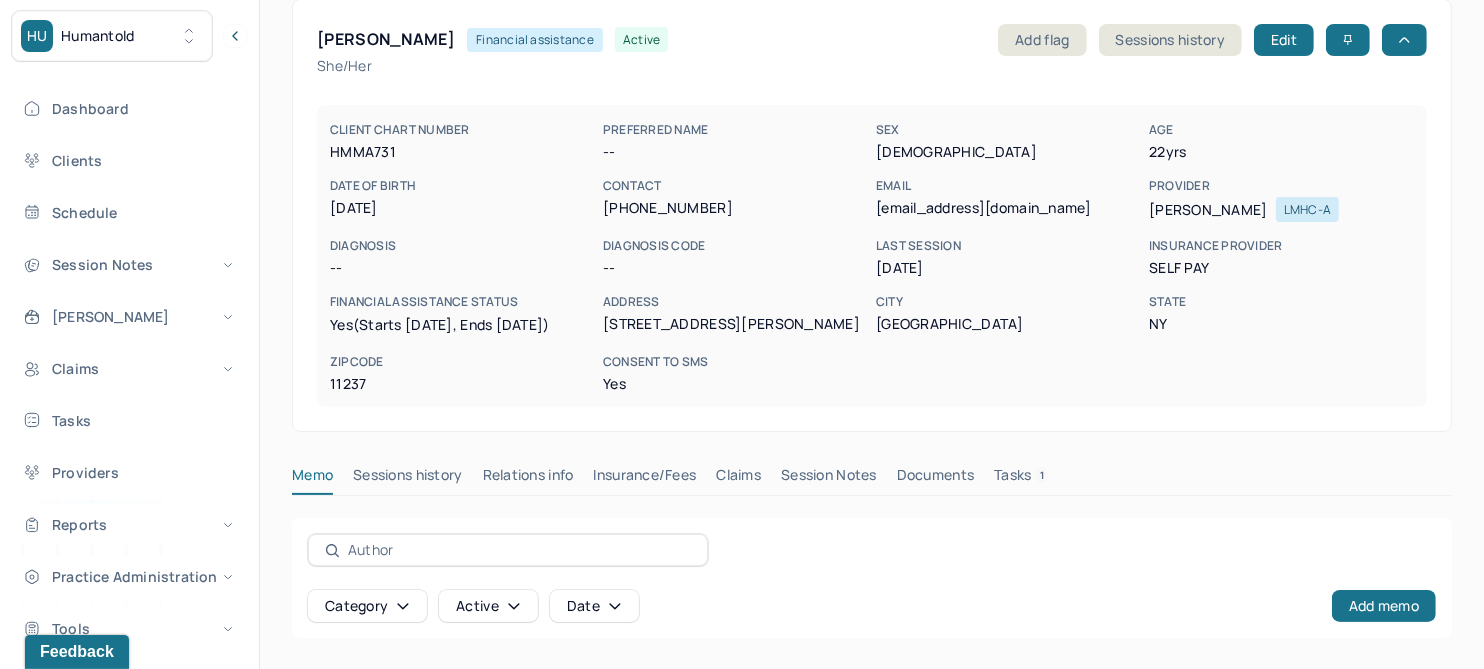 scroll, scrollTop: 250, scrollLeft: 0, axis: vertical 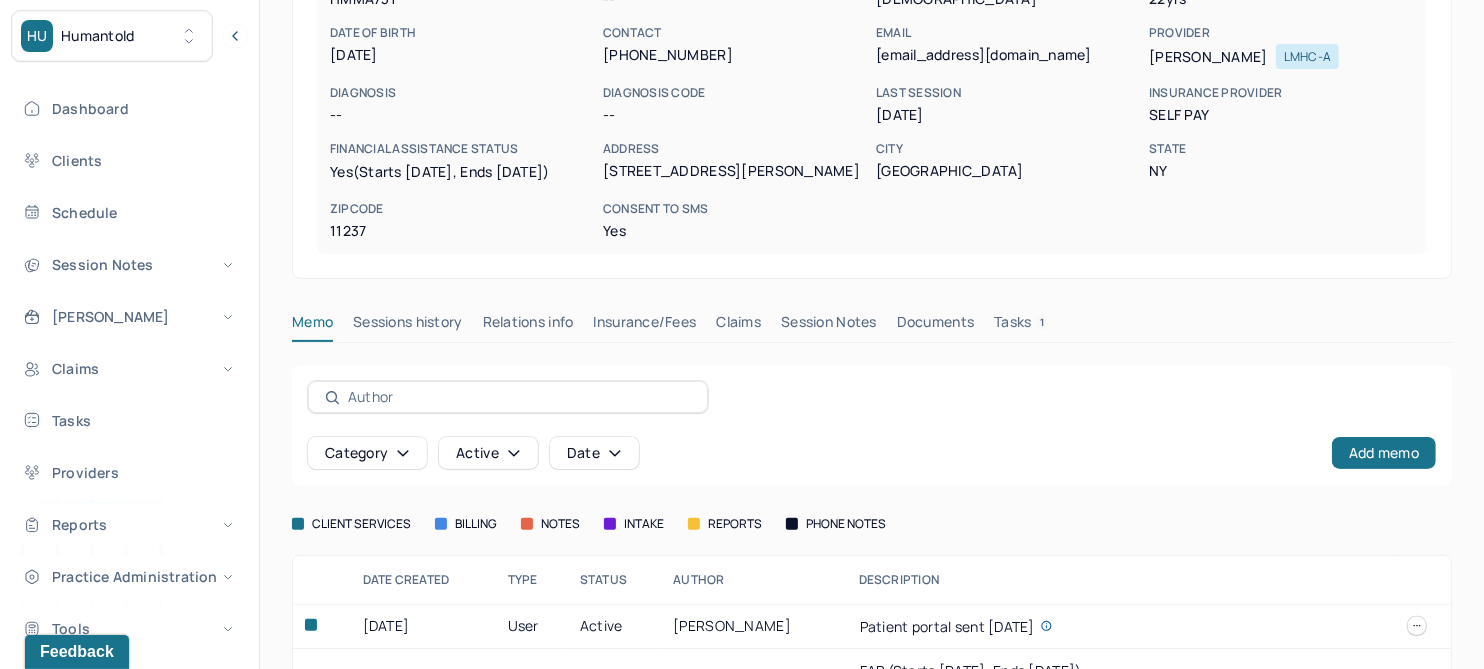 click on "Insurance/Fees" at bounding box center (645, 326) 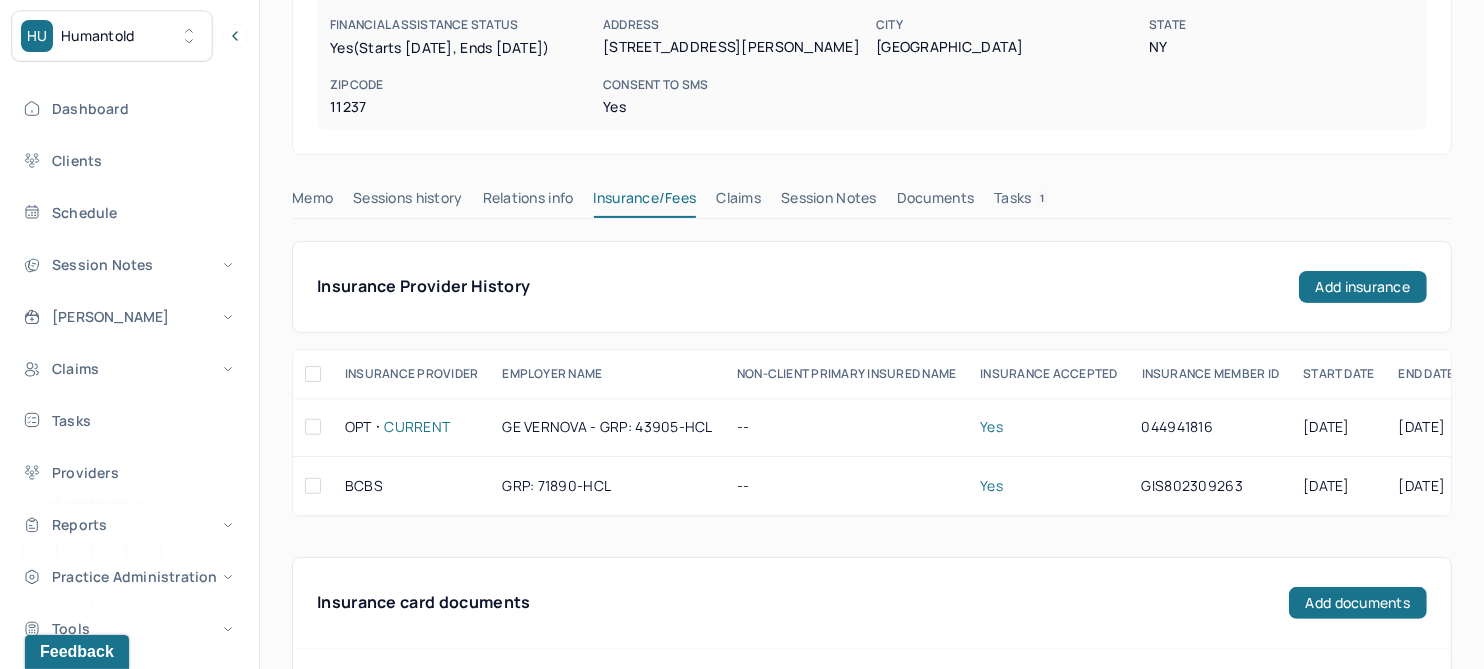 scroll, scrollTop: 0, scrollLeft: 0, axis: both 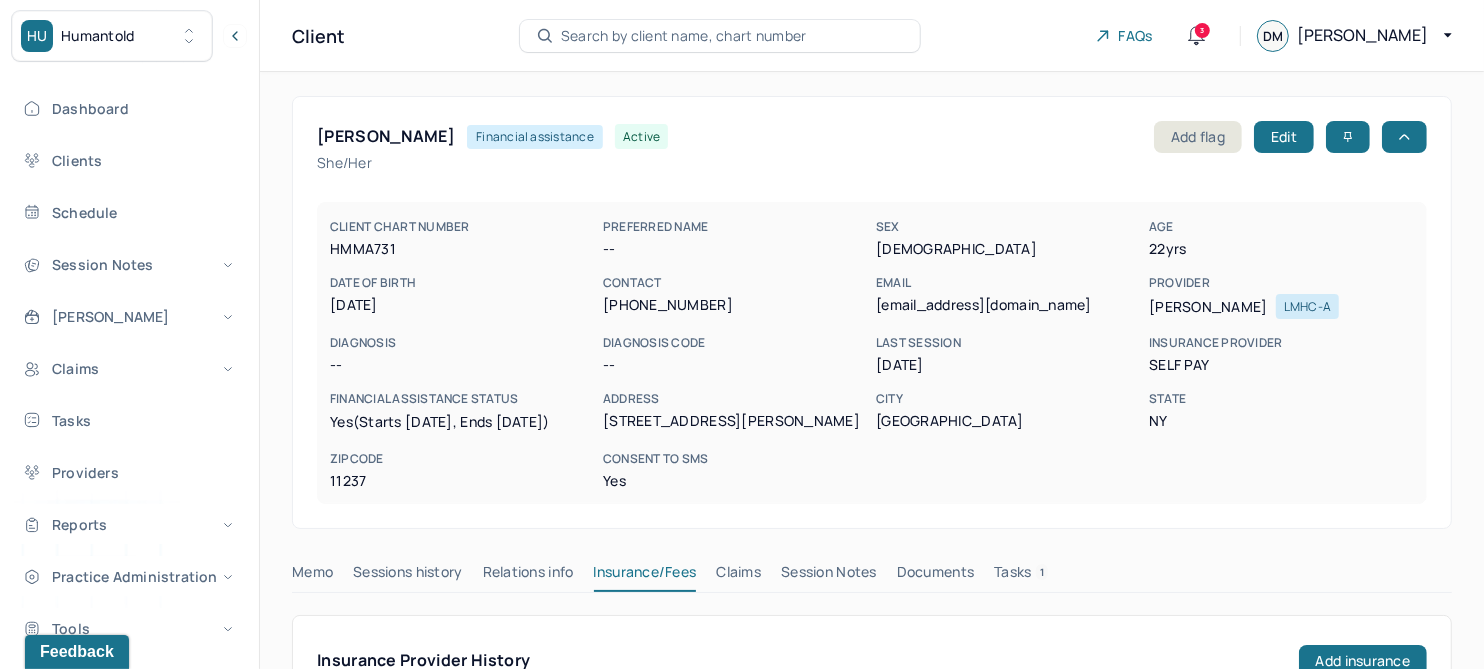 click on "Claims" at bounding box center (738, 576) 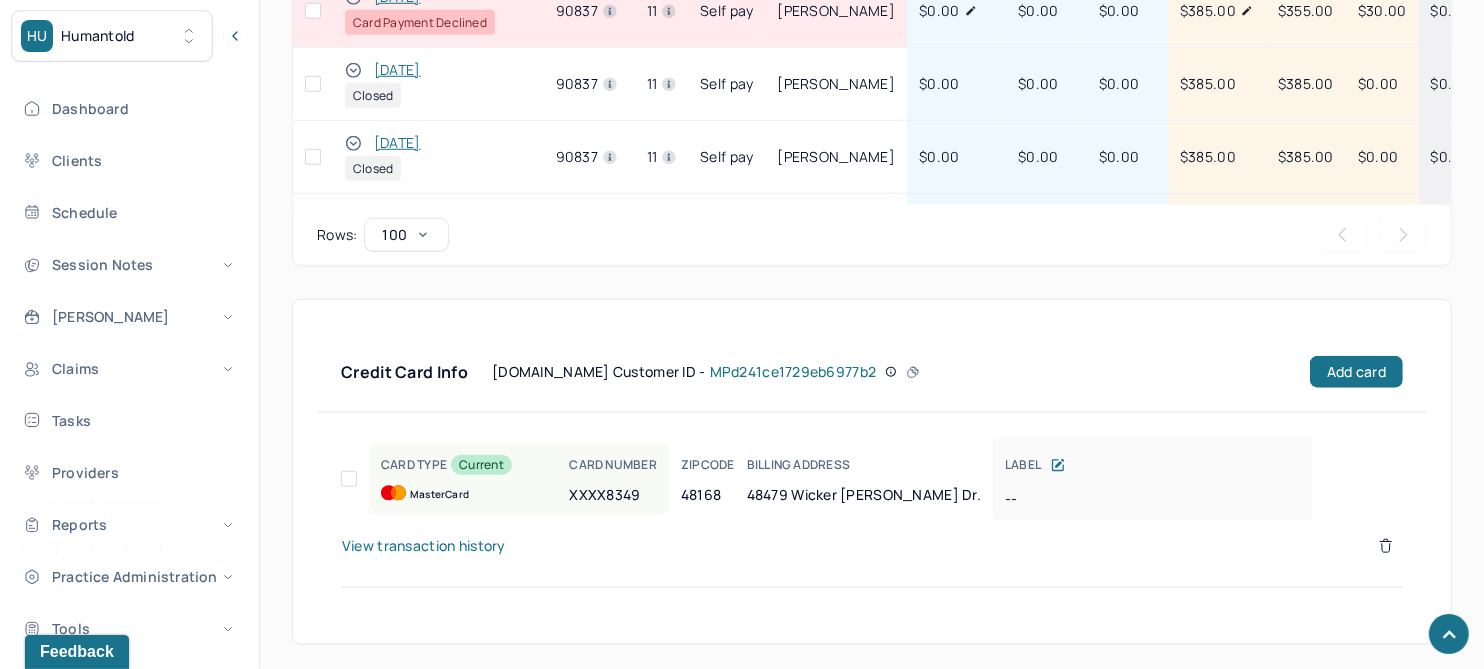 scroll, scrollTop: 1058, scrollLeft: 0, axis: vertical 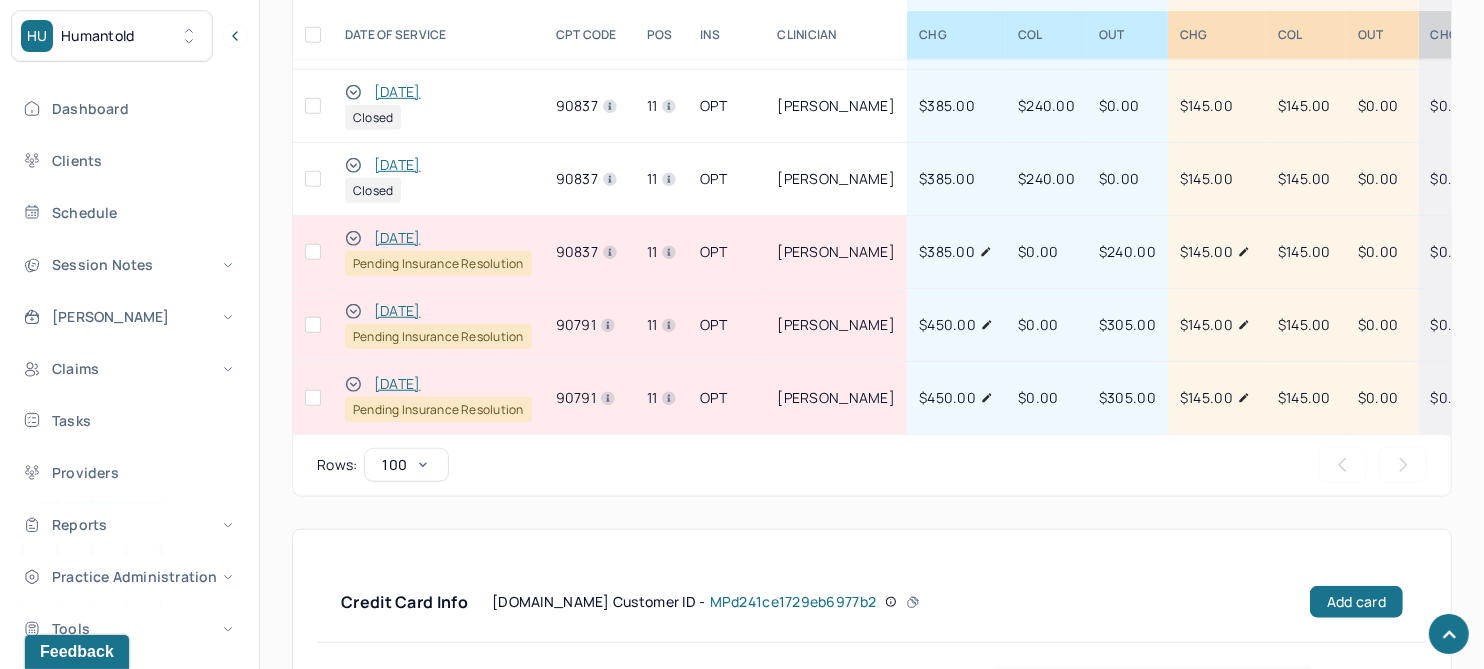 click on "[DATE]" at bounding box center [397, 384] 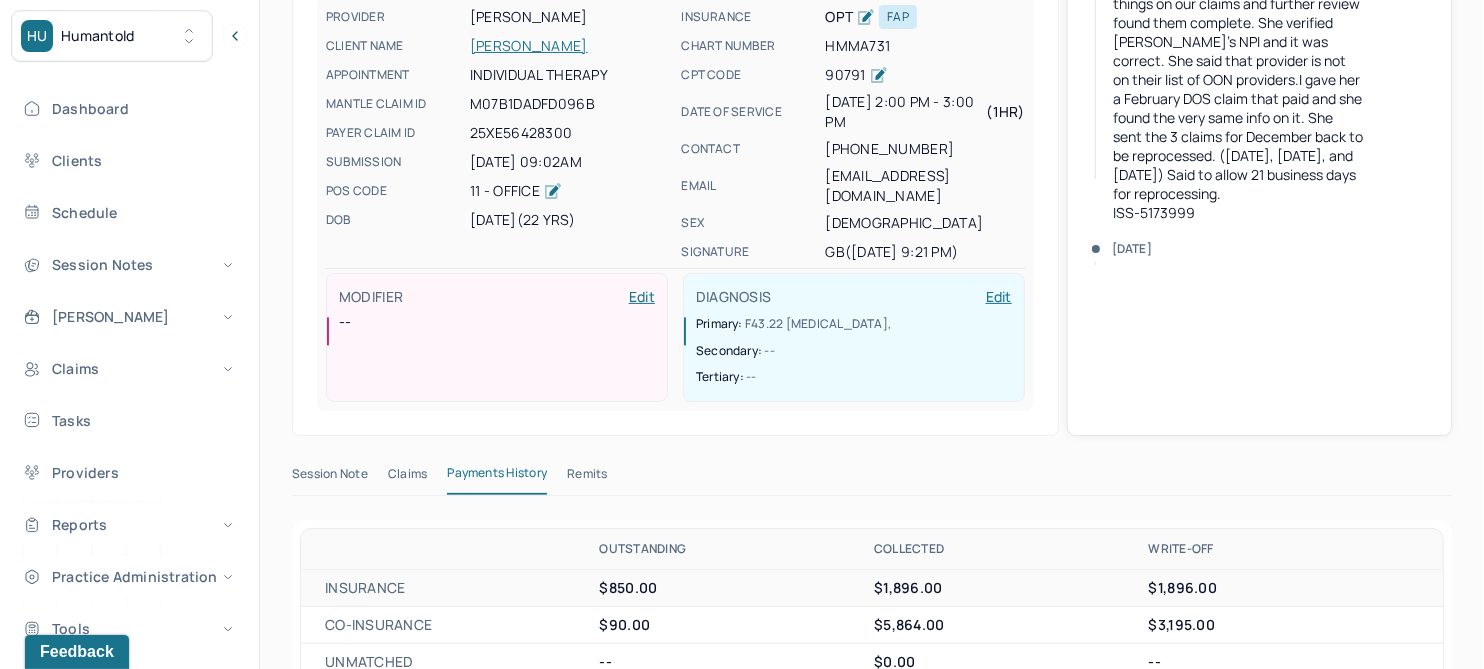 scroll, scrollTop: 0, scrollLeft: 0, axis: both 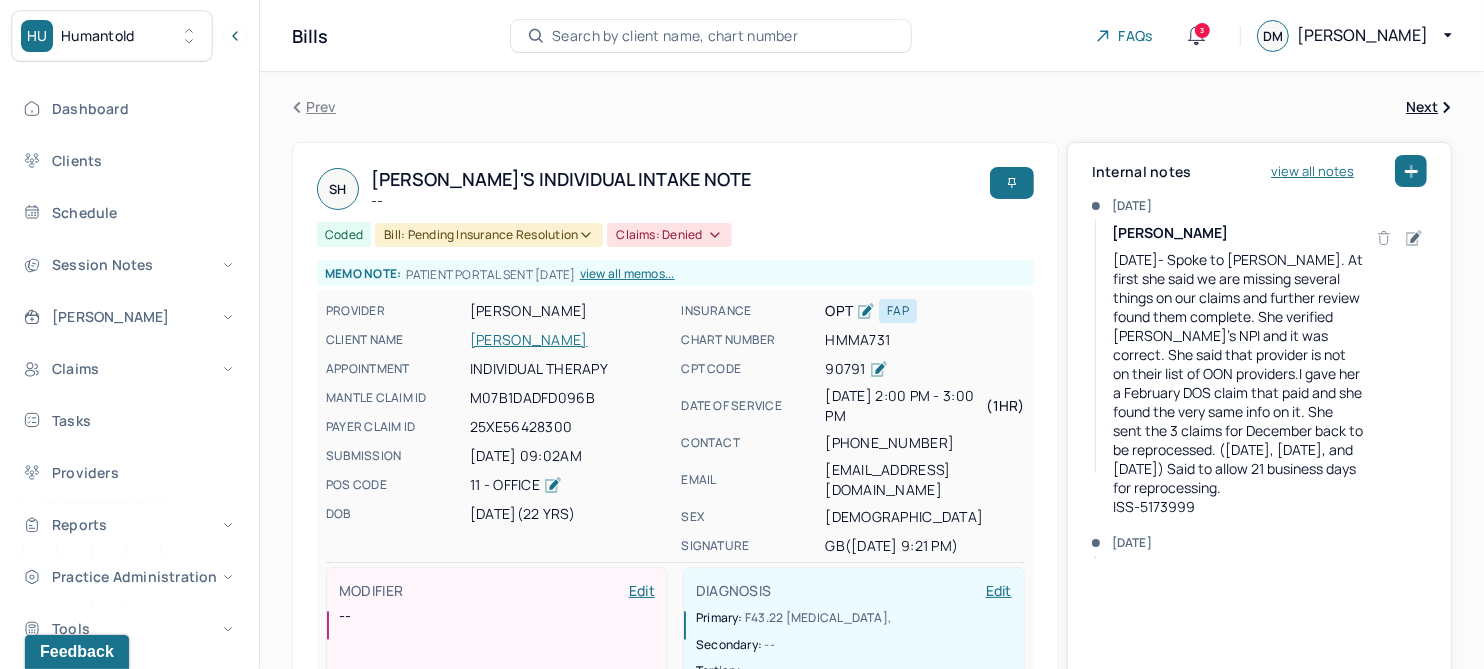 click on "[PERSON_NAME]" at bounding box center (569, 340) 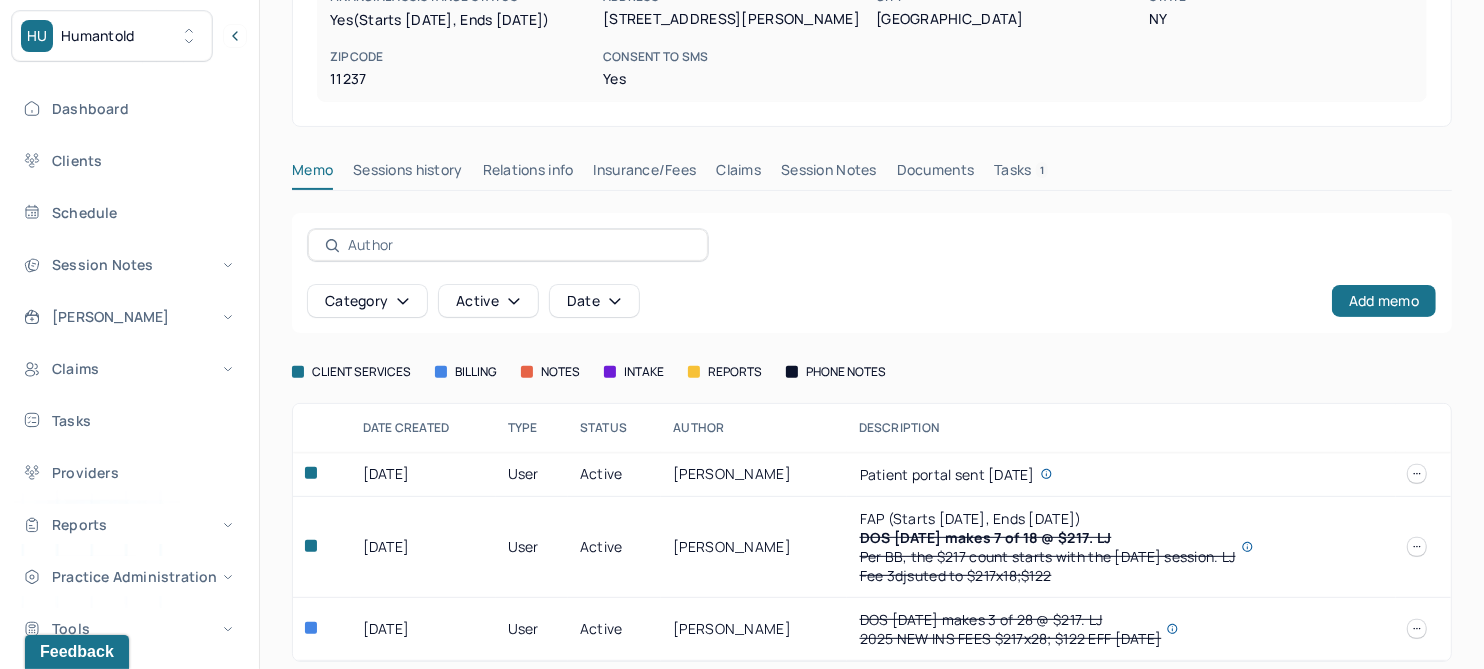 scroll, scrollTop: 439, scrollLeft: 0, axis: vertical 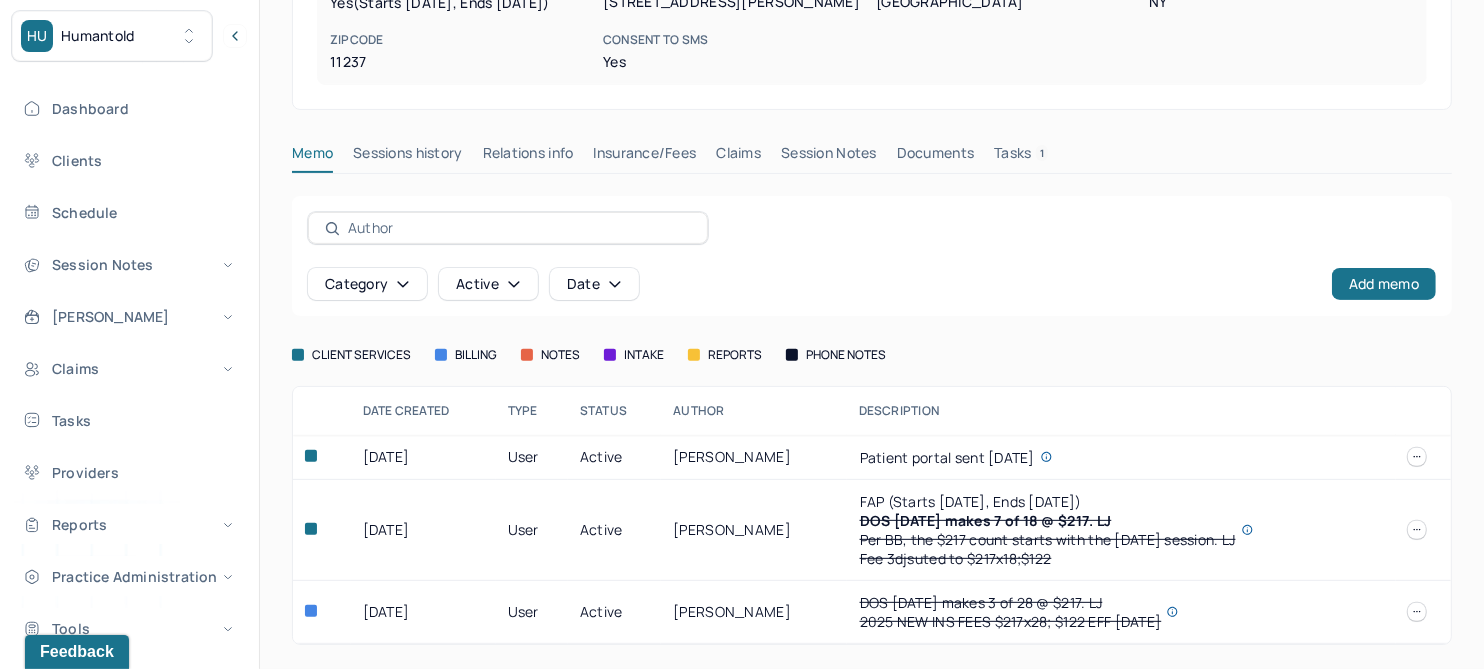 click on "Insurance/Fees" at bounding box center [645, 157] 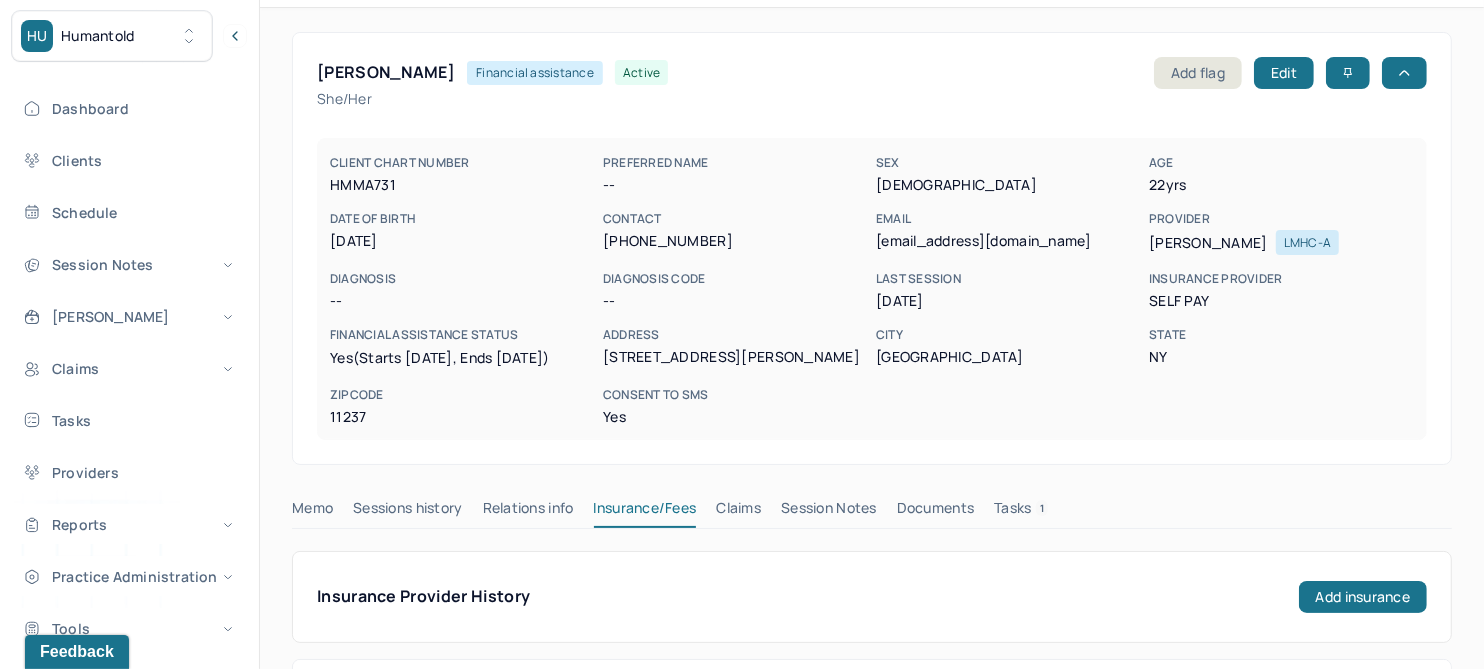 scroll, scrollTop: 0, scrollLeft: 0, axis: both 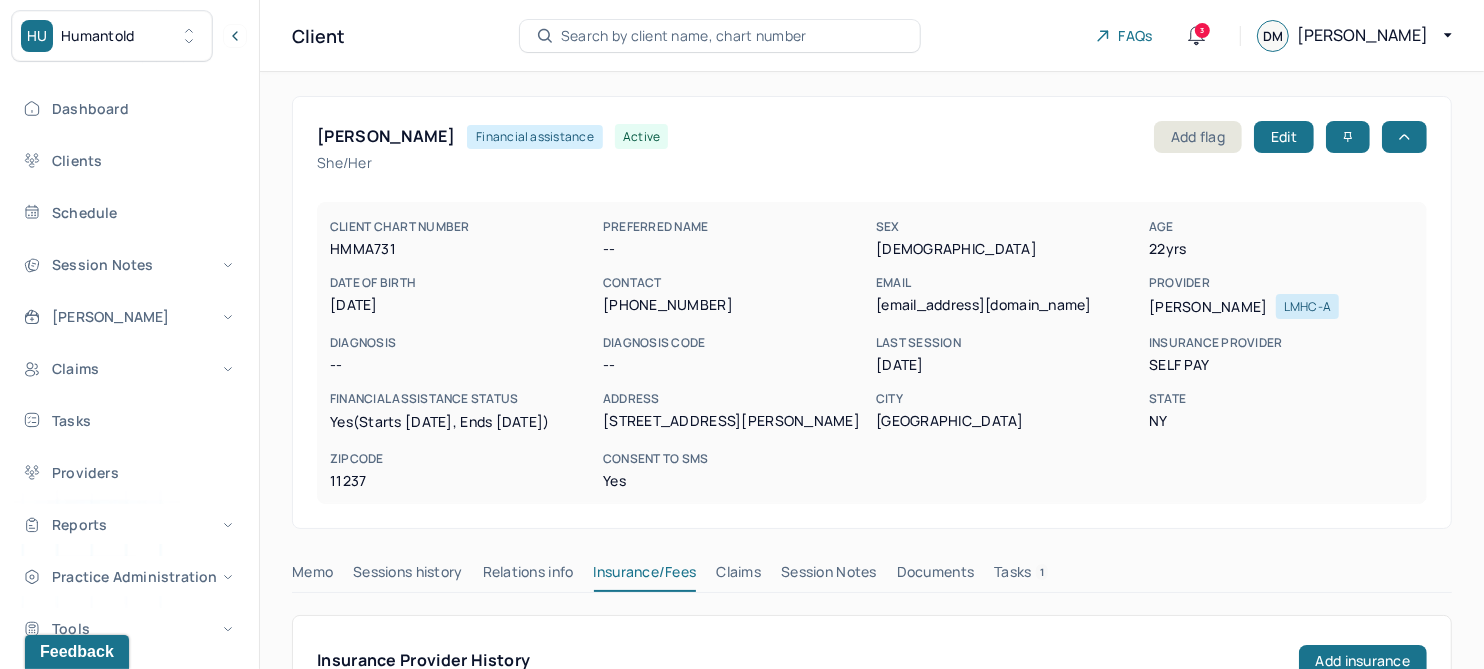 click on "Claims" at bounding box center [738, 576] 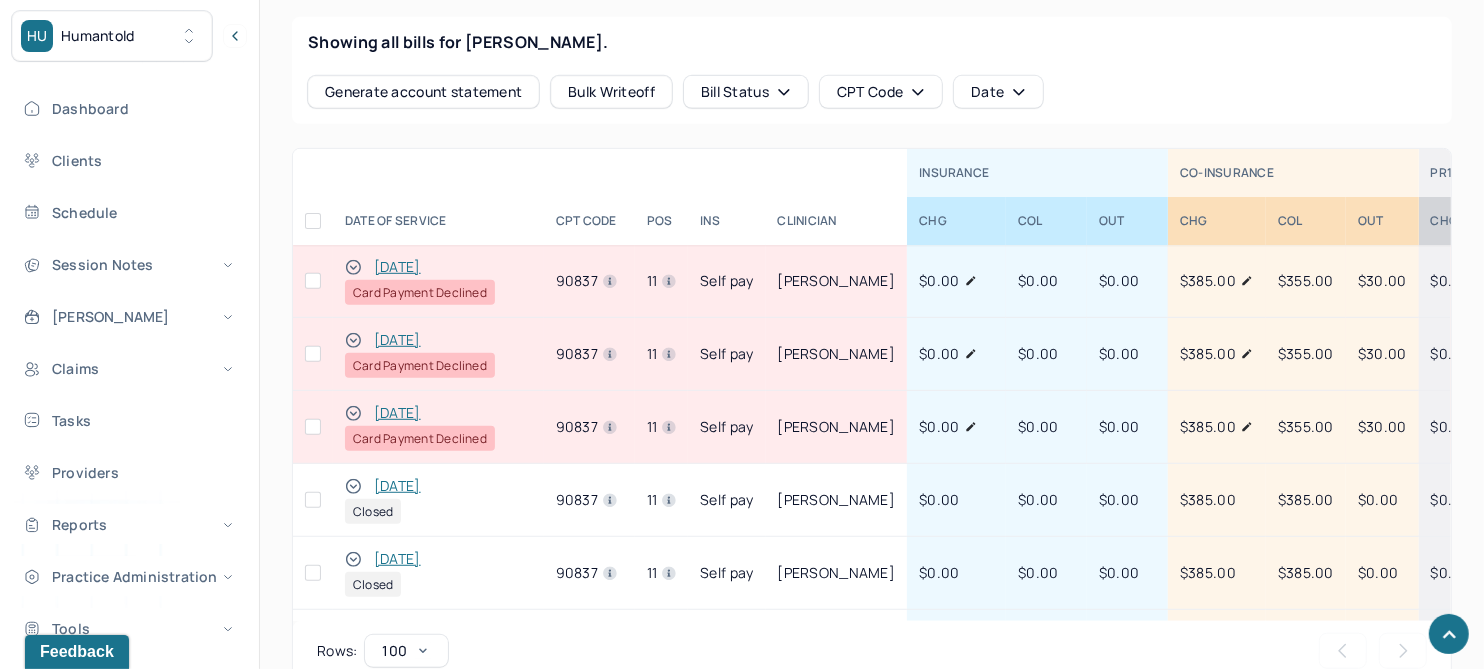 scroll, scrollTop: 874, scrollLeft: 0, axis: vertical 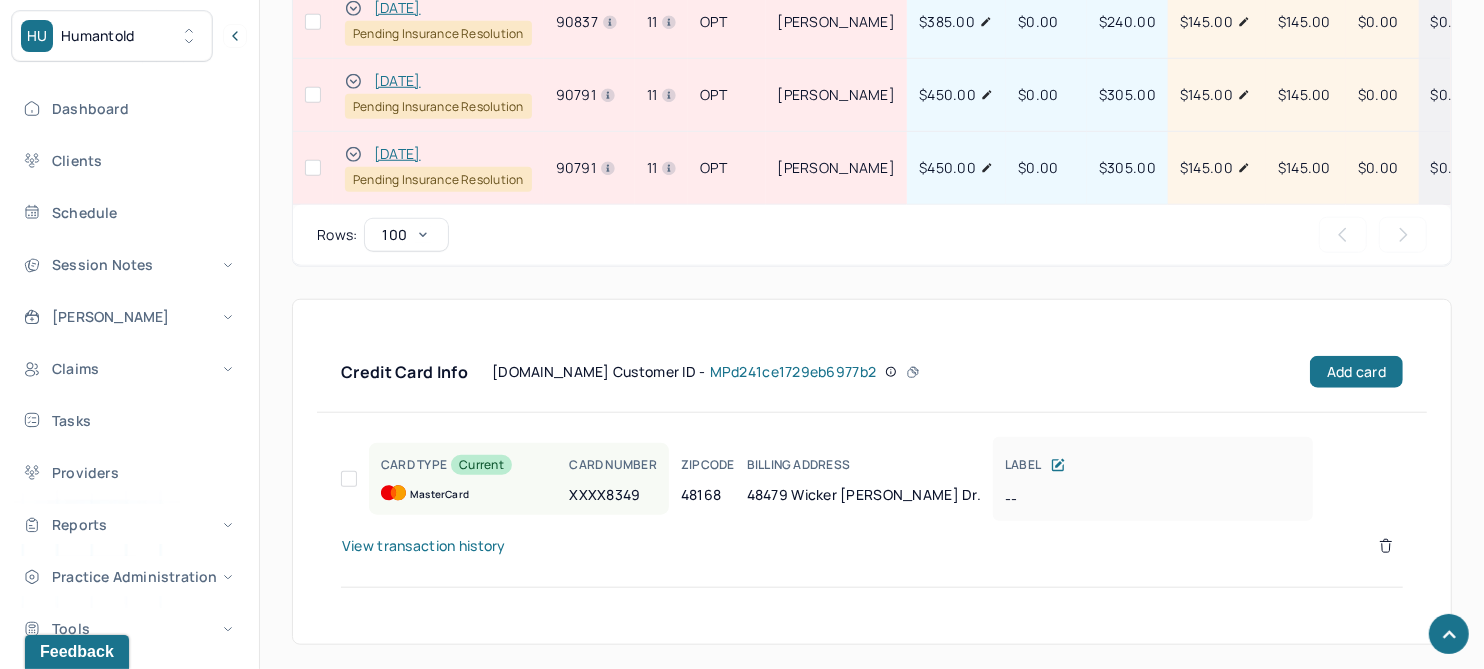 drag, startPoint x: 420, startPoint y: 142, endPoint x: 1484, endPoint y: 388, distance: 1092.0677 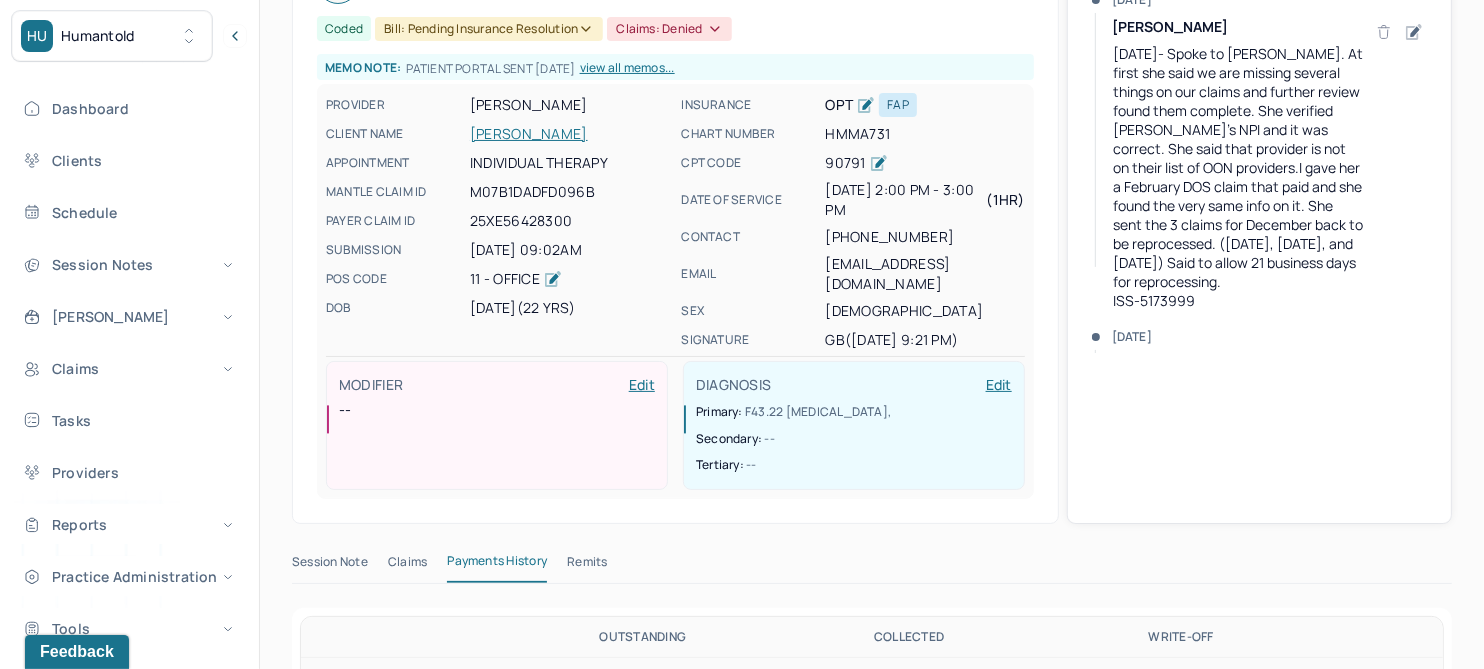 scroll, scrollTop: 250, scrollLeft: 0, axis: vertical 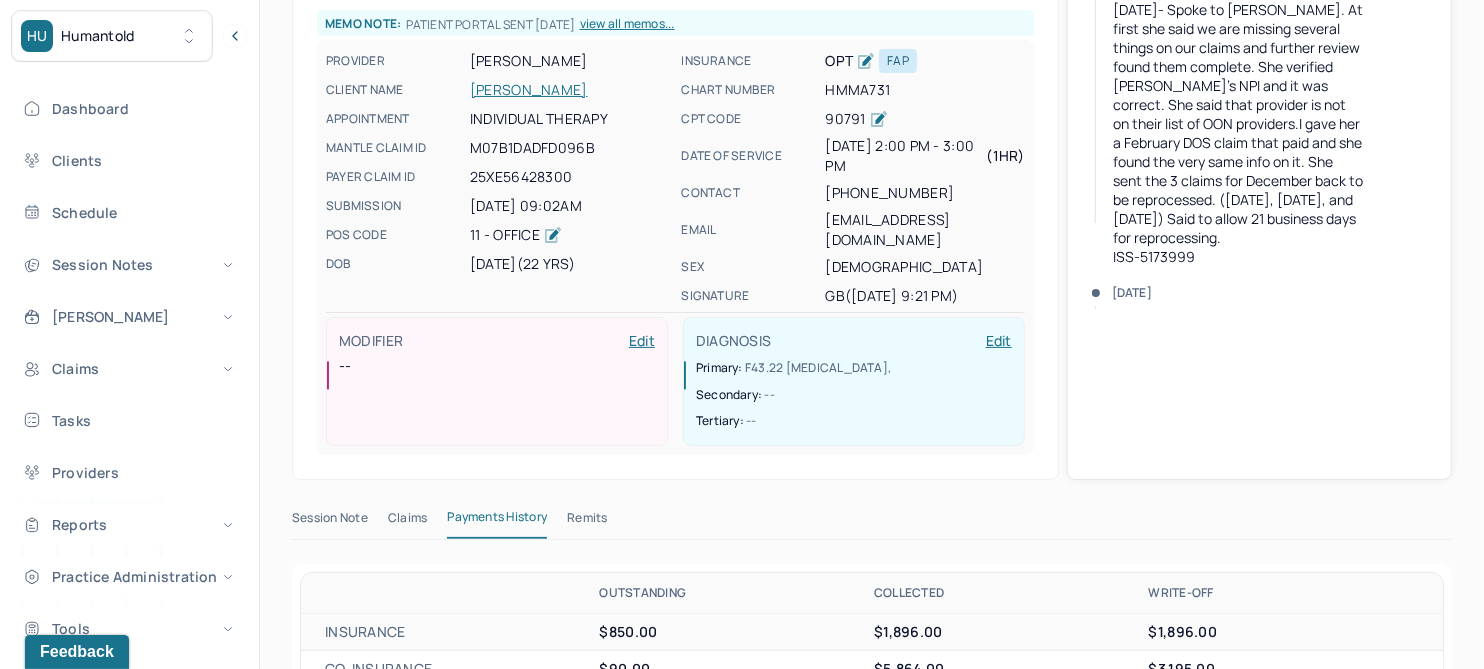 drag, startPoint x: 597, startPoint y: 519, endPoint x: 617, endPoint y: 492, distance: 33.600594 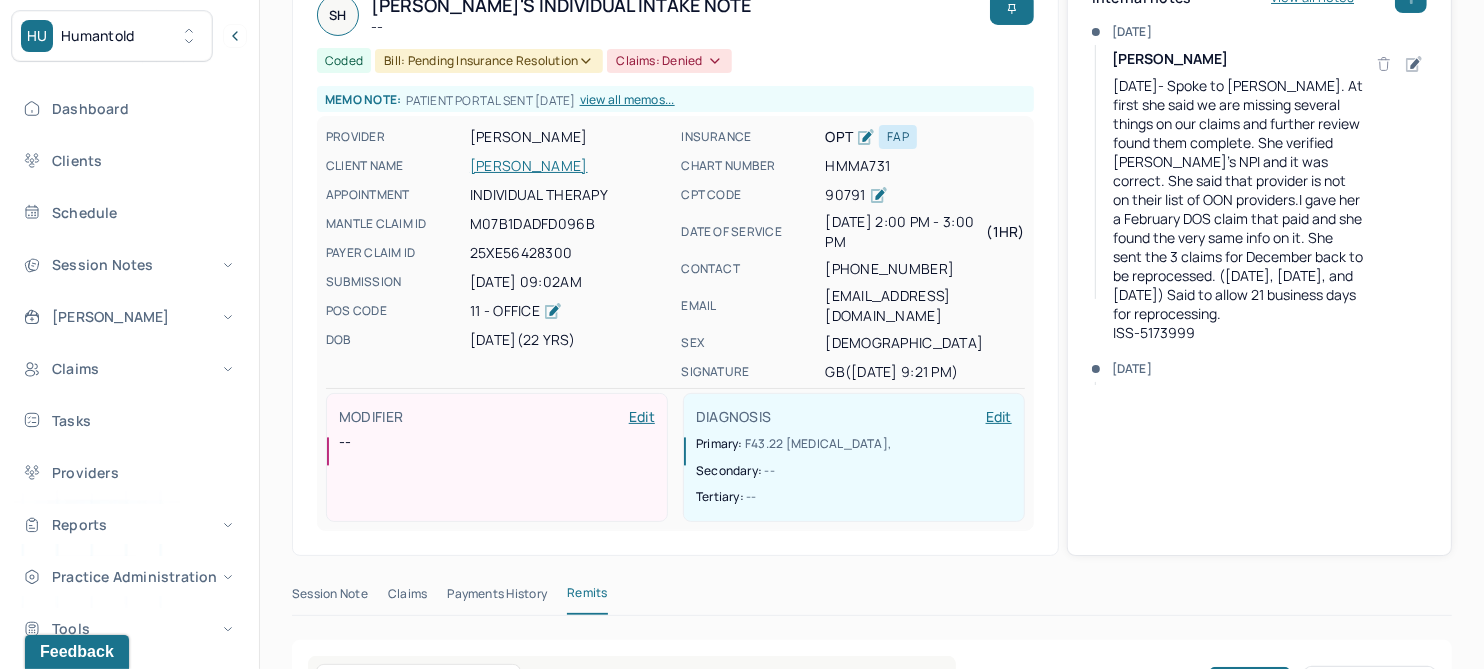 scroll, scrollTop: 0, scrollLeft: 0, axis: both 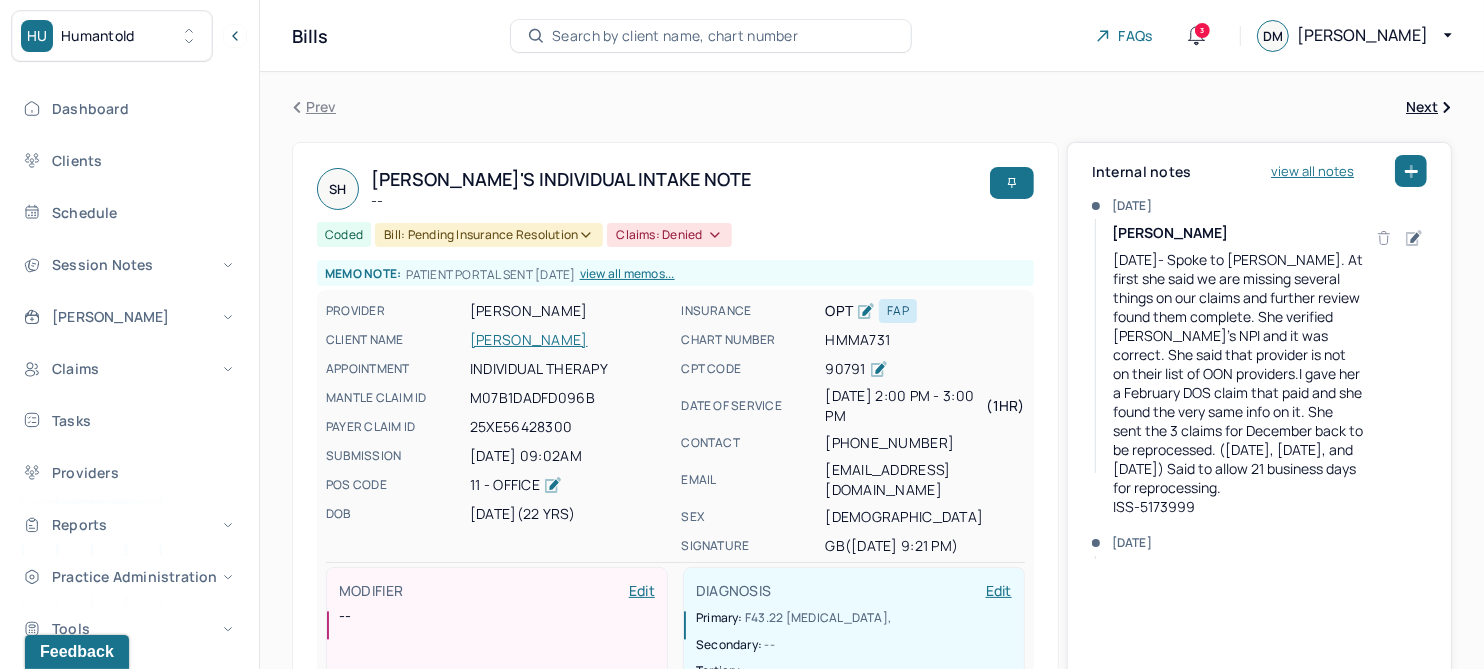 click on "[PERSON_NAME]" at bounding box center [569, 340] 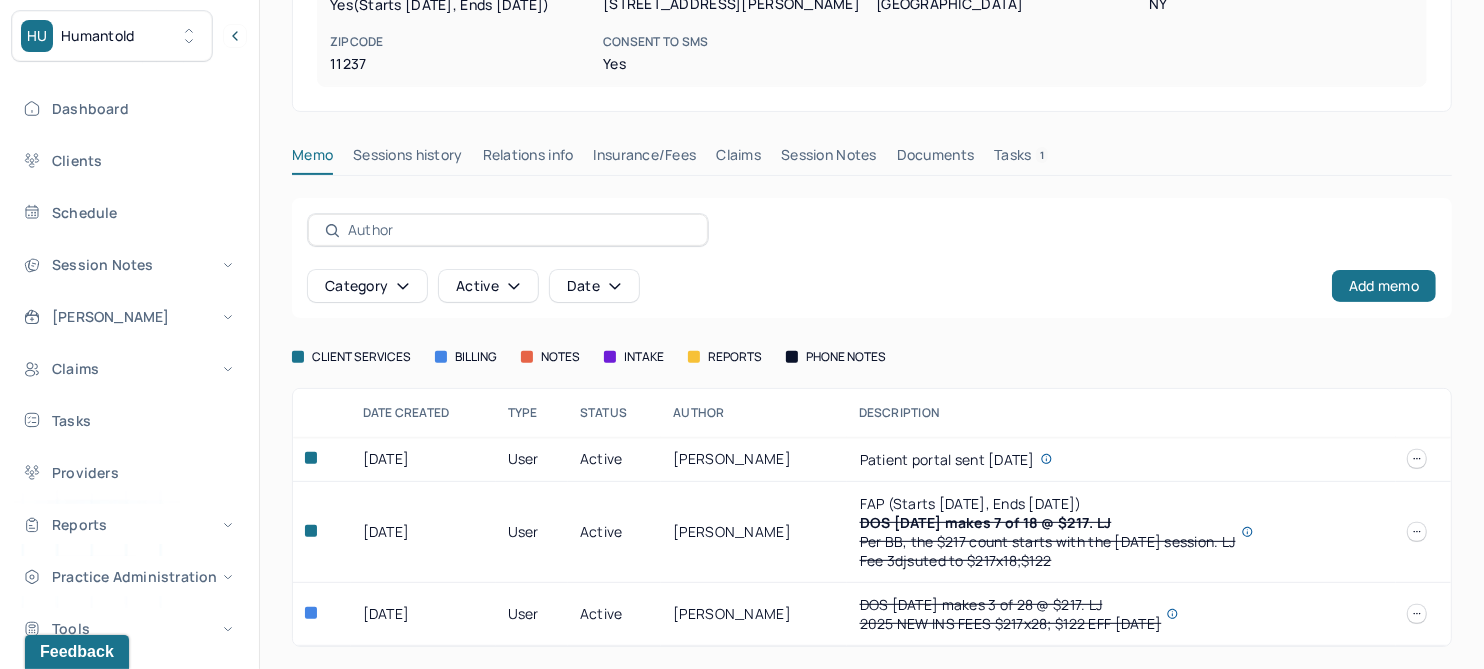 scroll, scrollTop: 439, scrollLeft: 0, axis: vertical 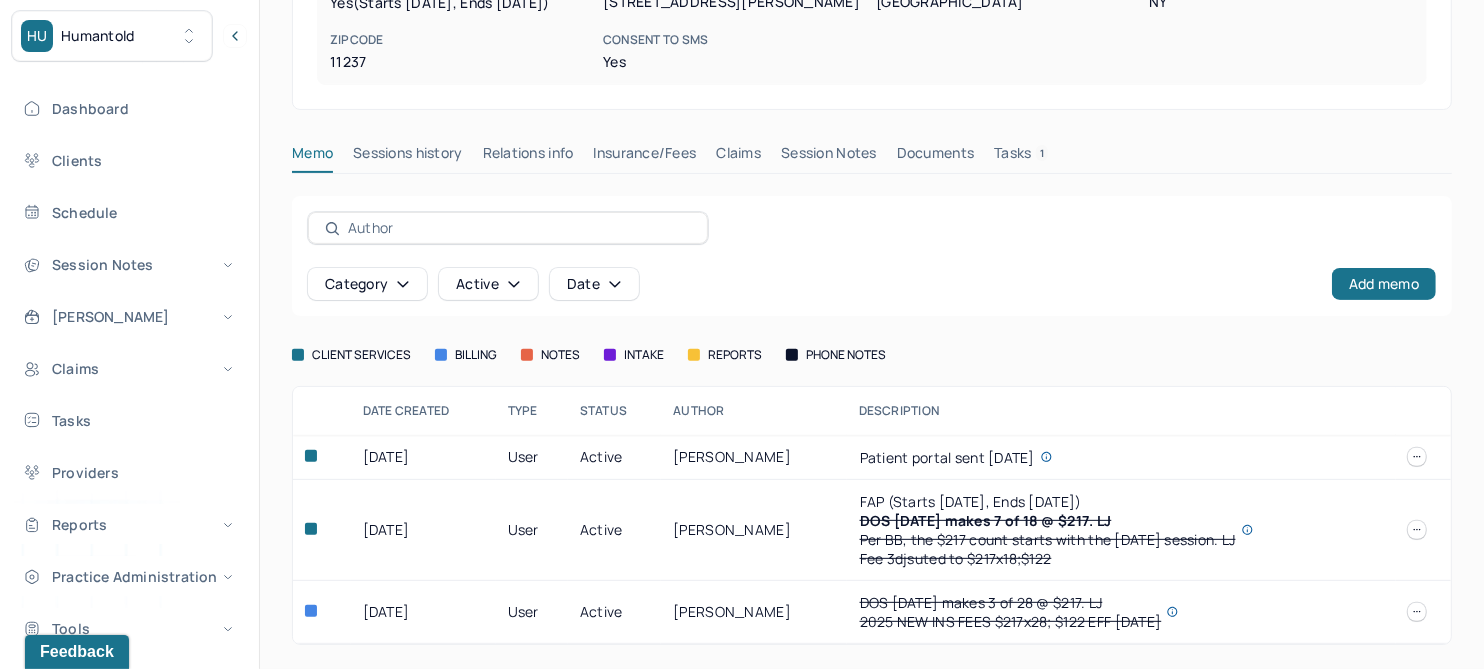 click on "Claims" at bounding box center (738, 157) 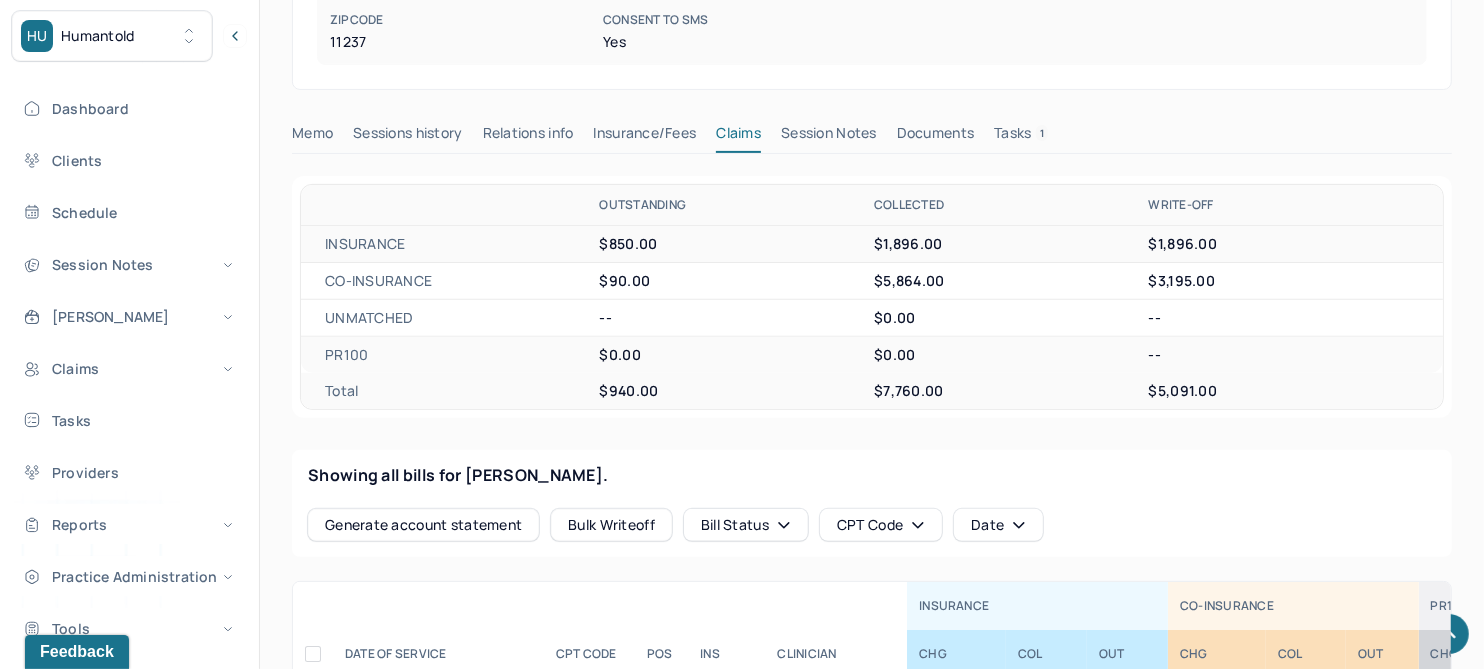scroll, scrollTop: 939, scrollLeft: 0, axis: vertical 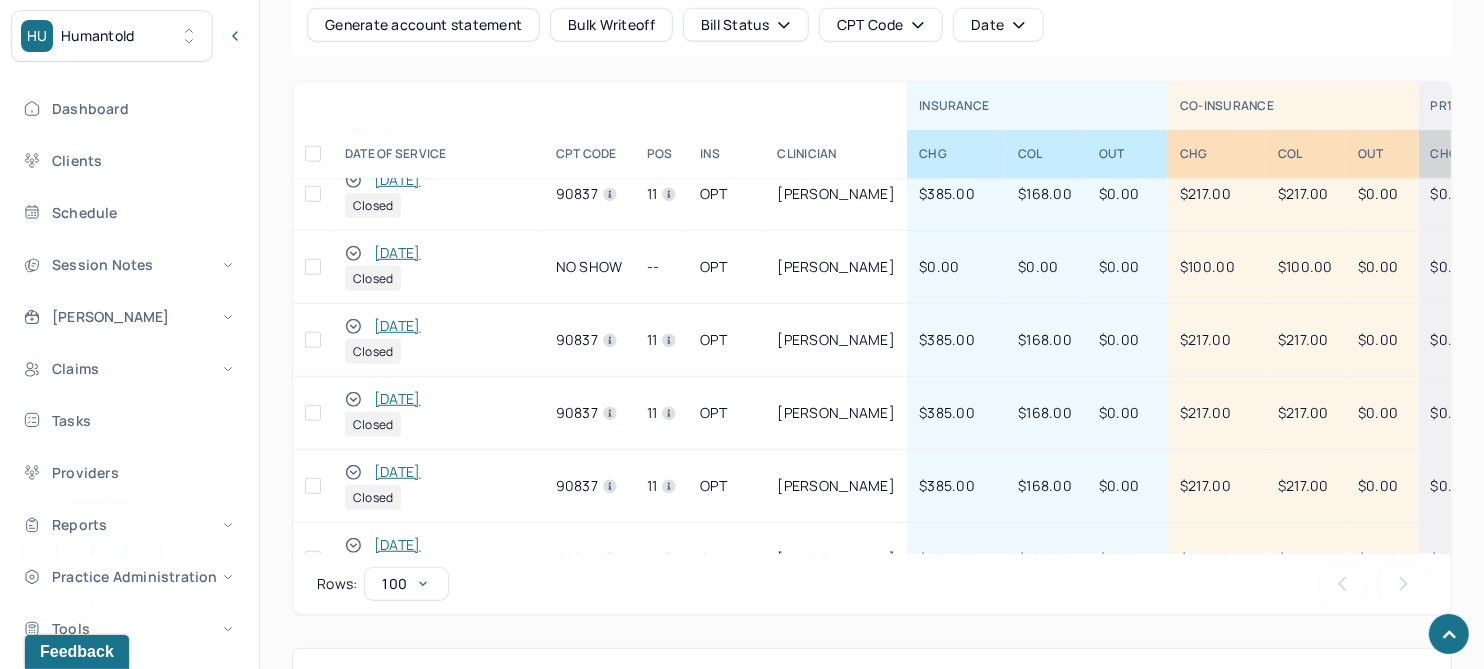 click 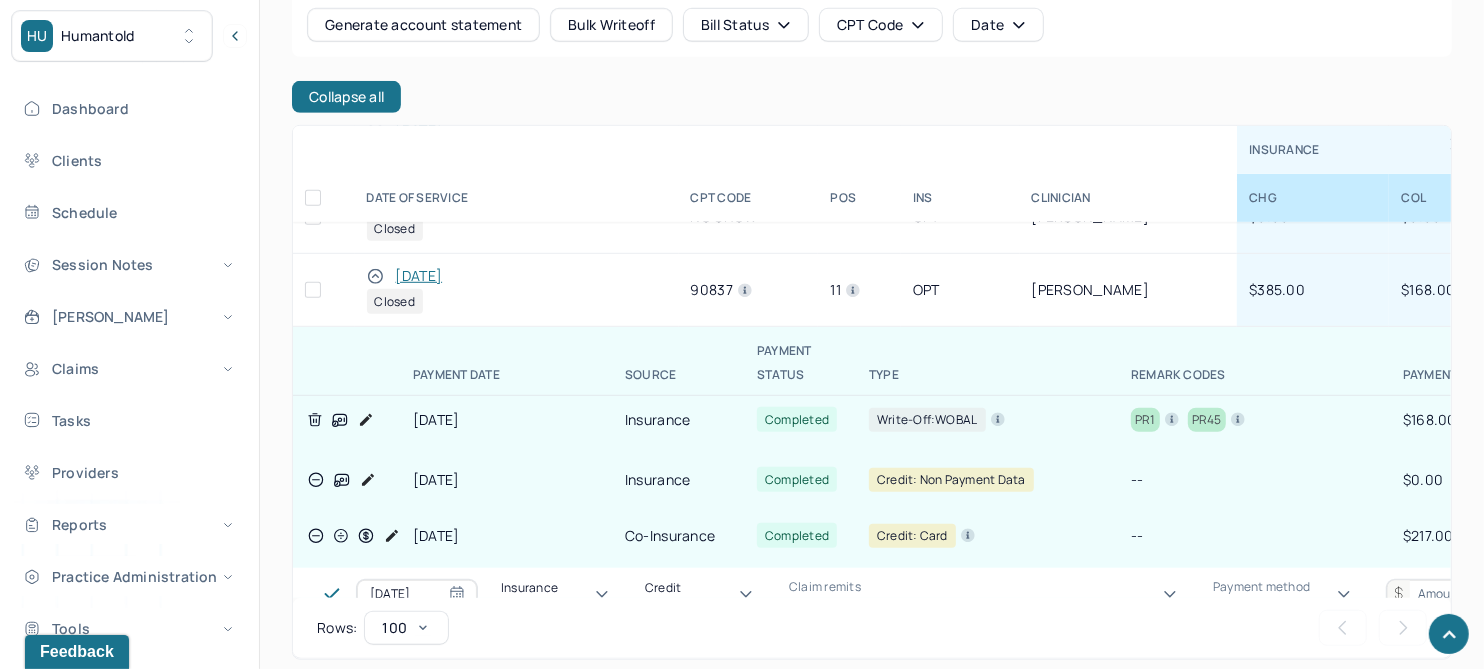 scroll, scrollTop: 874, scrollLeft: 0, axis: vertical 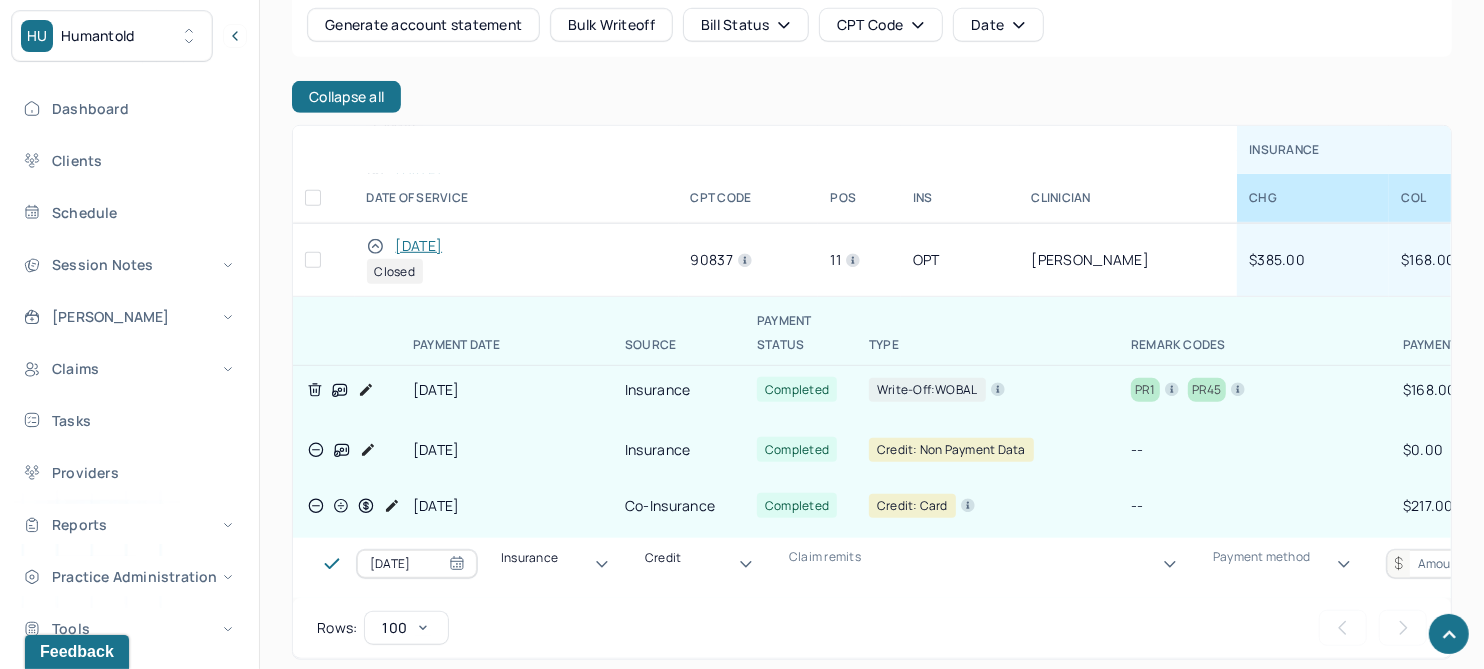 click 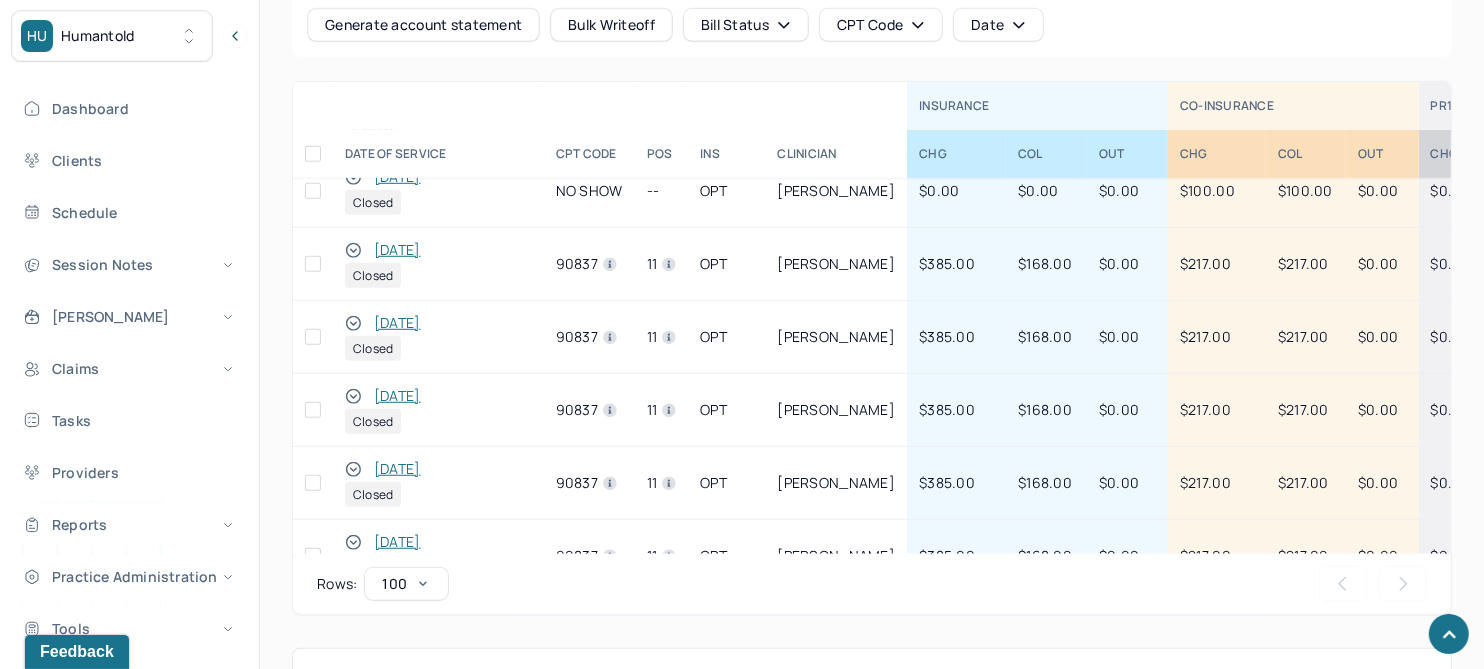 scroll, scrollTop: 874, scrollLeft: 0, axis: vertical 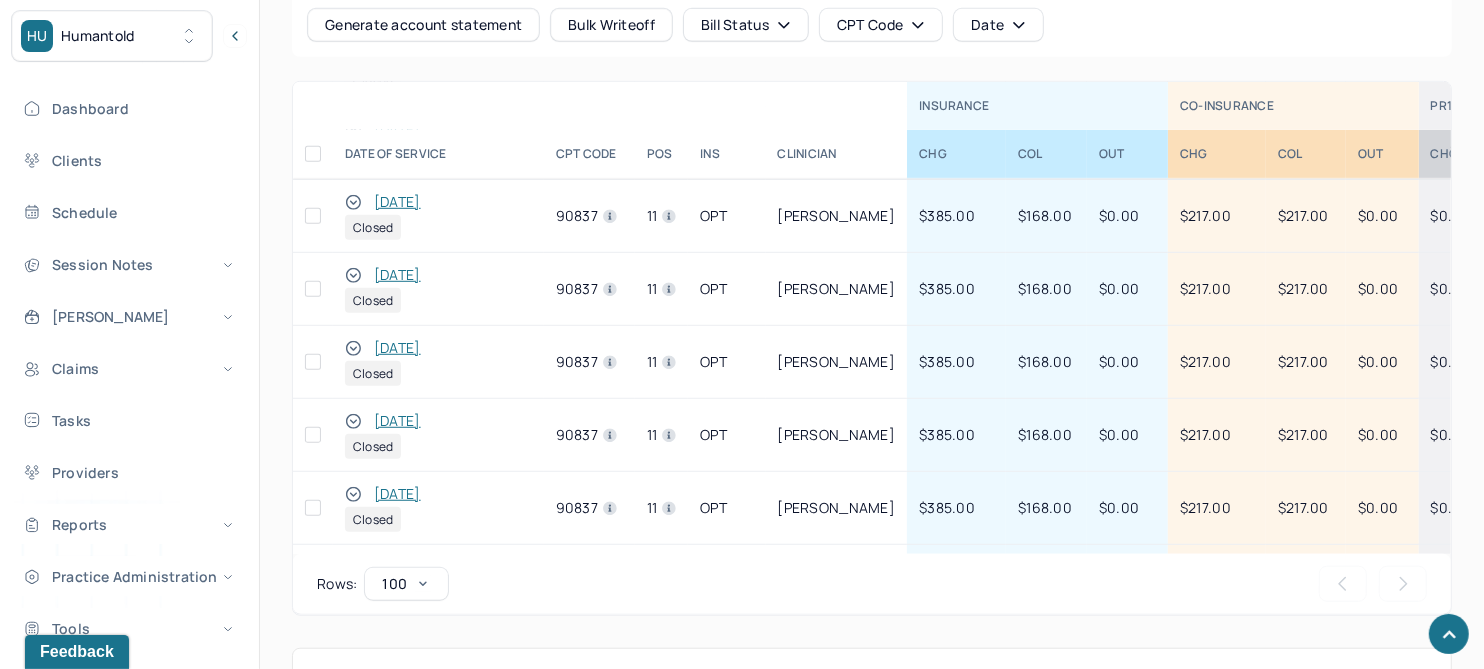 click 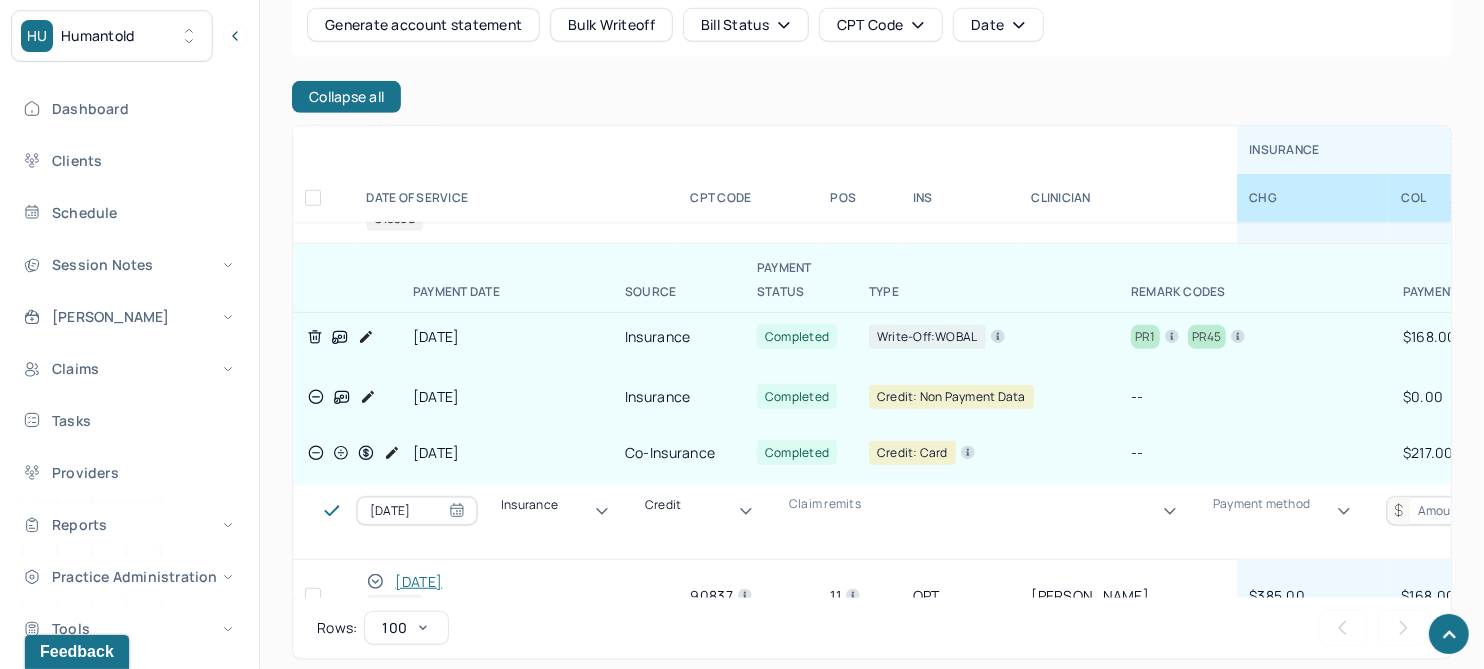 scroll, scrollTop: 874, scrollLeft: 0, axis: vertical 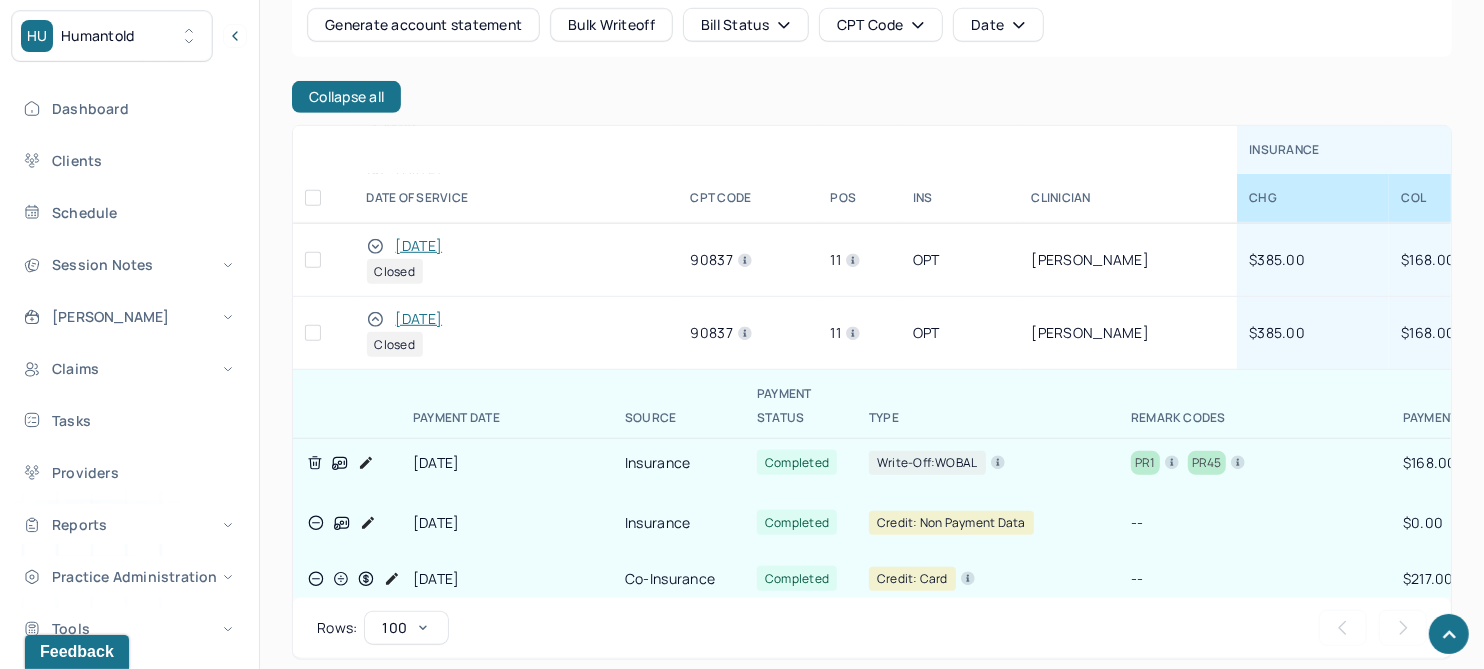 click on "[DATE]" at bounding box center [419, 319] 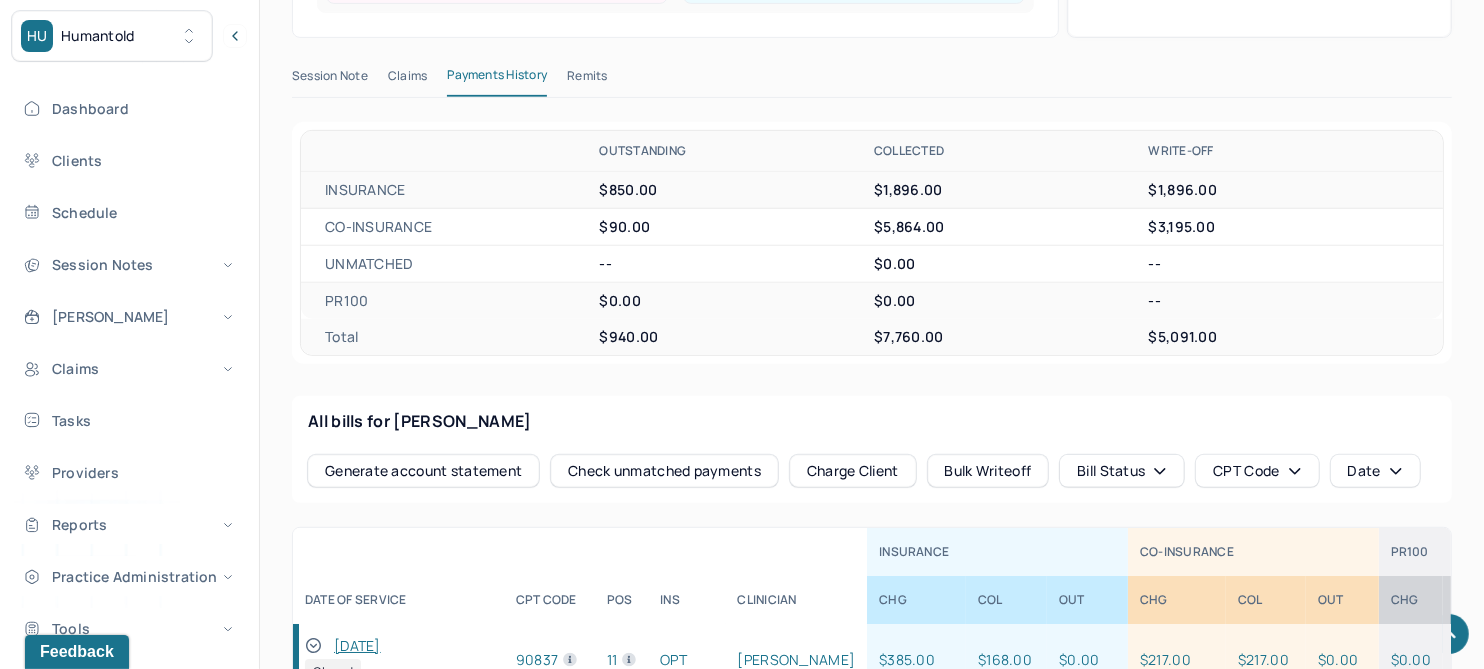 scroll, scrollTop: 492, scrollLeft: 0, axis: vertical 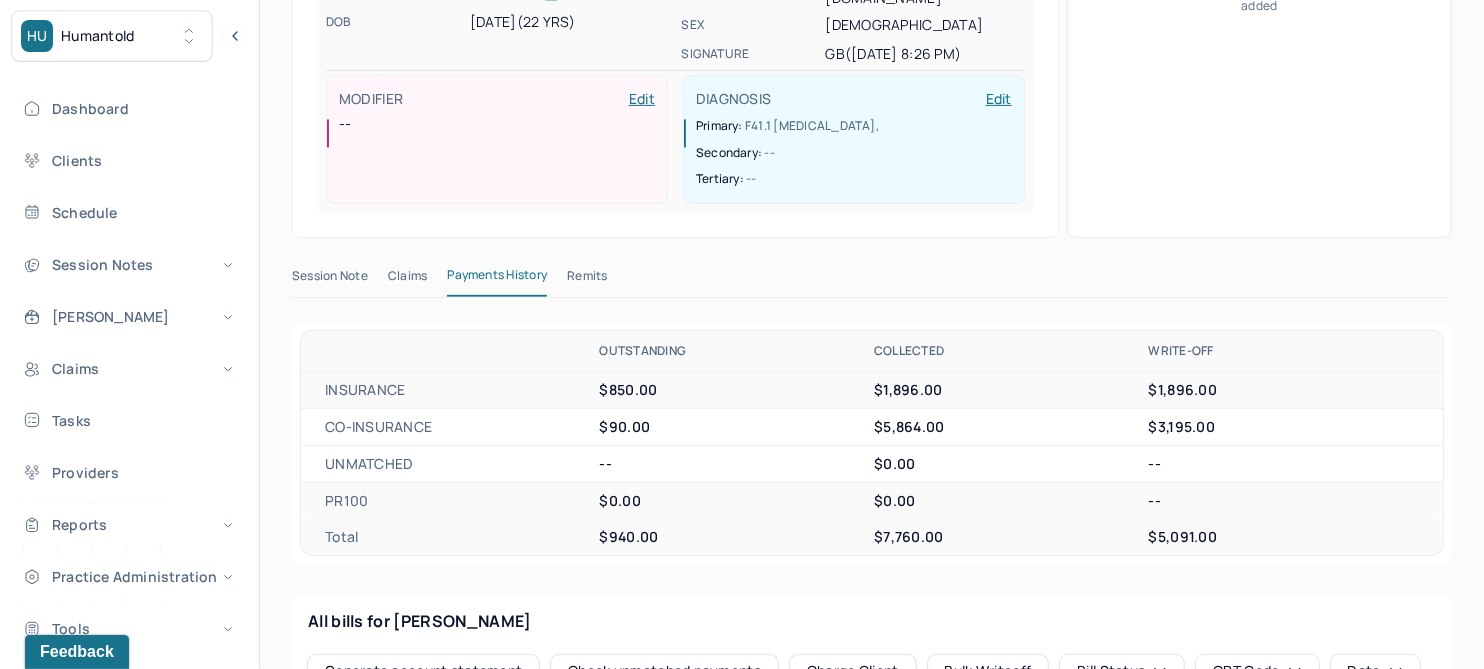 click on "Remits" at bounding box center (587, 280) 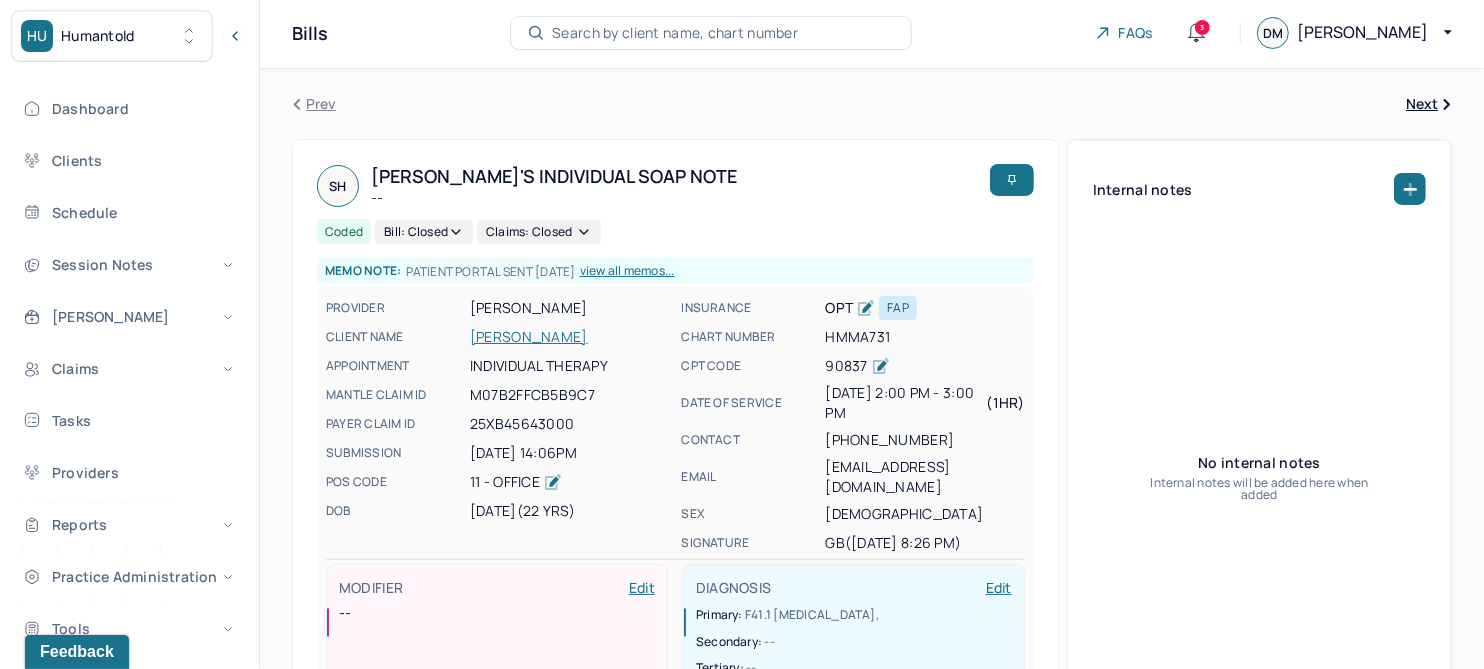 scroll, scrollTop: 0, scrollLeft: 0, axis: both 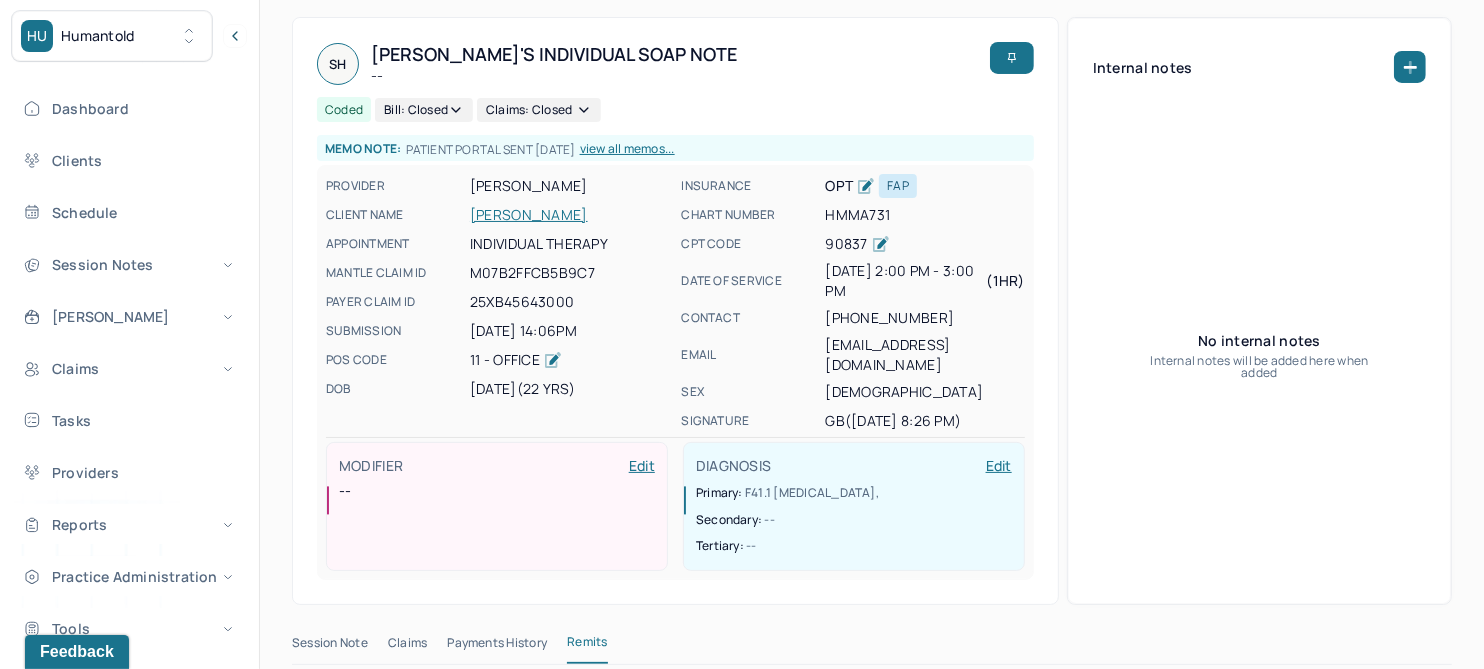 click on "[PERSON_NAME]" at bounding box center [569, 215] 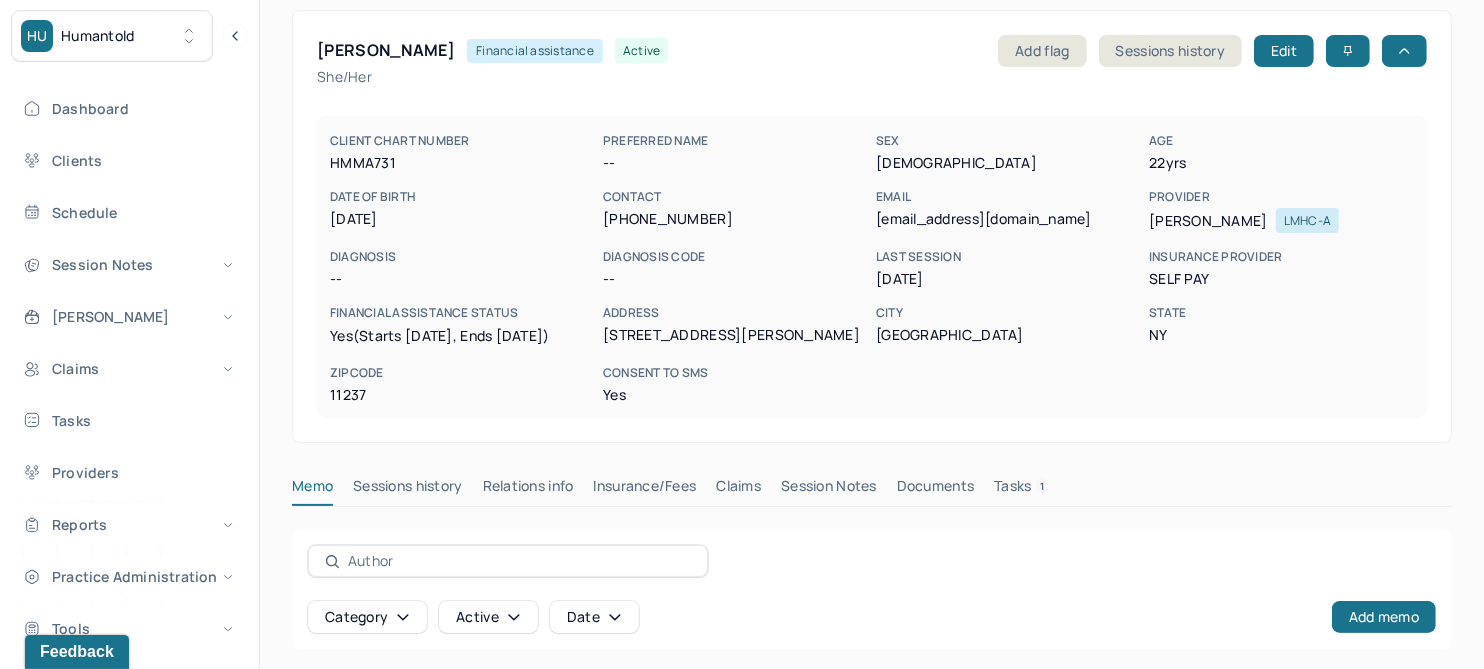 scroll, scrollTop: 303, scrollLeft: 0, axis: vertical 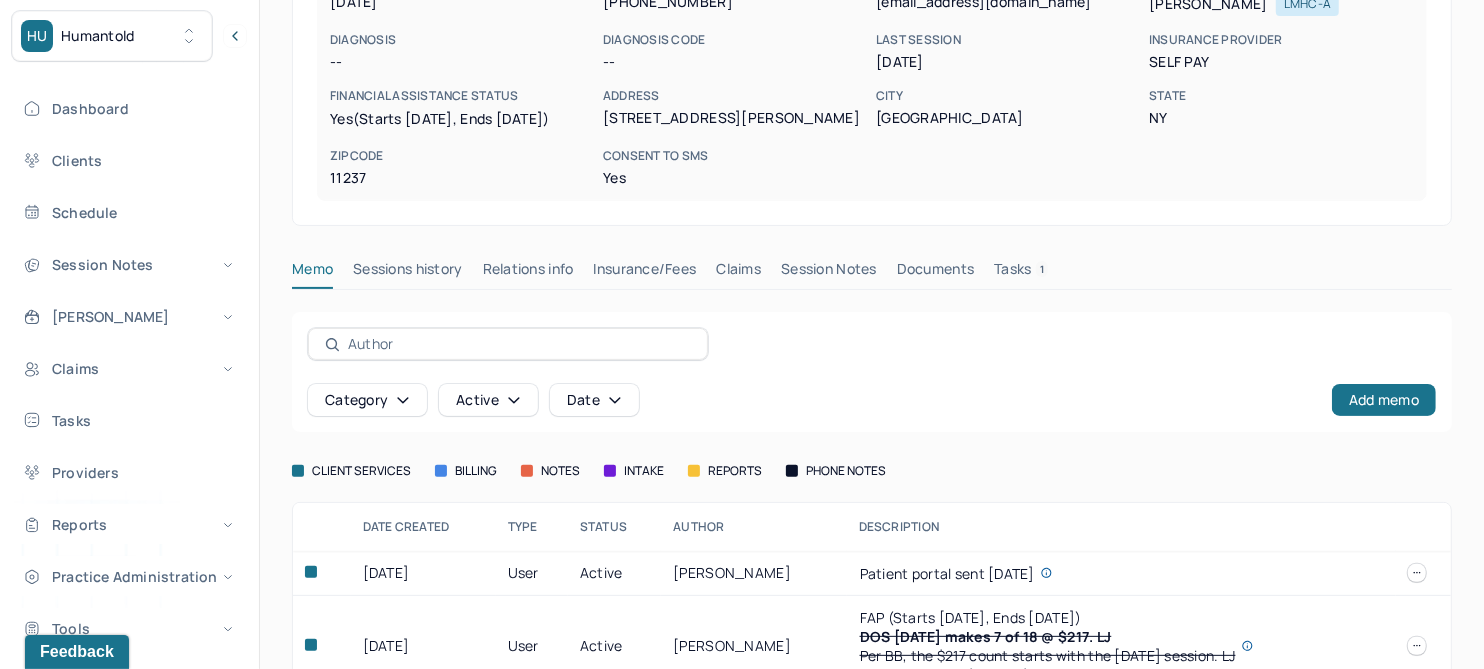 click on "Claims" at bounding box center [738, 273] 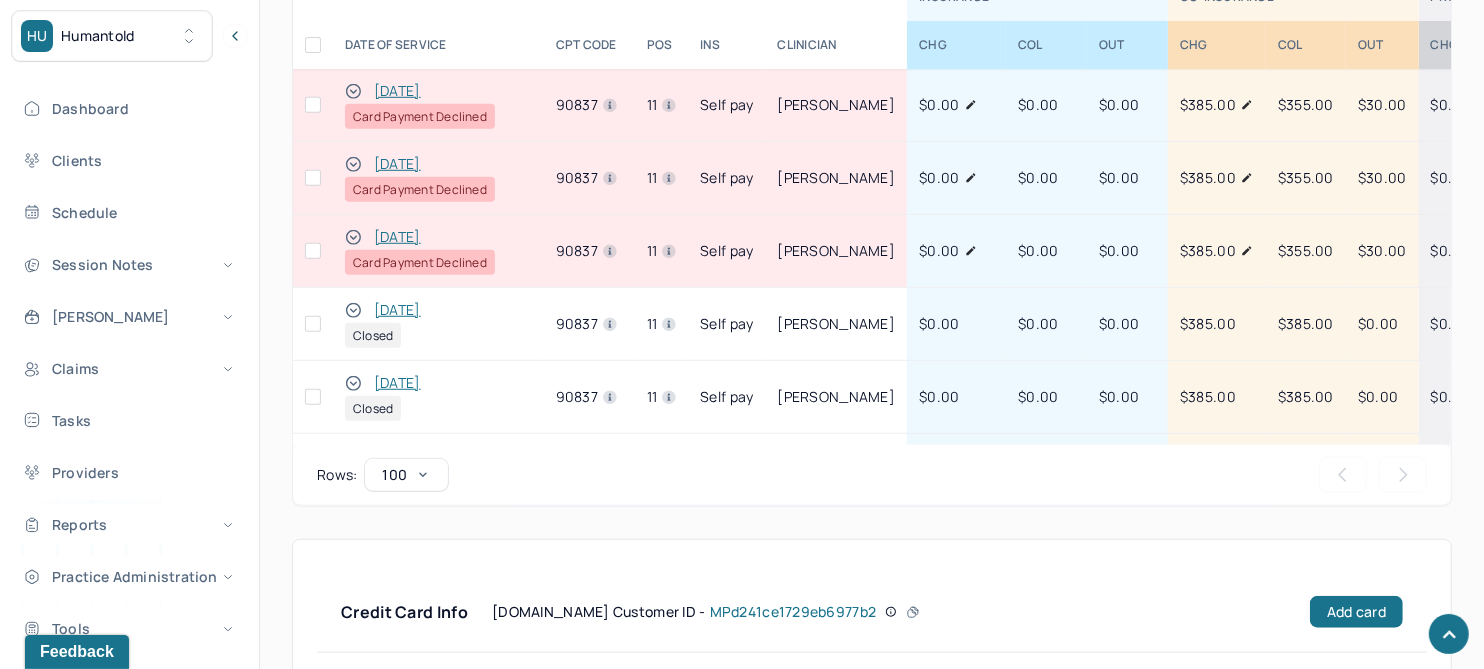 scroll, scrollTop: 1053, scrollLeft: 0, axis: vertical 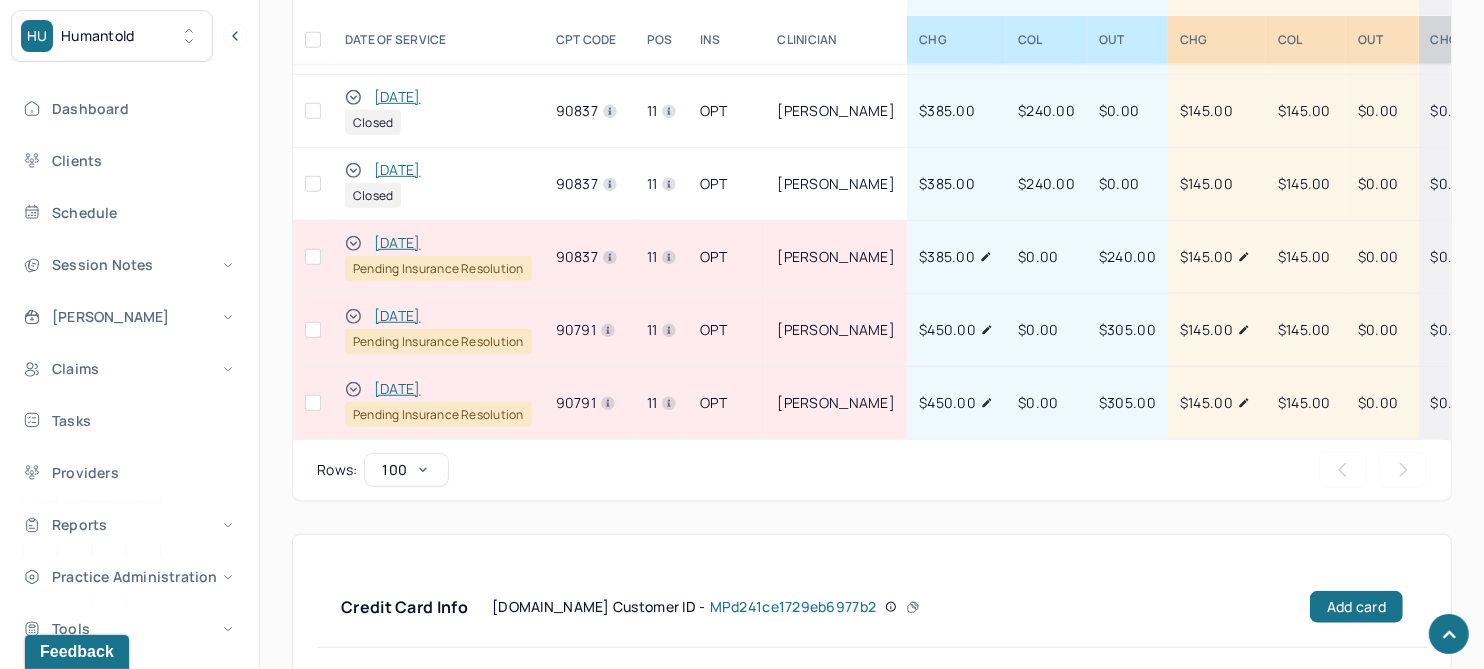 click on "[DATE]" at bounding box center [397, 170] 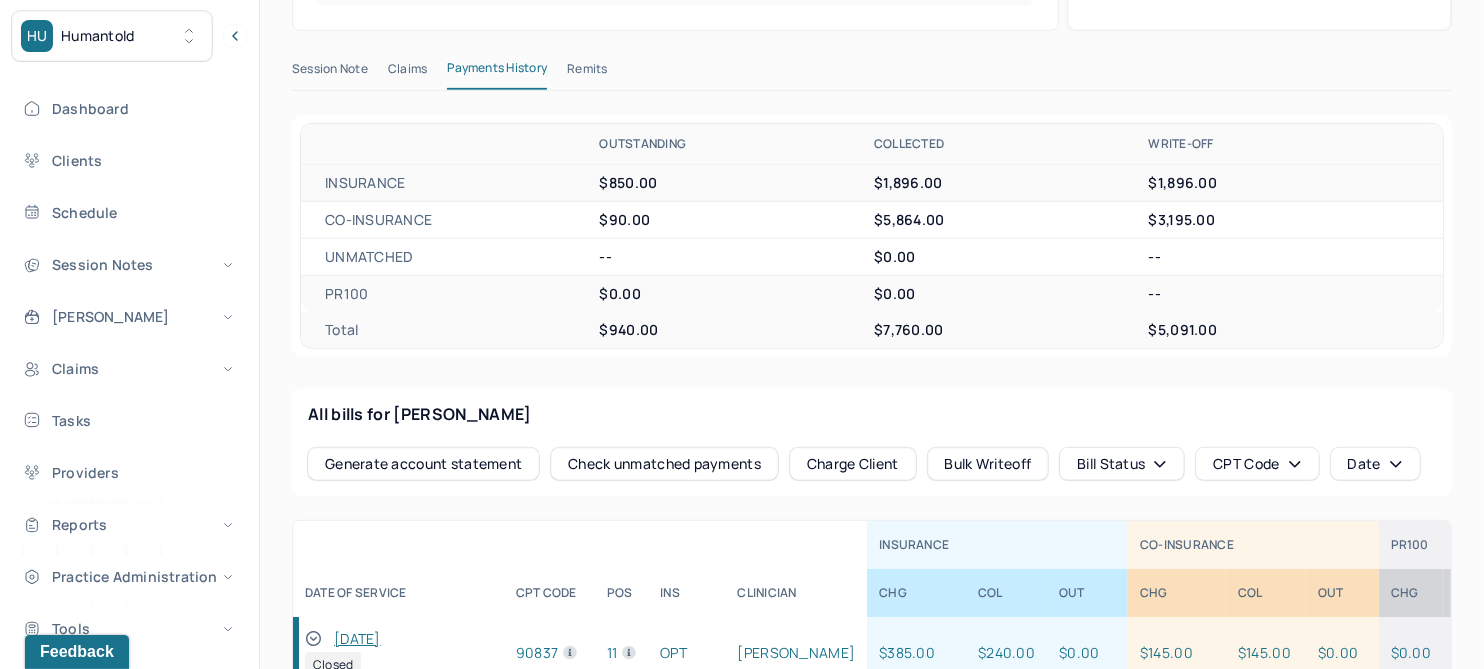 scroll, scrollTop: 481, scrollLeft: 0, axis: vertical 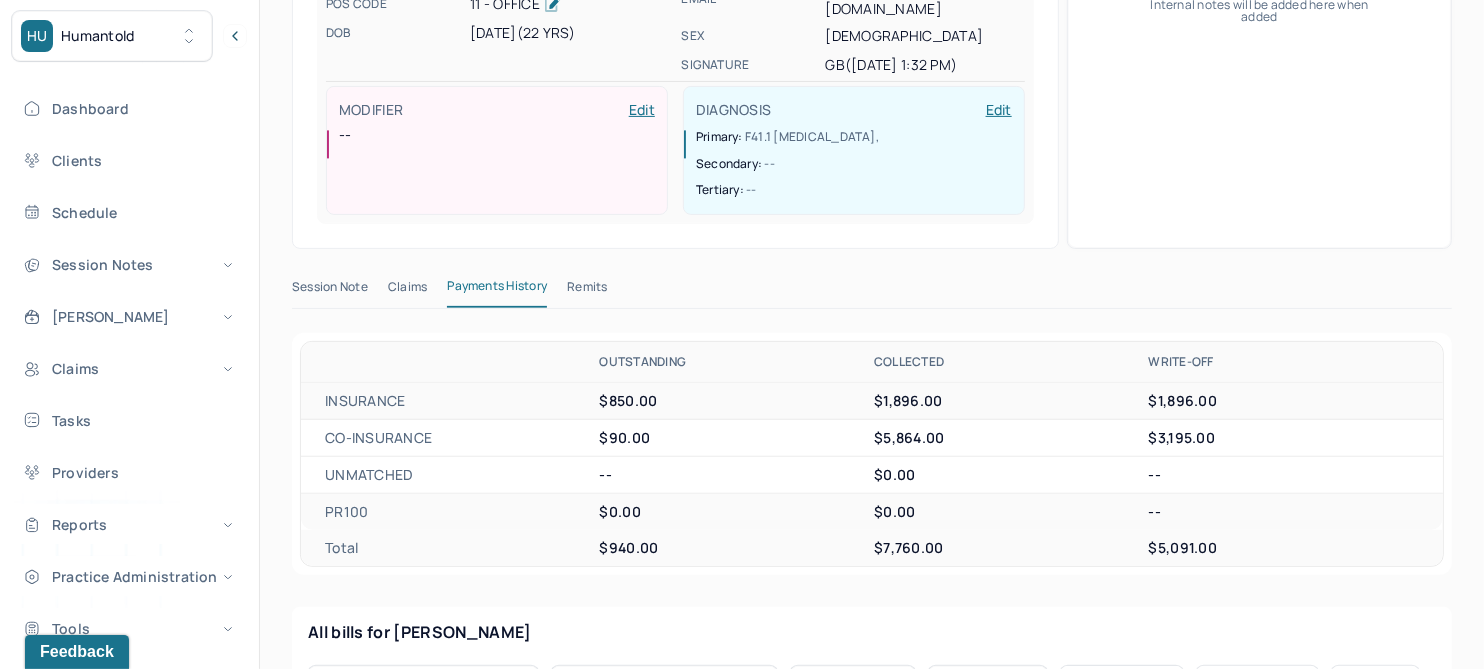 click on "Remits" at bounding box center (587, 291) 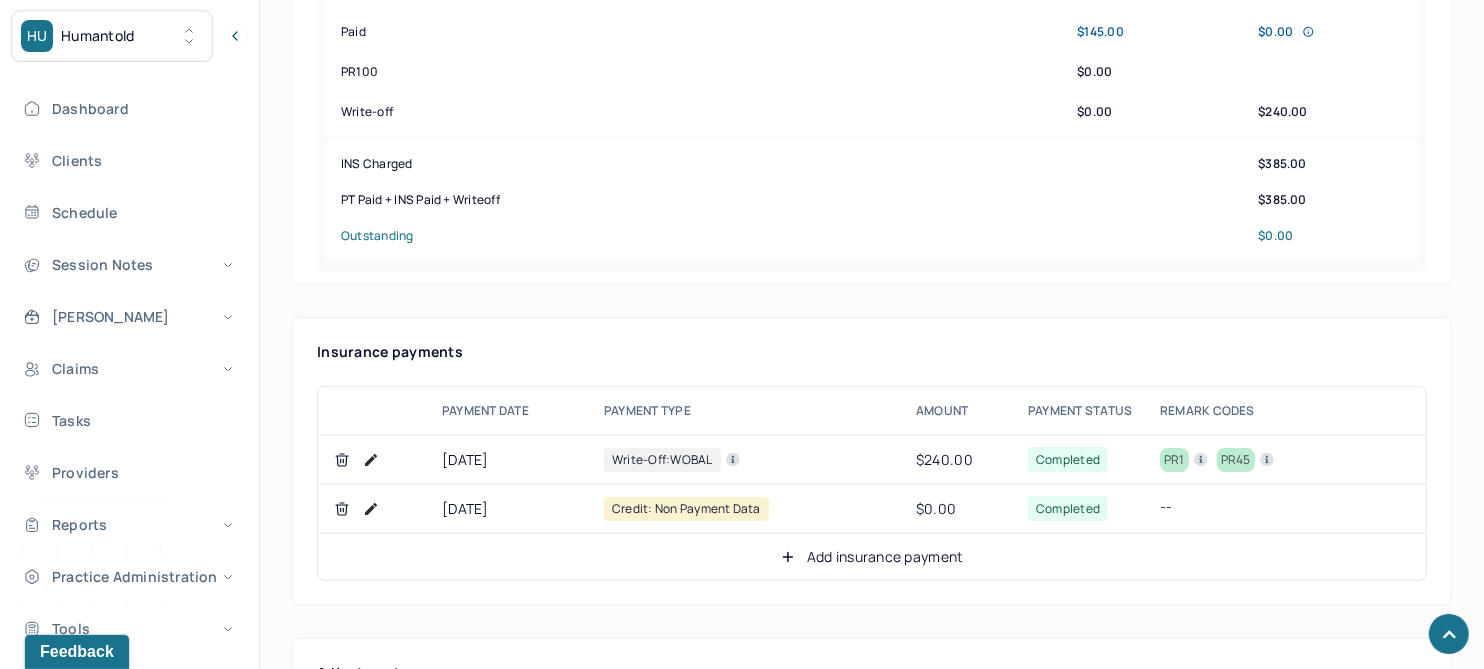 scroll, scrollTop: 1106, scrollLeft: 0, axis: vertical 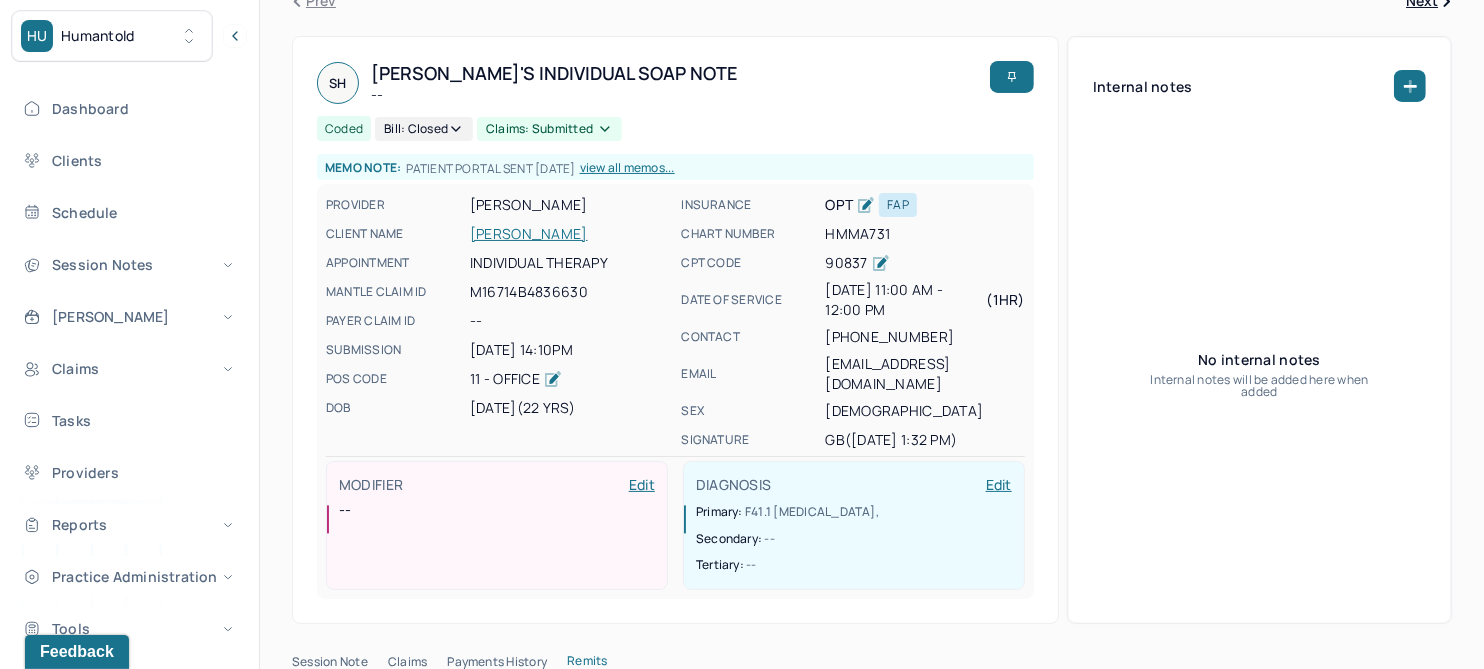 click on "[PERSON_NAME]" at bounding box center [569, 234] 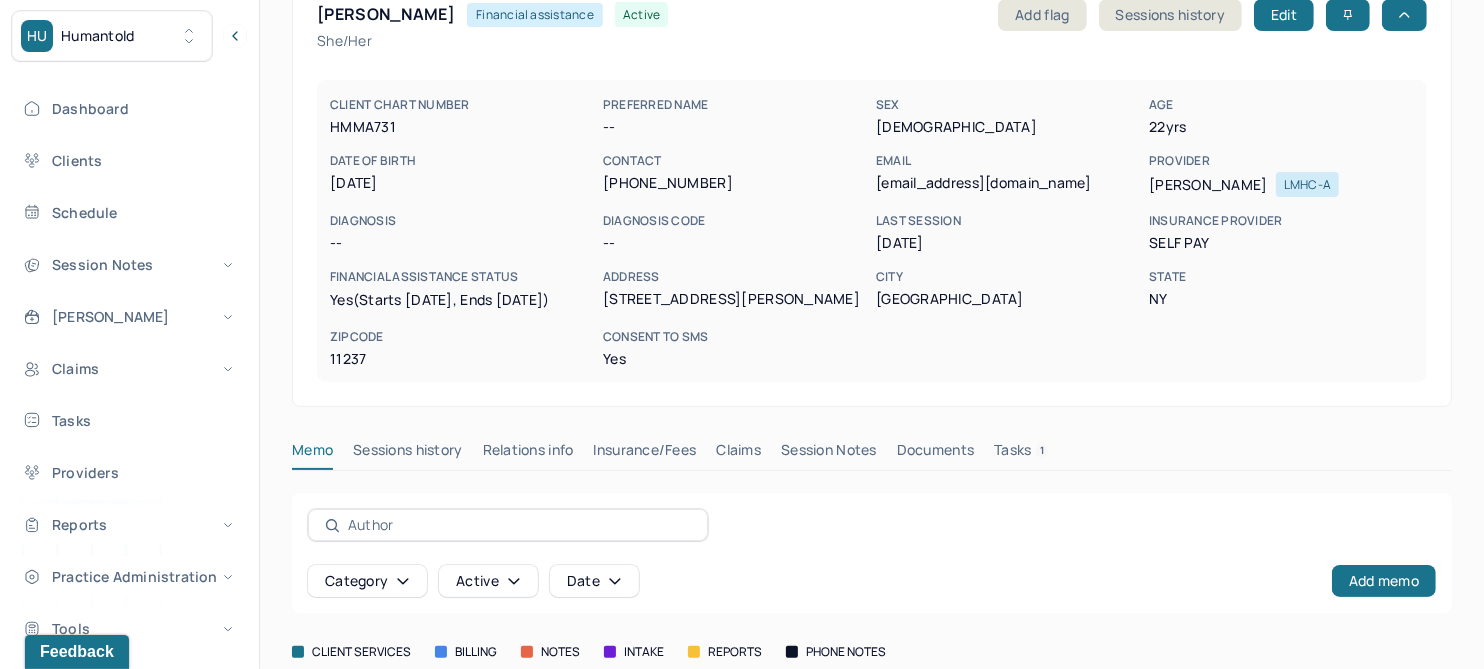 scroll, scrollTop: 283, scrollLeft: 0, axis: vertical 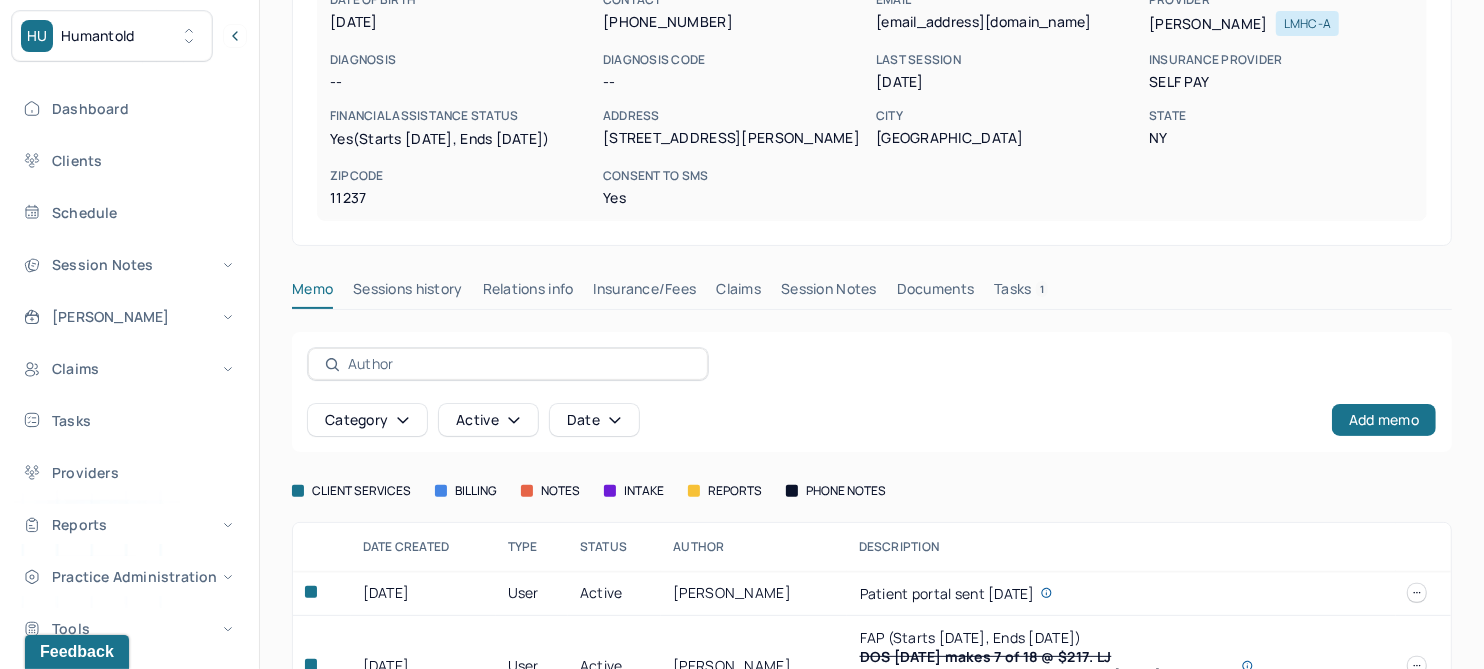 click on "Claims" at bounding box center (738, 293) 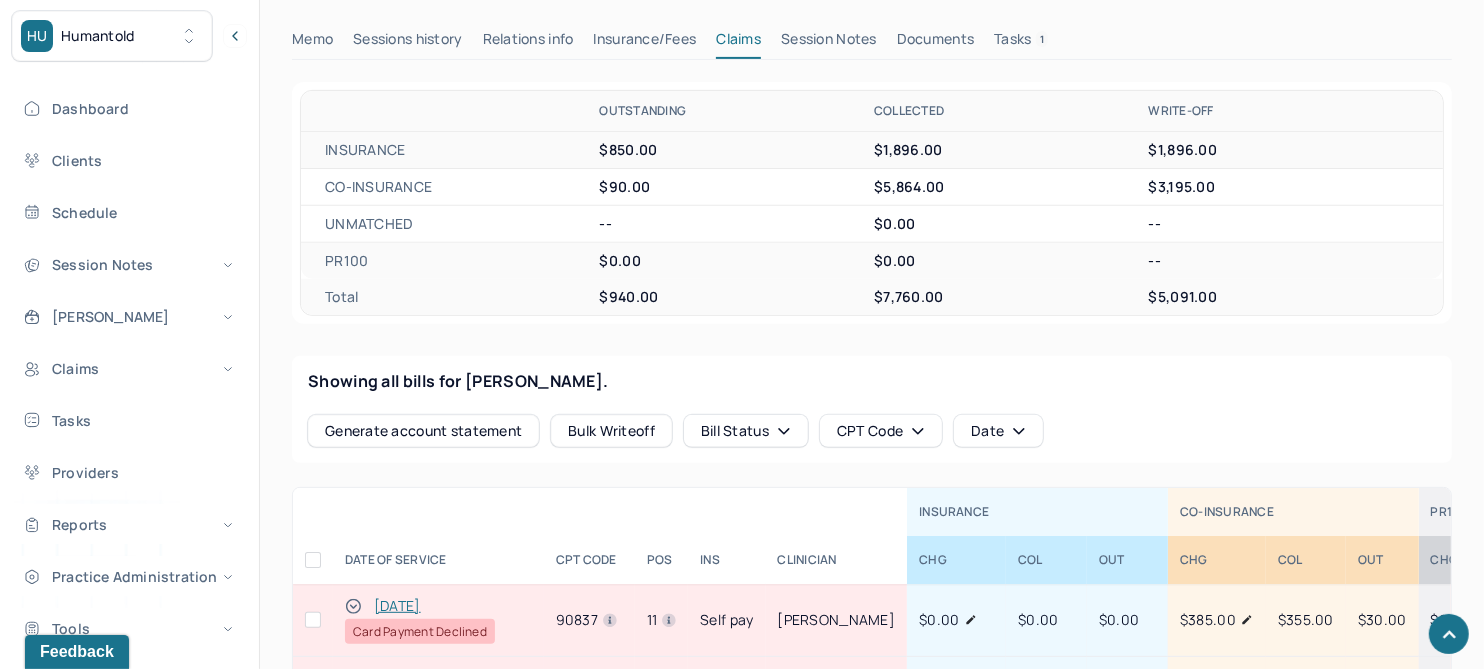 scroll, scrollTop: 783, scrollLeft: 0, axis: vertical 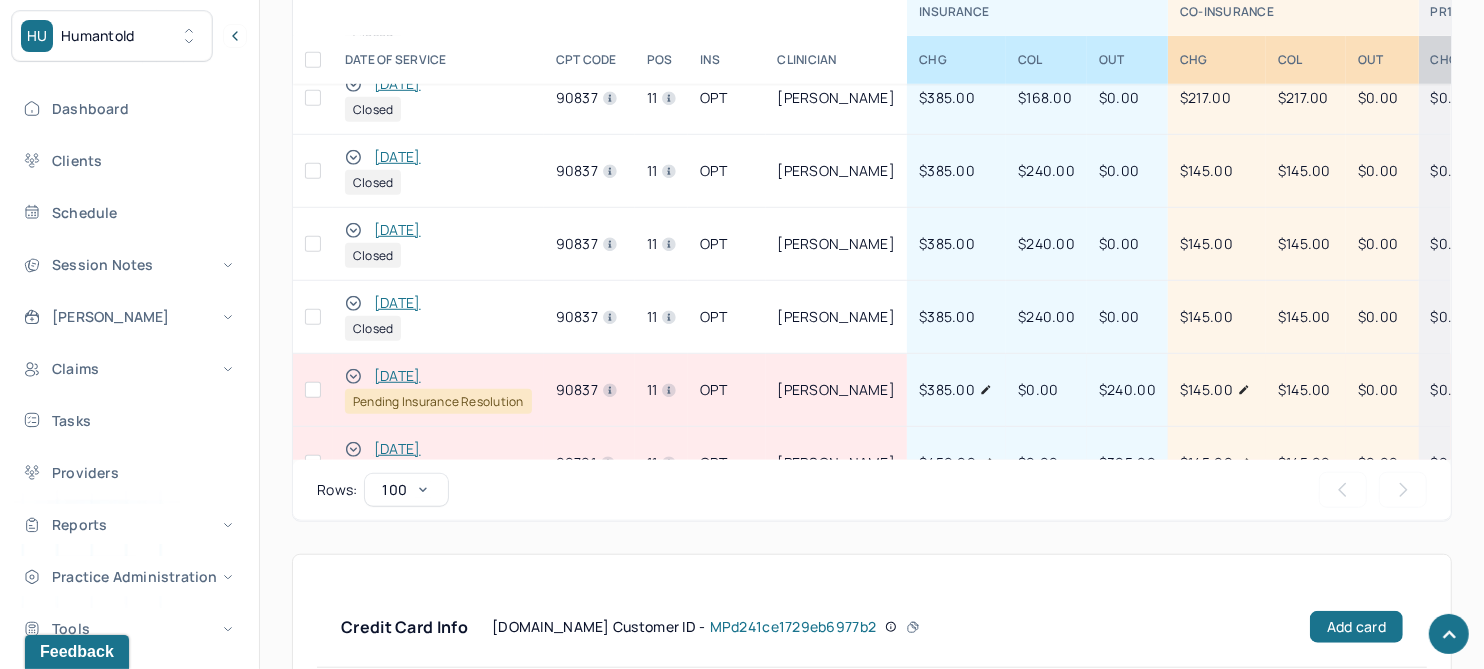 click on "[DATE]" at bounding box center (397, 230) 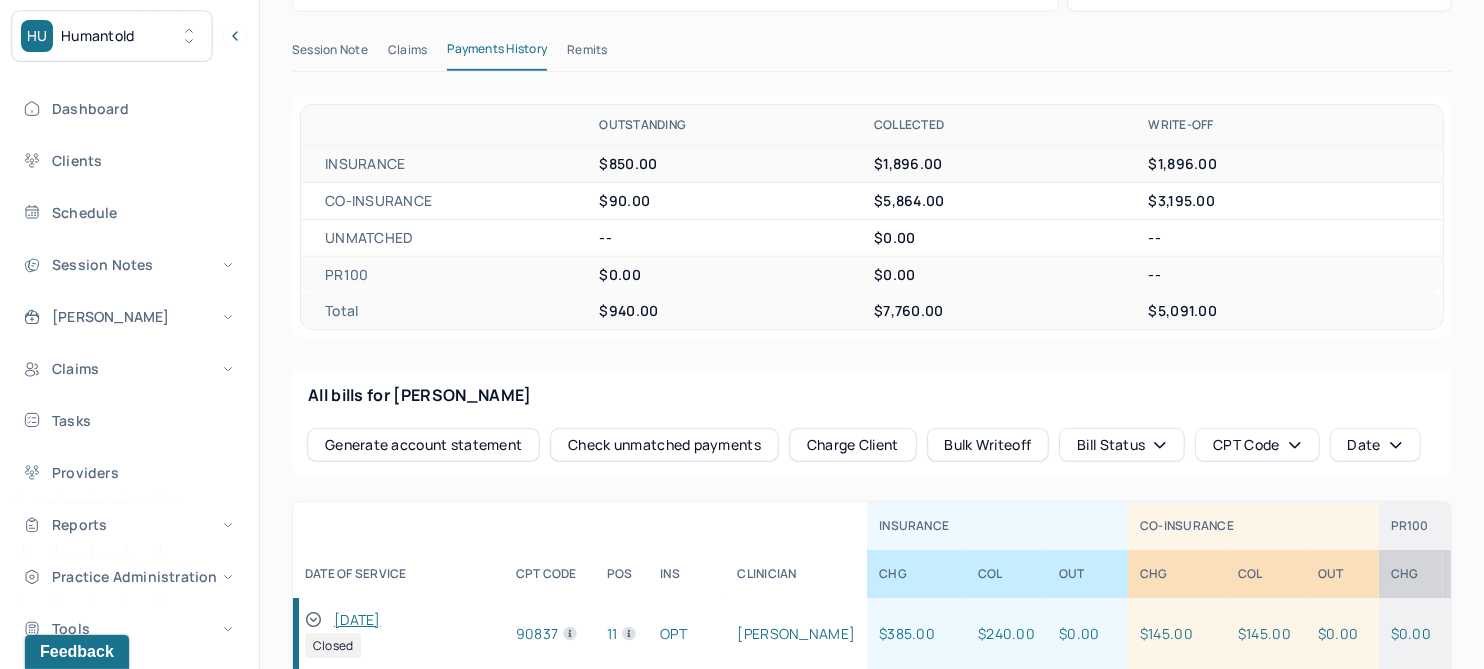 scroll, scrollTop: 462, scrollLeft: 0, axis: vertical 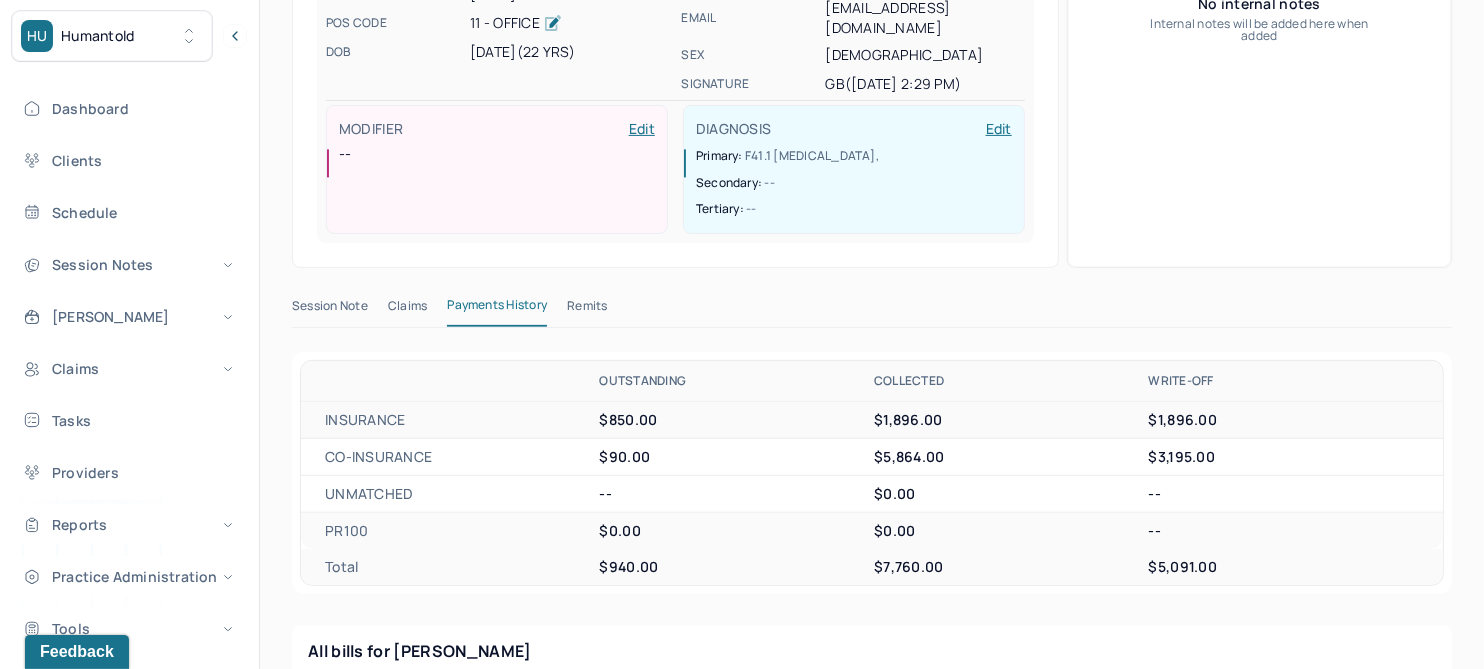 click on "Remits" at bounding box center (587, 310) 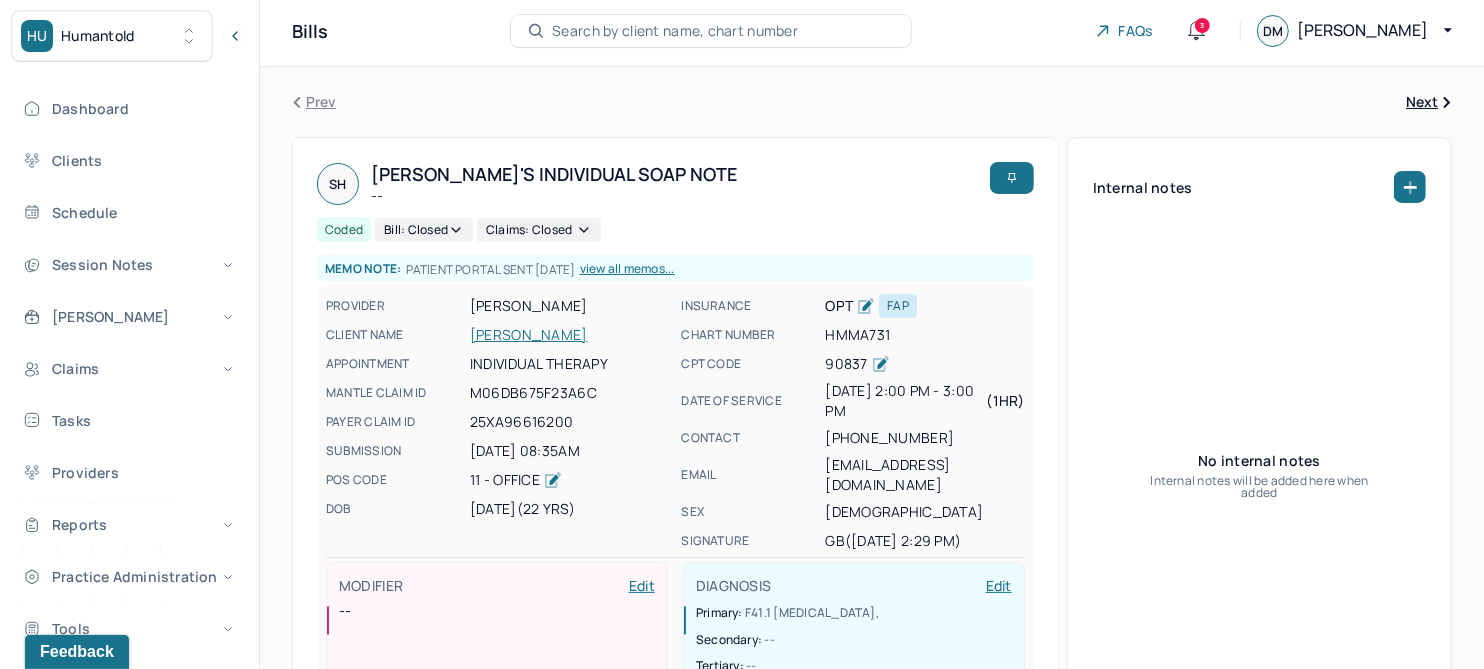 scroll, scrollTop: 0, scrollLeft: 0, axis: both 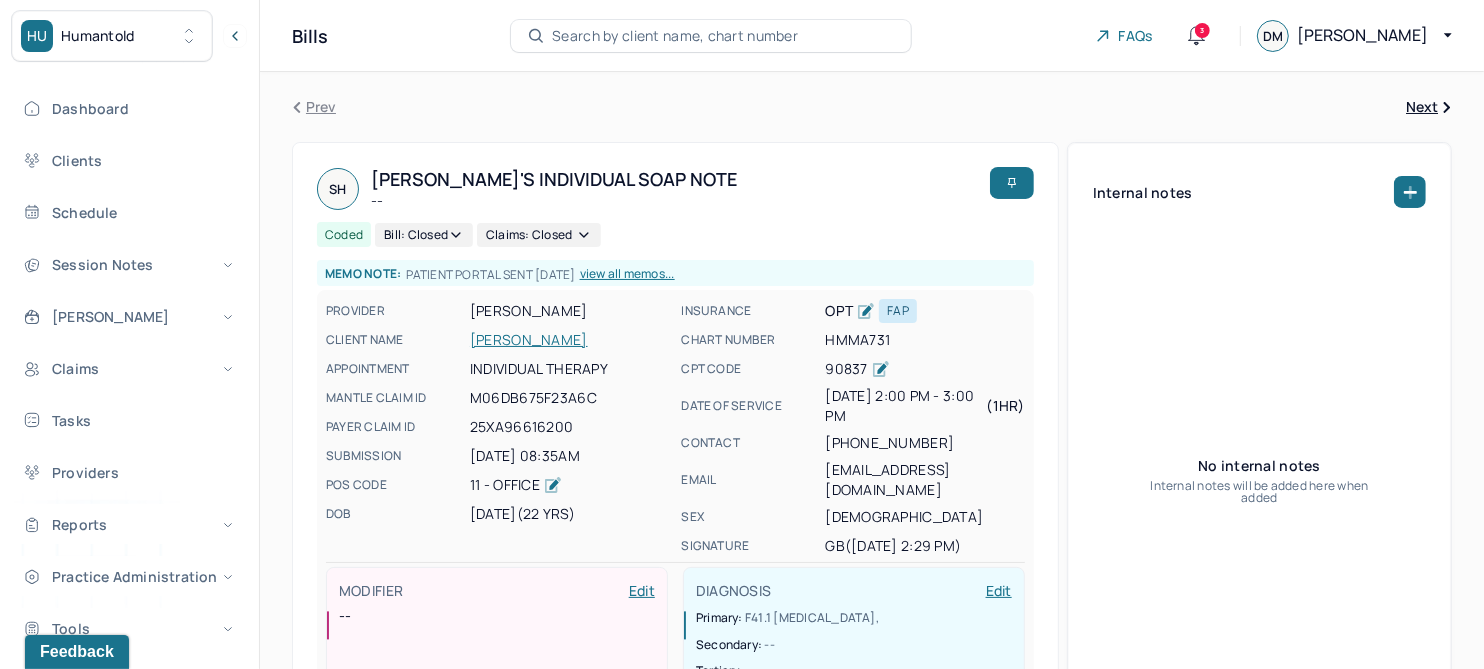 click on "[PERSON_NAME]" at bounding box center [569, 340] 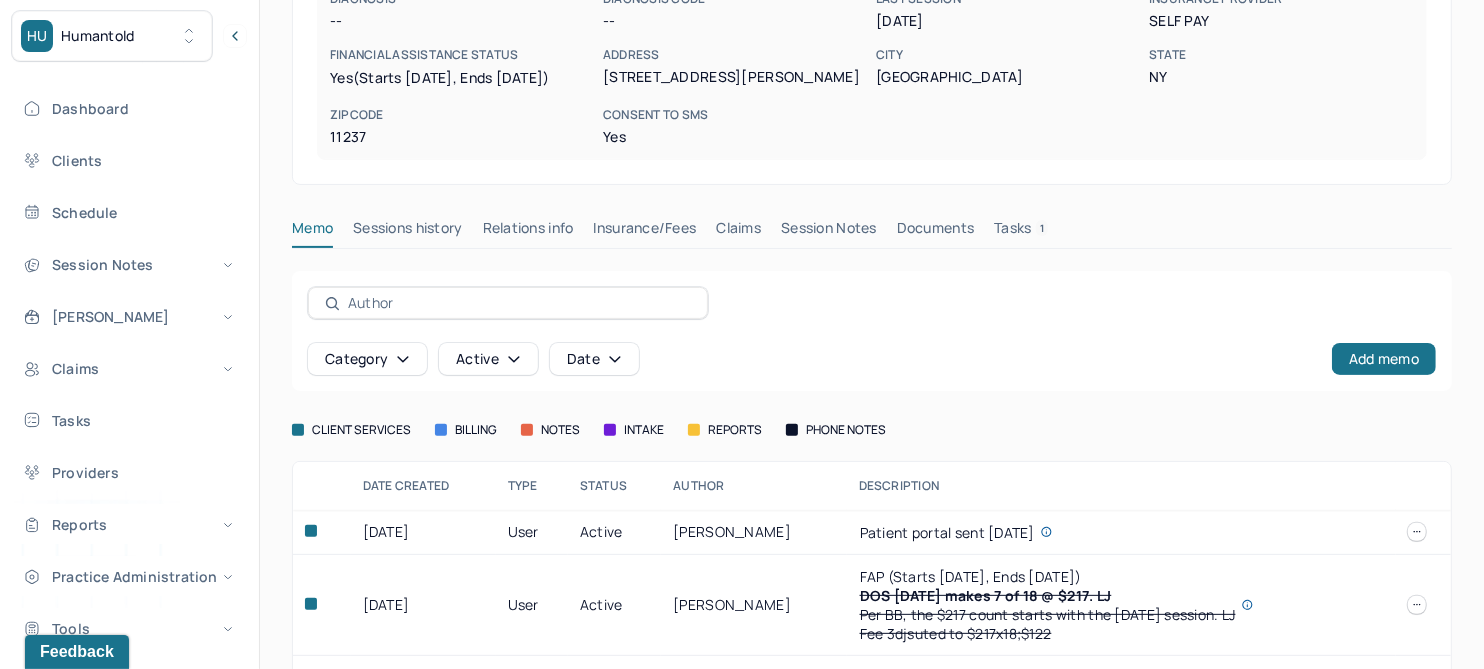 scroll, scrollTop: 374, scrollLeft: 0, axis: vertical 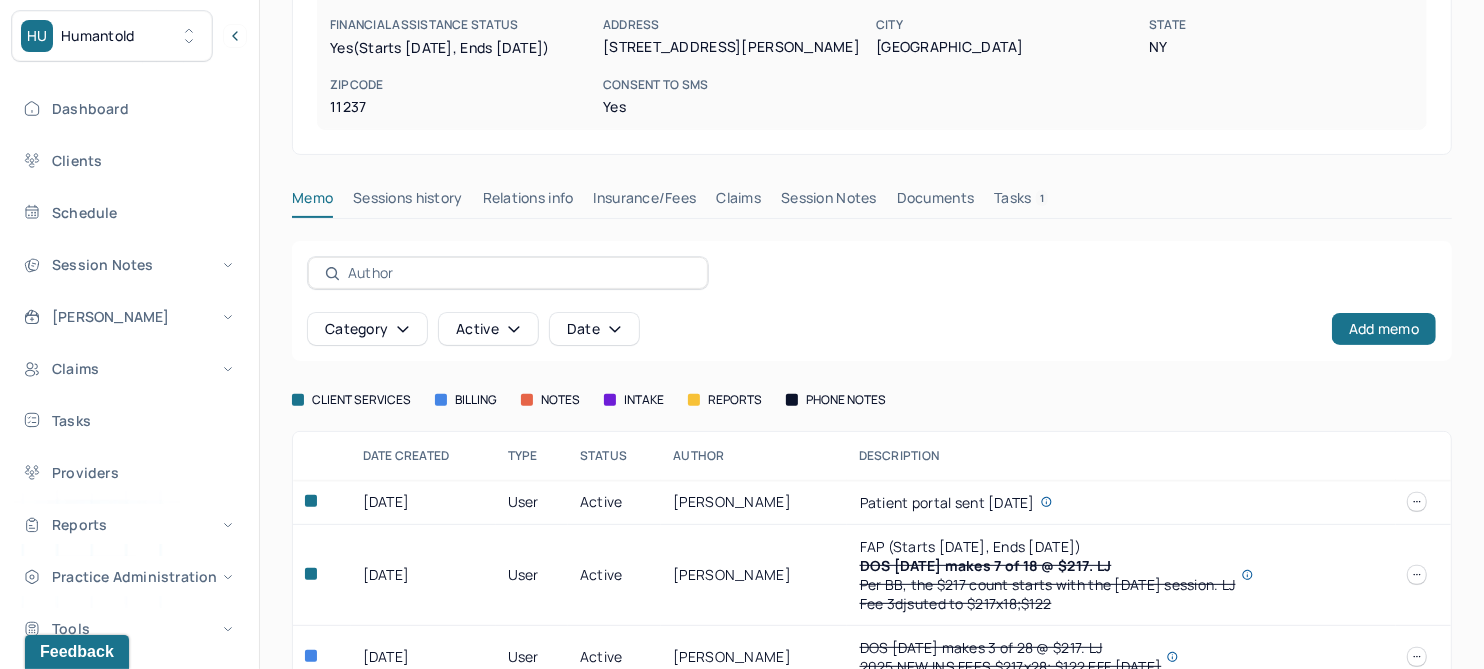 click on "Claims" at bounding box center (738, 202) 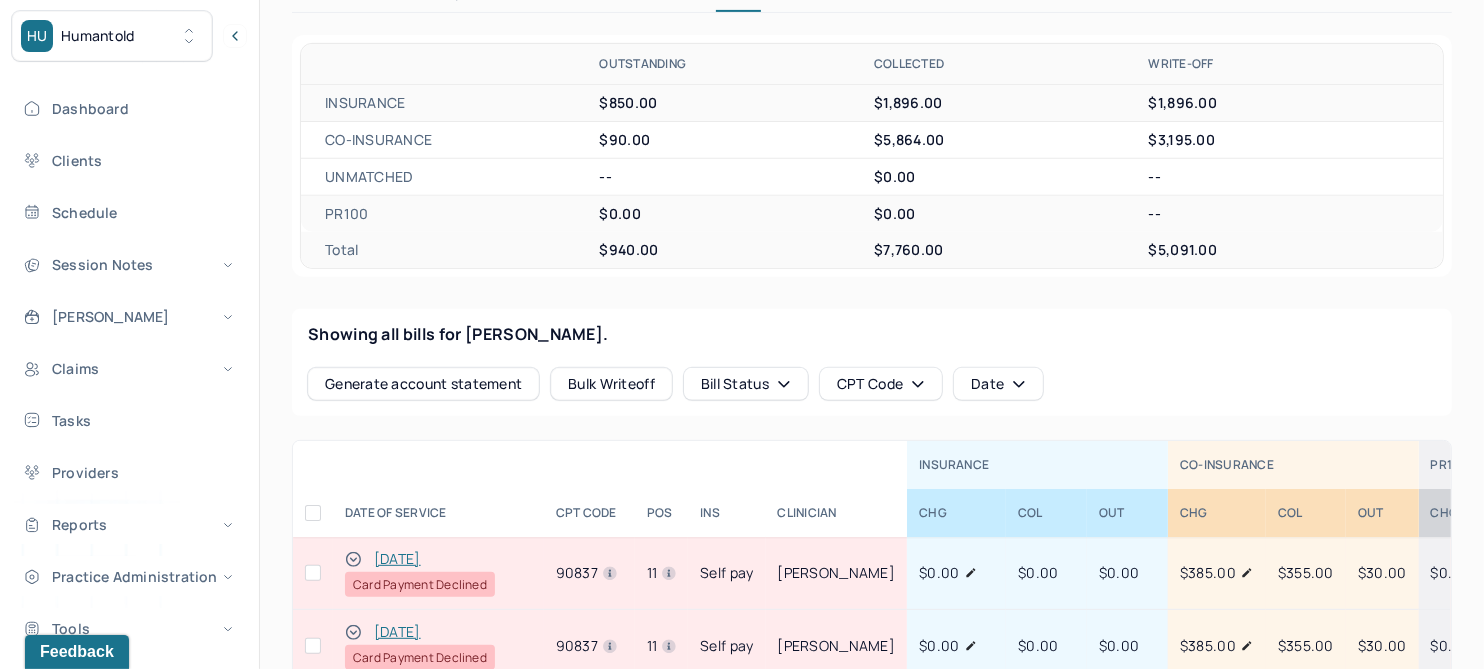 scroll, scrollTop: 750, scrollLeft: 0, axis: vertical 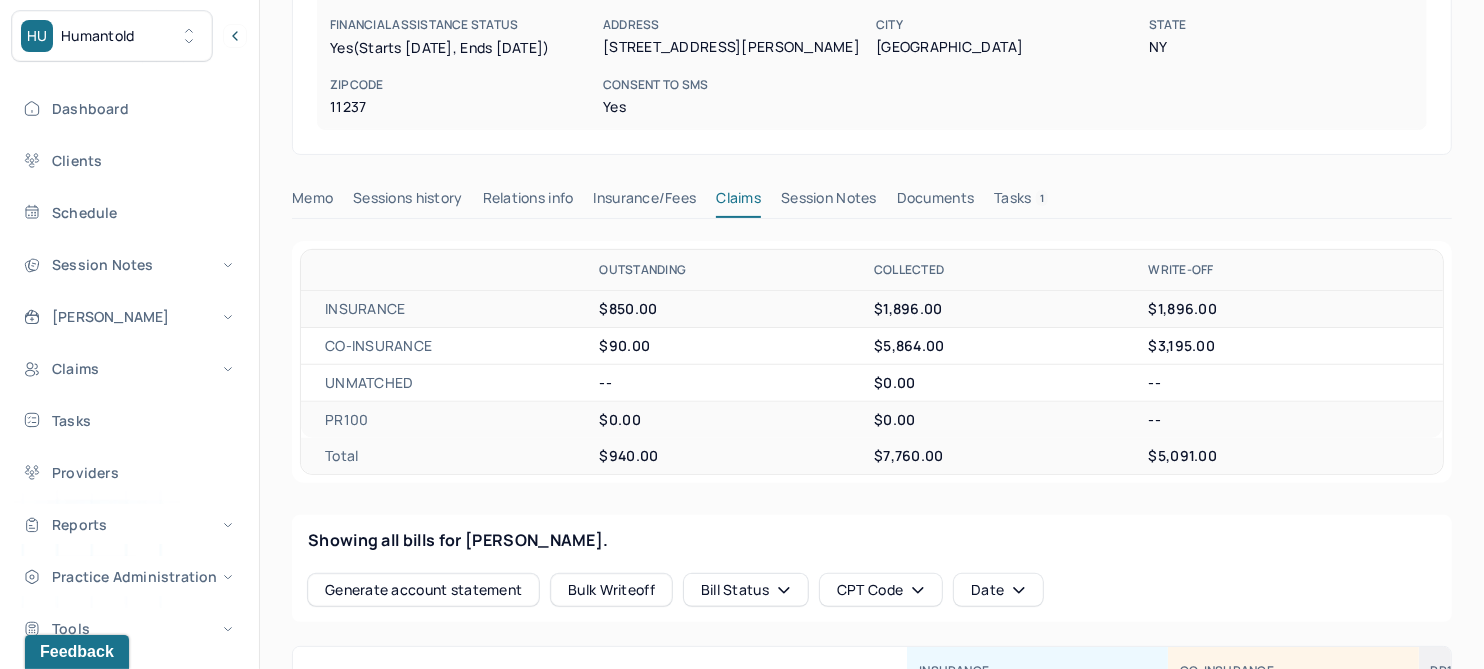 click on "Claims" at bounding box center [738, 202] 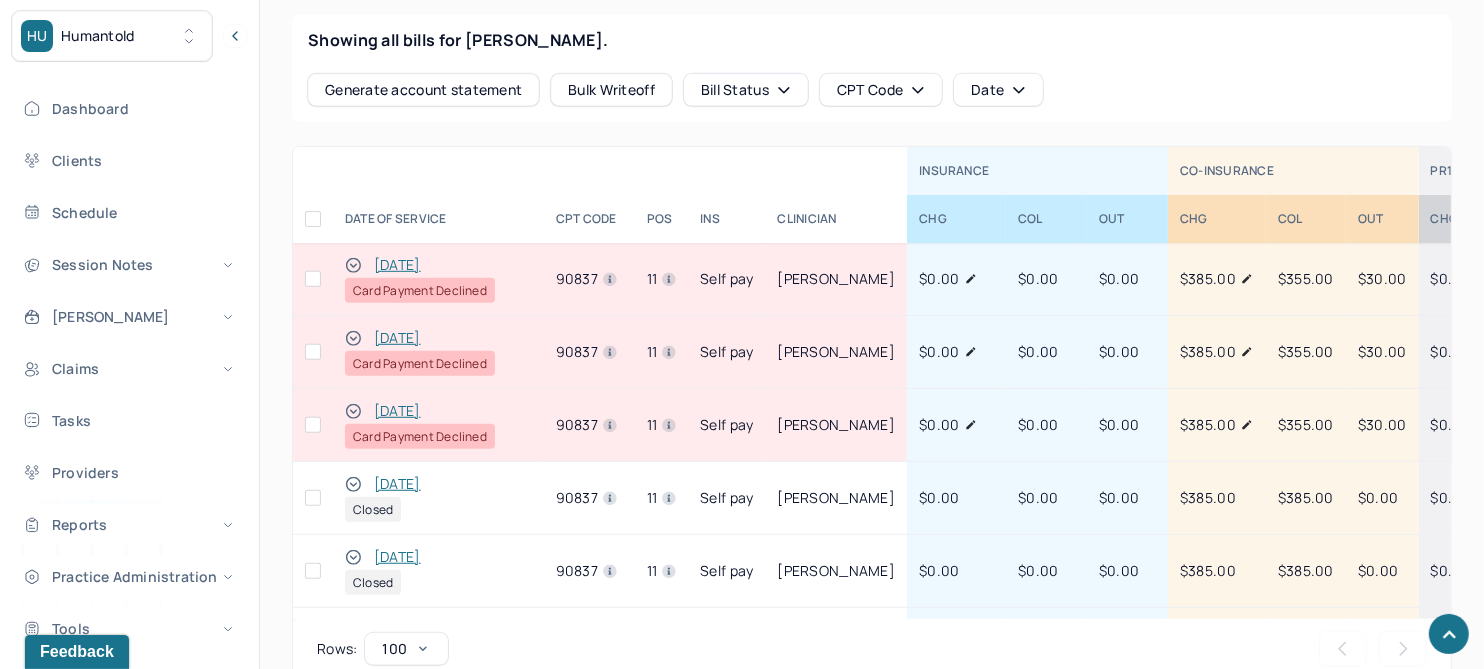 scroll, scrollTop: 1000, scrollLeft: 0, axis: vertical 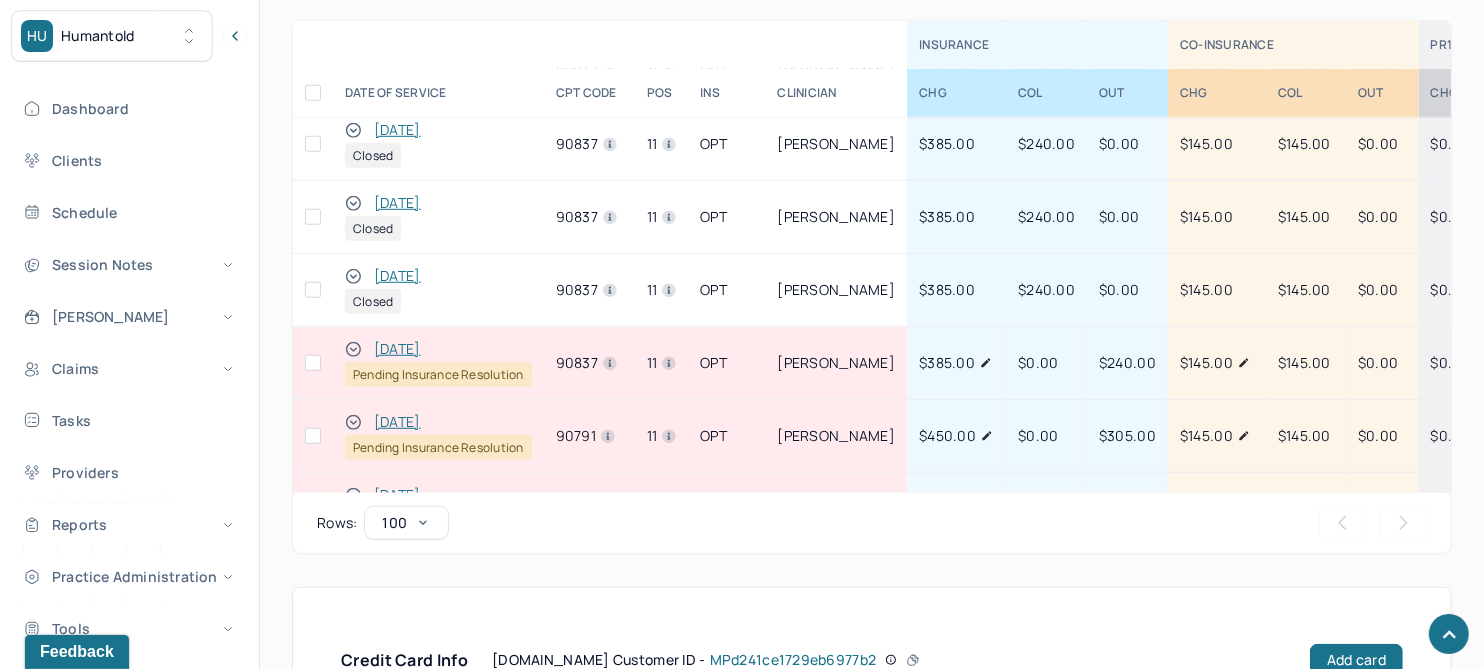 click on "[DATE]" at bounding box center [397, 349] 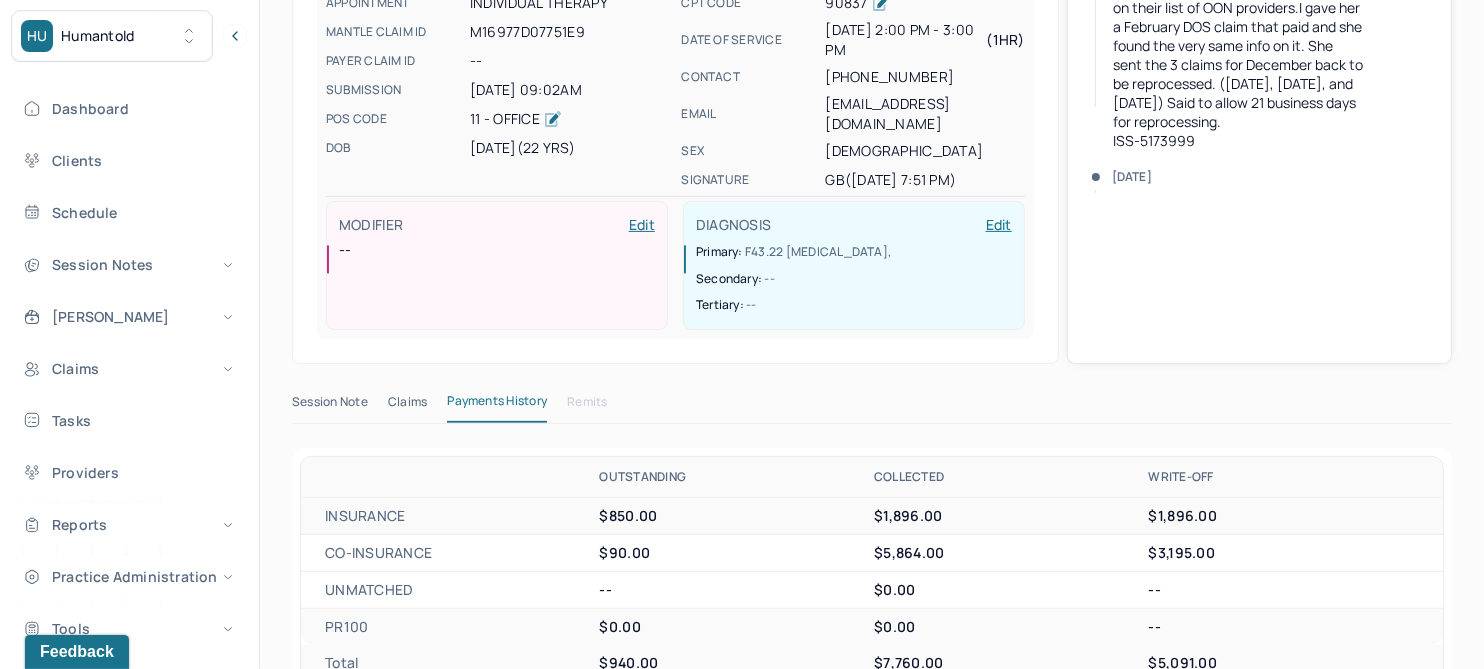 scroll, scrollTop: 116, scrollLeft: 0, axis: vertical 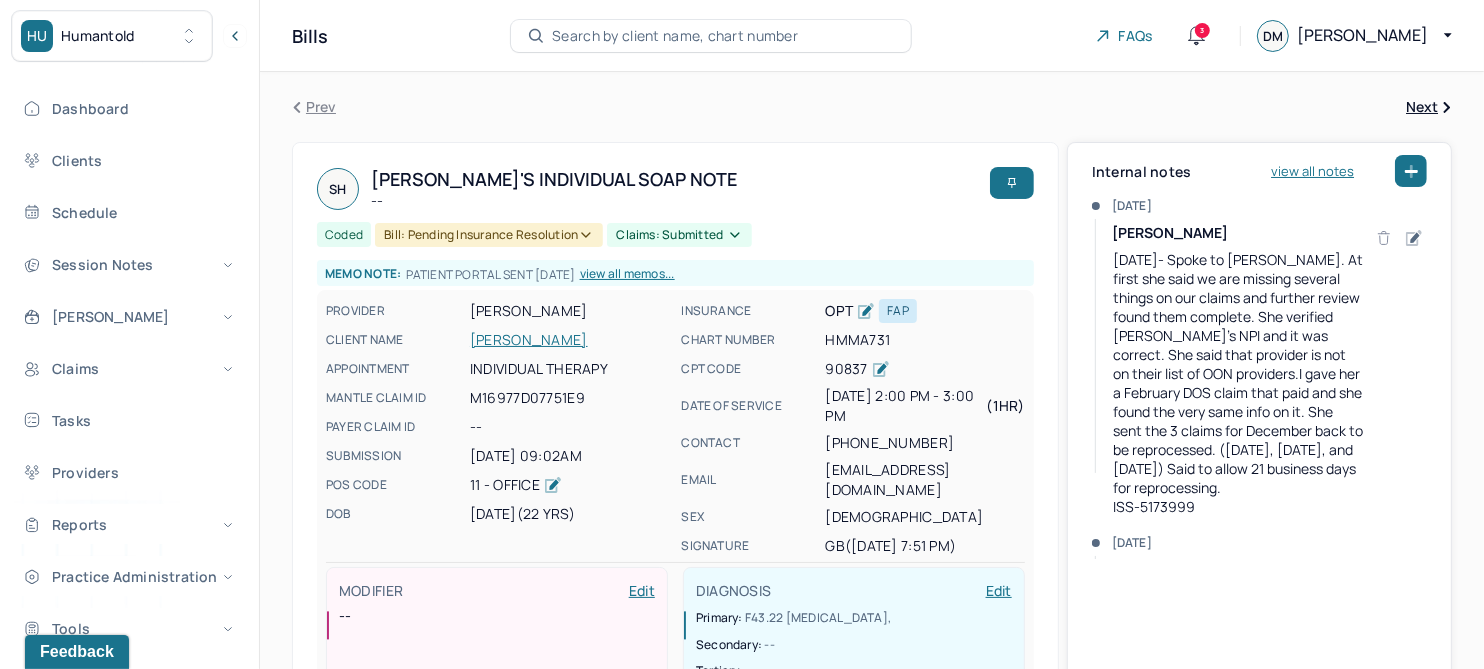 click 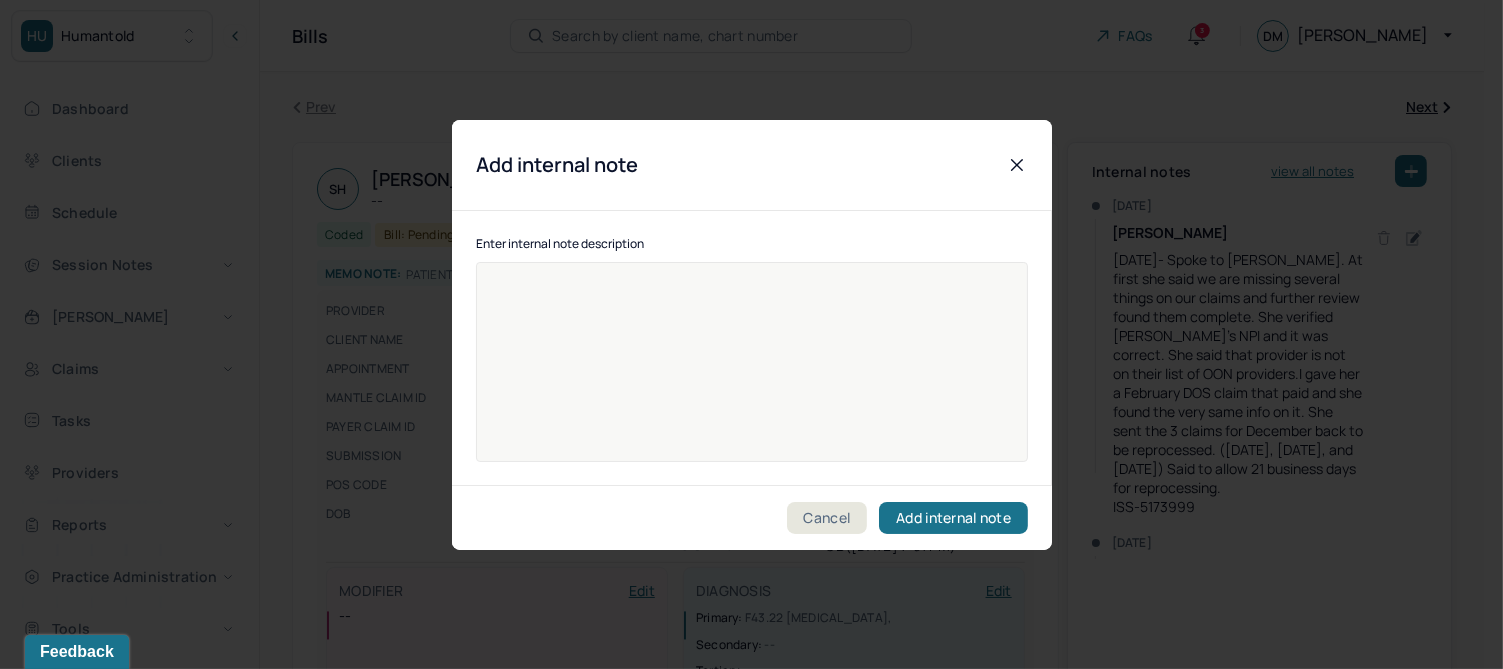 click at bounding box center (752, 375) 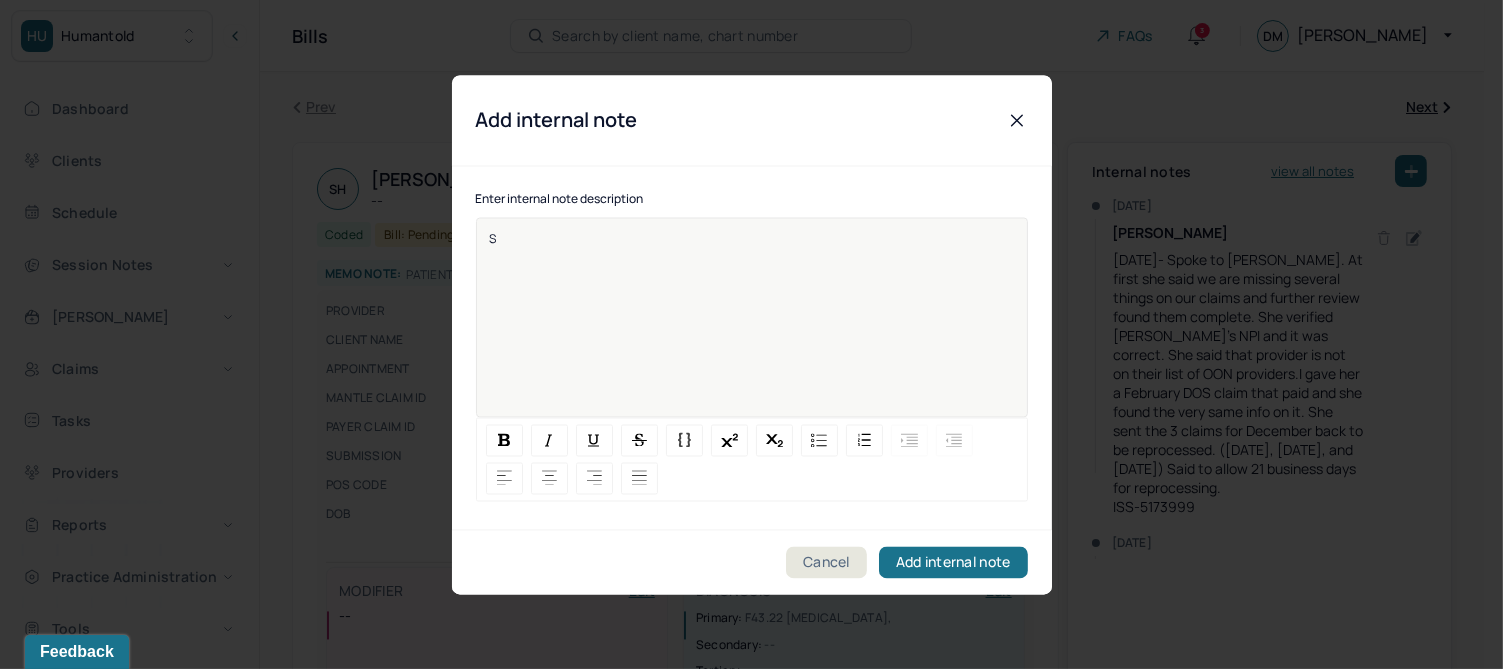 type 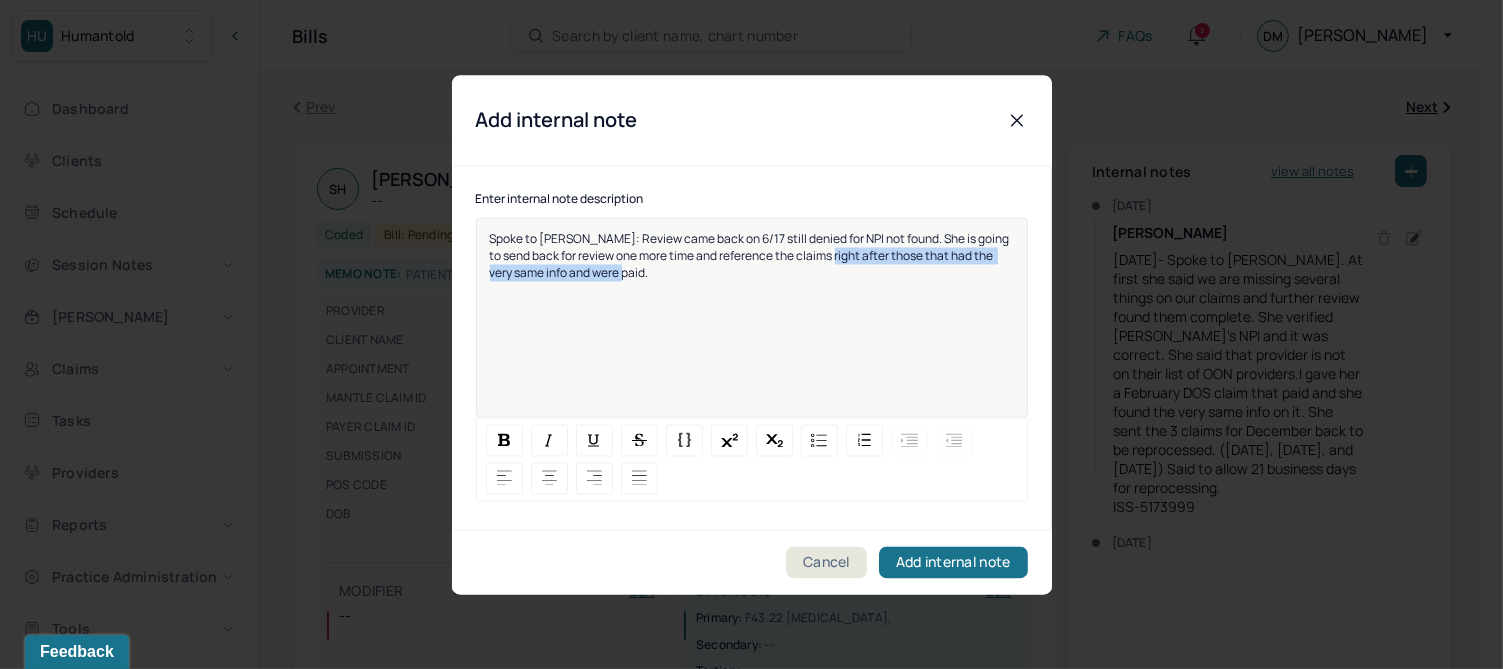 drag, startPoint x: 655, startPoint y: 273, endPoint x: 853, endPoint y: 255, distance: 198.8165 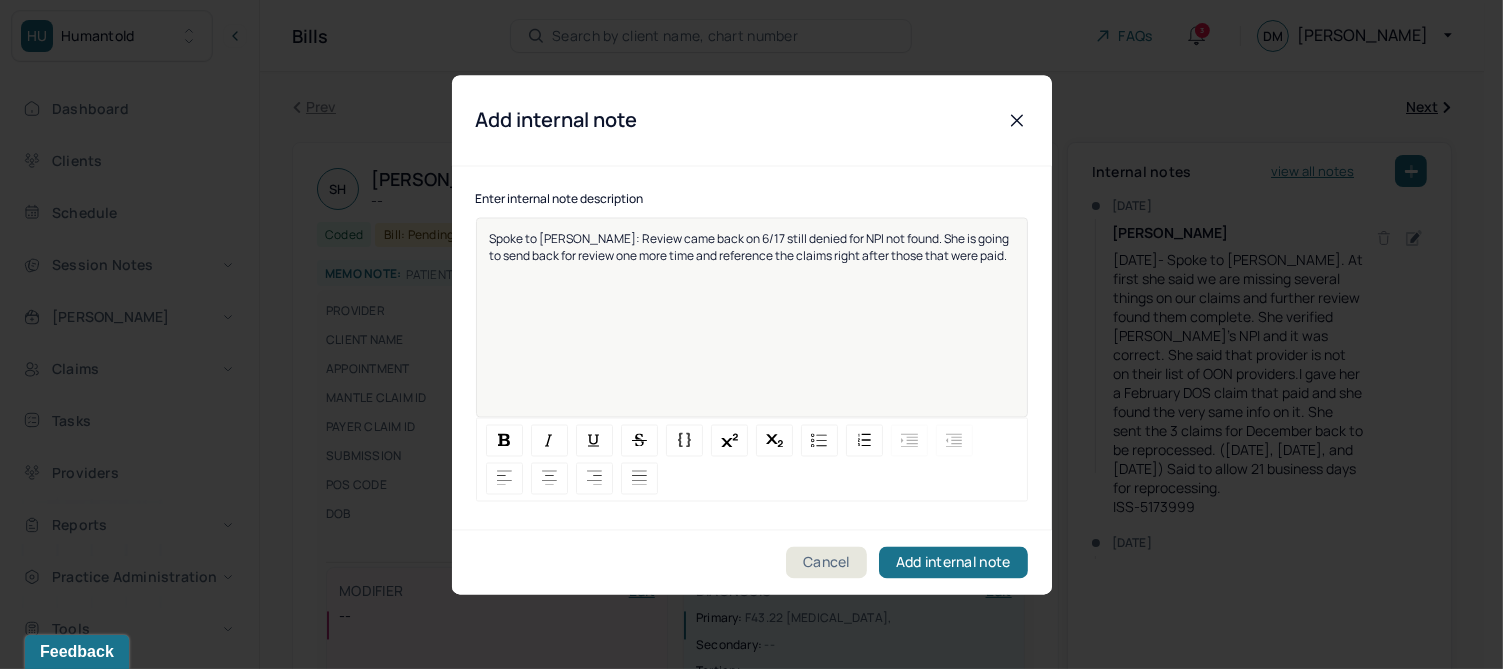 click on "Spoke to [PERSON_NAME]: Review came back on 6/17 still denied for NPI not found. She is going to send back for review one more time and reference the claims right after those that were paid." at bounding box center (751, 247) 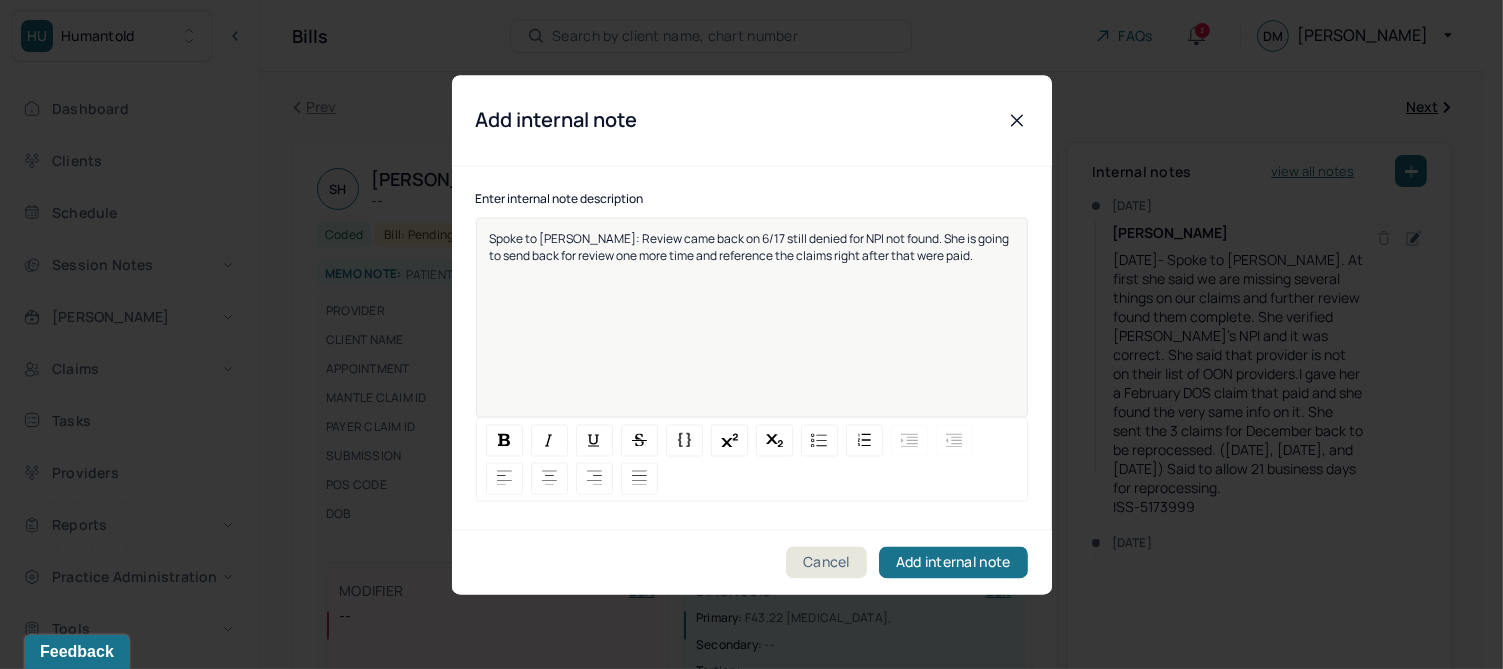 click on "Spoke to [PERSON_NAME]: Review came back on 6/17 still denied for NPI not found. She is going to send back for review one more time and reference the claims right after that were paid." at bounding box center [752, 247] 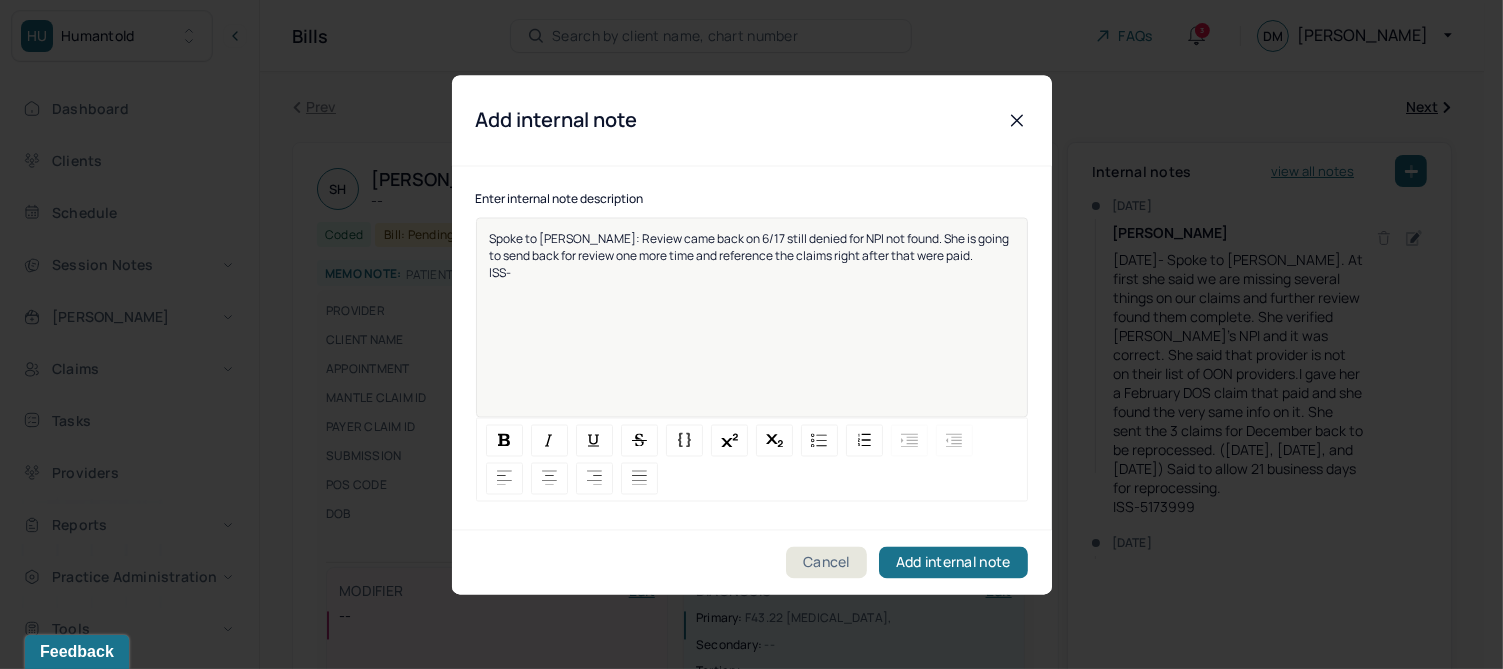 click on "ISS-" at bounding box center [752, 272] 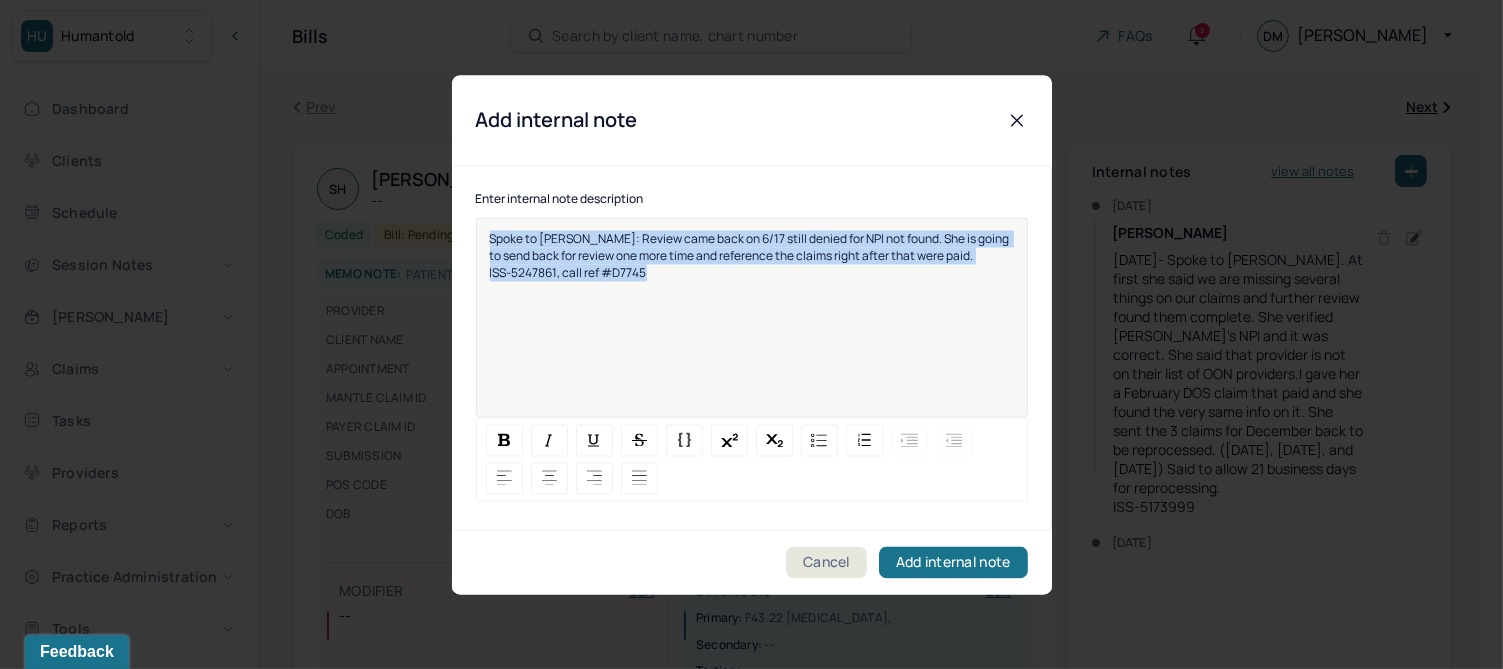 drag, startPoint x: 540, startPoint y: 251, endPoint x: 469, endPoint y: 225, distance: 75.61085 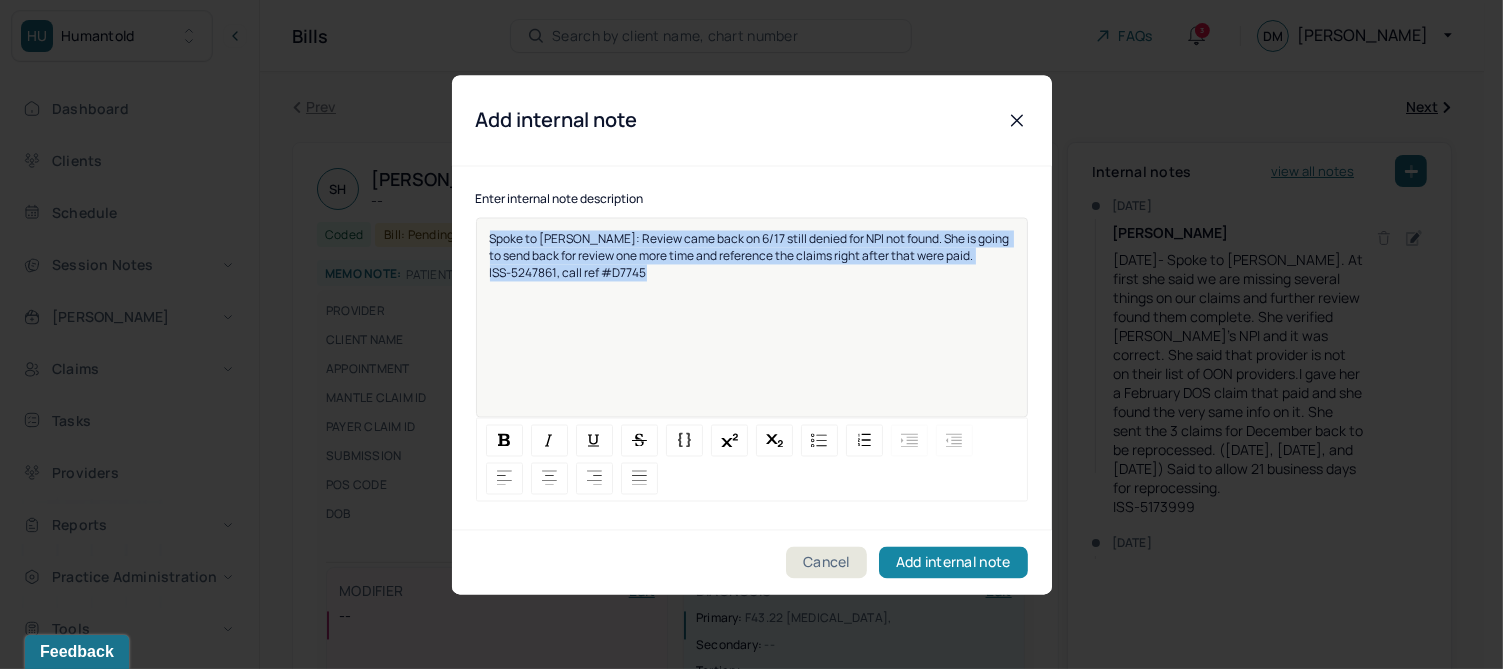 click on "Add internal note" at bounding box center [953, 562] 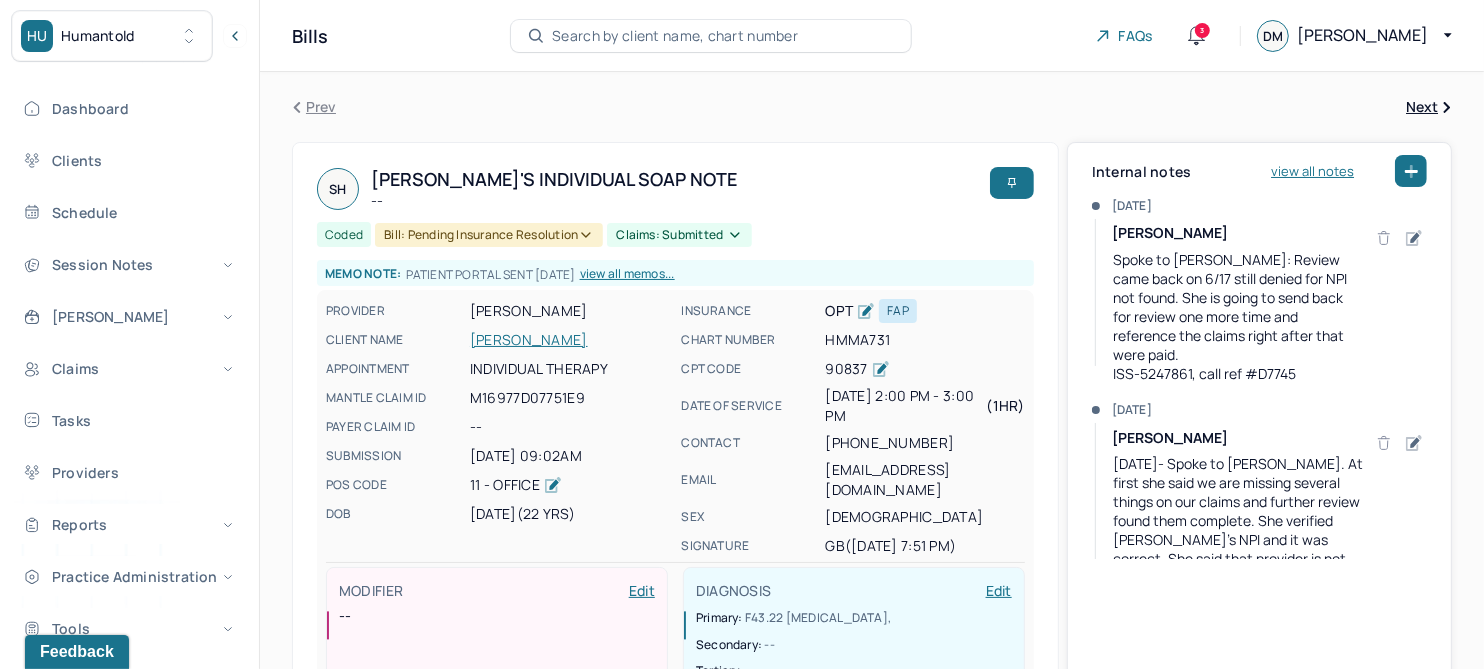 click on "[PERSON_NAME]" at bounding box center [569, 340] 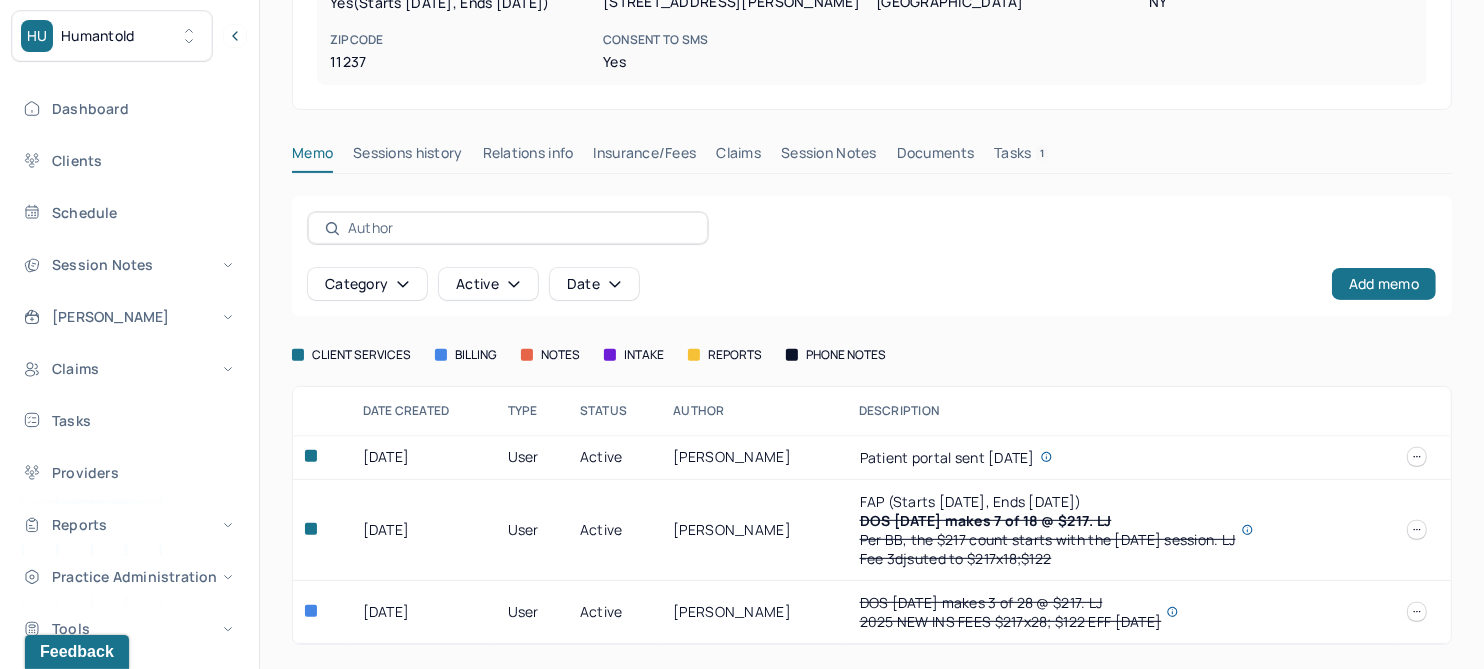 scroll, scrollTop: 439, scrollLeft: 0, axis: vertical 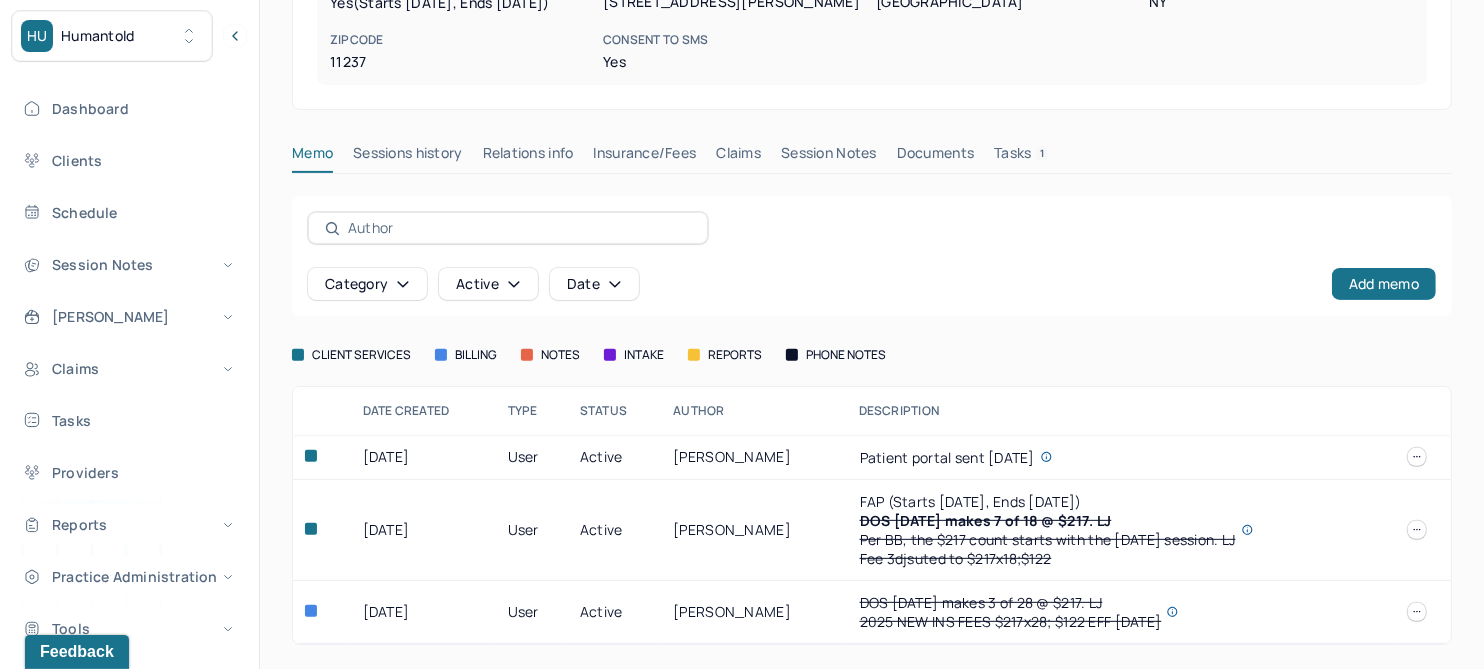 click on "Claims" at bounding box center (738, 157) 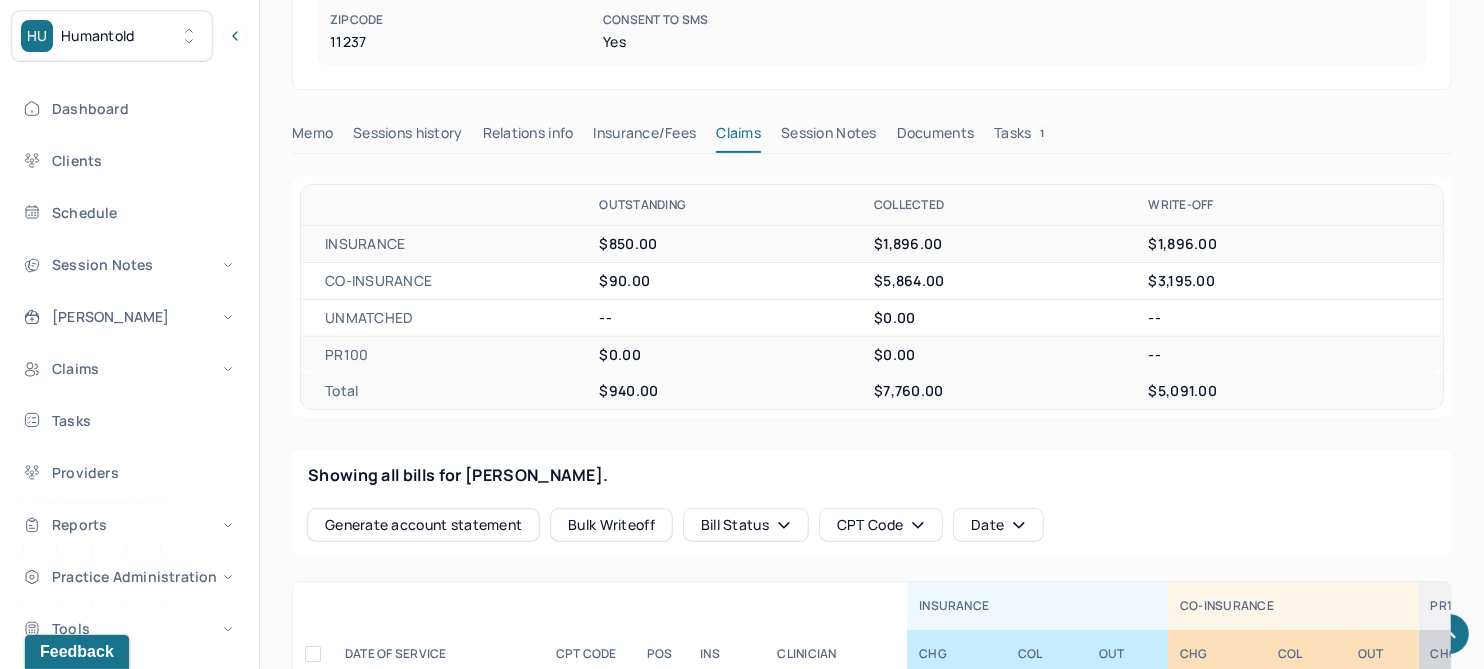 scroll, scrollTop: 1137, scrollLeft: 0, axis: vertical 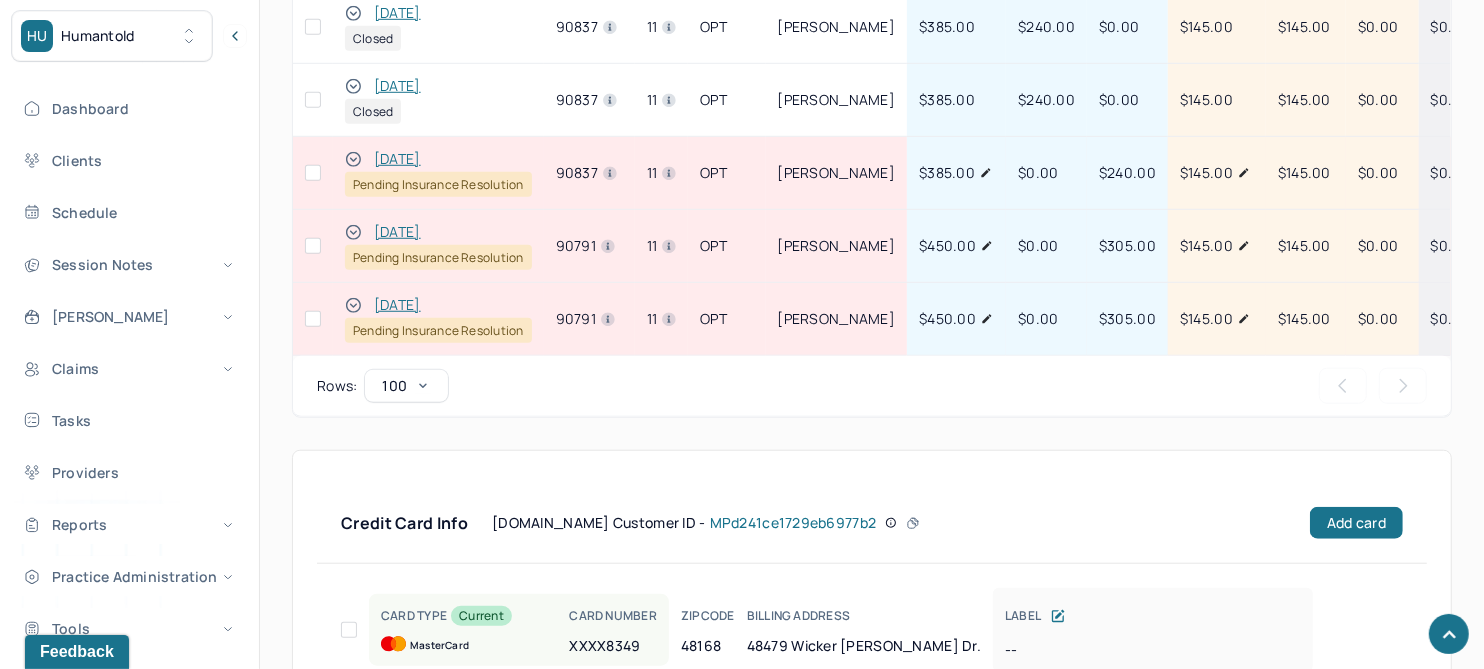 click on "[DATE]" at bounding box center (397, 305) 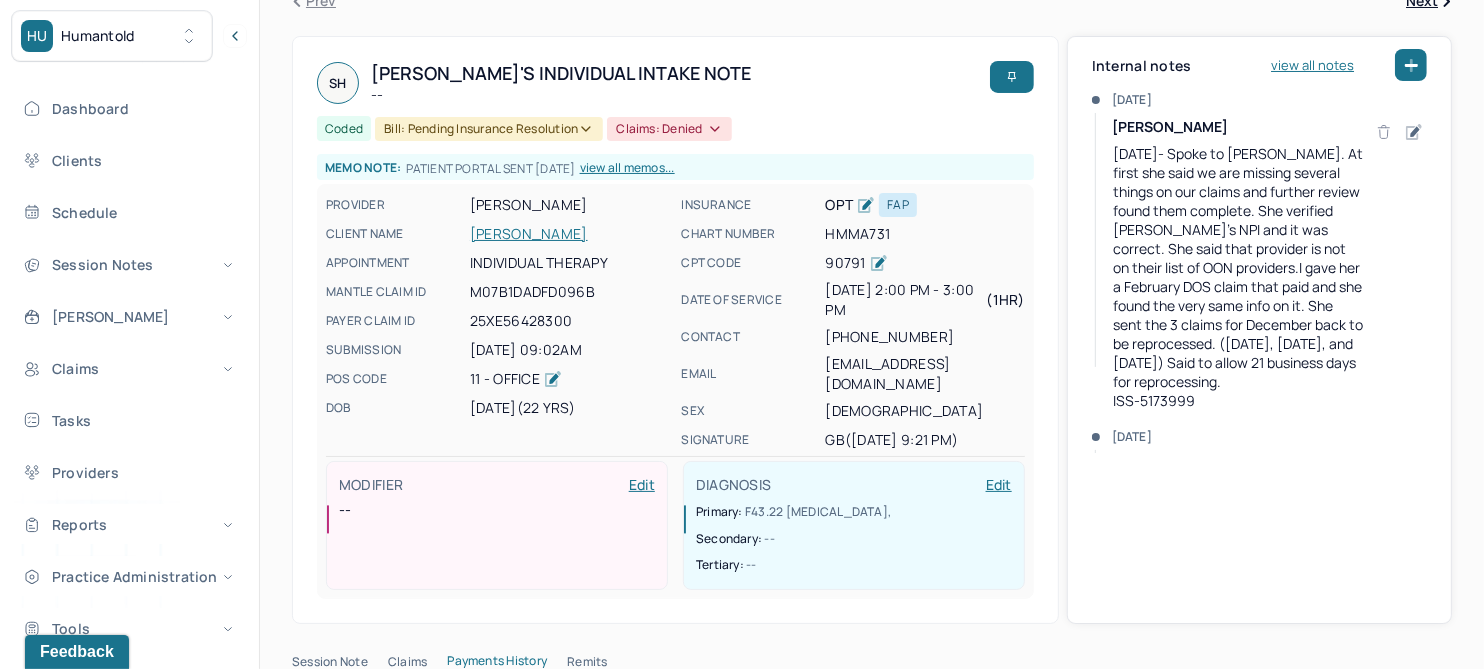 scroll, scrollTop: 0, scrollLeft: 0, axis: both 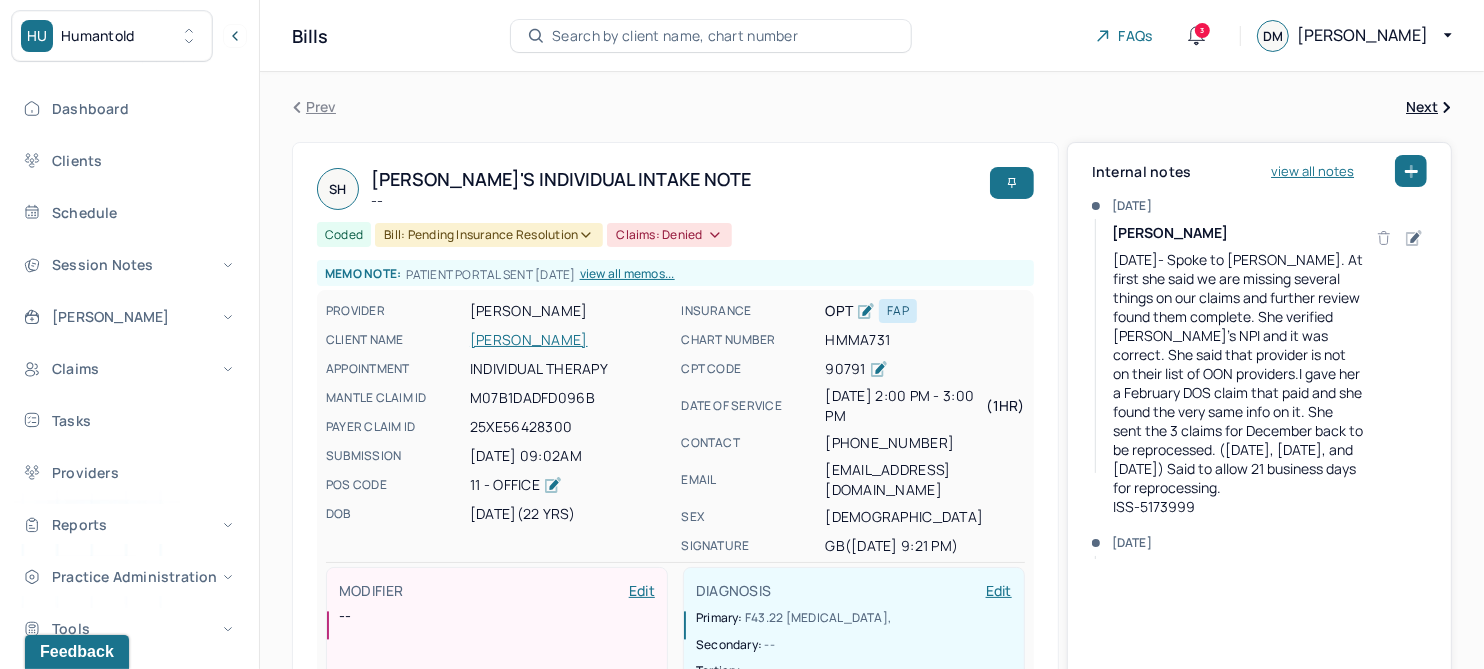click 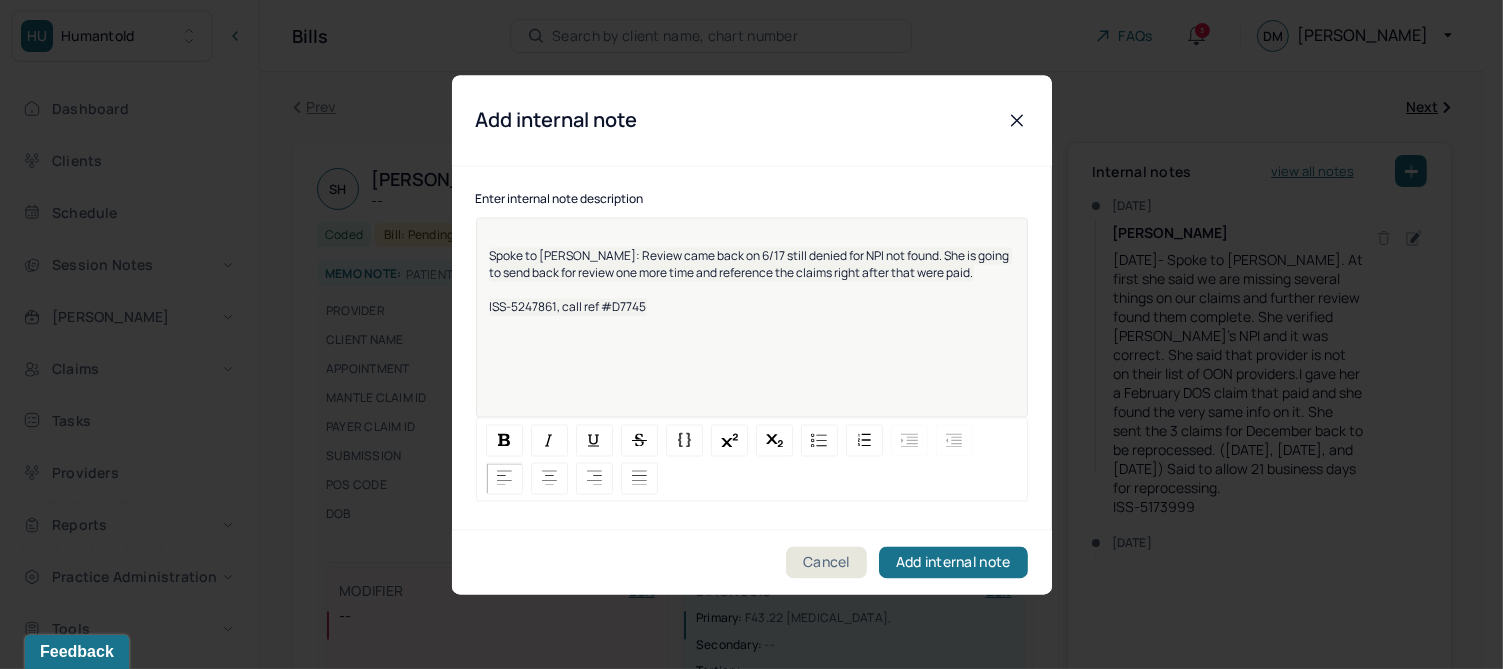 click on "Spoke to [PERSON_NAME]: Review came back on 6/17 still denied for NPI not found. She is going to send back for review one more time and reference the claims right after that were paid." at bounding box center (751, 264) 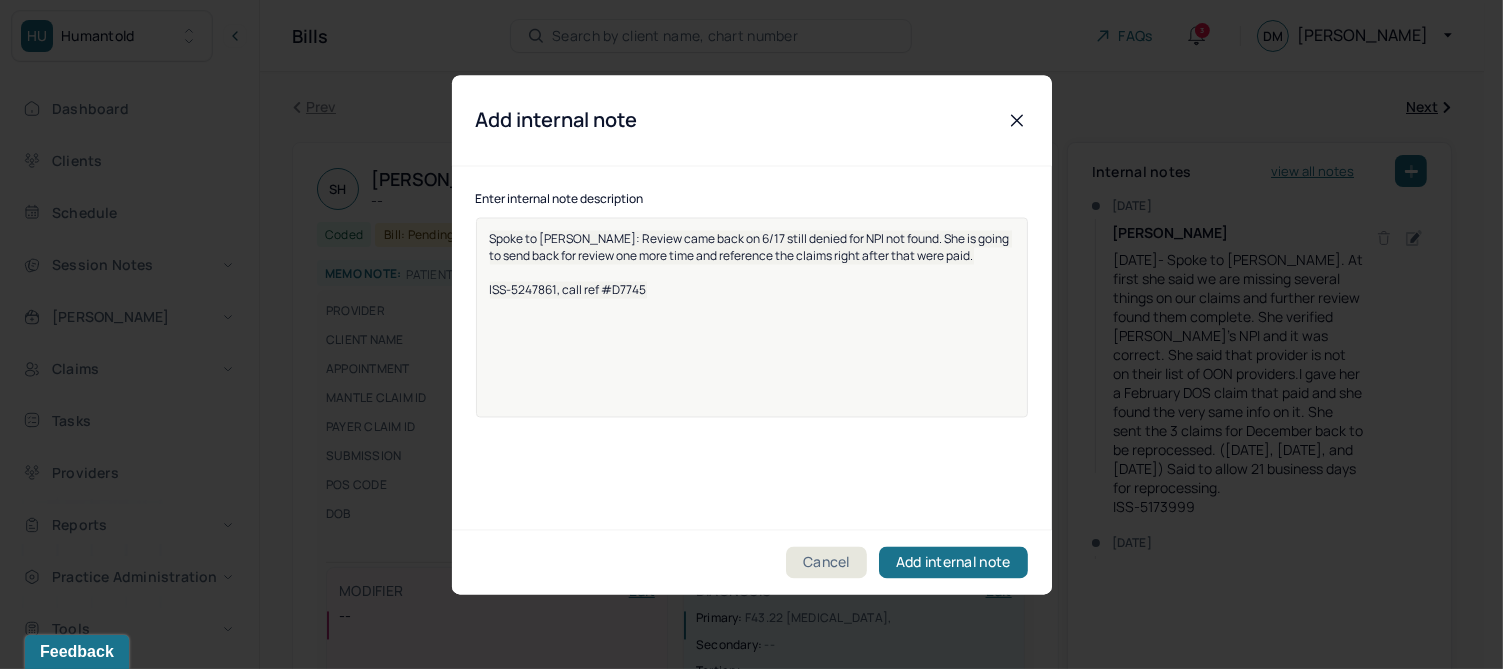 click on "Spoke to [PERSON_NAME]: Review came back on 6/17 still denied for NPI not found. She is going to send back for review one more time and reference the claims right after that were paid.  ISS-5247861, call ref #D7745" at bounding box center (752, 317) 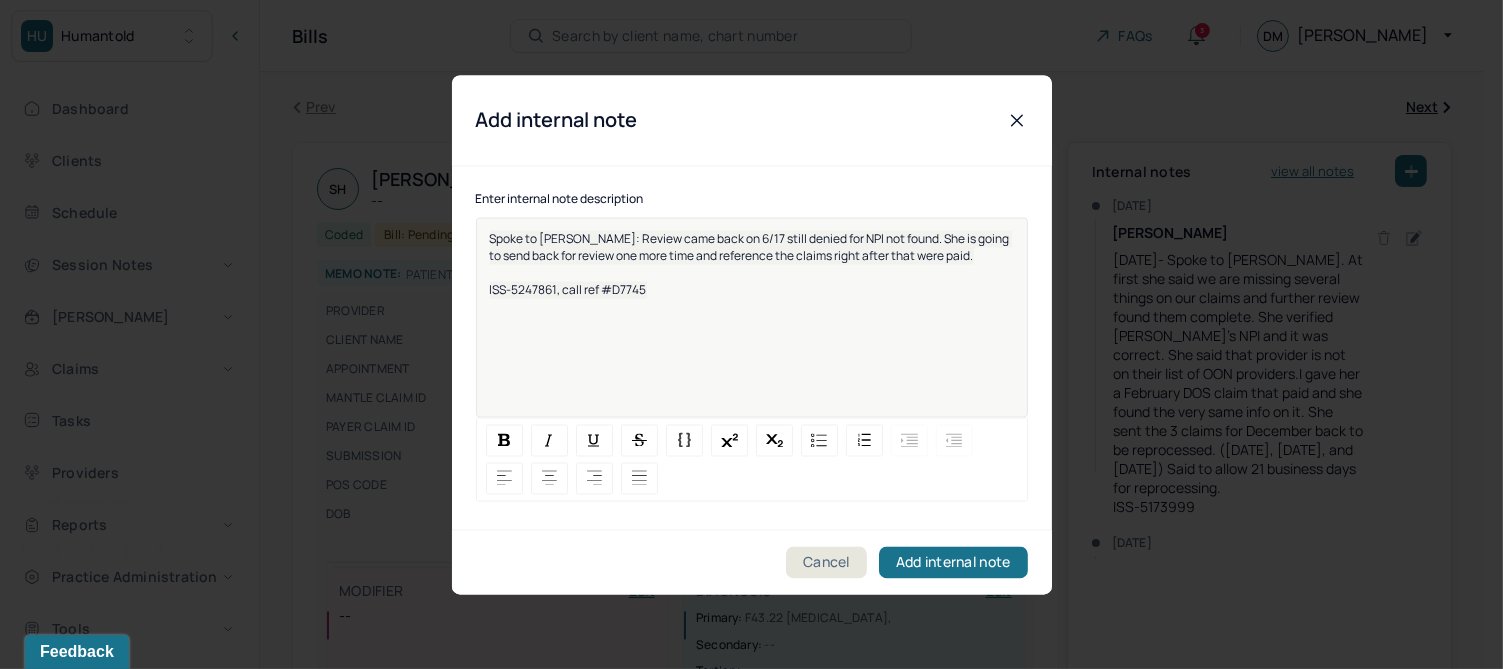 click on "ISS-5247861, call ref #D7745" at bounding box center [568, 289] 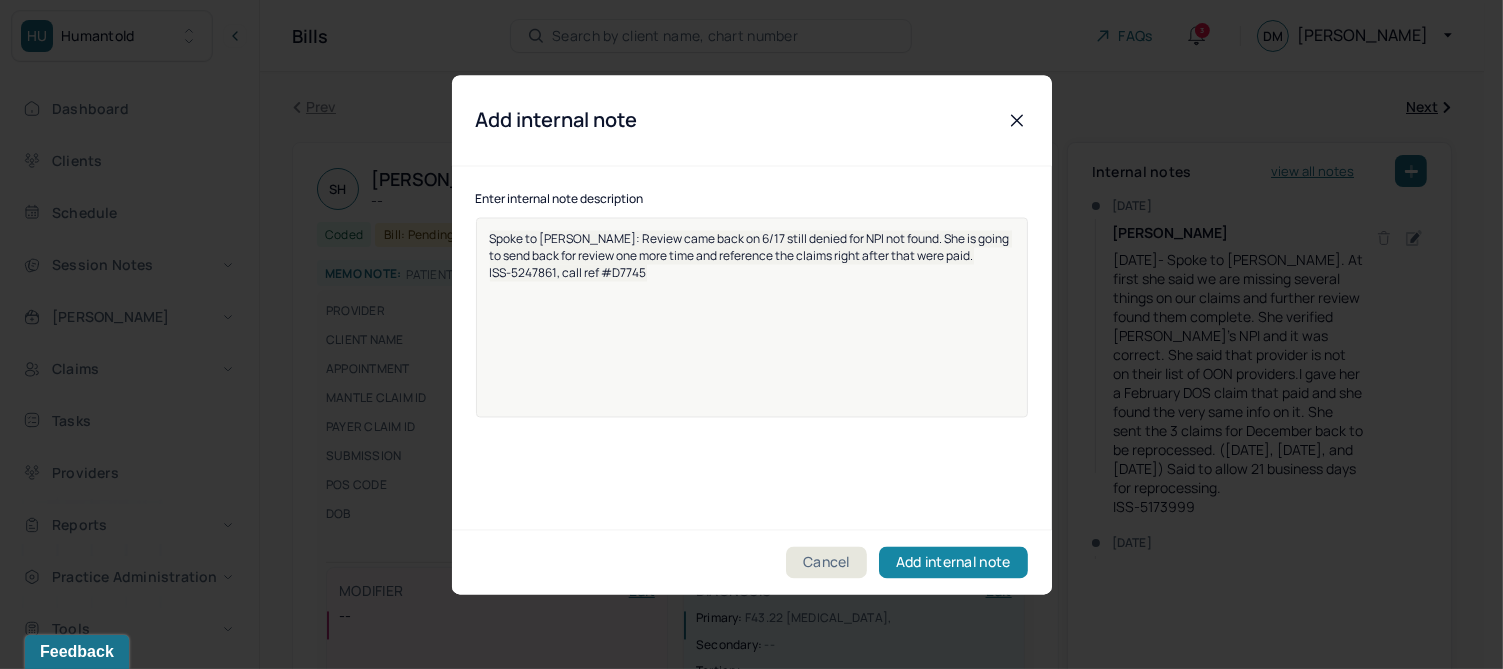 click on "Add internal note" at bounding box center (953, 562) 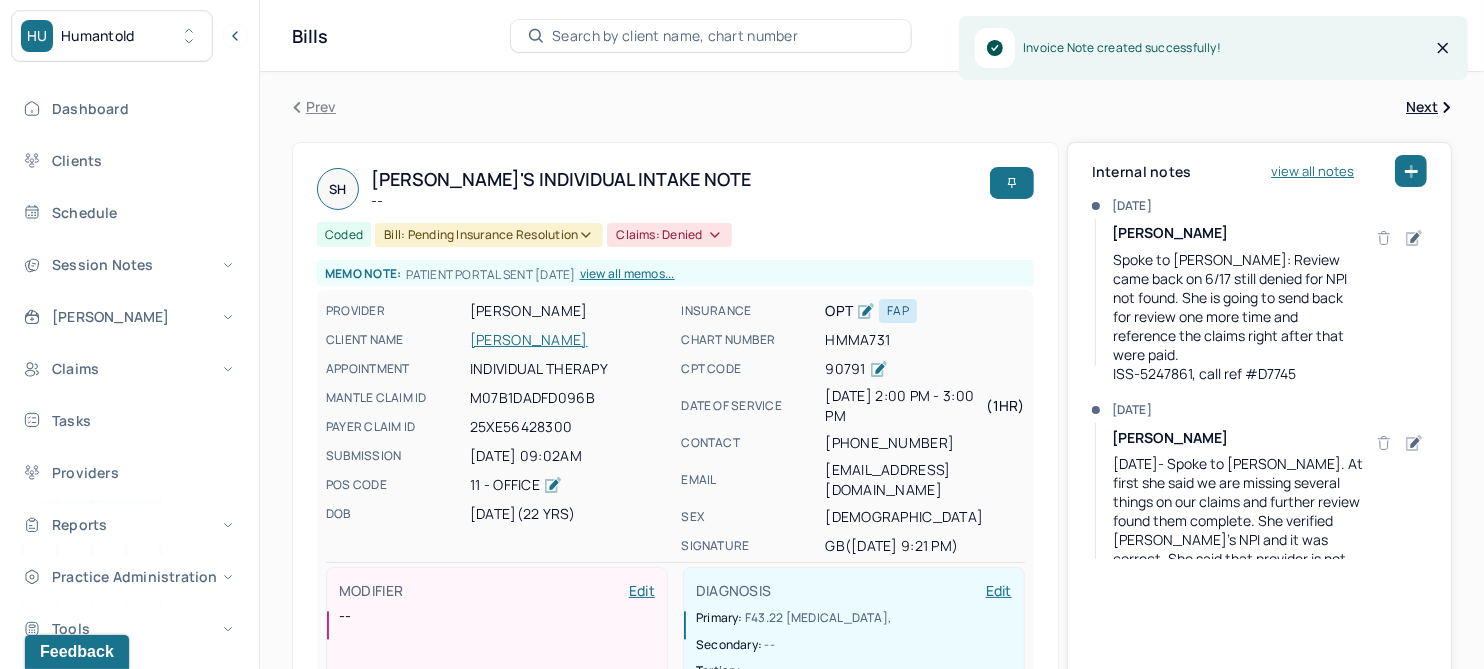 click on "[PERSON_NAME]" at bounding box center (569, 340) 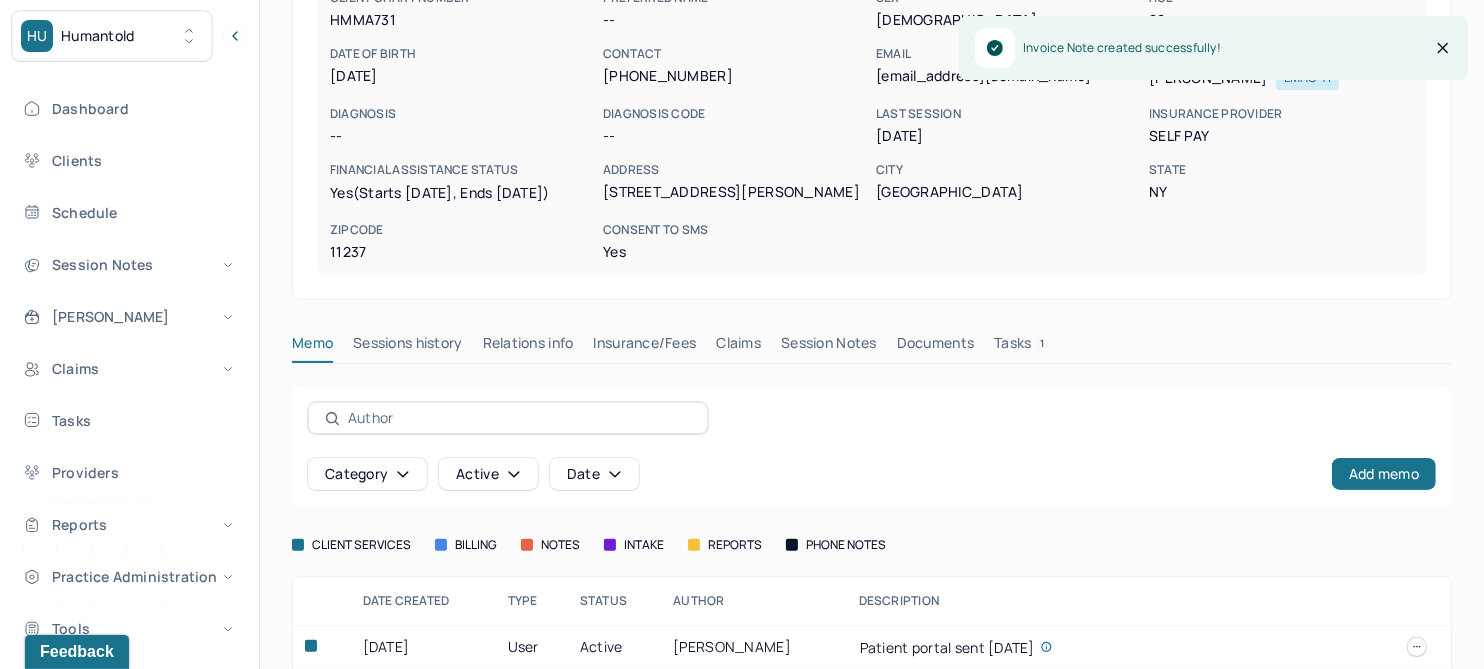 scroll, scrollTop: 439, scrollLeft: 0, axis: vertical 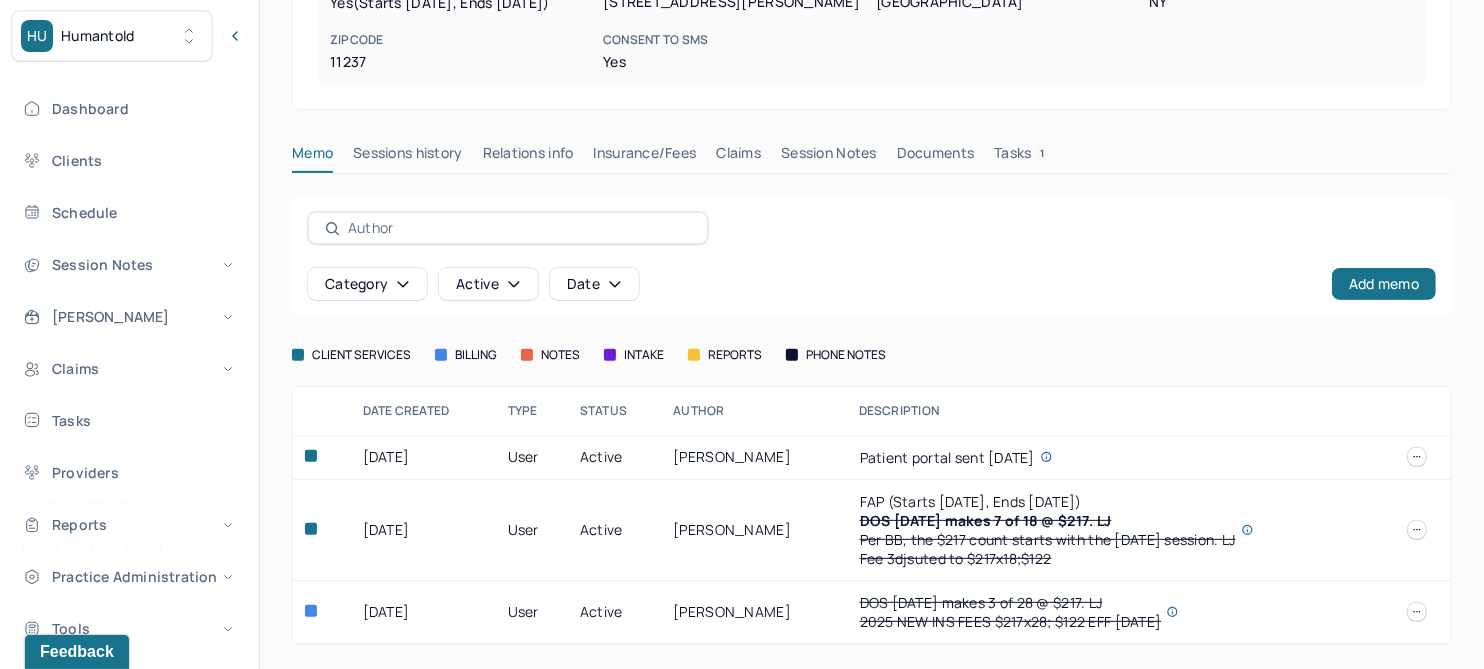 click on "Claims" at bounding box center [738, 157] 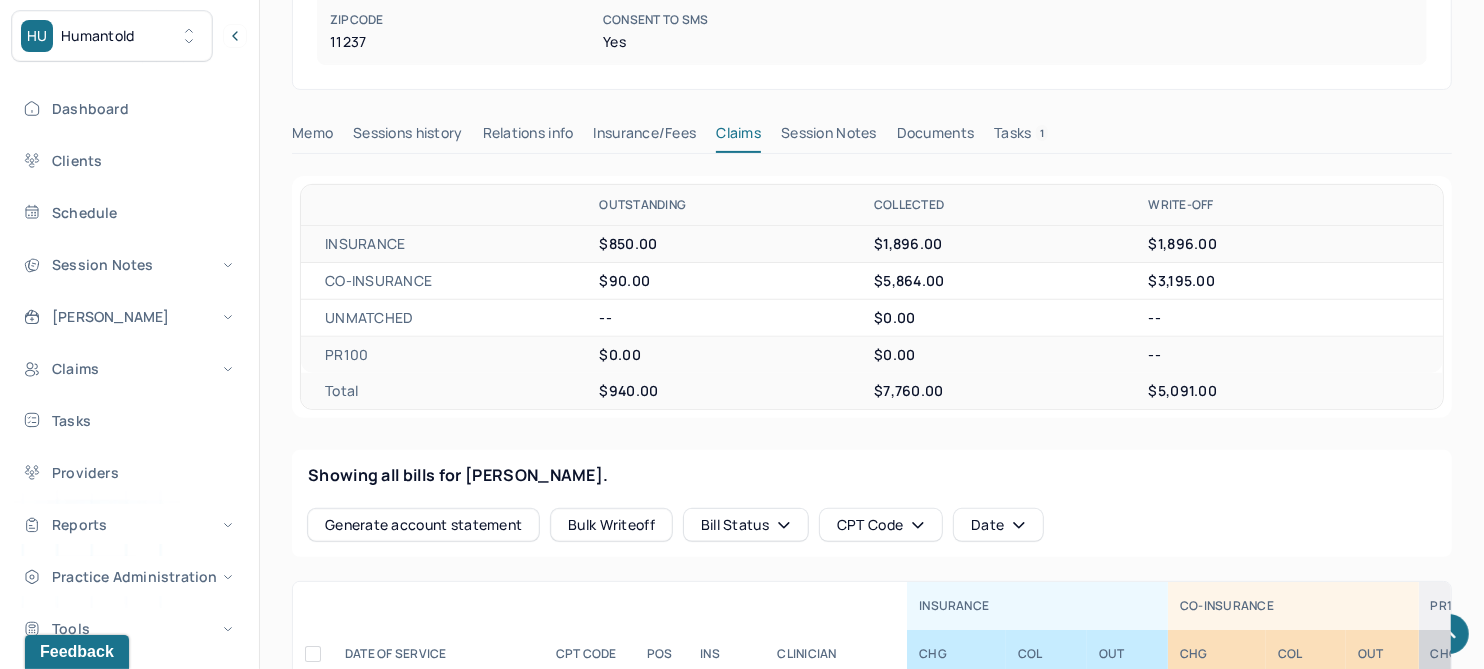 scroll, scrollTop: 939, scrollLeft: 0, axis: vertical 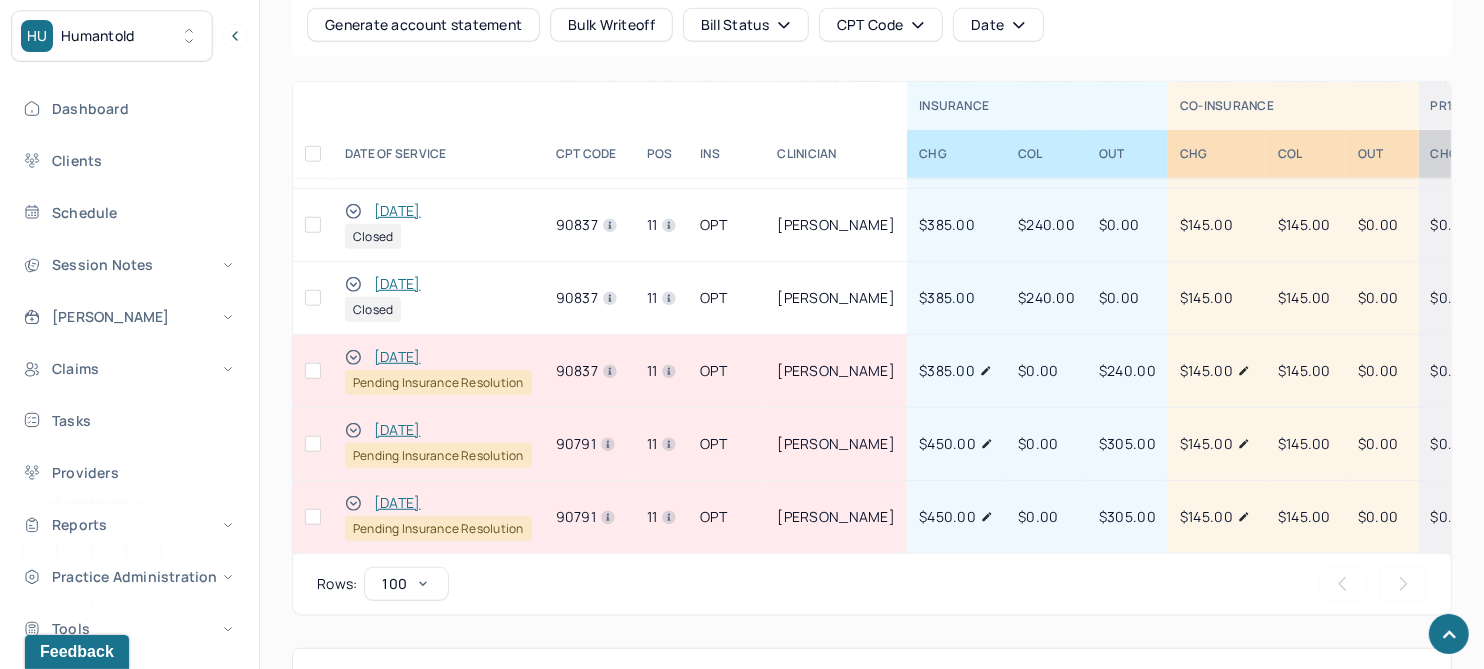 click on "[DATE]" at bounding box center (397, 430) 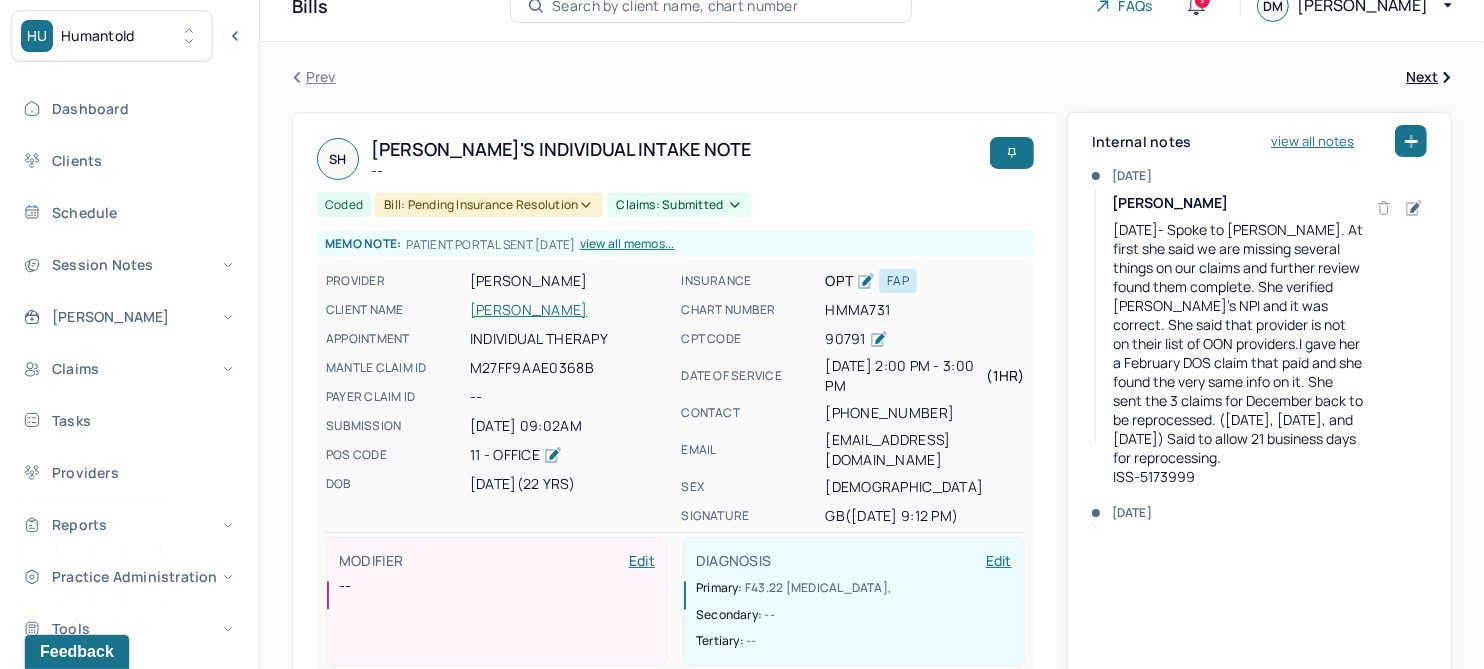 scroll, scrollTop: 0, scrollLeft: 0, axis: both 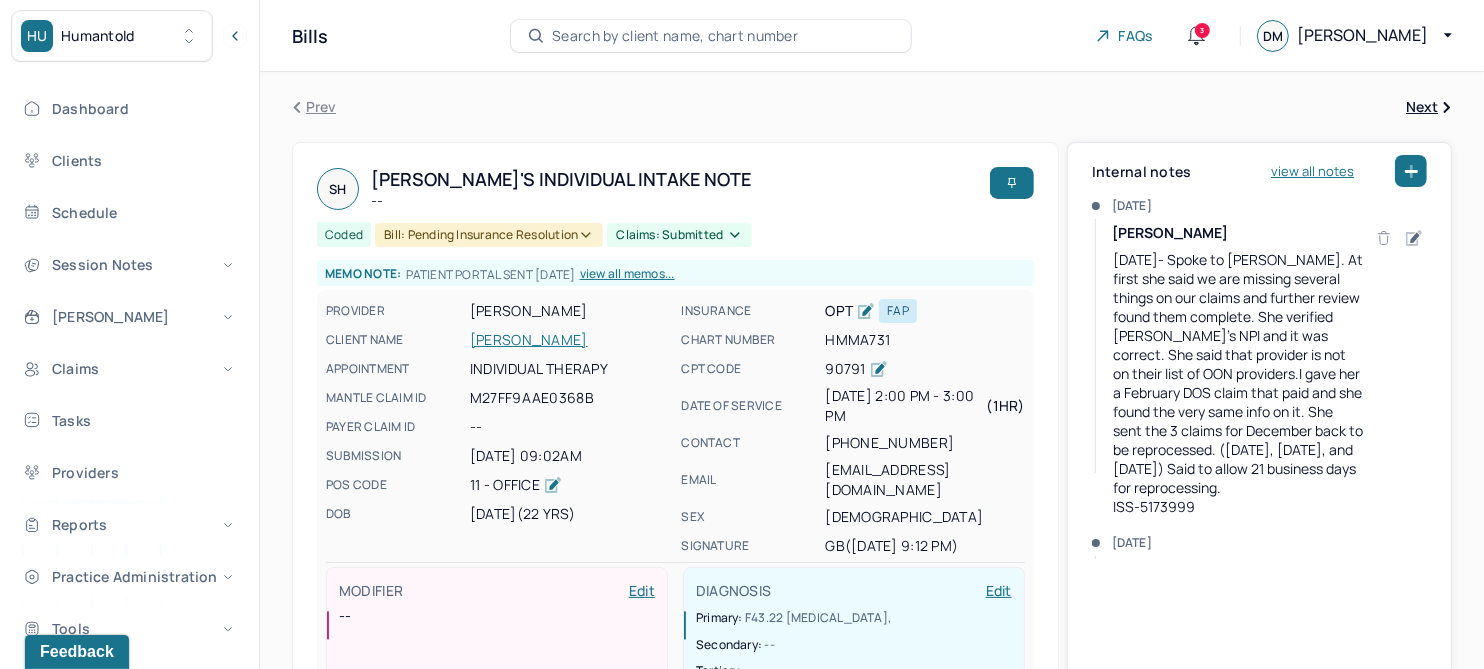 click 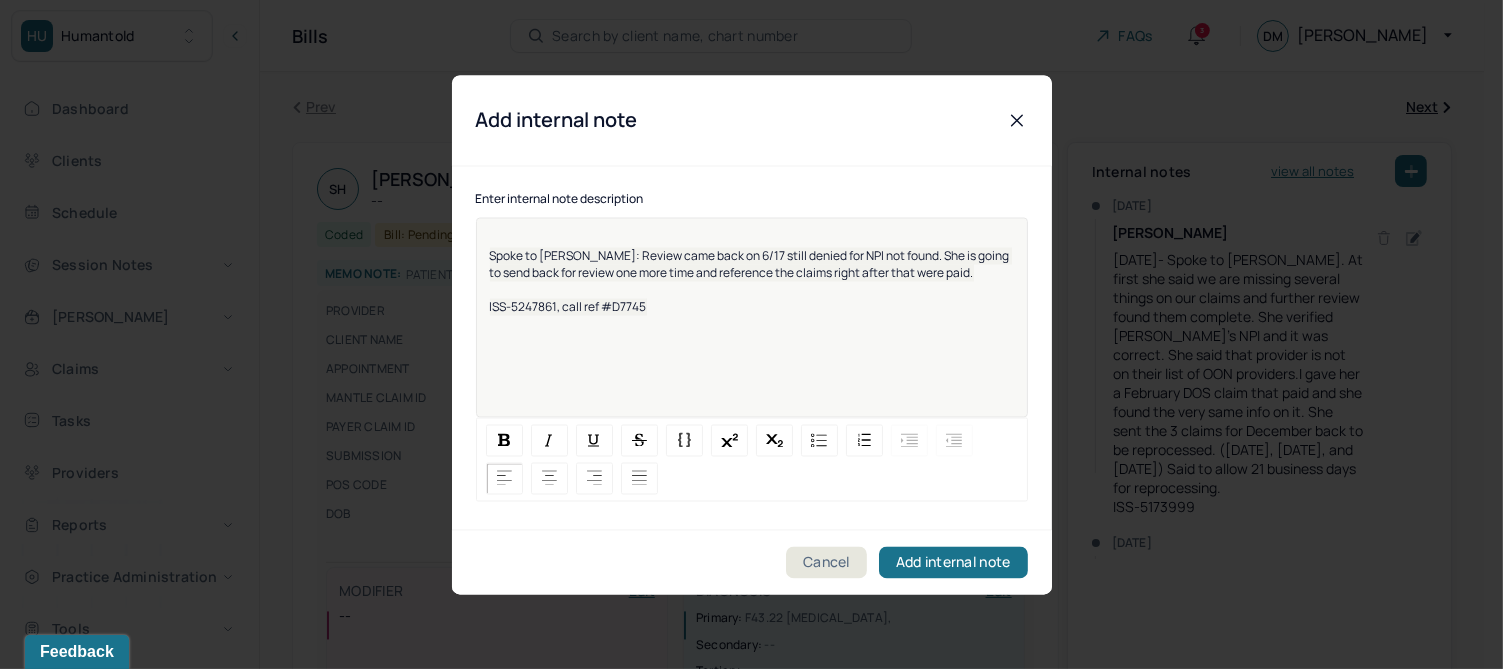 click on "Spoke to [PERSON_NAME]: Review came back on 6/17 still denied for NPI not found. She is going to send back for review one more time and reference the claims right after that were paid." at bounding box center (751, 264) 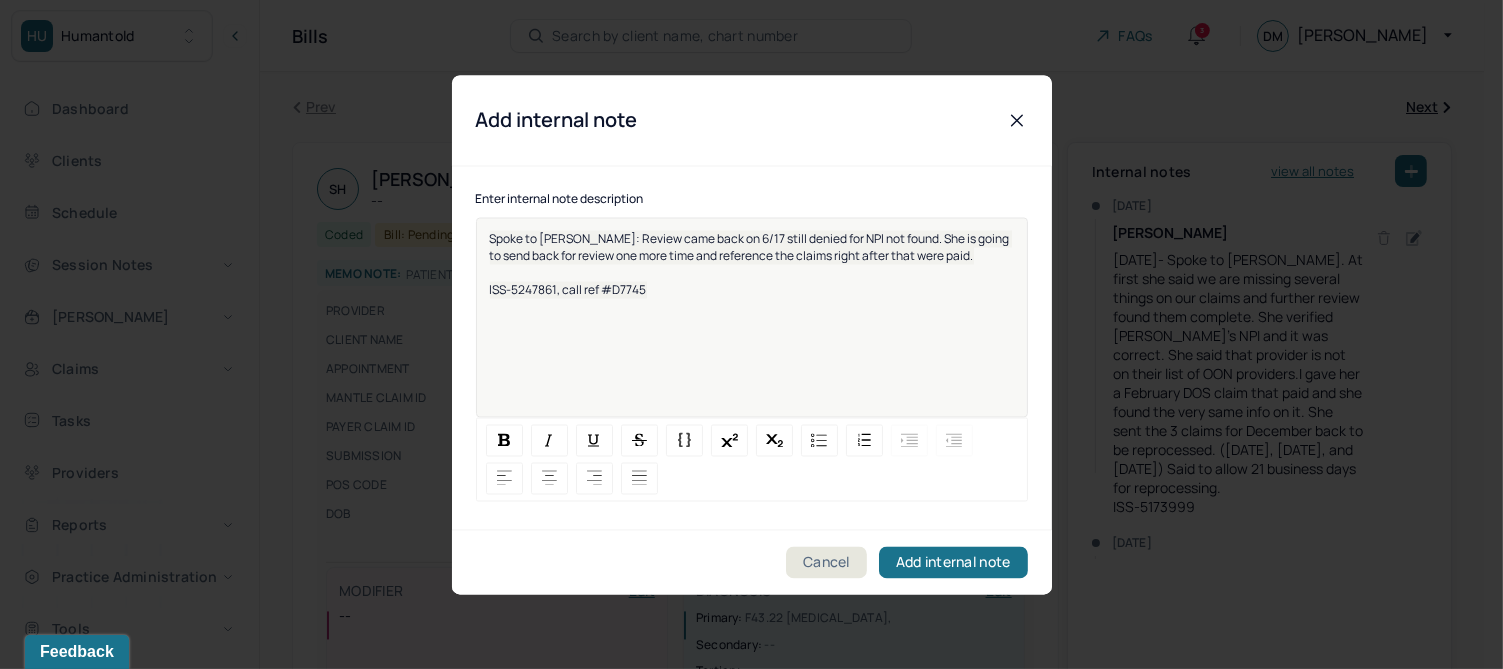 click on "ISS-5247861, call ref #D7745" at bounding box center [568, 289] 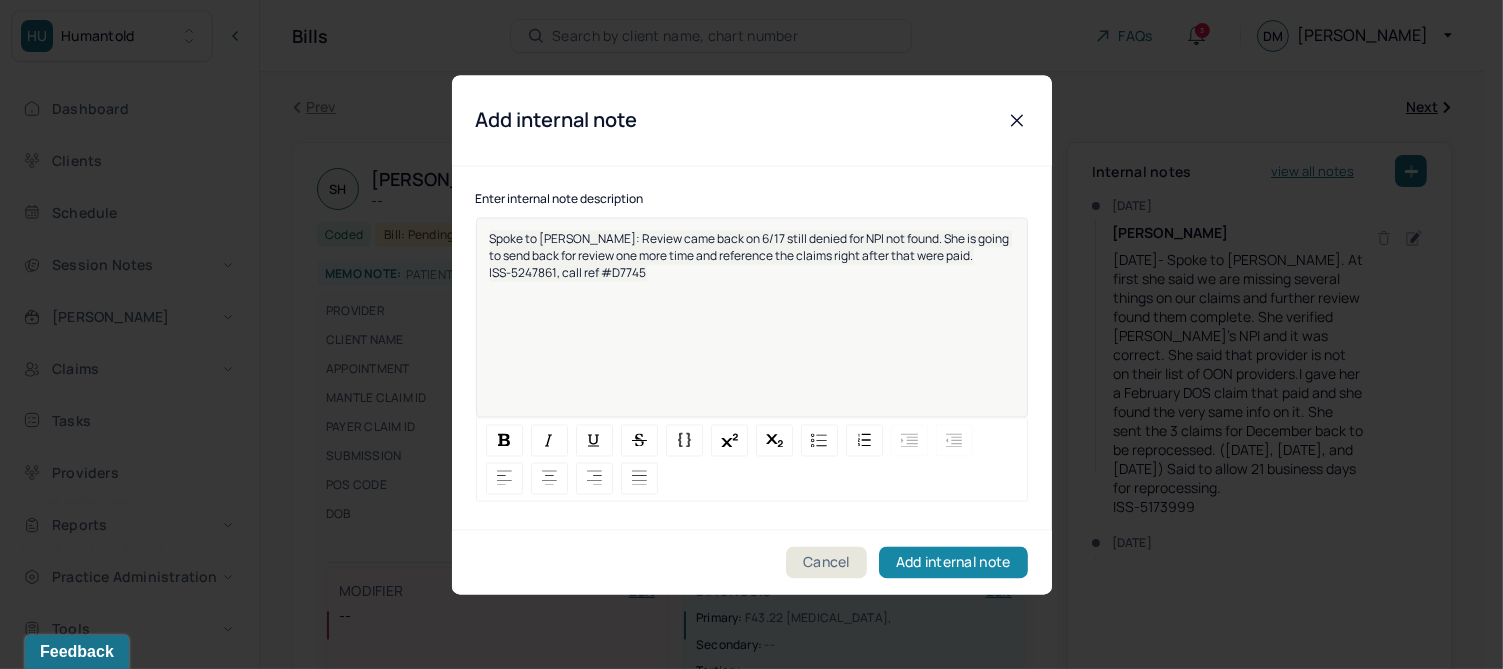 click on "Add internal note" at bounding box center [953, 562] 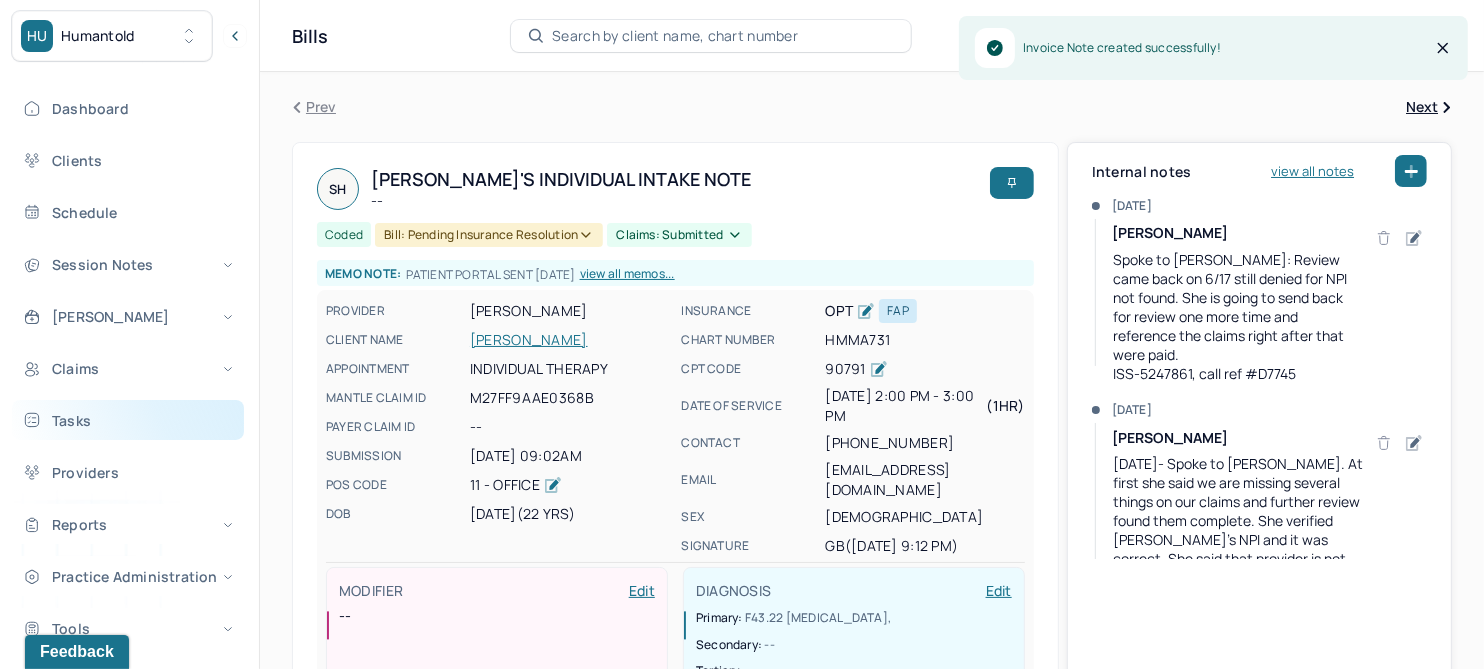 click on "Tasks" at bounding box center (128, 420) 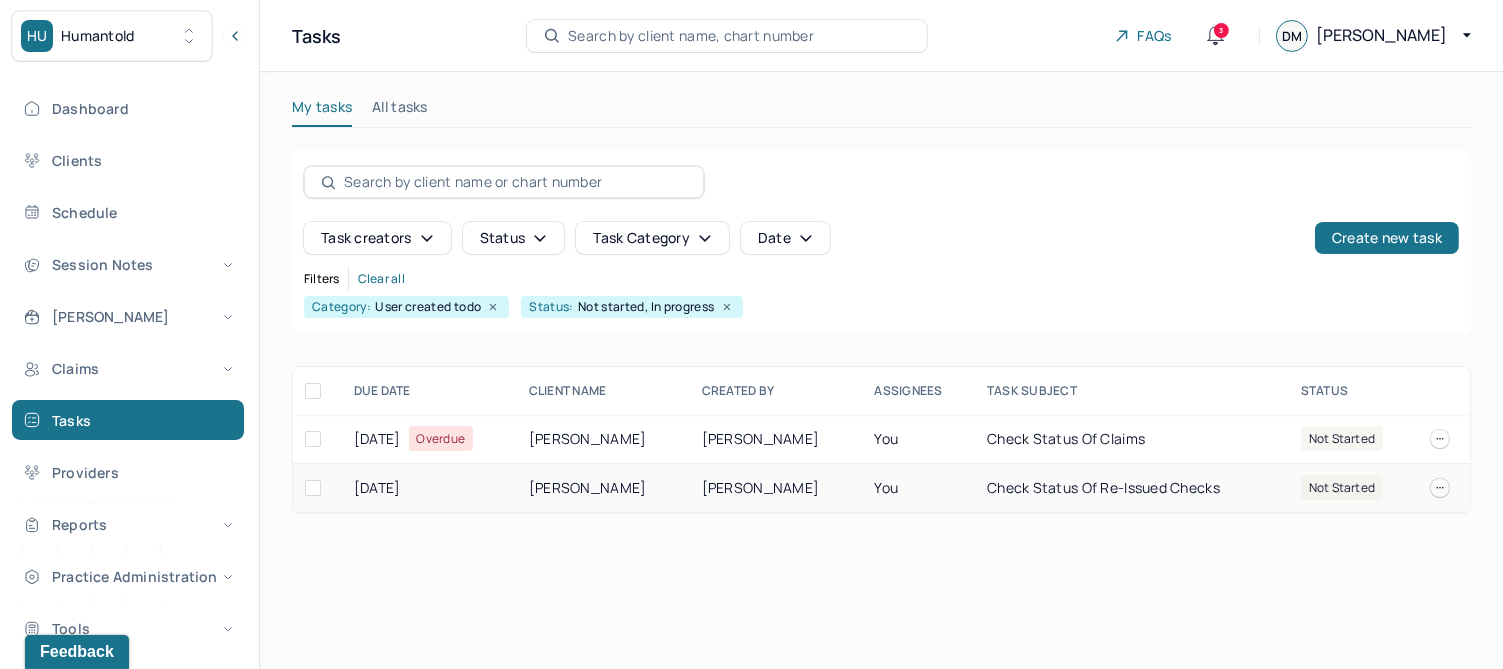 click on "[PERSON_NAME]" at bounding box center [603, 488] 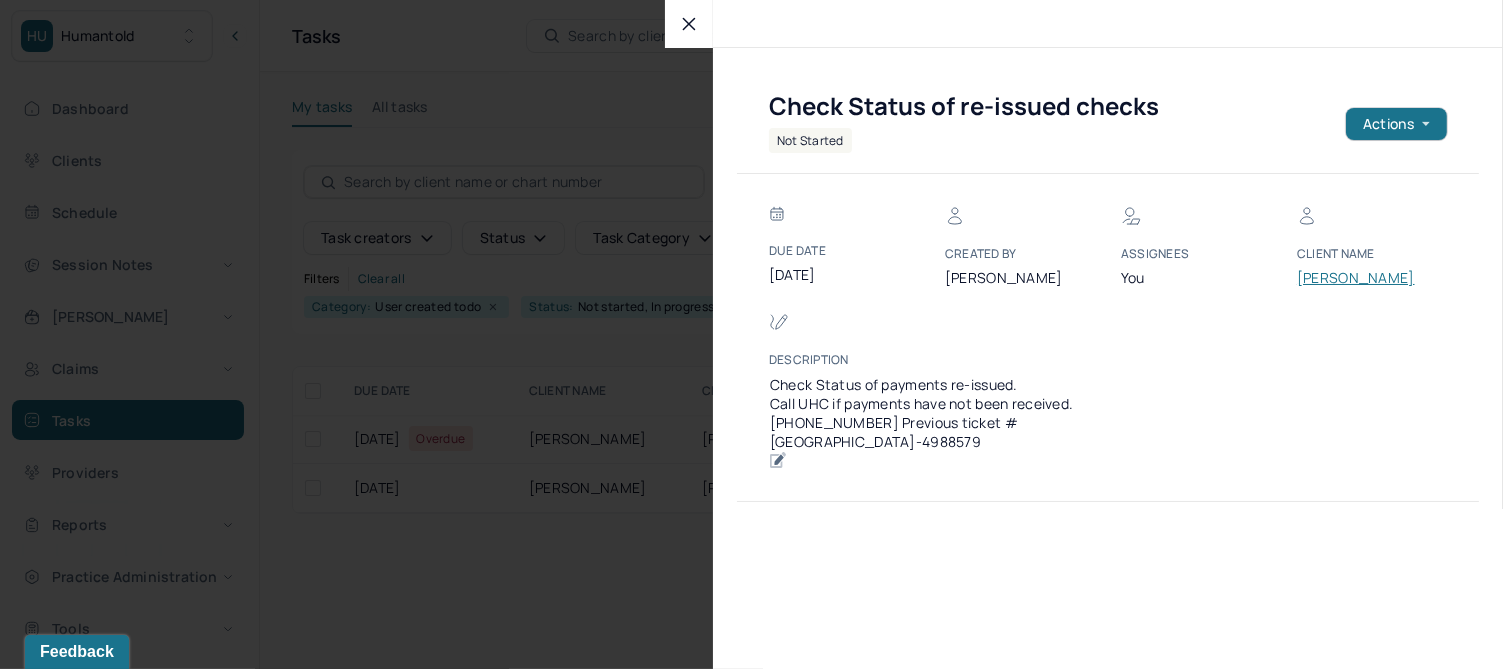 click 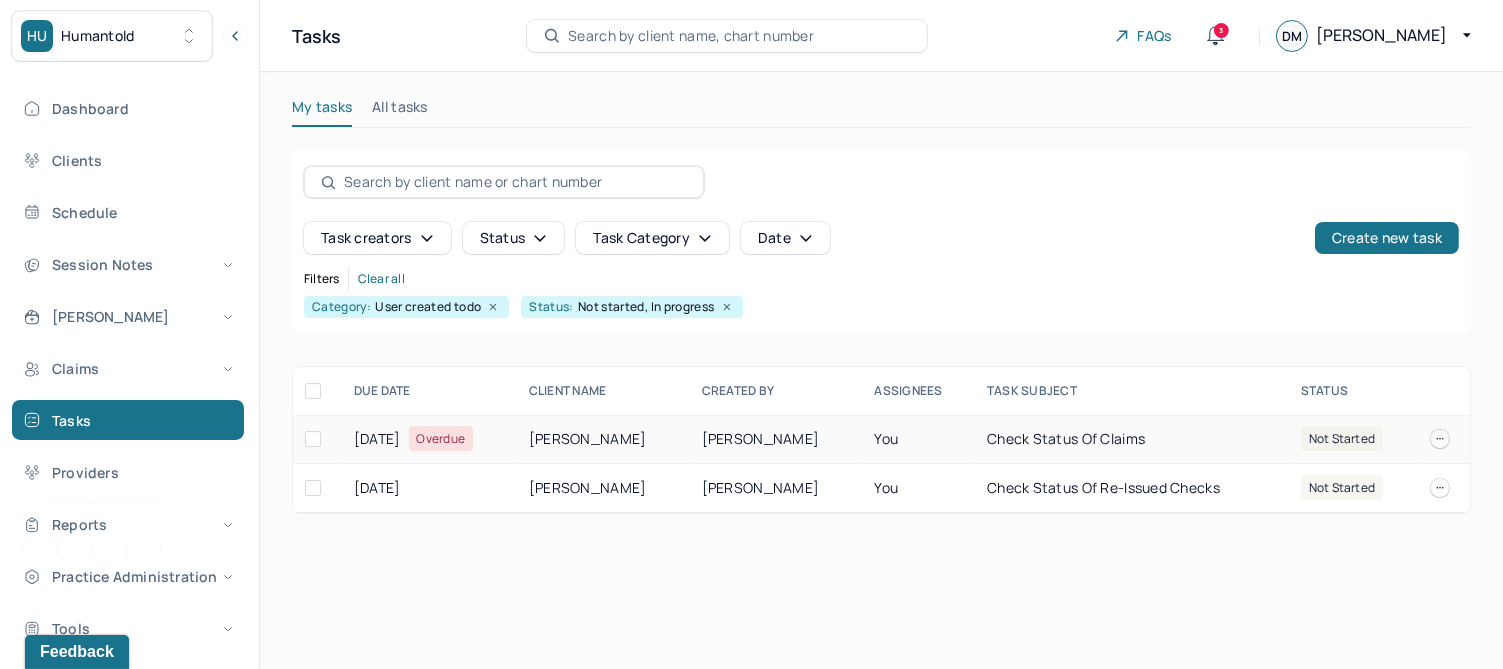 click on "[PERSON_NAME]" at bounding box center (603, 439) 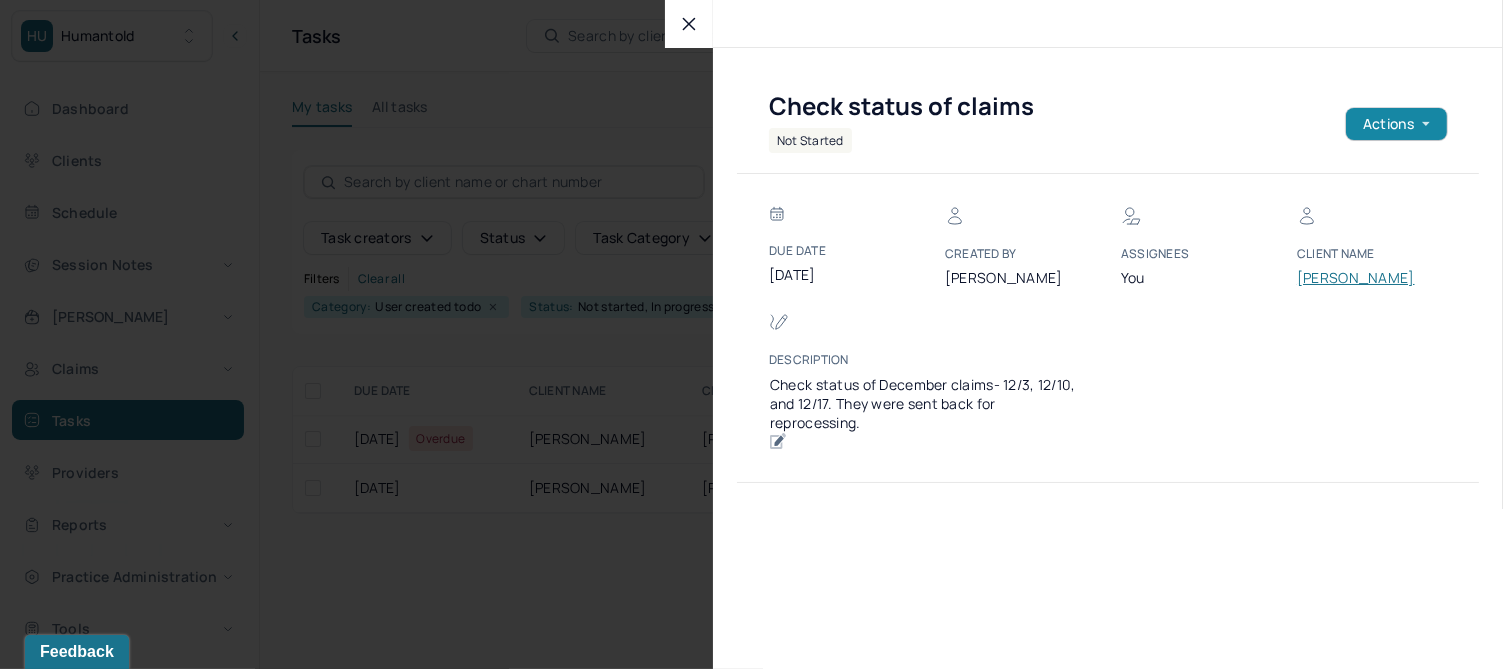 click 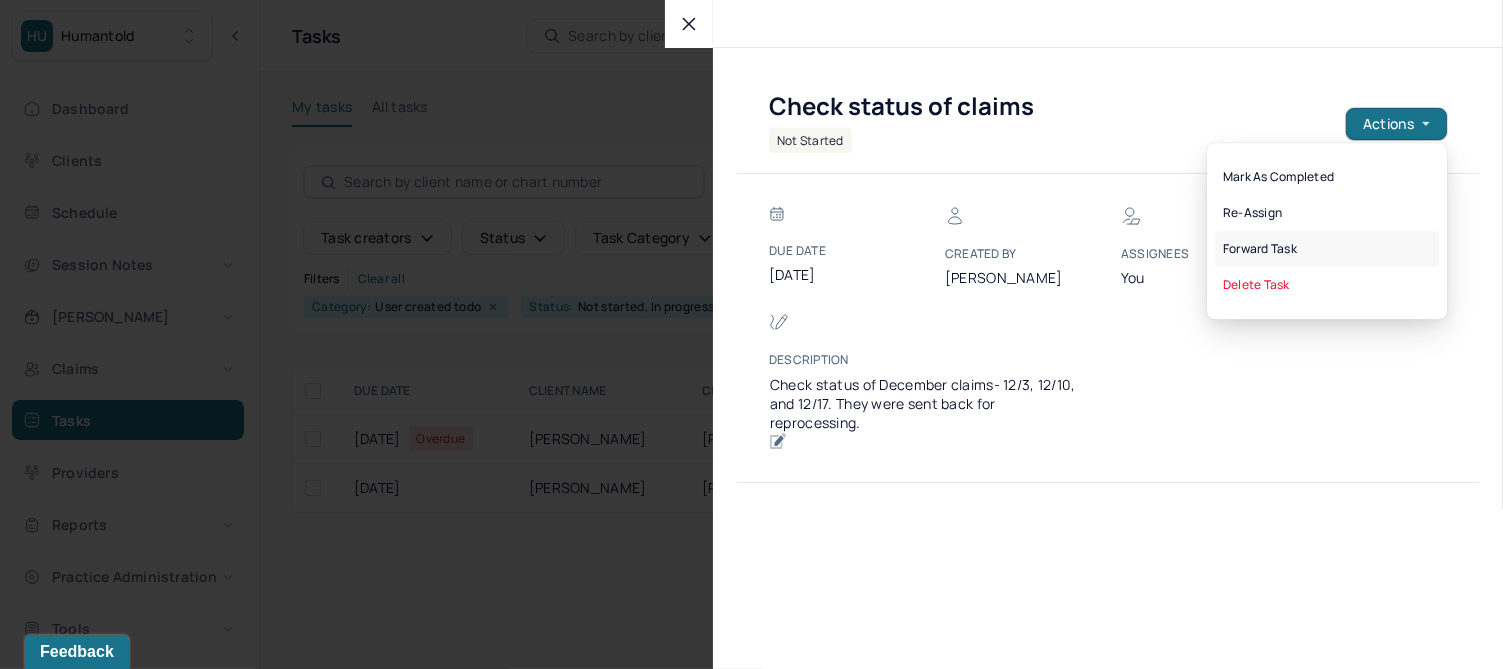 click on "Forward task" at bounding box center (1327, 249) 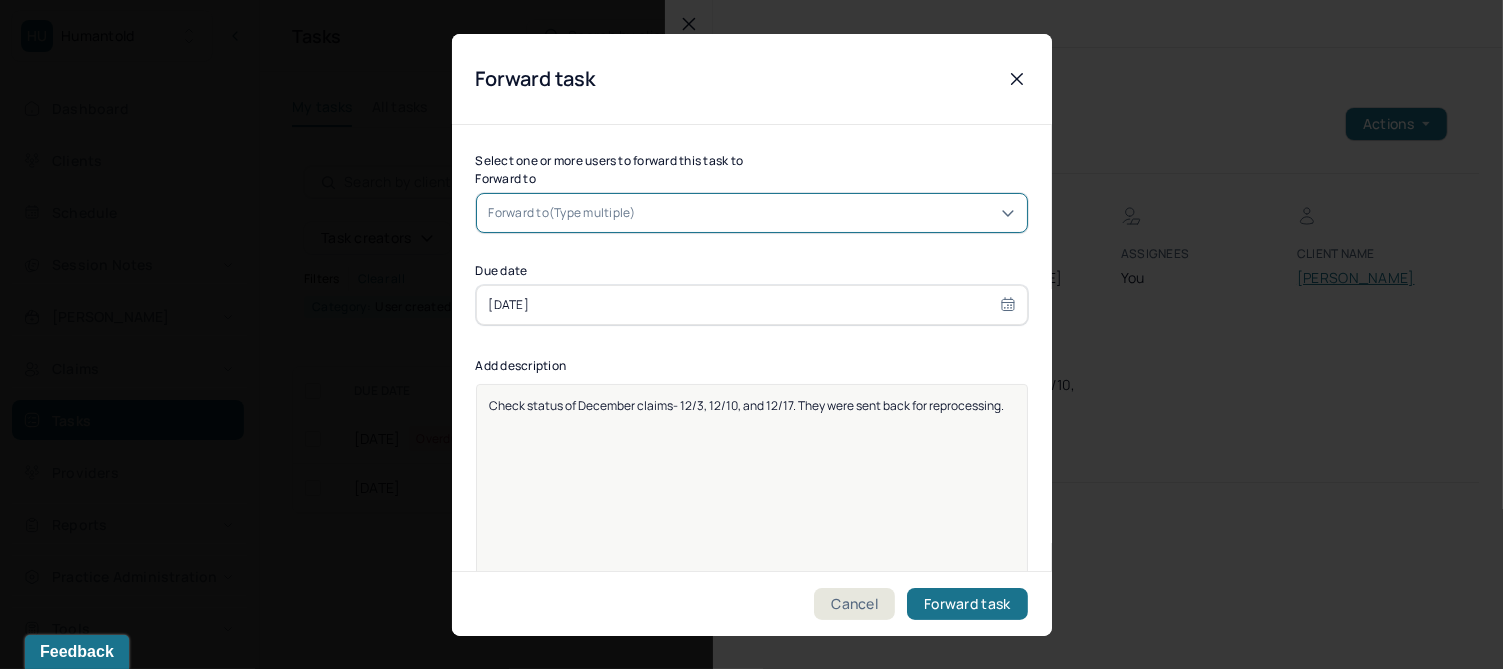 click on "Forward to(Type multiple)" at bounding box center [562, 212] 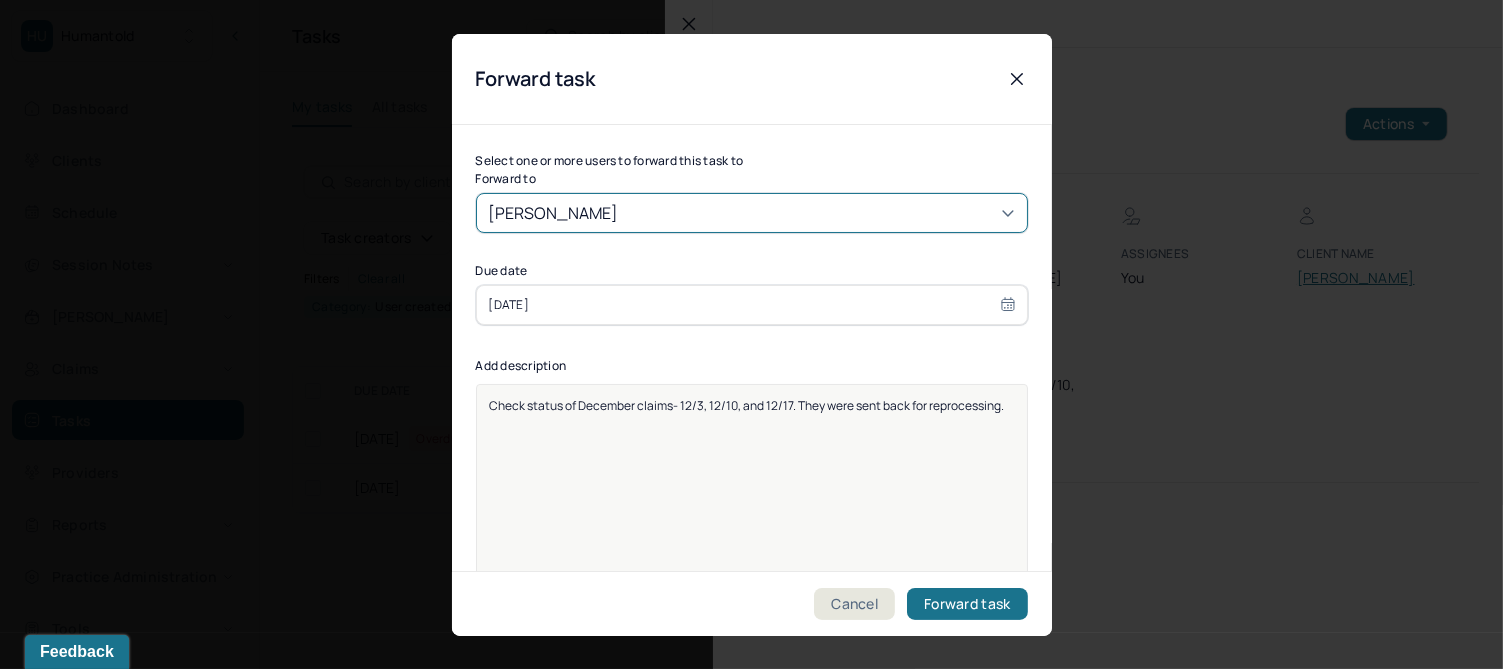 type on "[PERSON_NAME]" 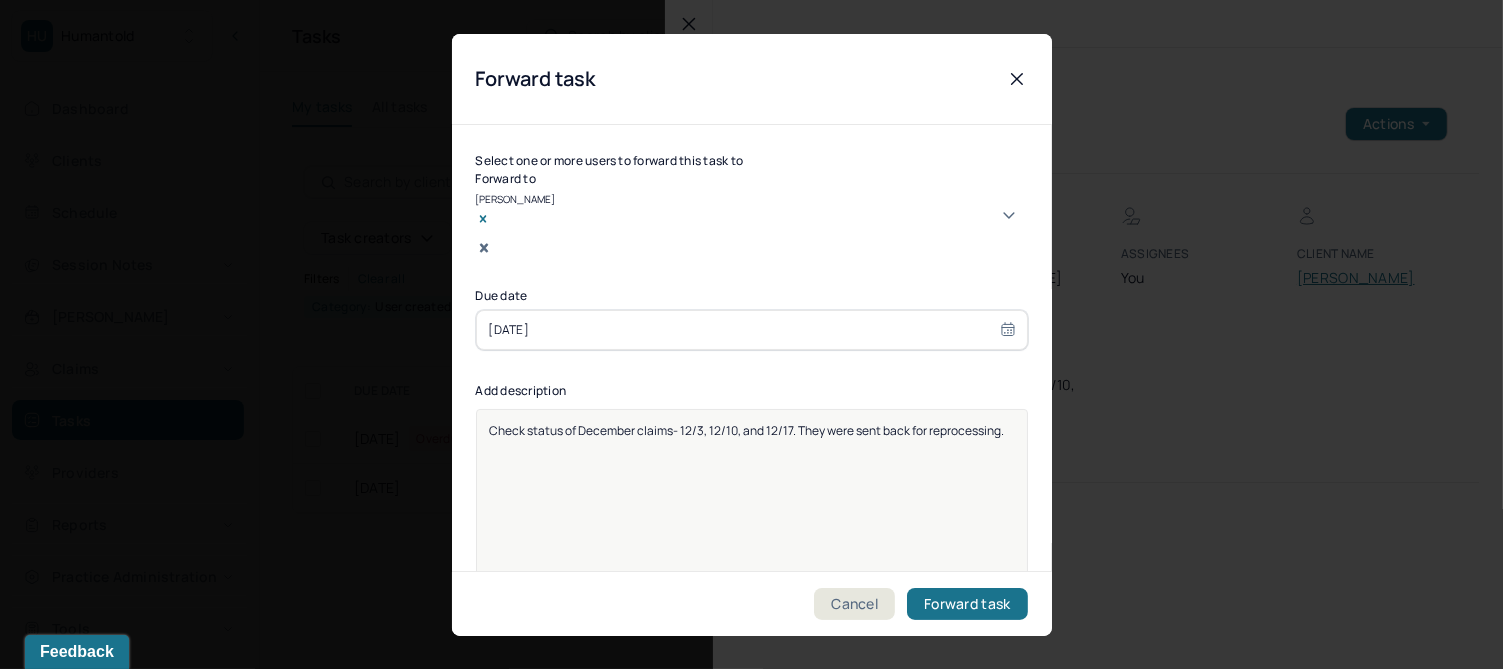 click on "[DATE]" at bounding box center [752, 329] 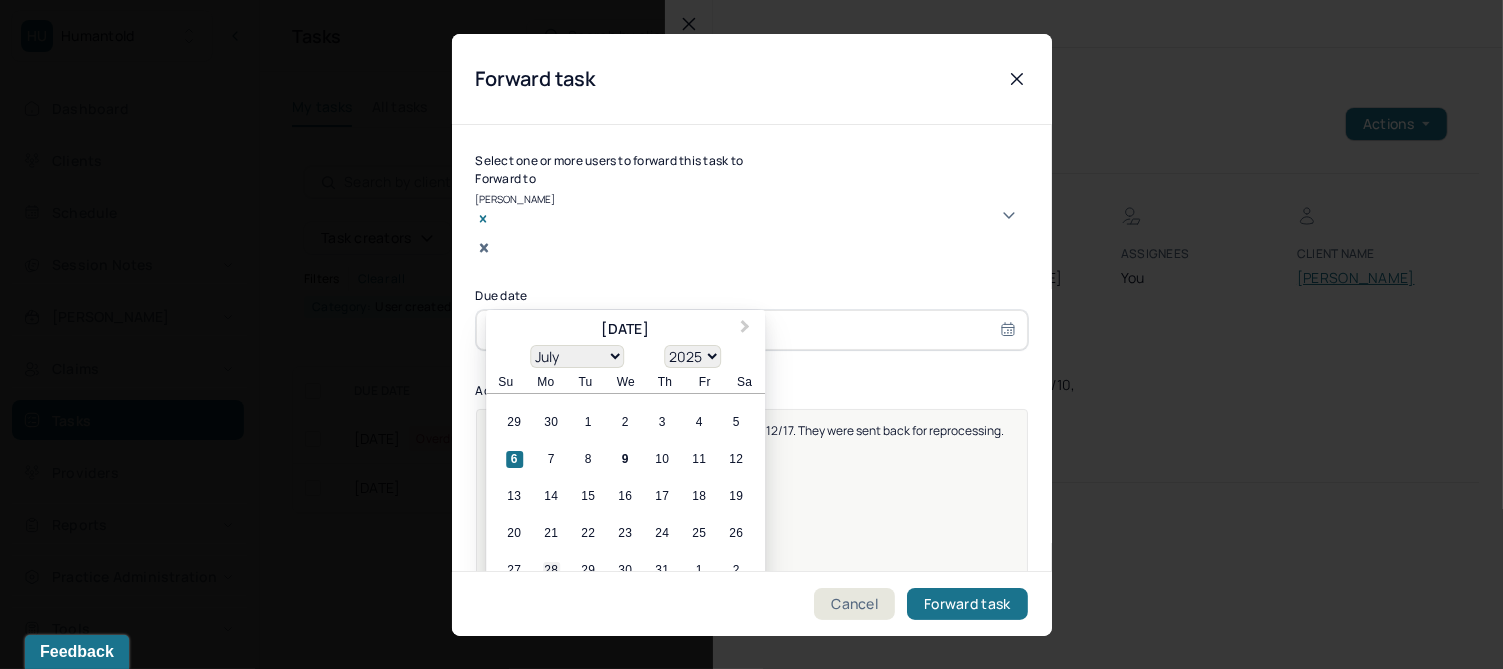 click on "28" at bounding box center [551, 570] 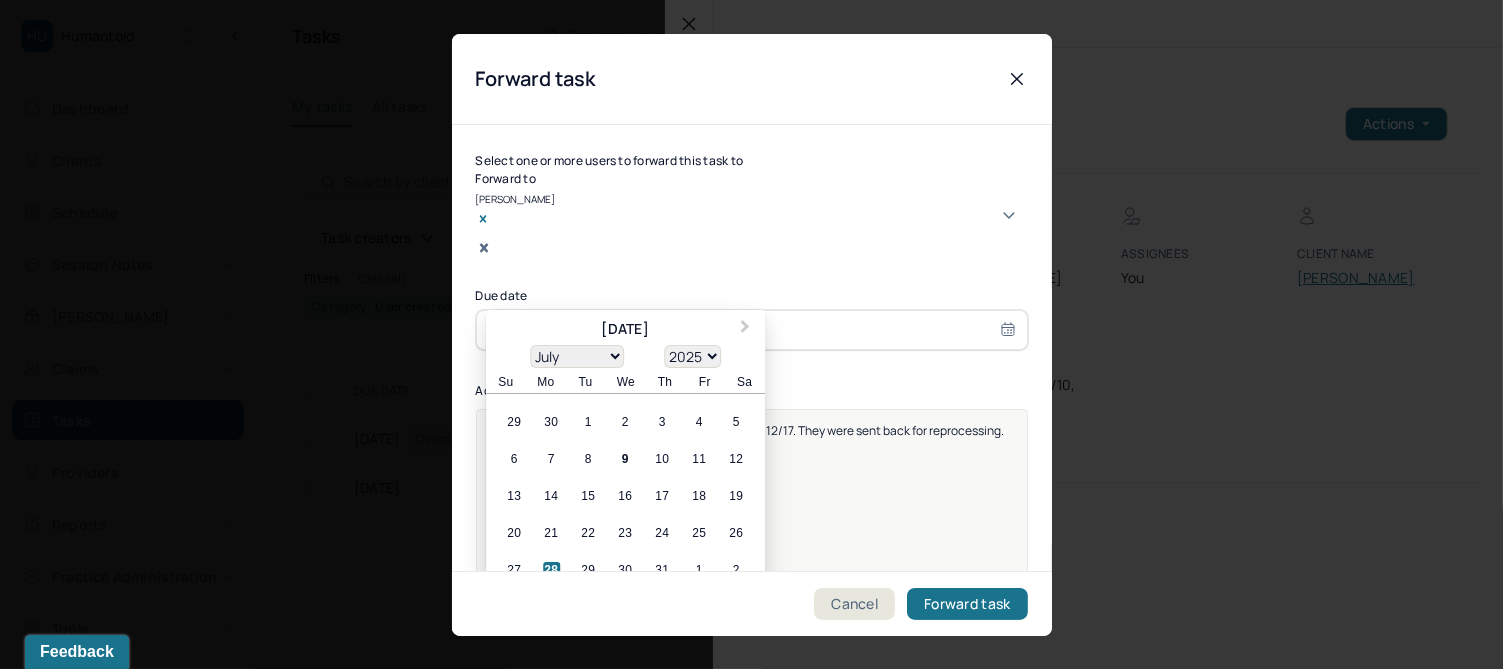 click on "Add description" at bounding box center [752, 394] 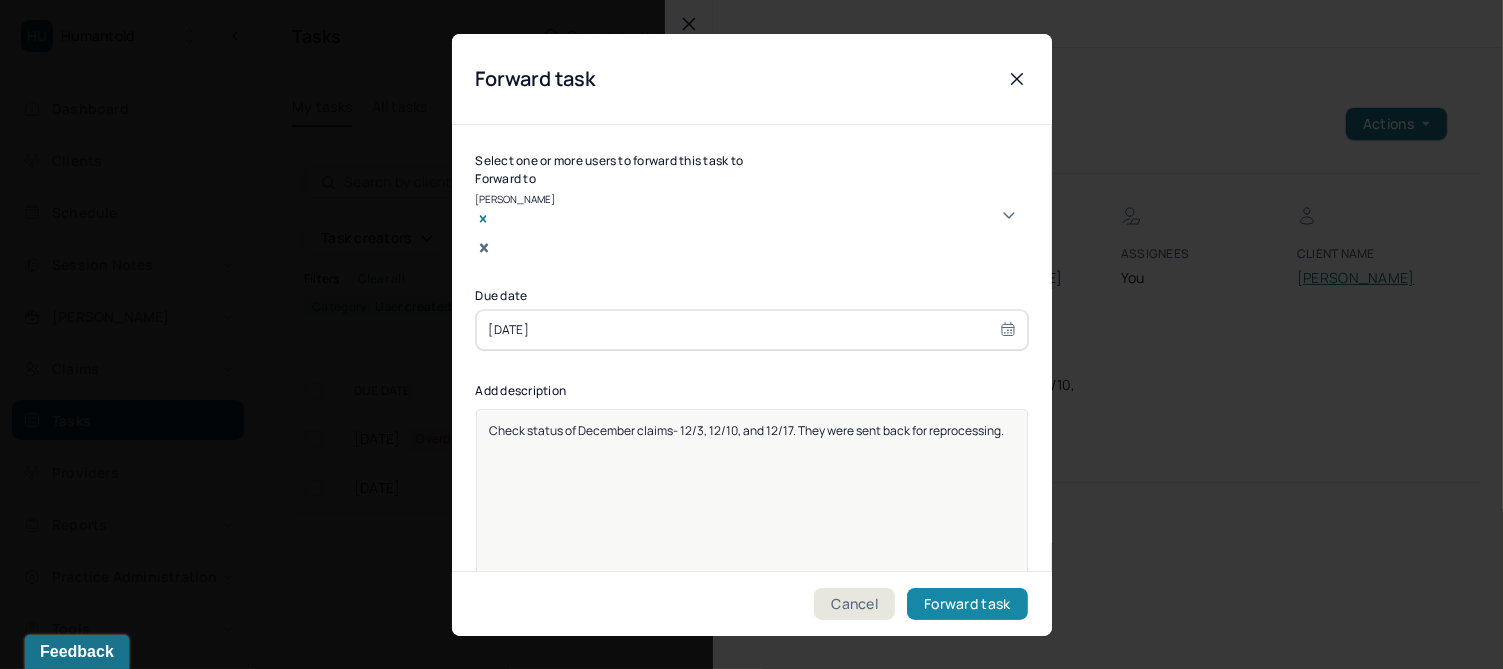 click on "Forward task" at bounding box center (967, 604) 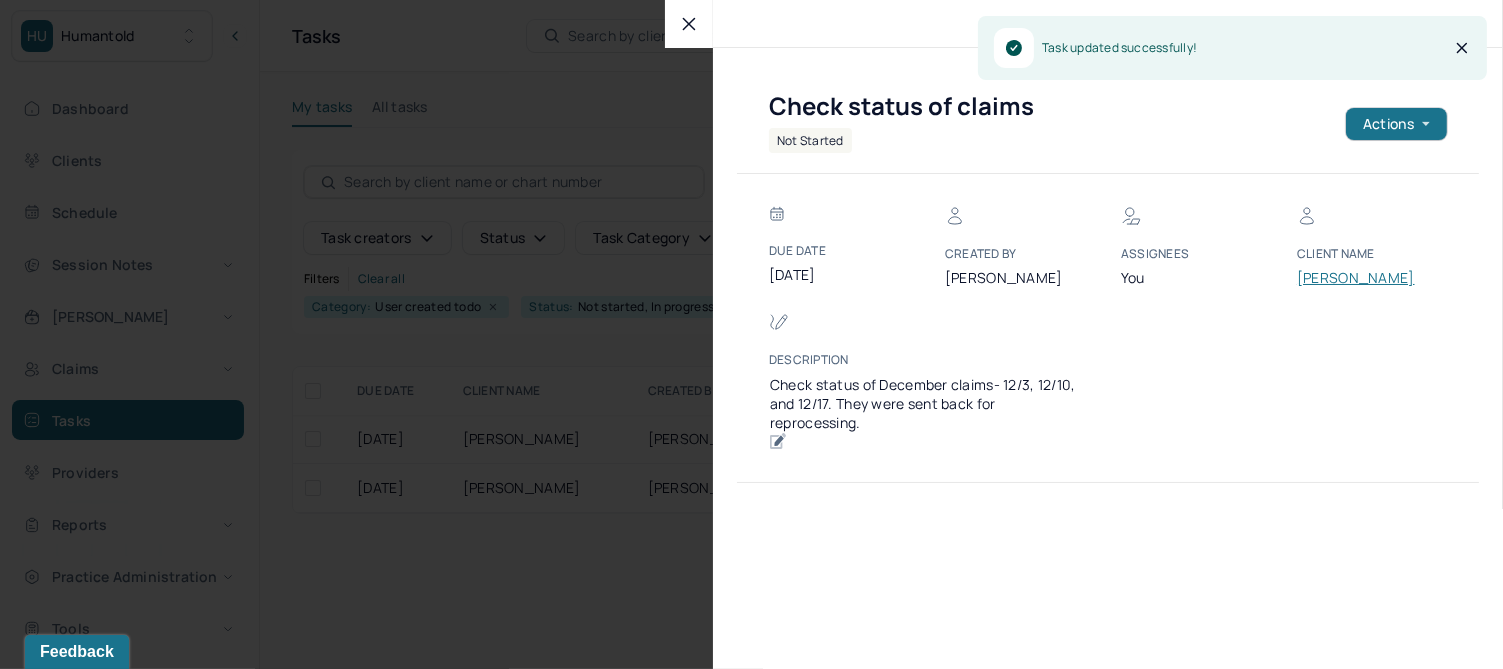 click 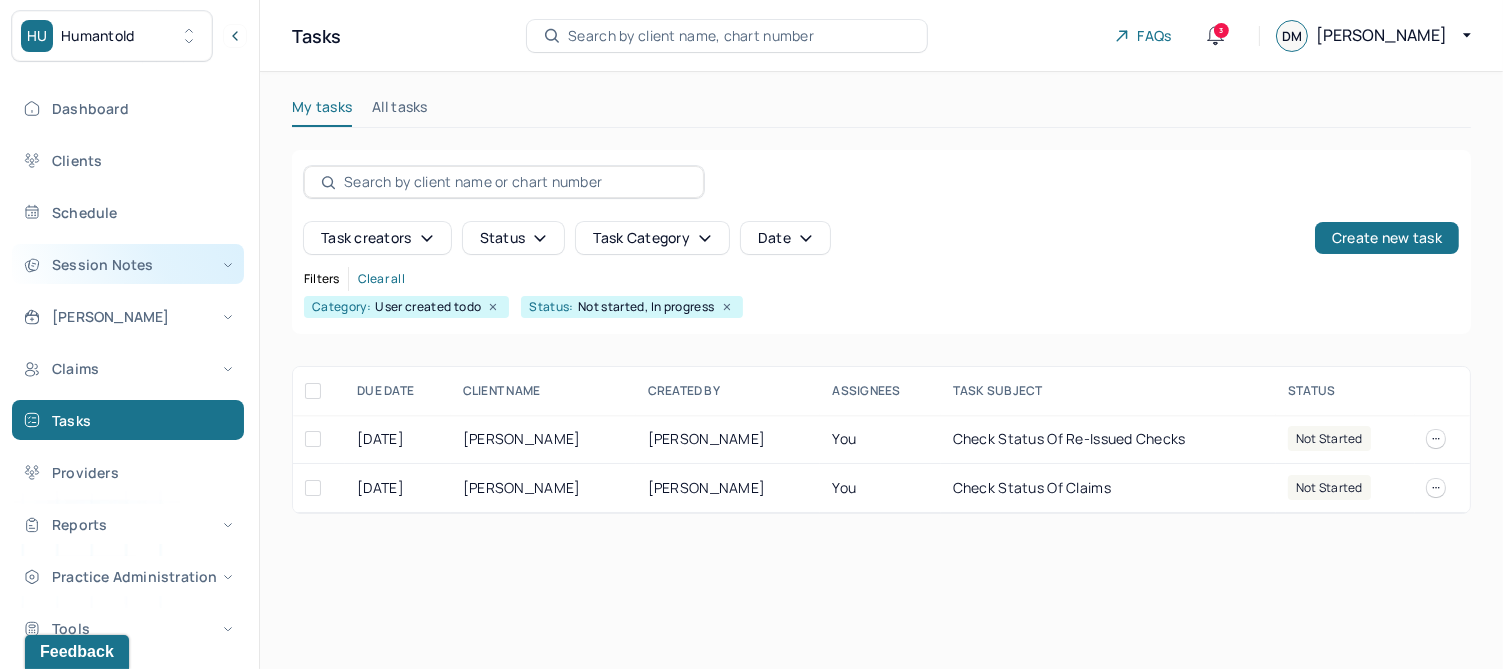 click 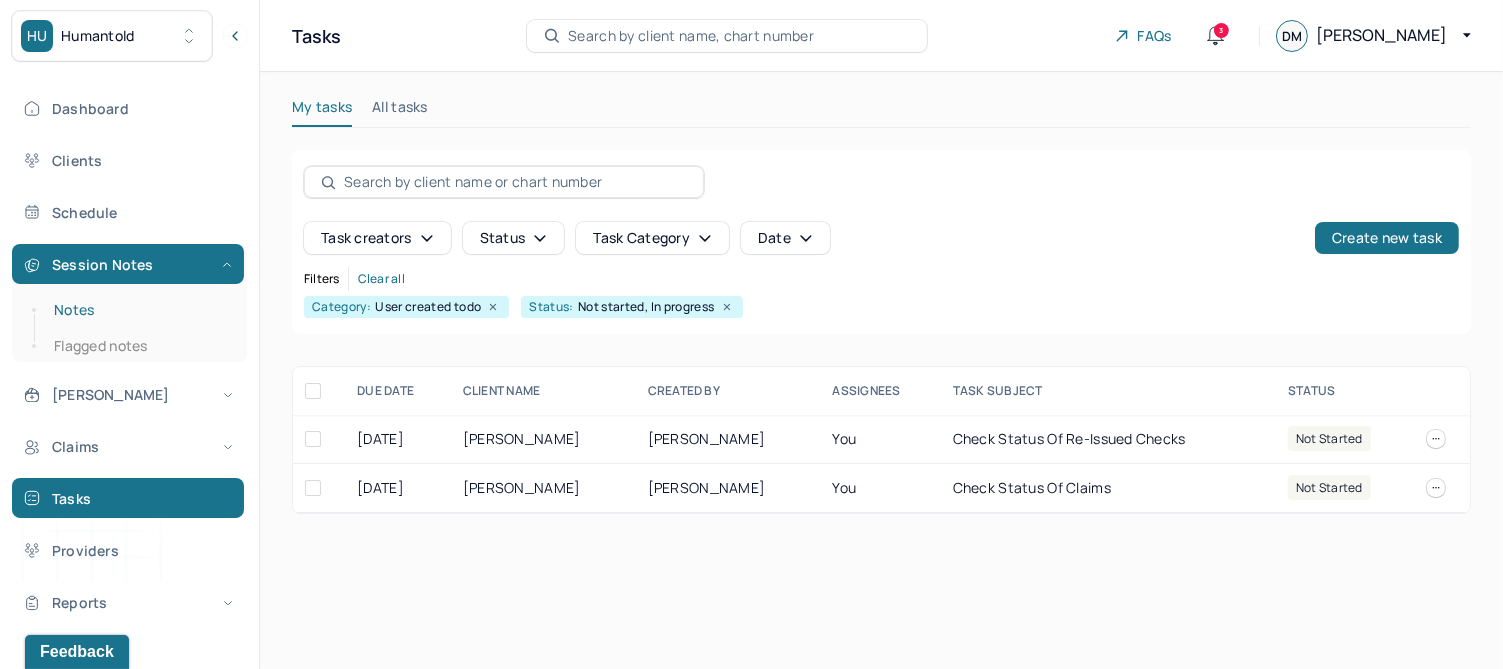 click on "Notes" at bounding box center (139, 310) 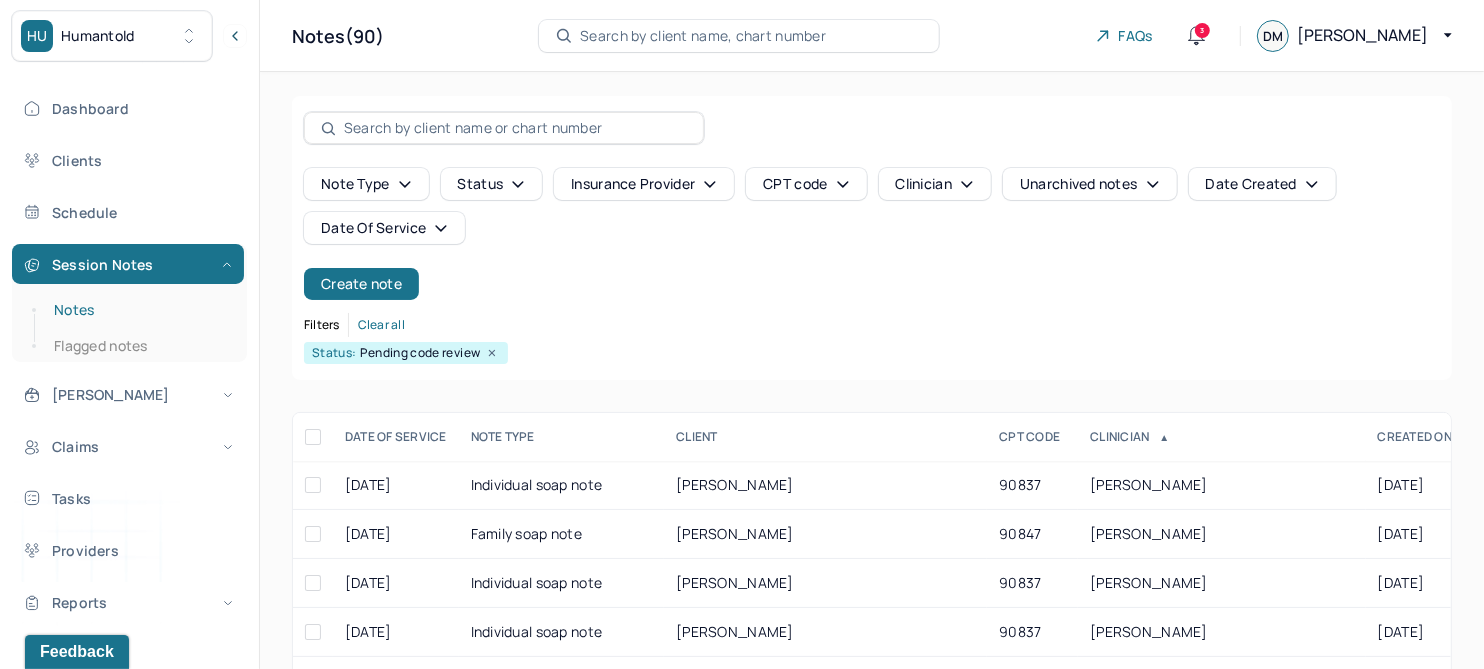 click on "Notes" at bounding box center [139, 310] 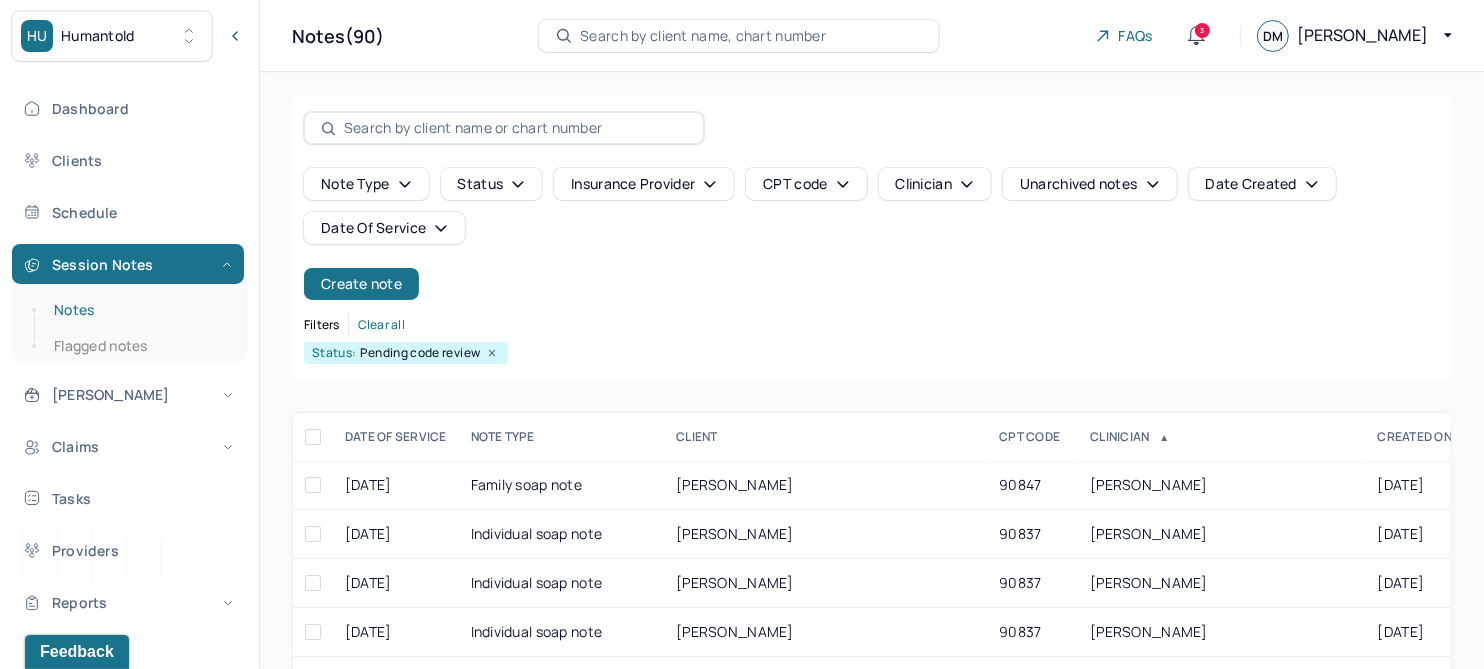 click on "Notes" at bounding box center [139, 310] 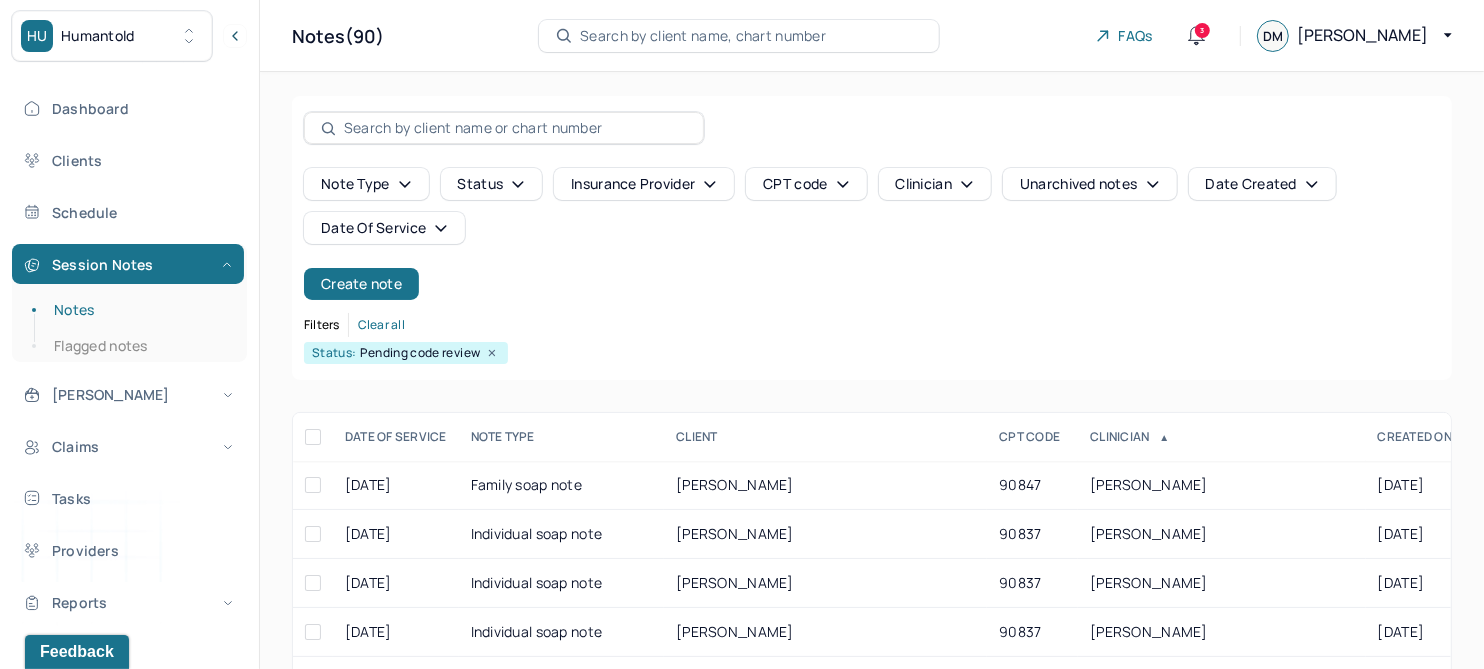 click 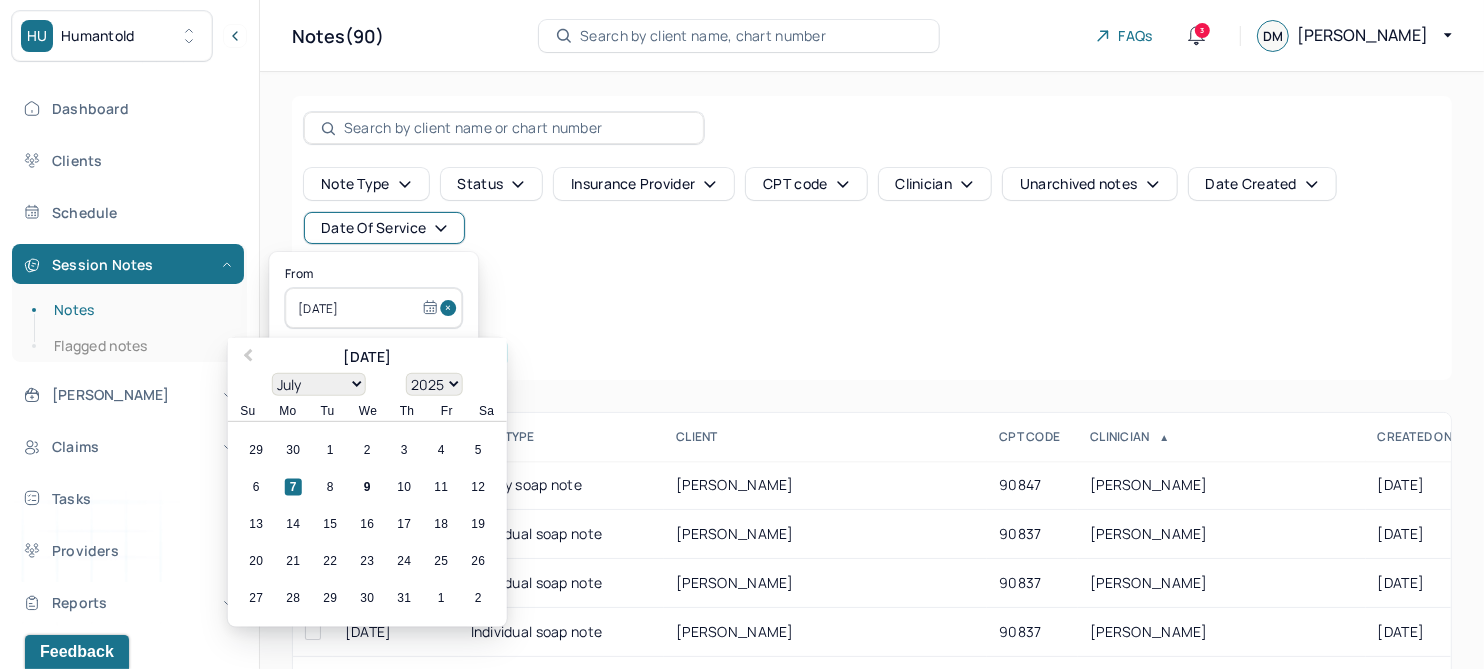 click at bounding box center (451, 308) 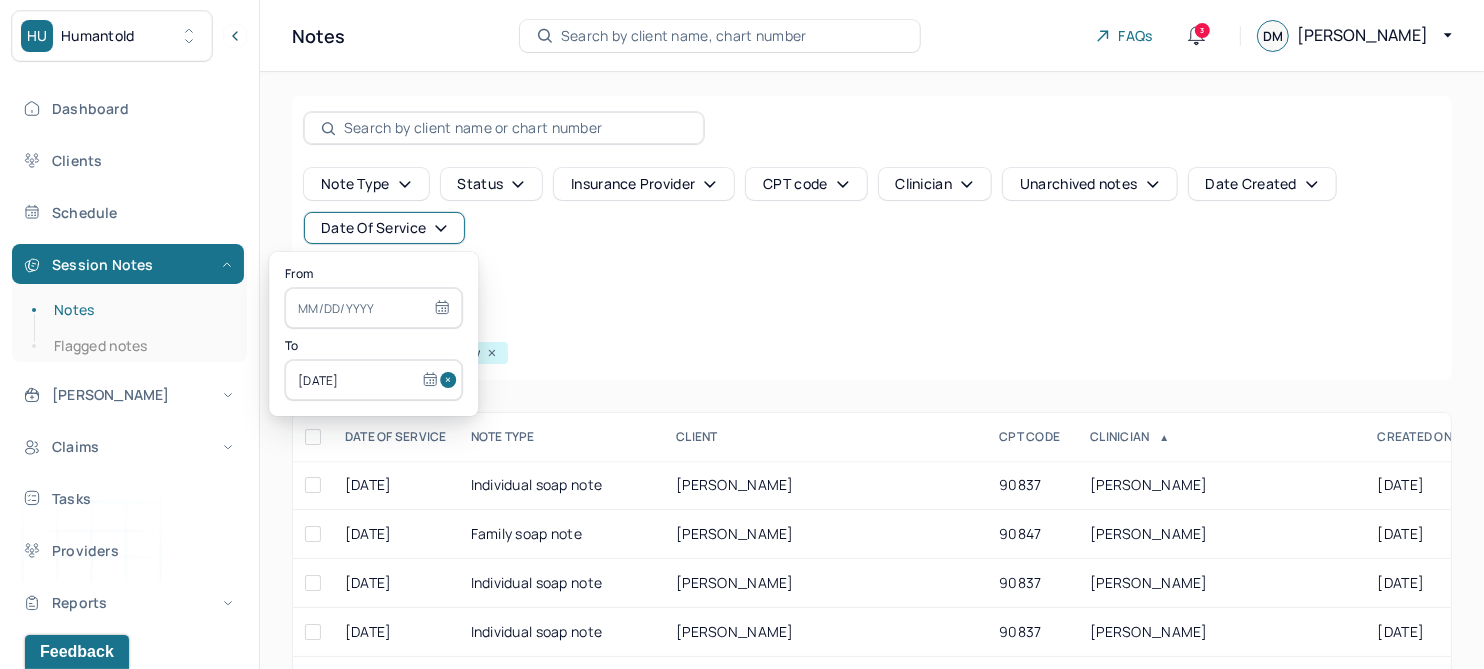 drag, startPoint x: 435, startPoint y: 381, endPoint x: 363, endPoint y: 337, distance: 84.38009 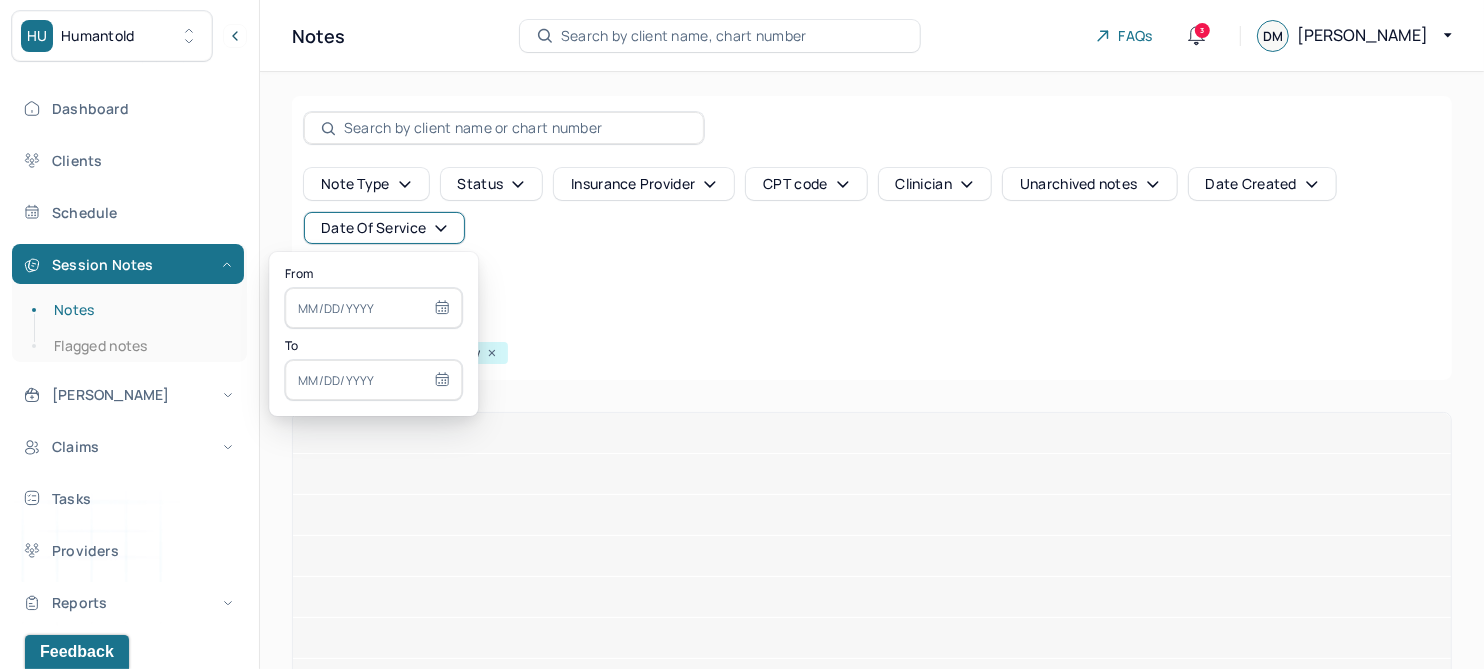 select on "6" 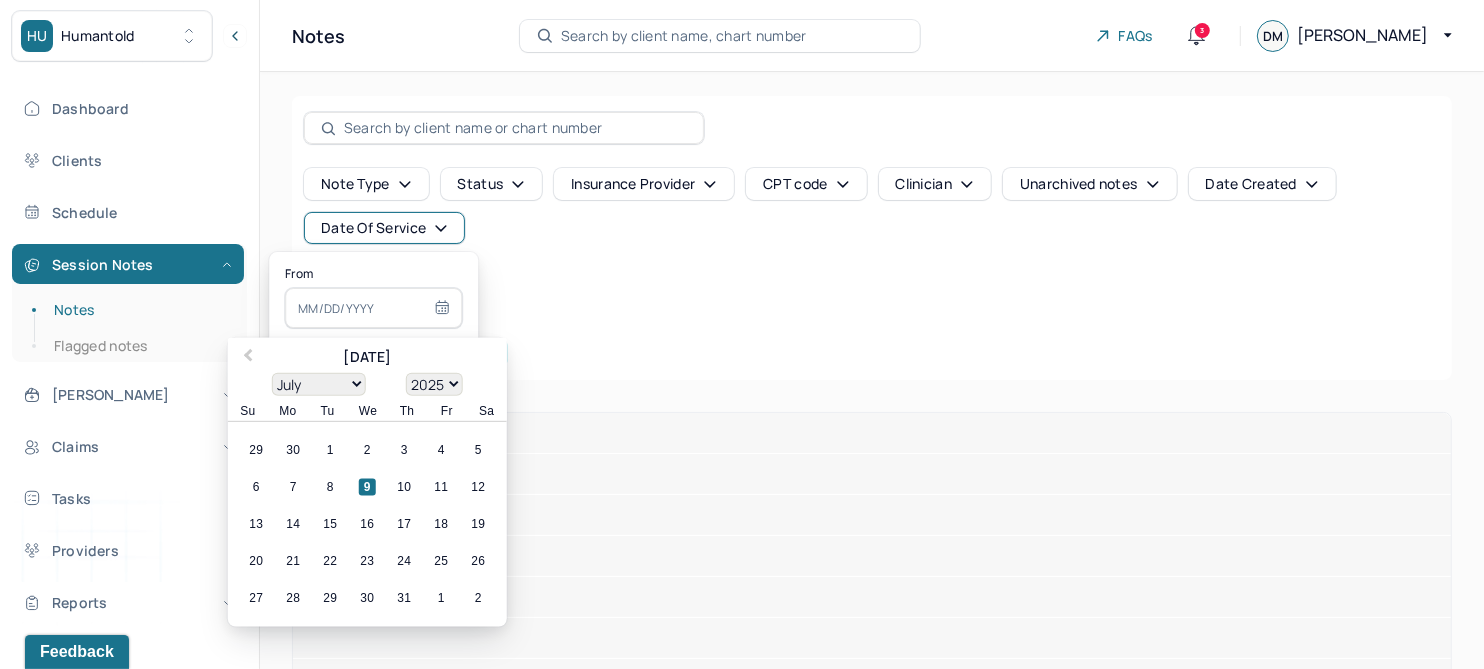 click at bounding box center (373, 308) 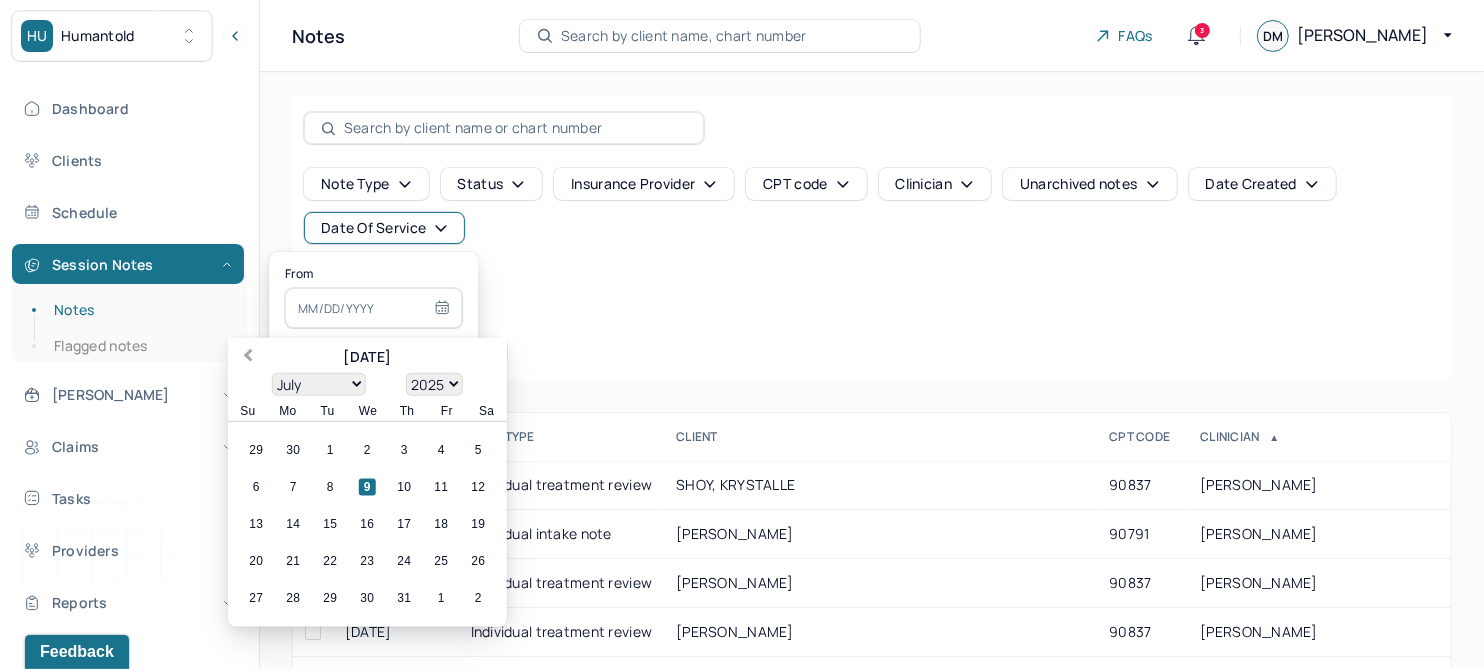 click on "Previous Month" at bounding box center [246, 359] 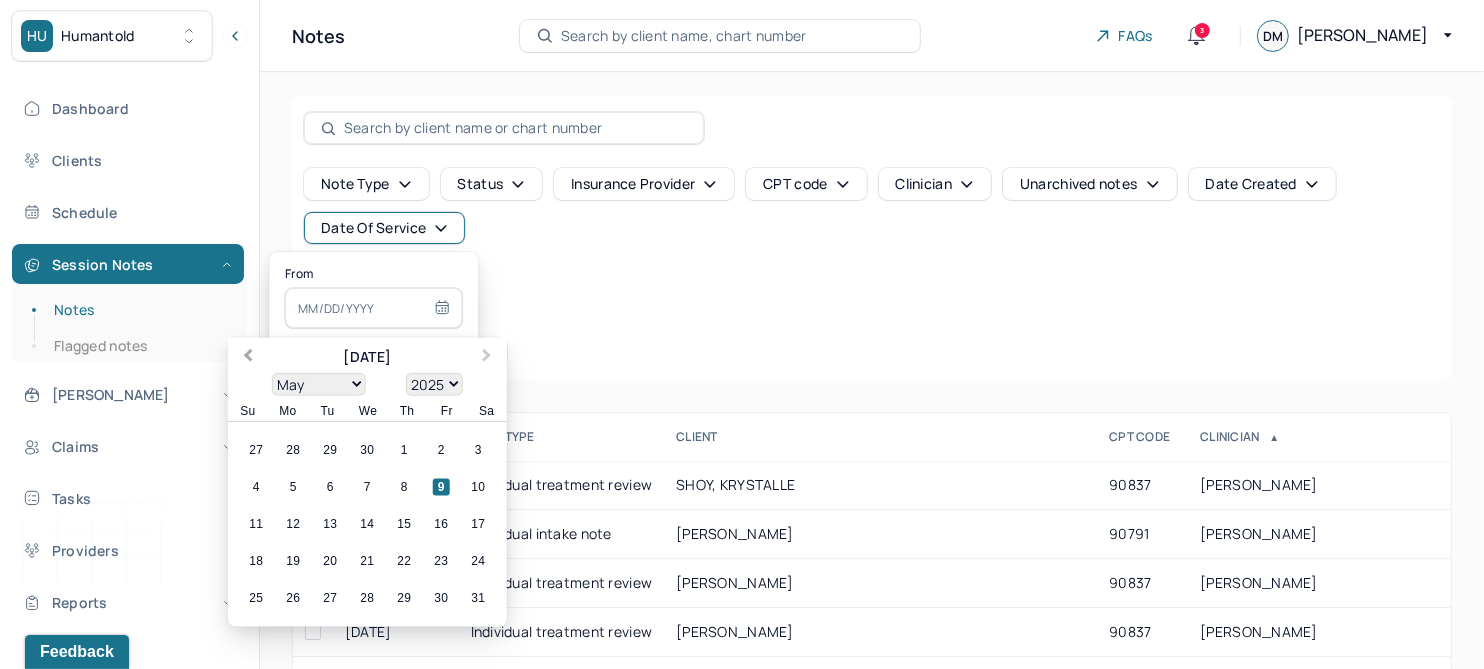 click on "Previous Month" at bounding box center (246, 359) 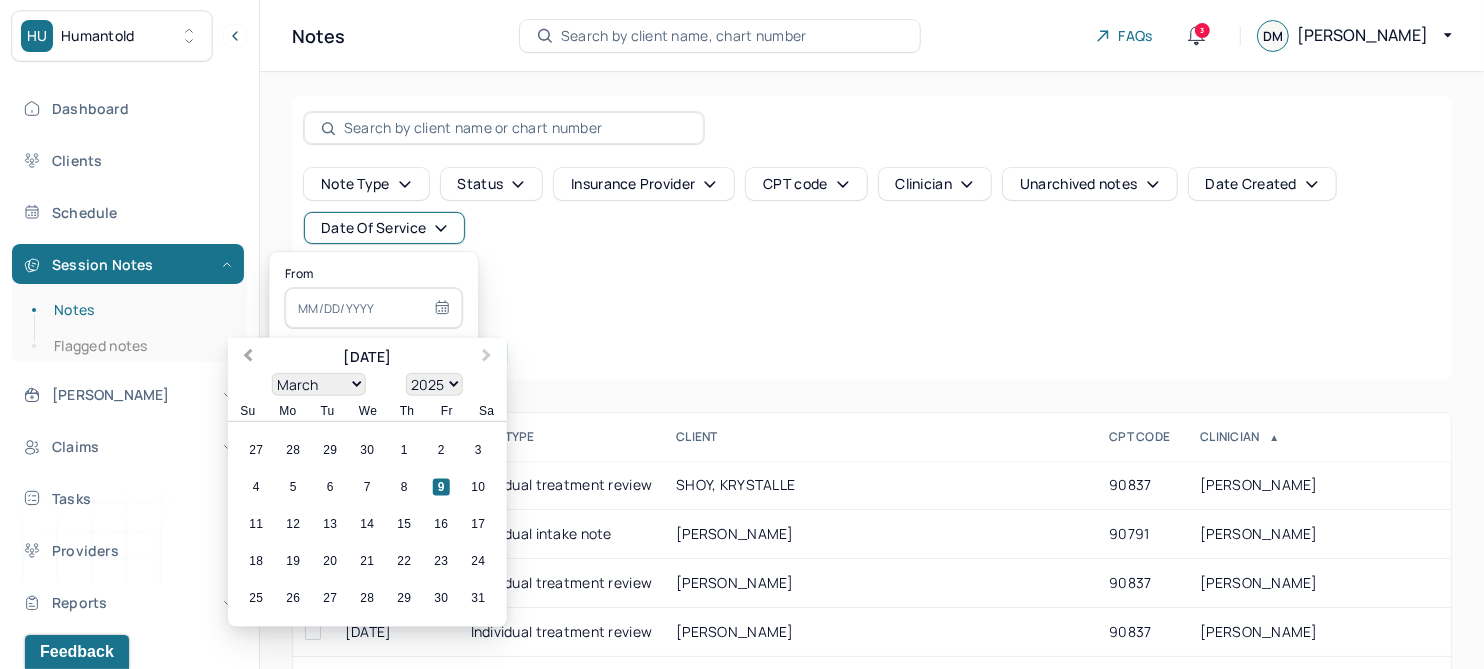 click on "Previous Month" at bounding box center [246, 359] 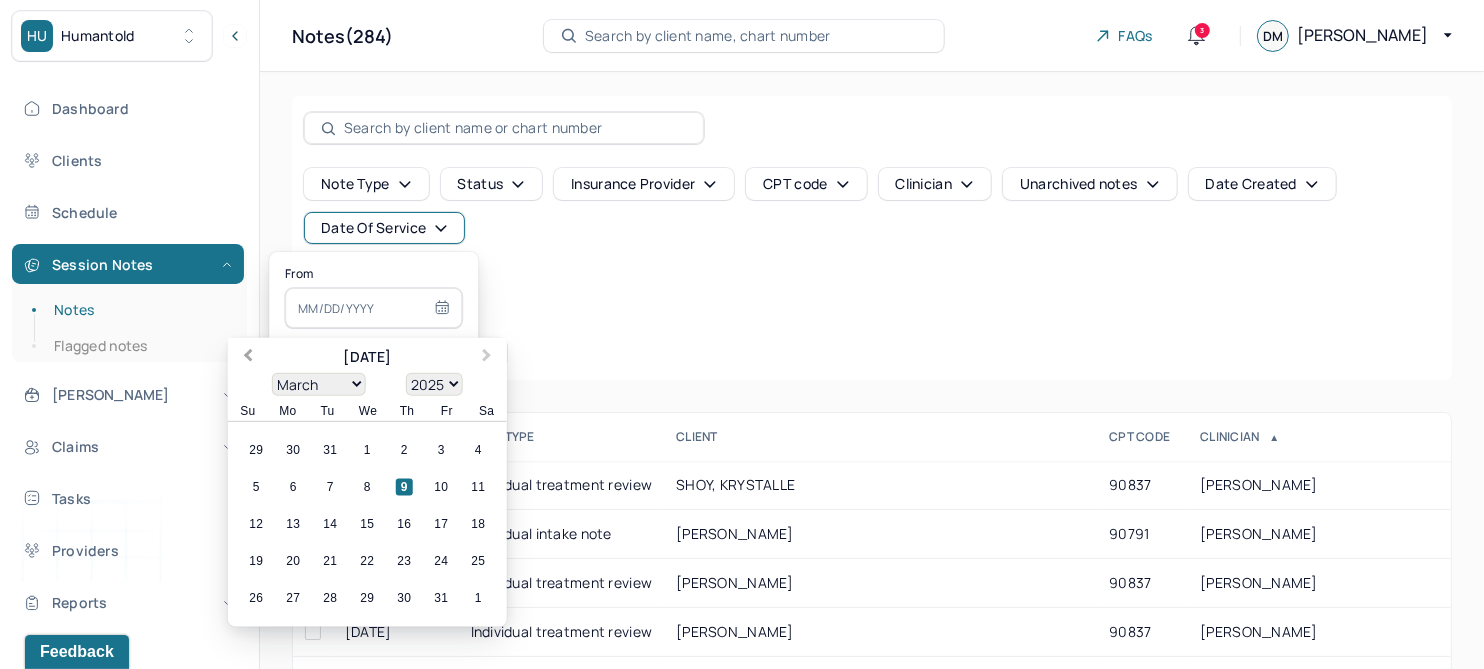 select on "0" 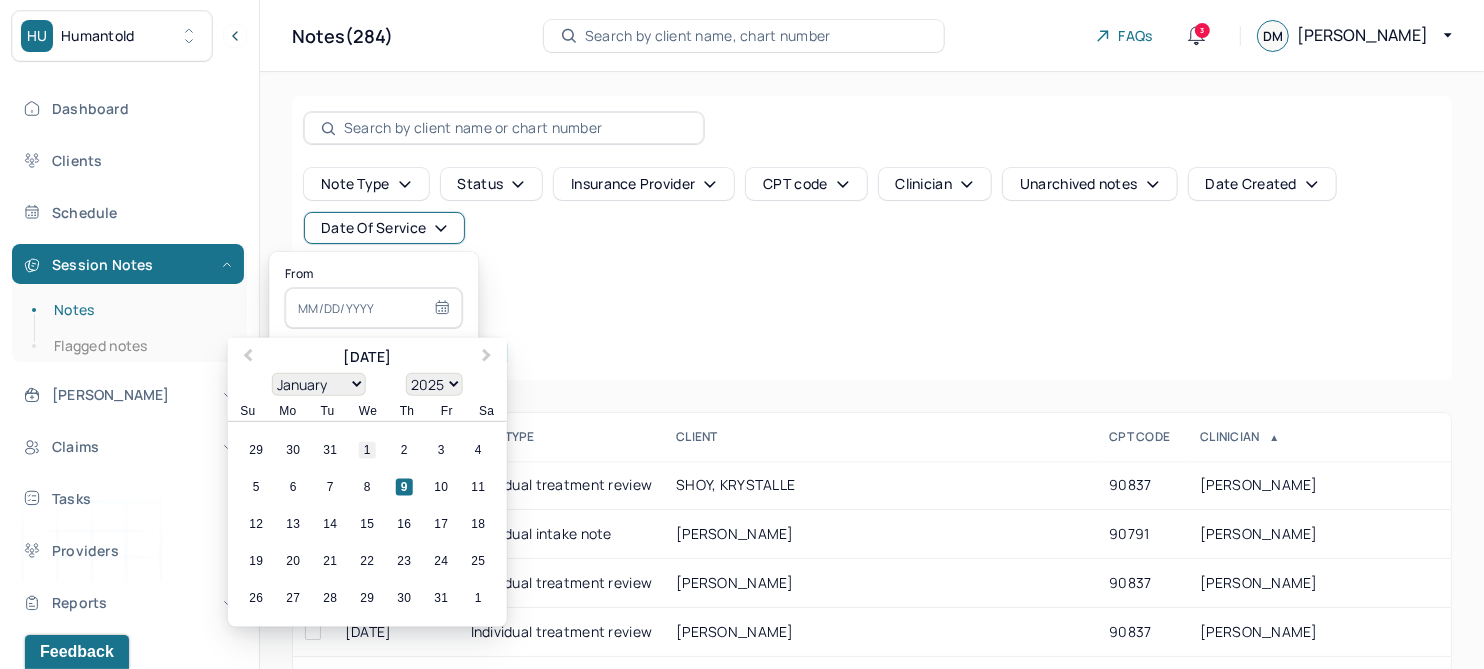 click on "1" at bounding box center [367, 450] 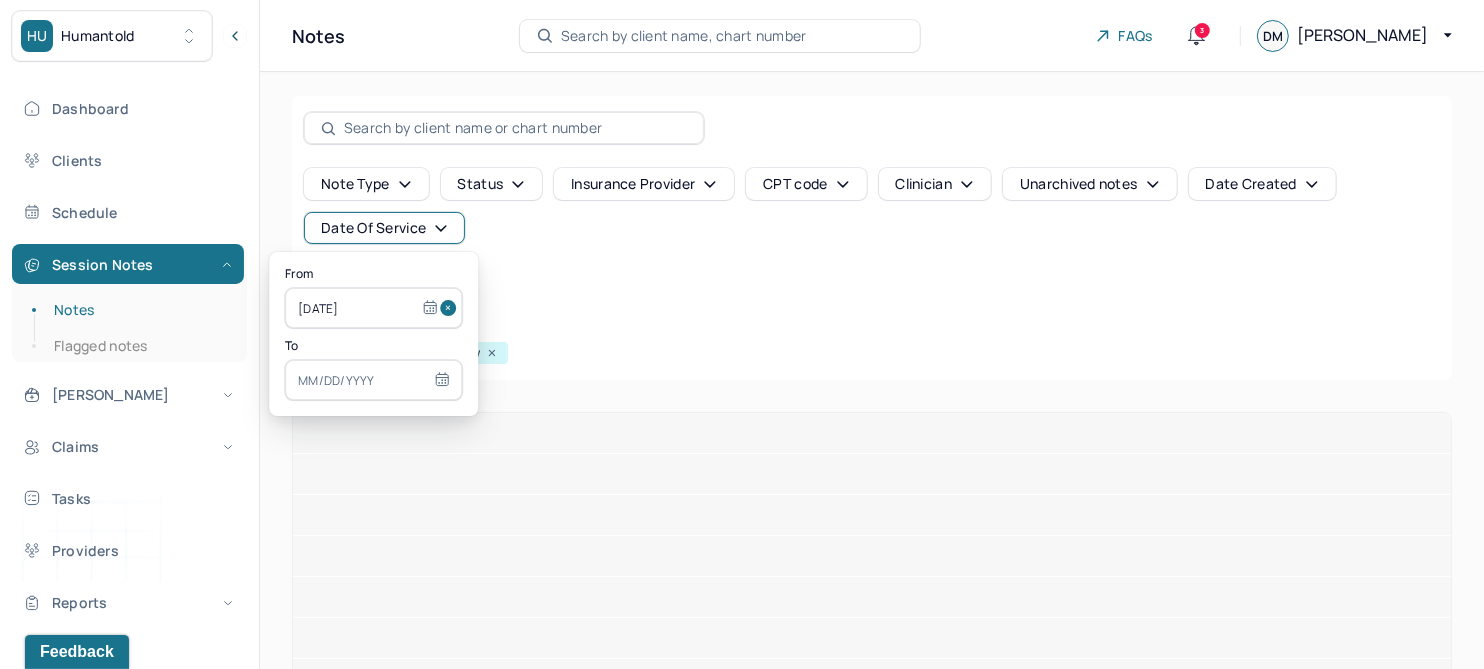 click at bounding box center [373, 380] 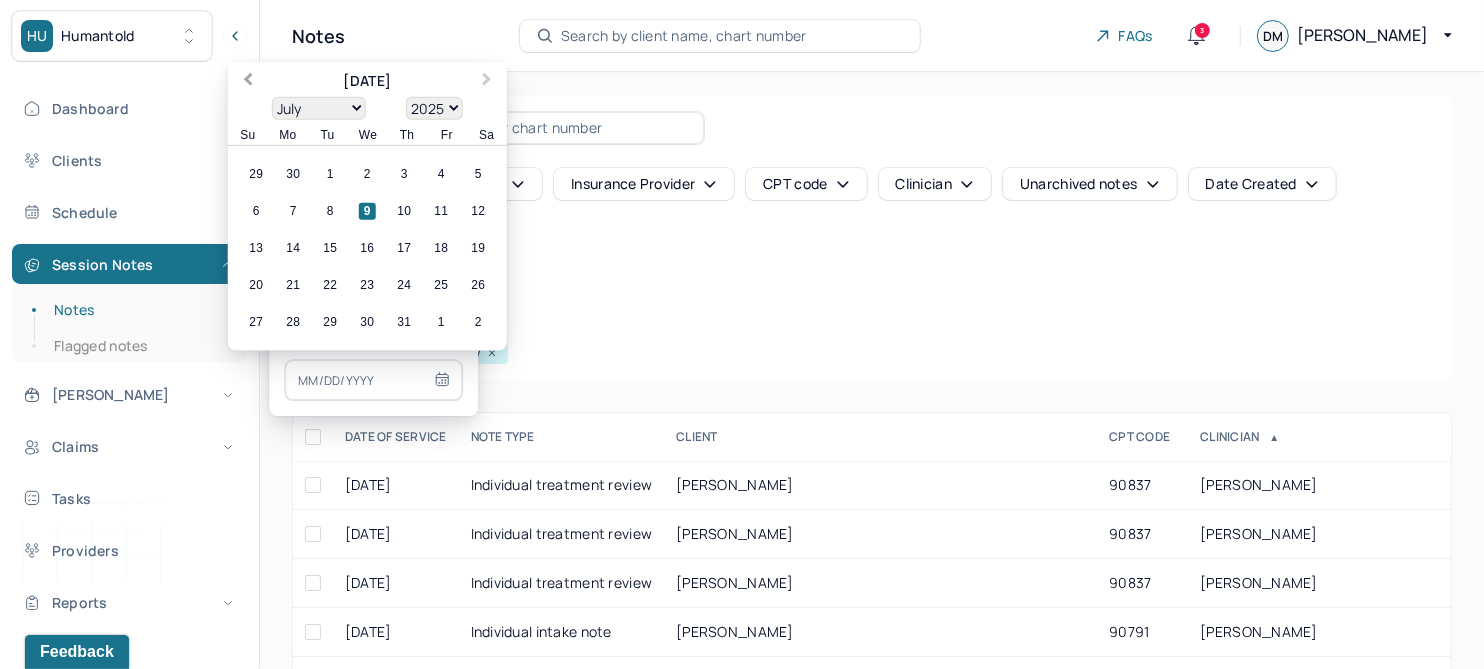 click on "Previous Month" at bounding box center (248, 81) 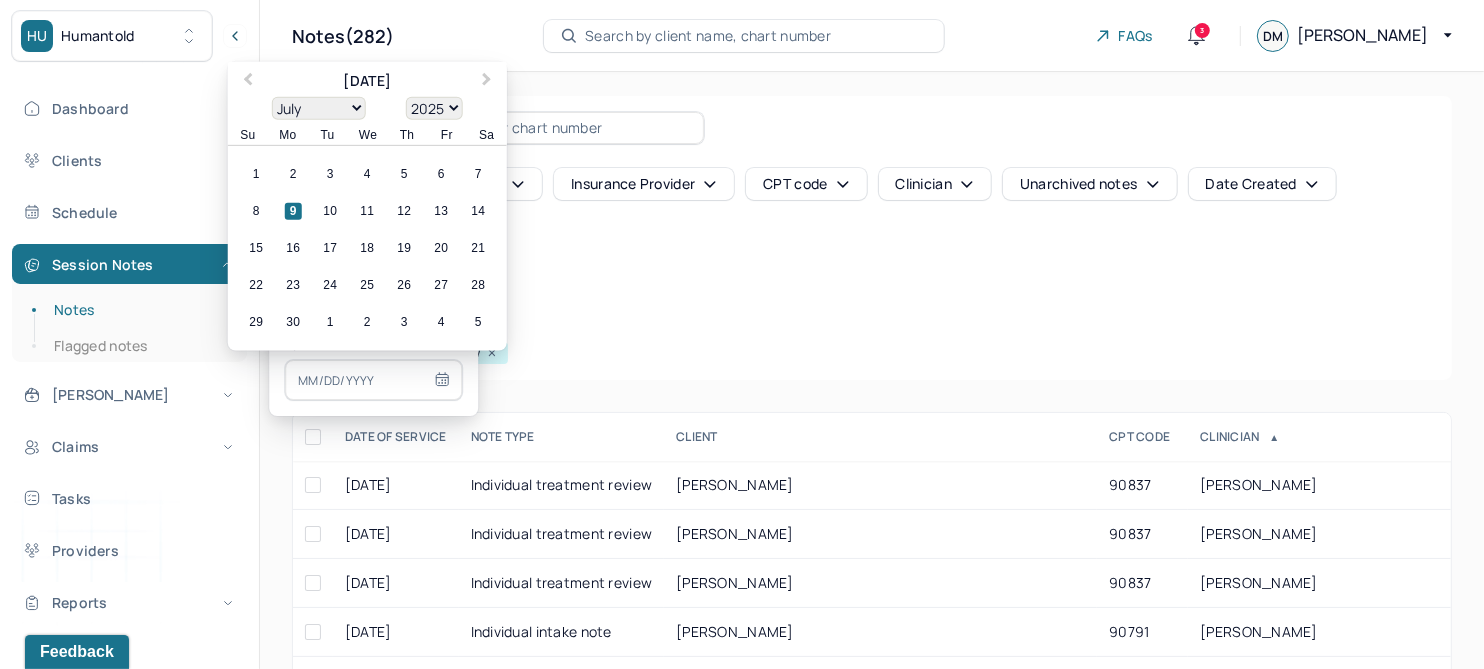 select on "5" 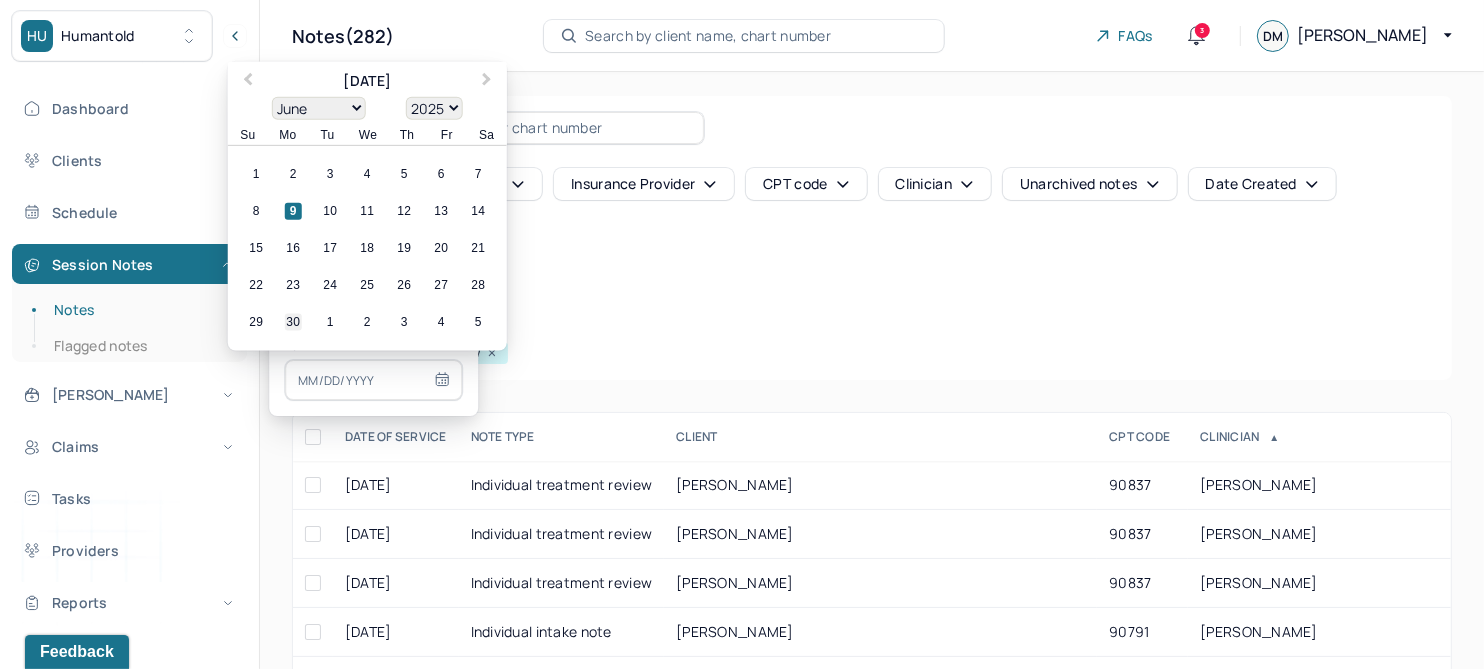 click on "30" at bounding box center [293, 322] 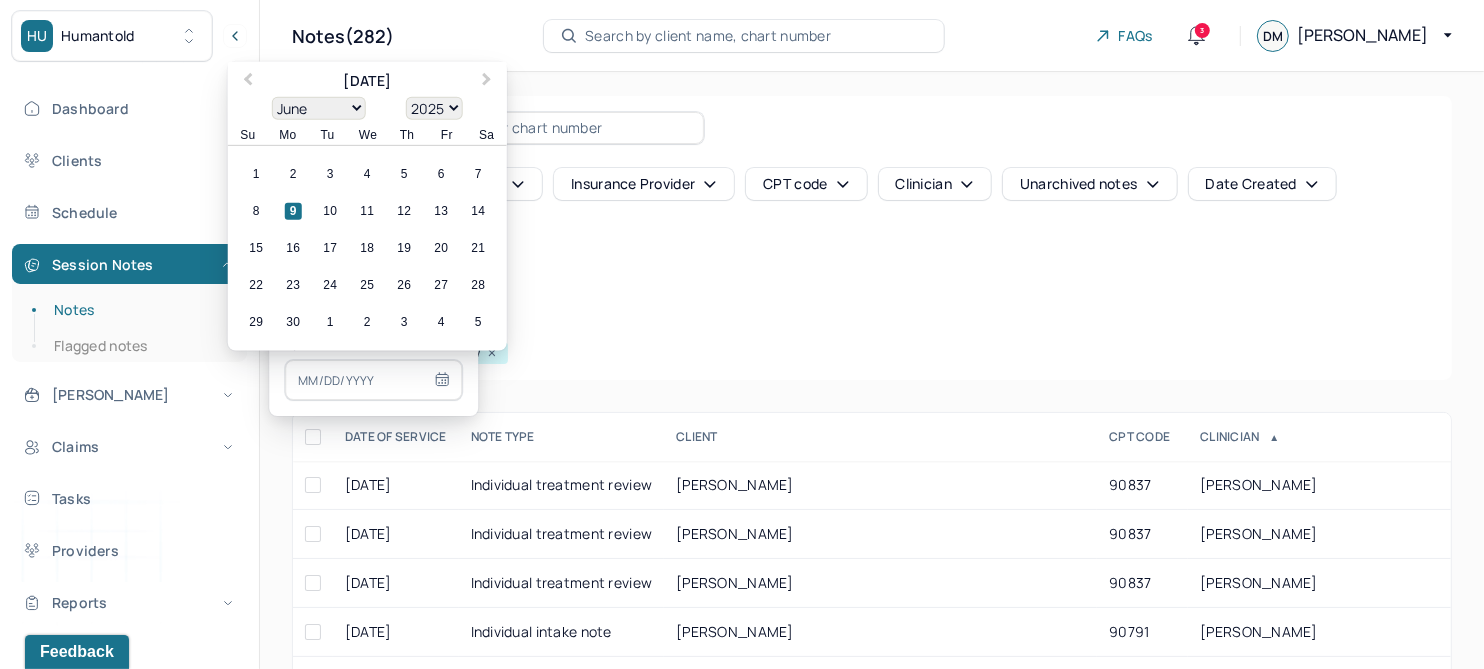 type on "[DATE]" 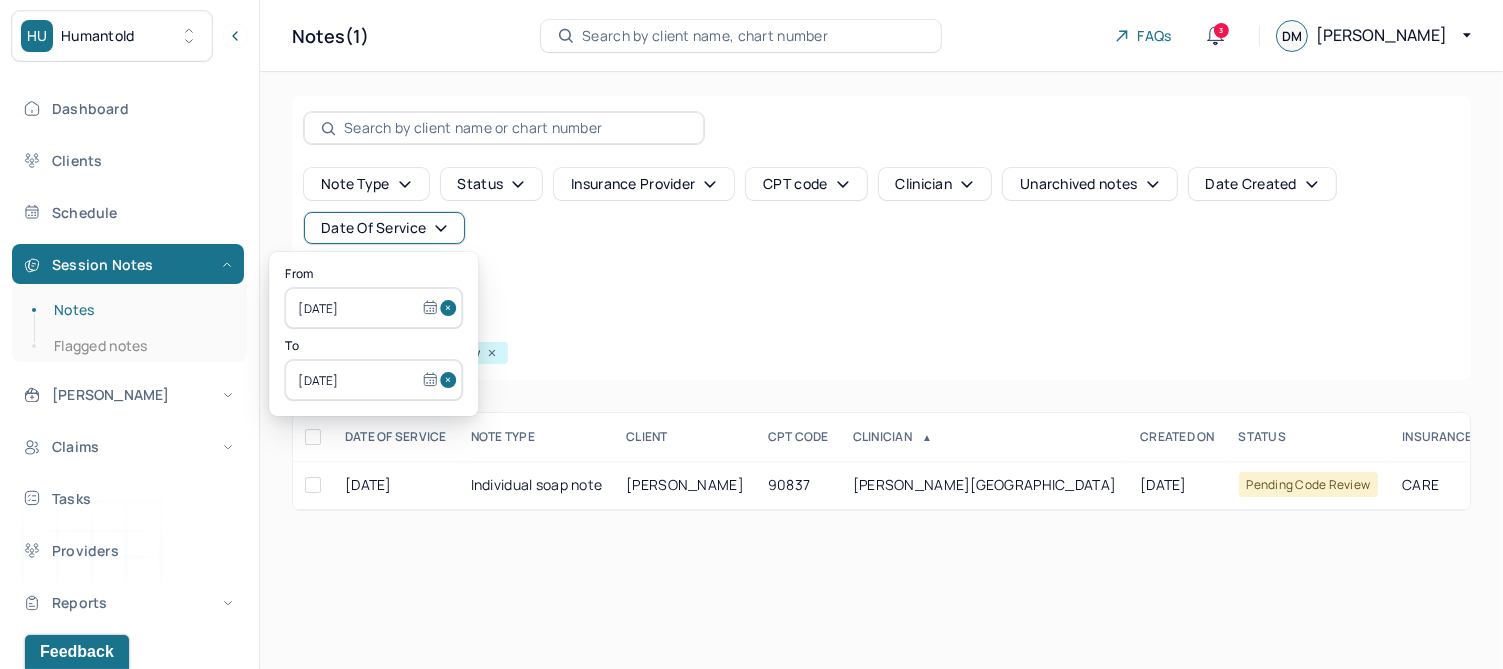 click on "Note type     Status     Insurance provider     CPT code     Clinician     Unarchived notes     Date Created     Date Of Service     Create note" at bounding box center (881, 234) 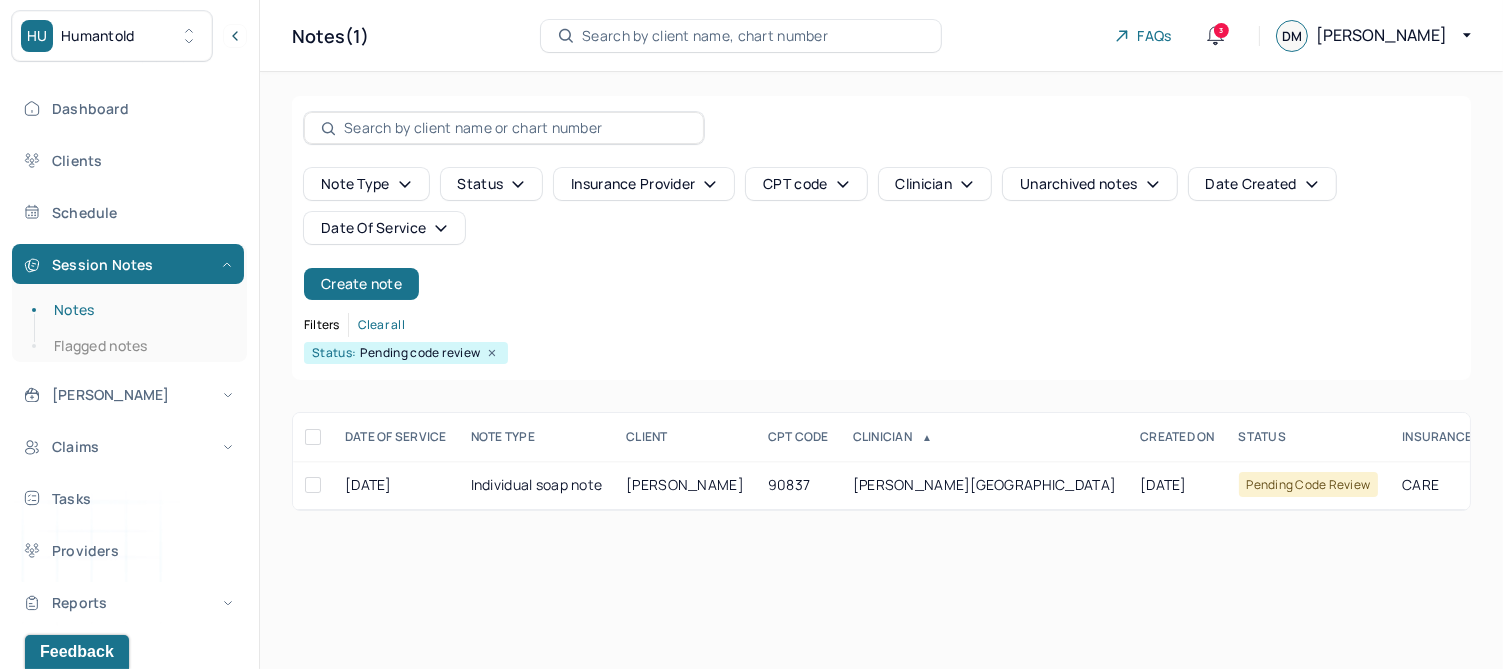 click 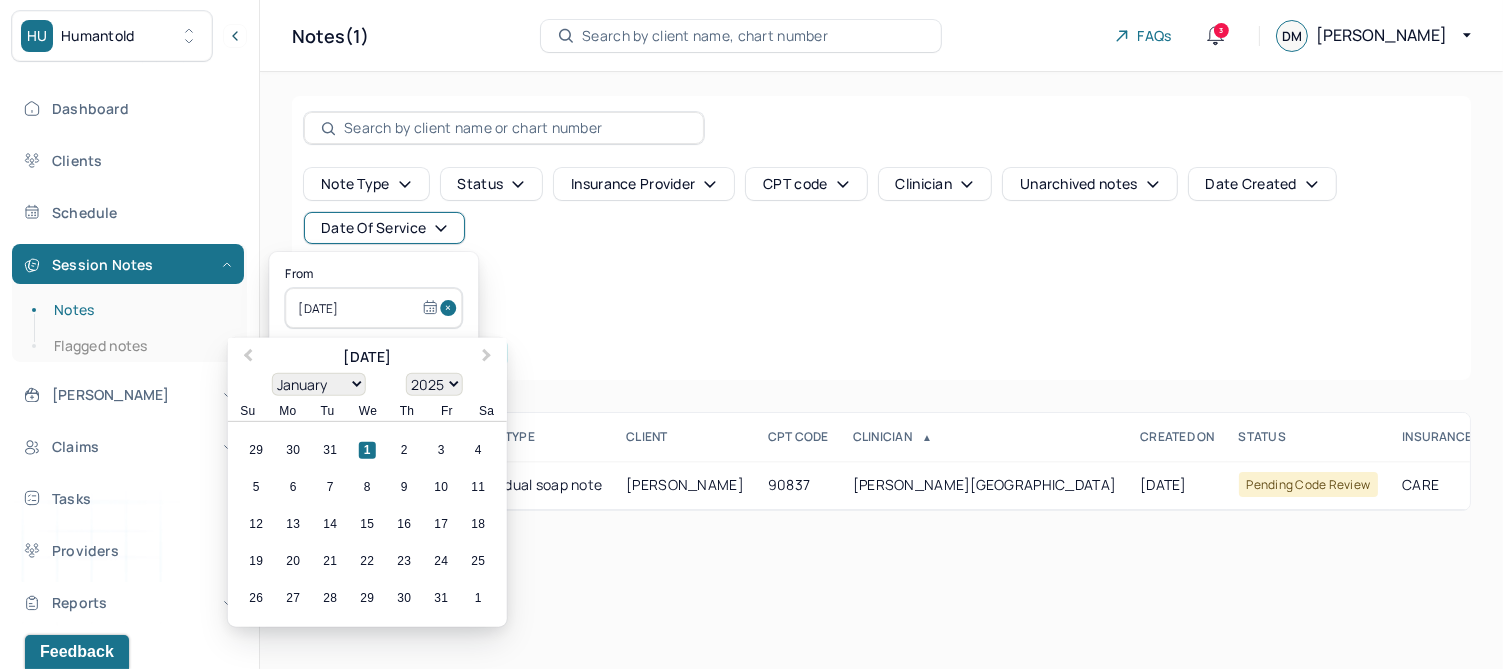 click at bounding box center [451, 308] 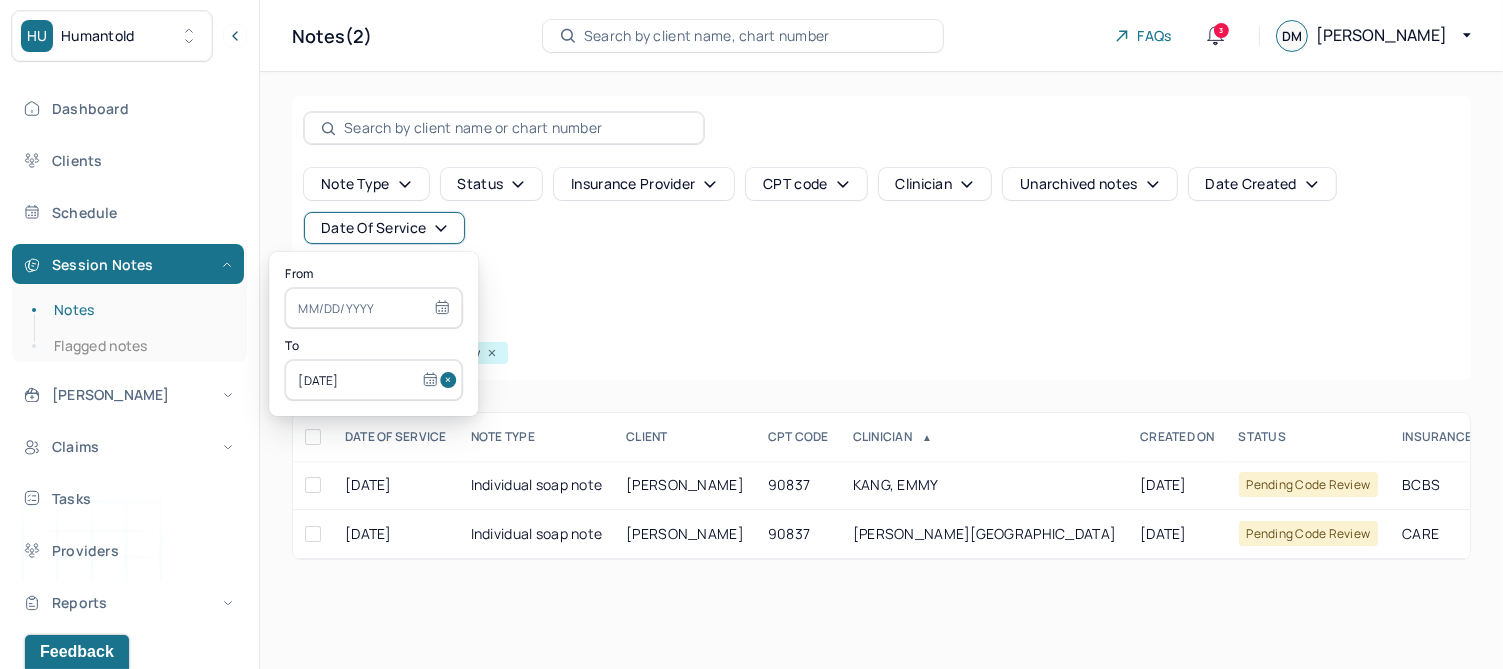 click at bounding box center (451, 380) 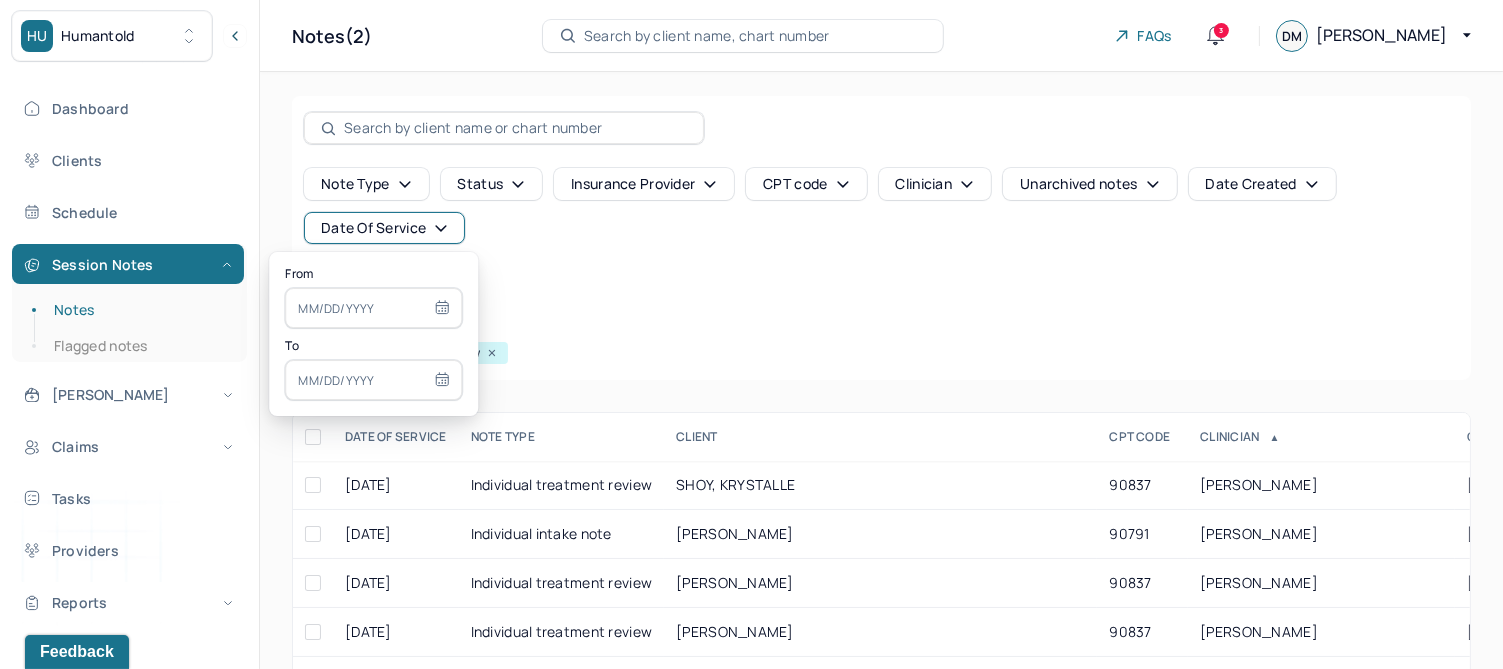 type 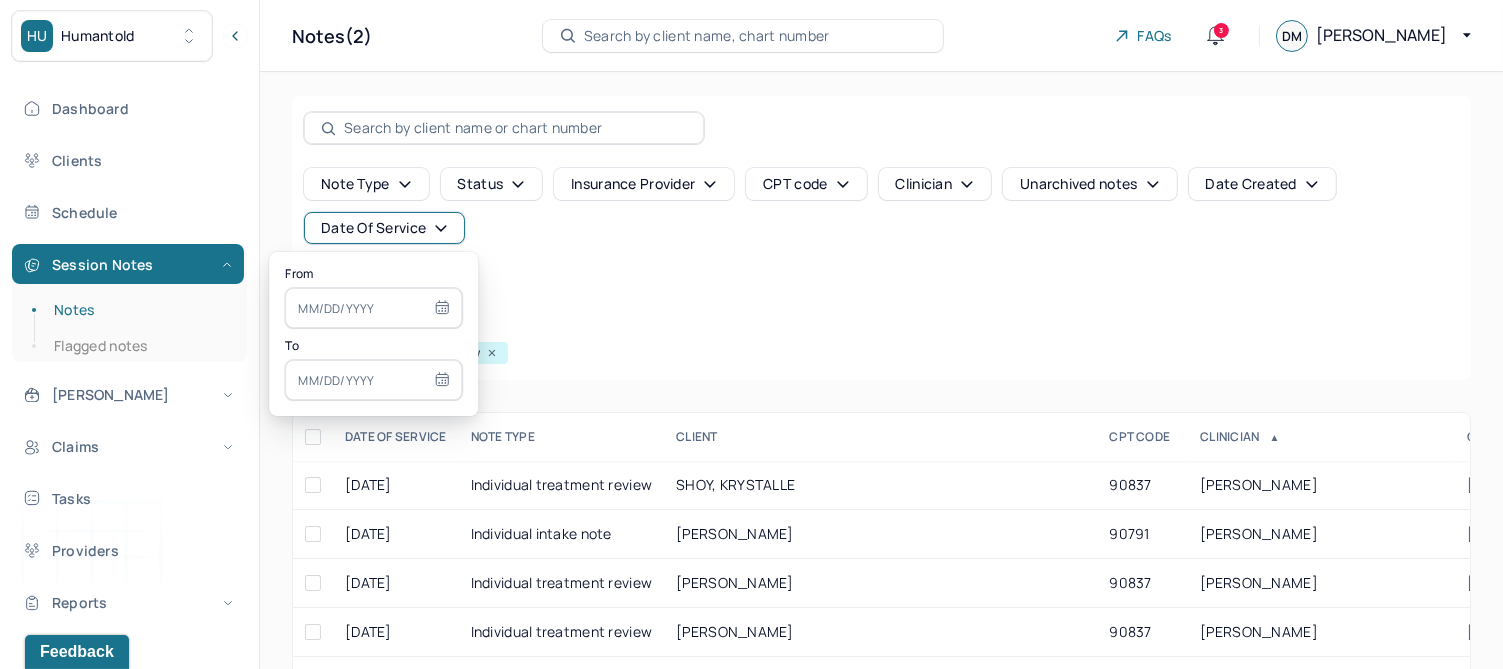 click at bounding box center [373, 308] 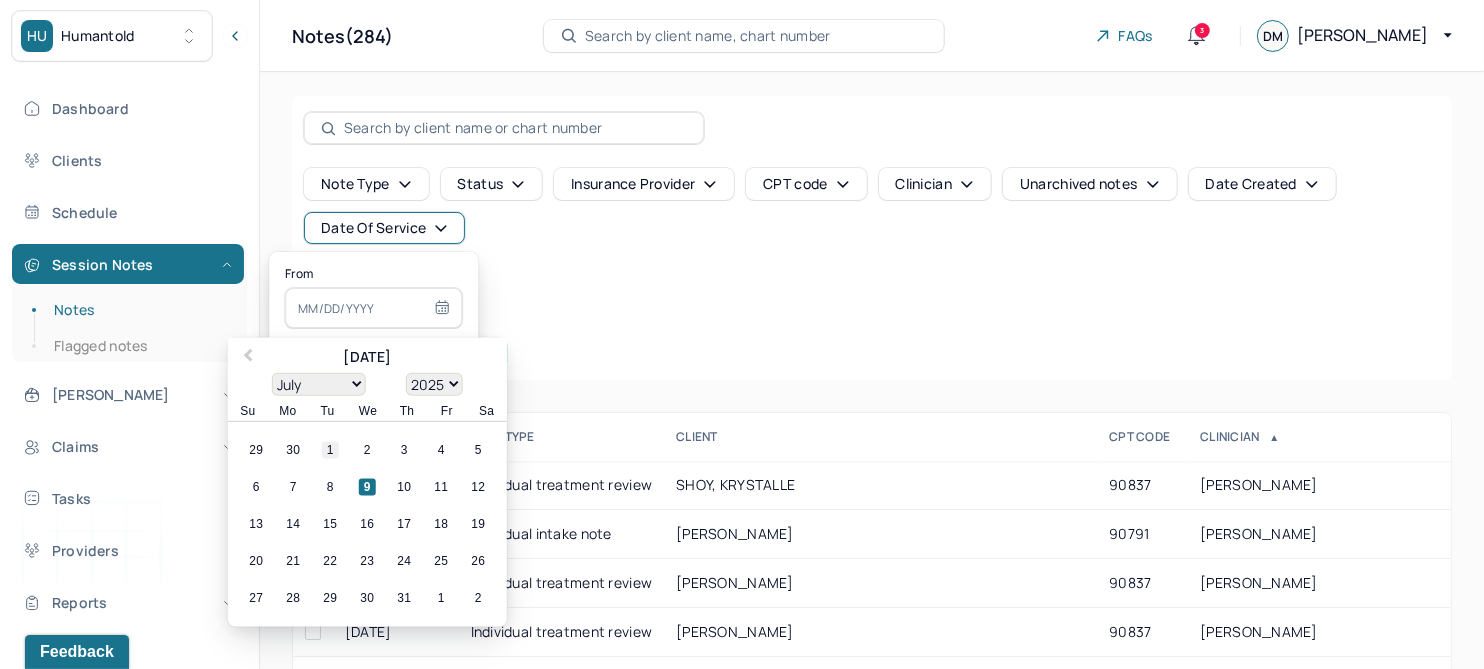 click on "1" at bounding box center [330, 450] 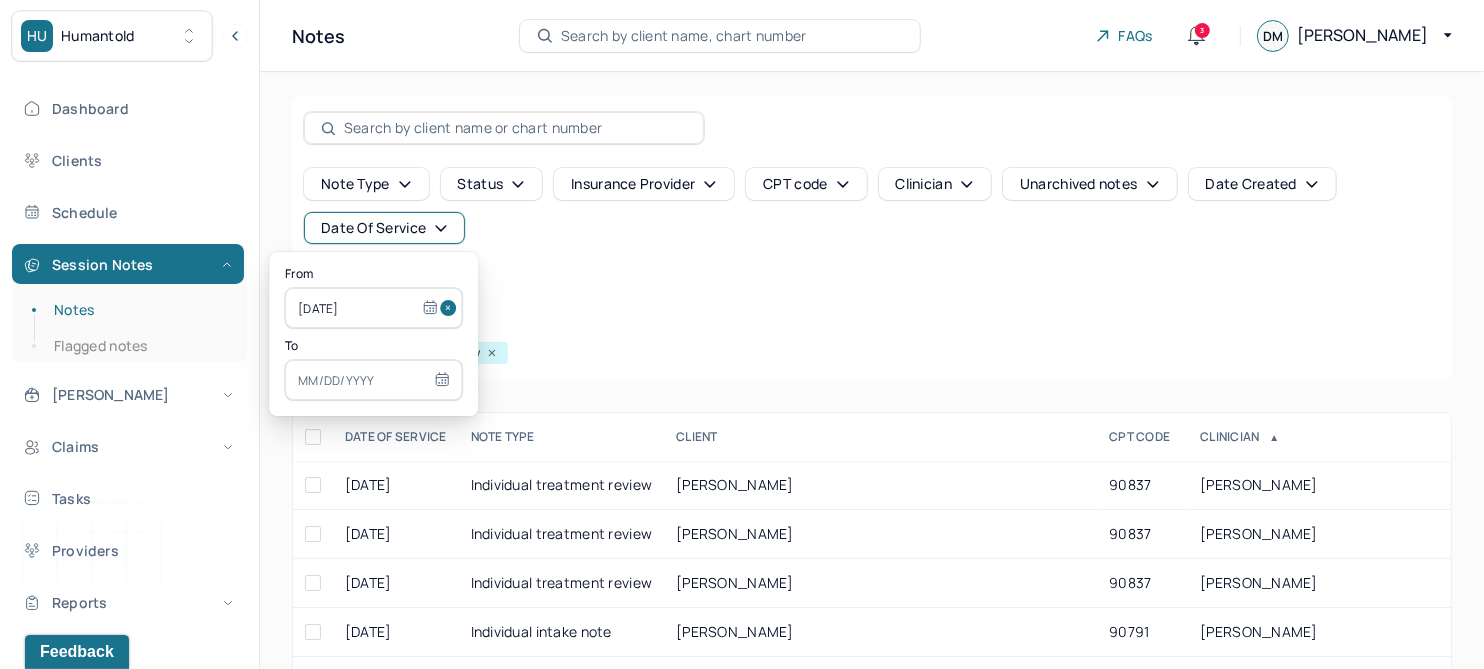 click at bounding box center (373, 380) 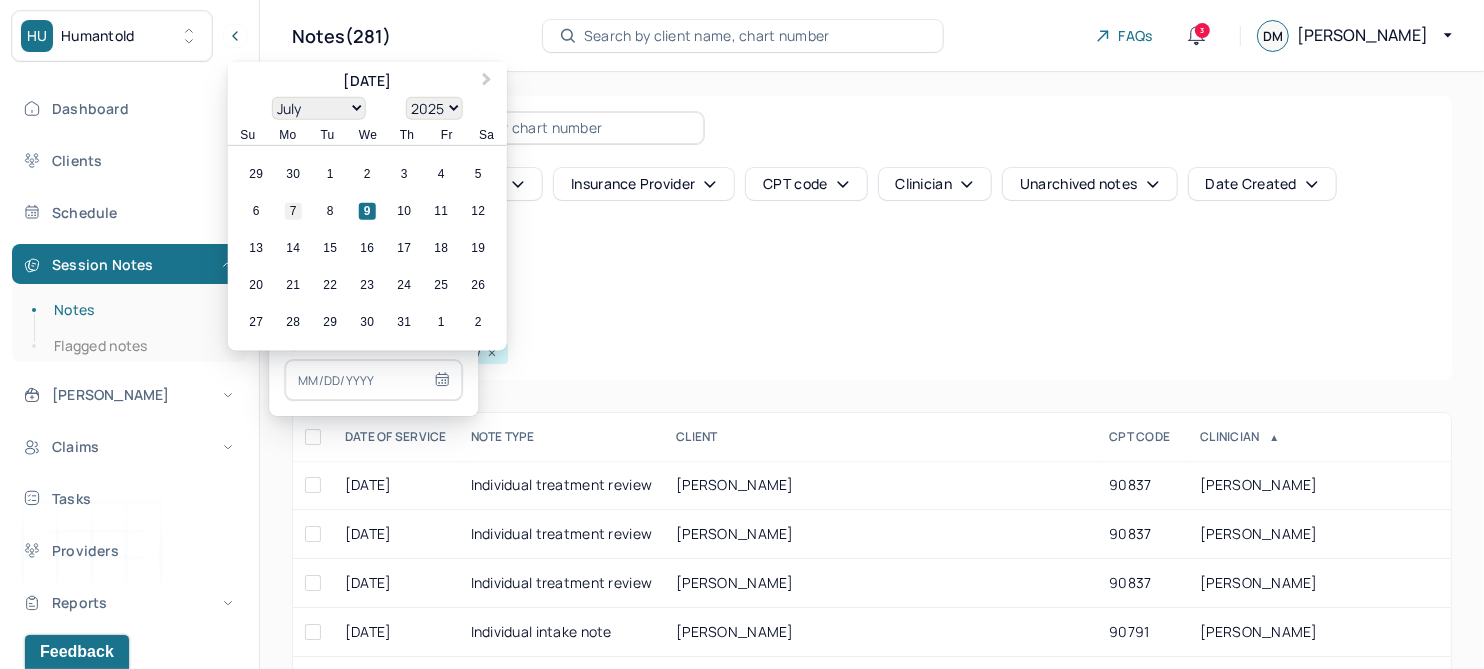 click on "7" at bounding box center (293, 211) 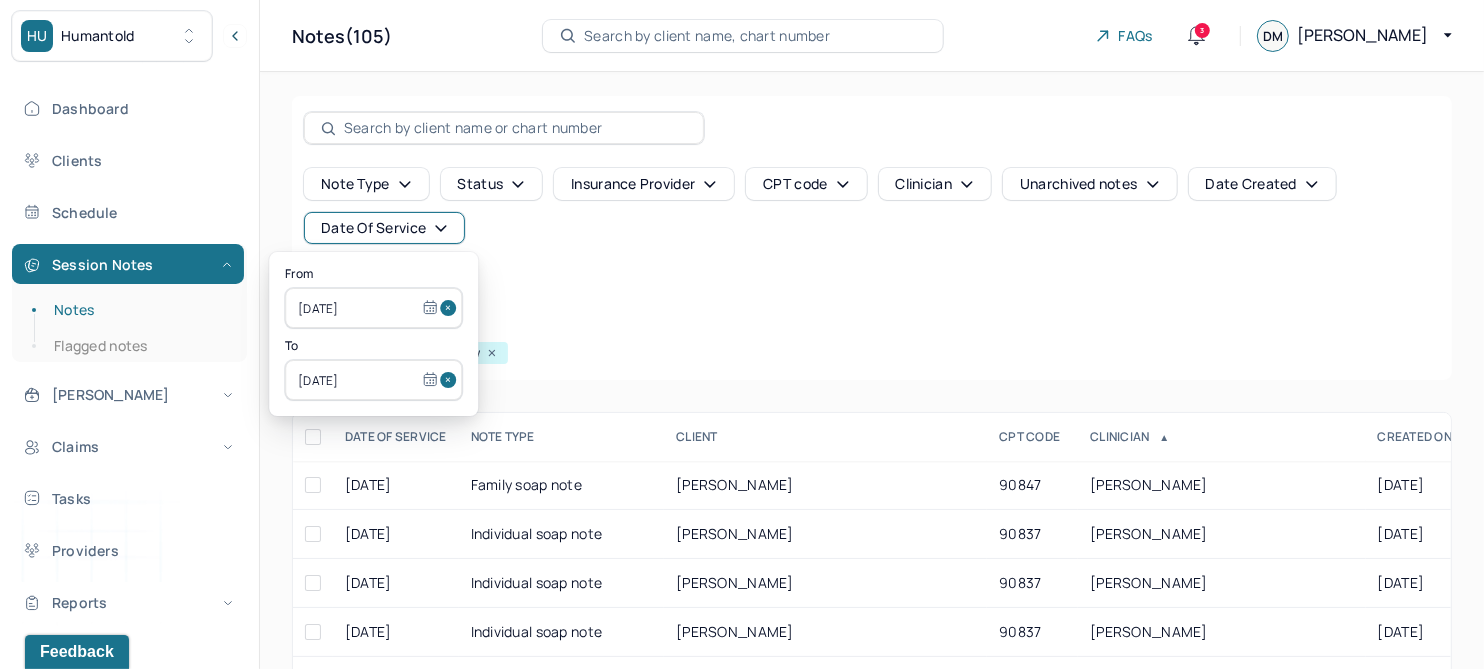 click on "Note type     Status     Insurance provider     CPT code     Clinician     Unarchived notes     Date Created     Date Of Service" at bounding box center [872, 206] 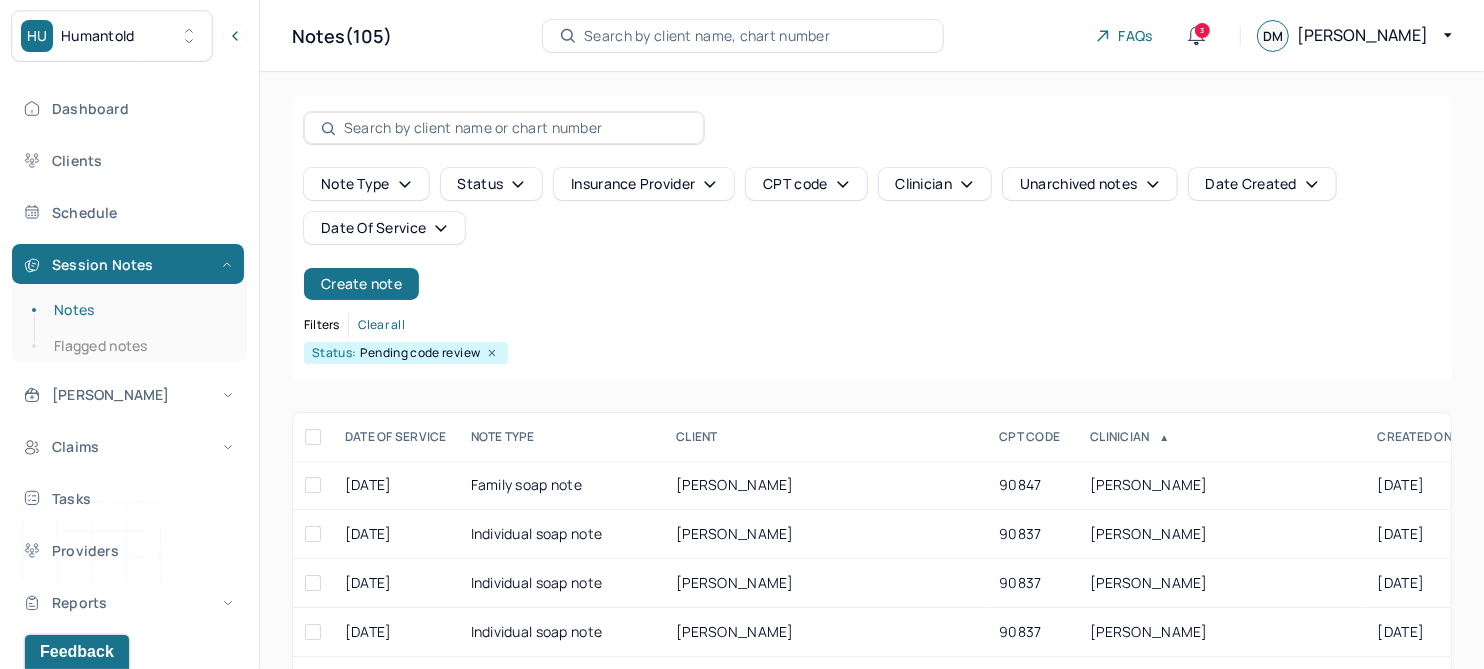 click on "DATE OF SERVICE" at bounding box center (396, 437) 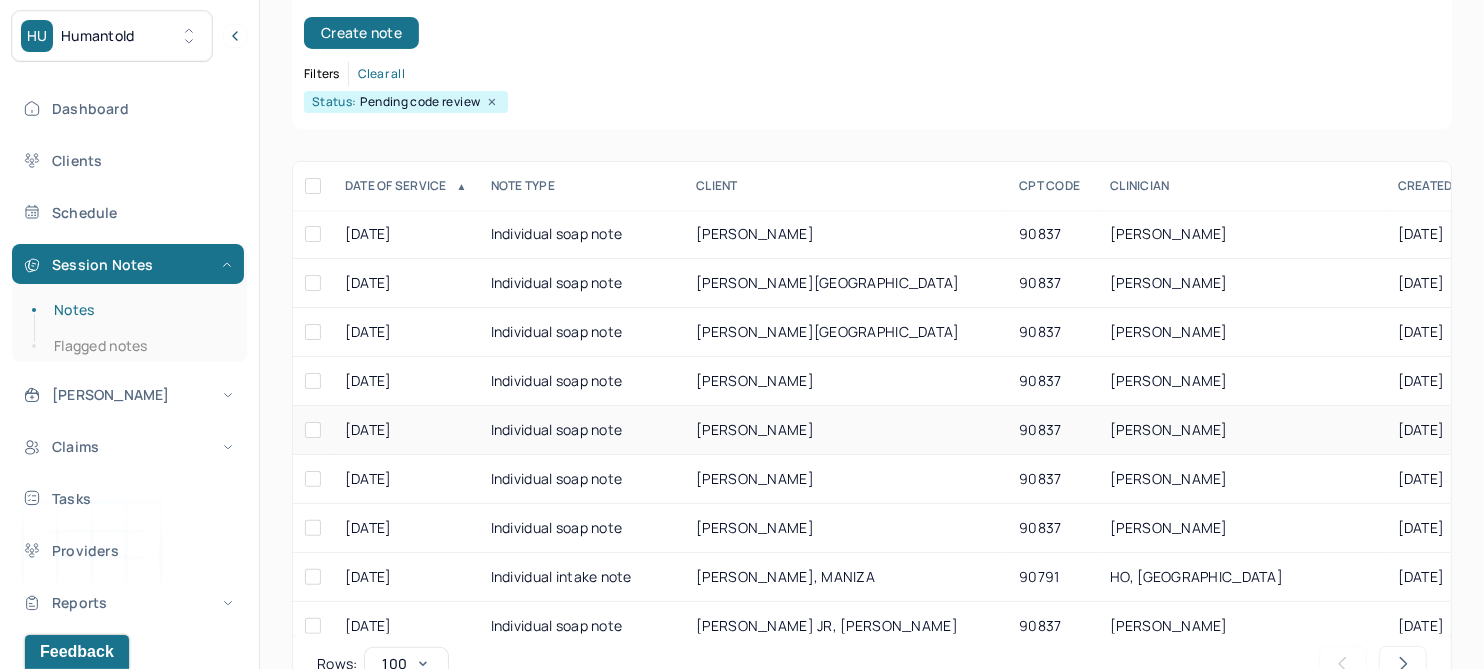 scroll, scrollTop: 301, scrollLeft: 0, axis: vertical 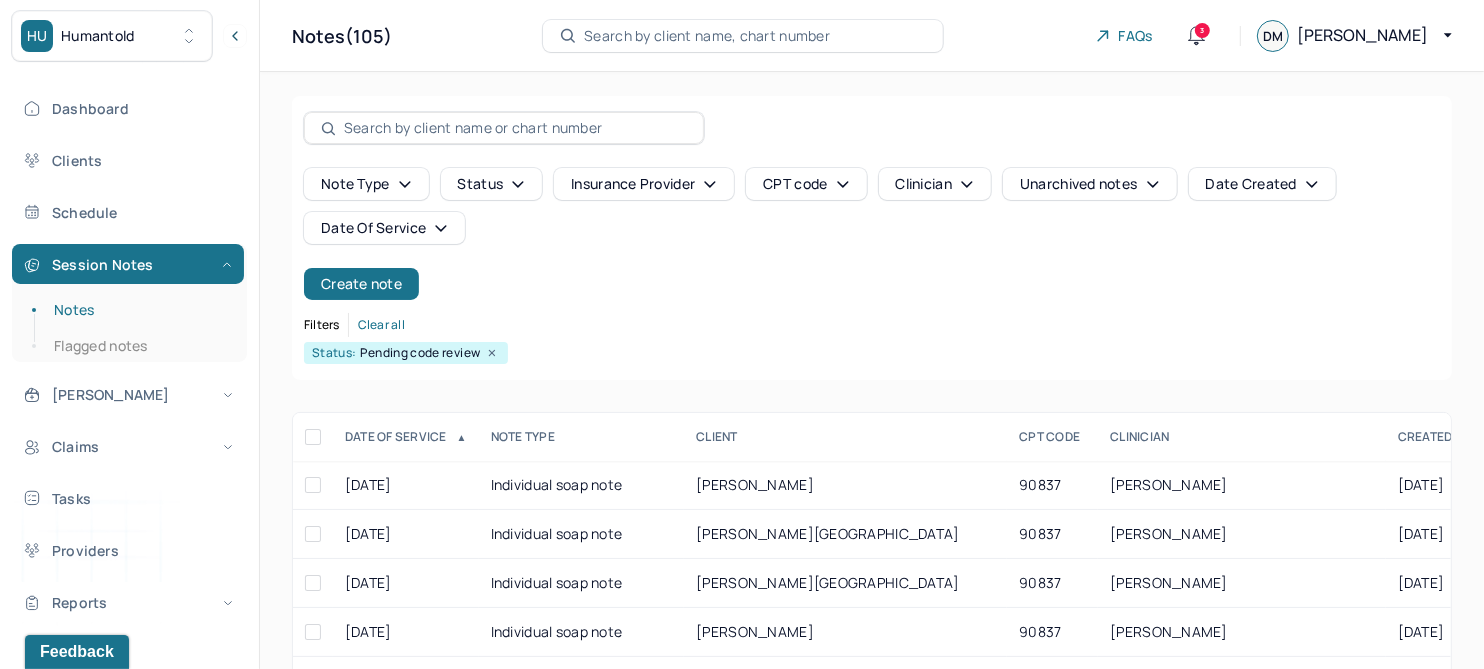 click 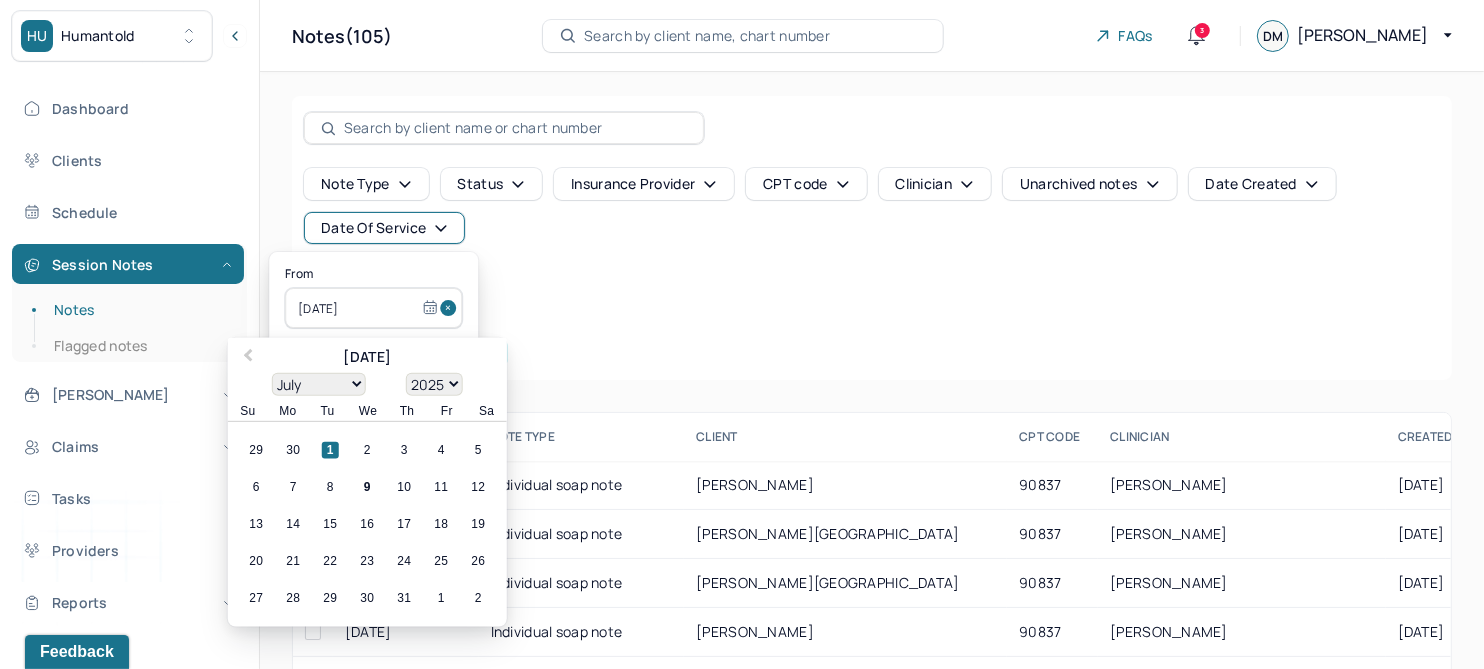 click on "1" at bounding box center (330, 450) 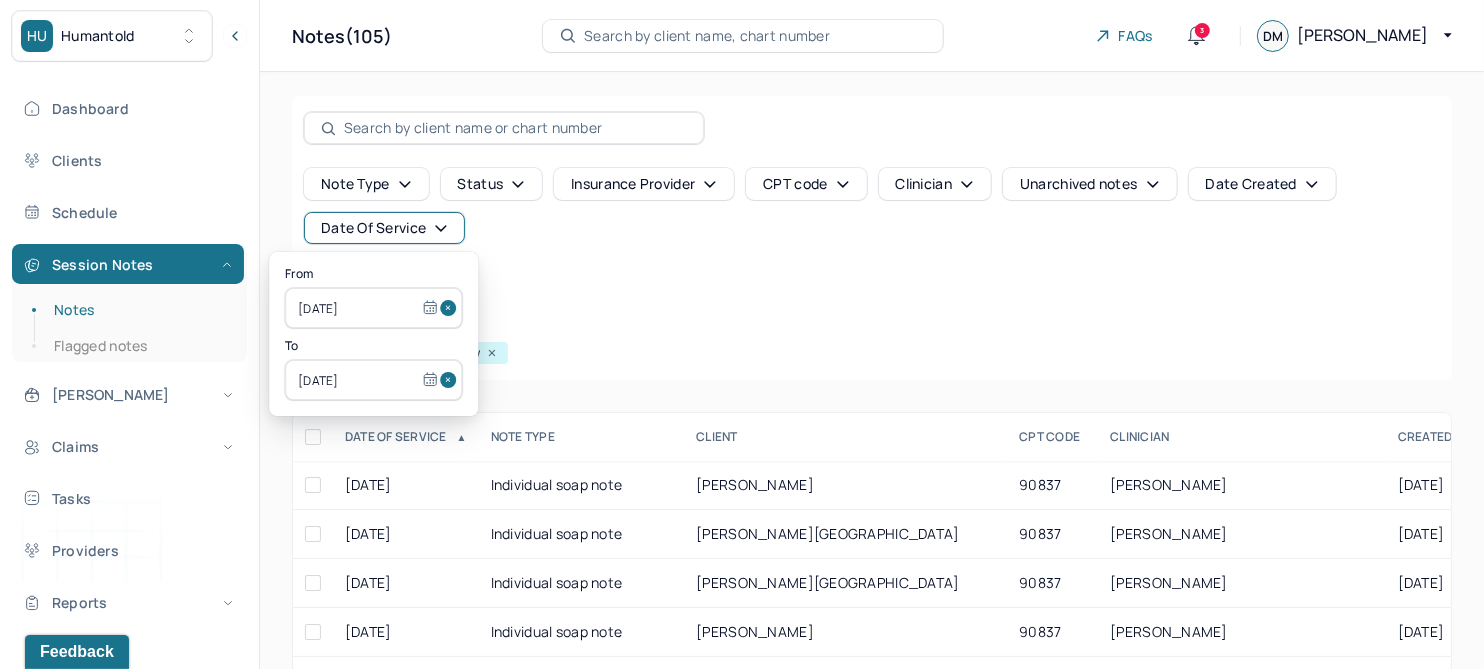 select on "6" 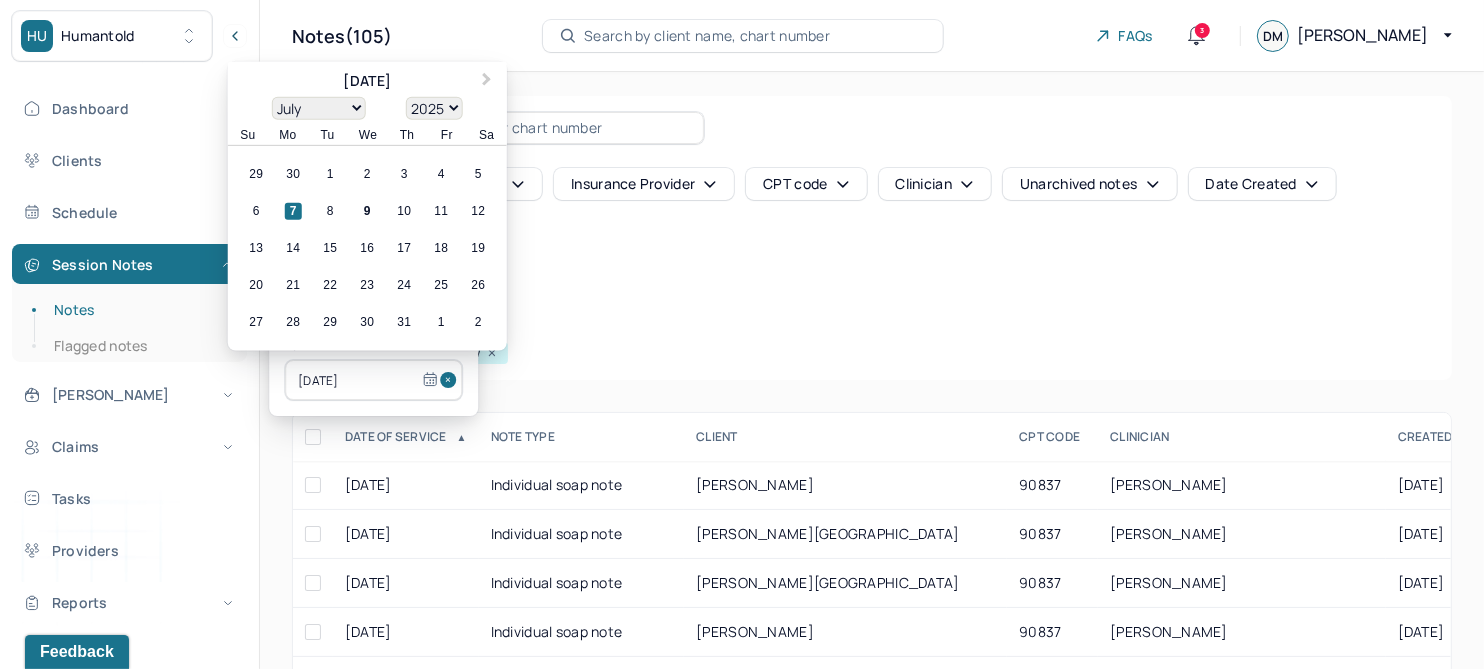 click on "[DATE]" at bounding box center (373, 380) 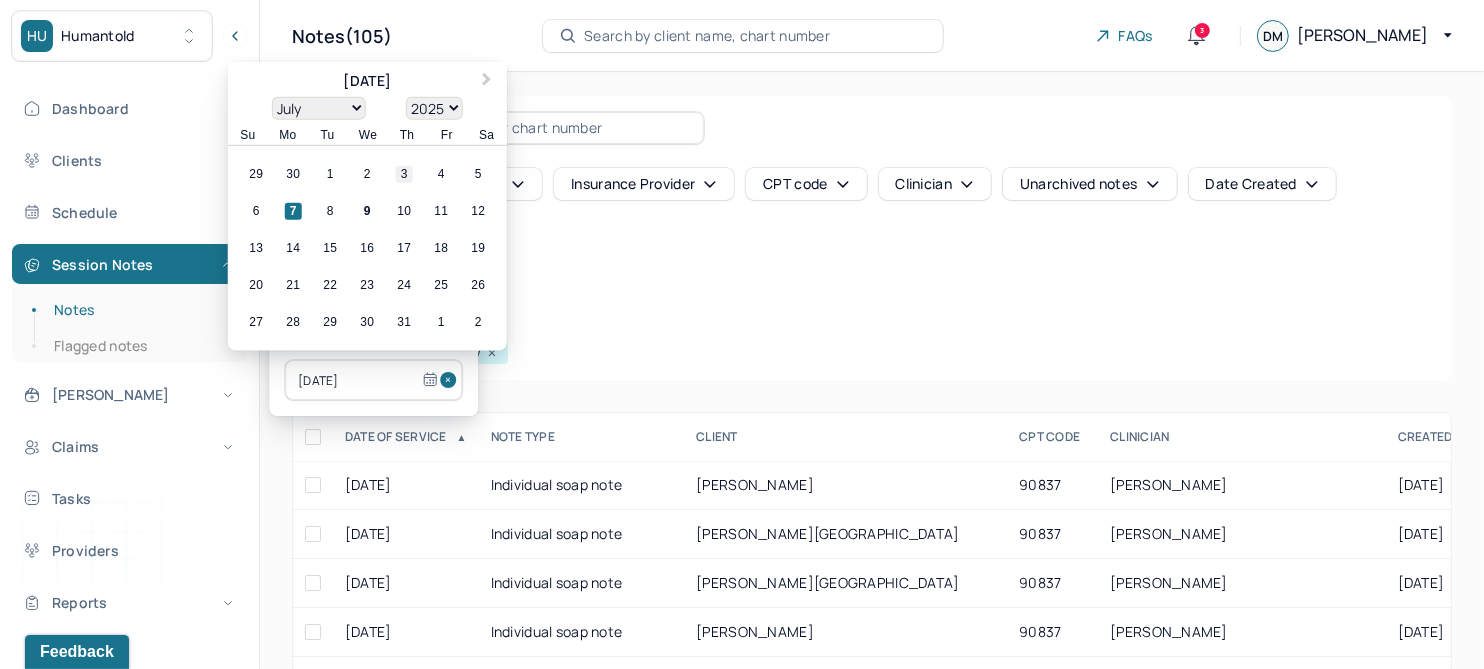 click on "3" at bounding box center (404, 174) 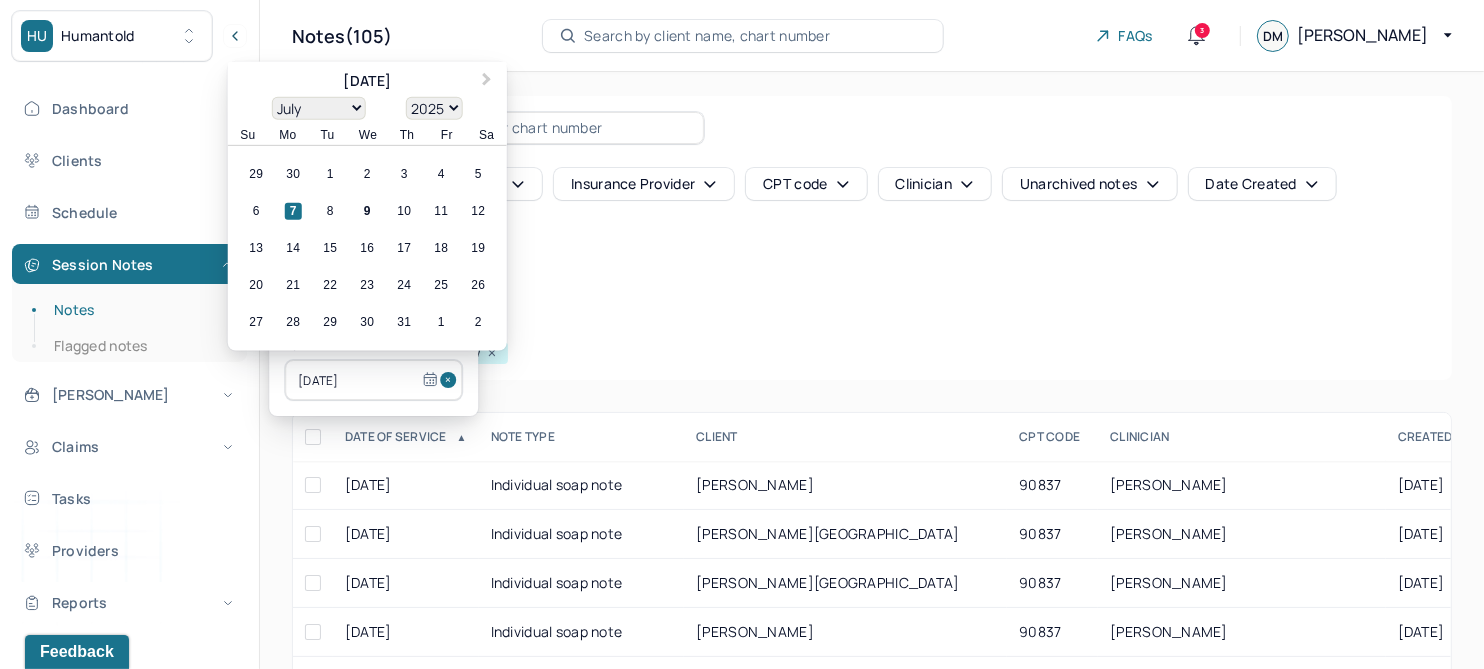 type on "[DATE]" 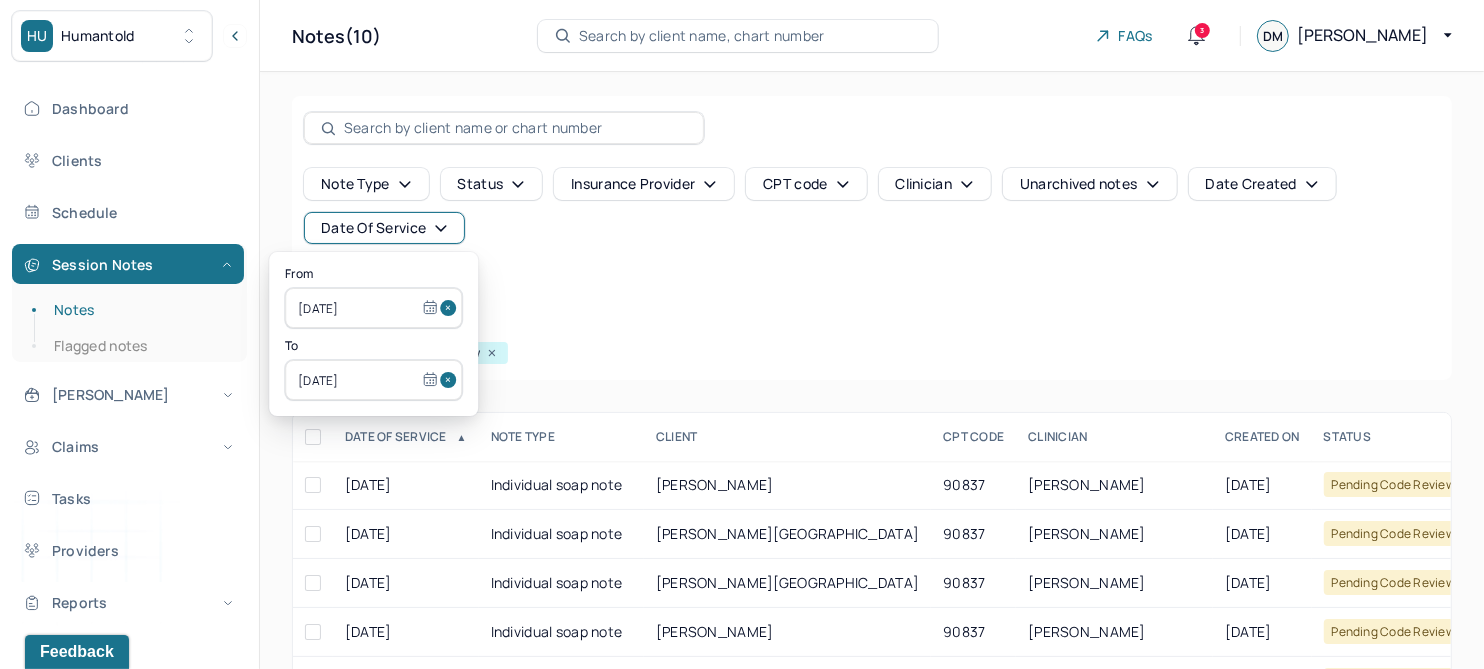 click on "Note type     Status     Insurance provider     CPT code     Clinician     Unarchived notes     Date Created     Date Of Service     Create note" at bounding box center (872, 234) 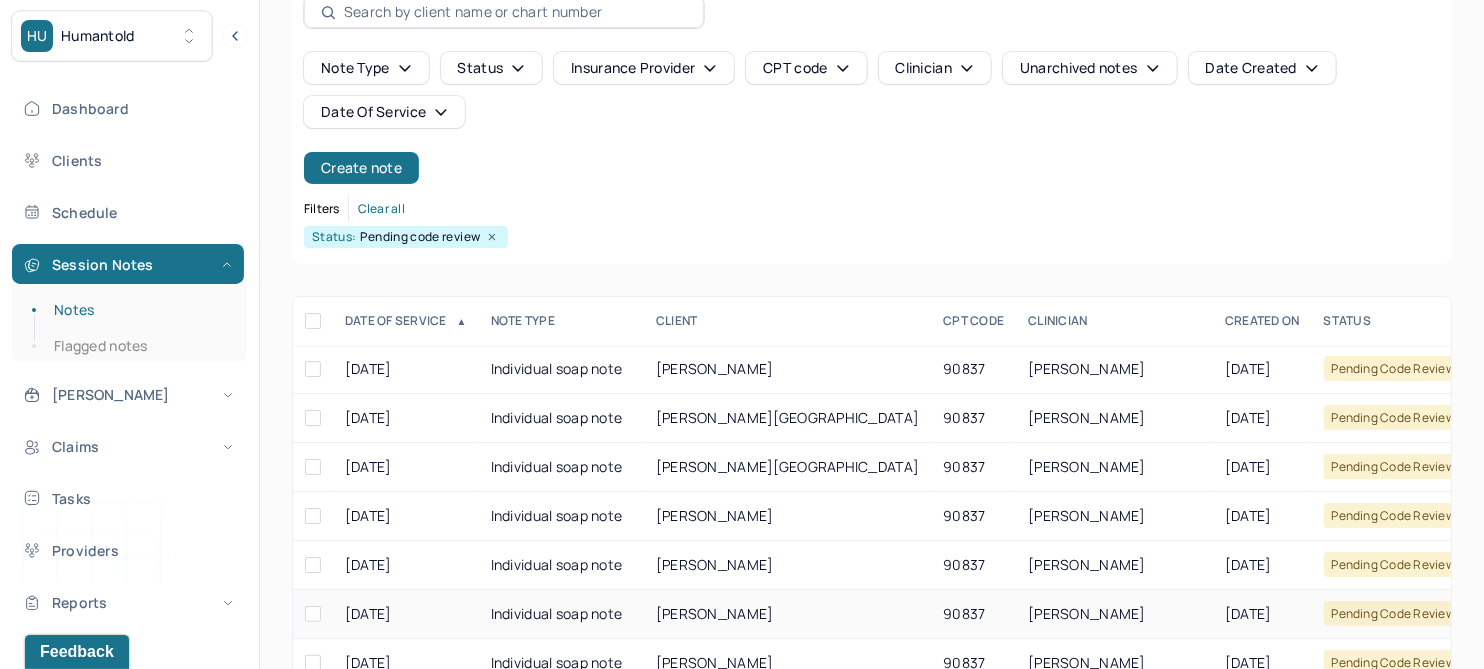 scroll, scrollTop: 301, scrollLeft: 0, axis: vertical 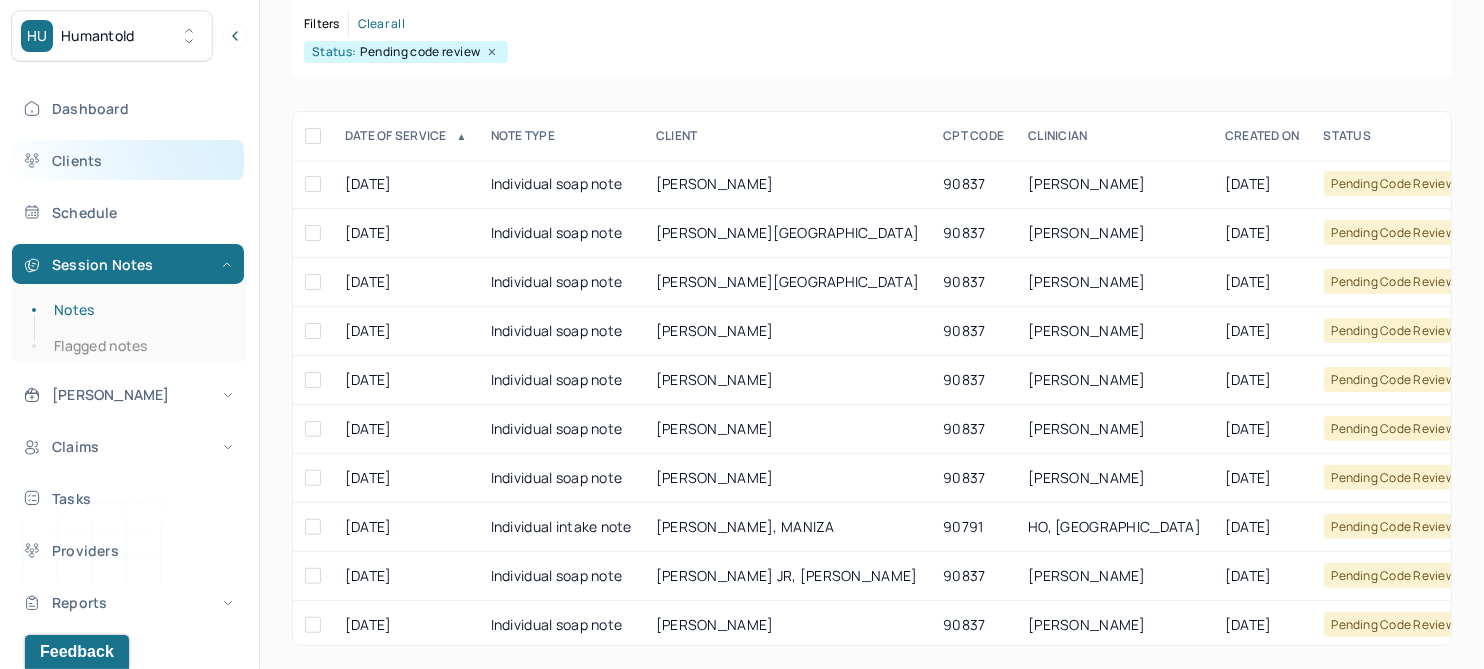 drag, startPoint x: 103, startPoint y: 168, endPoint x: 157, endPoint y: 151, distance: 56.61272 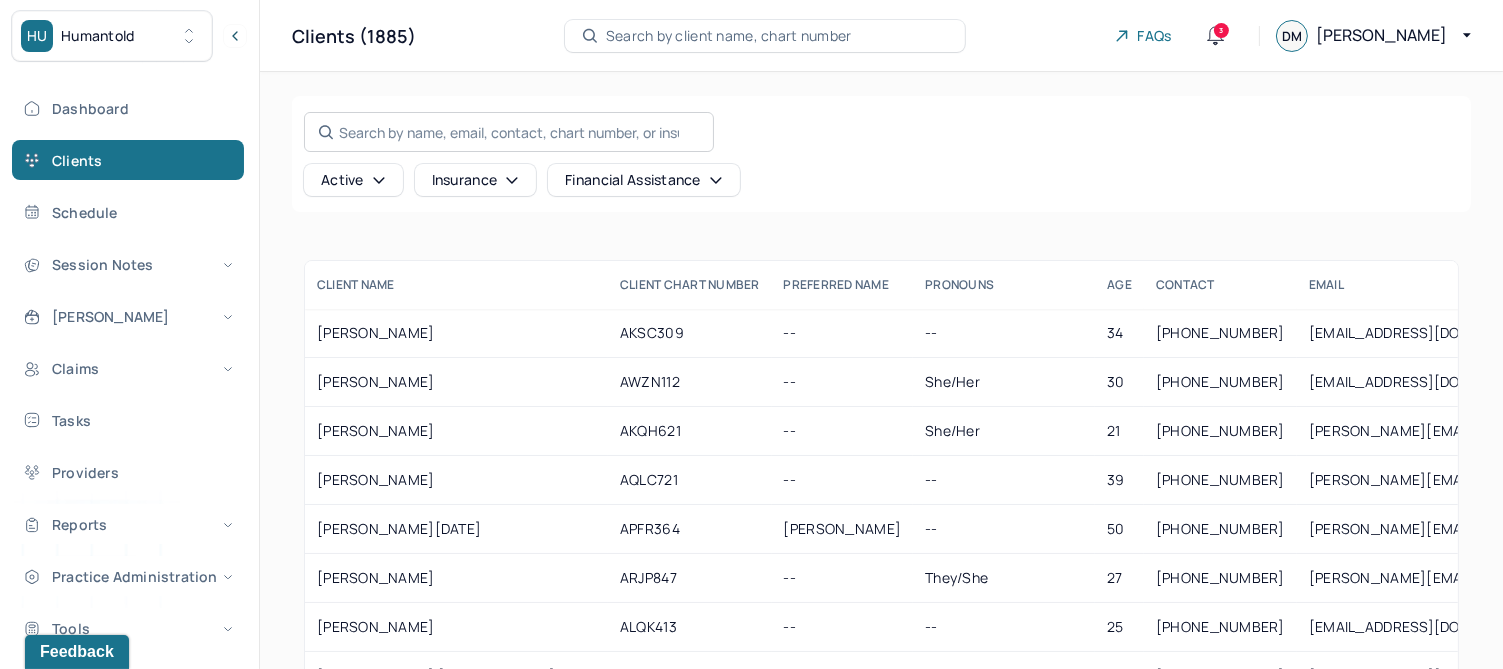 click on "Search by name, email, contact, chart number, or insurance id..." at bounding box center [509, 132] 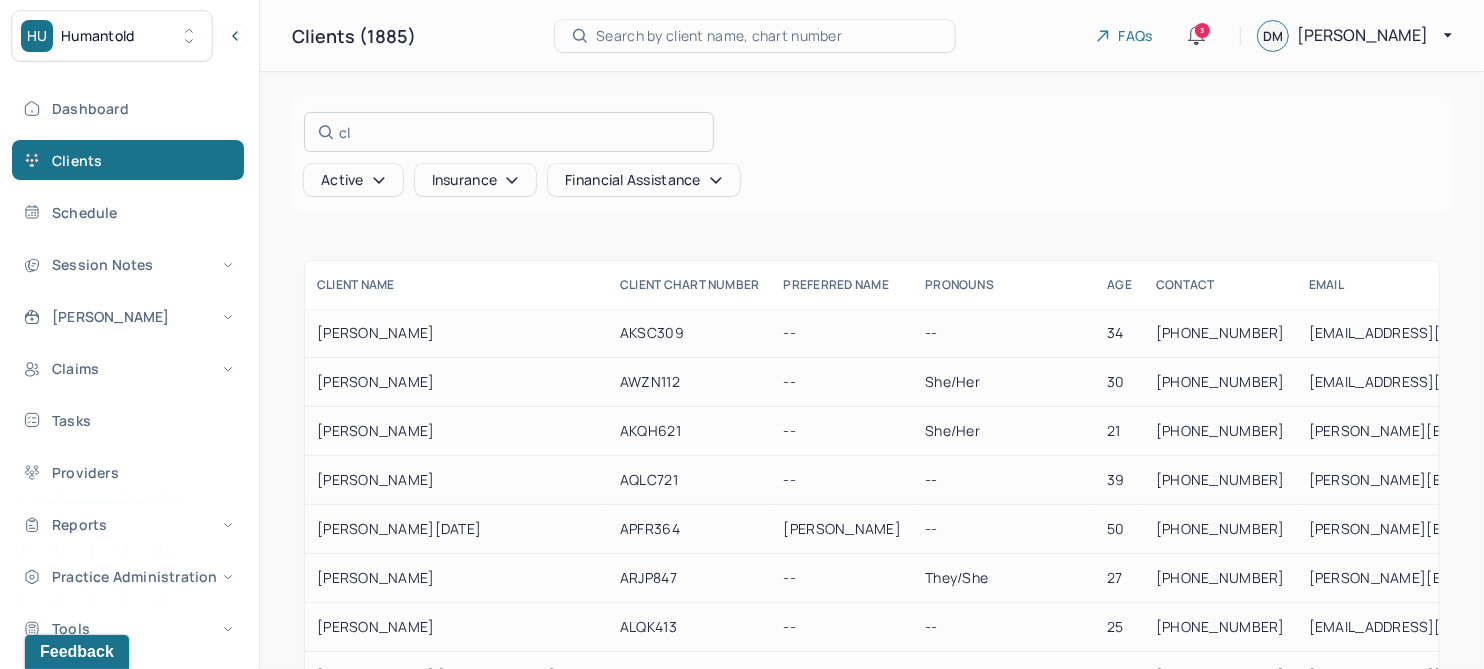 type on "c" 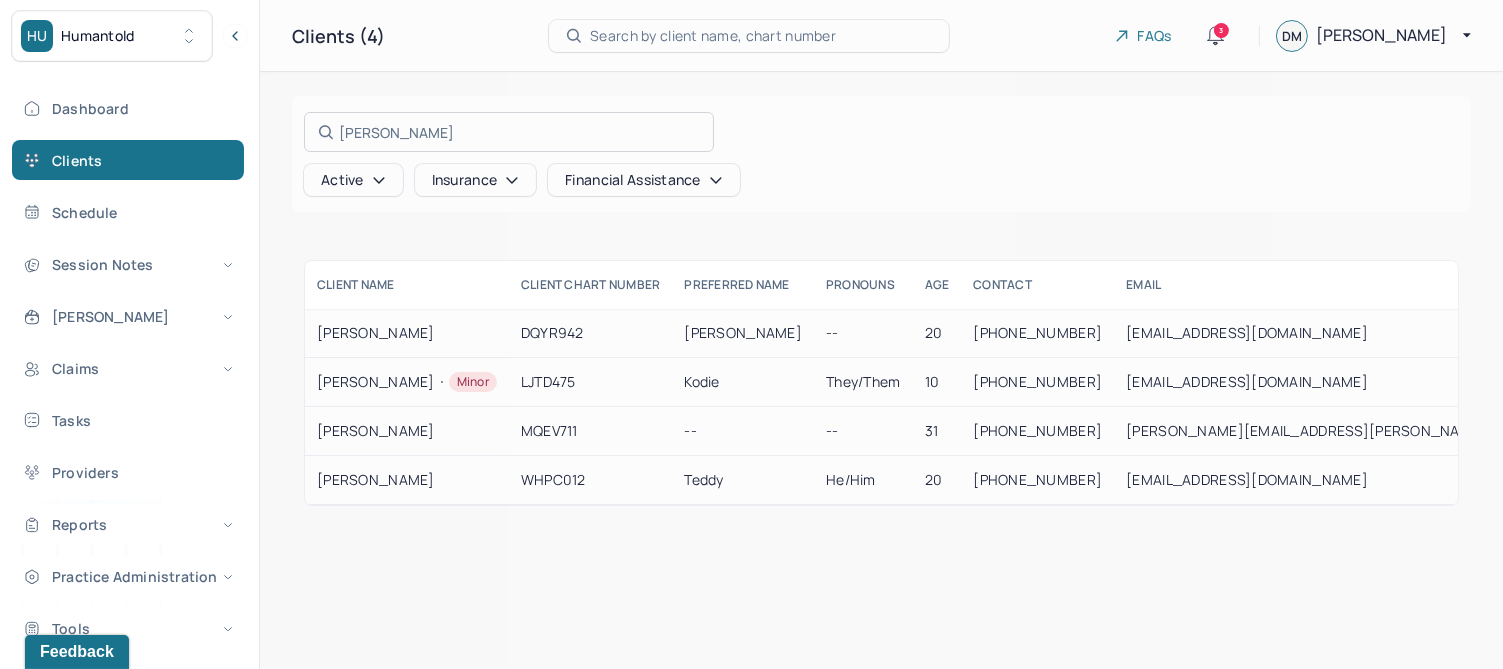 type on "[PERSON_NAME]" 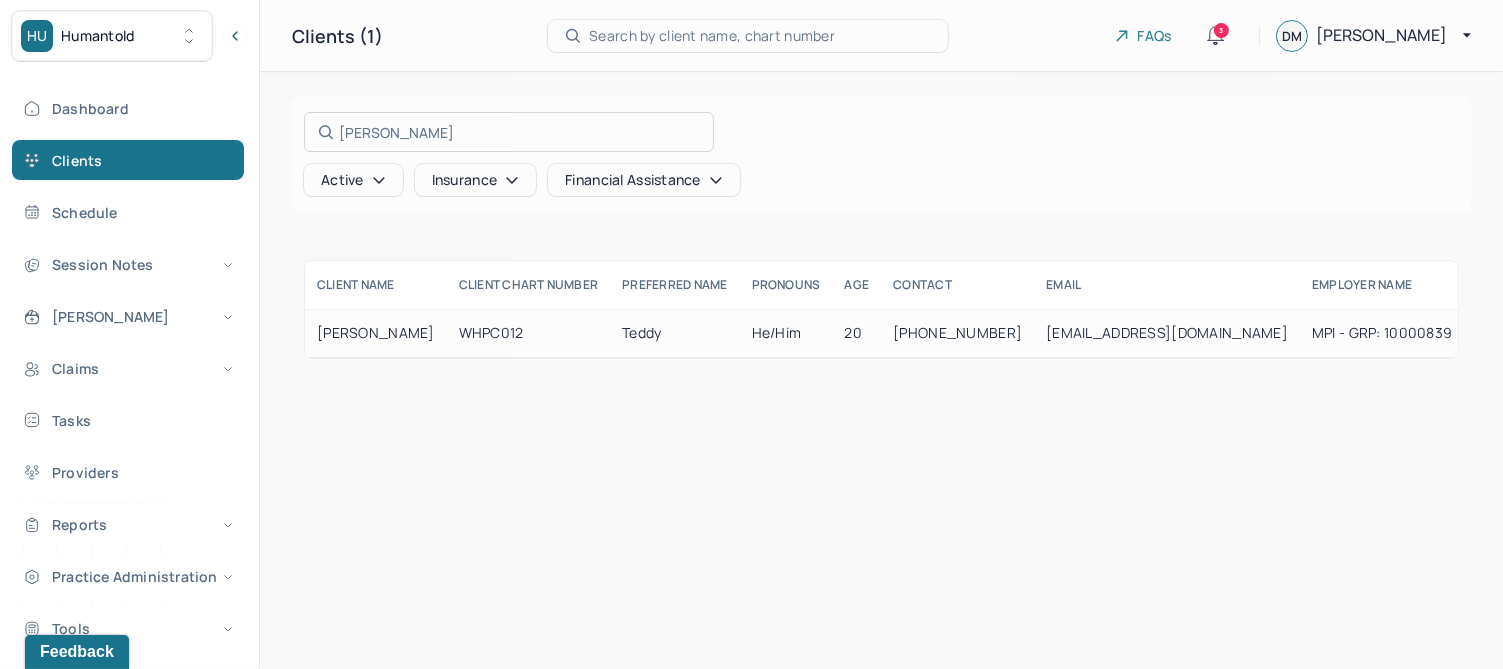 click at bounding box center (751, 334) 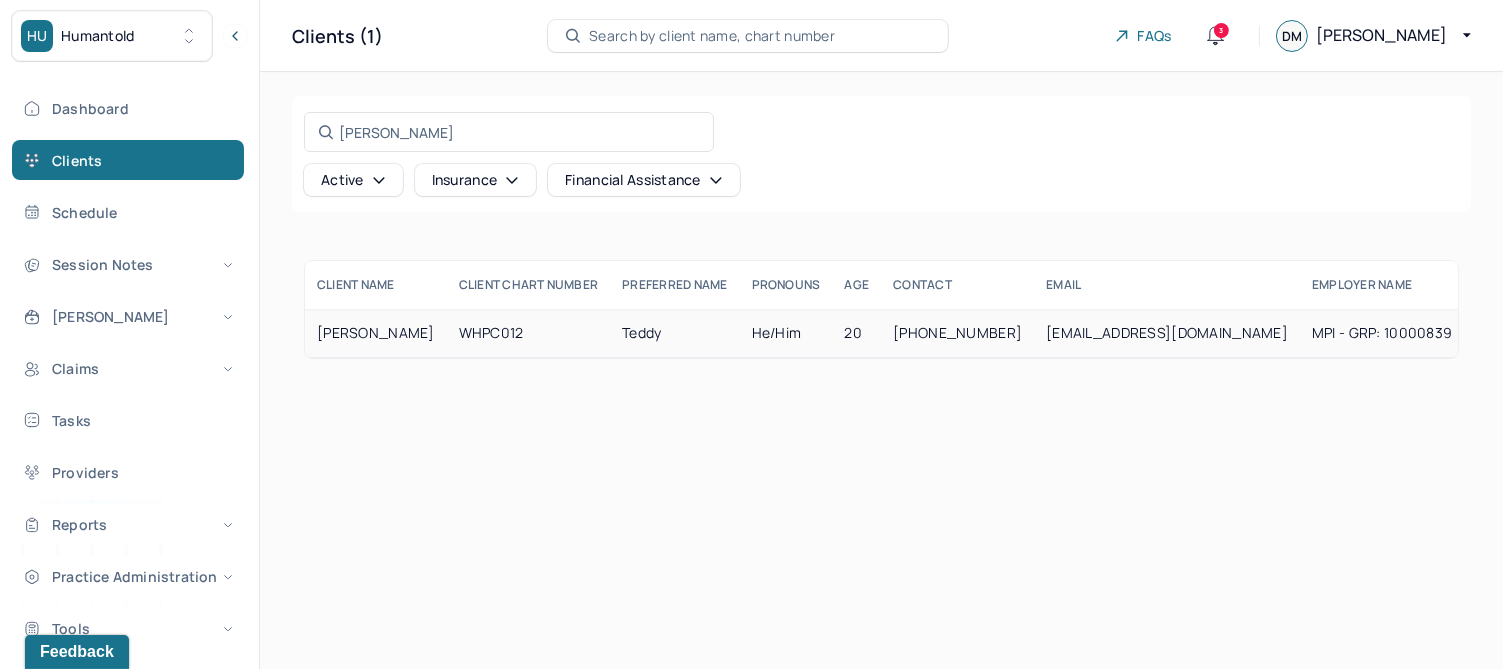 click on "[PERSON_NAME]" at bounding box center [376, 333] 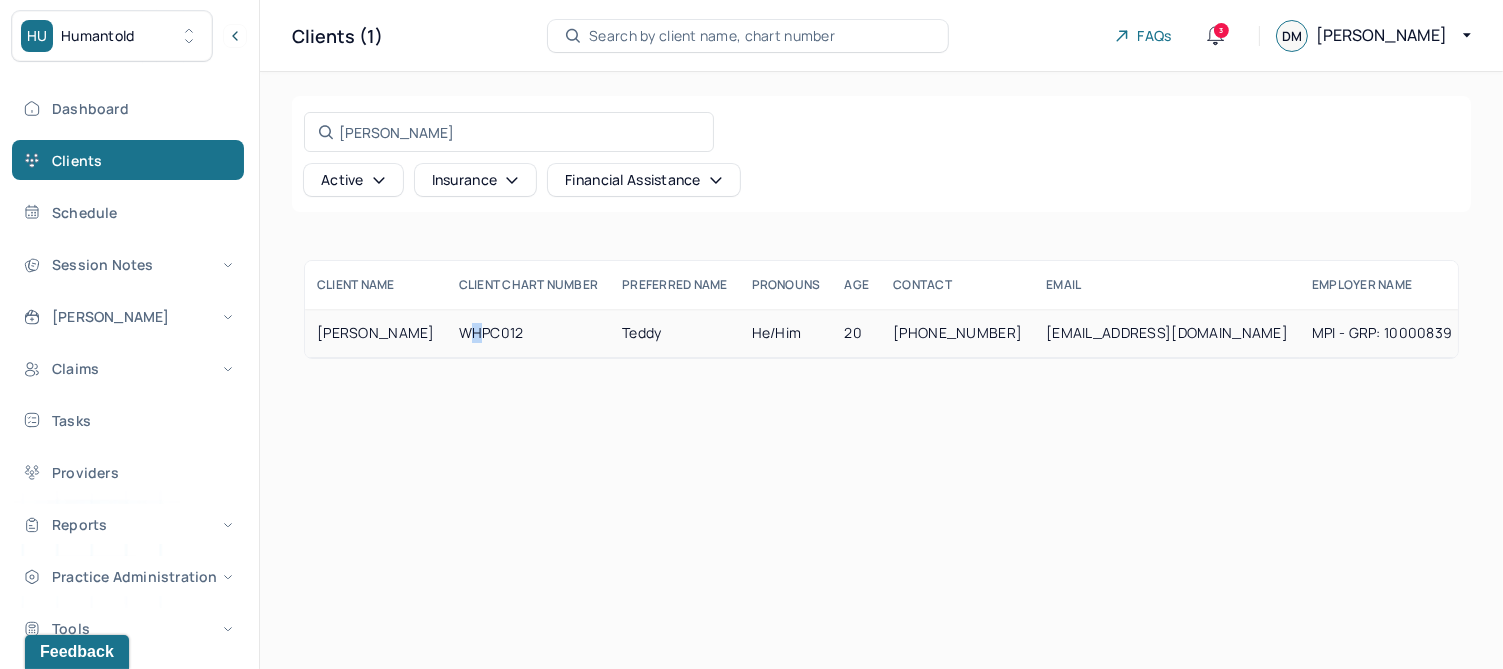 drag, startPoint x: 416, startPoint y: 336, endPoint x: 464, endPoint y: 343, distance: 48.507732 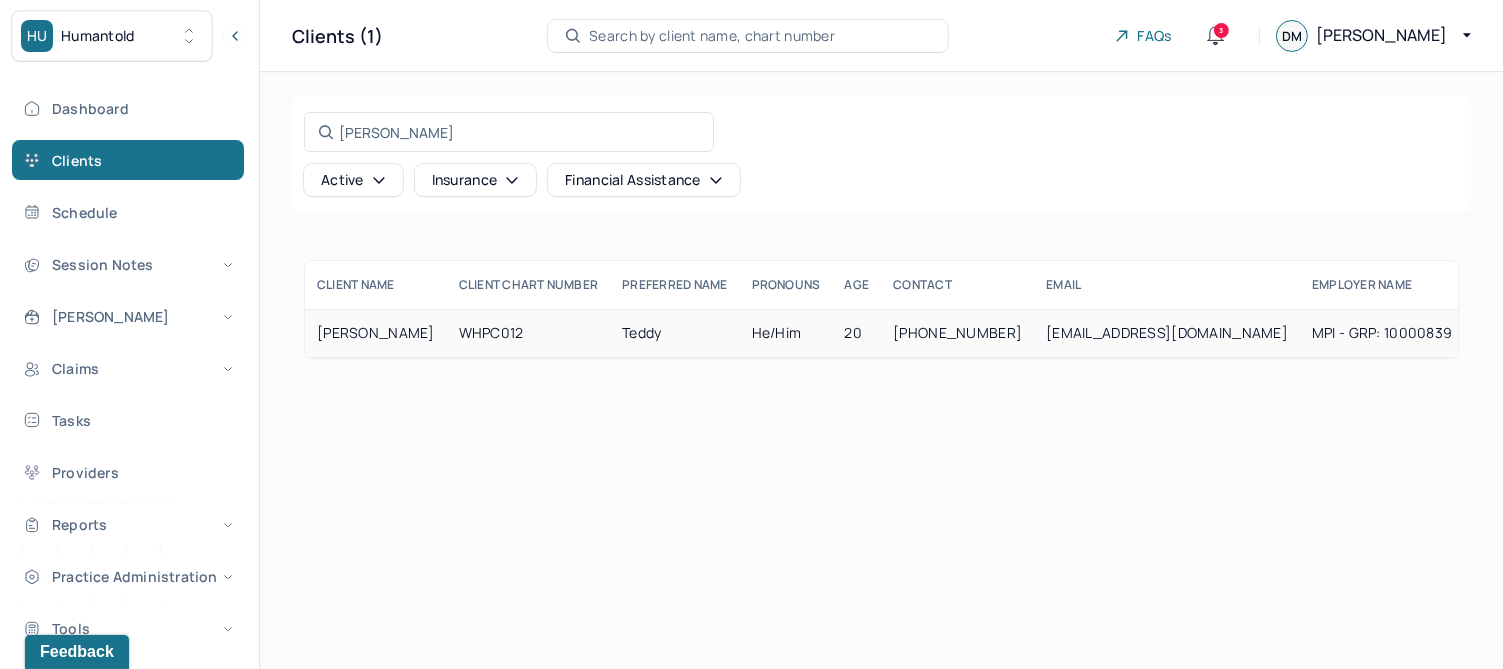 drag, startPoint x: 464, startPoint y: 343, endPoint x: 377, endPoint y: 341, distance: 87.02299 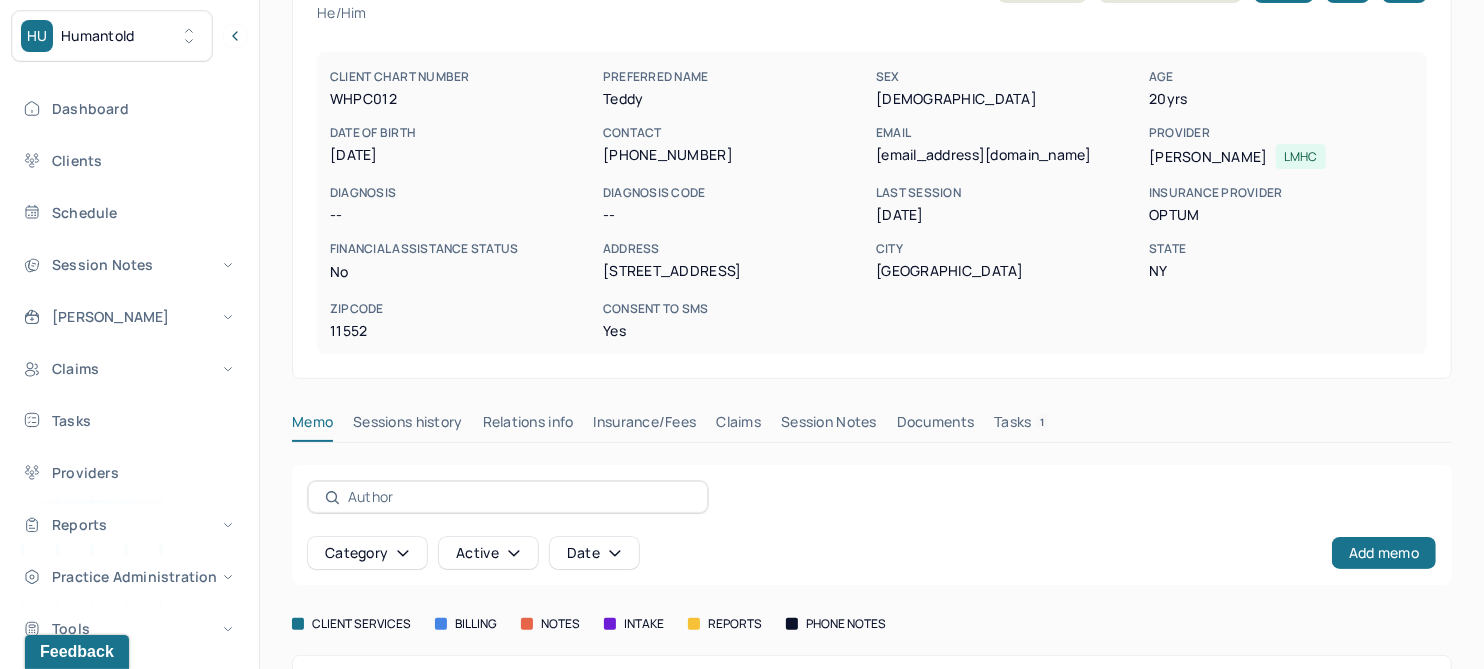 scroll, scrollTop: 270, scrollLeft: 0, axis: vertical 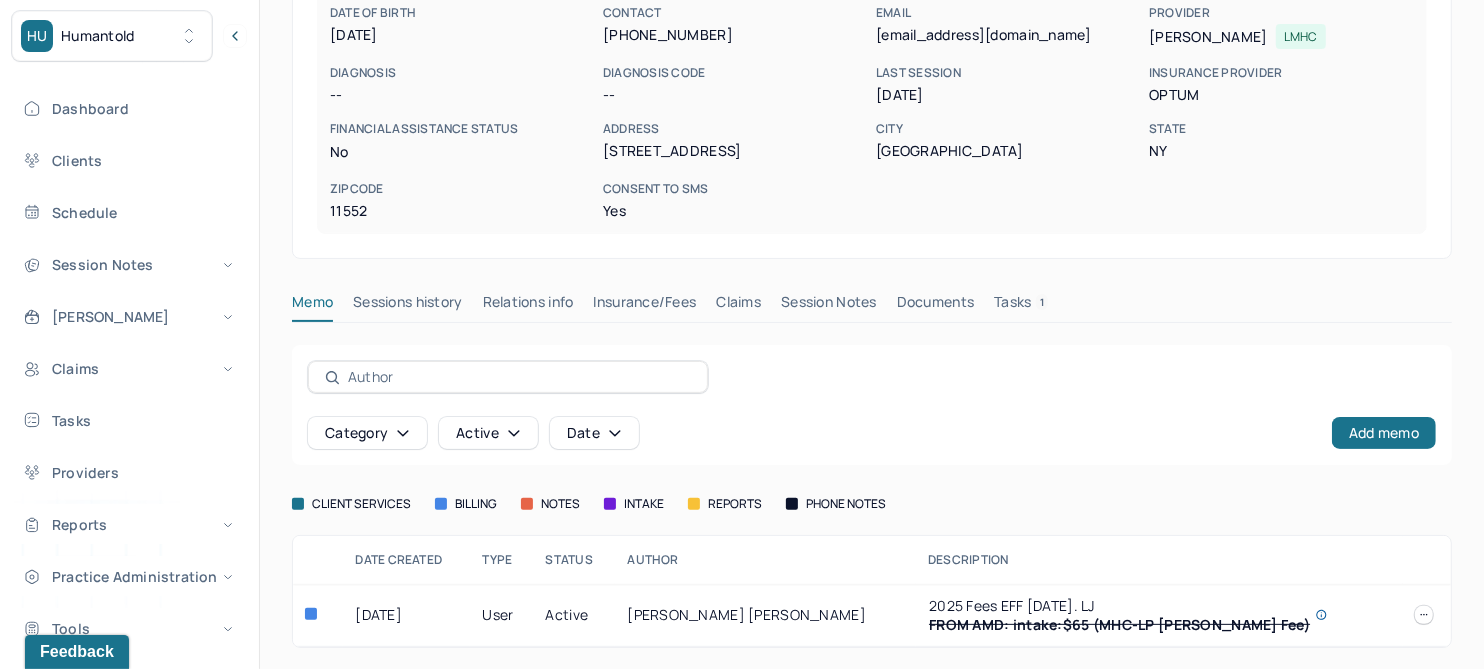 drag, startPoint x: 752, startPoint y: 302, endPoint x: 812, endPoint y: 299, distance: 60.074955 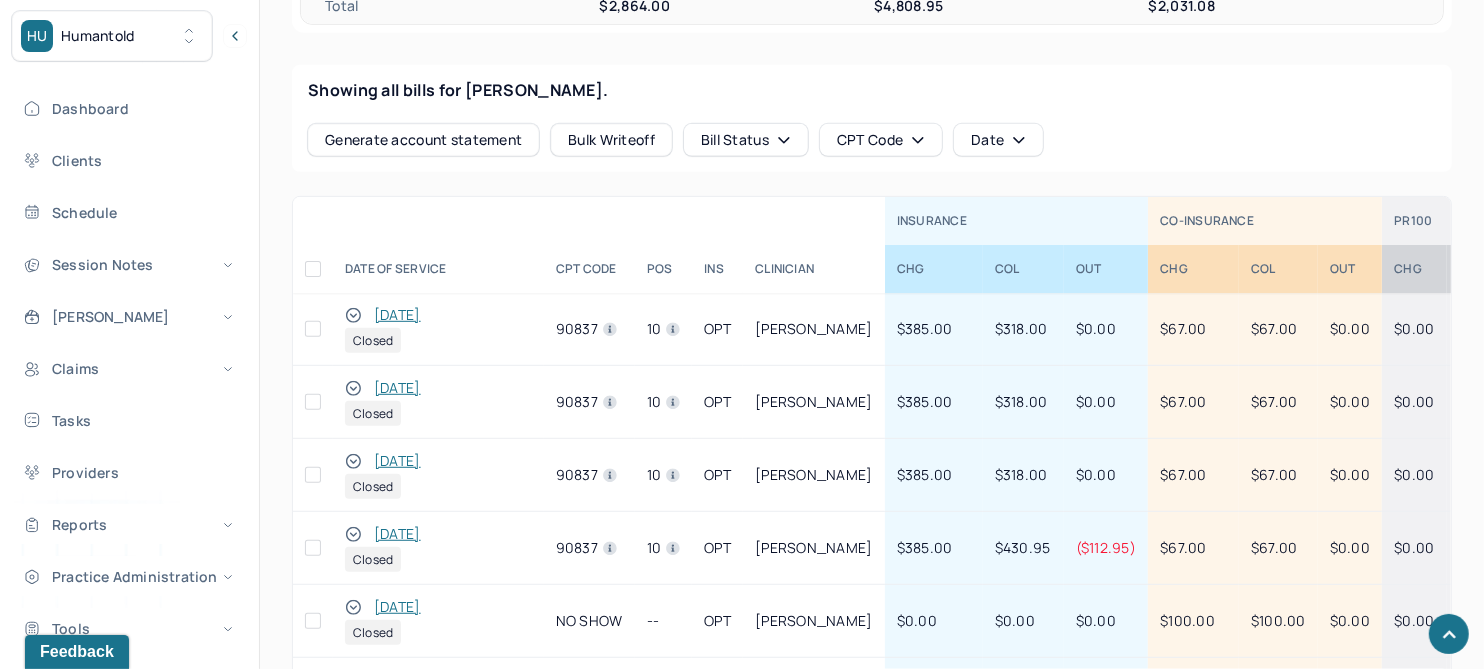 scroll, scrollTop: 865, scrollLeft: 0, axis: vertical 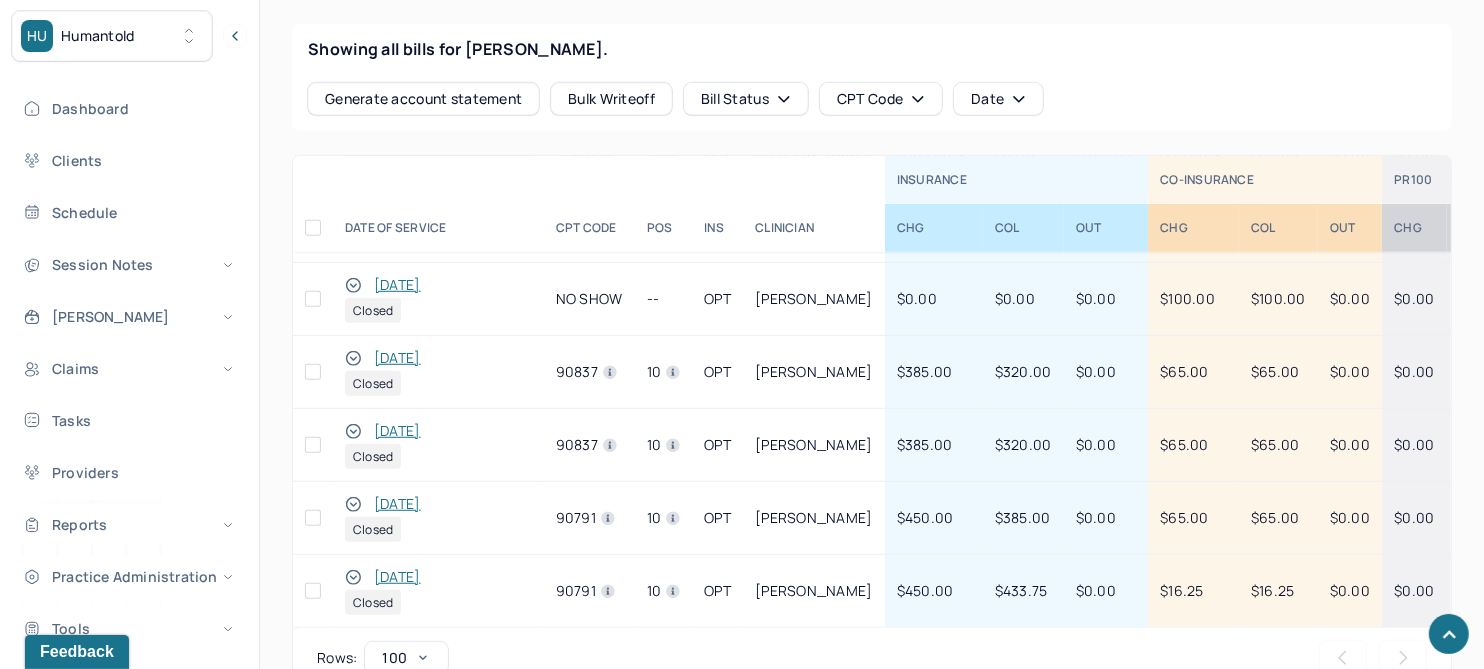 click on "[DATE]" at bounding box center (397, 577) 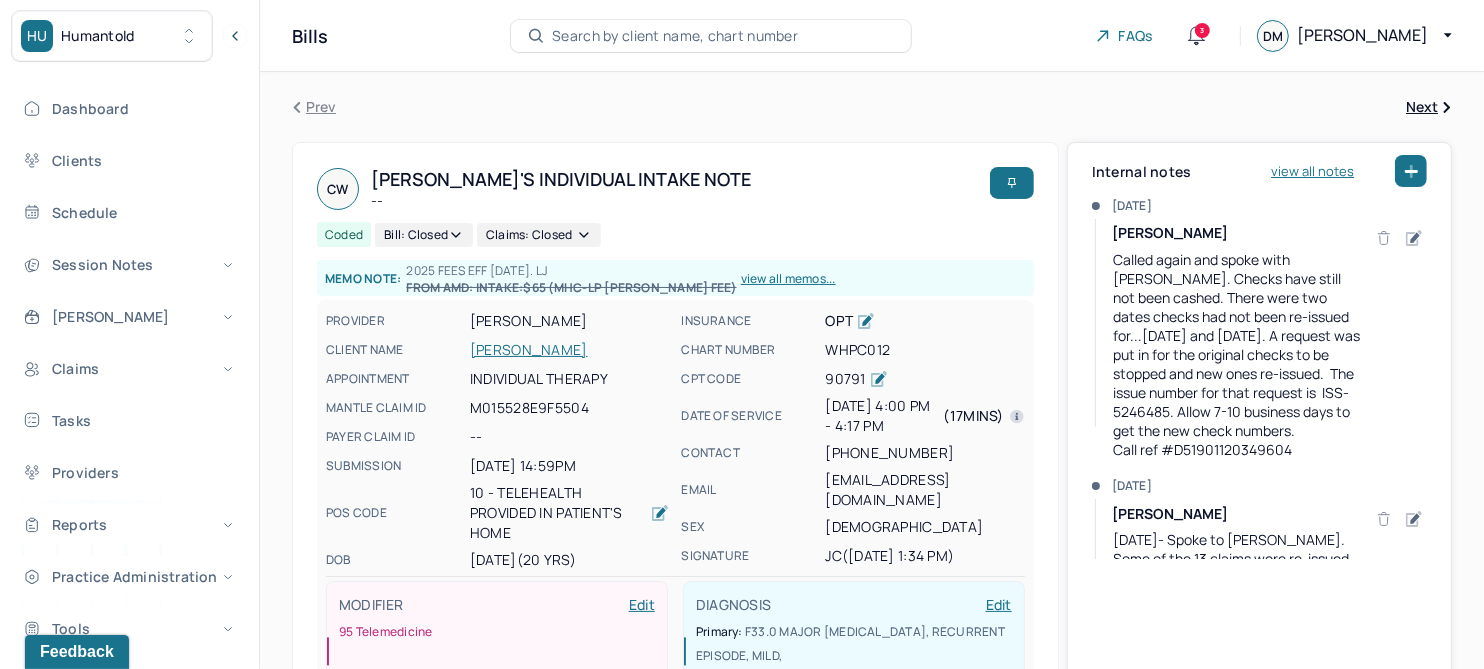 scroll, scrollTop: 500, scrollLeft: 0, axis: vertical 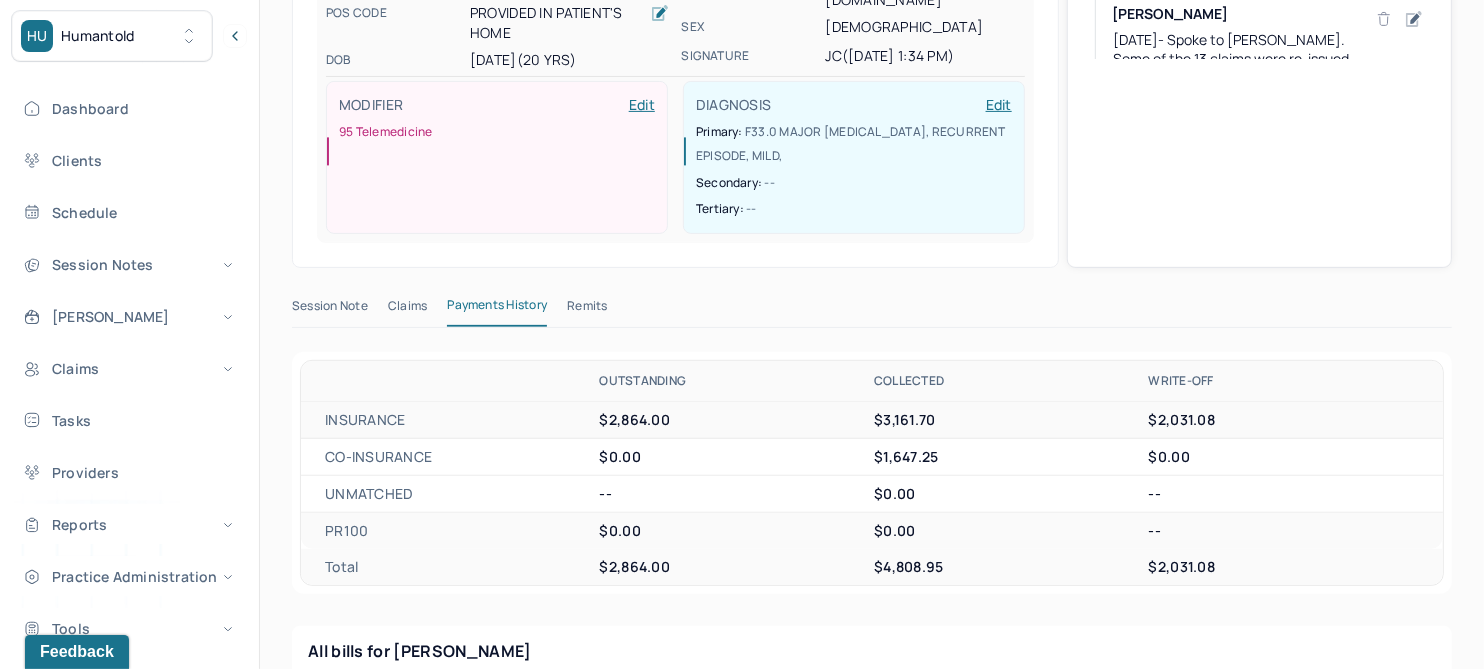 drag, startPoint x: 388, startPoint y: 269, endPoint x: 444, endPoint y: 266, distance: 56.0803 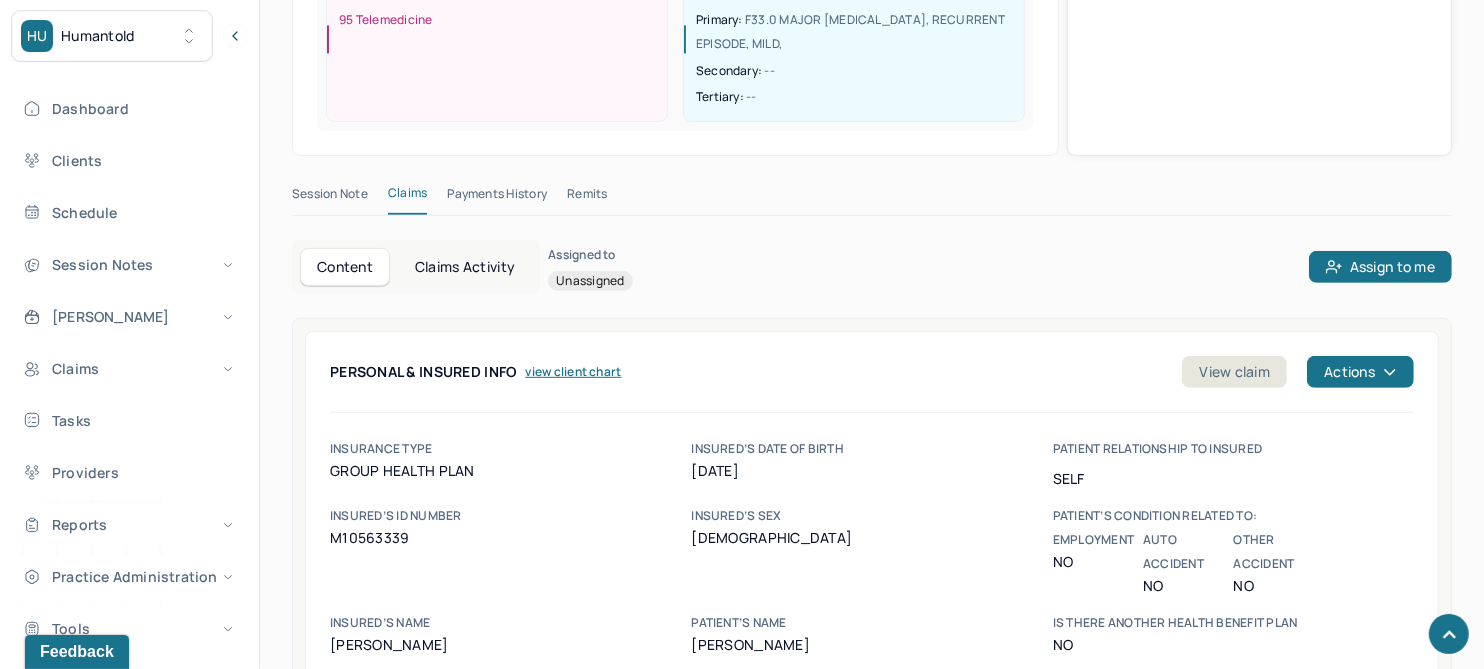 scroll, scrollTop: 750, scrollLeft: 0, axis: vertical 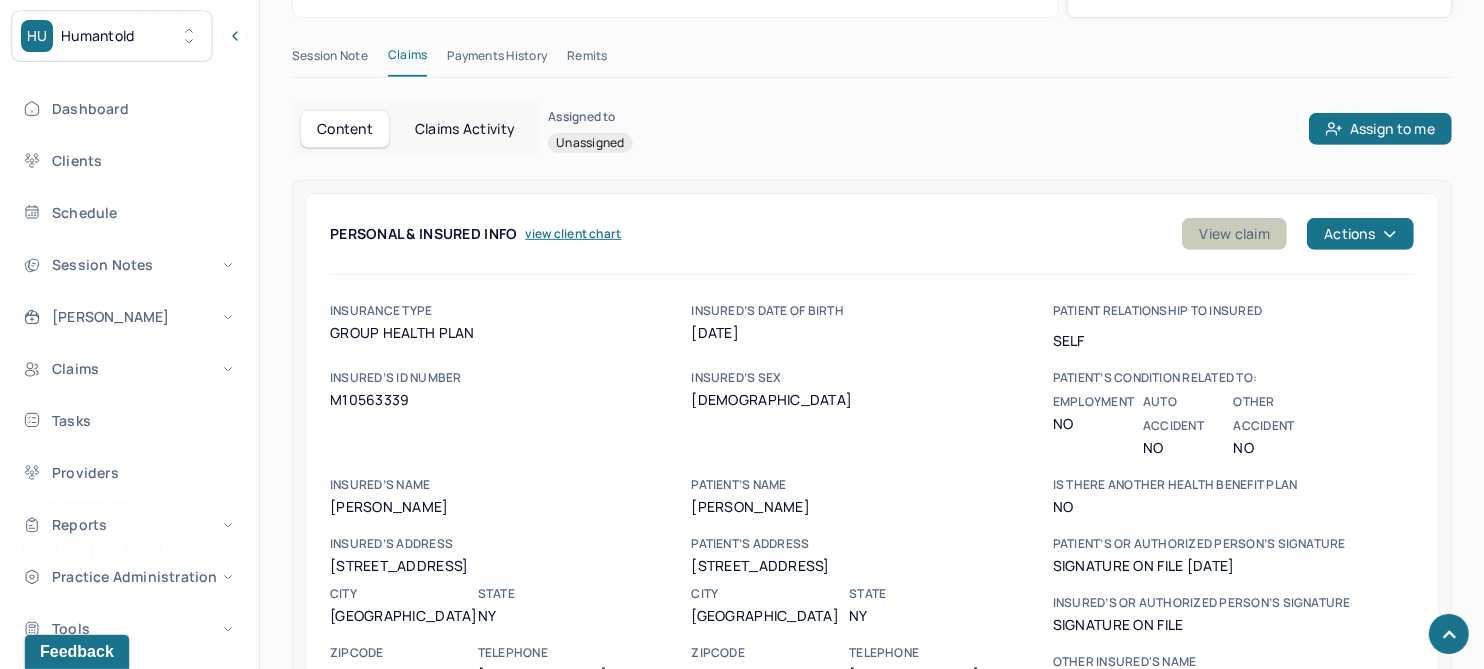 click on "View claim" at bounding box center (1234, 234) 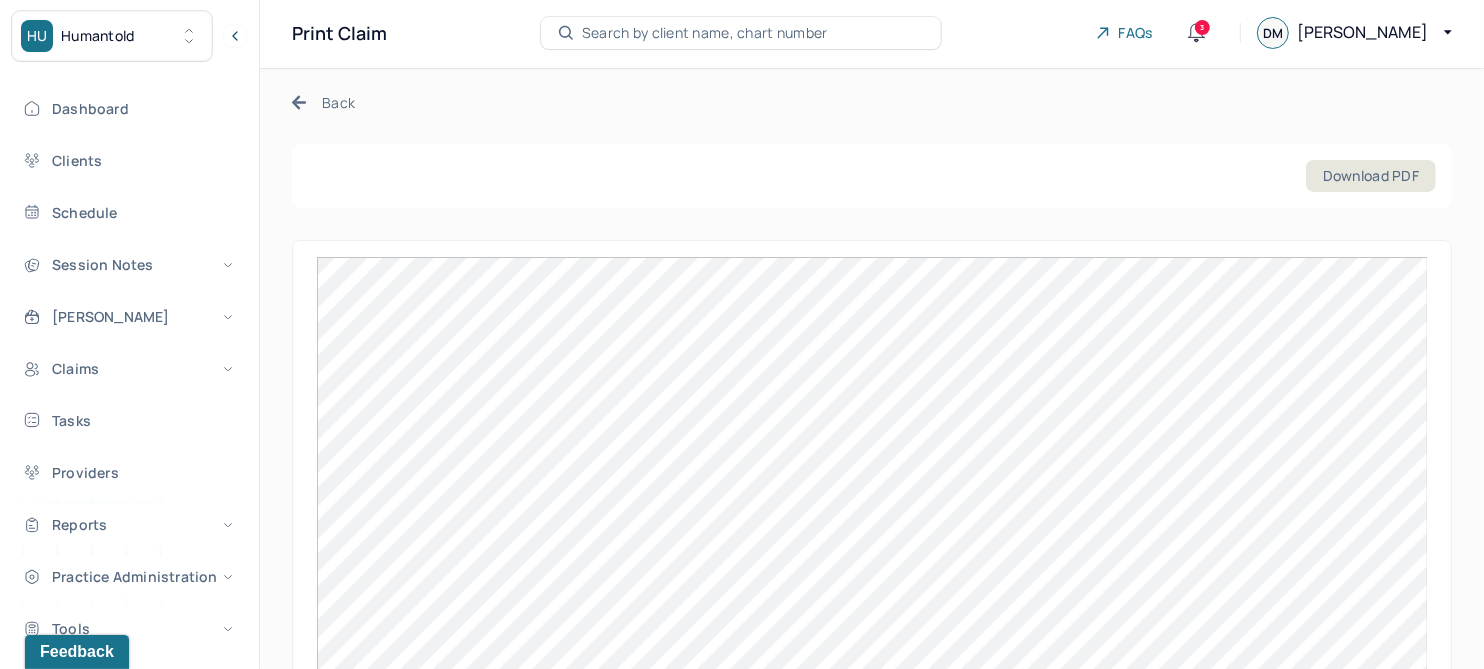 scroll, scrollTop: 0, scrollLeft: 0, axis: both 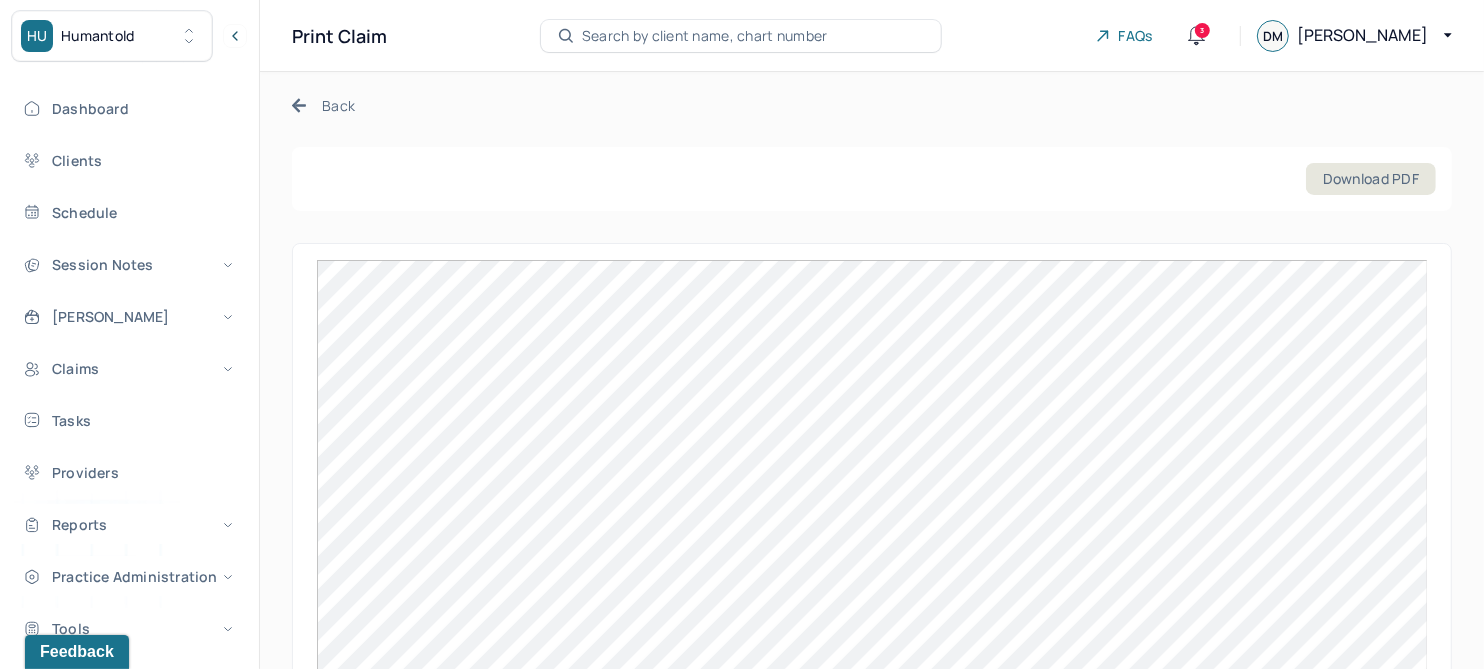 click on "Back" at bounding box center [323, 105] 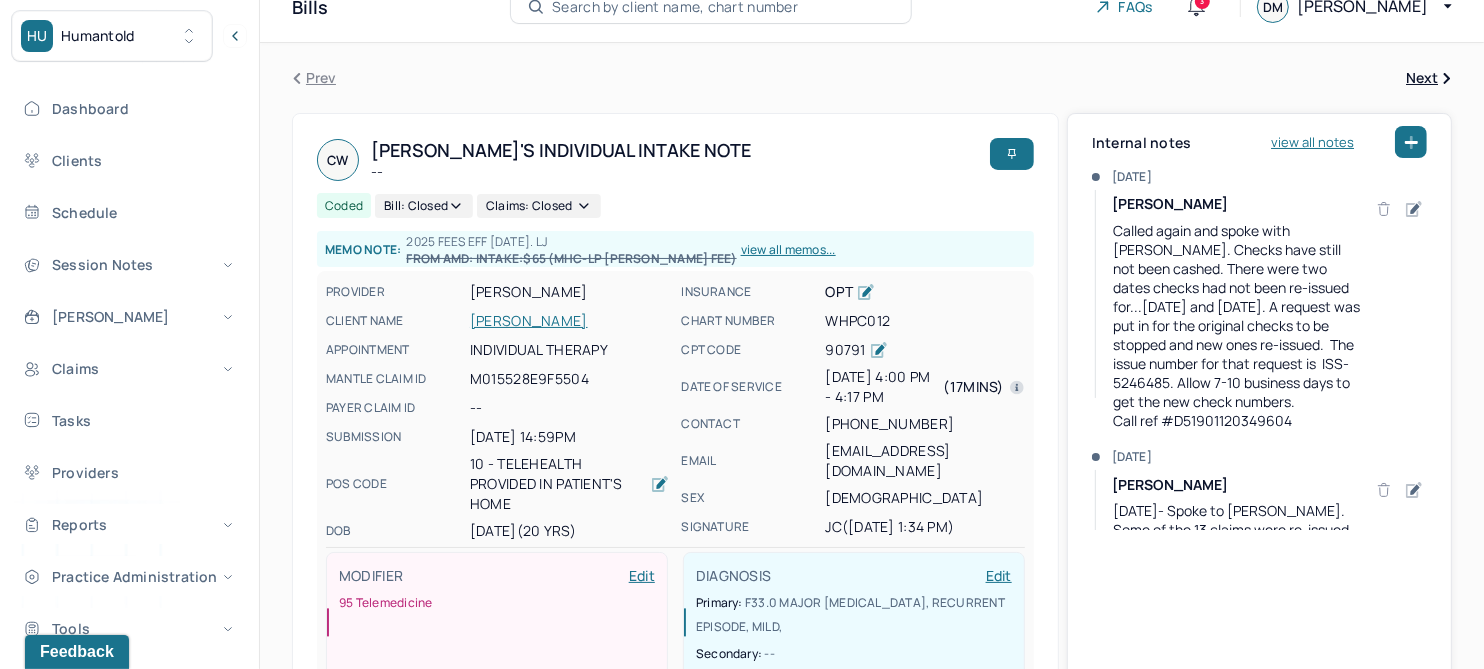 scroll, scrollTop: 0, scrollLeft: 0, axis: both 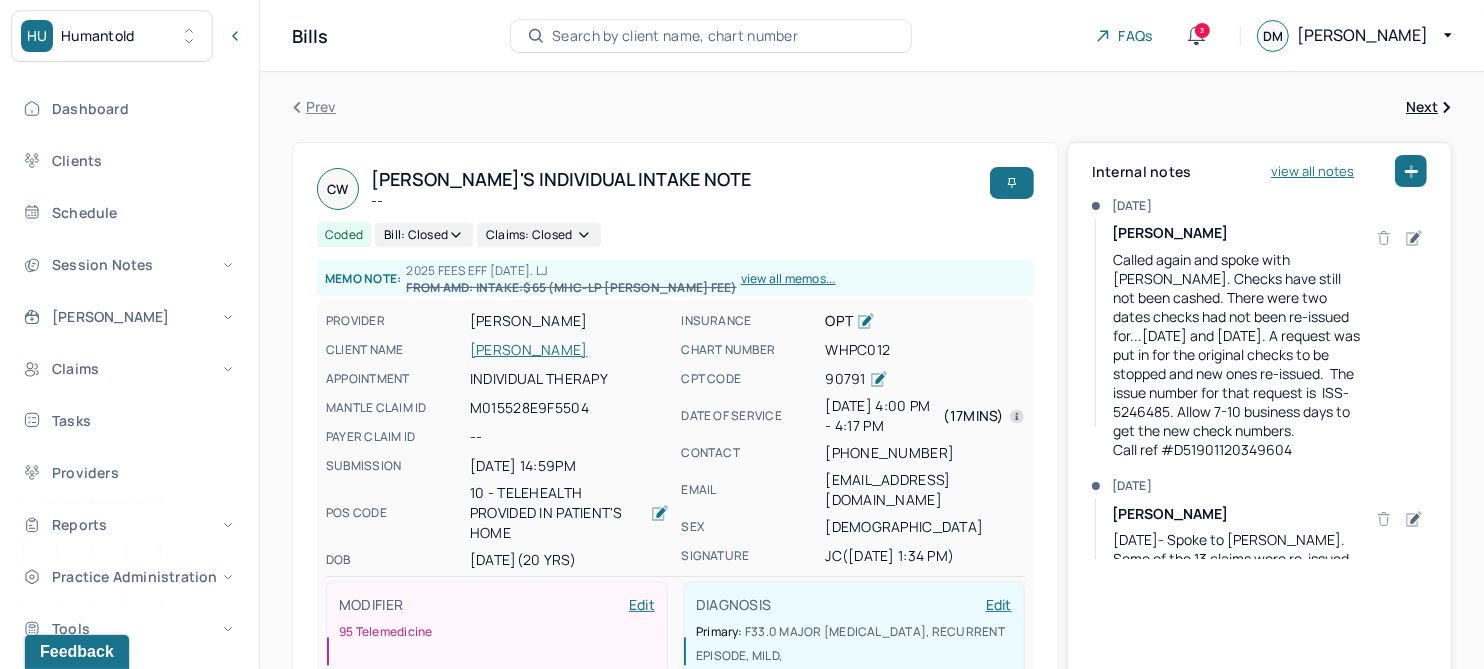 click on "[PERSON_NAME]" at bounding box center [569, 350] 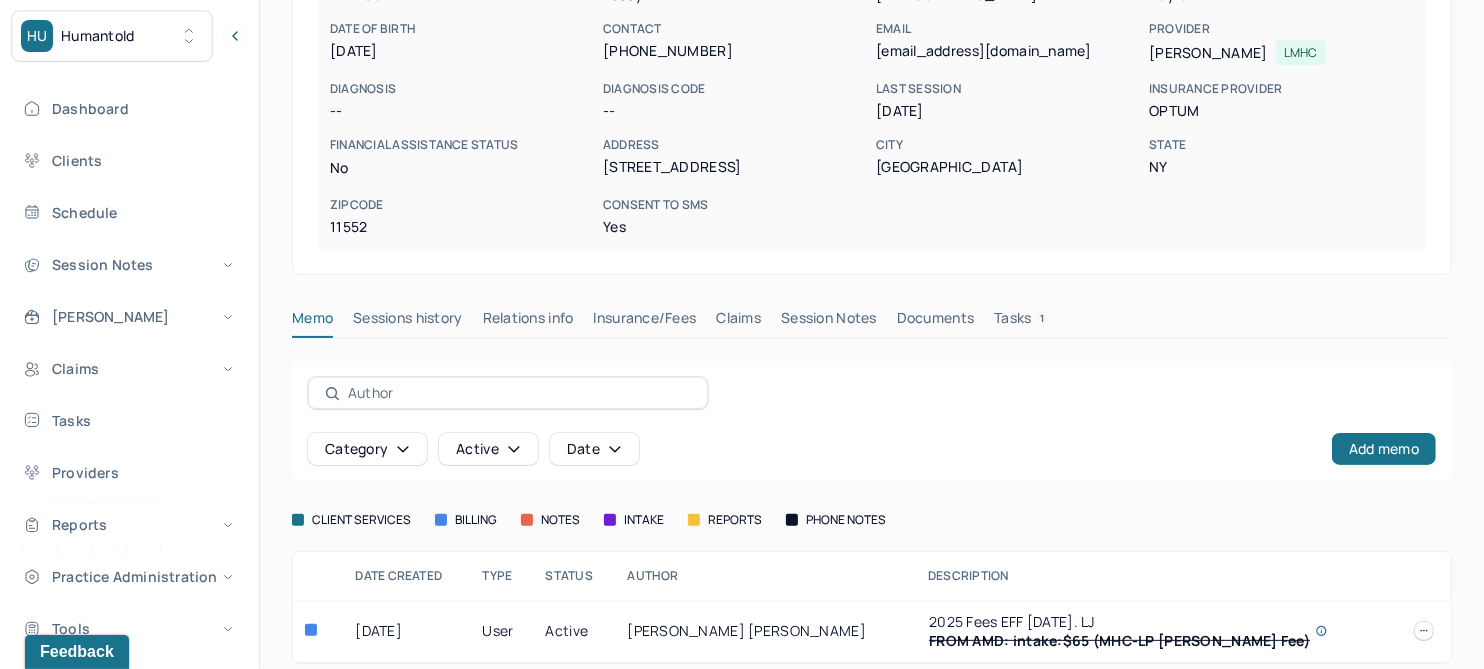 scroll, scrollTop: 270, scrollLeft: 0, axis: vertical 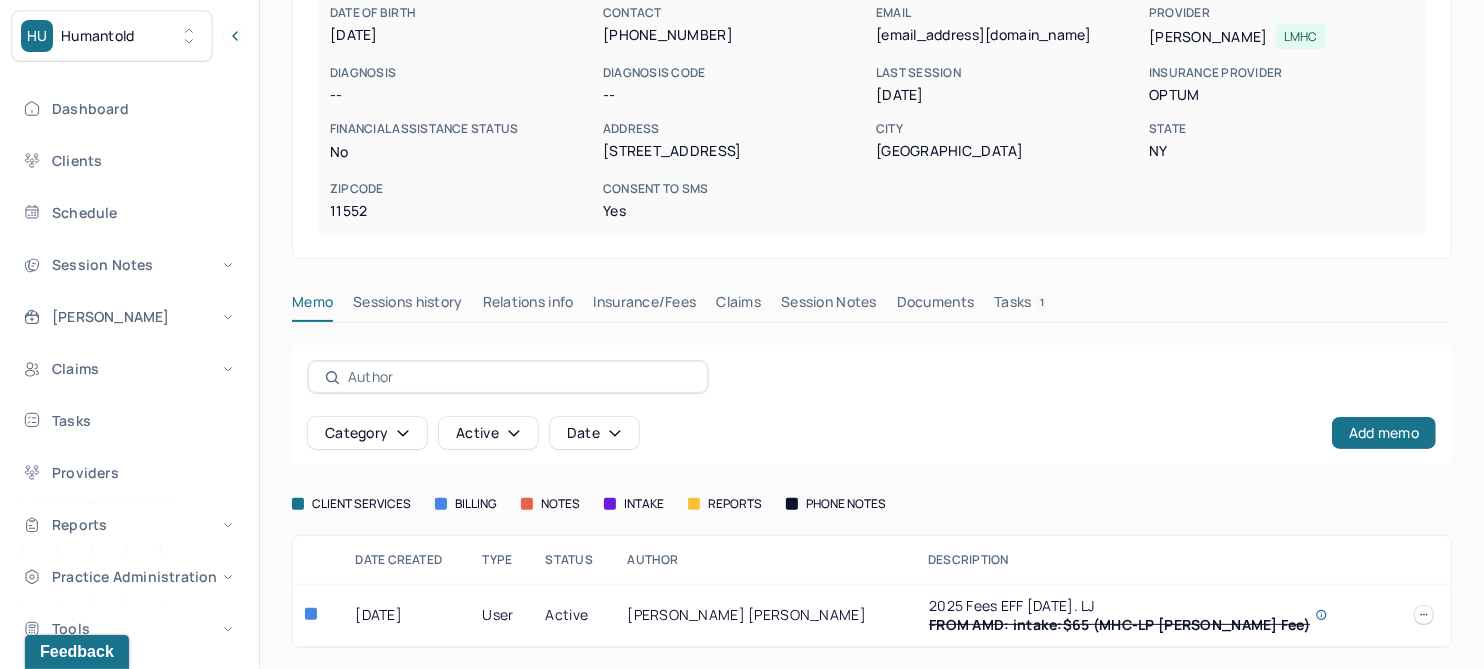 click on "Claims" at bounding box center [738, 306] 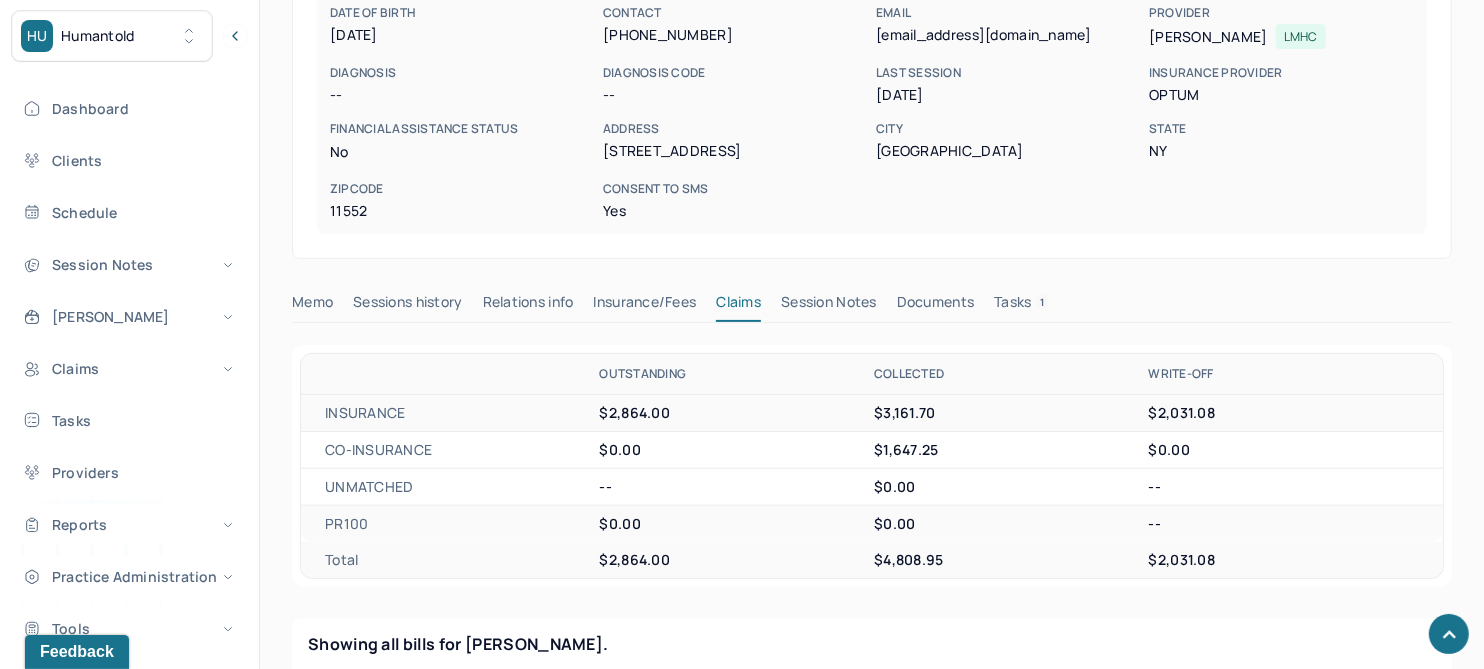scroll, scrollTop: 895, scrollLeft: 0, axis: vertical 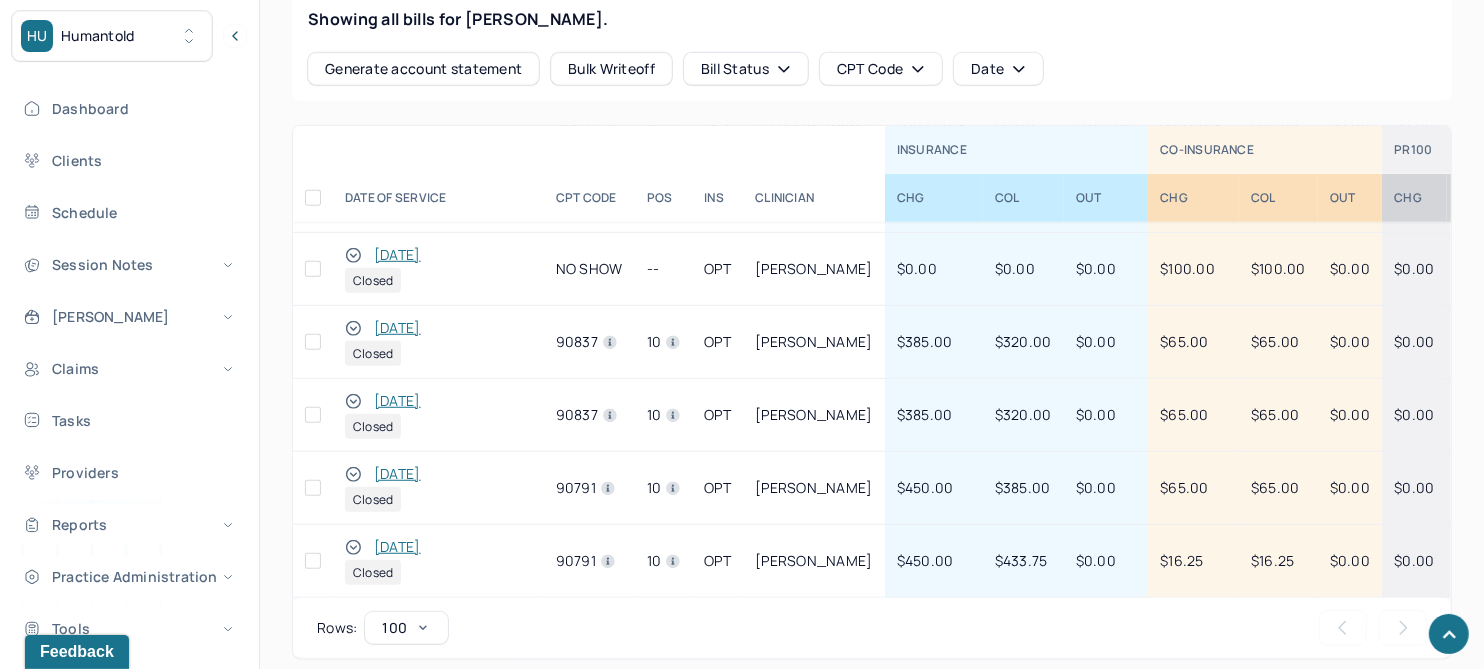 click on "[DATE]" at bounding box center [397, 474] 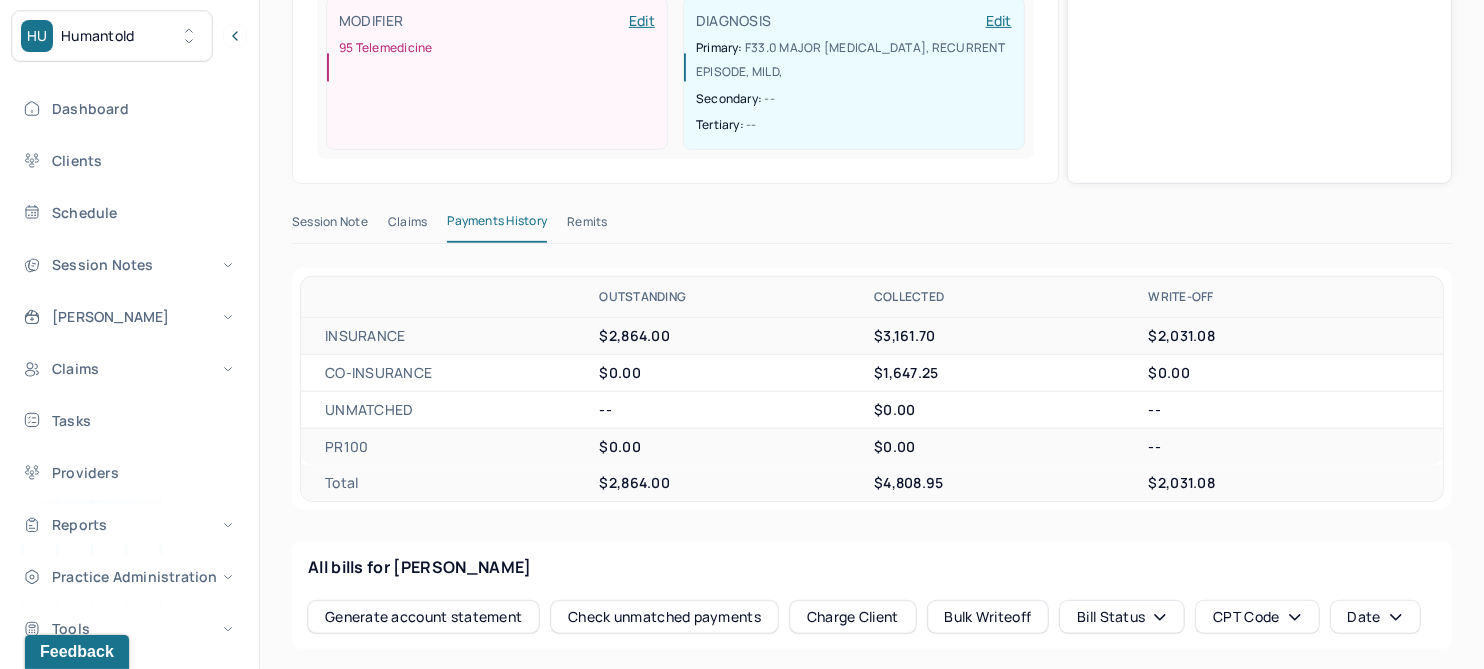 scroll, scrollTop: 448, scrollLeft: 0, axis: vertical 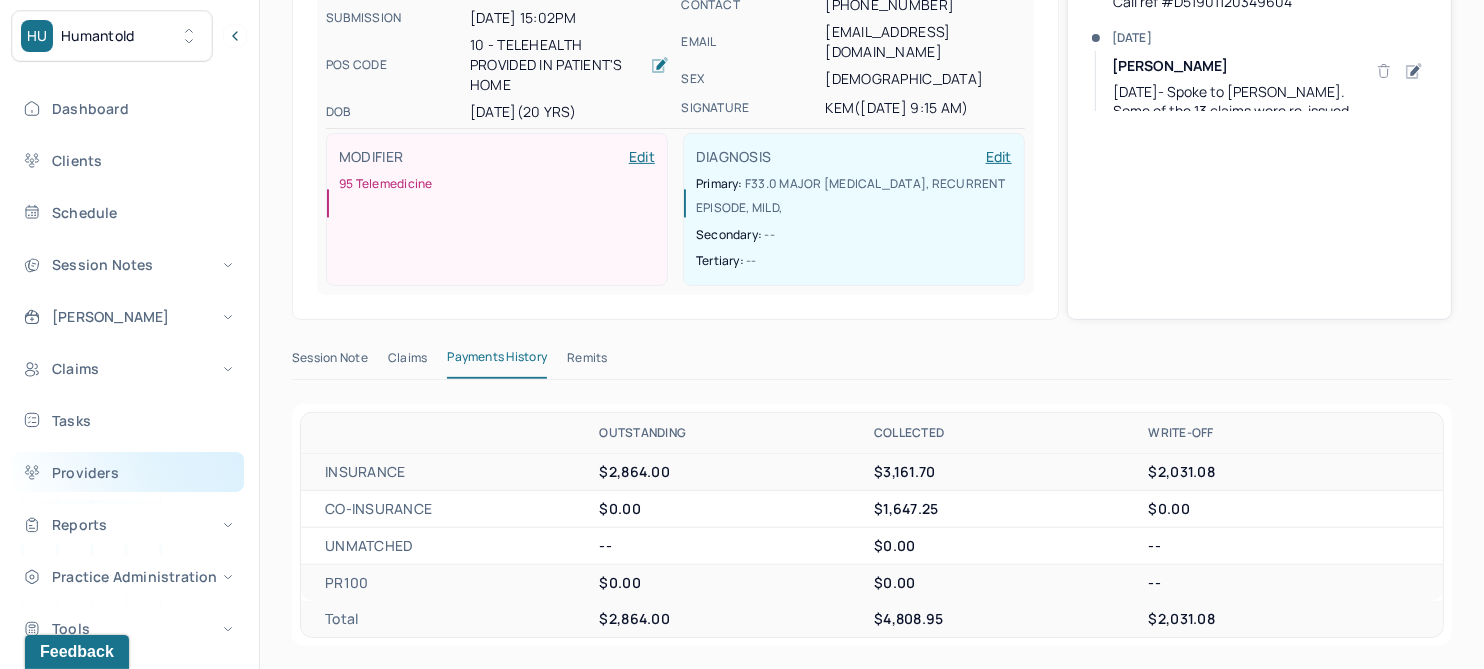 click on "Providers" at bounding box center [128, 472] 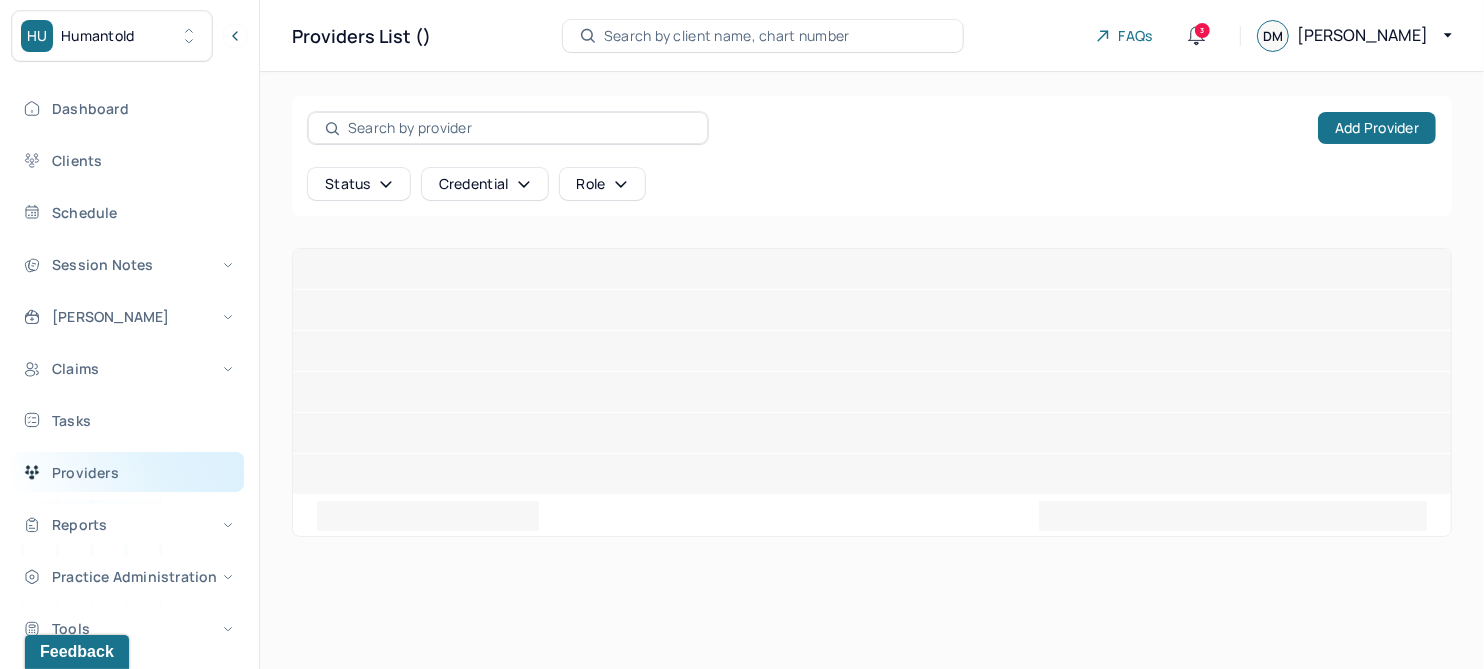 scroll, scrollTop: 0, scrollLeft: 0, axis: both 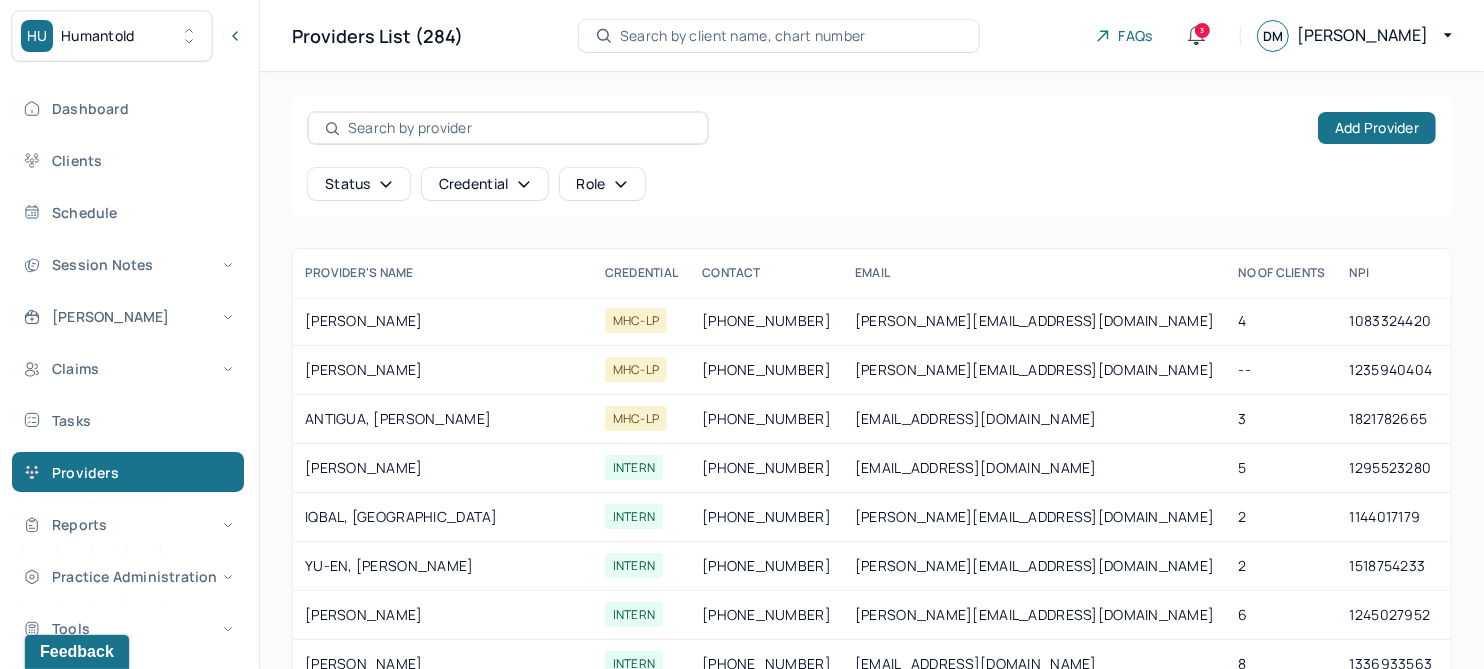 click at bounding box center [519, 128] 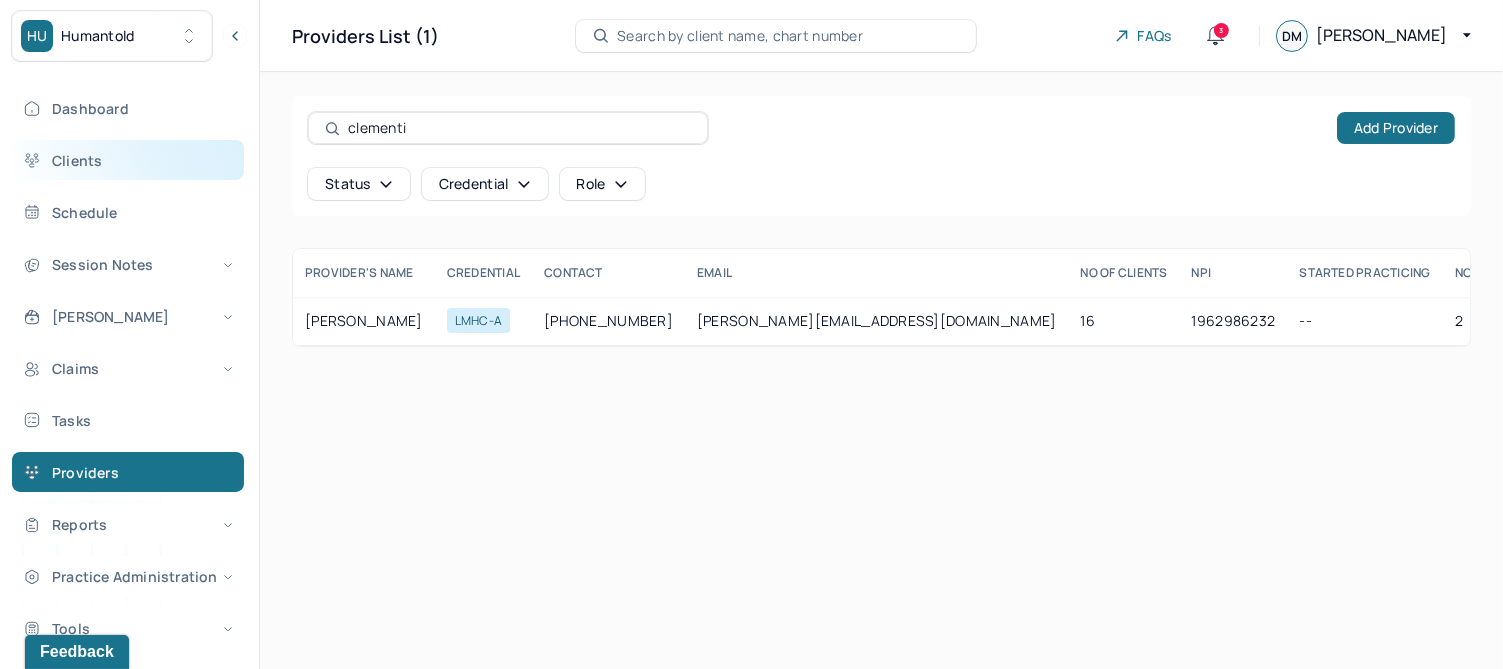type on "clementi" 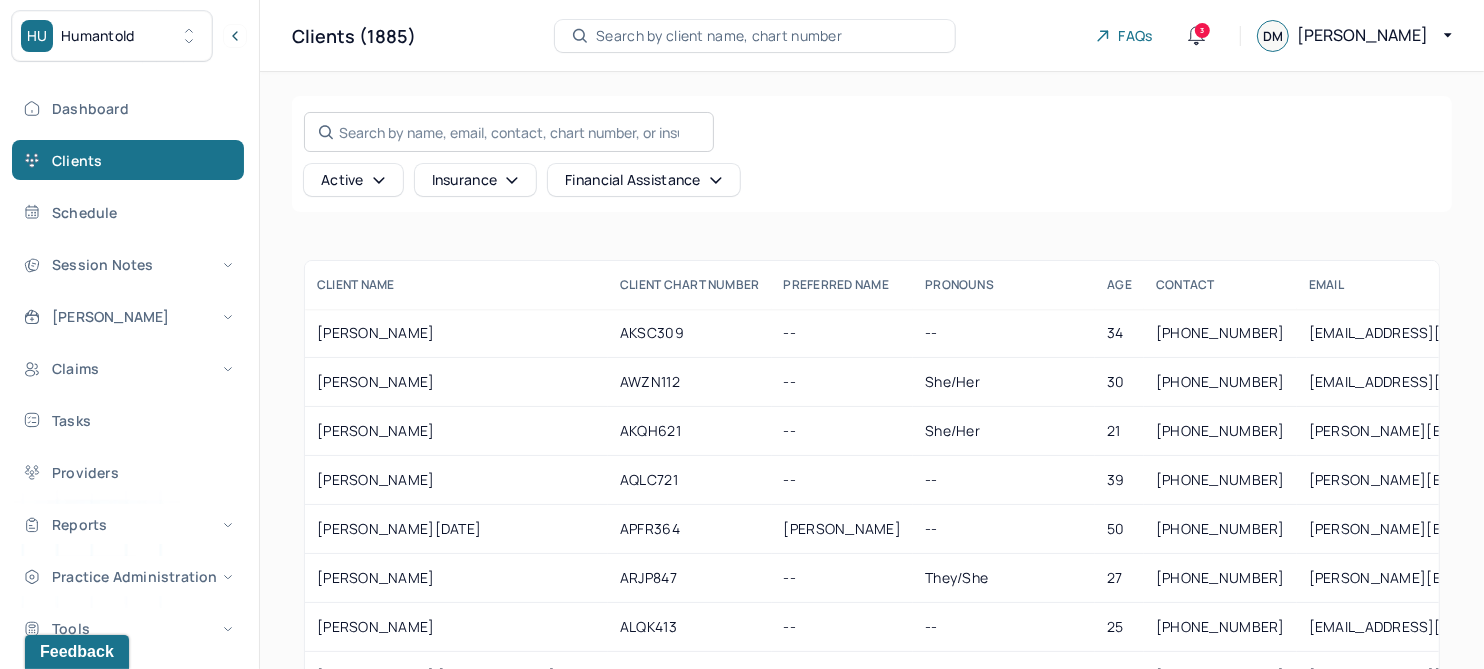click on "Search by name, email, contact, chart number, or insurance id..." at bounding box center [509, 132] 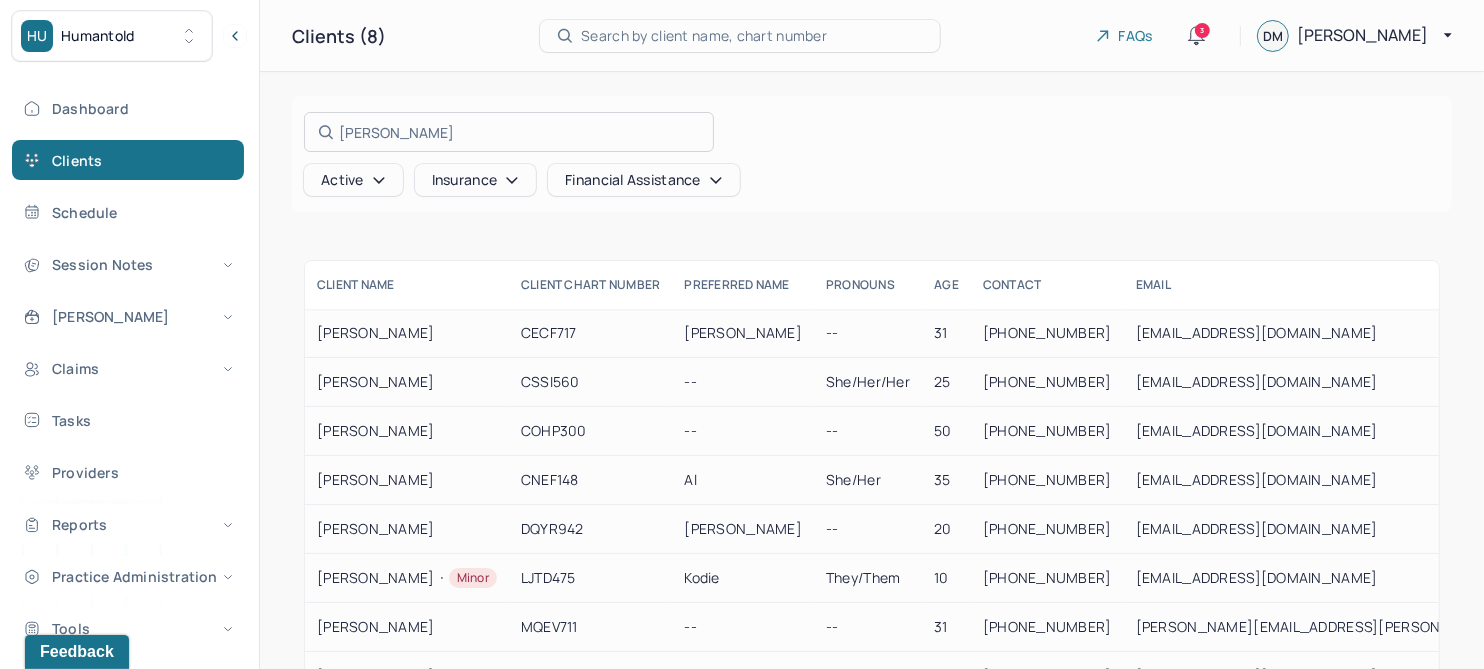 type on "[PERSON_NAME]" 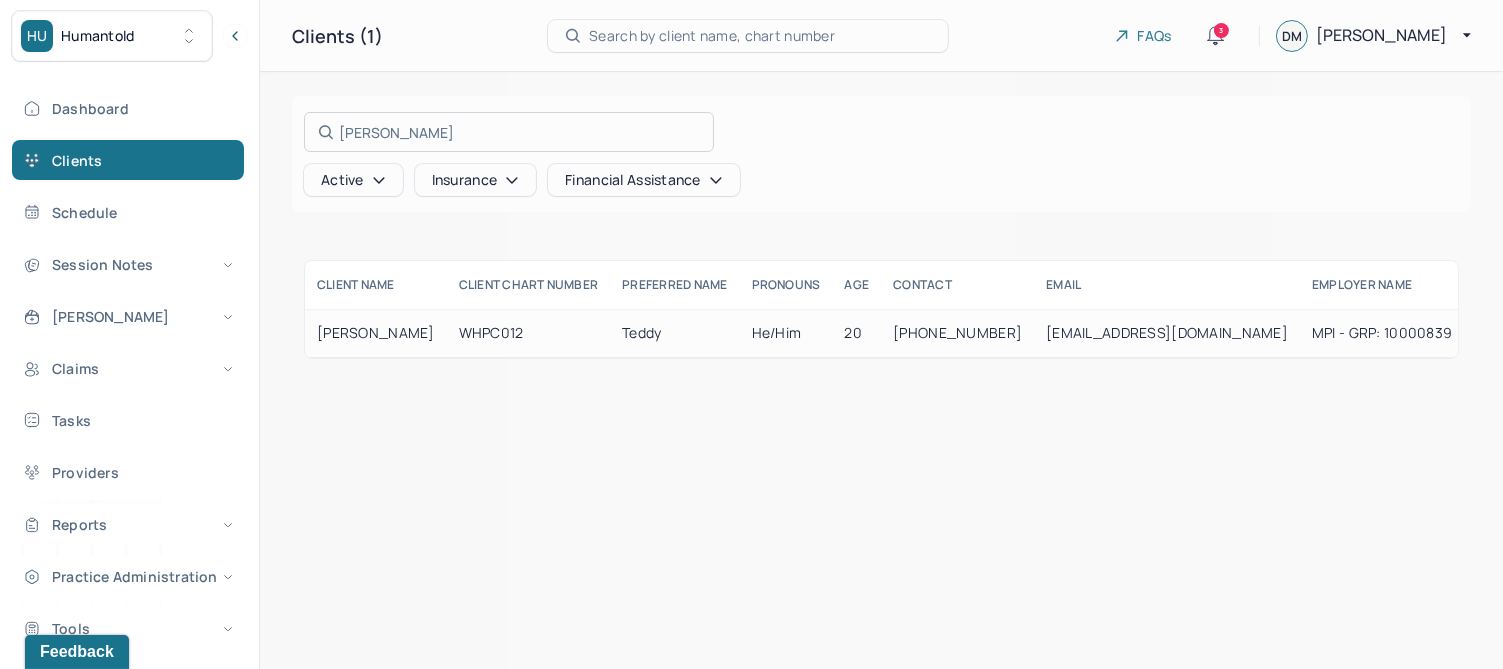 click at bounding box center [751, 334] 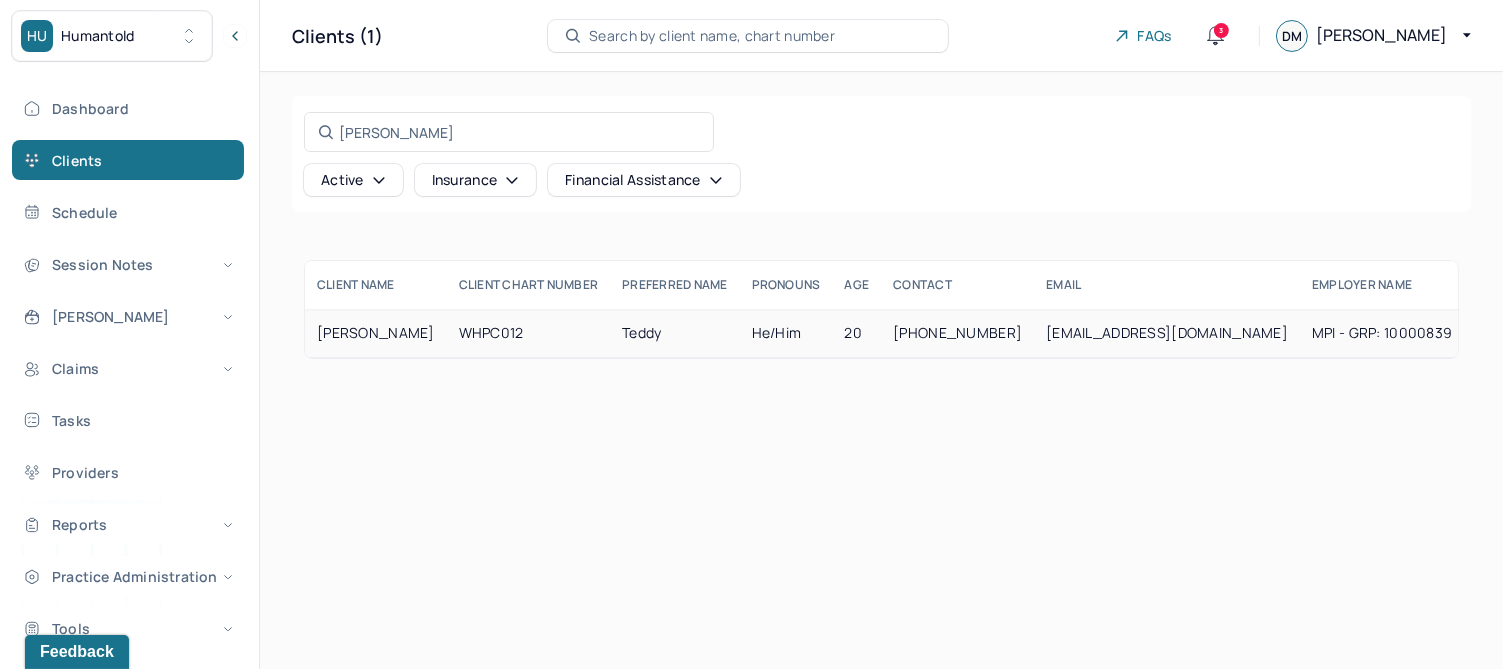 click on "[PERSON_NAME]" at bounding box center [376, 333] 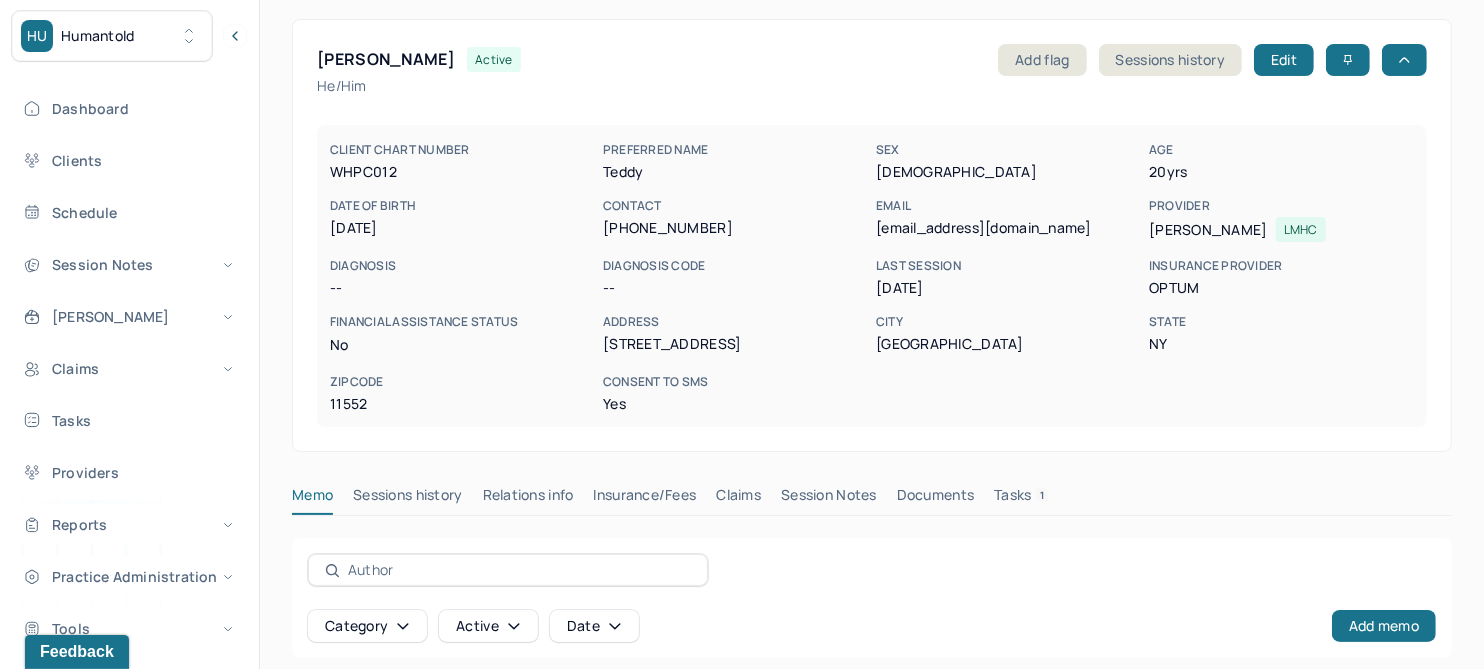 scroll, scrollTop: 270, scrollLeft: 0, axis: vertical 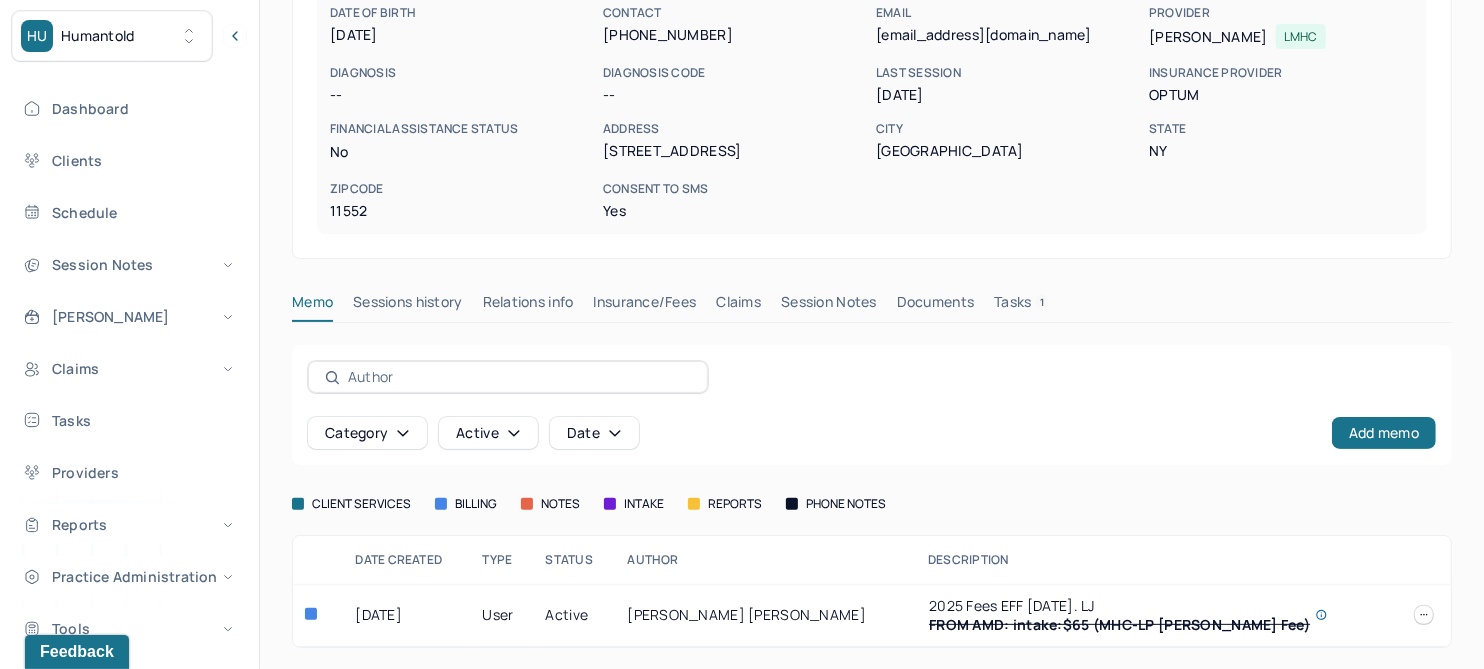 click on "Claims" at bounding box center [738, 306] 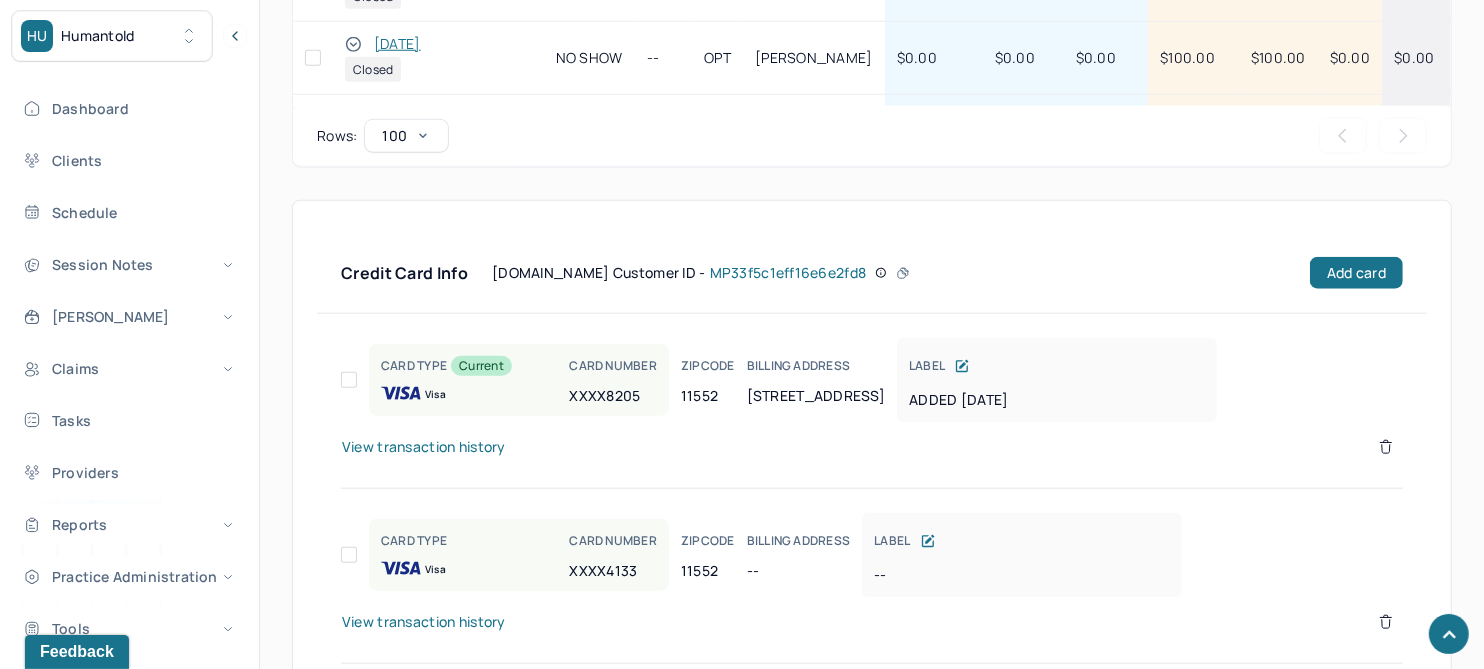 scroll, scrollTop: 905, scrollLeft: 0, axis: vertical 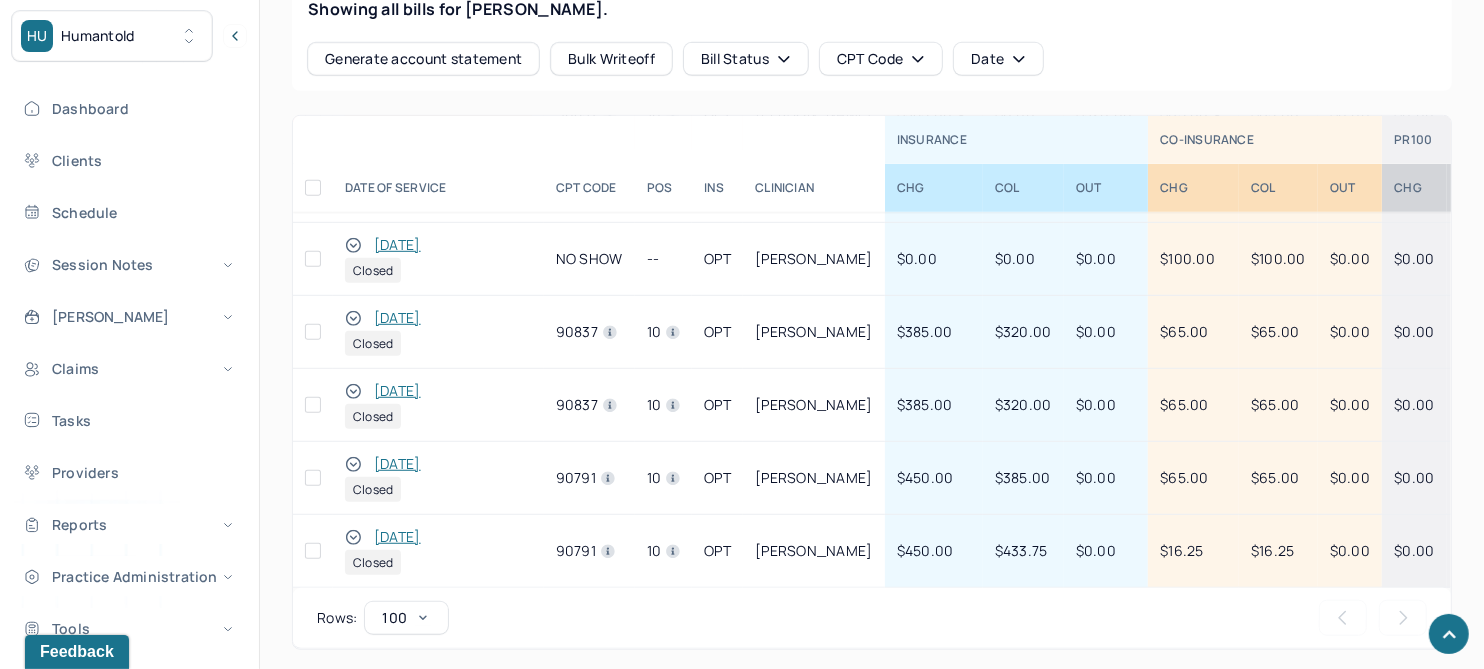 click on "[DATE]" at bounding box center (397, 464) 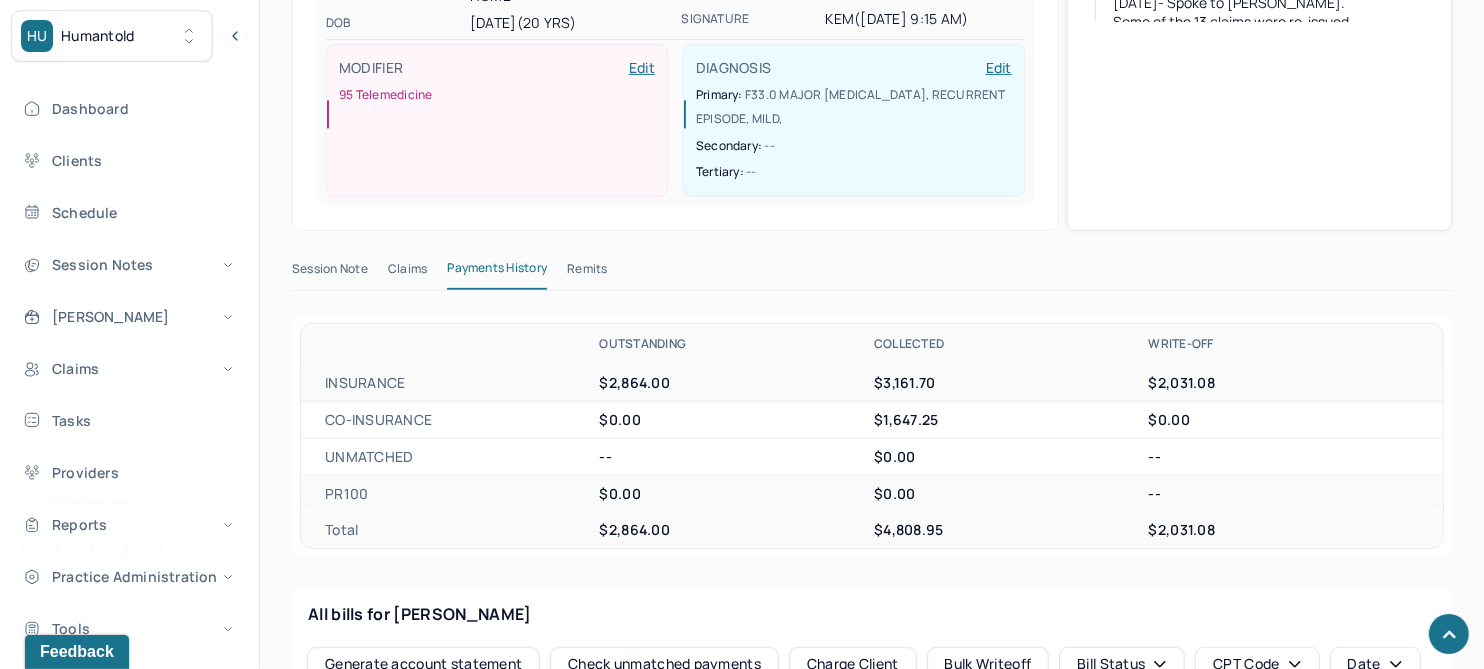 scroll, scrollTop: 333, scrollLeft: 0, axis: vertical 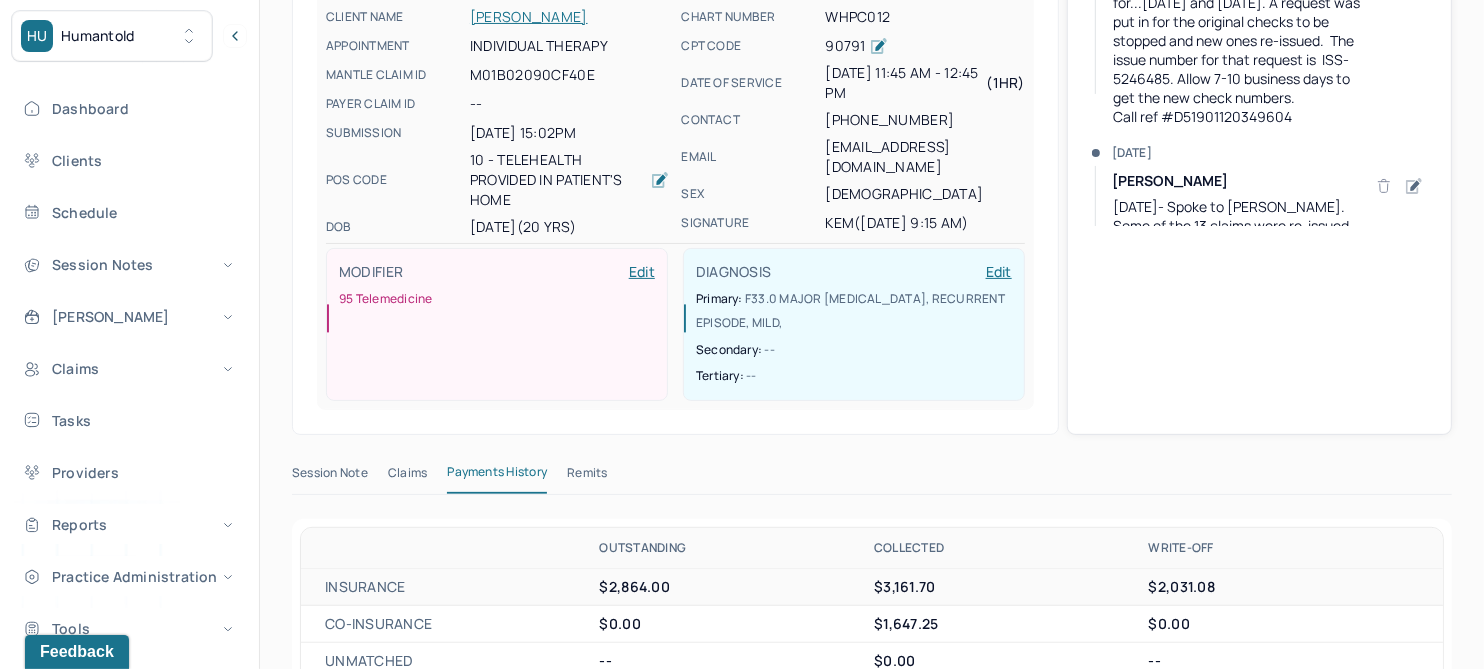 click on "Session Note     Claims     Payments History     Remits" at bounding box center (872, 477) 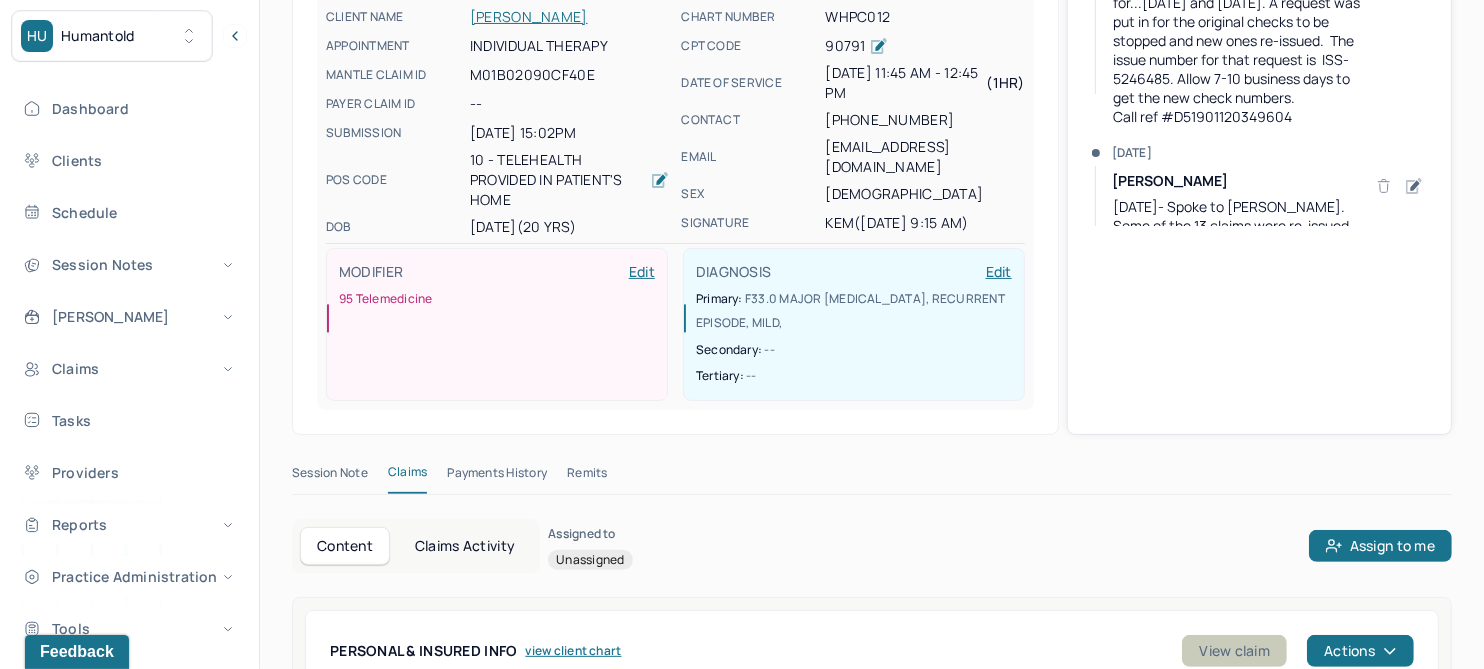 click on "View claim" at bounding box center [1234, 651] 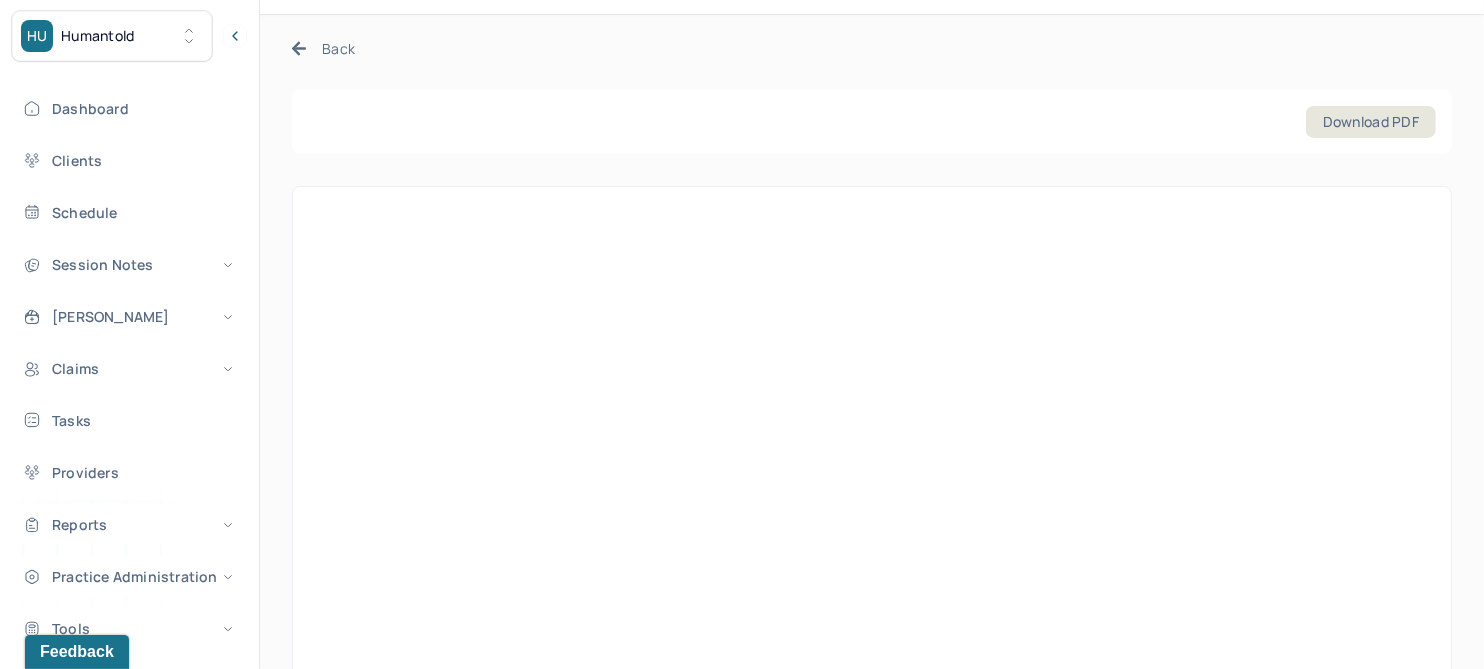 scroll, scrollTop: 103, scrollLeft: 0, axis: vertical 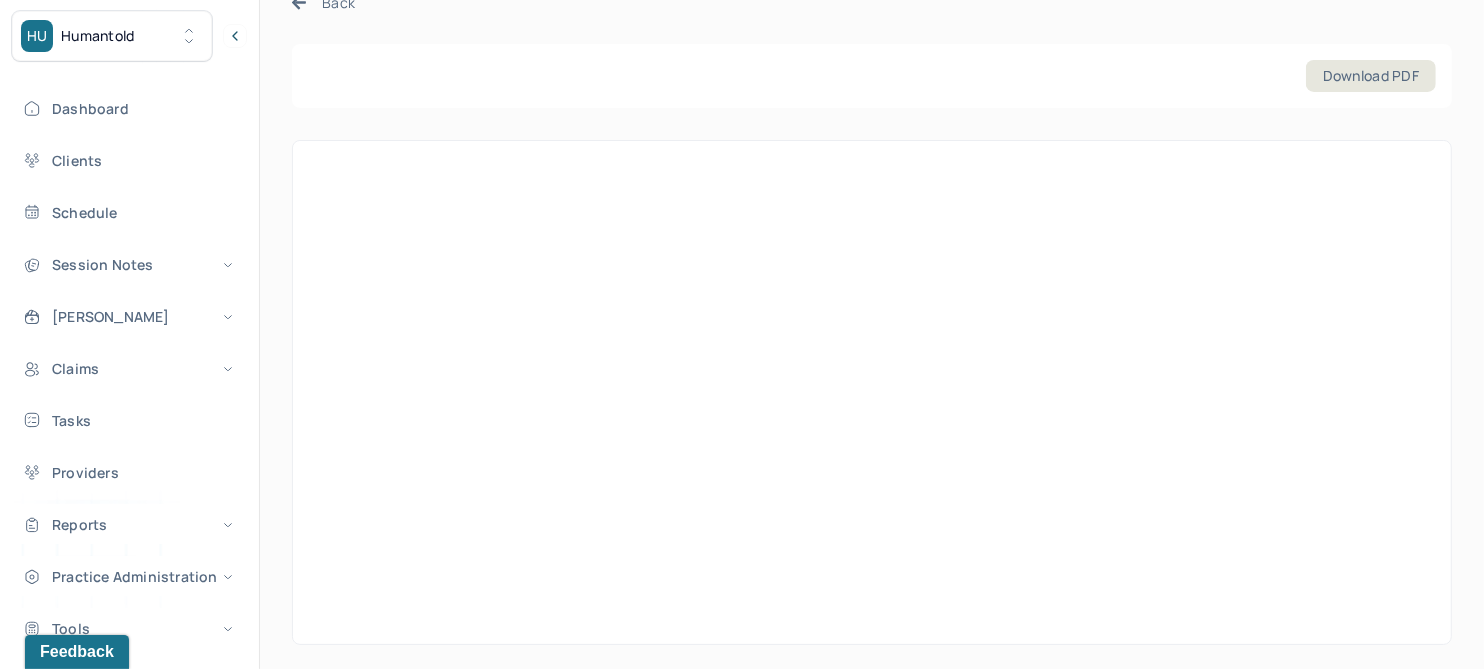 click on "Back" at bounding box center (323, 2) 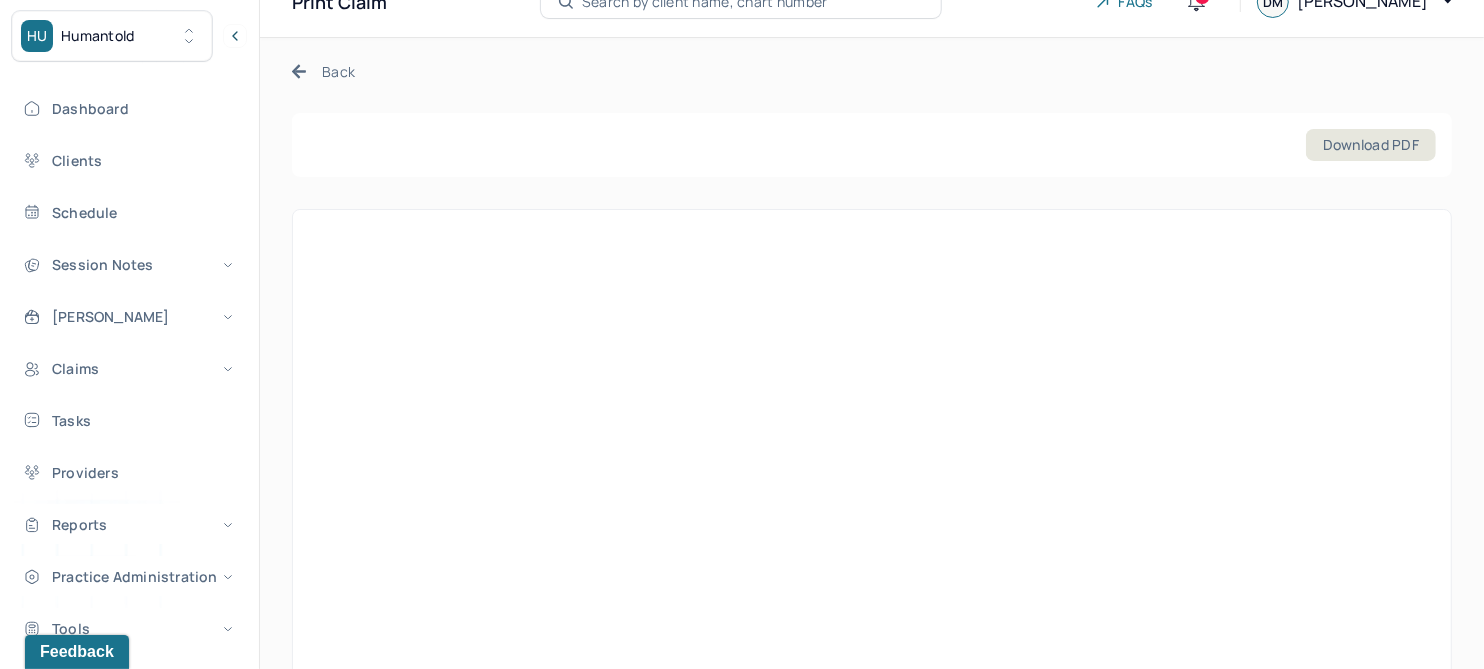 scroll, scrollTop: 0, scrollLeft: 0, axis: both 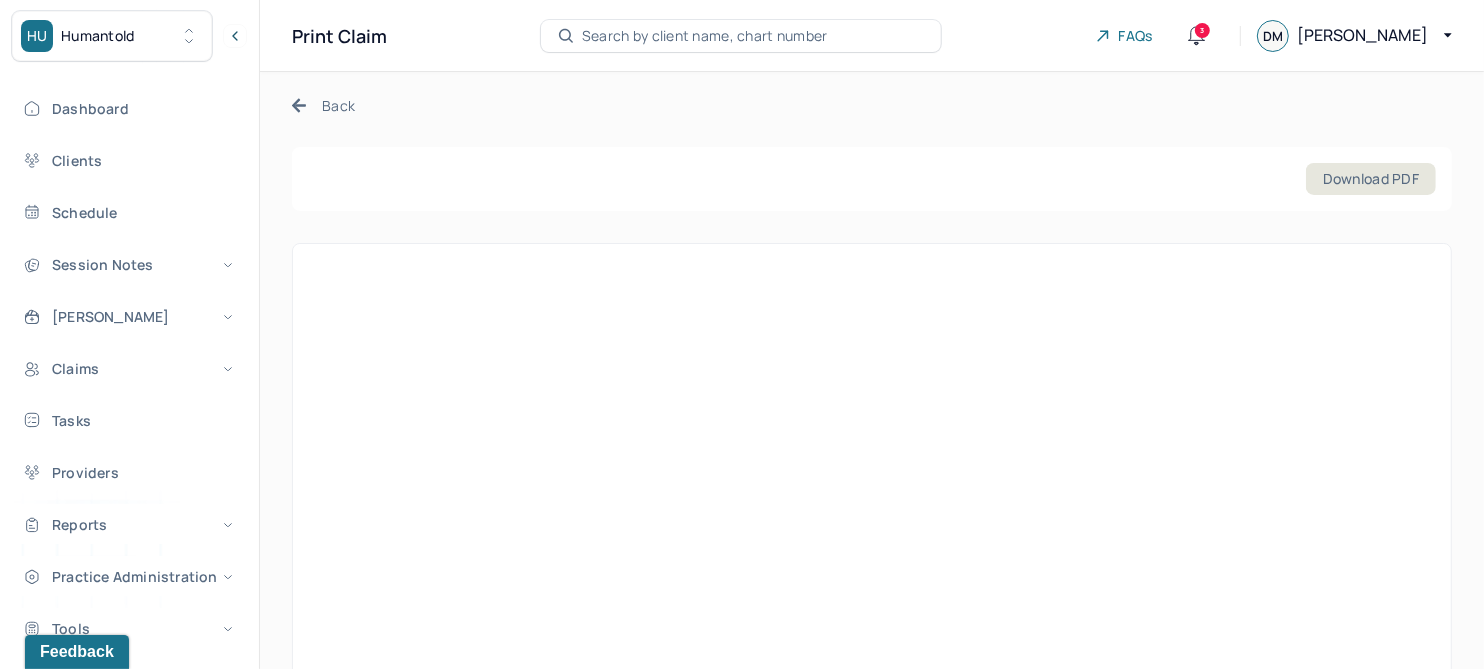 click on "Back" at bounding box center [323, 105] 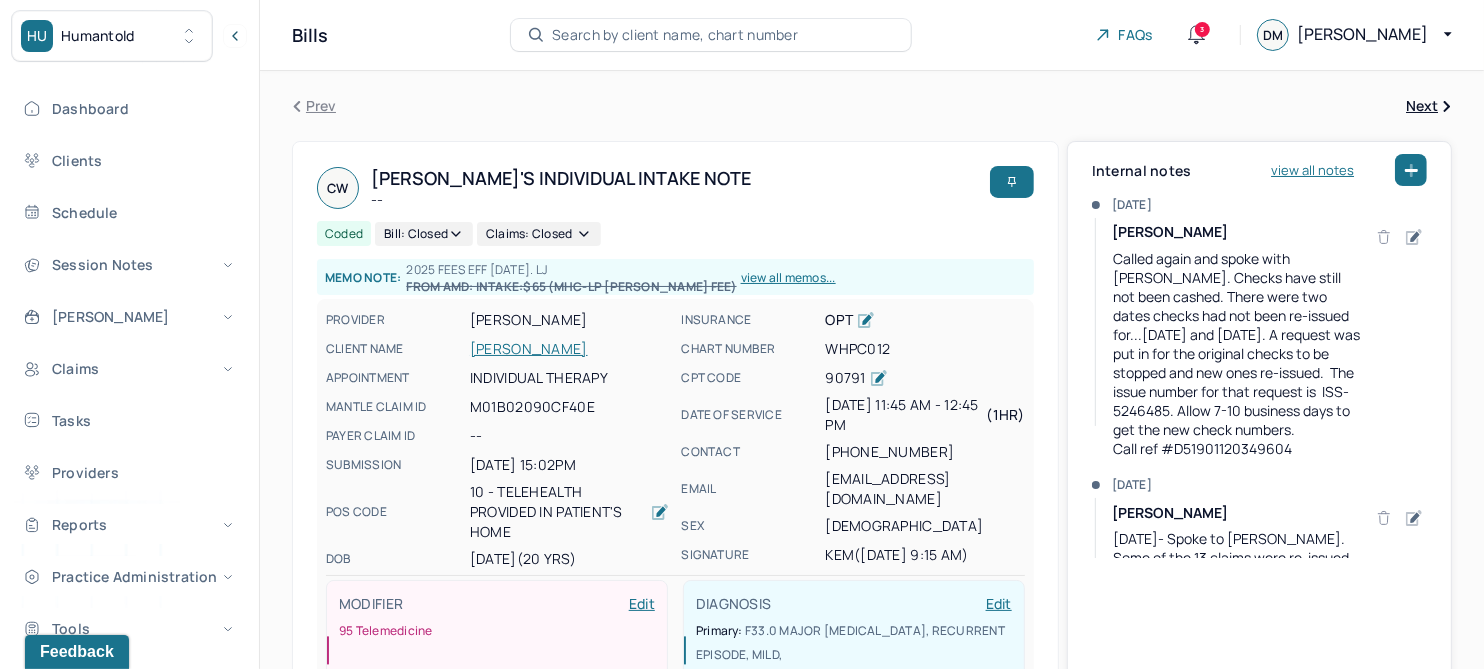 scroll, scrollTop: 0, scrollLeft: 0, axis: both 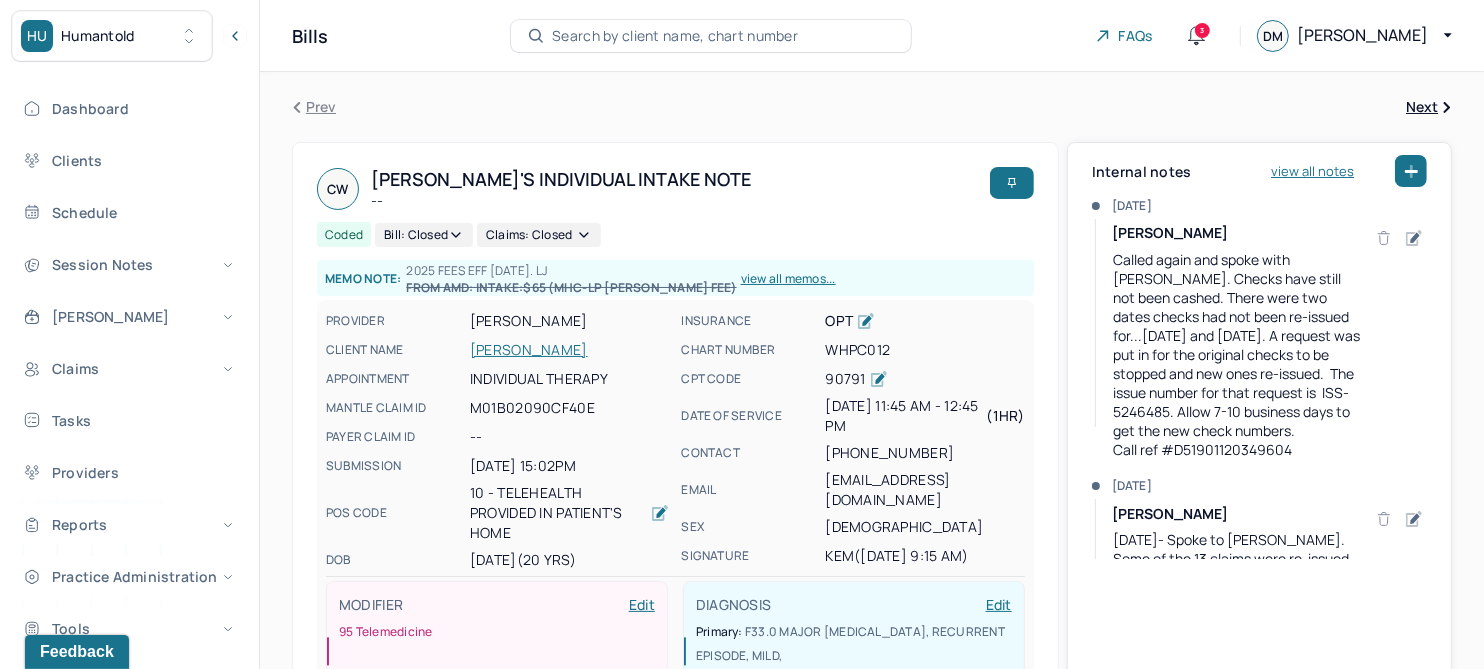 click on "[PERSON_NAME]" at bounding box center (569, 350) 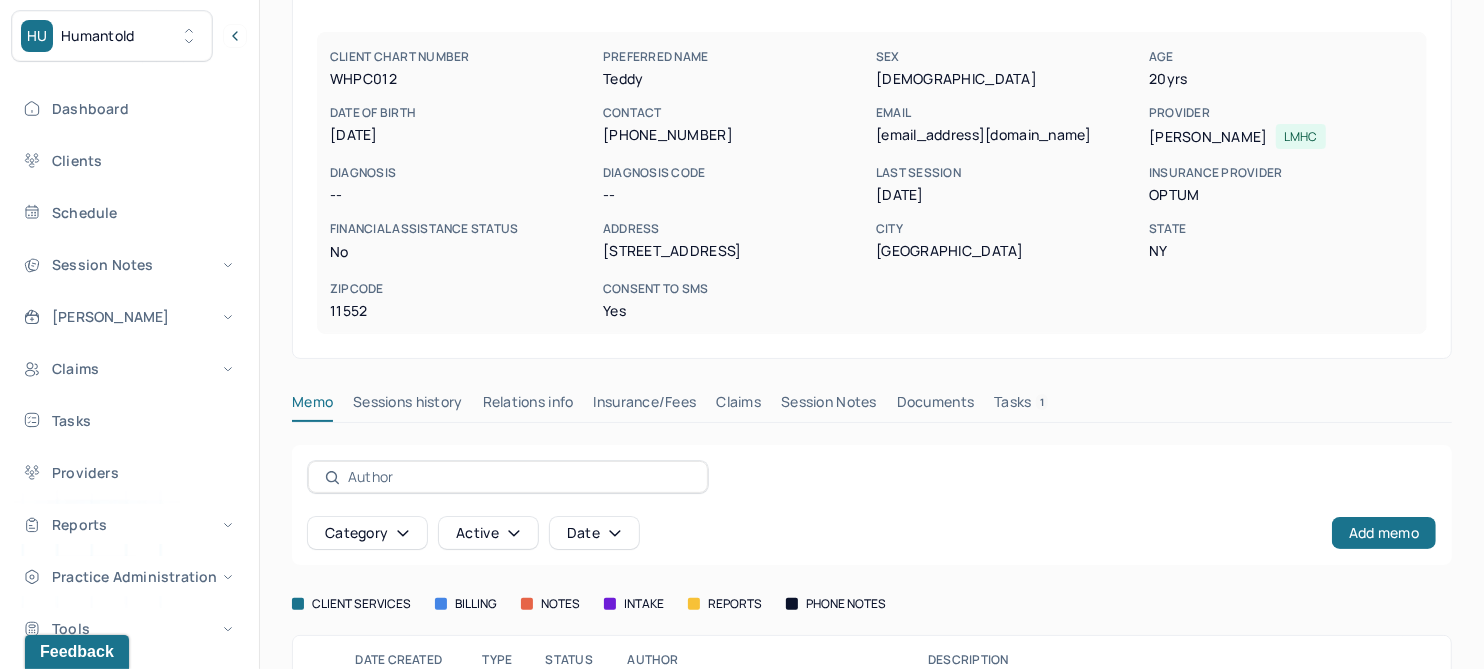 scroll, scrollTop: 250, scrollLeft: 0, axis: vertical 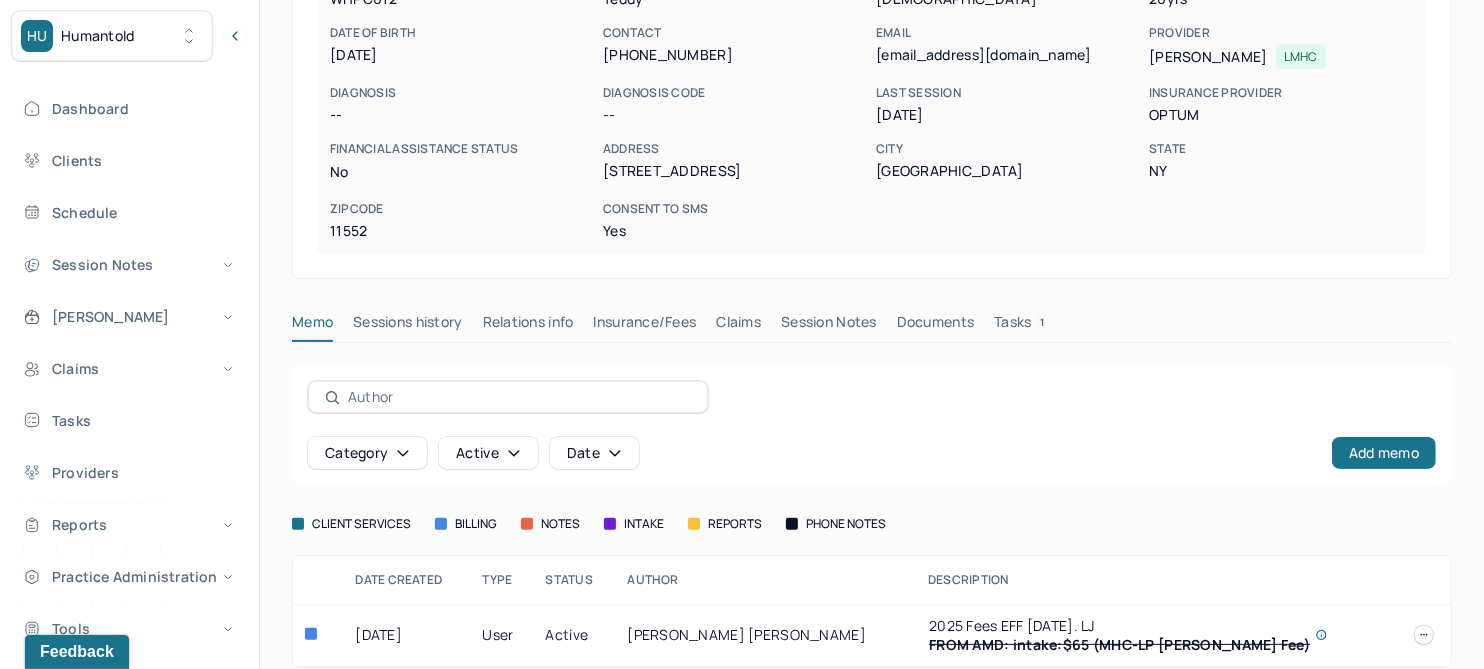 click on "Claims" at bounding box center [738, 326] 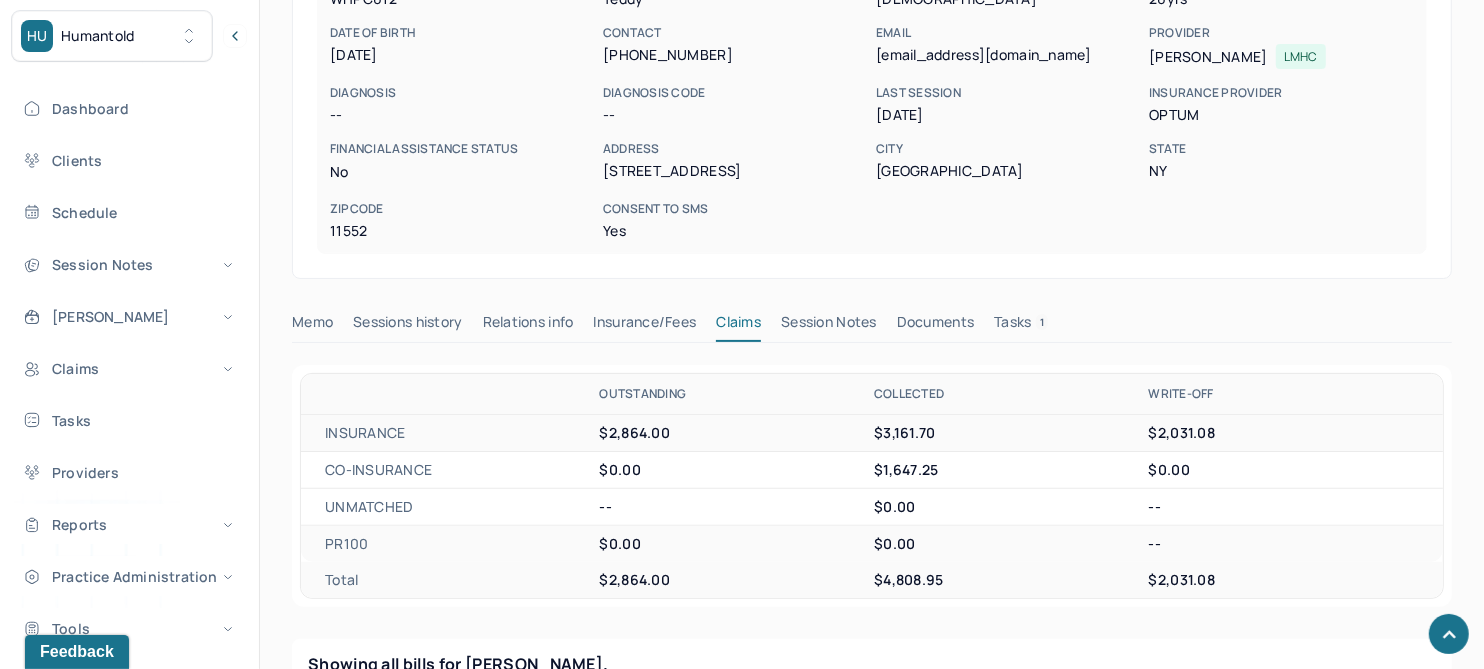 scroll, scrollTop: 750, scrollLeft: 0, axis: vertical 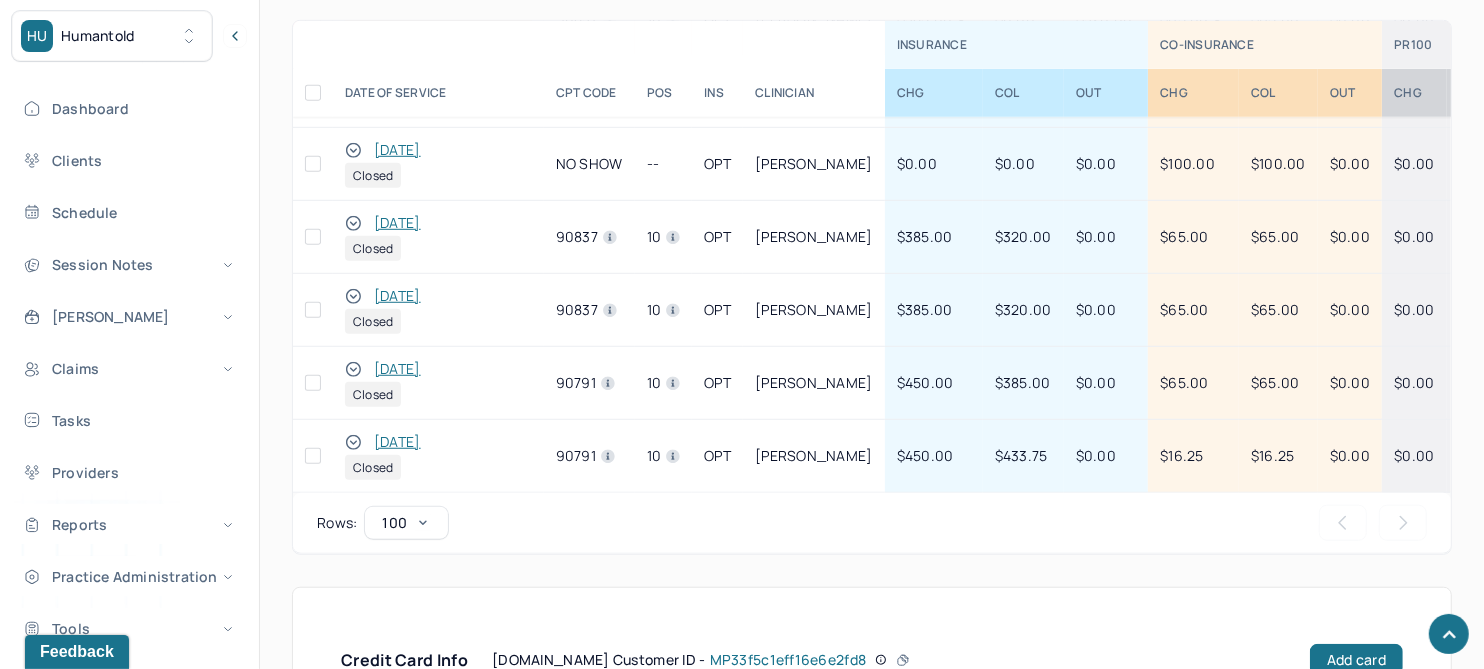 click on "[DATE]" at bounding box center [397, 296] 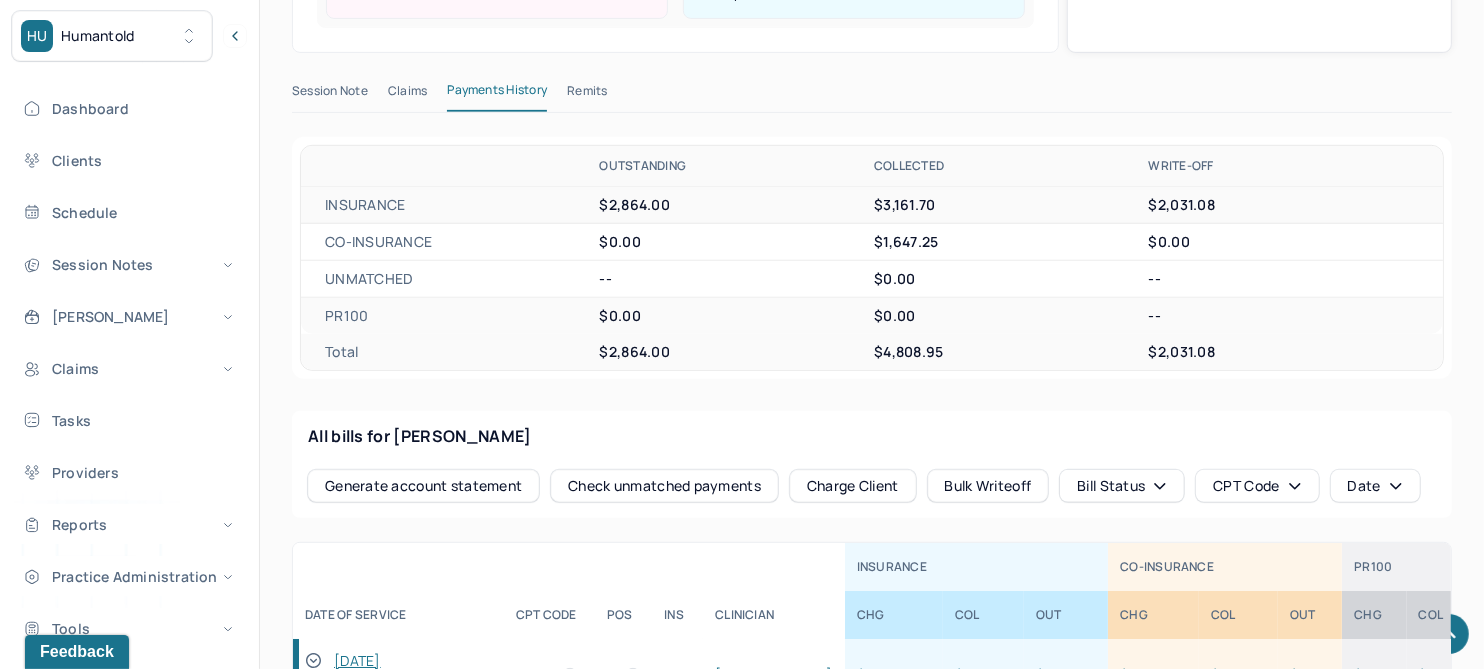 scroll, scrollTop: 677, scrollLeft: 0, axis: vertical 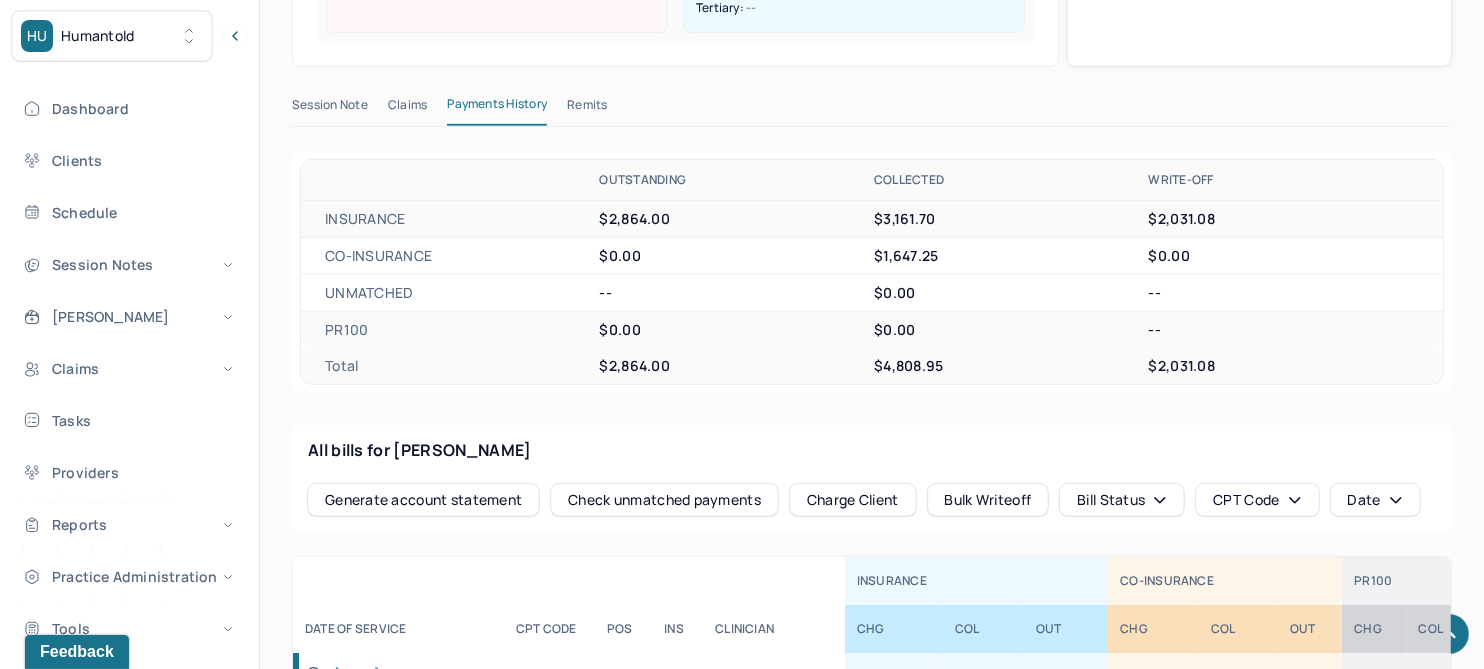 click on "Claims" at bounding box center (407, 109) 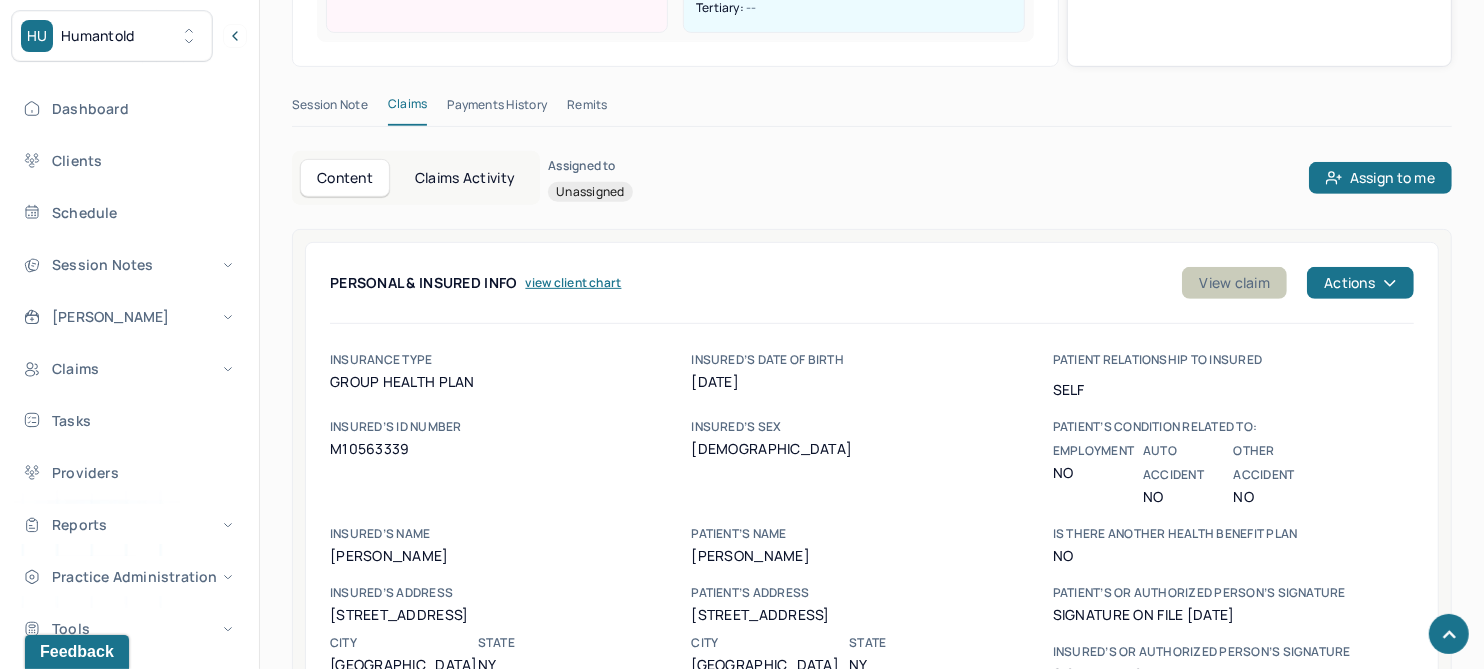 click on "View claim" at bounding box center [1234, 283] 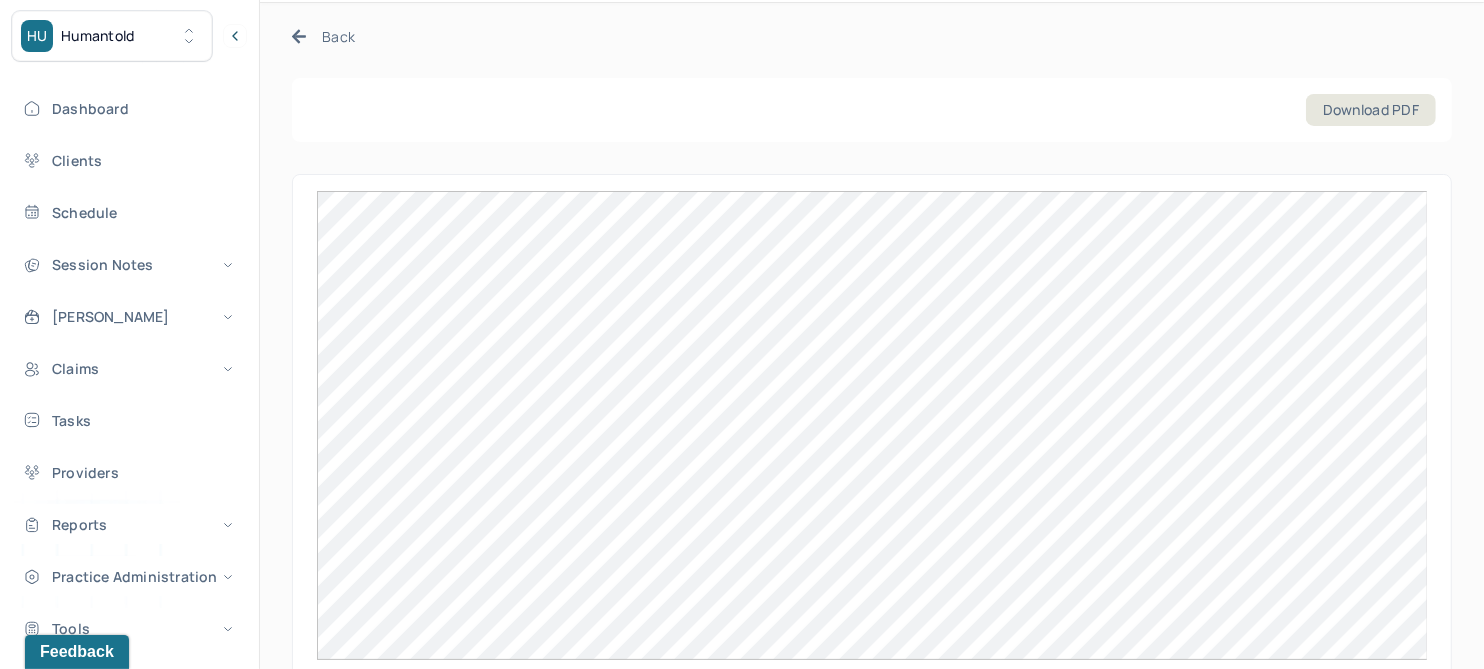 scroll, scrollTop: 103, scrollLeft: 0, axis: vertical 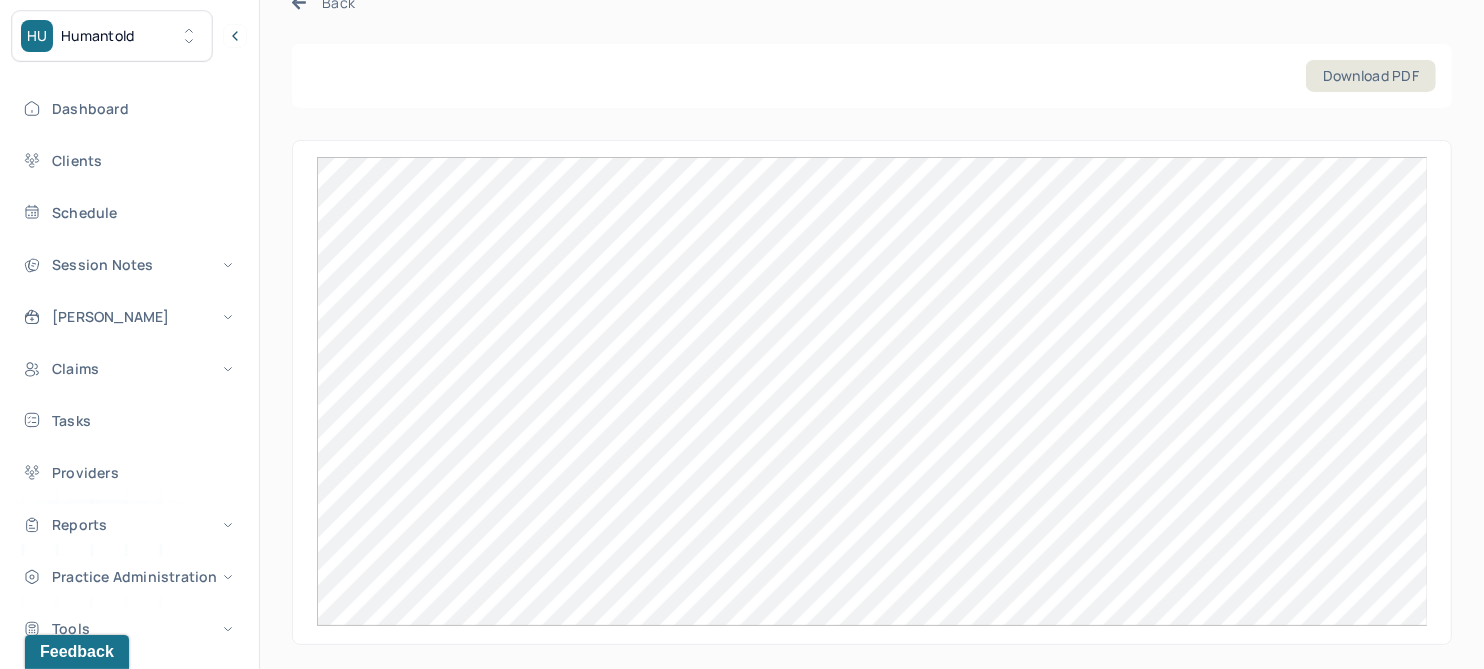click on "Back" at bounding box center [323, 2] 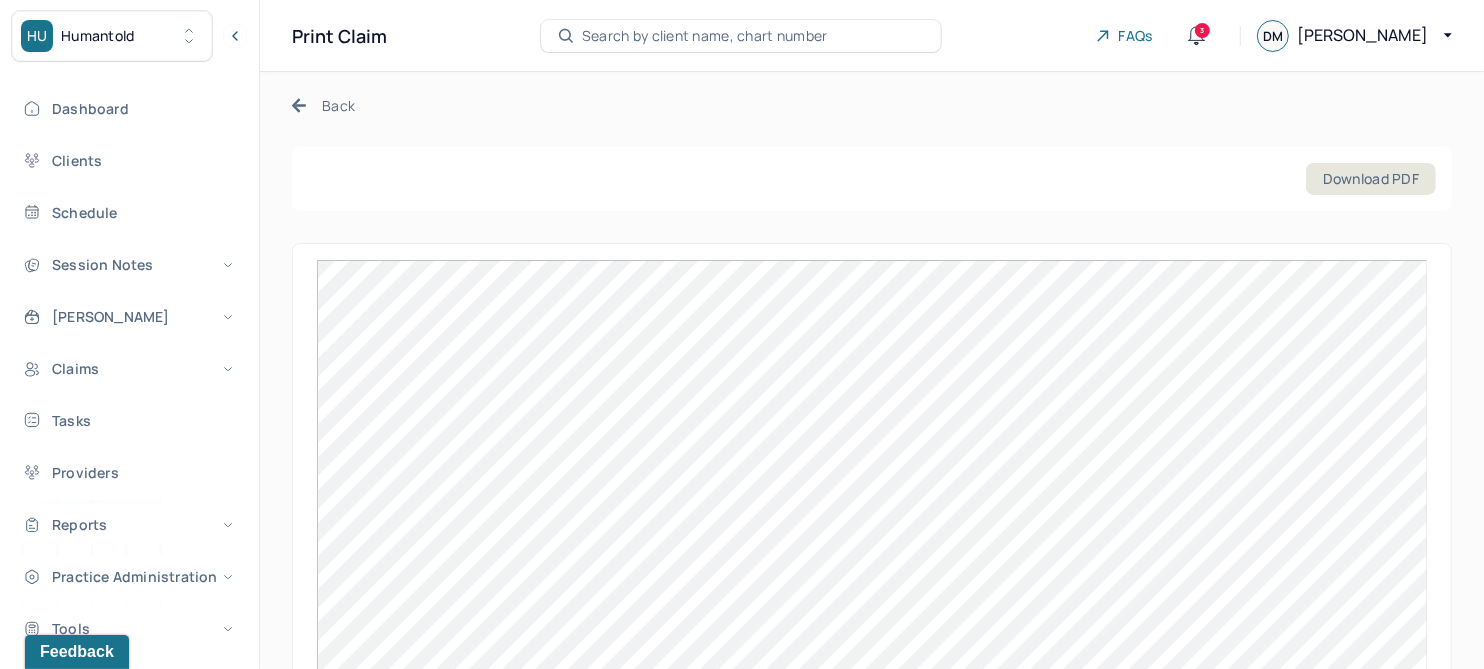 click on "Back" at bounding box center [323, 105] 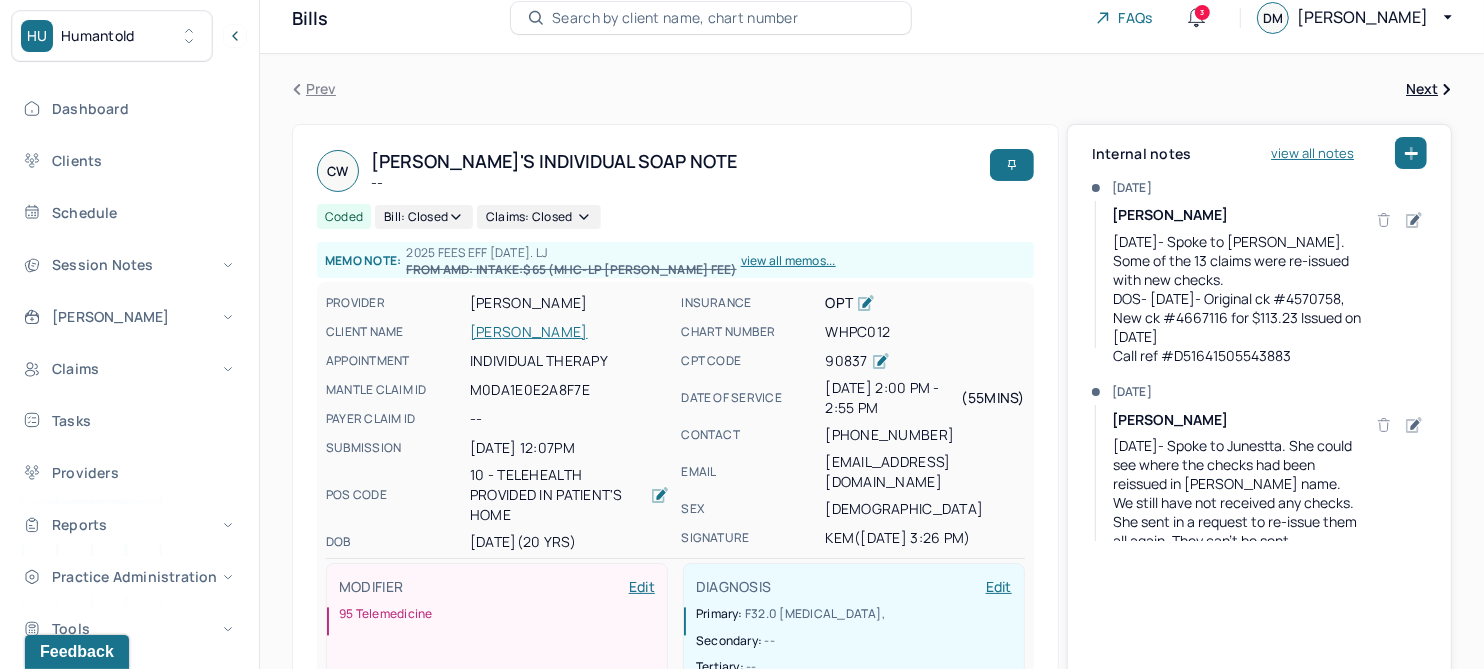 scroll, scrollTop: 0, scrollLeft: 0, axis: both 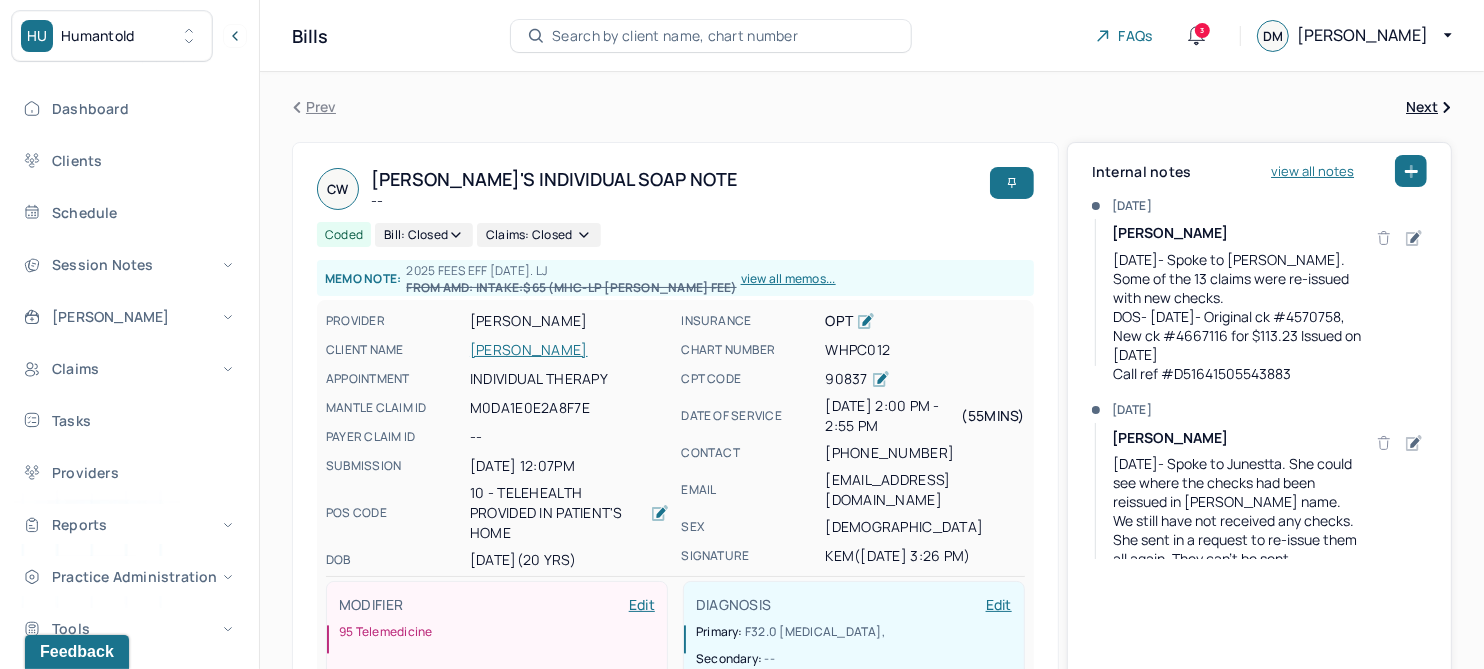 click on "[PERSON_NAME]" at bounding box center (569, 321) 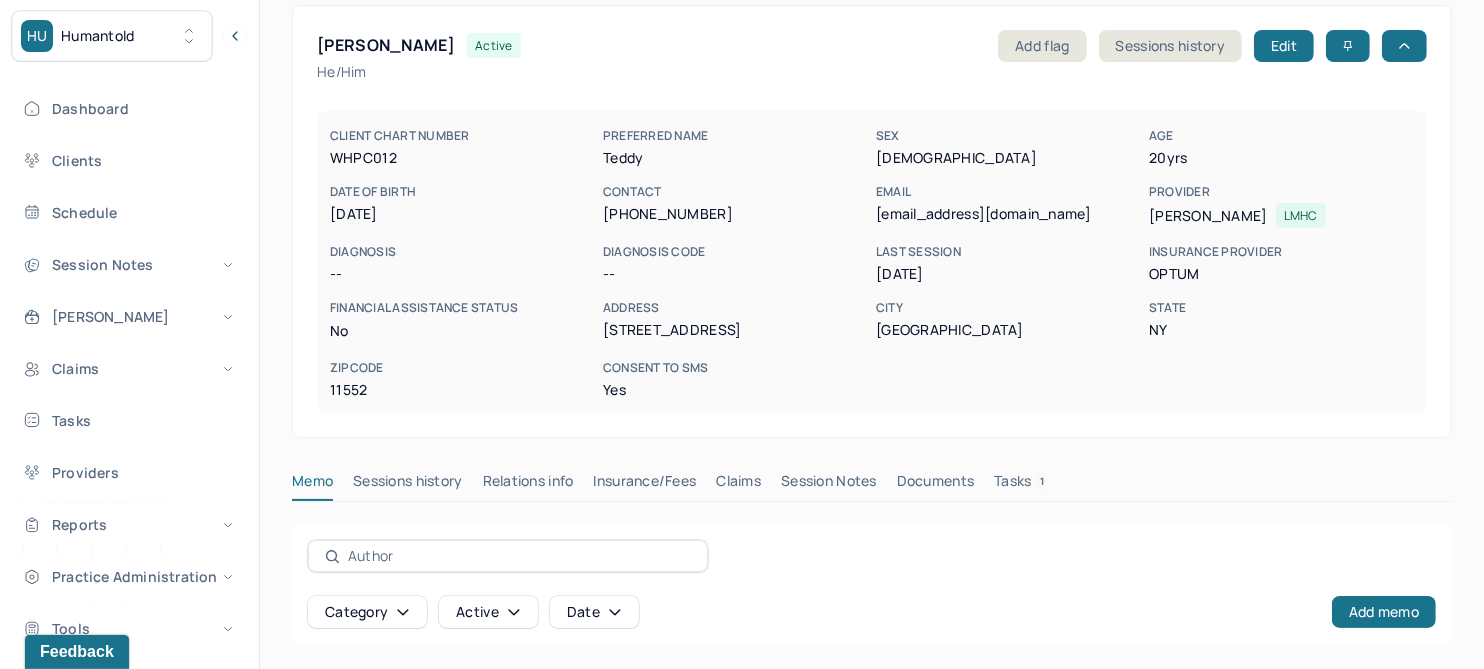 scroll, scrollTop: 270, scrollLeft: 0, axis: vertical 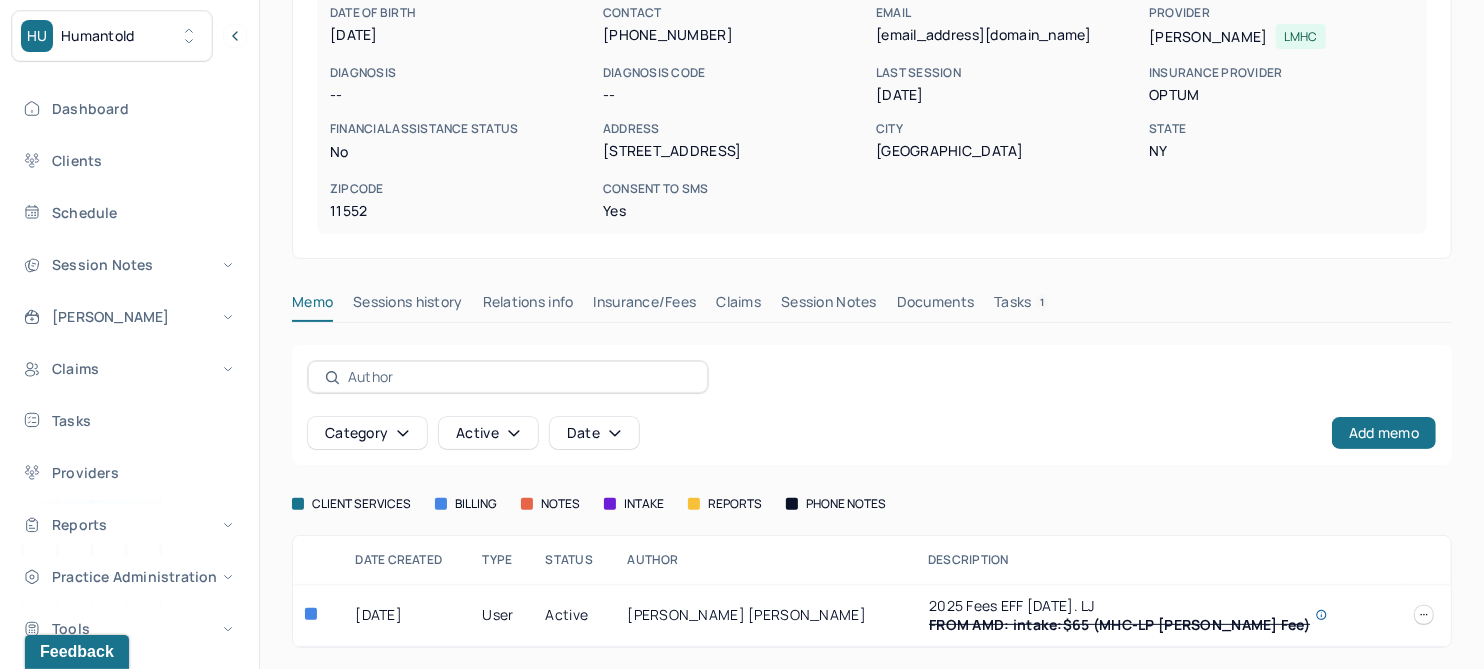 click on "Claims" at bounding box center [738, 306] 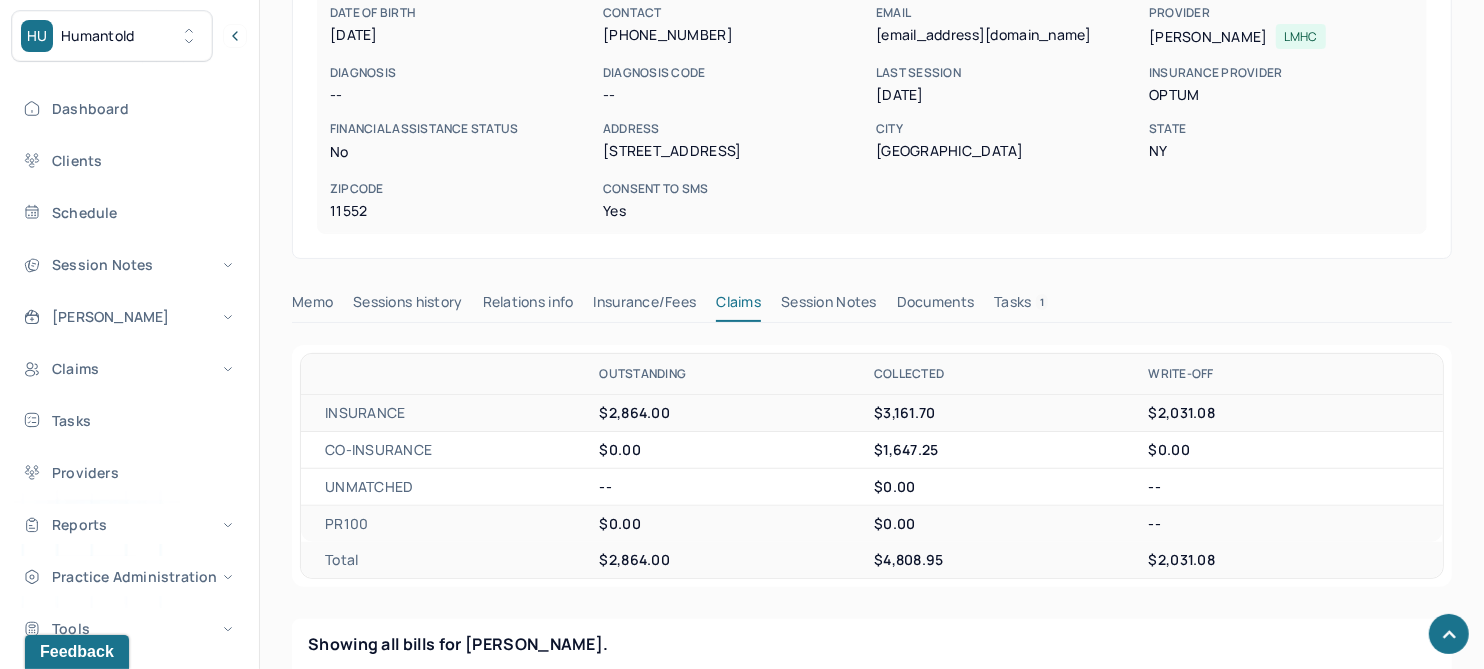 scroll, scrollTop: 895, scrollLeft: 0, axis: vertical 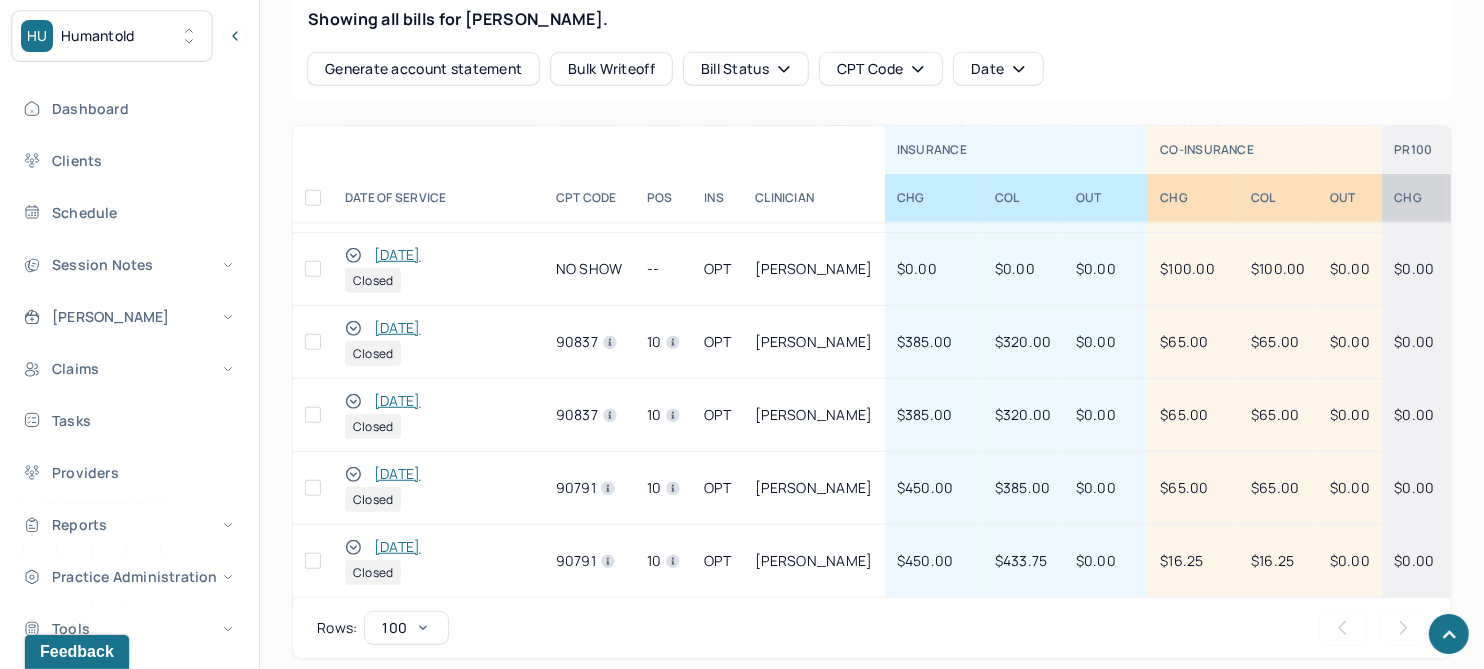 click on "[DATE]" at bounding box center [397, 328] 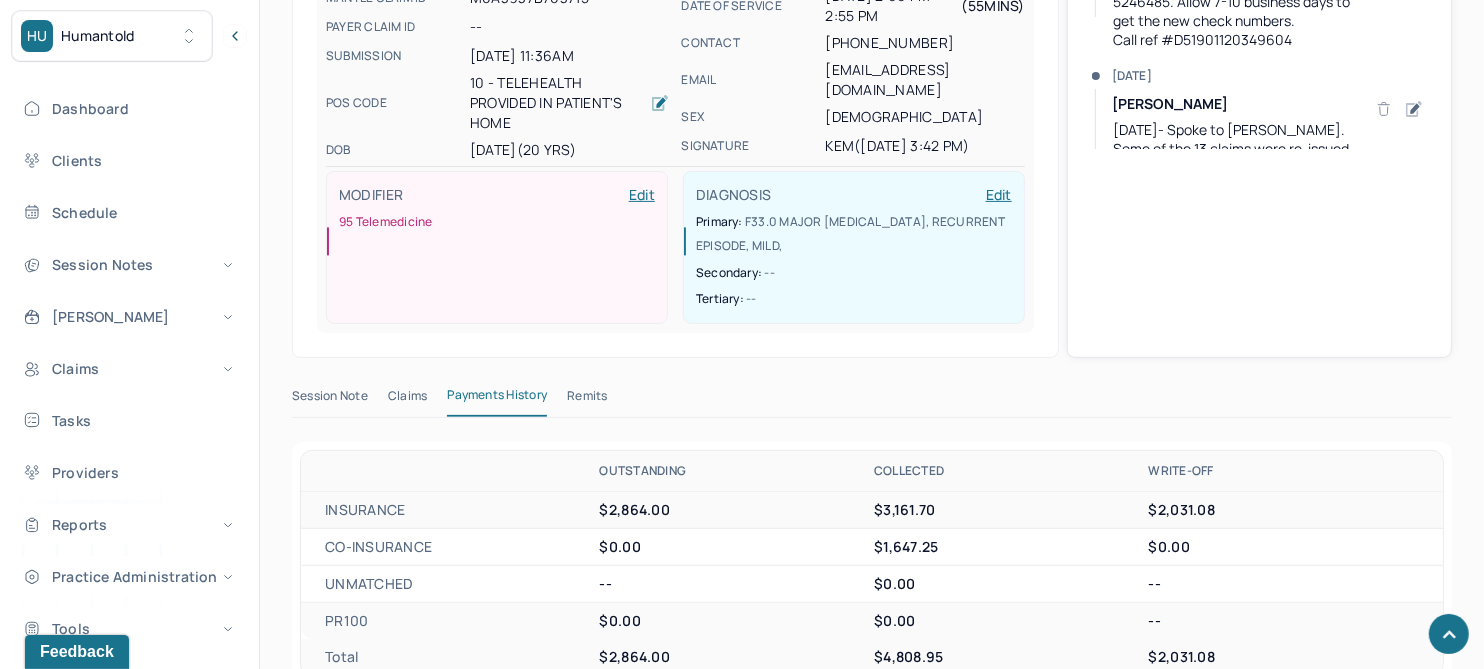 scroll, scrollTop: 698, scrollLeft: 0, axis: vertical 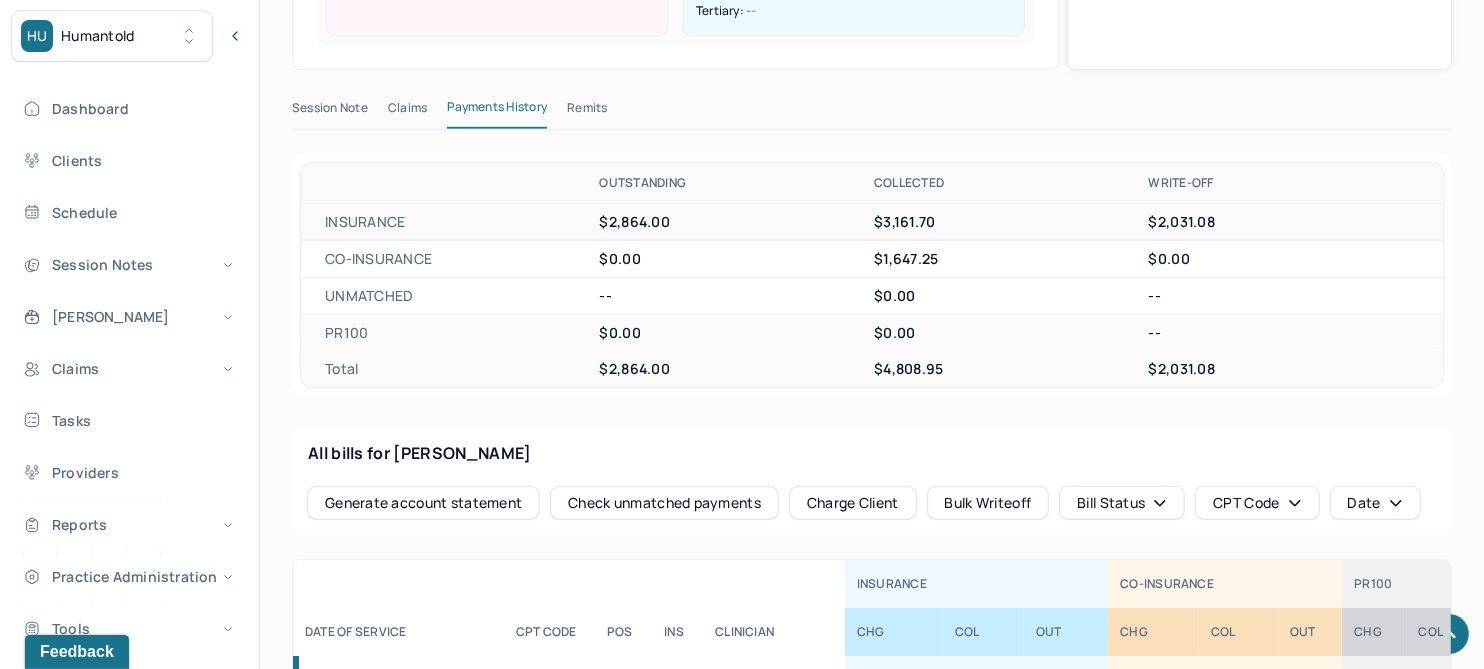 click on "Claims" at bounding box center (407, 112) 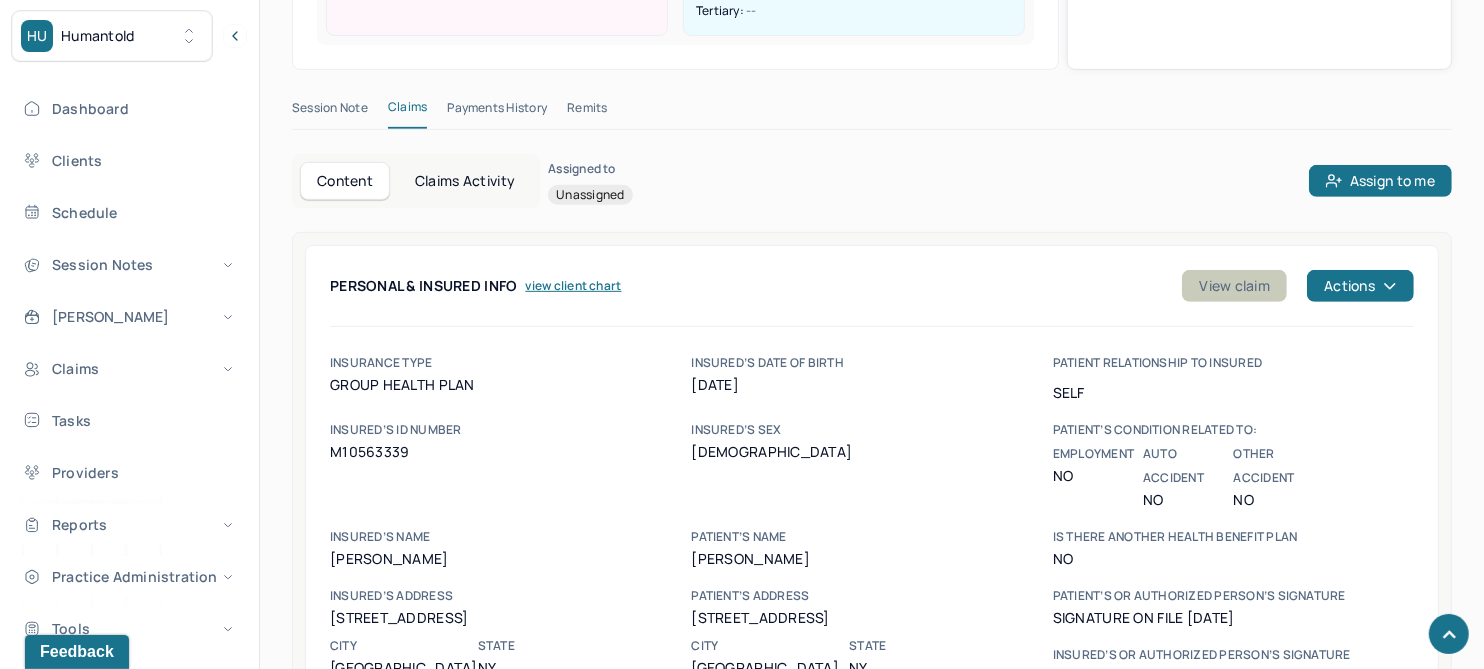 click on "View claim" at bounding box center (1234, 286) 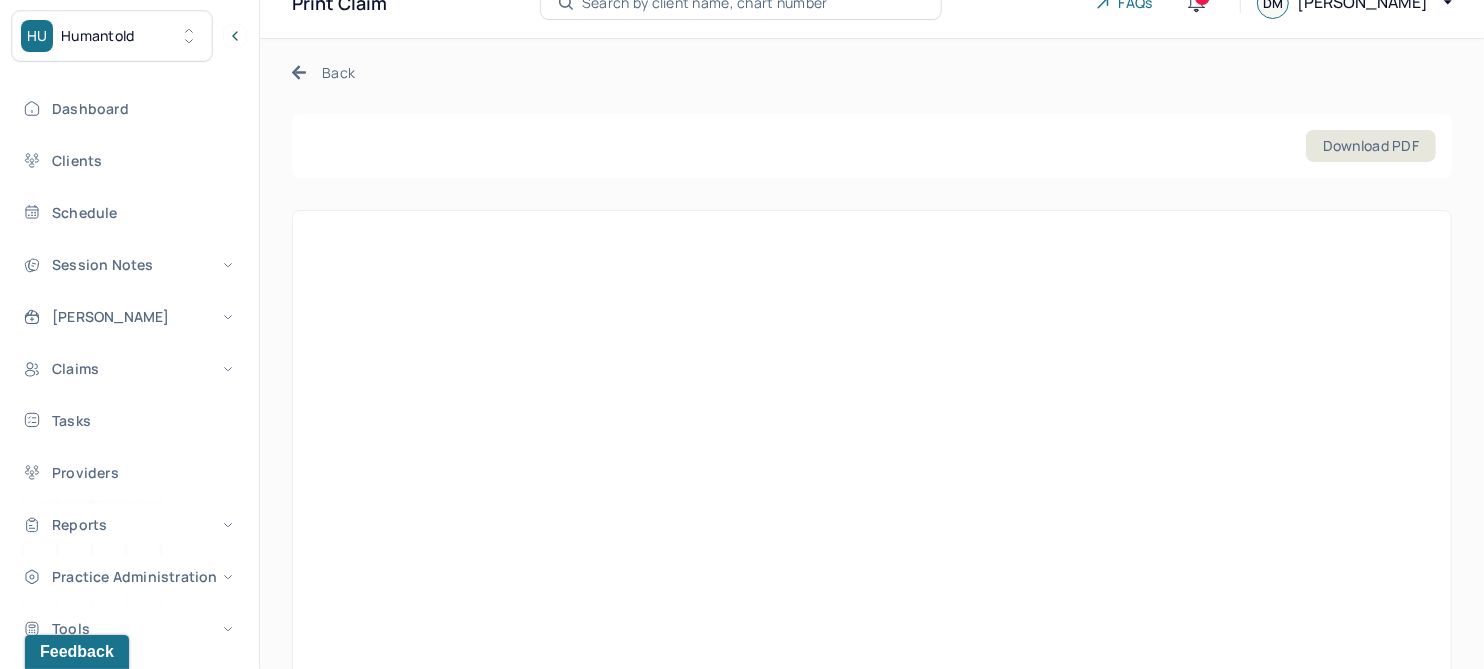 scroll, scrollTop: 0, scrollLeft: 0, axis: both 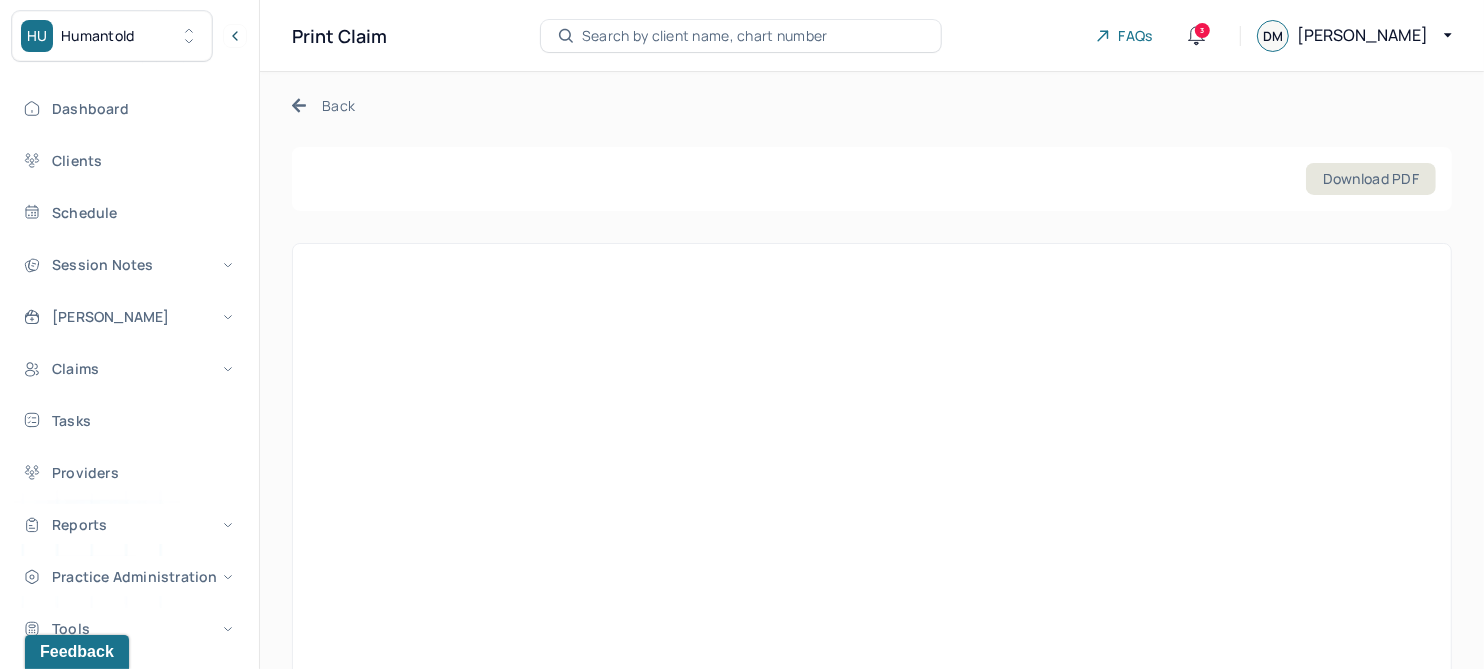 click on "Back" at bounding box center [323, 105] 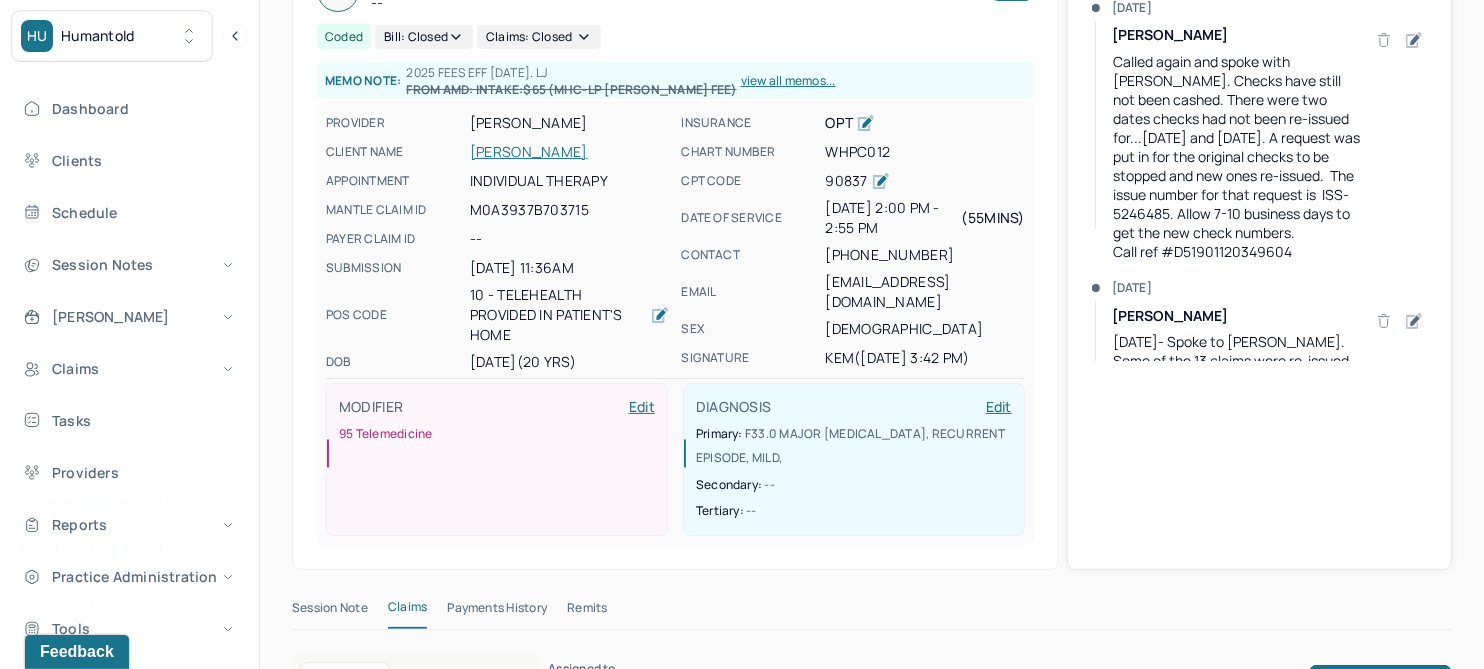 scroll, scrollTop: 0, scrollLeft: 0, axis: both 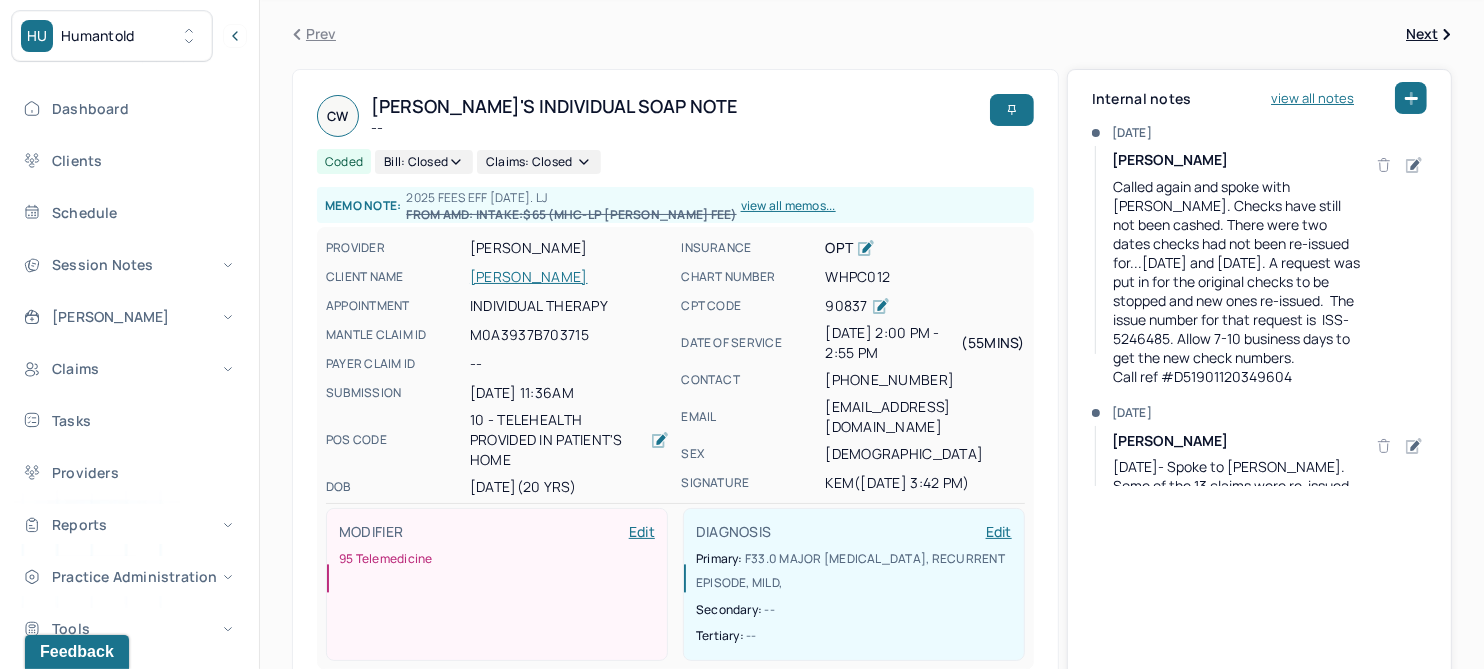 click on "[PERSON_NAME]" at bounding box center (569, 277) 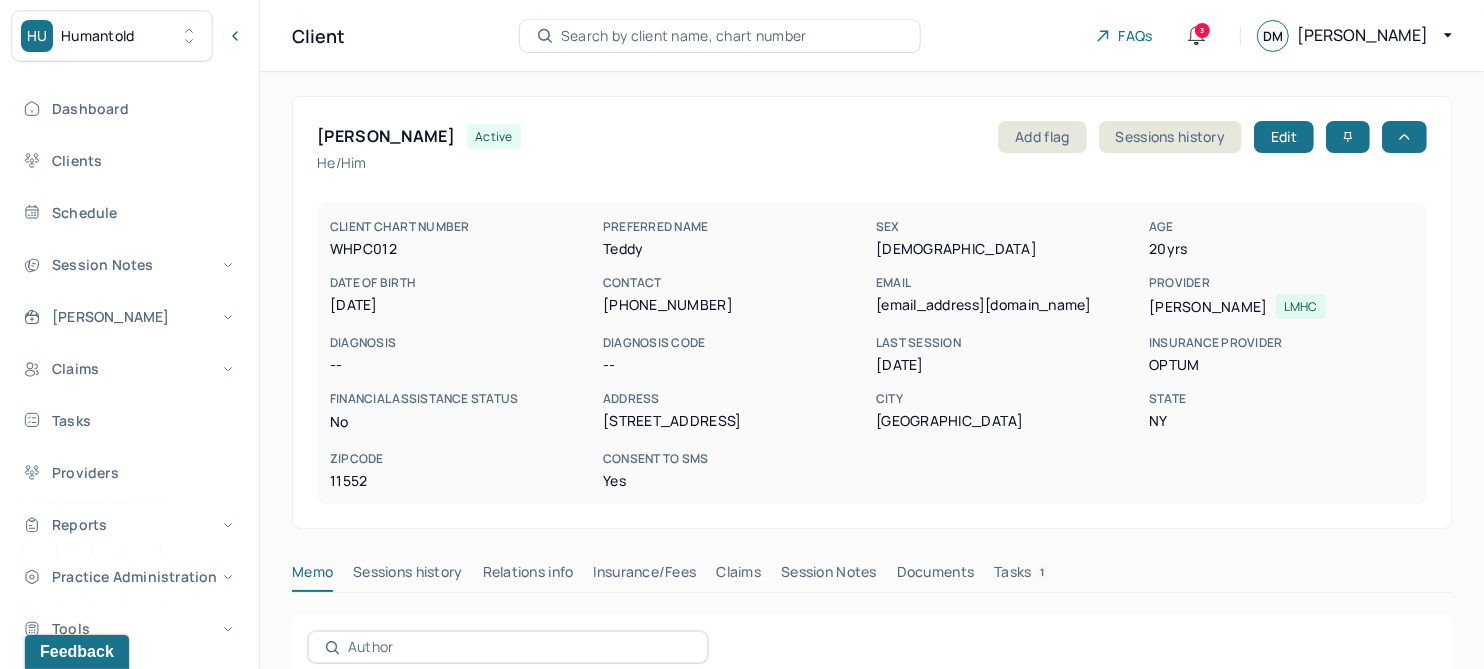 click on "Claims" at bounding box center [738, 576] 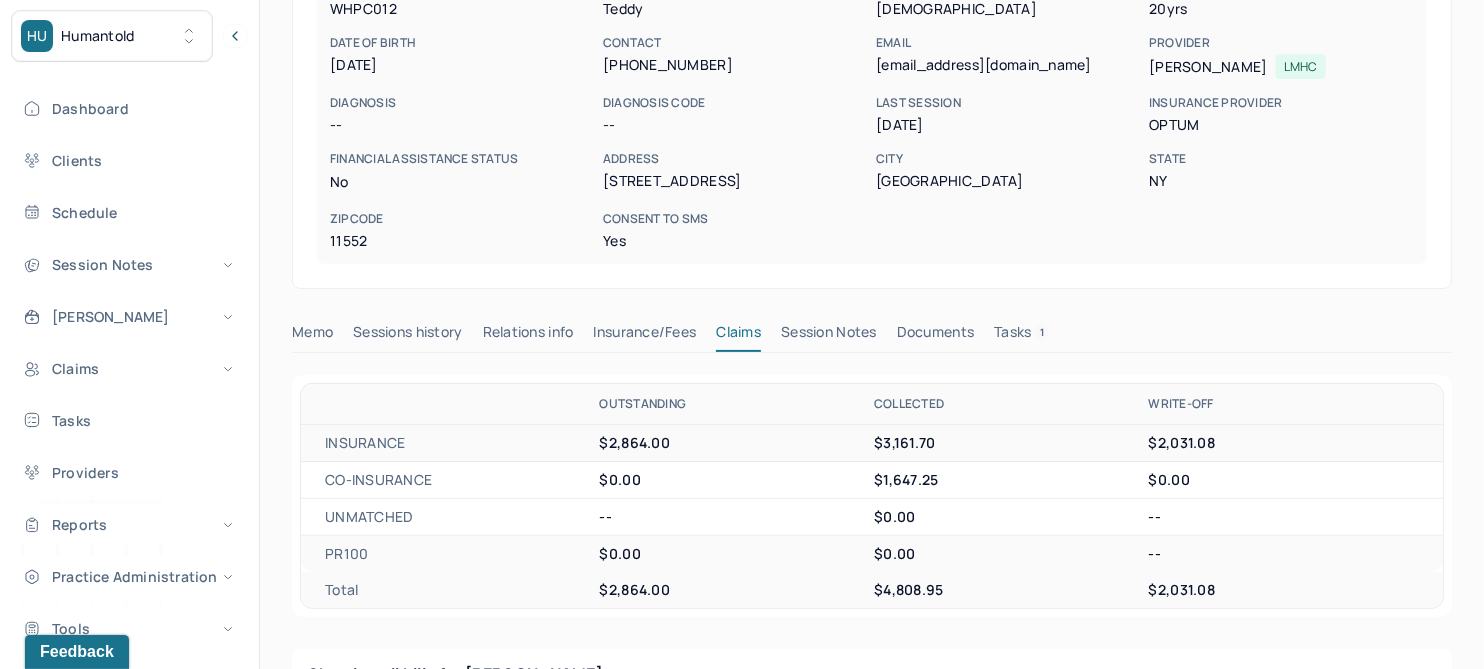 scroll, scrollTop: 625, scrollLeft: 0, axis: vertical 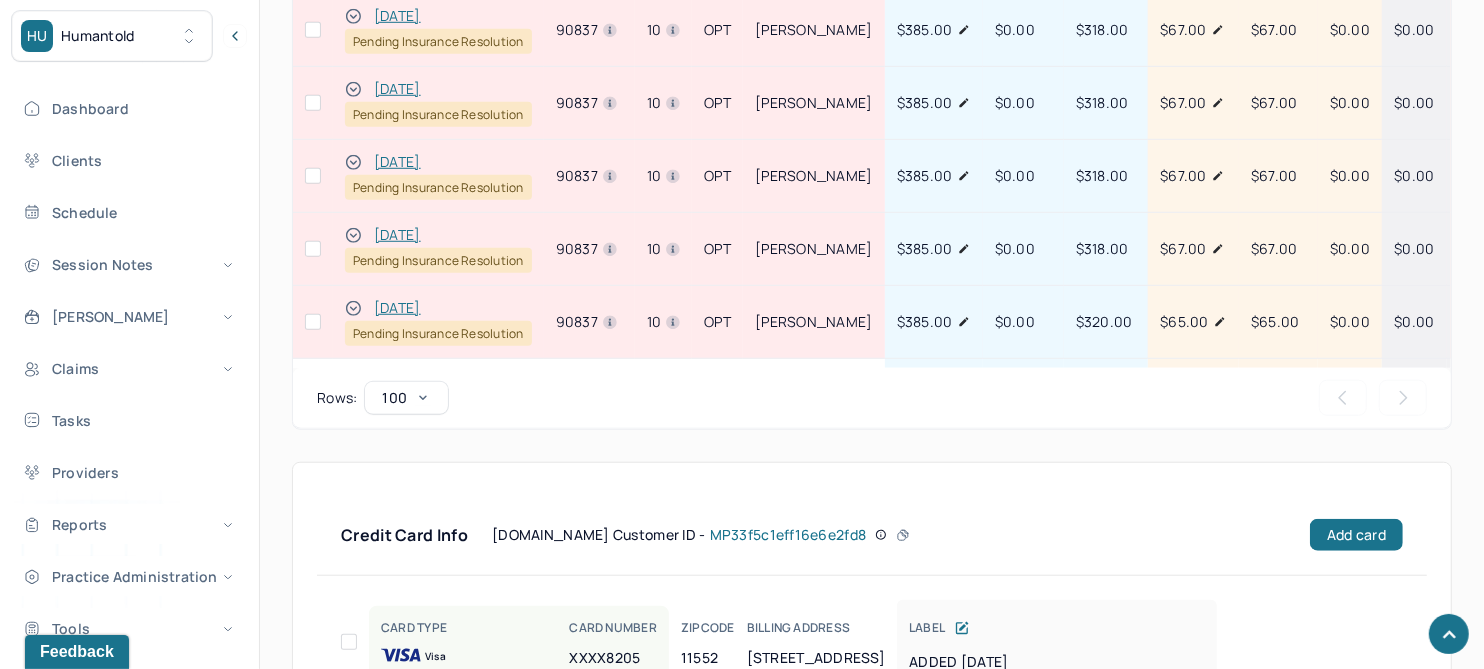 click on "[DATE]" at bounding box center [397, 308] 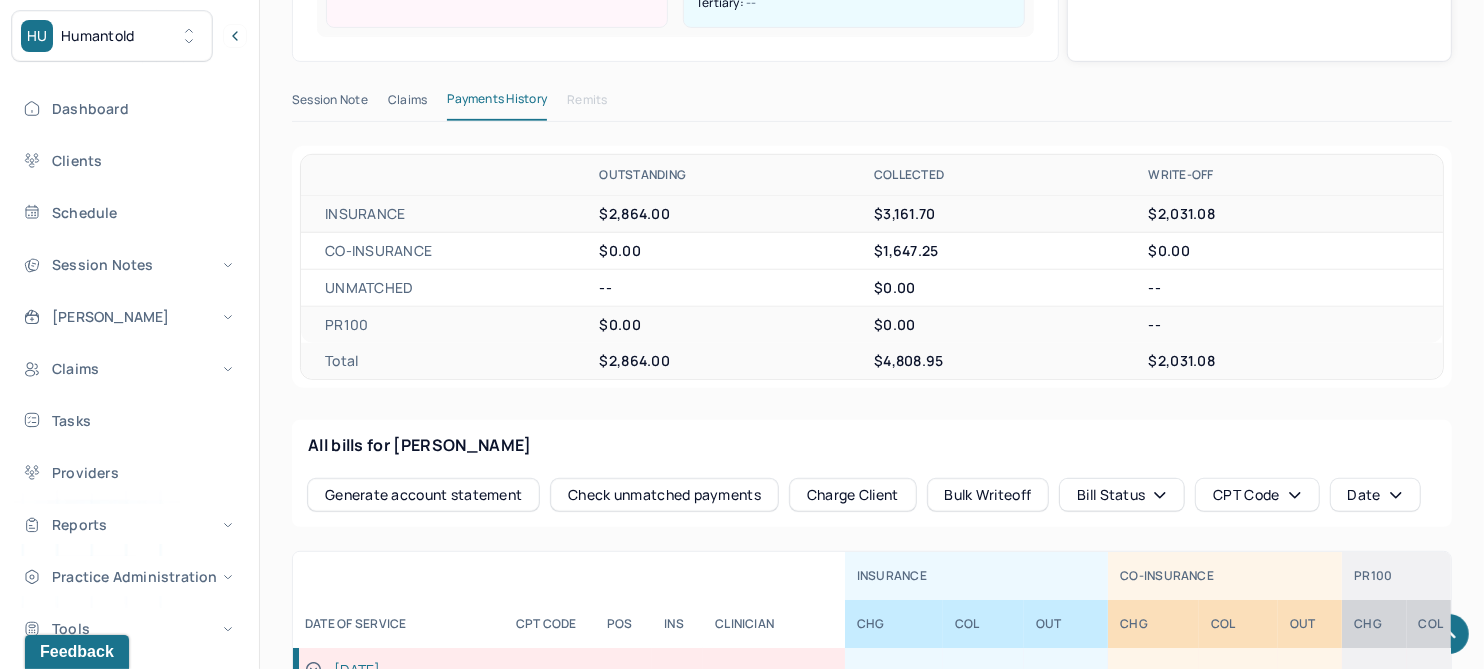 scroll, scrollTop: 678, scrollLeft: 0, axis: vertical 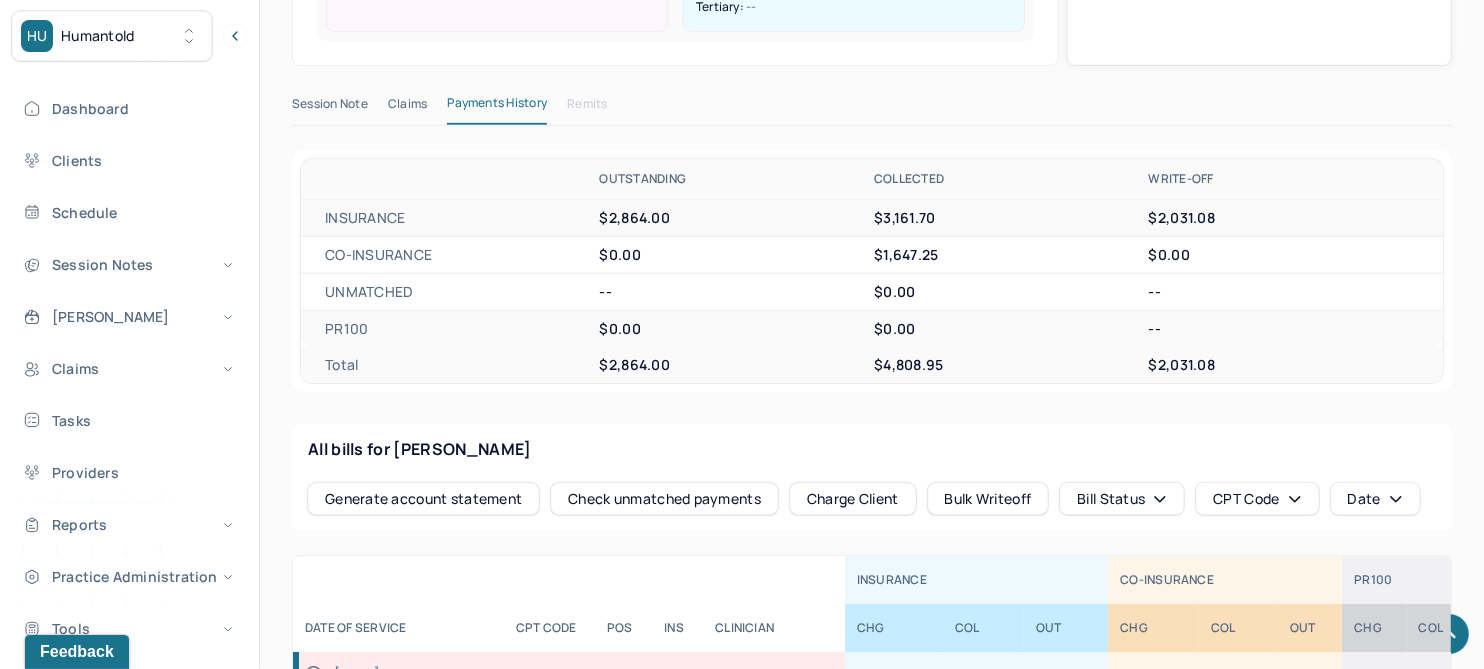 click on "Claims" at bounding box center (407, 108) 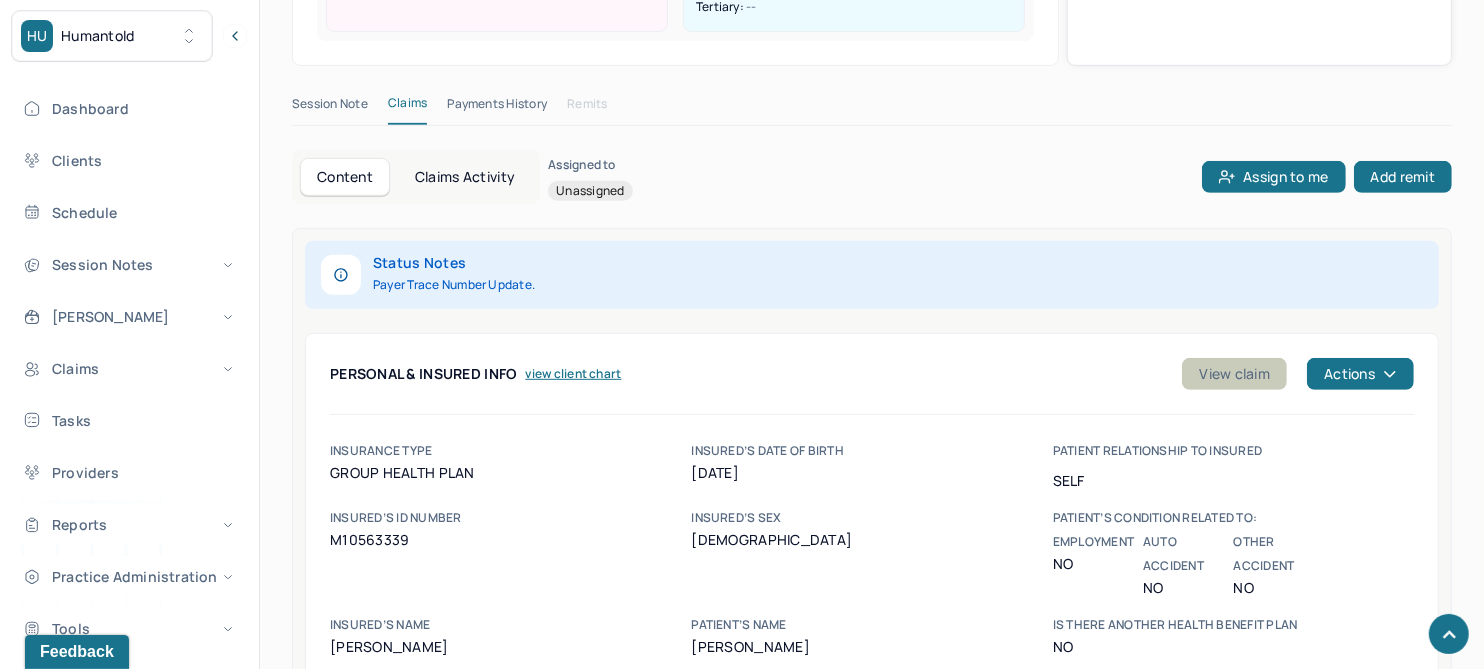click on "View claim" at bounding box center (1234, 374) 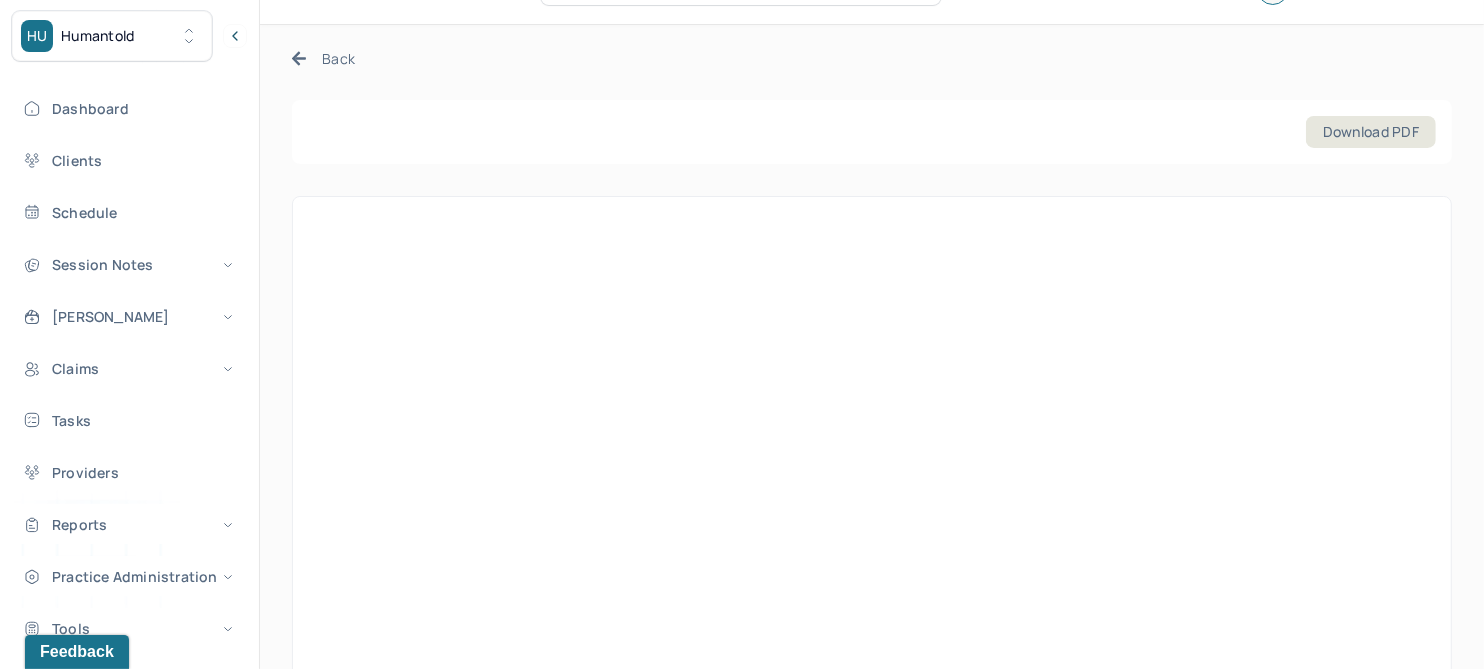 scroll, scrollTop: 0, scrollLeft: 0, axis: both 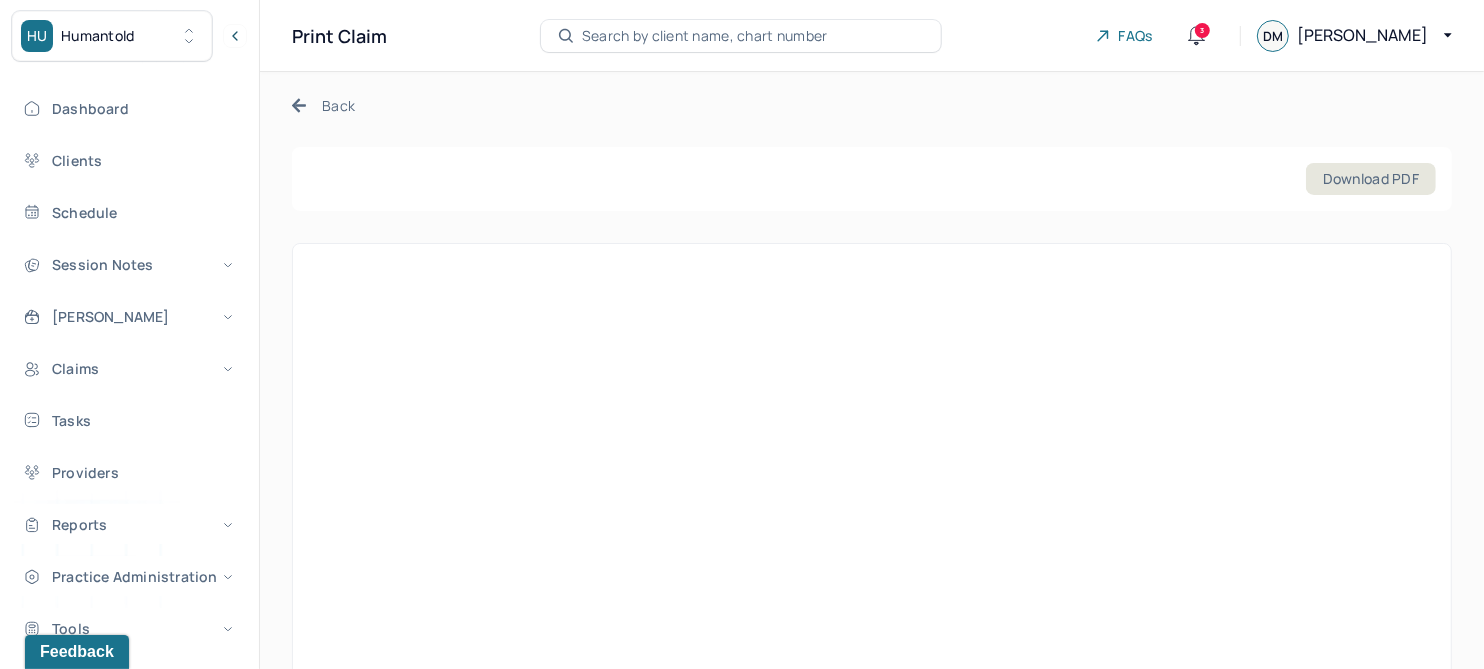 click on "Back" at bounding box center [323, 105] 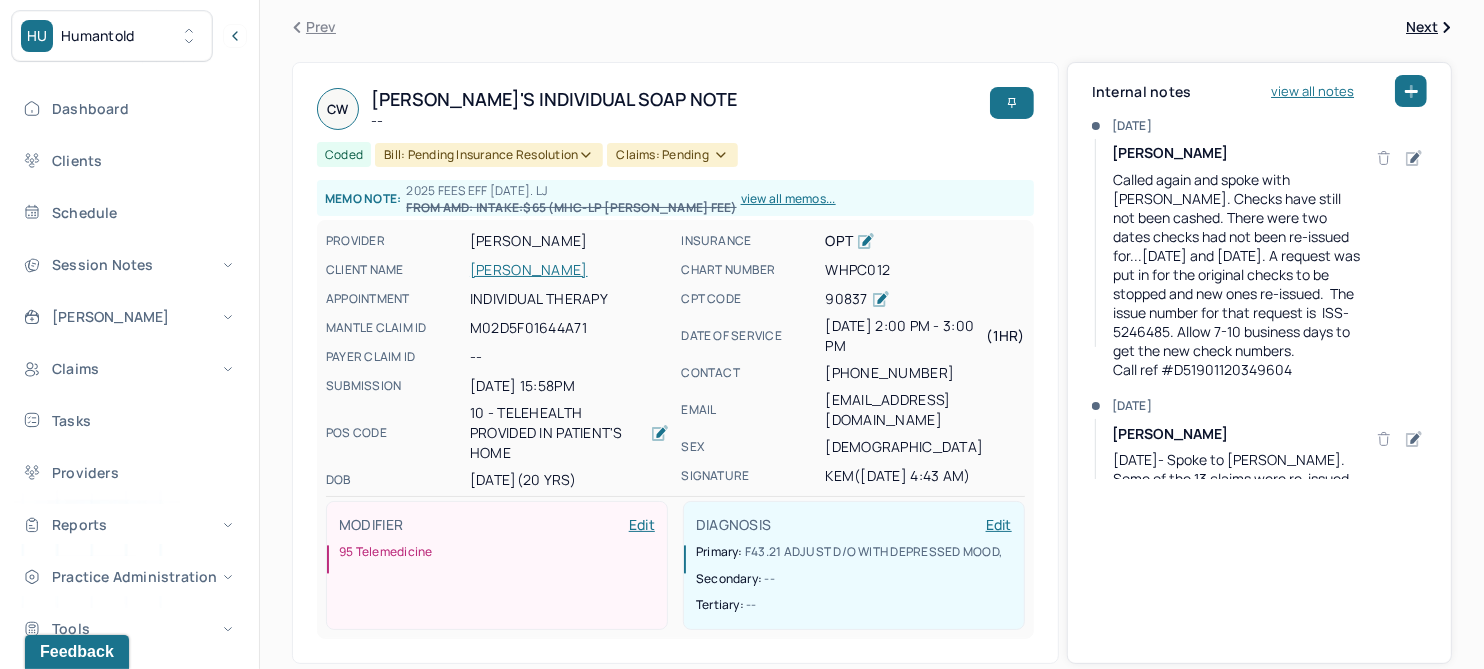 scroll, scrollTop: 53, scrollLeft: 0, axis: vertical 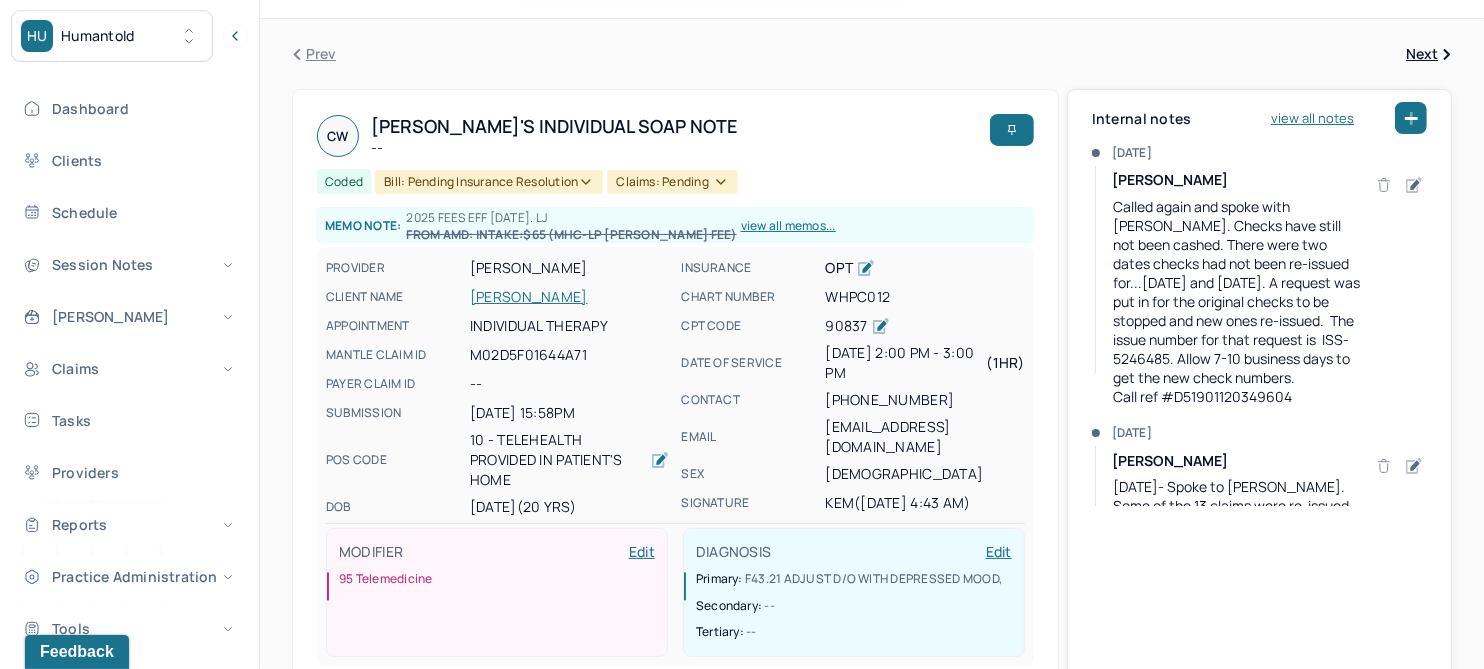 click on "[PERSON_NAME]" at bounding box center [569, 297] 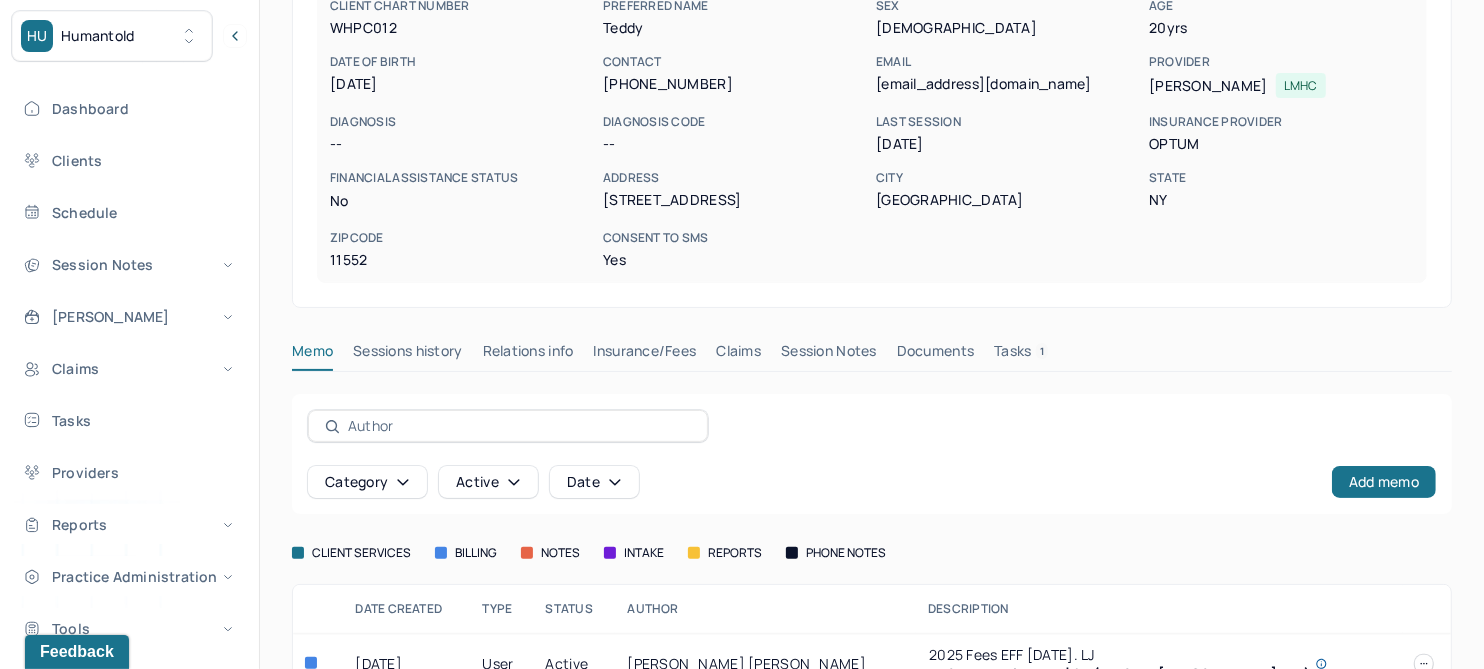 scroll, scrollTop: 270, scrollLeft: 0, axis: vertical 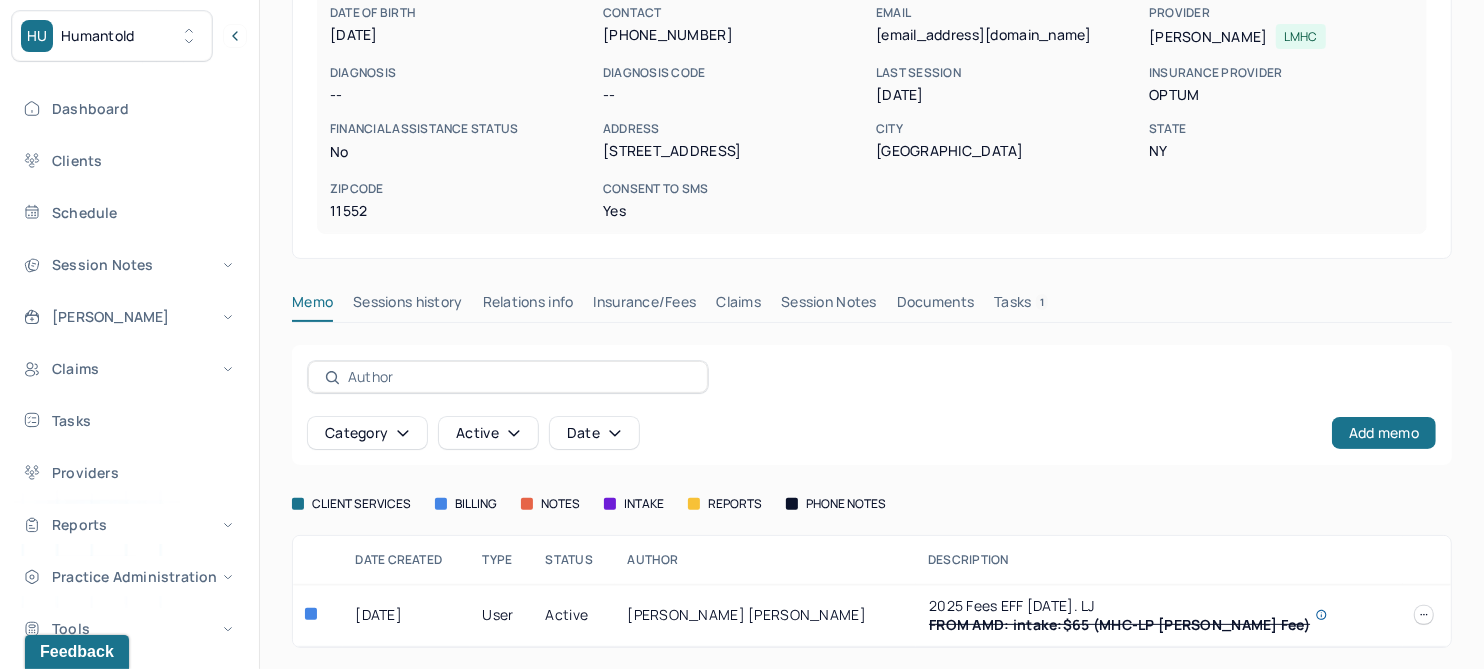 click on "Claims" at bounding box center (738, 306) 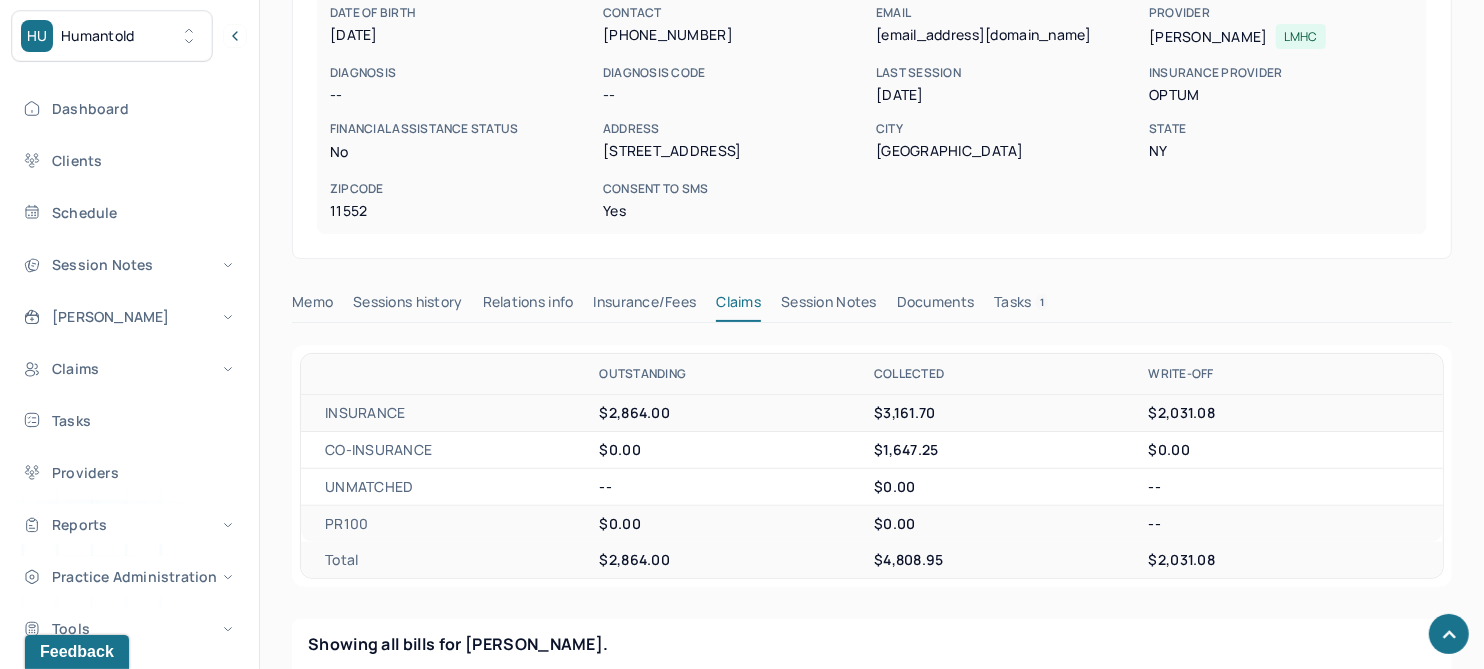 scroll, scrollTop: 770, scrollLeft: 0, axis: vertical 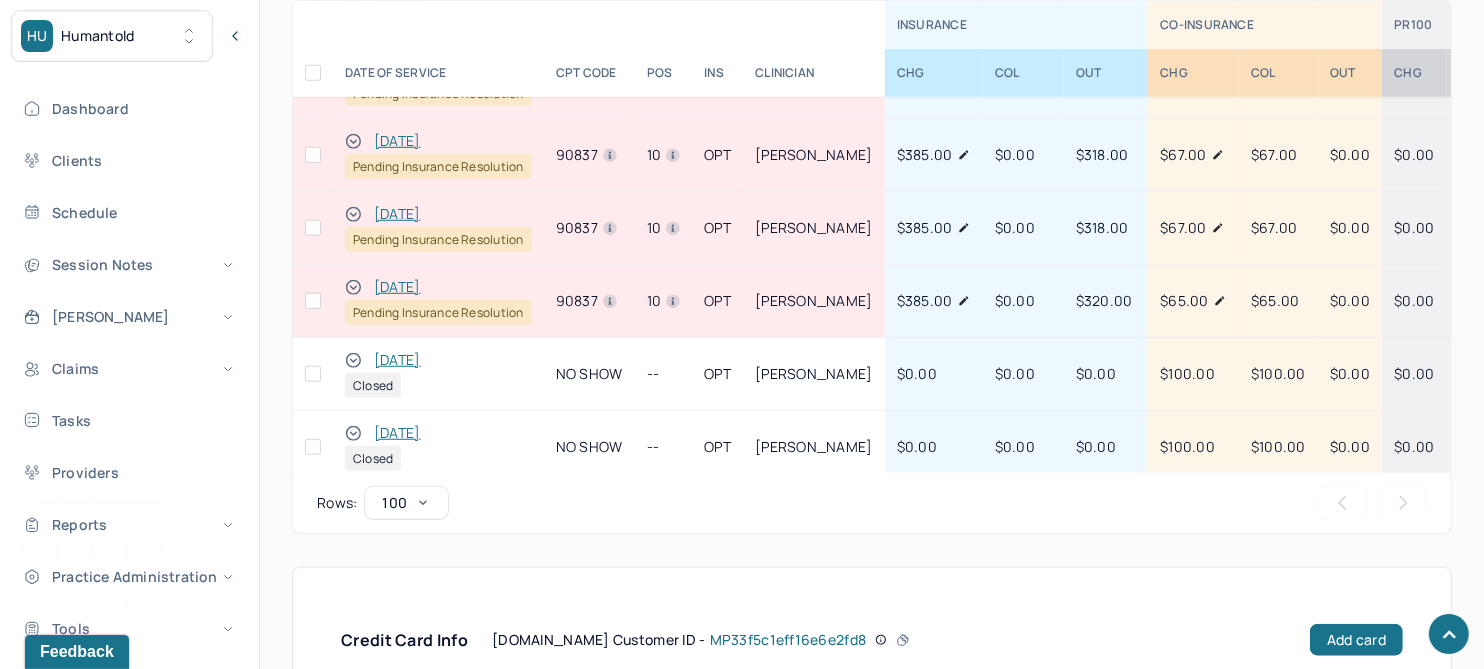 click on "[DATE]" at bounding box center (397, 214) 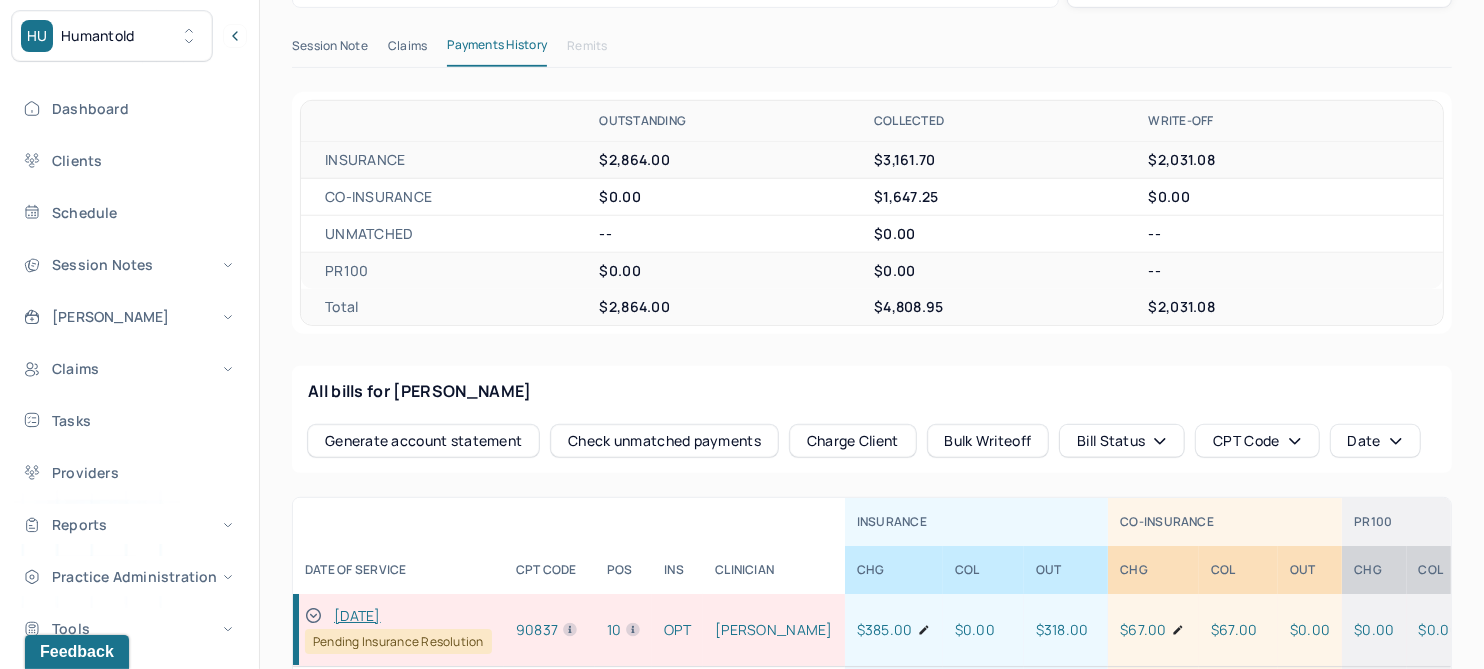 scroll, scrollTop: 573, scrollLeft: 0, axis: vertical 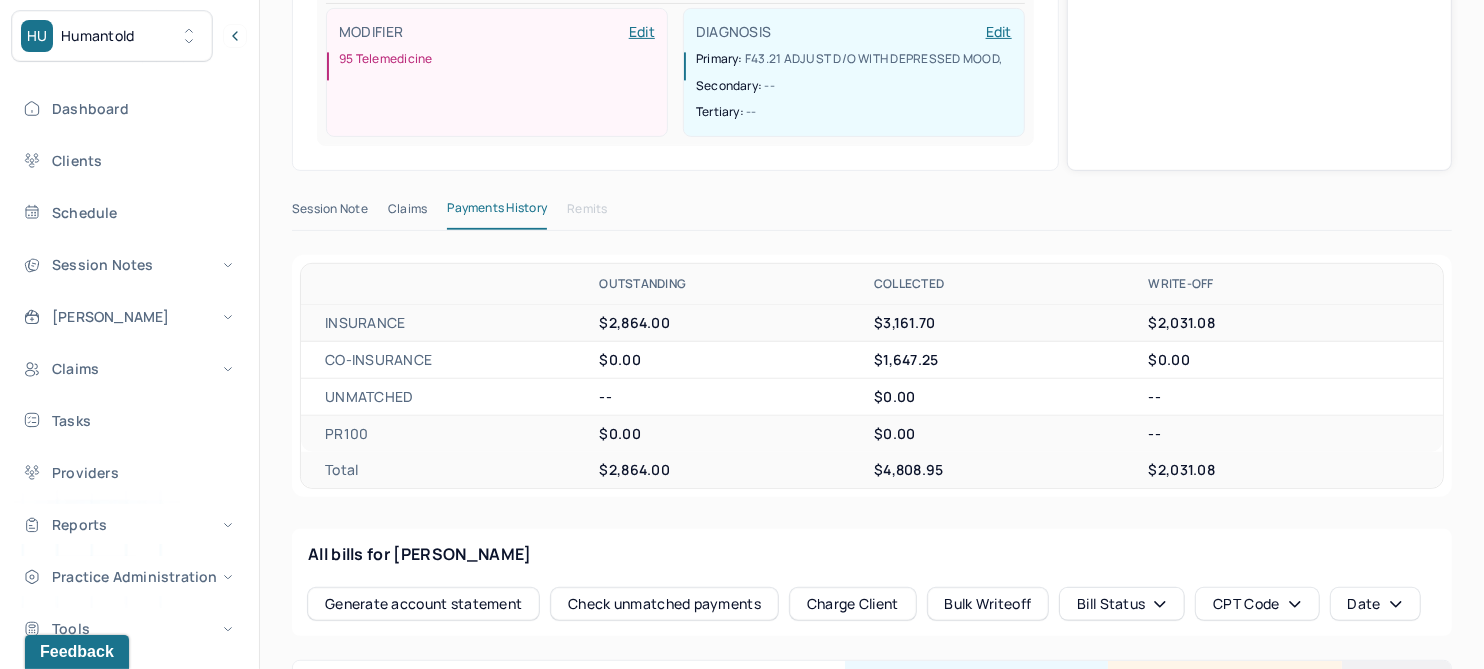 click on "Claims" at bounding box center (407, 213) 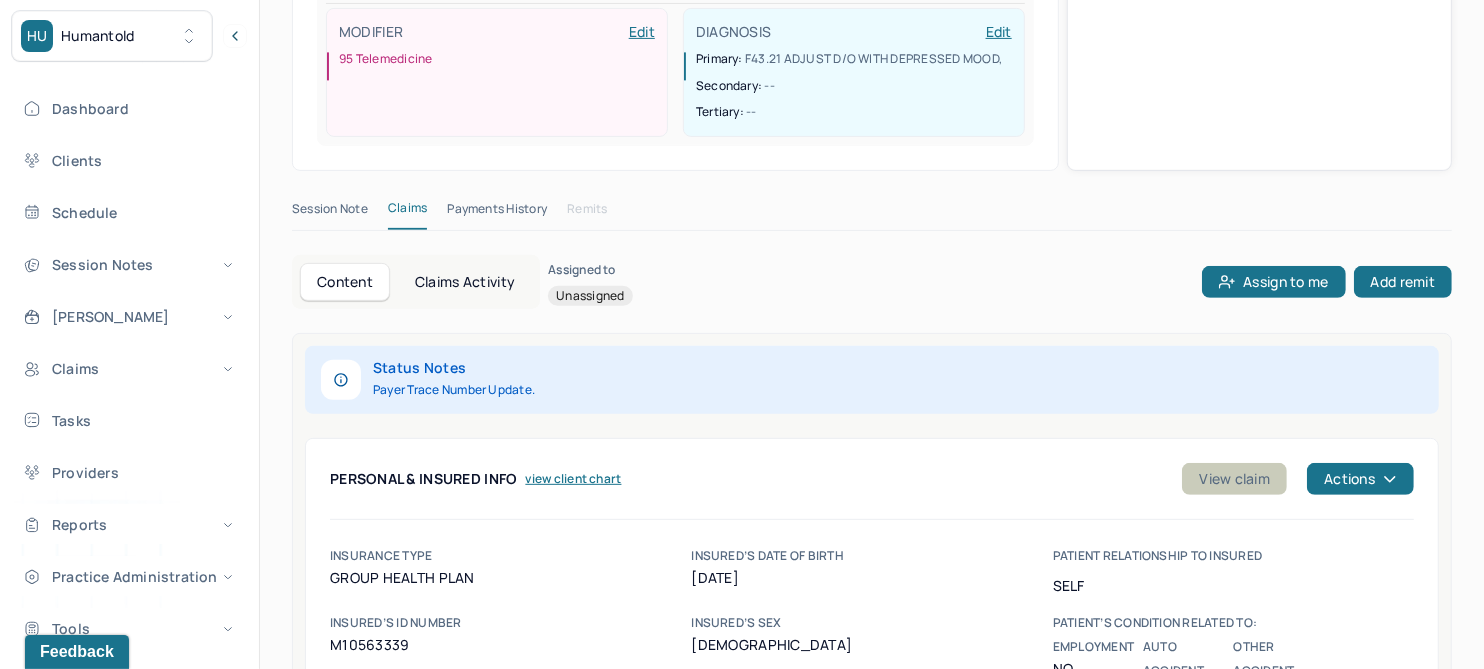 click on "View claim" at bounding box center [1234, 479] 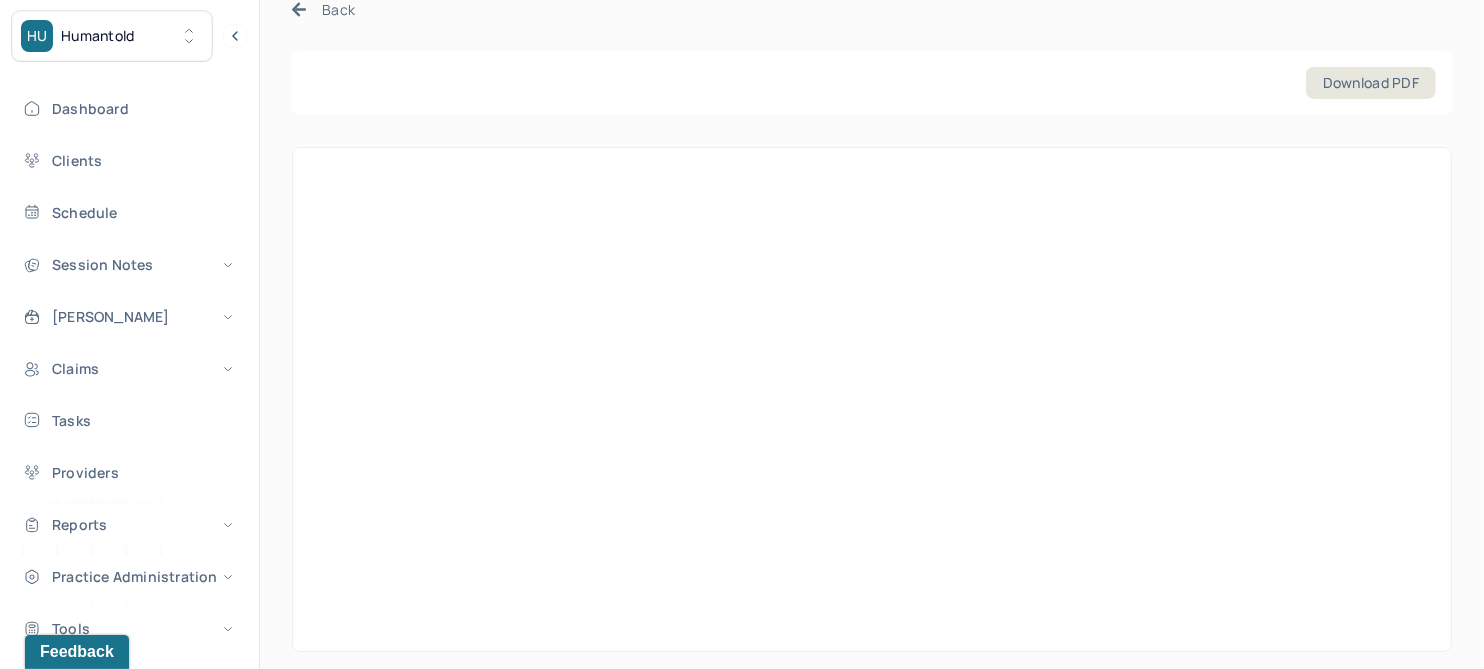 scroll, scrollTop: 0, scrollLeft: 0, axis: both 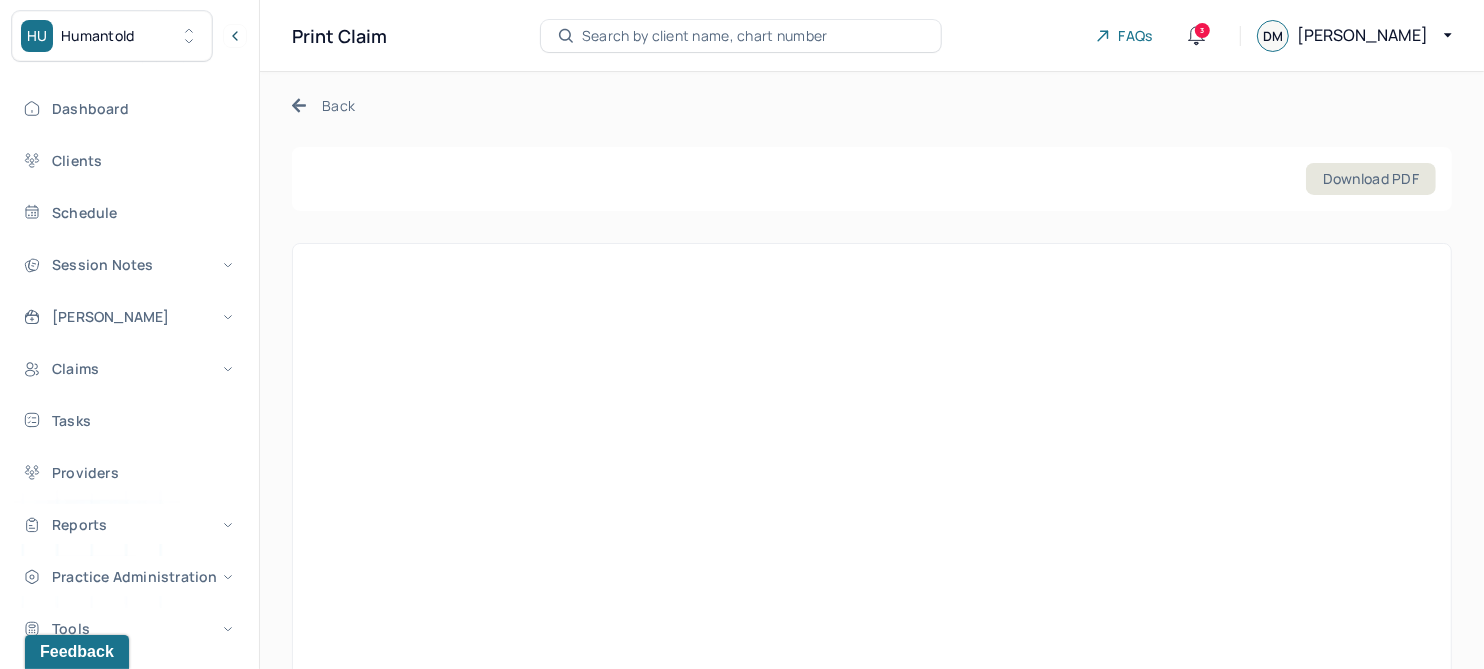 click on "Back" at bounding box center [323, 105] 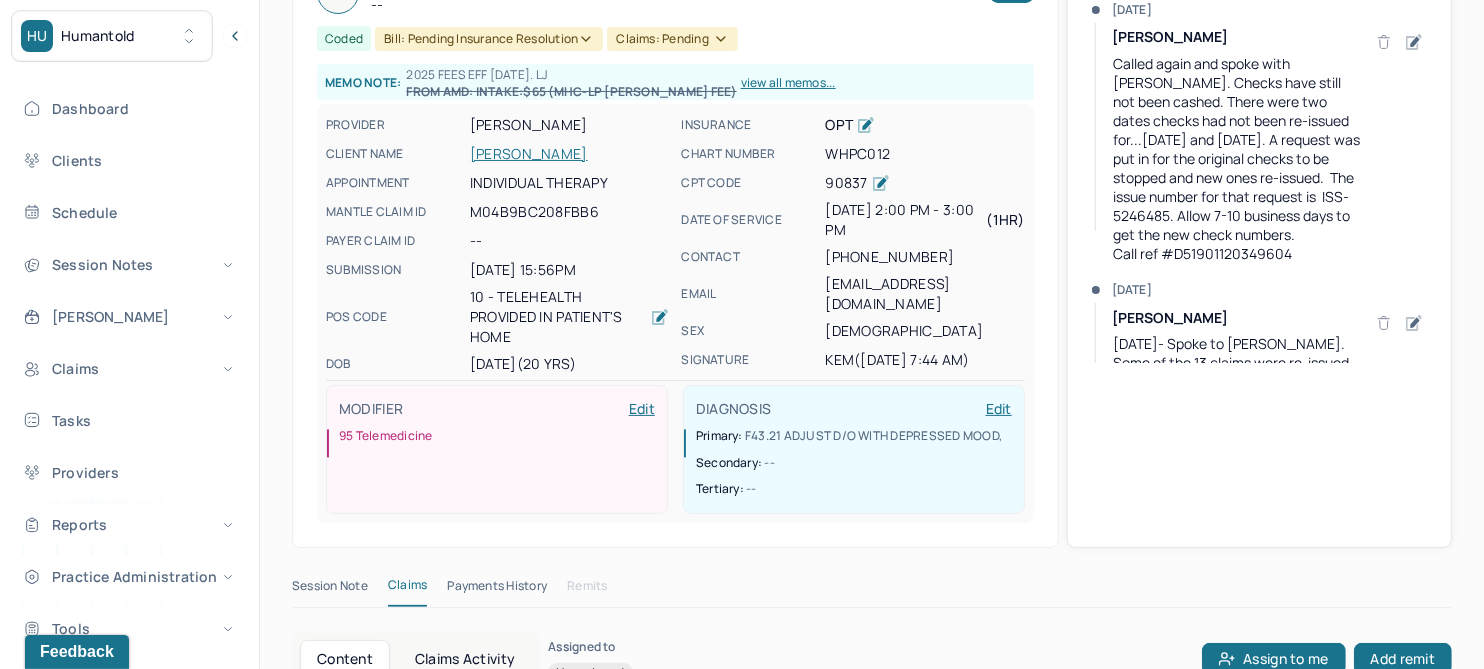 scroll, scrollTop: 0, scrollLeft: 0, axis: both 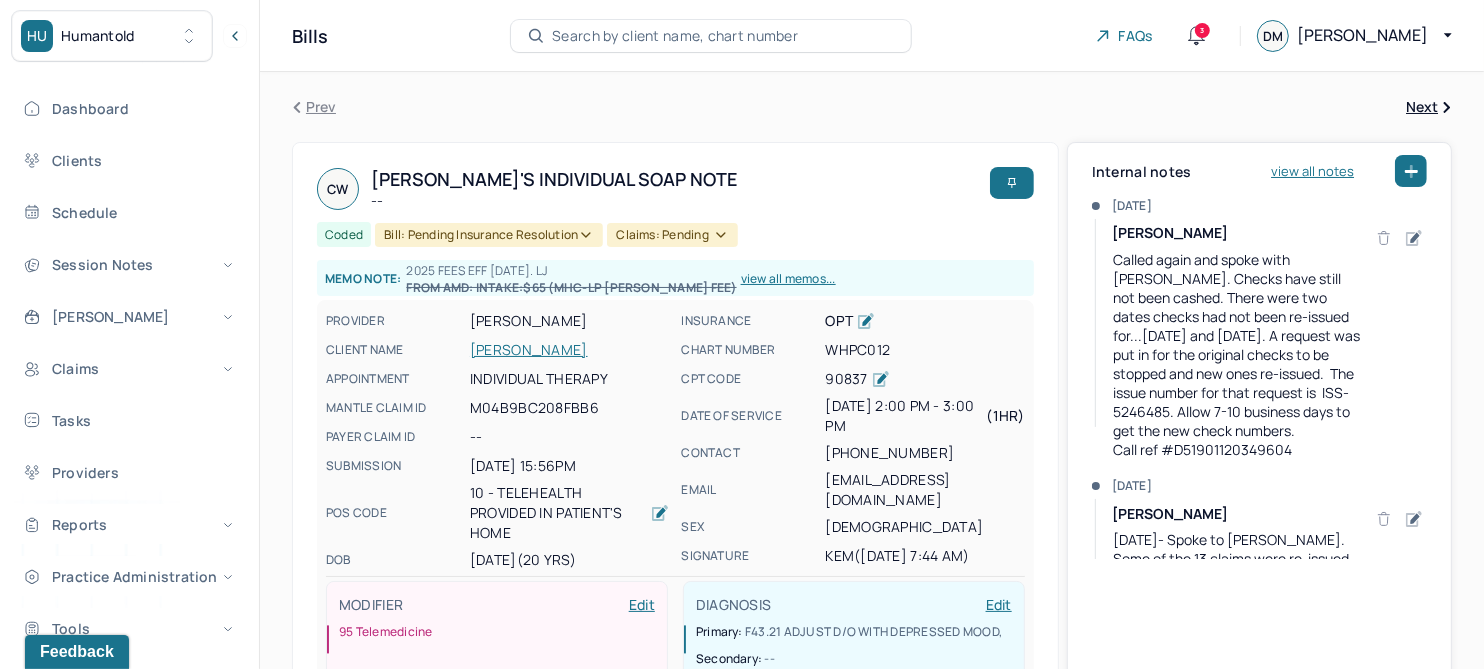 click on "[PERSON_NAME]" at bounding box center (569, 350) 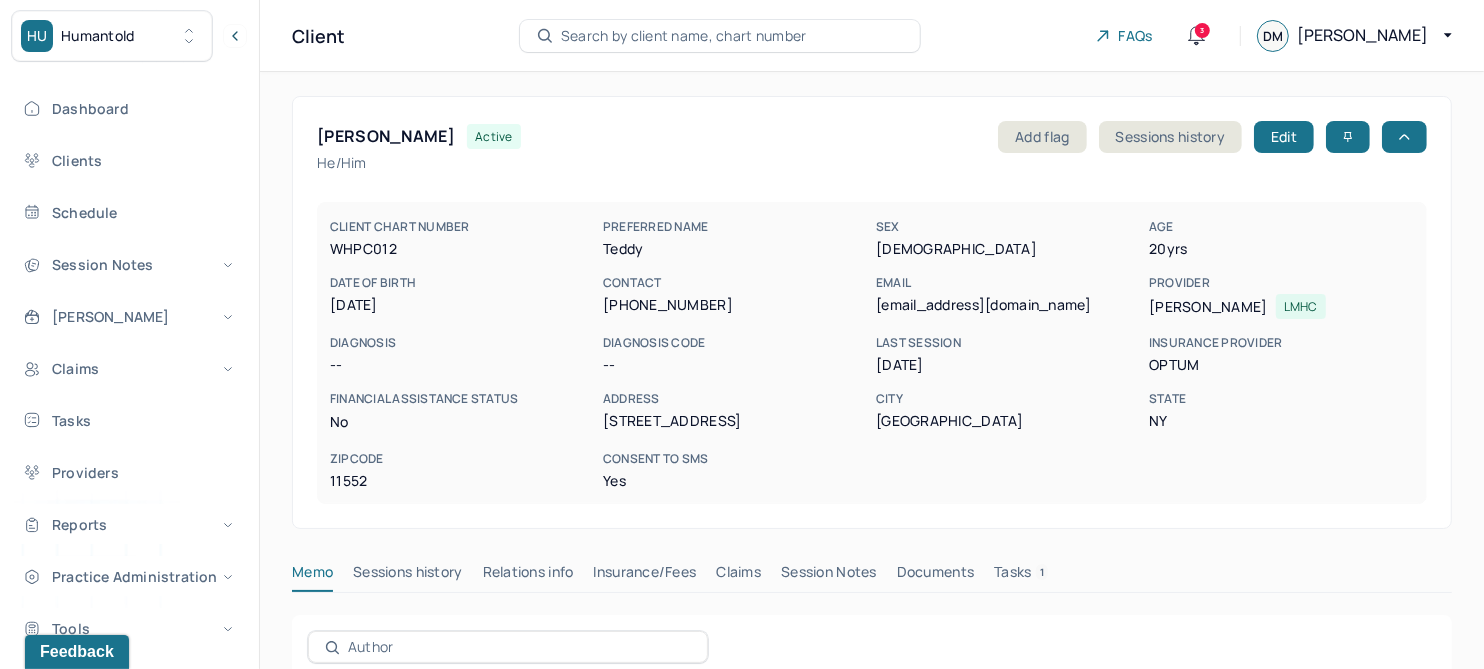 click on "Claims" at bounding box center [738, 576] 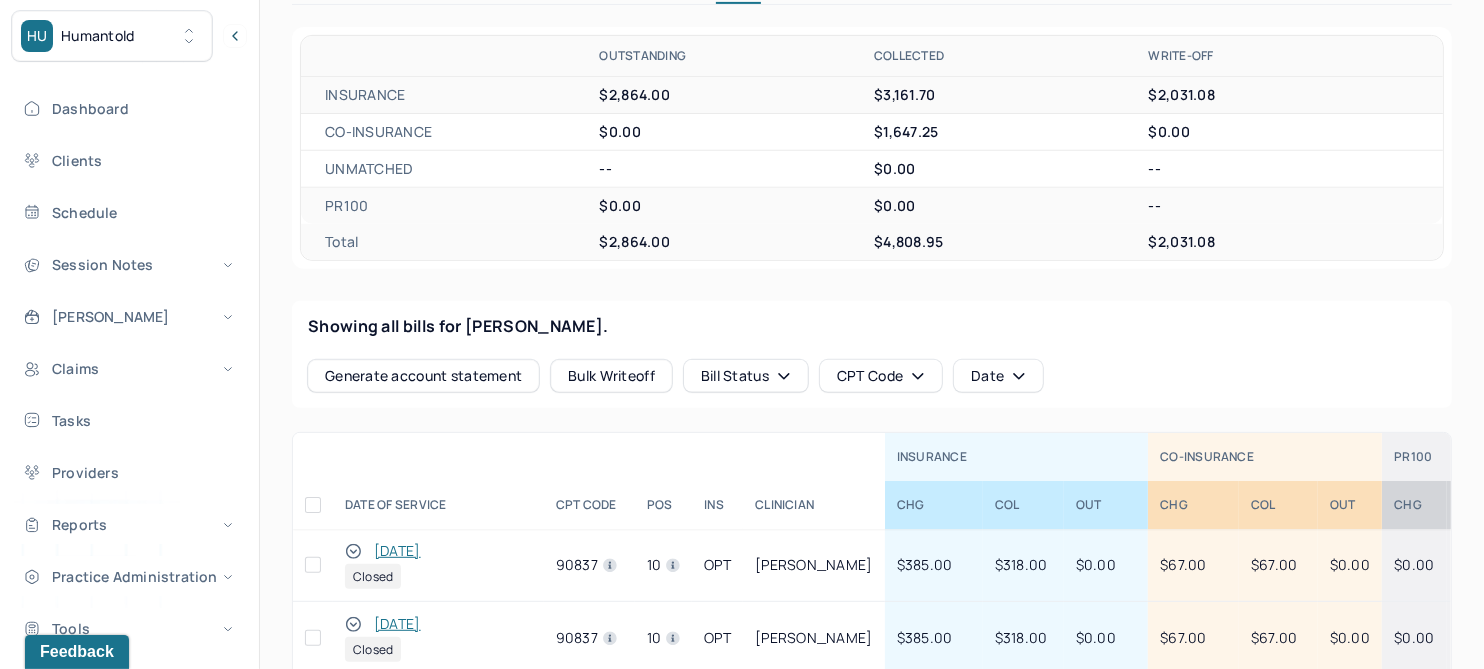 scroll, scrollTop: 874, scrollLeft: 0, axis: vertical 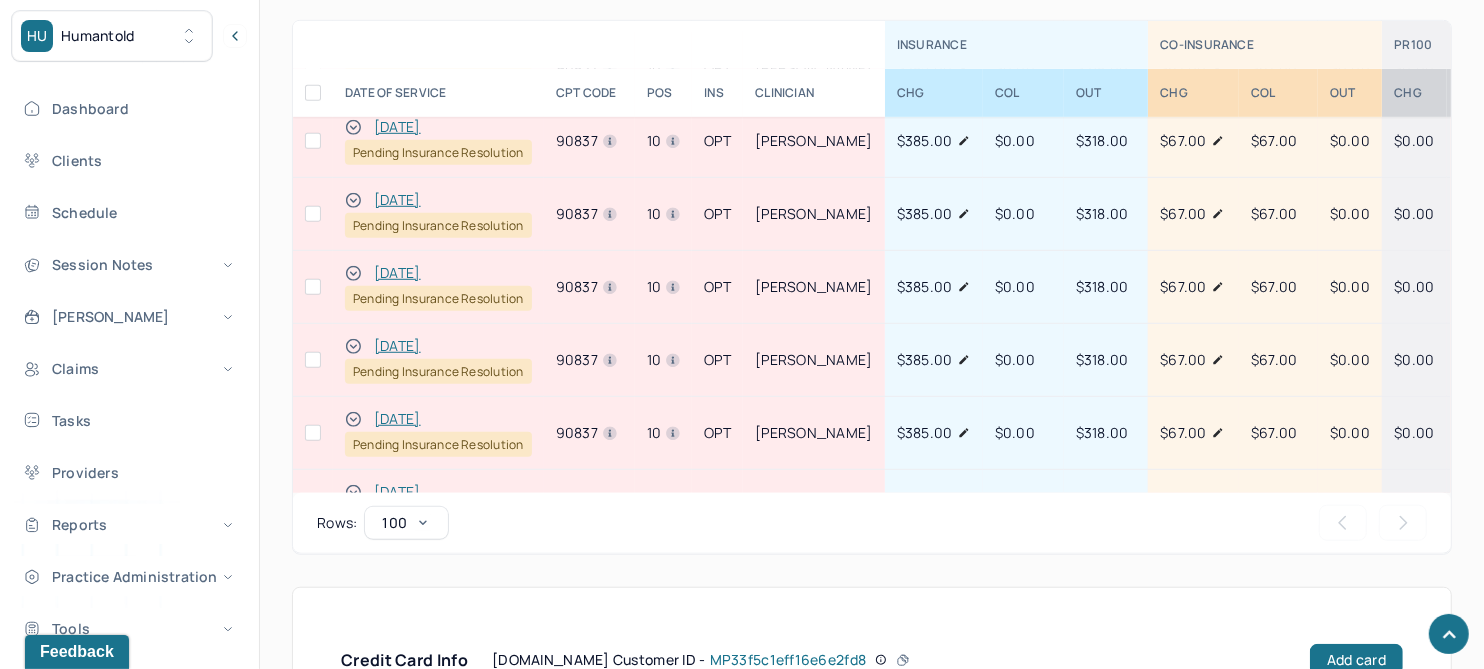 click on "[DATE]" at bounding box center (397, 346) 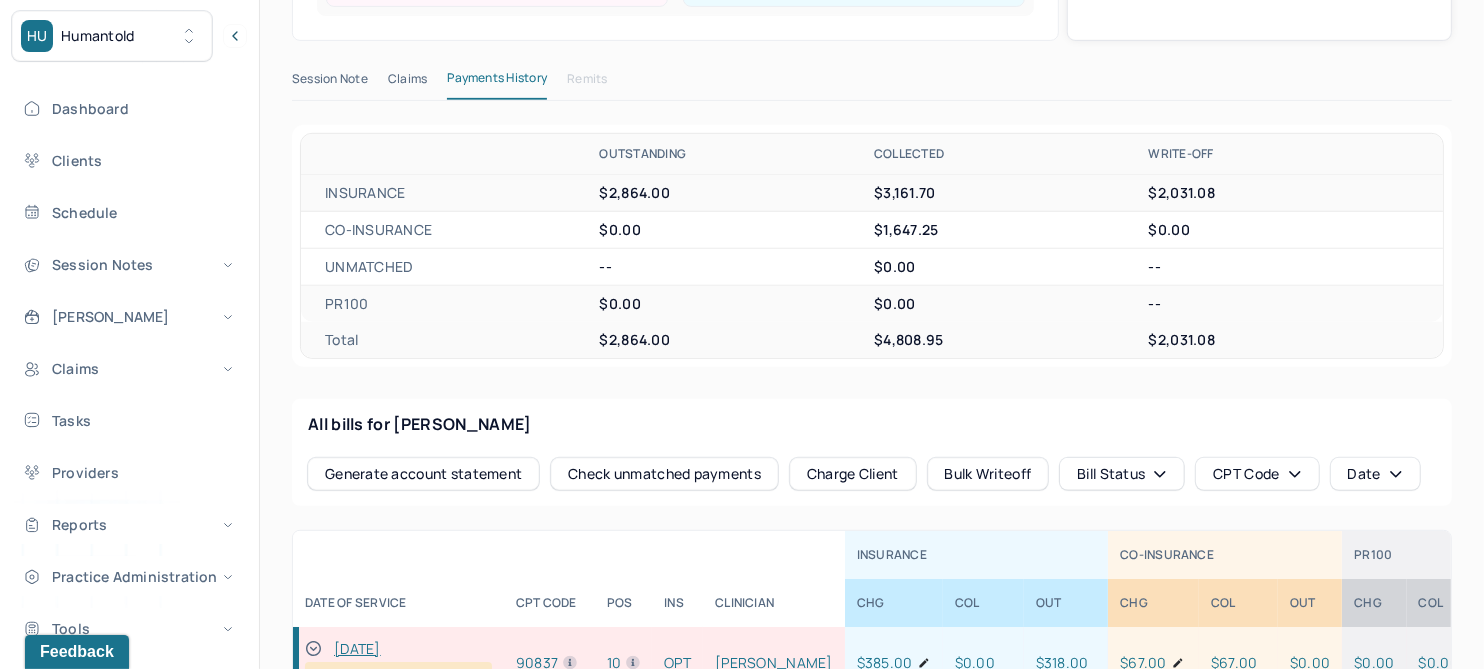 scroll, scrollTop: 427, scrollLeft: 0, axis: vertical 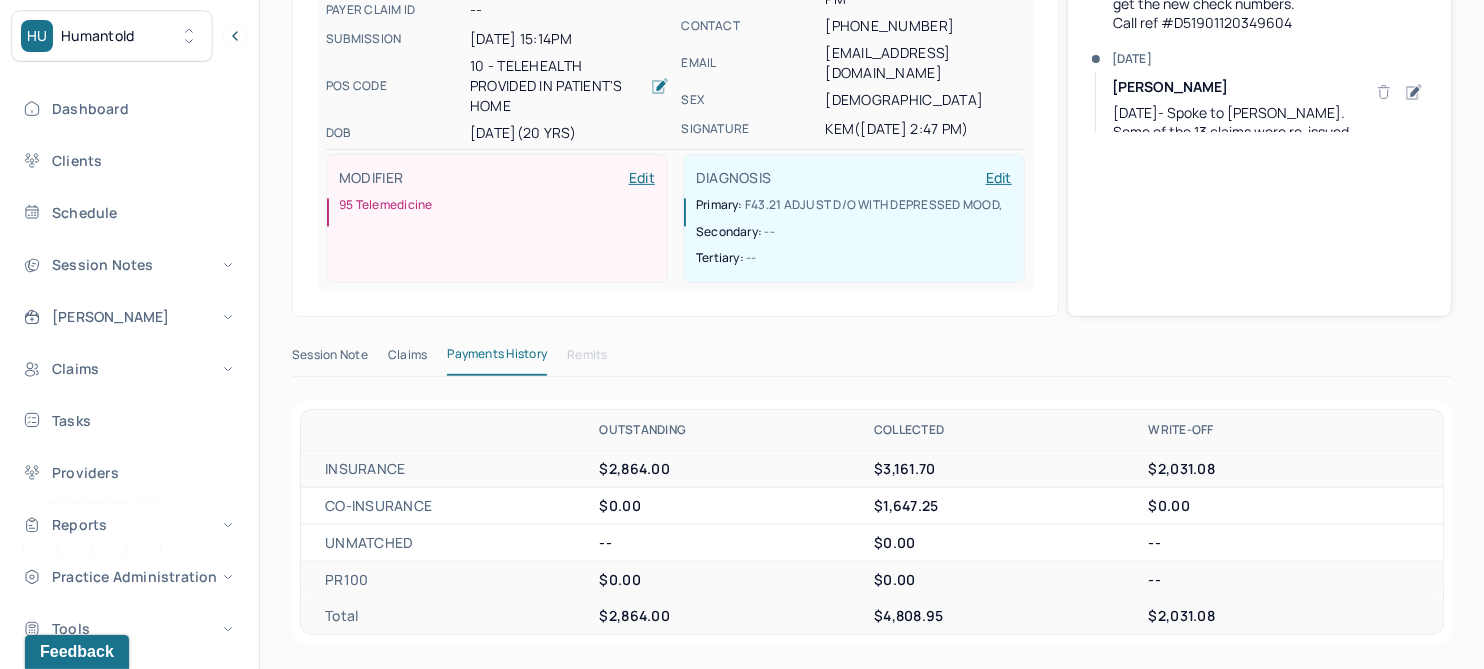 click on "Claims" at bounding box center [407, 359] 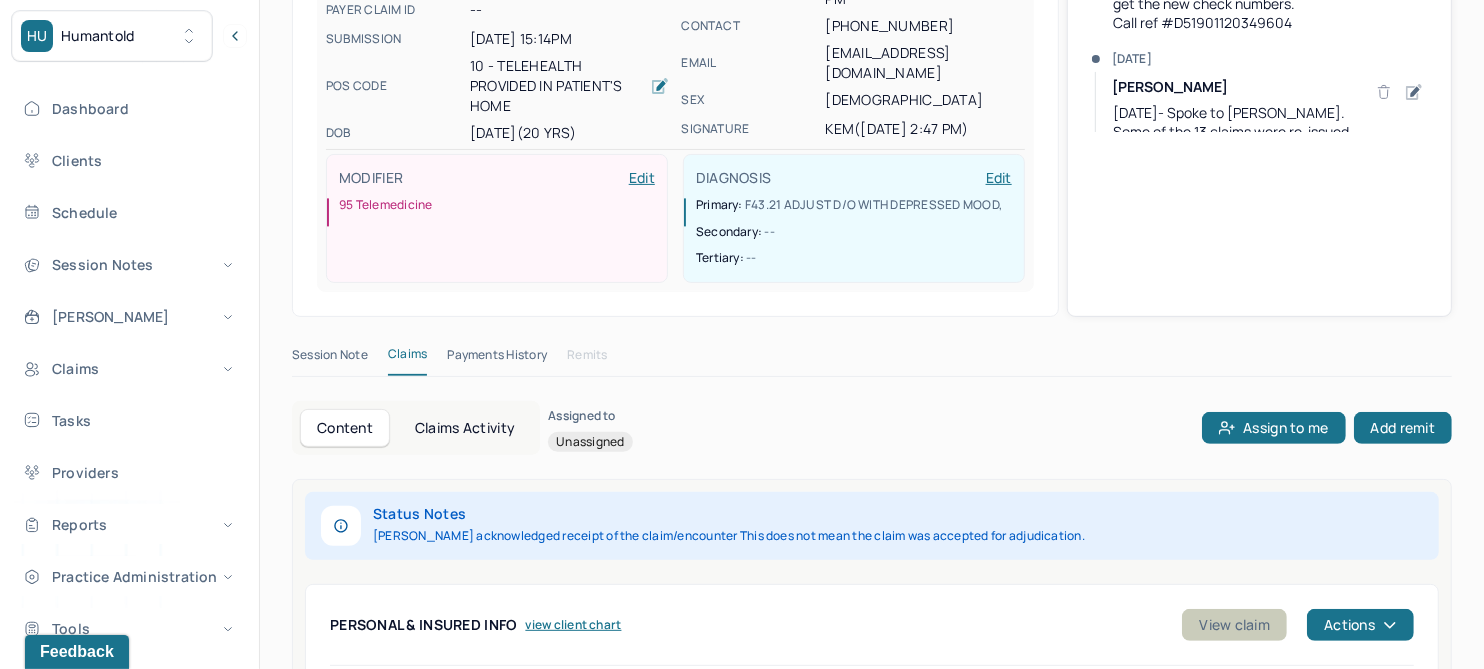 click on "View claim" at bounding box center [1234, 625] 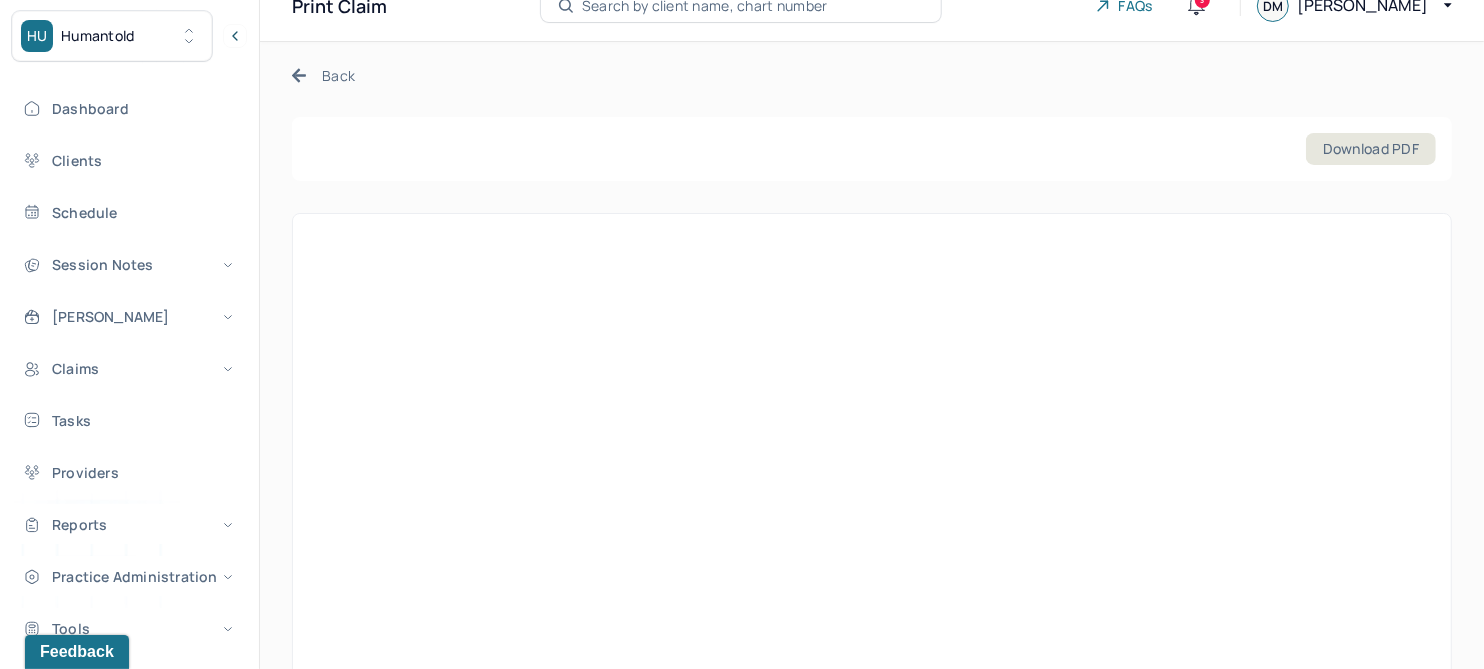 scroll, scrollTop: 0, scrollLeft: 0, axis: both 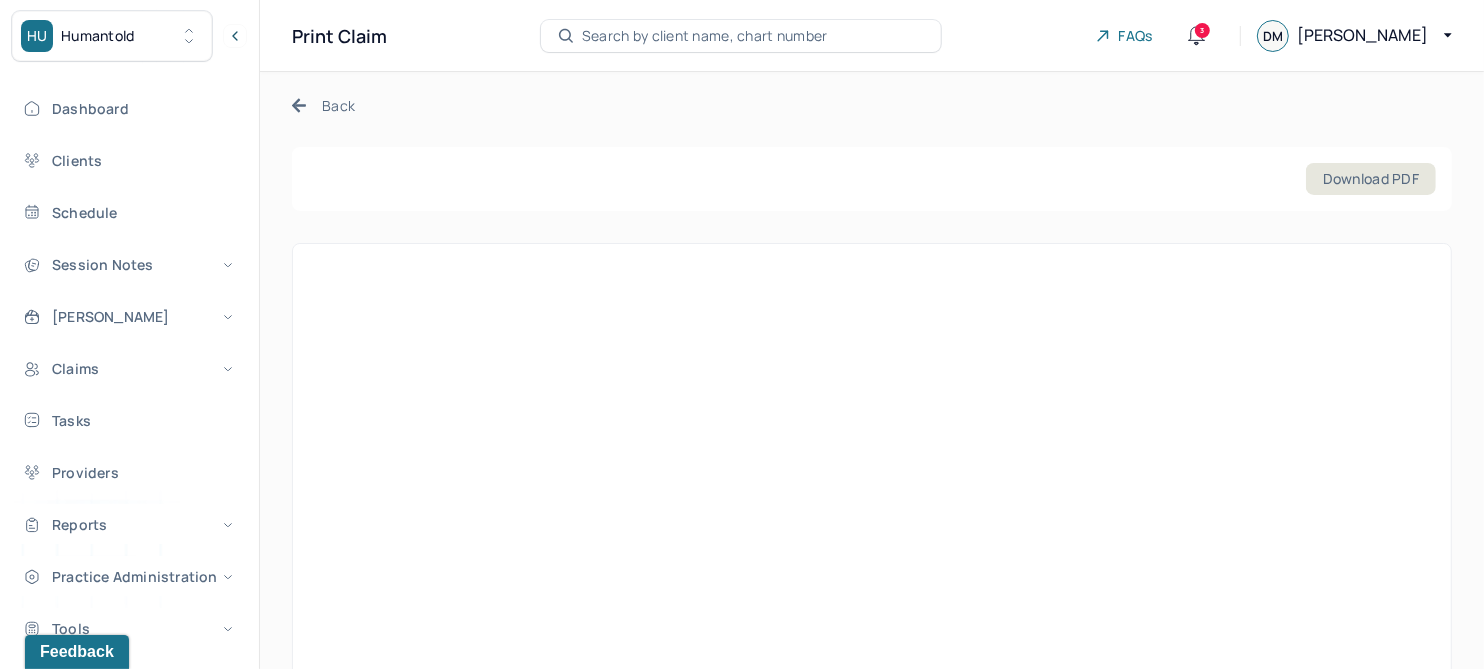click on "Back" at bounding box center (323, 105) 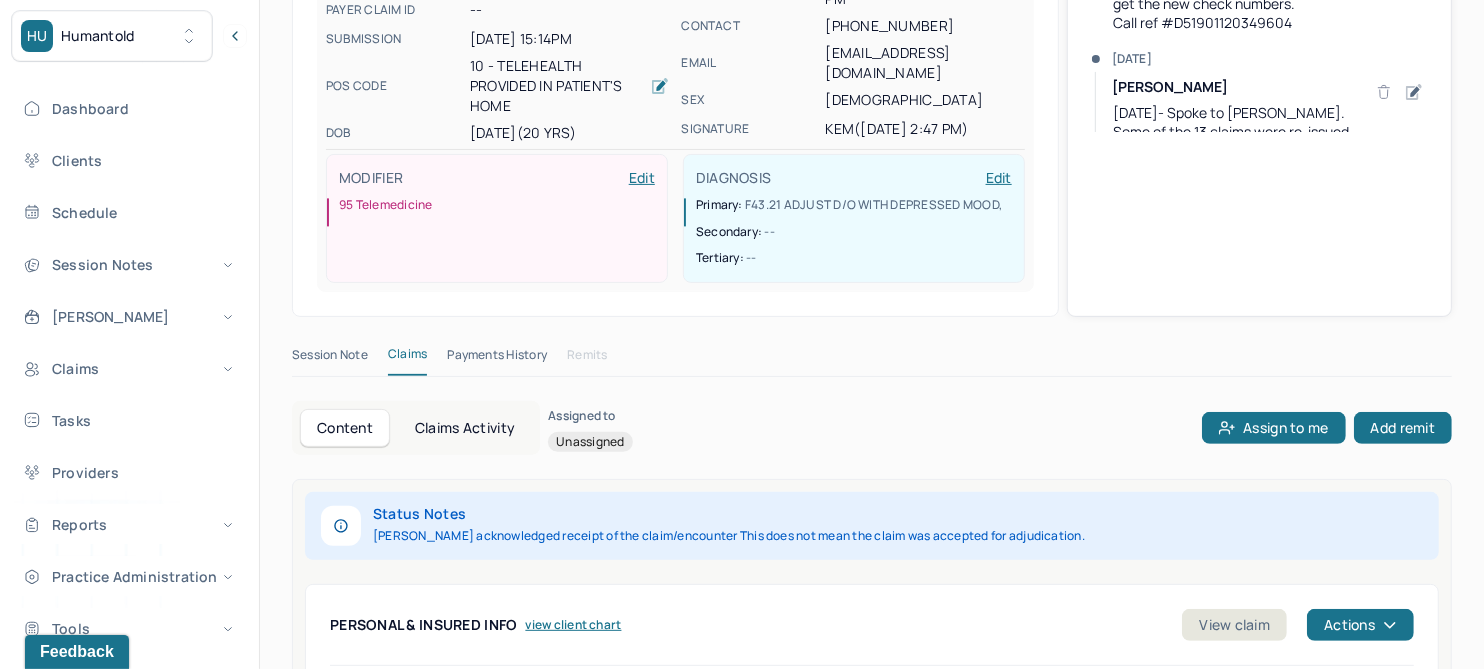 scroll, scrollTop: 0, scrollLeft: 0, axis: both 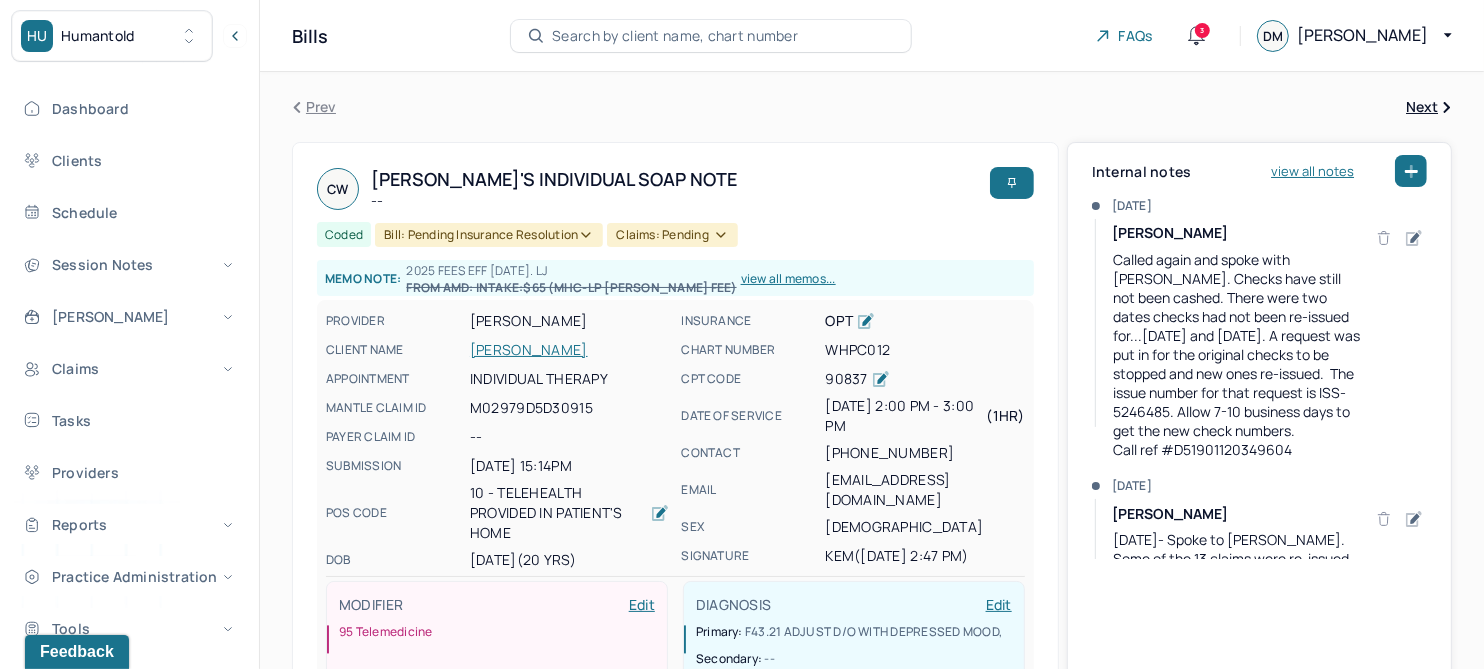 click on "[PERSON_NAME]" at bounding box center (569, 350) 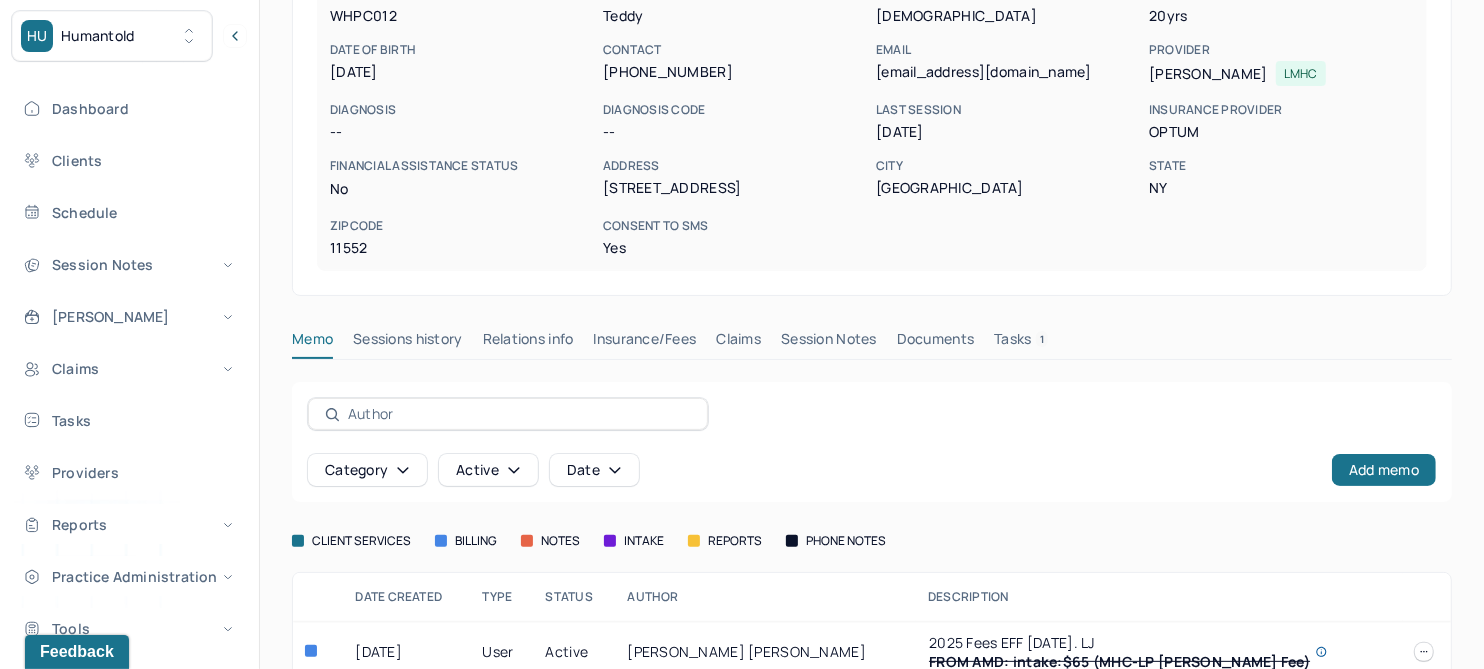 scroll, scrollTop: 270, scrollLeft: 0, axis: vertical 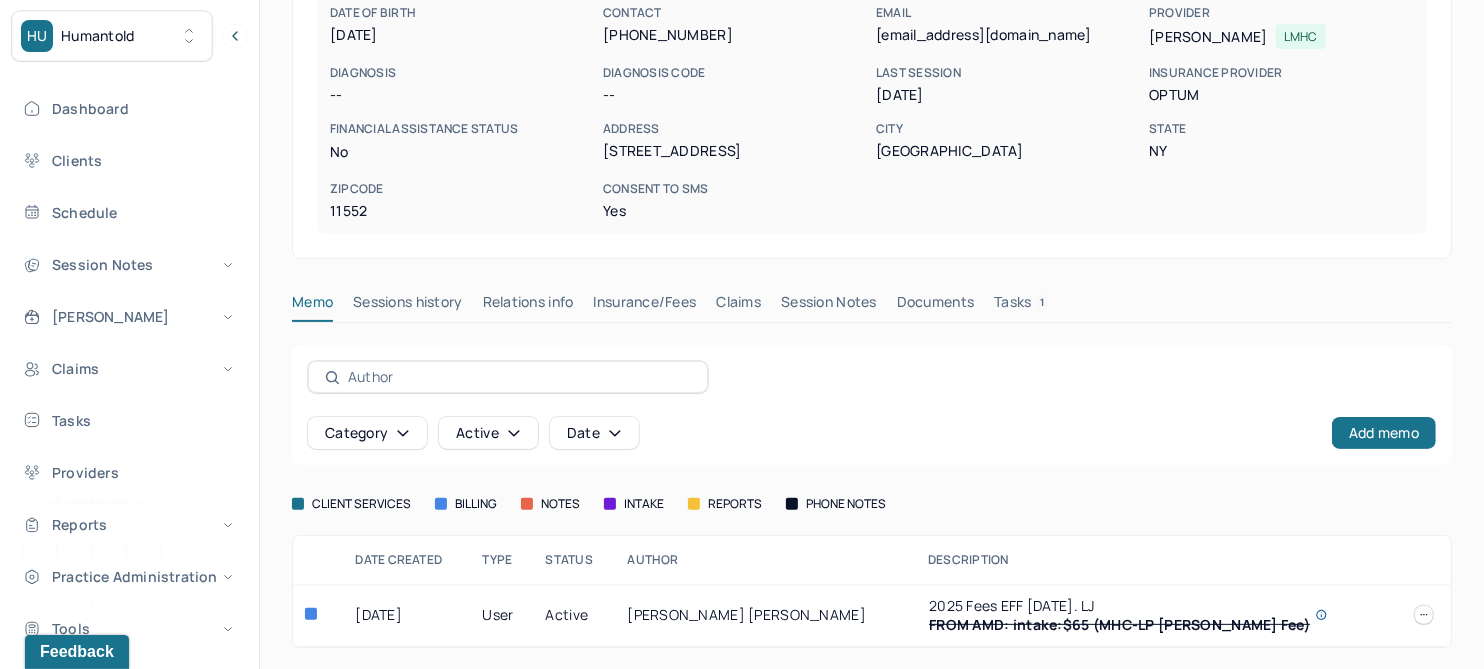 click on "Claims" at bounding box center (738, 306) 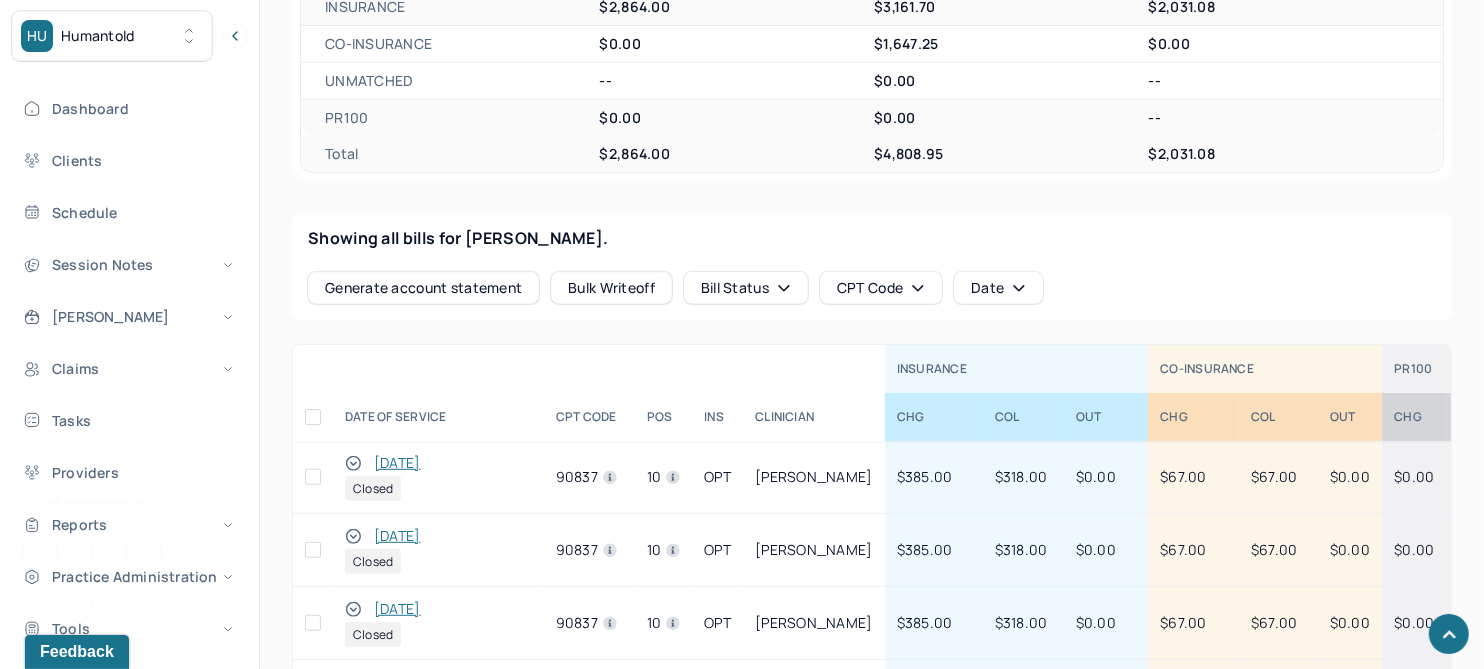 scroll, scrollTop: 770, scrollLeft: 0, axis: vertical 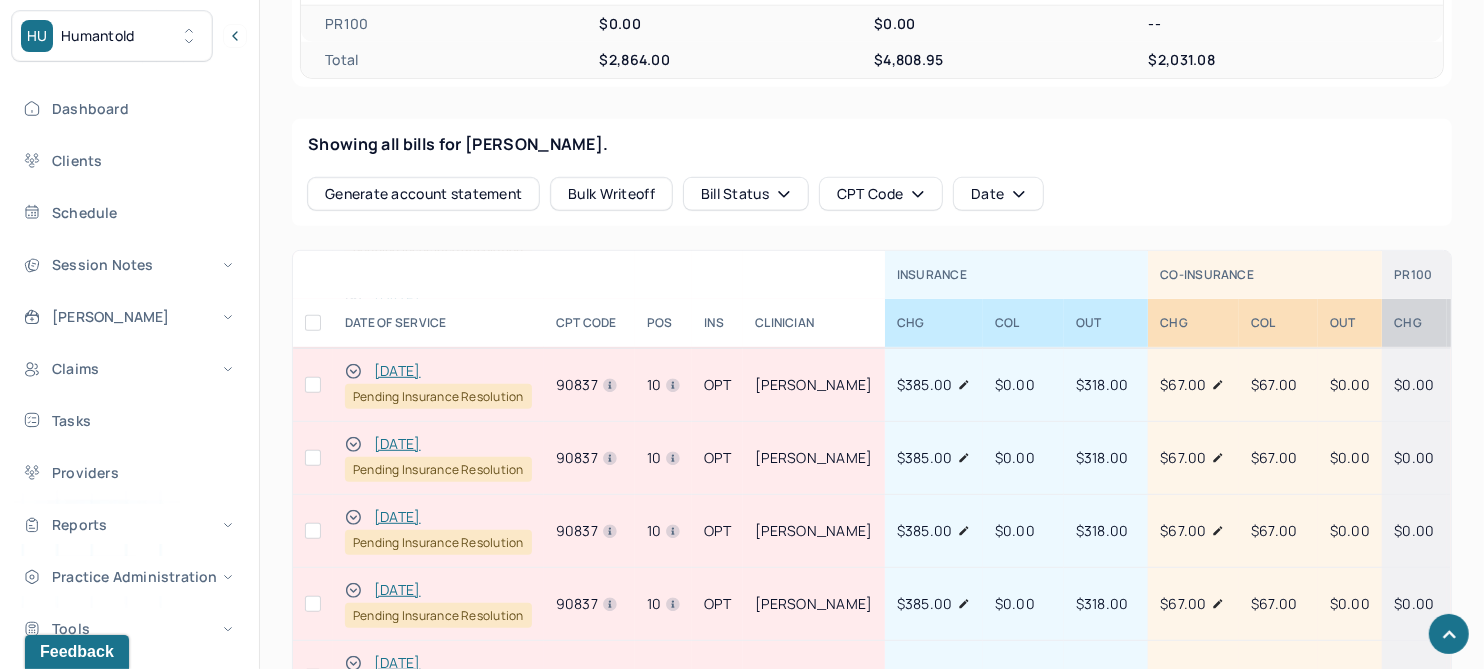 click on "[DATE]" at bounding box center (397, 444) 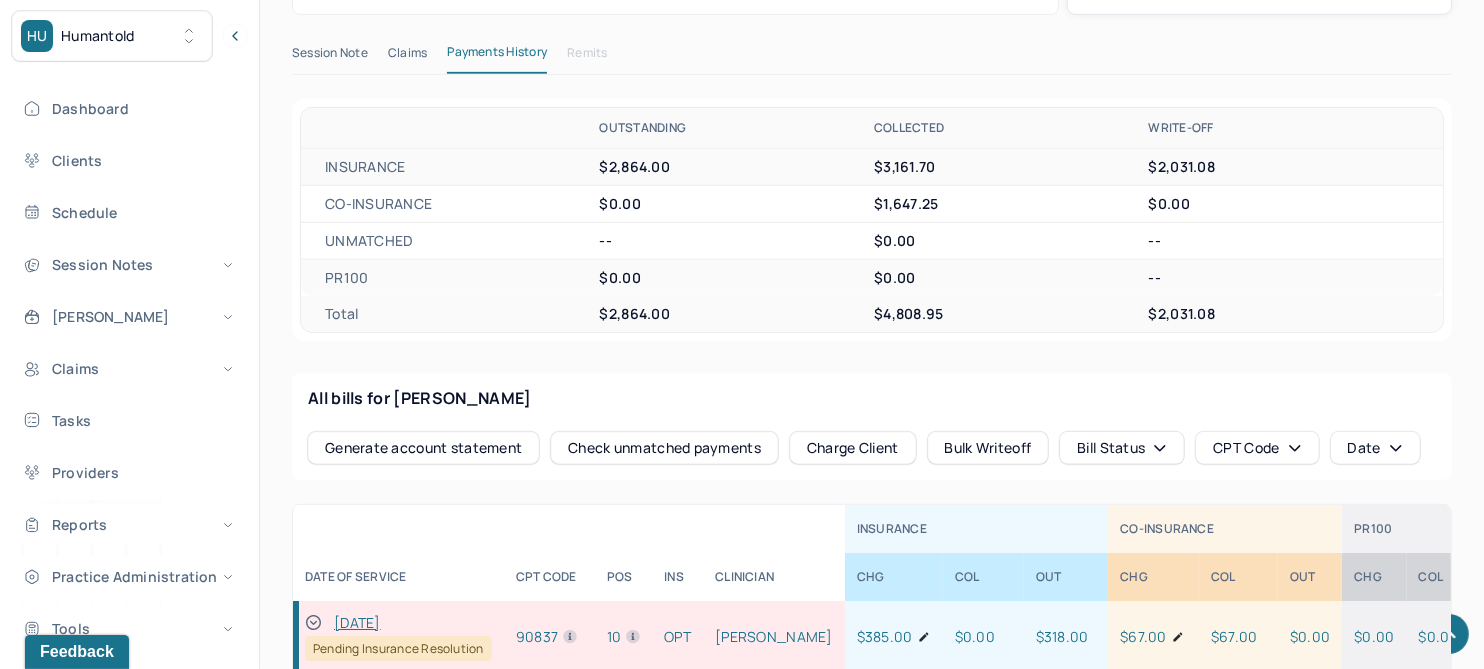 scroll, scrollTop: 573, scrollLeft: 0, axis: vertical 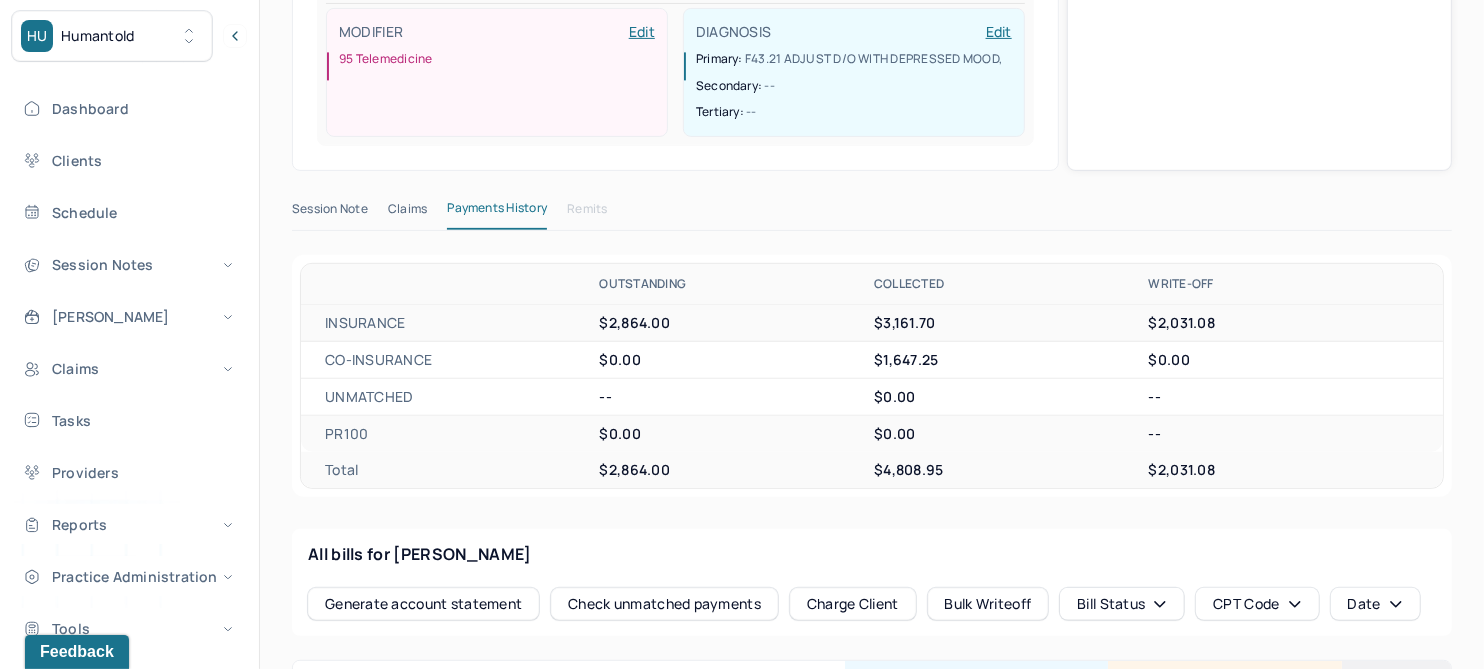 click on "Claims" at bounding box center (407, 213) 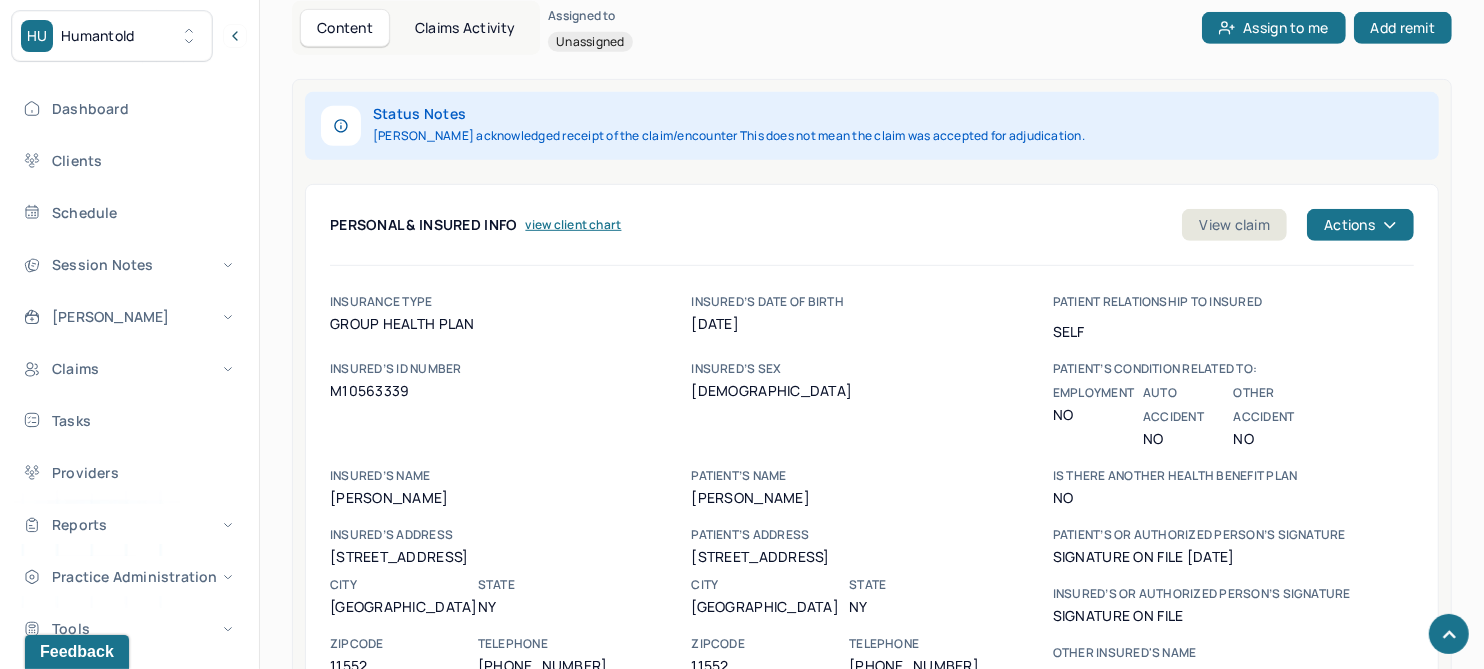 scroll, scrollTop: 823, scrollLeft: 0, axis: vertical 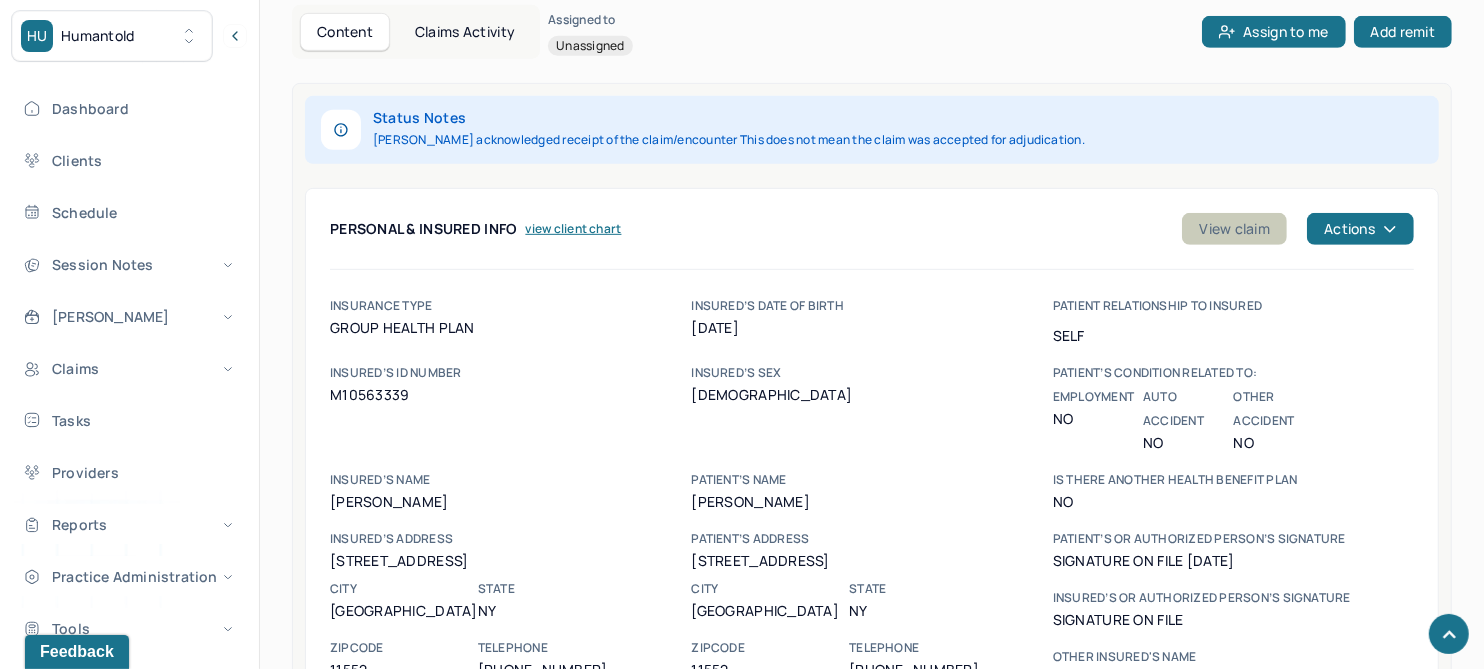 click on "View claim" at bounding box center (1234, 229) 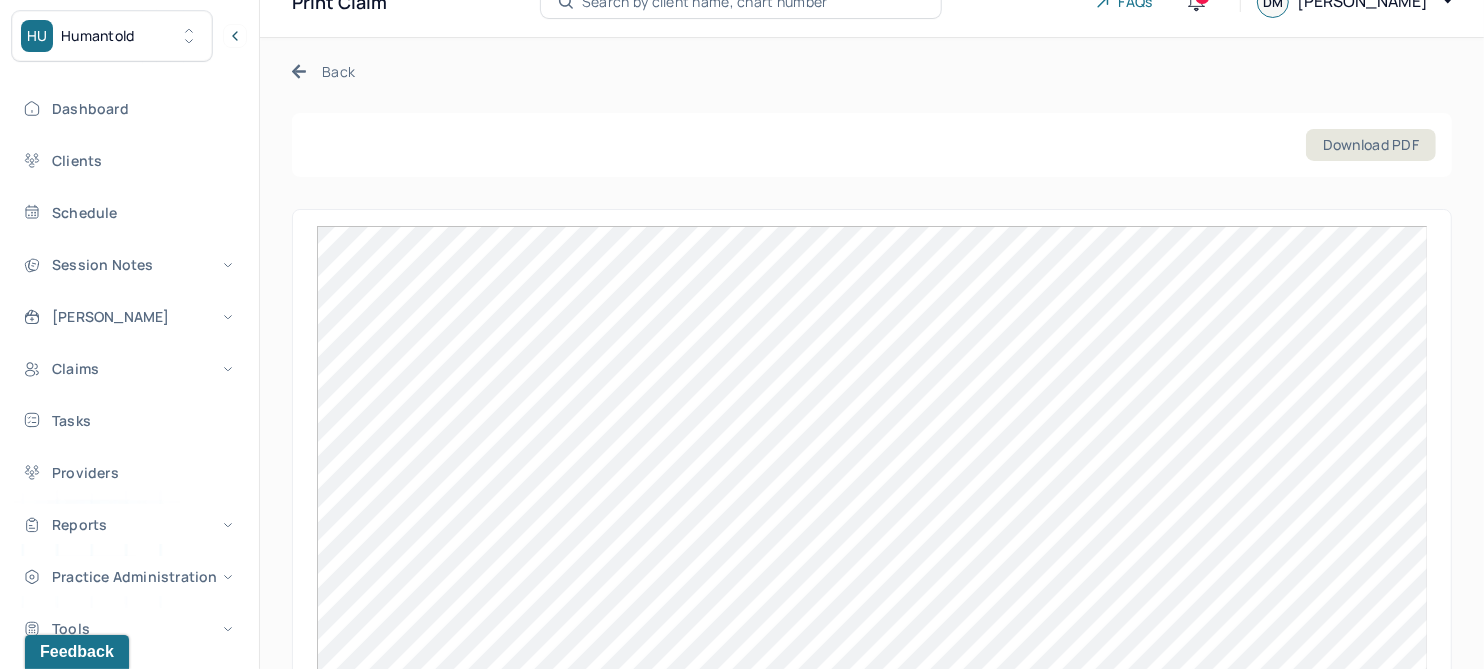 scroll, scrollTop: 0, scrollLeft: 0, axis: both 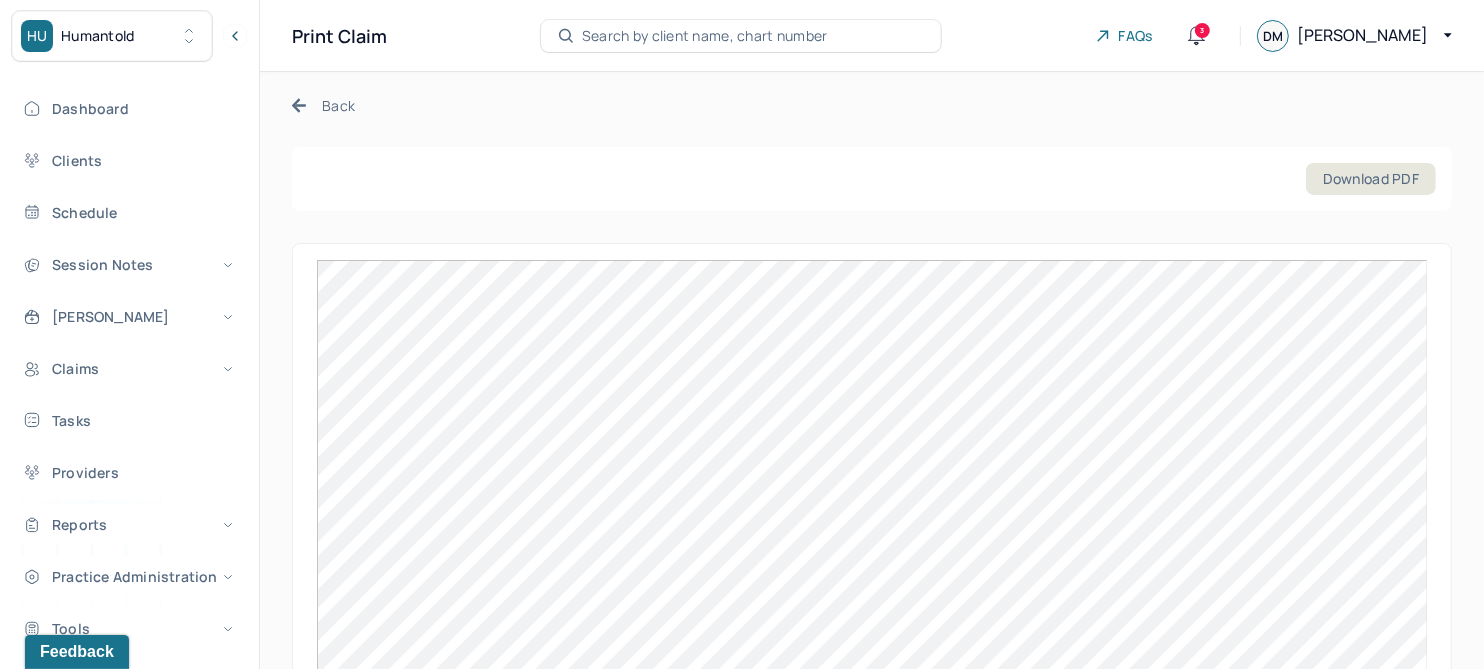 click on "Back" at bounding box center [323, 105] 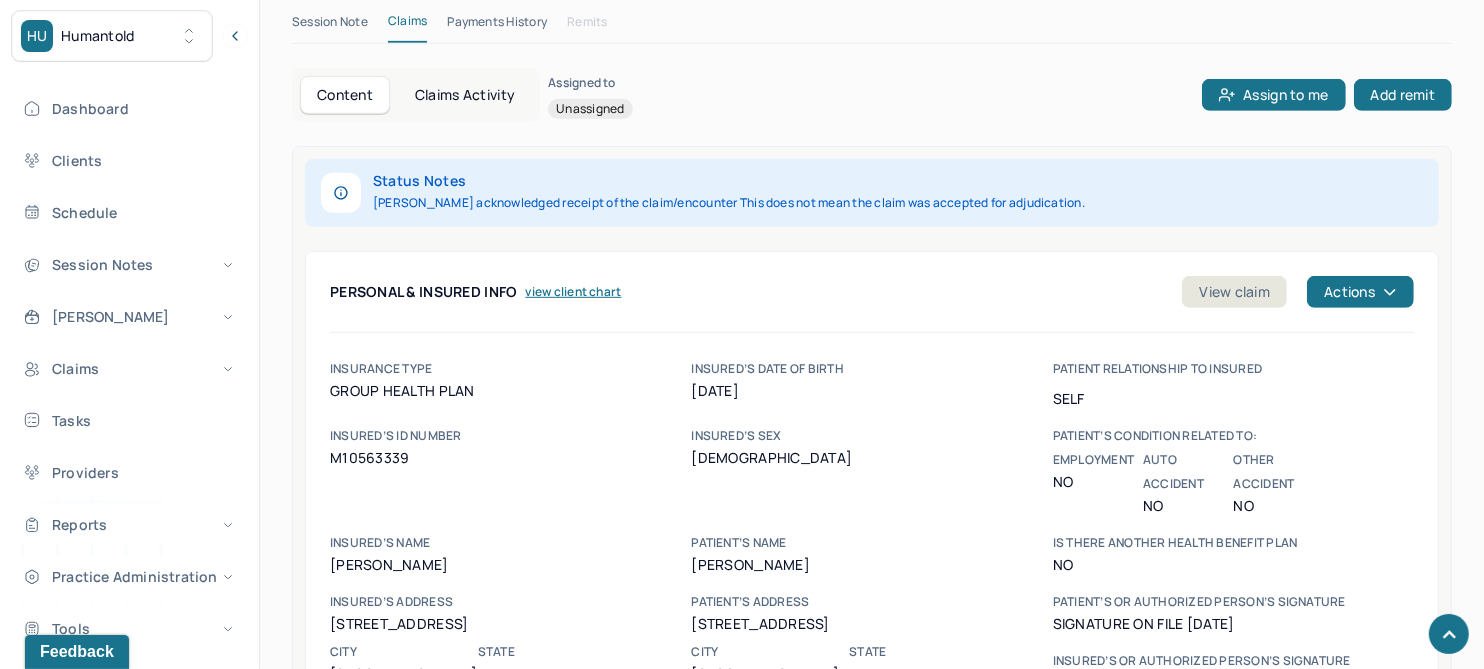 scroll, scrollTop: 198, scrollLeft: 0, axis: vertical 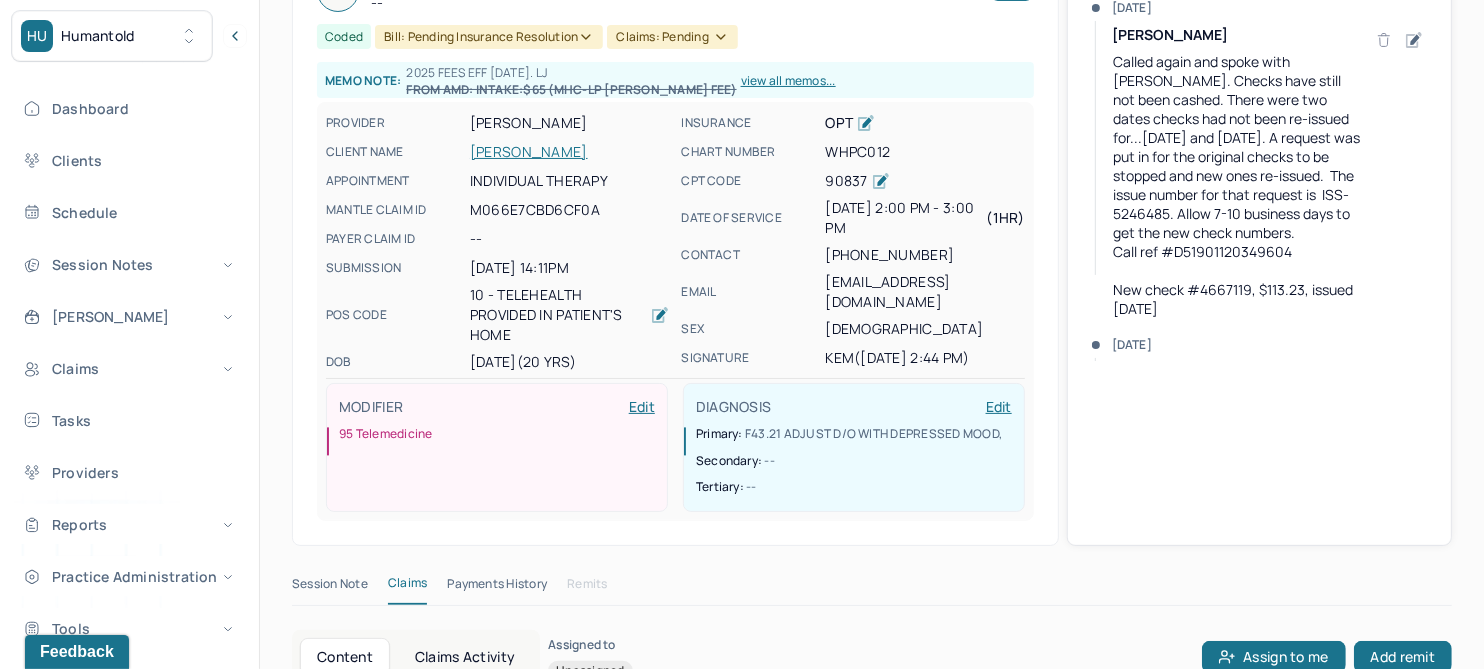 click on "[PERSON_NAME]" at bounding box center (569, 152) 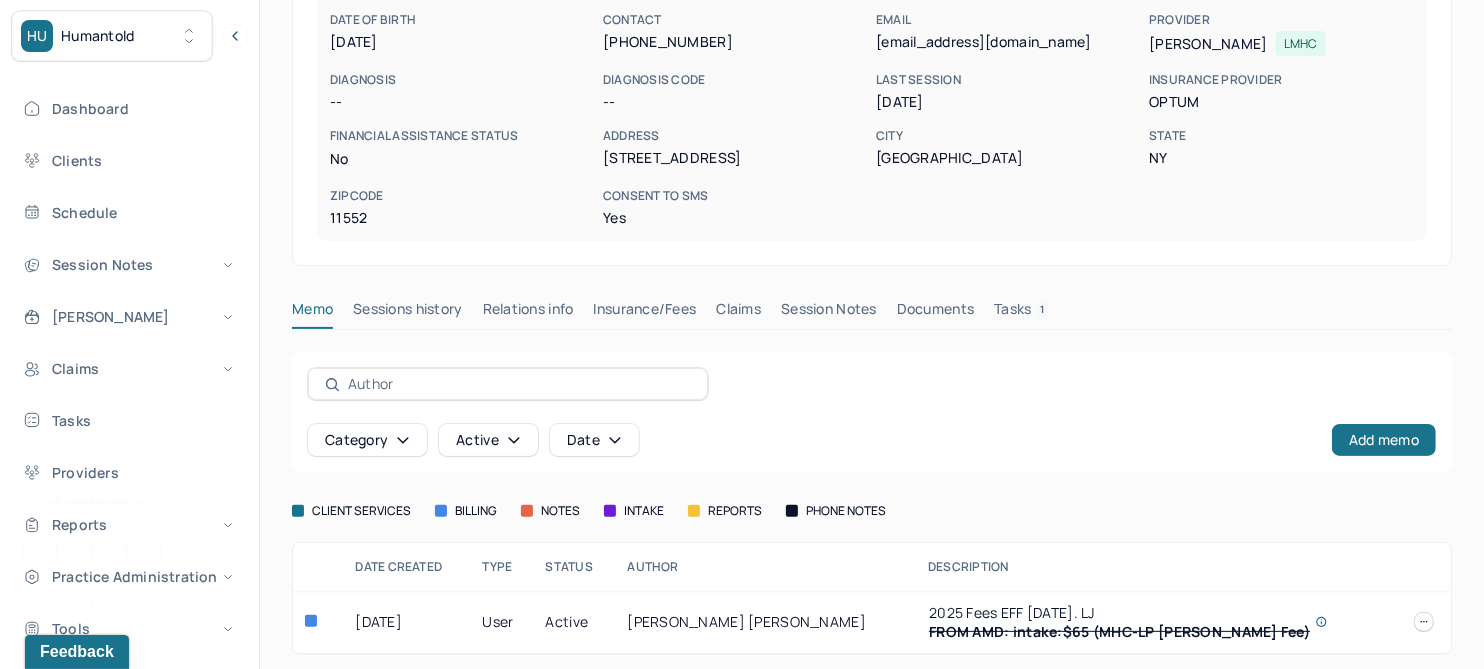 scroll, scrollTop: 270, scrollLeft: 0, axis: vertical 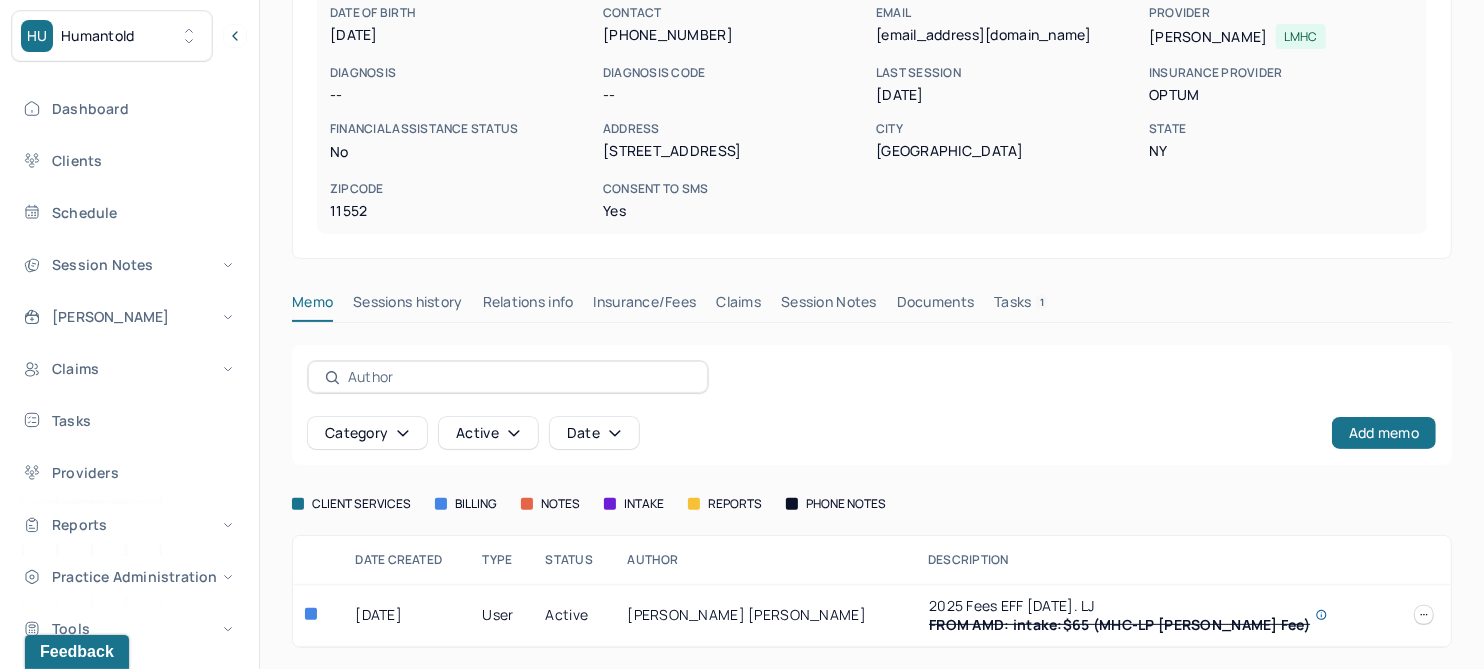 drag, startPoint x: 746, startPoint y: 296, endPoint x: 576, endPoint y: 332, distance: 173.76996 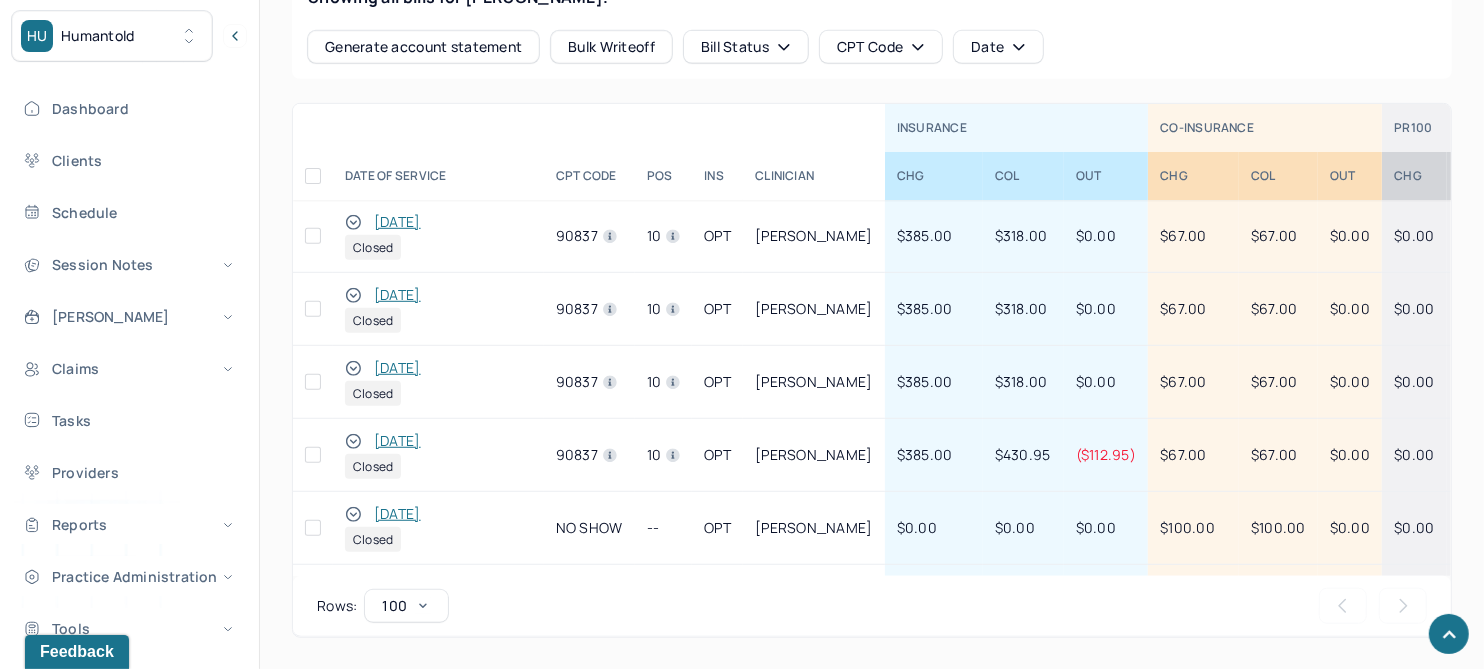scroll, scrollTop: 895, scrollLeft: 0, axis: vertical 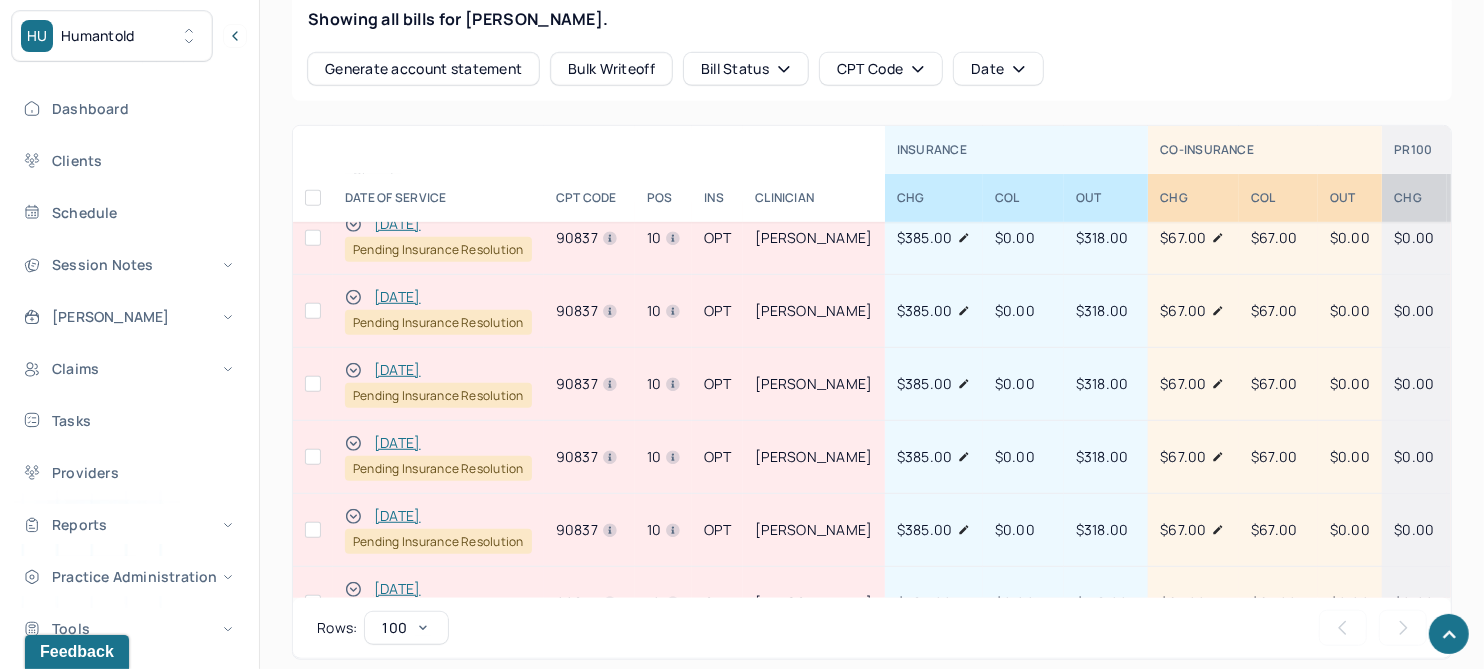 click on "[DATE]" at bounding box center (397, 370) 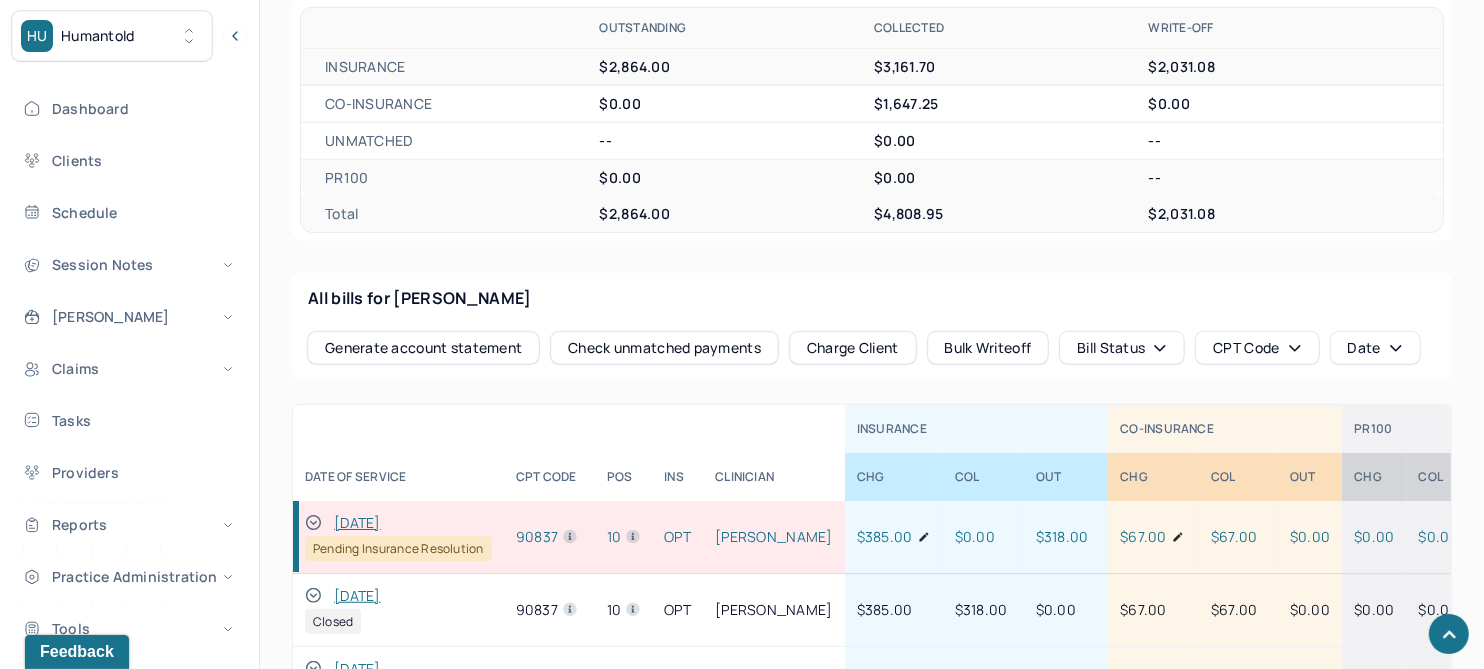scroll, scrollTop: 698, scrollLeft: 0, axis: vertical 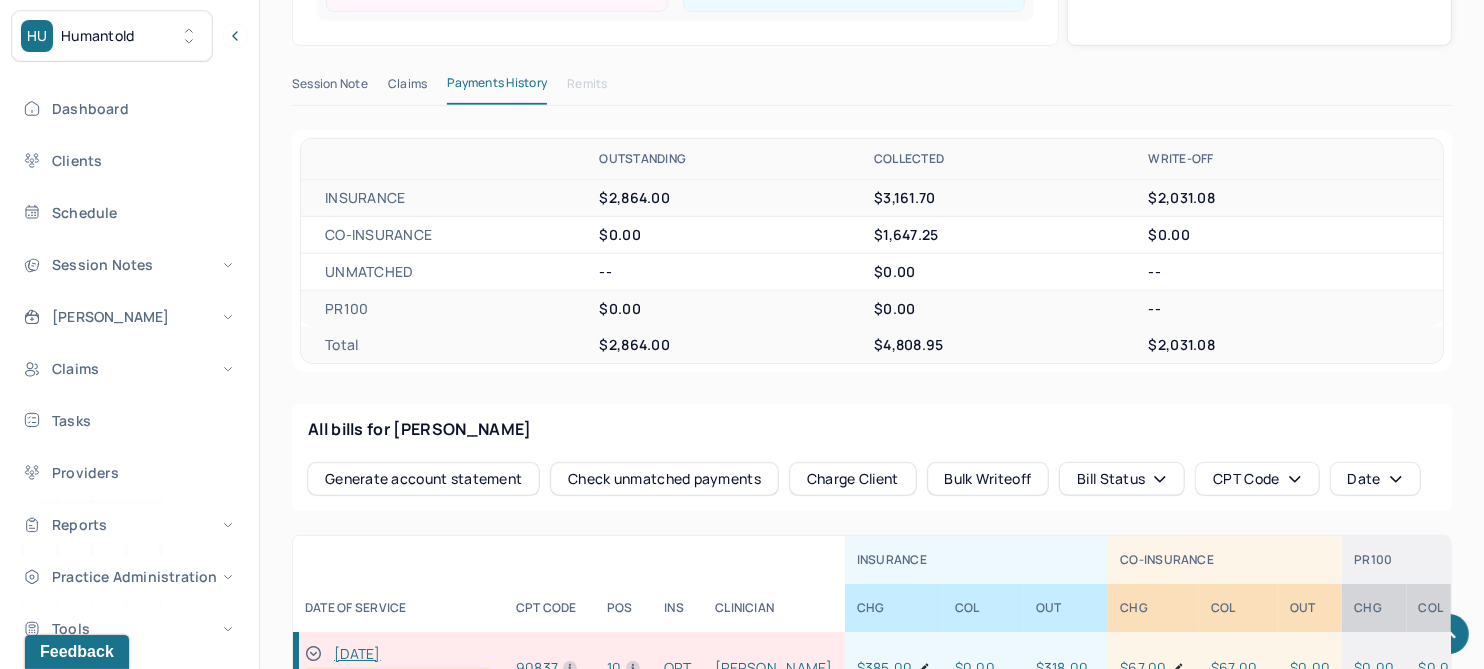 click on "Claims" at bounding box center [407, 88] 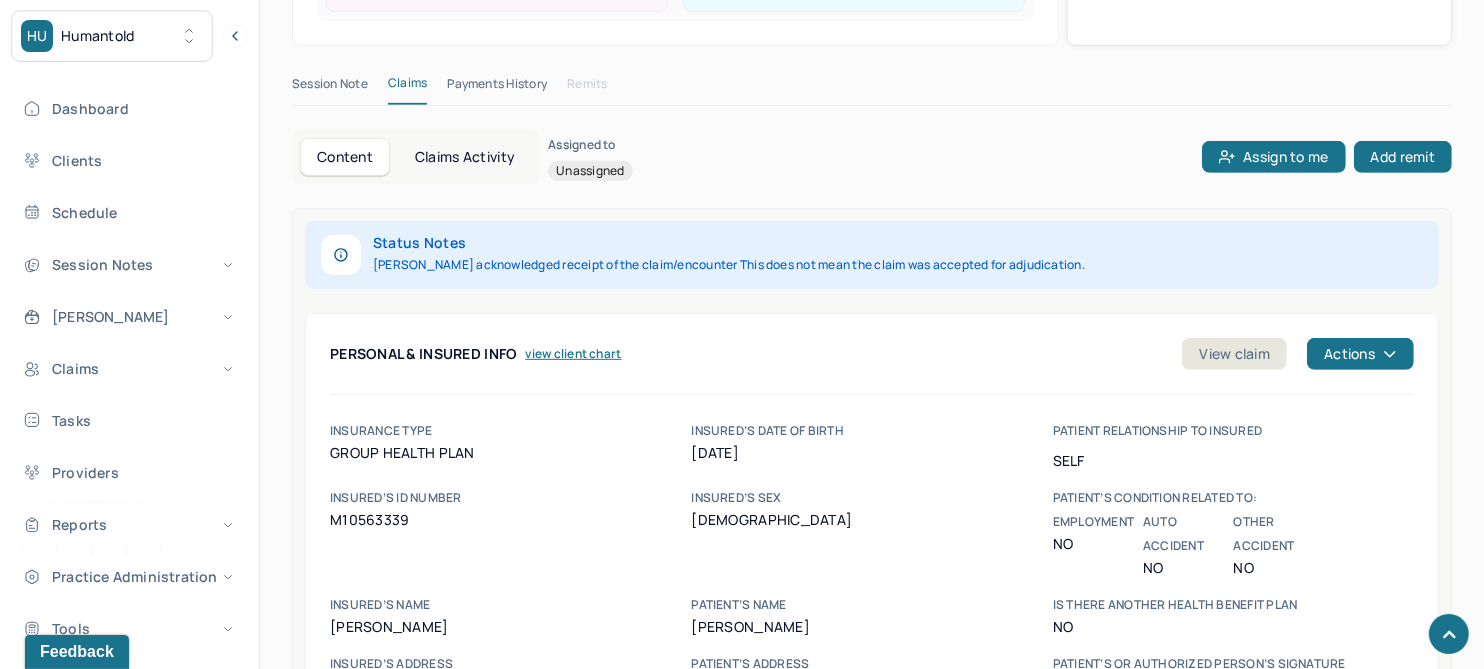 scroll, scrollTop: 448, scrollLeft: 0, axis: vertical 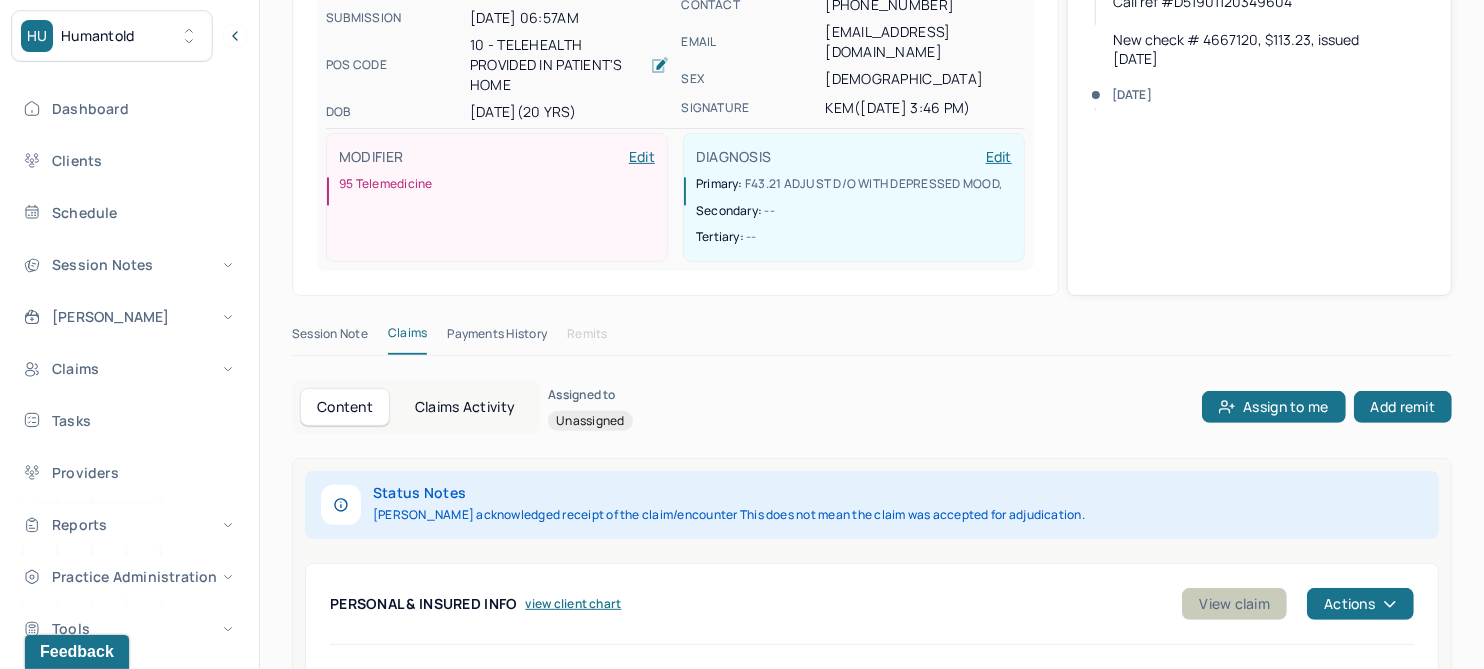 click on "View claim" at bounding box center (1234, 604) 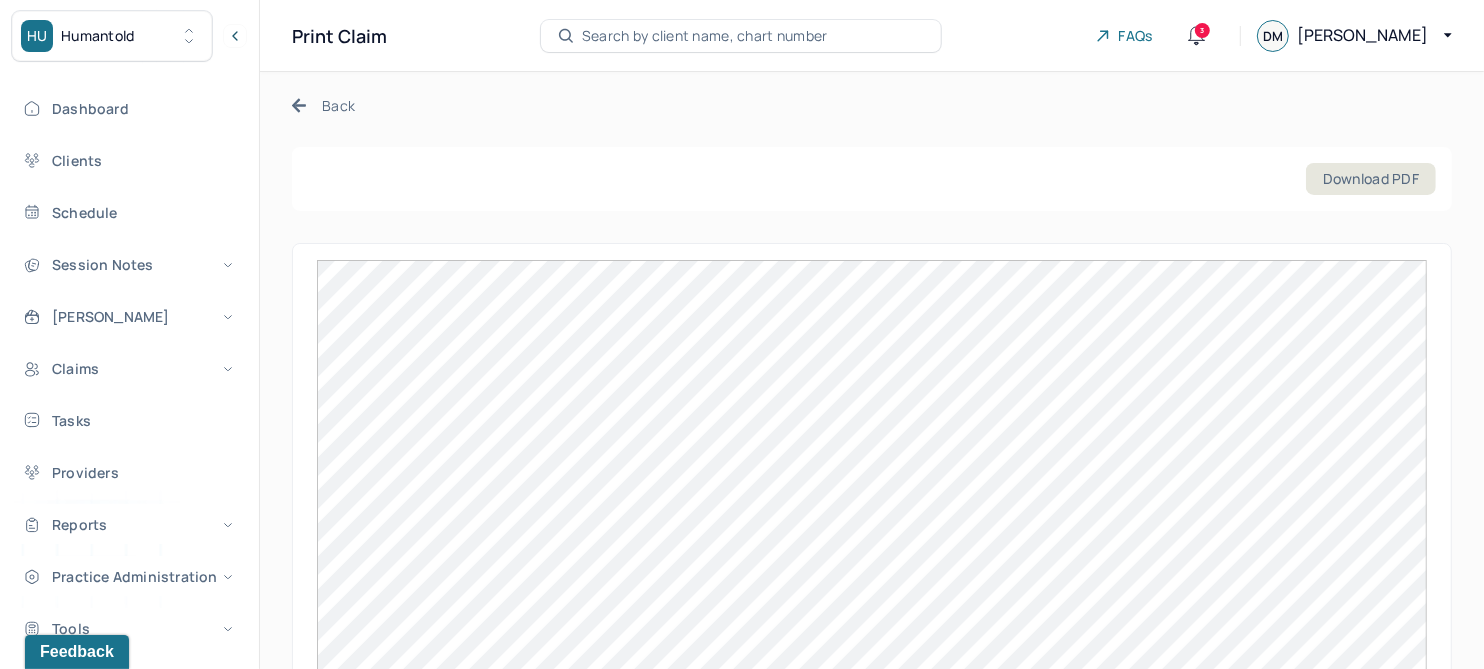 scroll, scrollTop: 0, scrollLeft: 0, axis: both 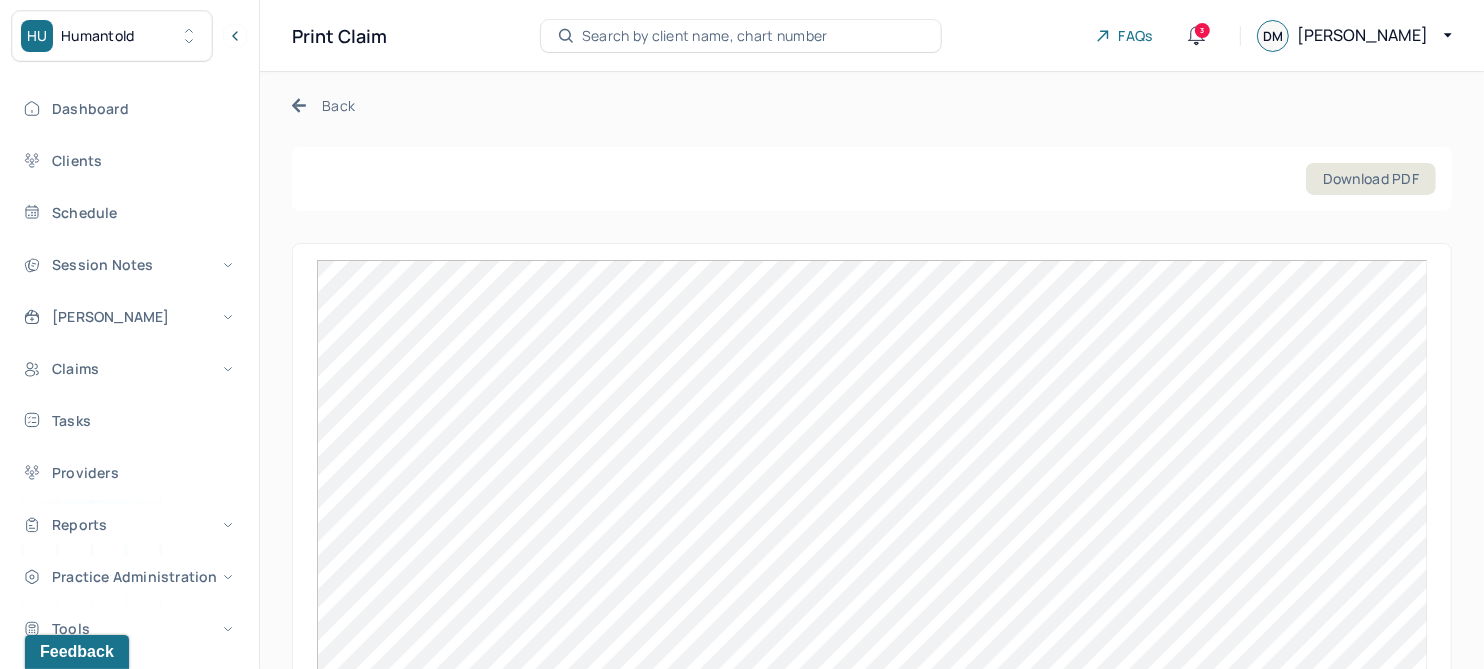 click on "Back" at bounding box center (323, 105) 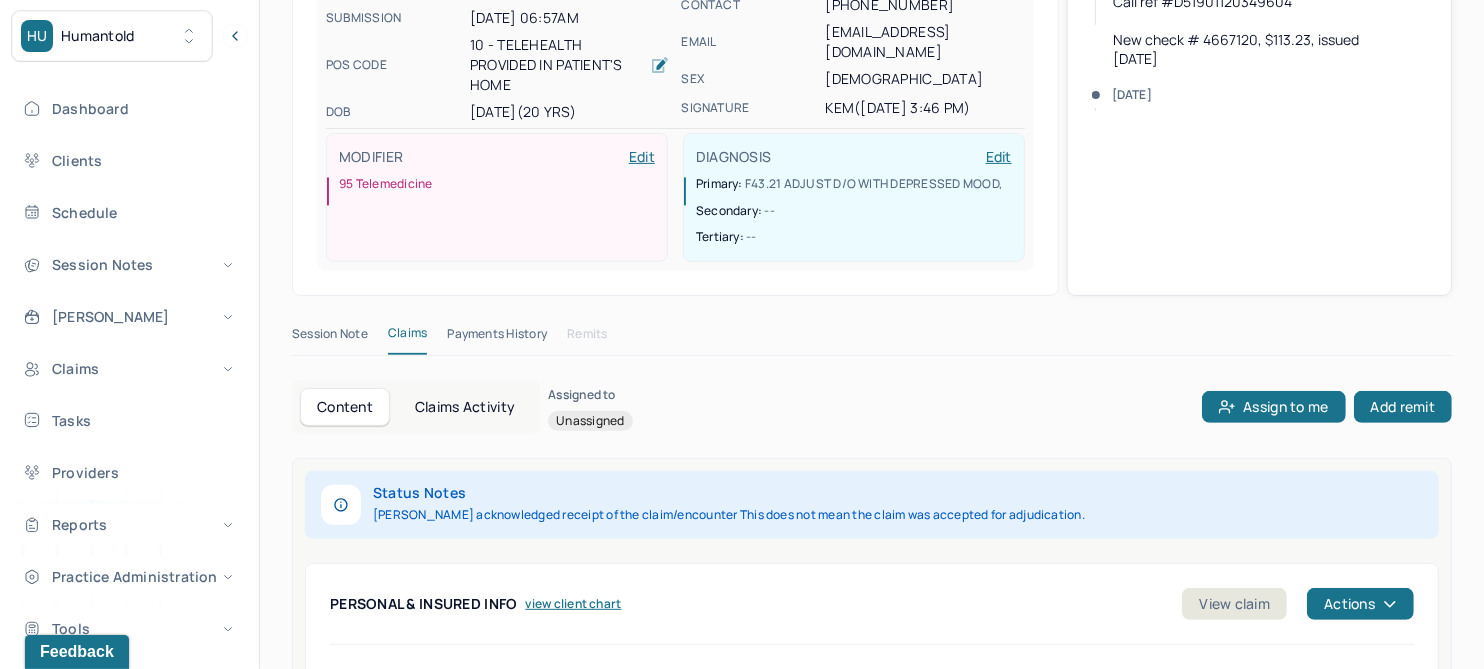 scroll, scrollTop: 74, scrollLeft: 0, axis: vertical 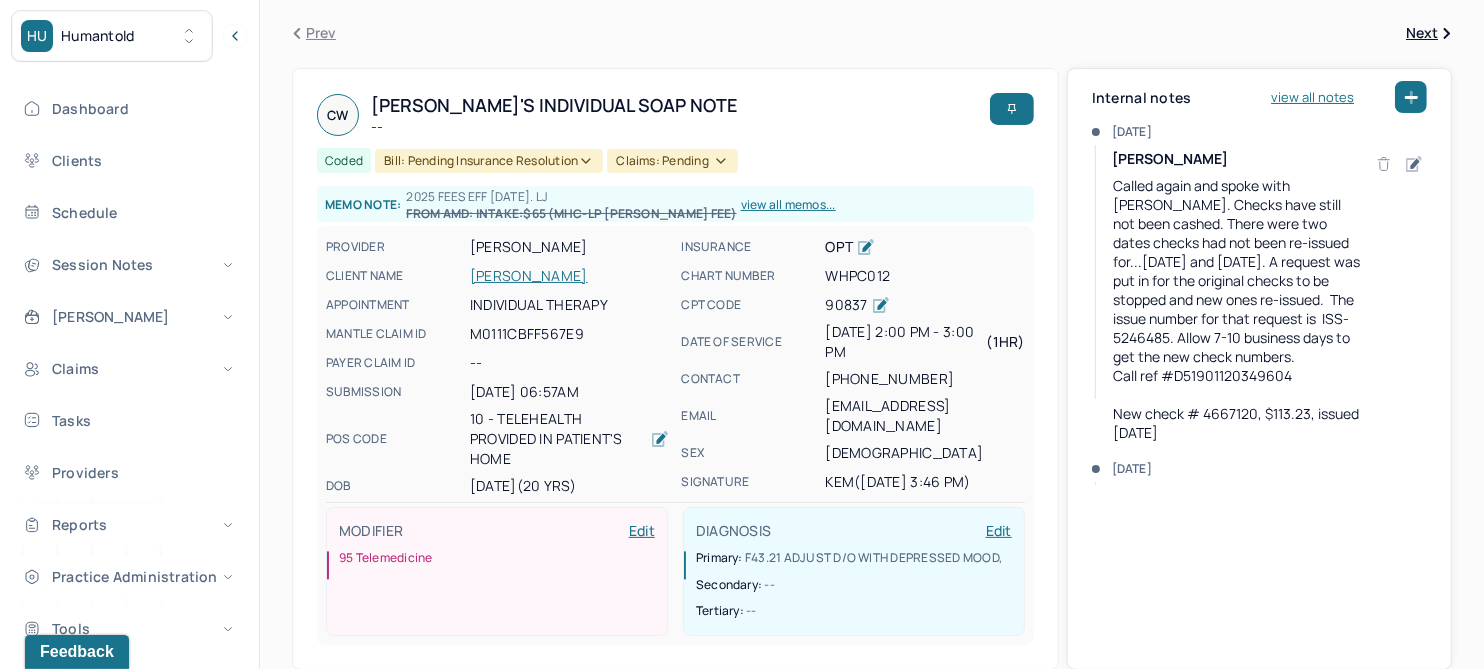 click on "[PERSON_NAME]" at bounding box center (569, 276) 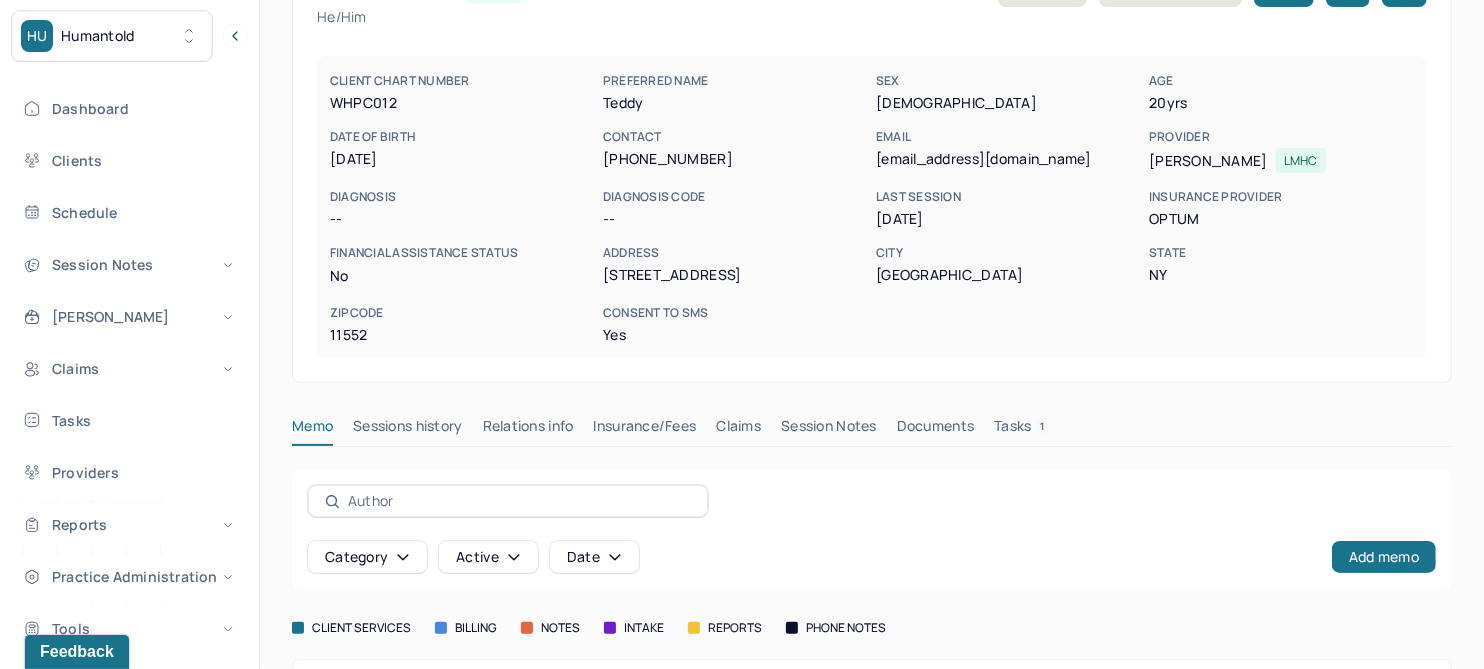 scroll, scrollTop: 270, scrollLeft: 0, axis: vertical 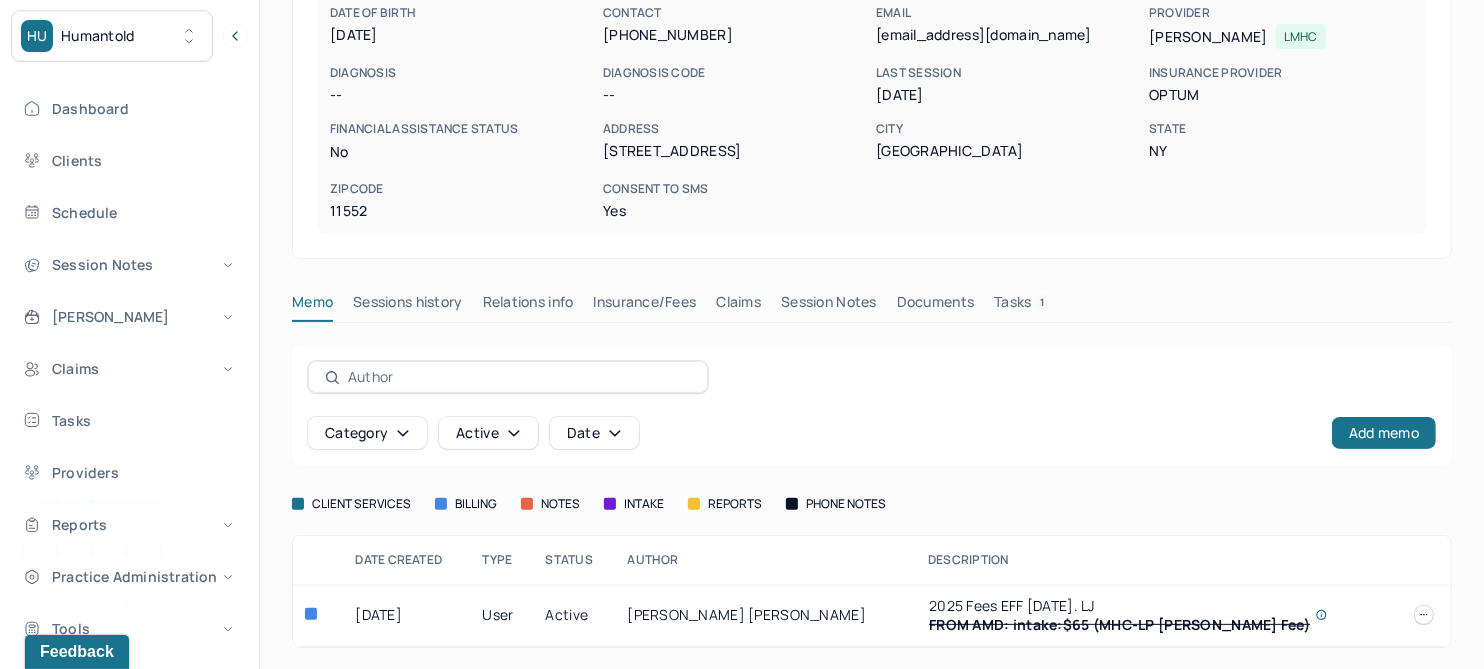 click on "Claims" at bounding box center (738, 306) 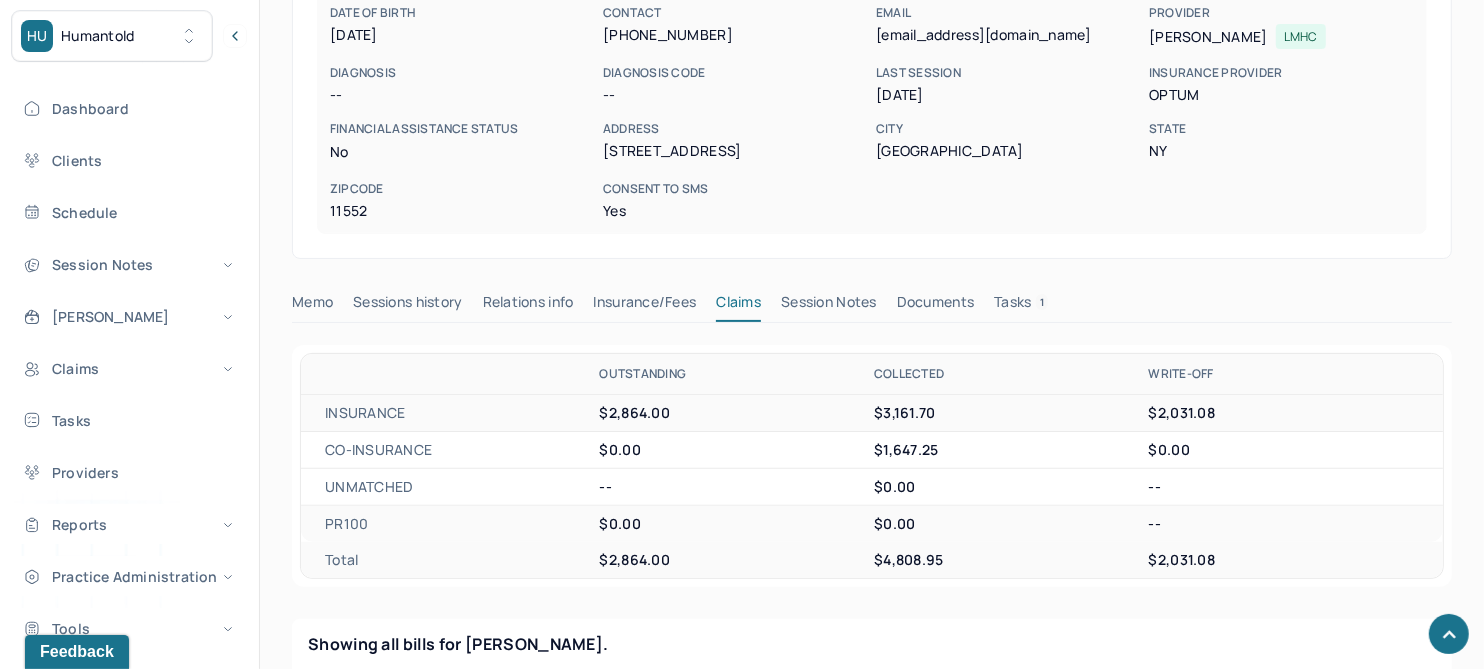 scroll, scrollTop: 770, scrollLeft: 0, axis: vertical 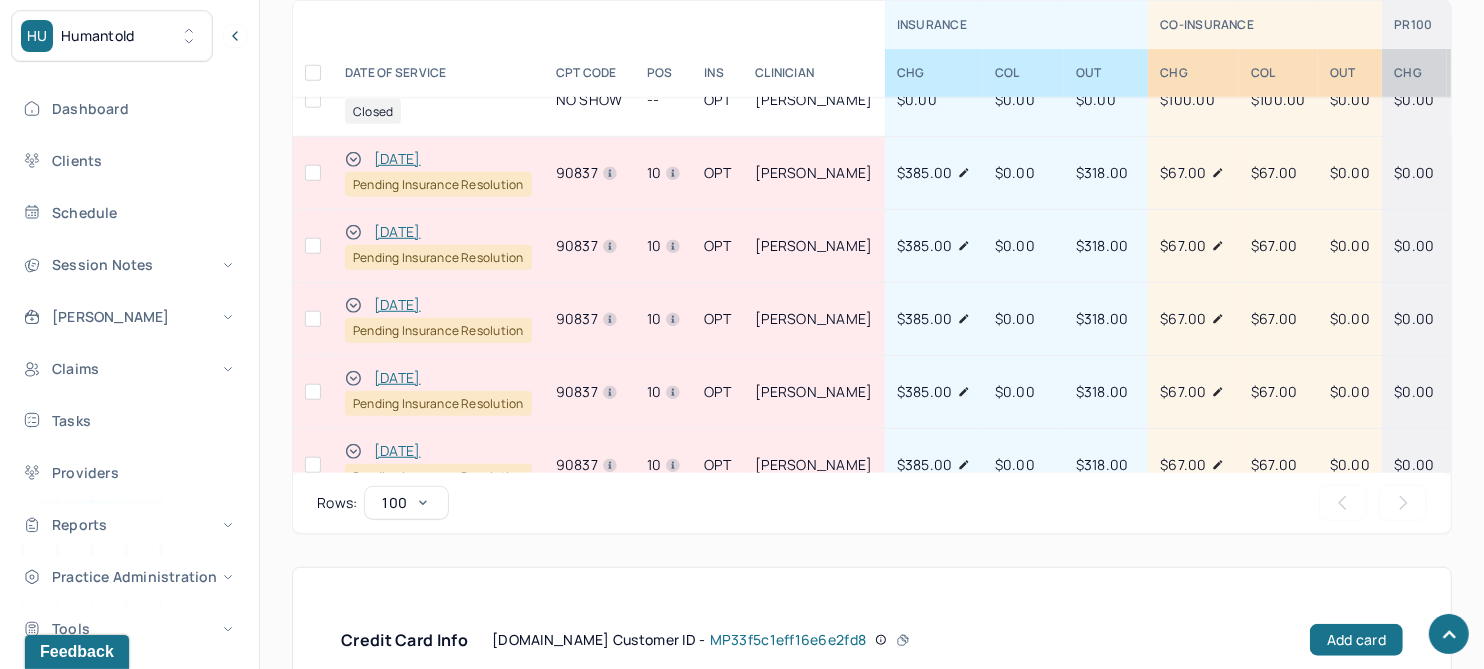 click on "[DATE]" at bounding box center [397, 232] 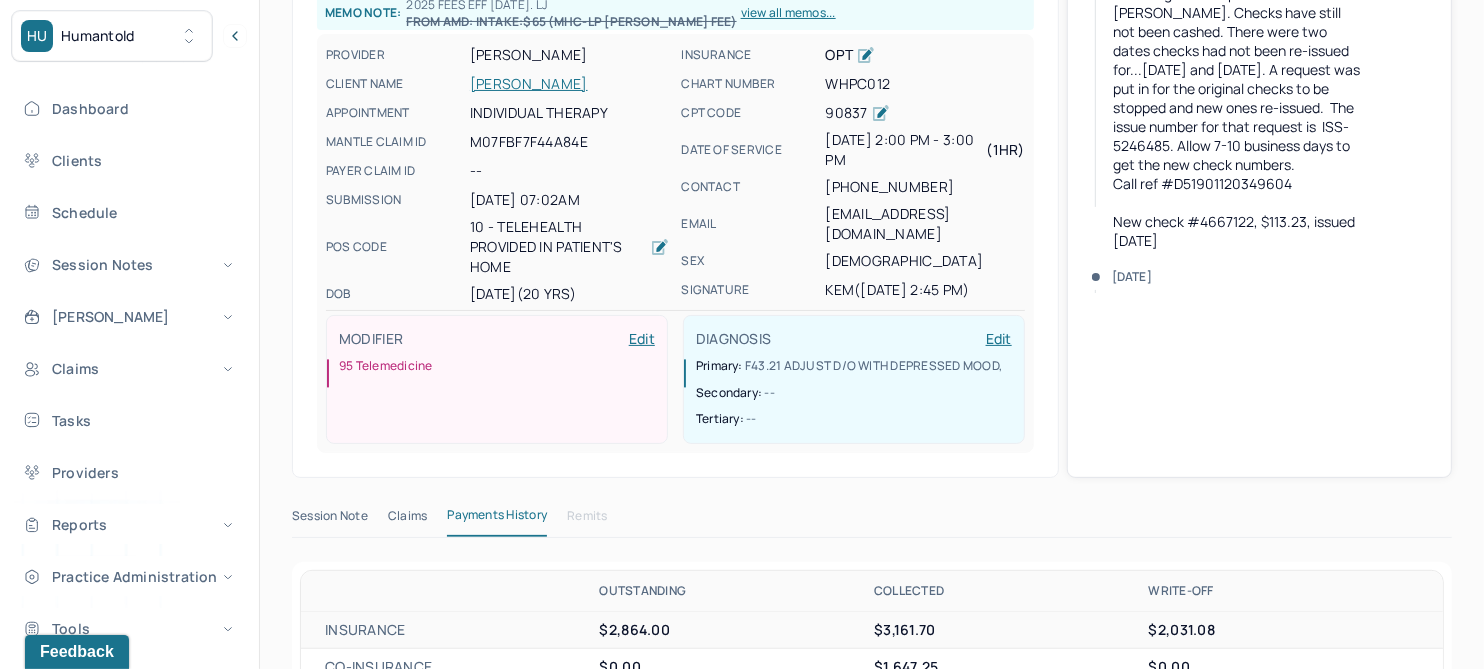 scroll, scrollTop: 197, scrollLeft: 0, axis: vertical 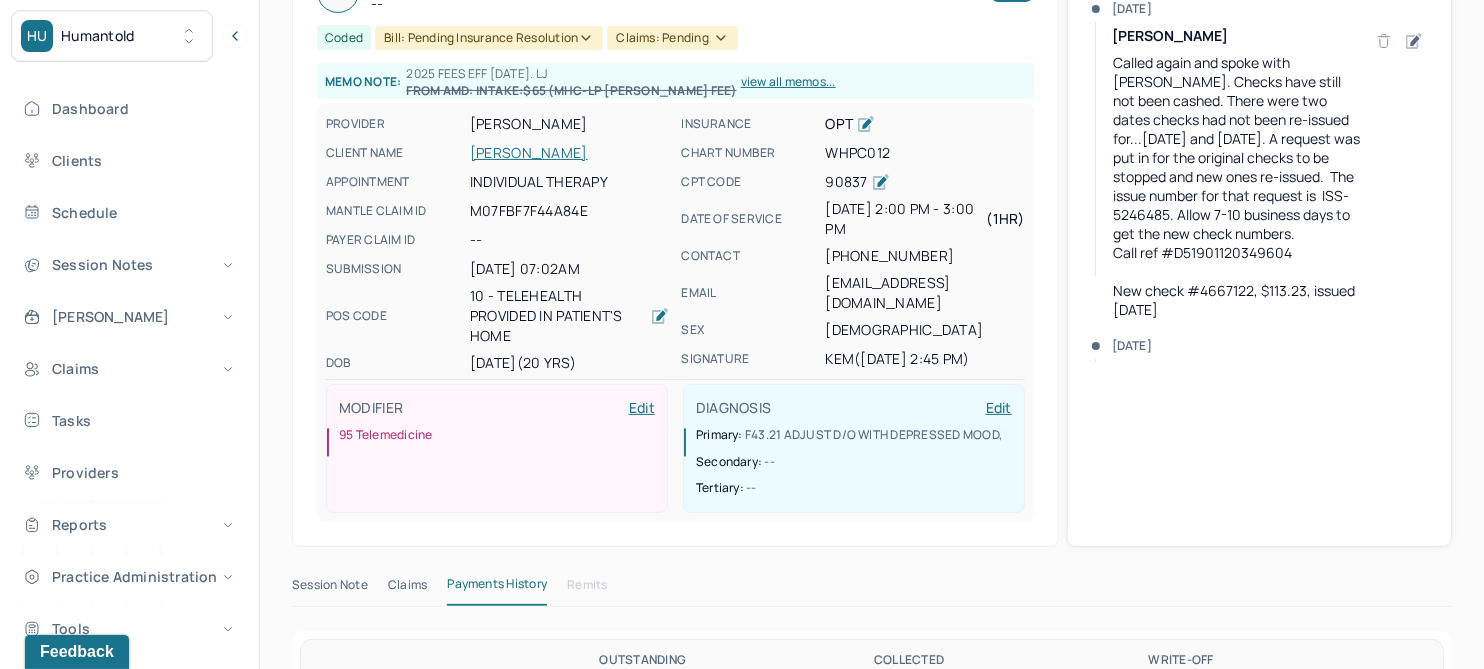 click on "Claims" at bounding box center (407, 589) 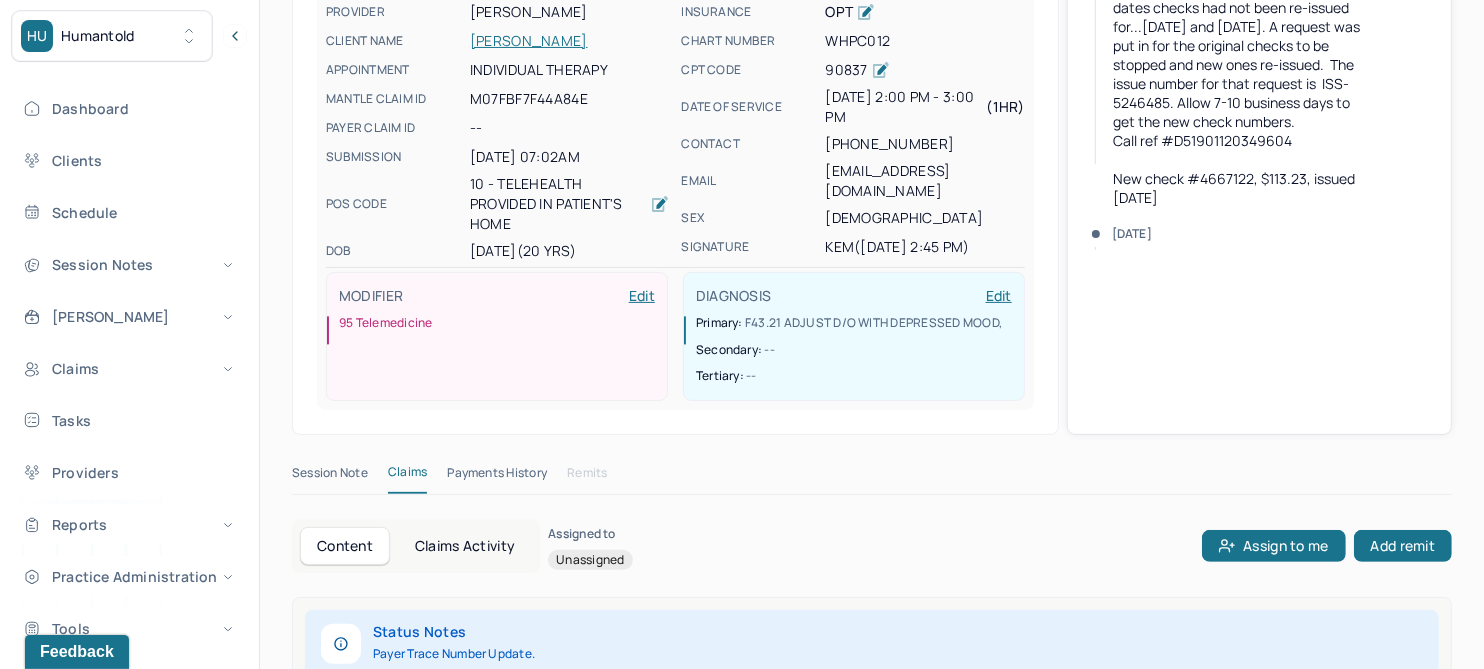 scroll, scrollTop: 572, scrollLeft: 0, axis: vertical 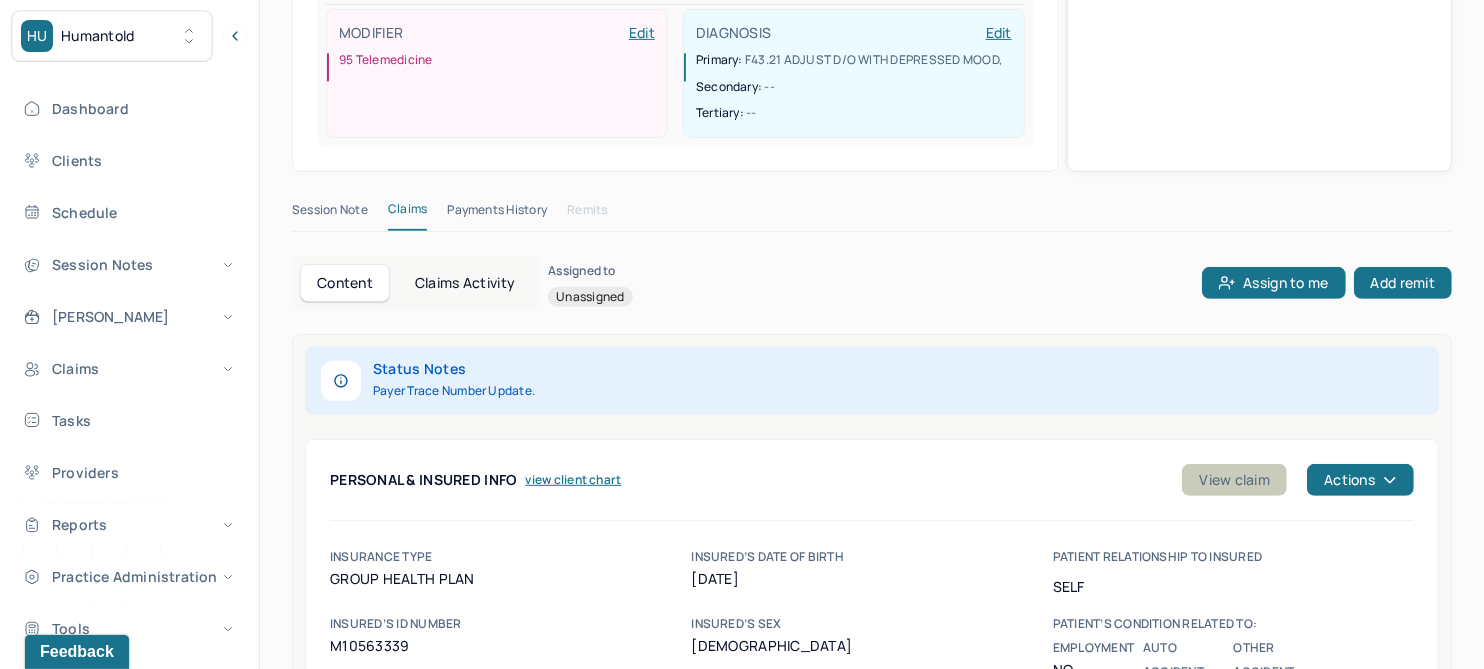 click on "View claim" at bounding box center [1234, 480] 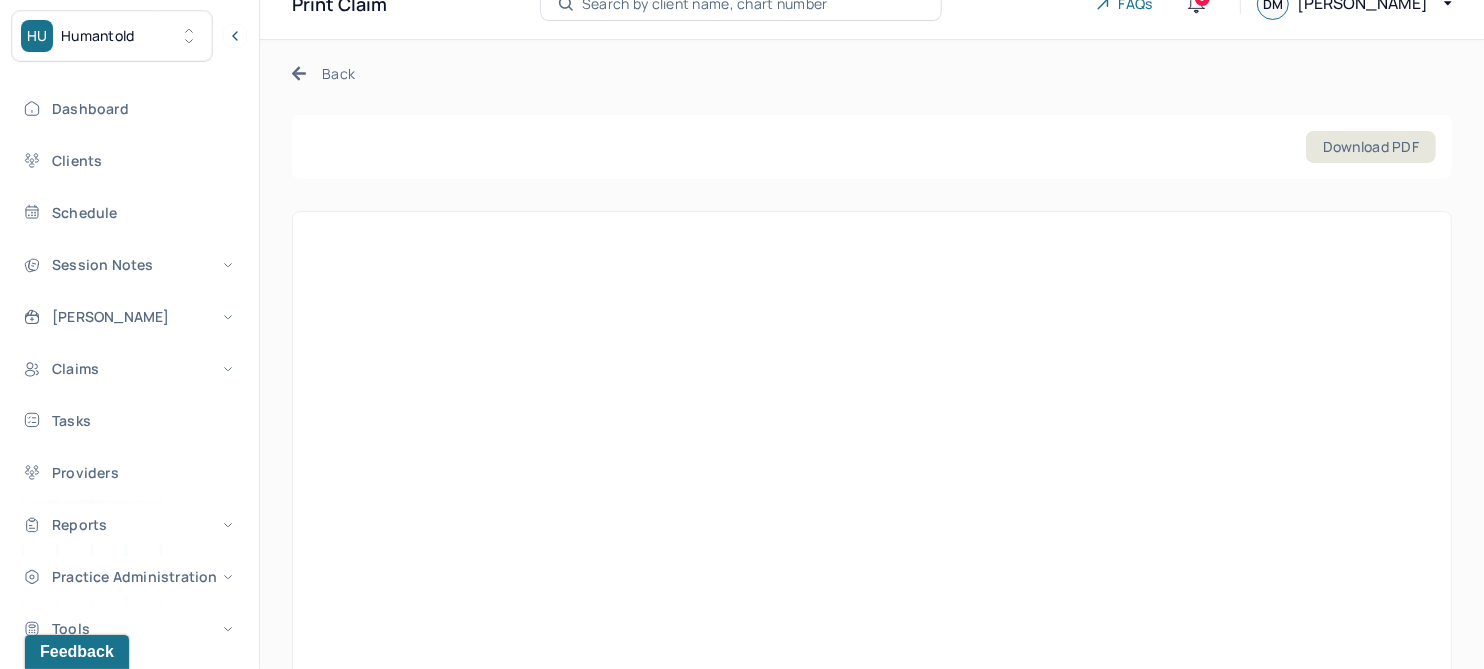 scroll, scrollTop: 0, scrollLeft: 0, axis: both 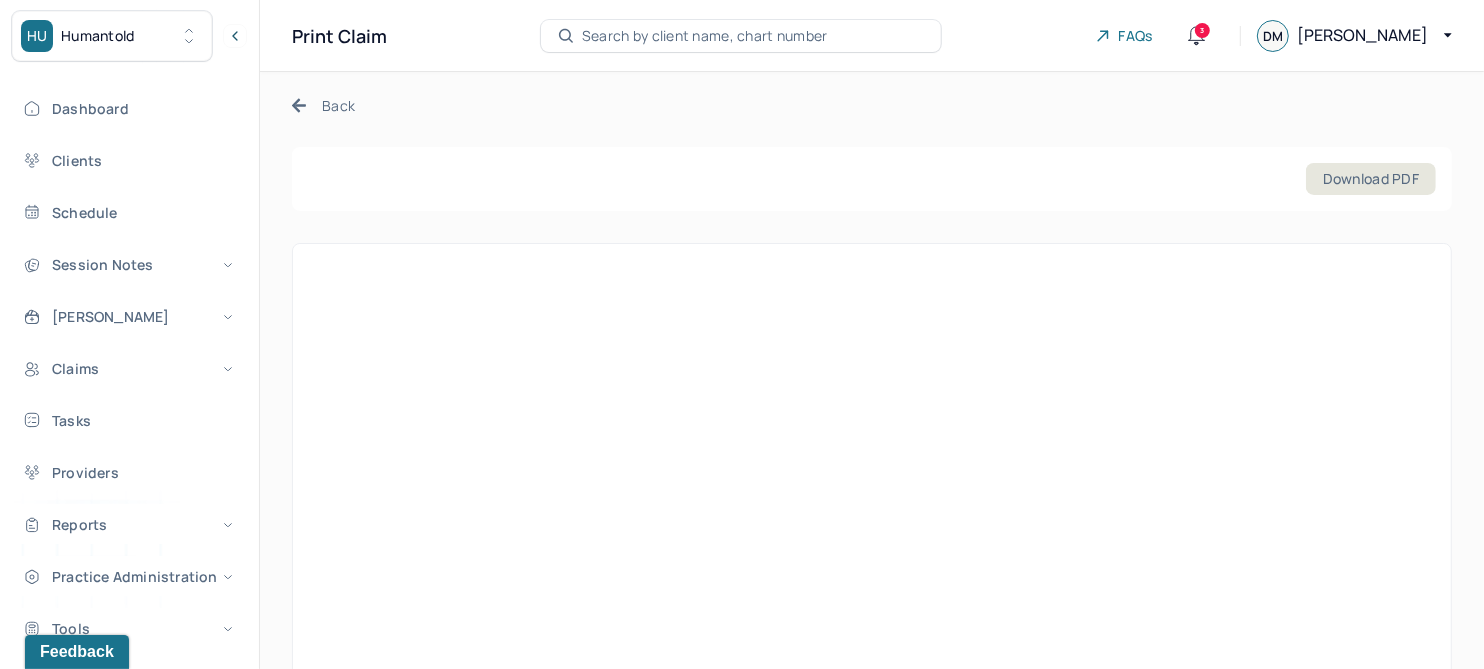 click on "Back" at bounding box center (323, 105) 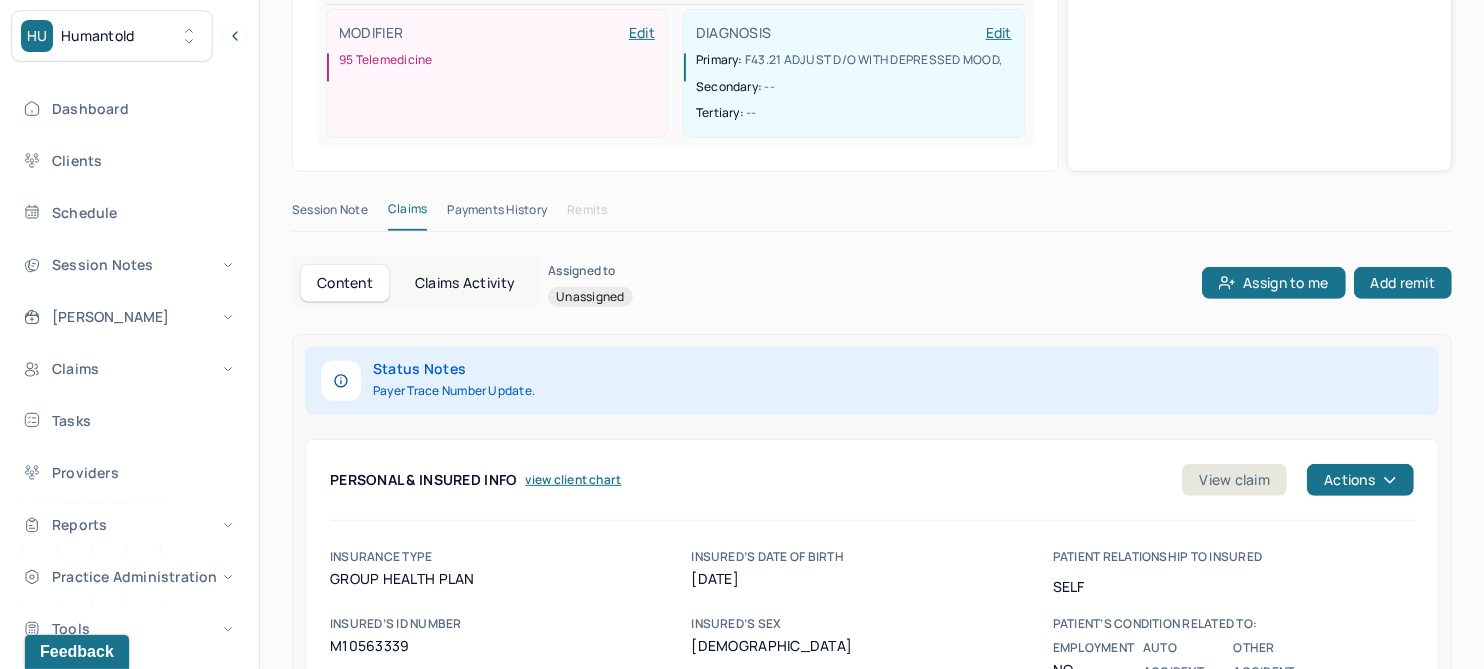 scroll, scrollTop: 197, scrollLeft: 0, axis: vertical 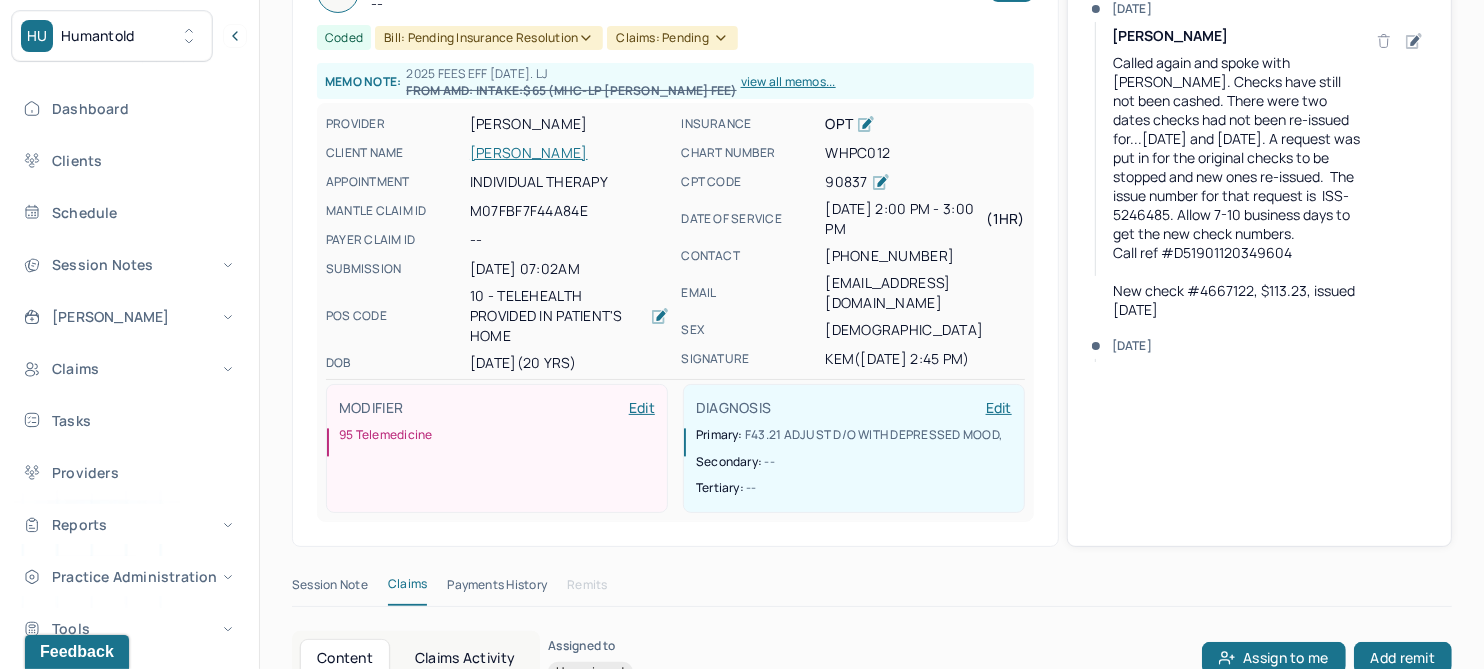click on "[PERSON_NAME]" at bounding box center [569, 153] 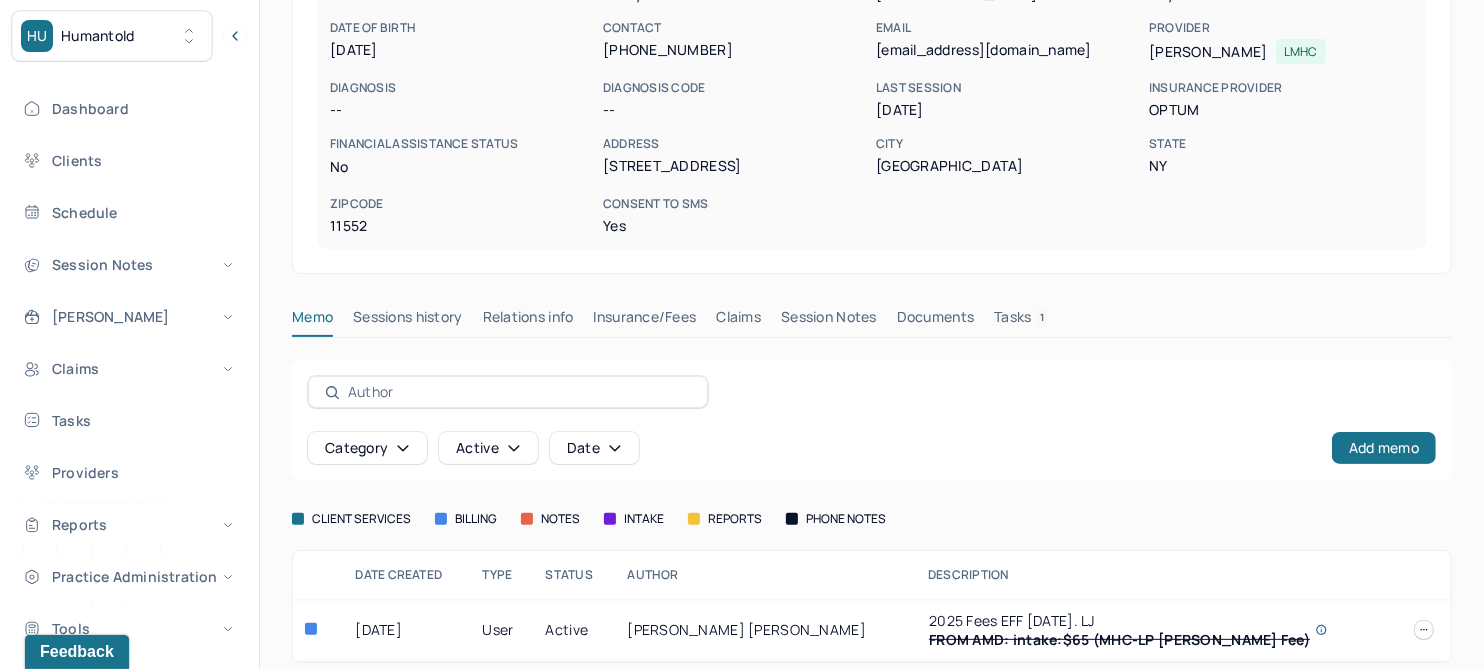 scroll, scrollTop: 270, scrollLeft: 0, axis: vertical 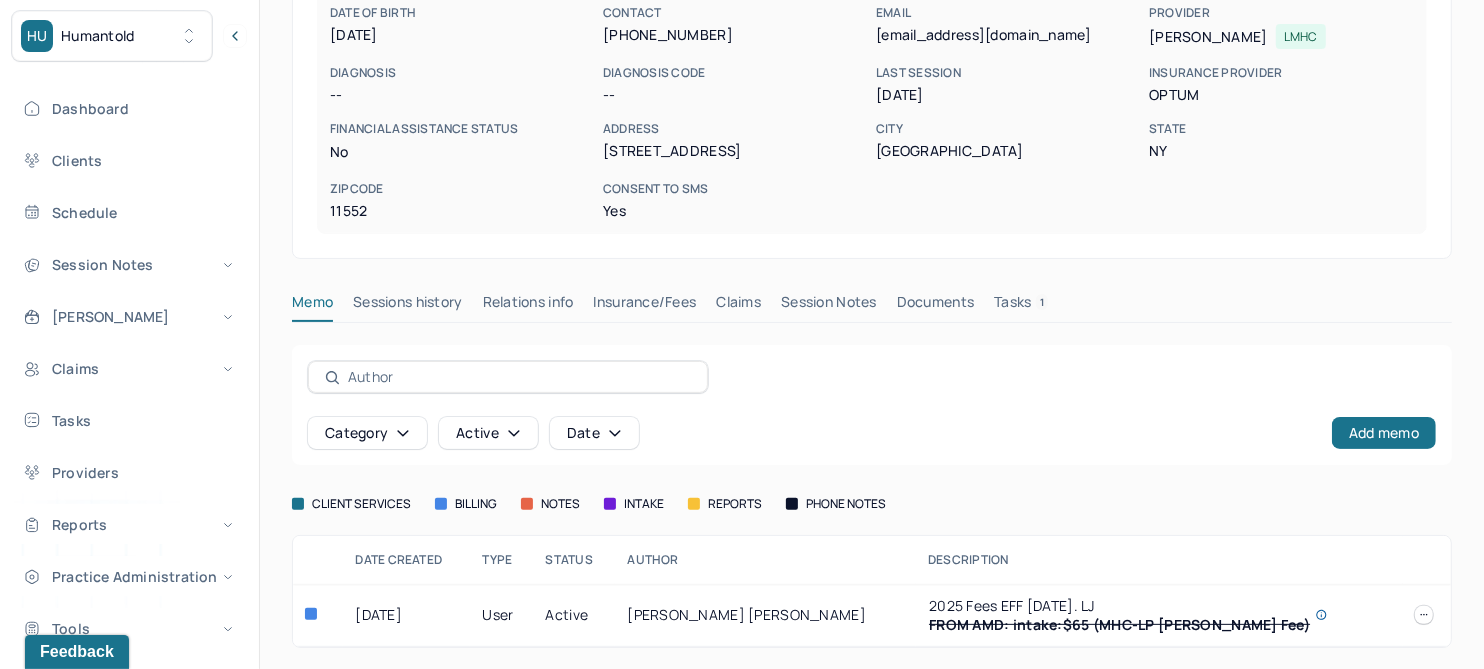 click on "Claims" at bounding box center [738, 306] 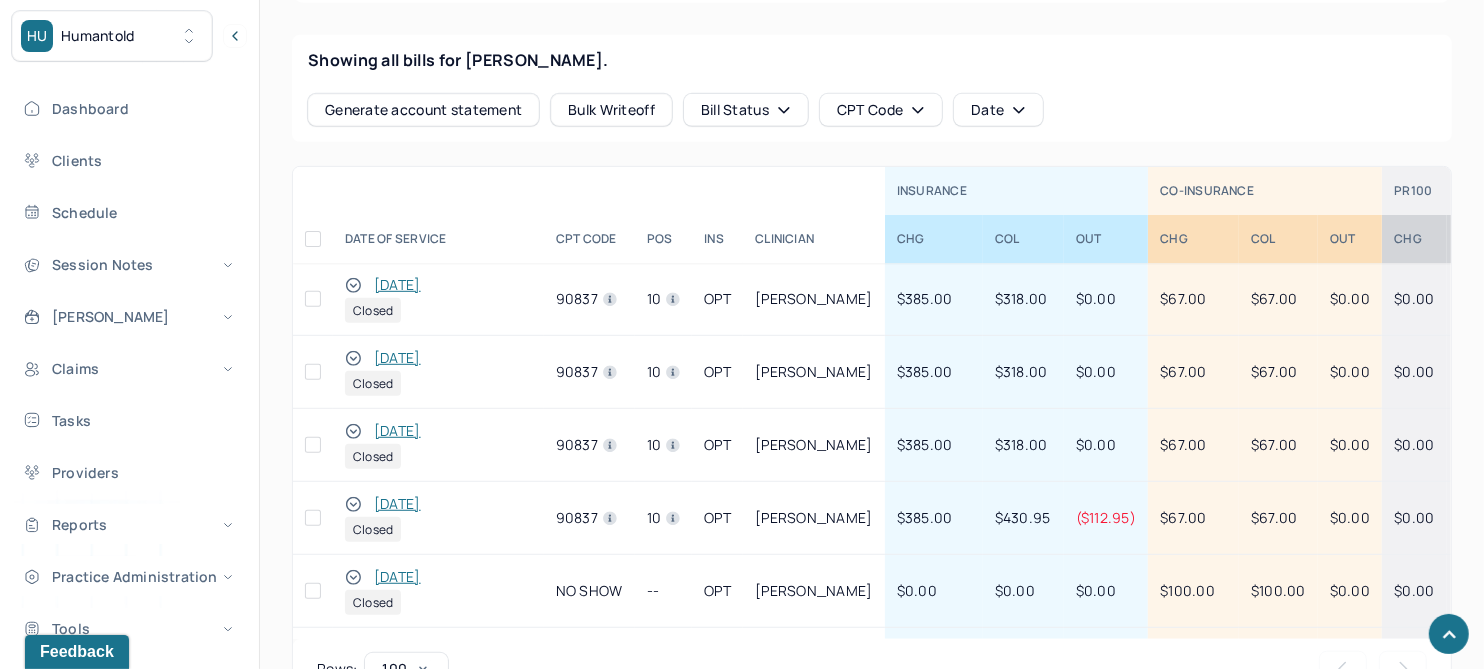 scroll, scrollTop: 1020, scrollLeft: 0, axis: vertical 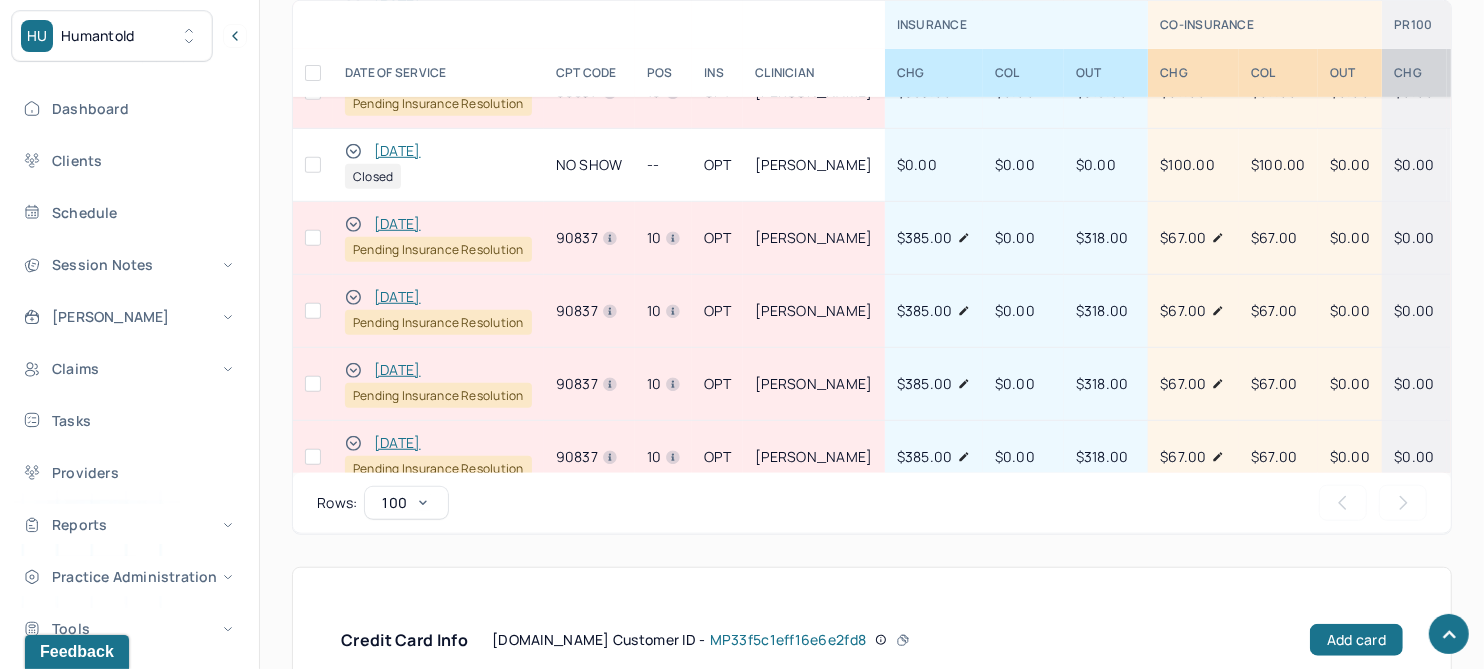 click on "[DATE]" at bounding box center (397, 224) 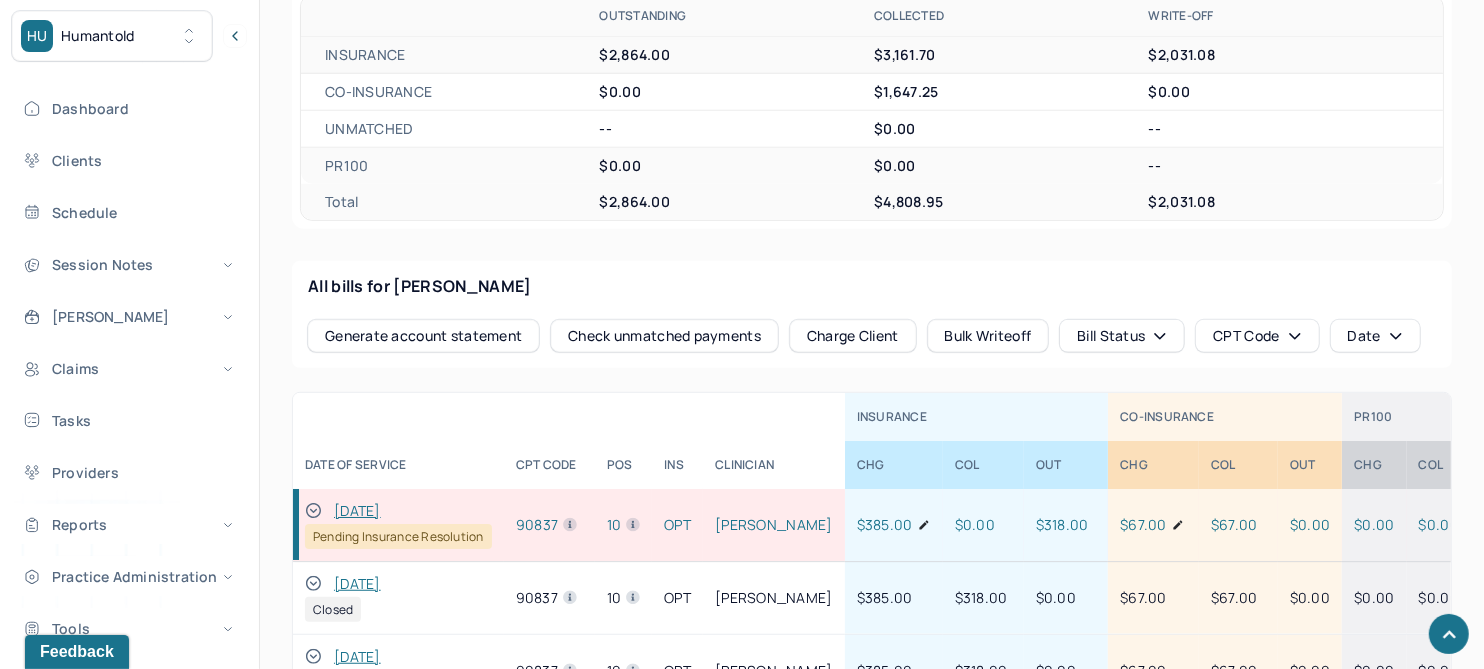 scroll, scrollTop: 573, scrollLeft: 0, axis: vertical 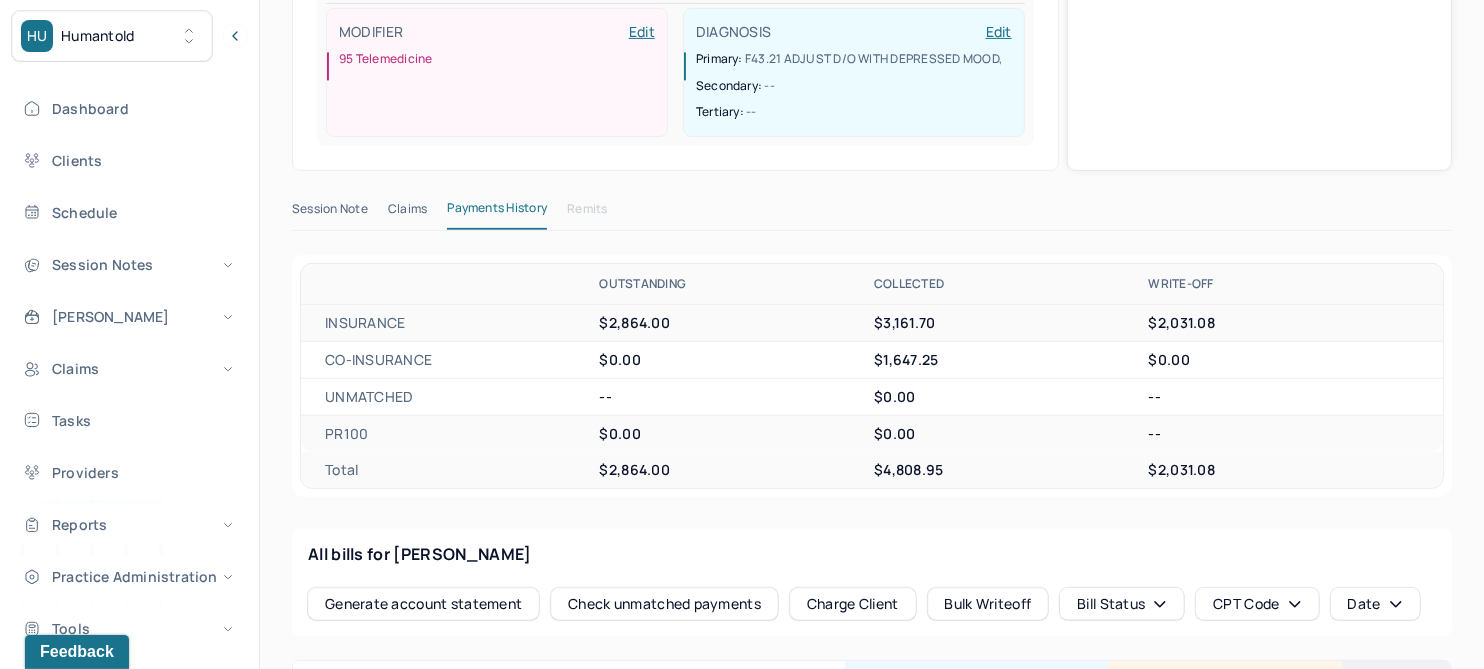 click on "Claims" at bounding box center [407, 213] 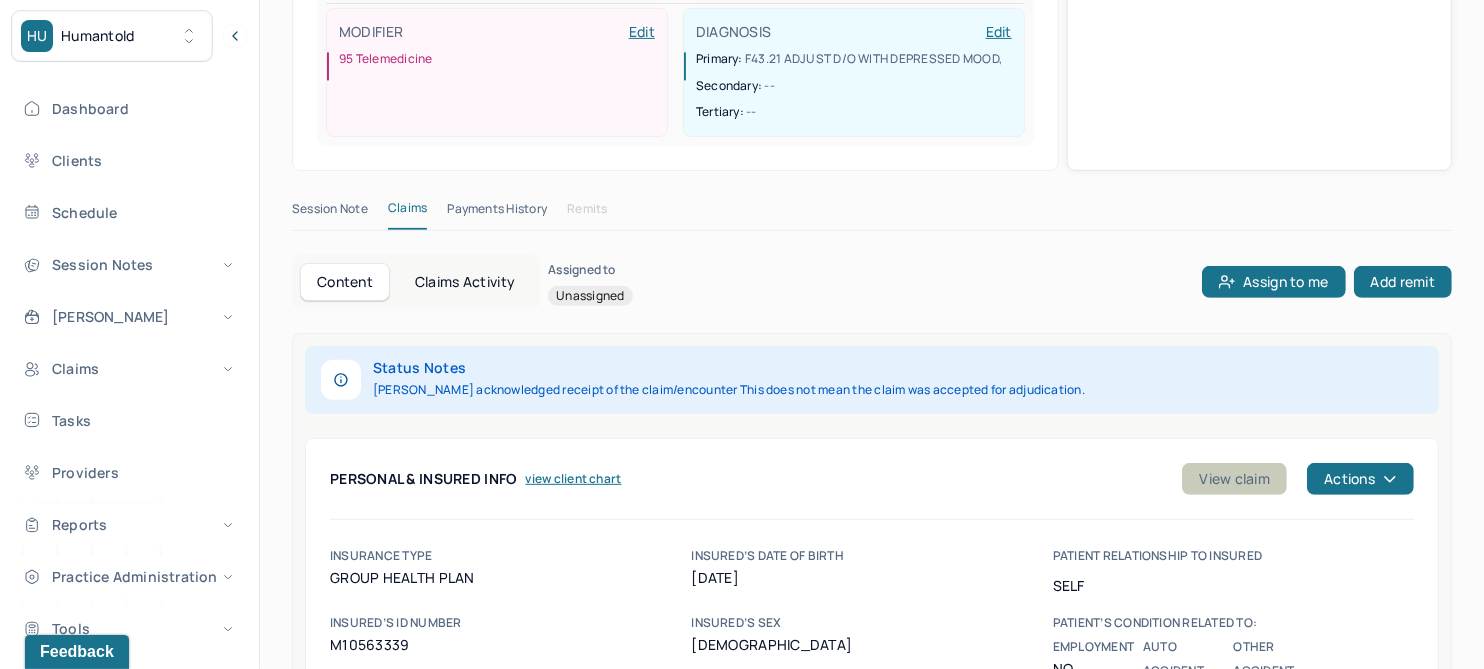 click on "View claim" at bounding box center (1234, 479) 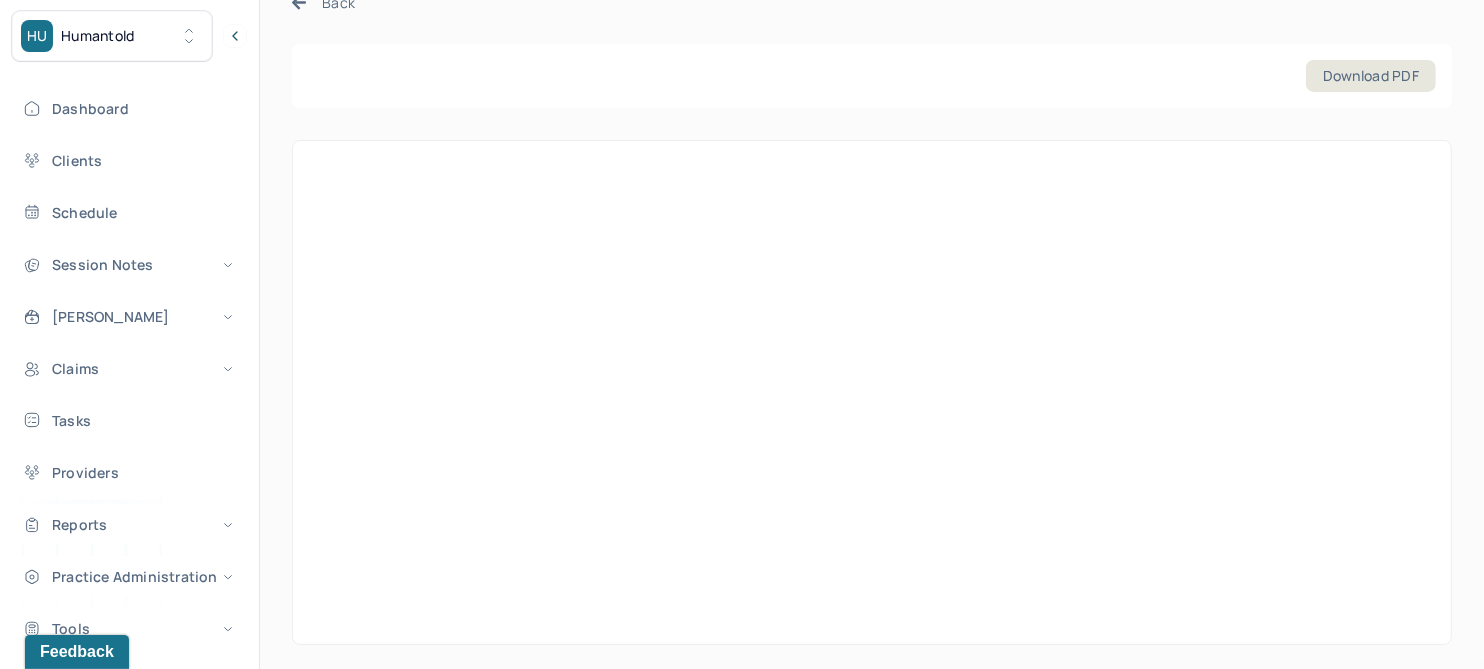 scroll, scrollTop: 0, scrollLeft: 0, axis: both 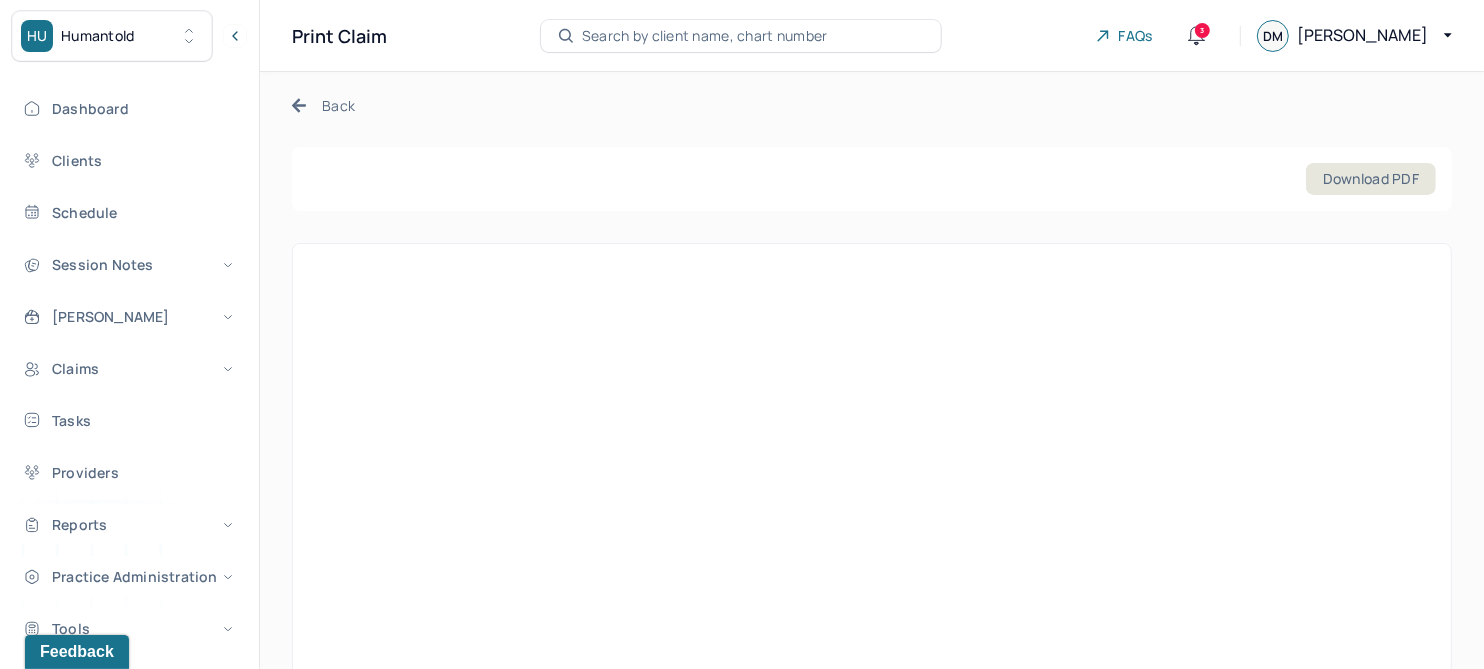 click on "Back" at bounding box center [323, 105] 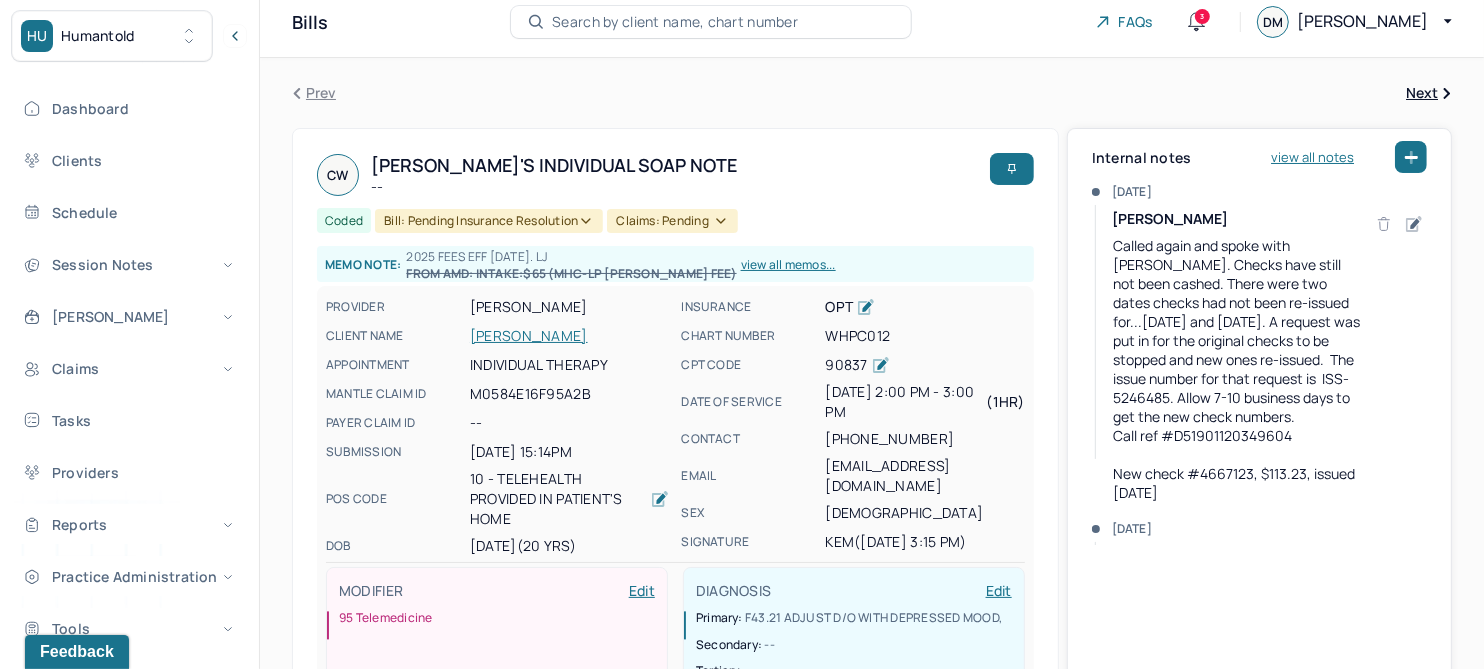 scroll, scrollTop: 0, scrollLeft: 0, axis: both 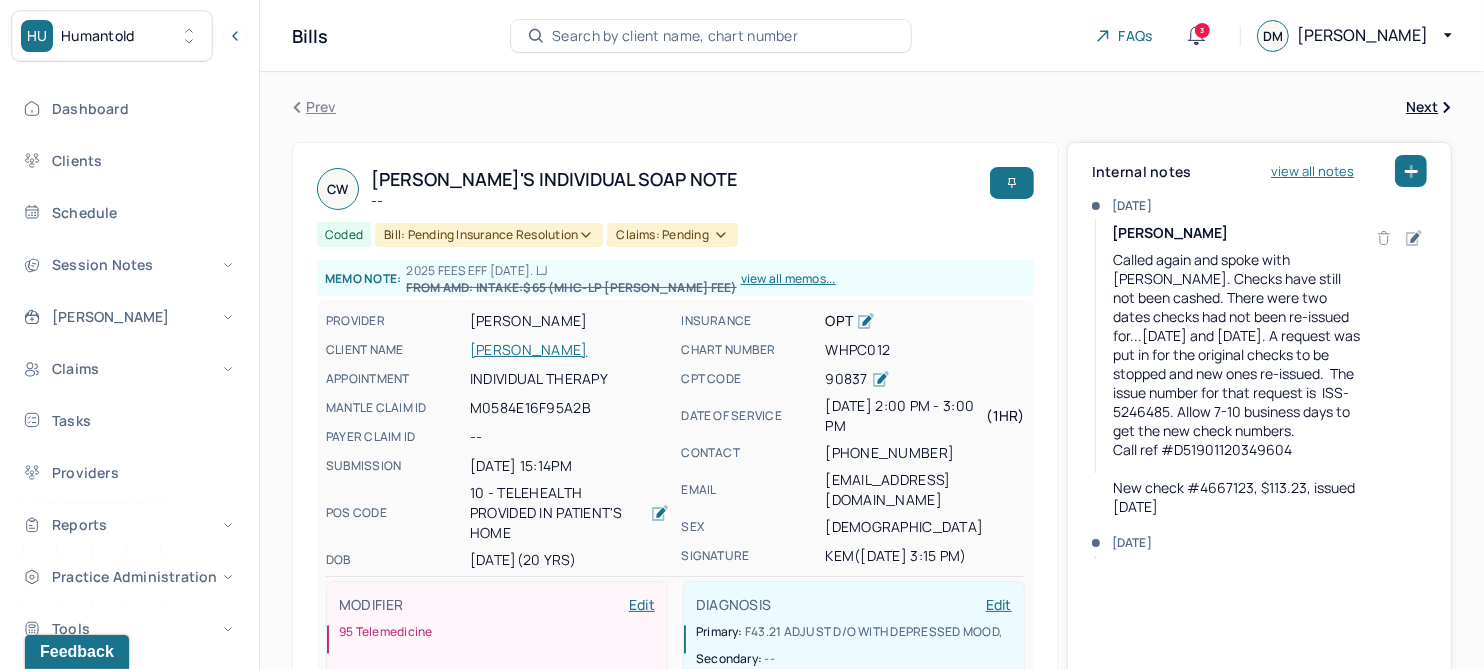 click on "[PERSON_NAME]" at bounding box center [569, 350] 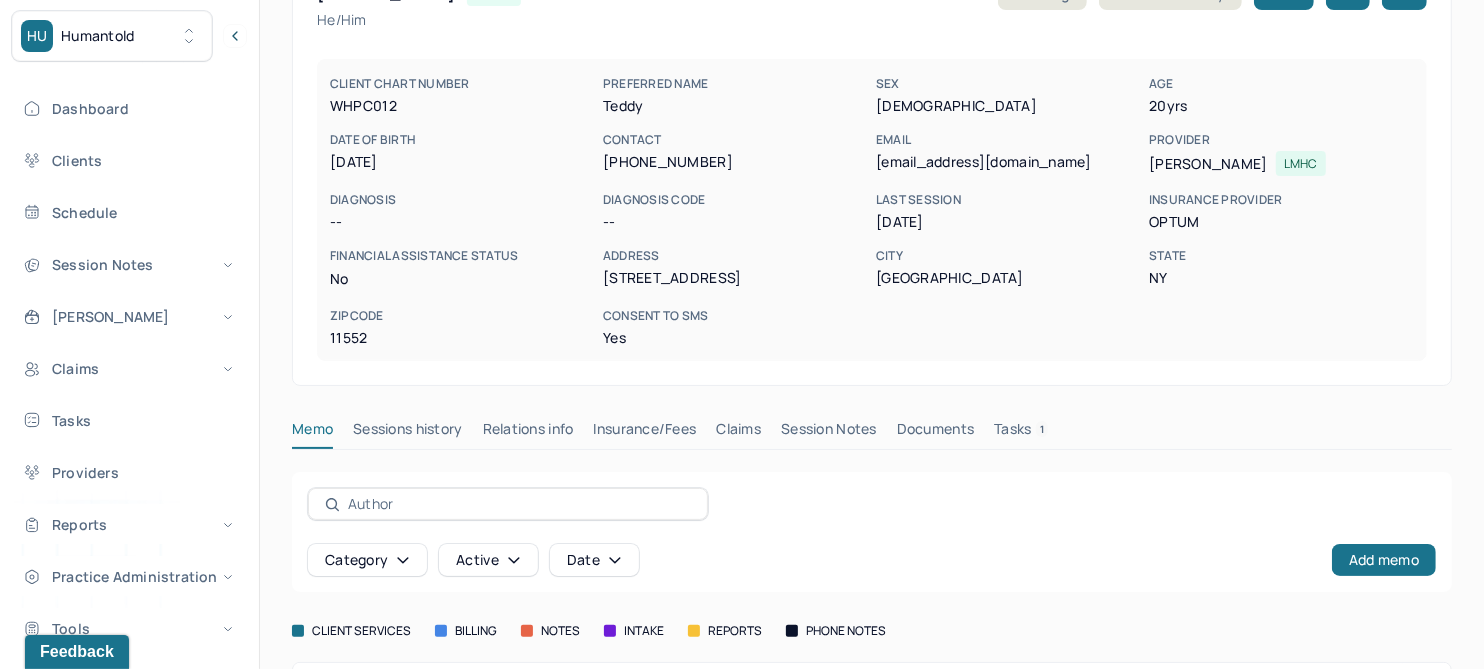 scroll, scrollTop: 270, scrollLeft: 0, axis: vertical 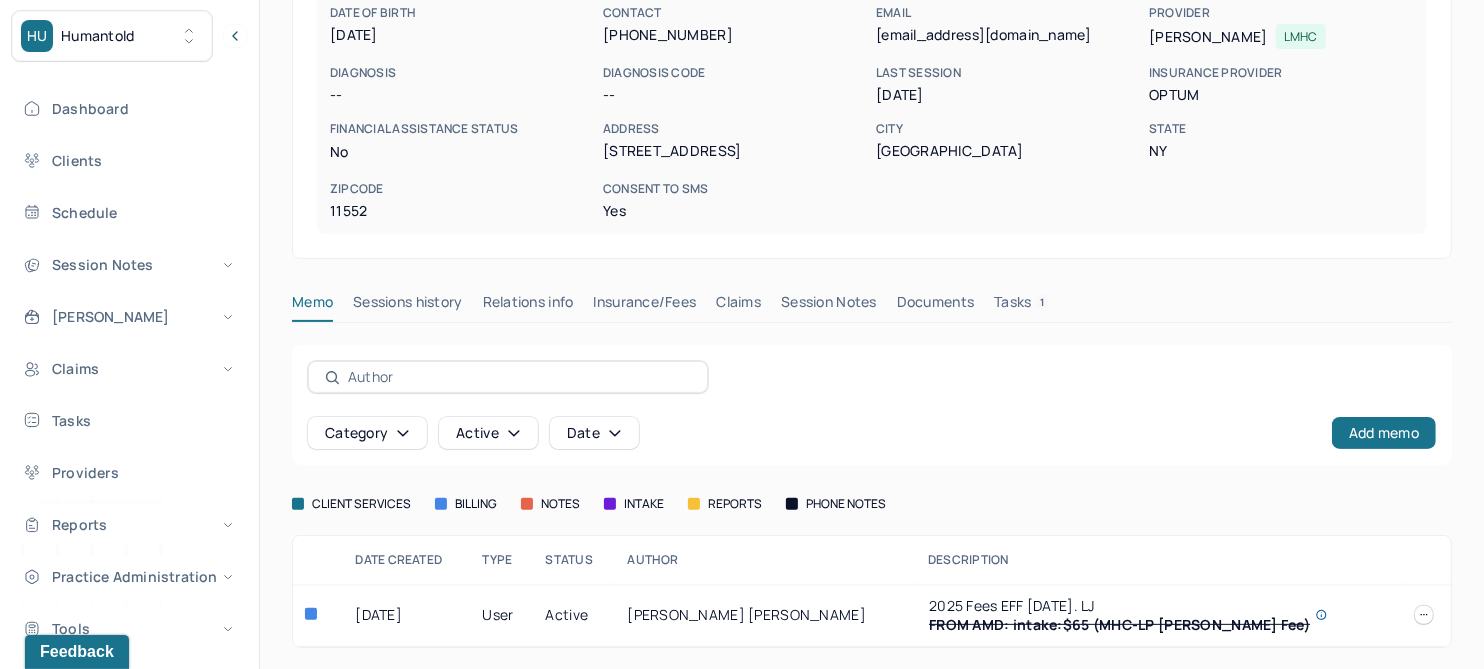 drag, startPoint x: 737, startPoint y: 299, endPoint x: 645, endPoint y: 331, distance: 97.406364 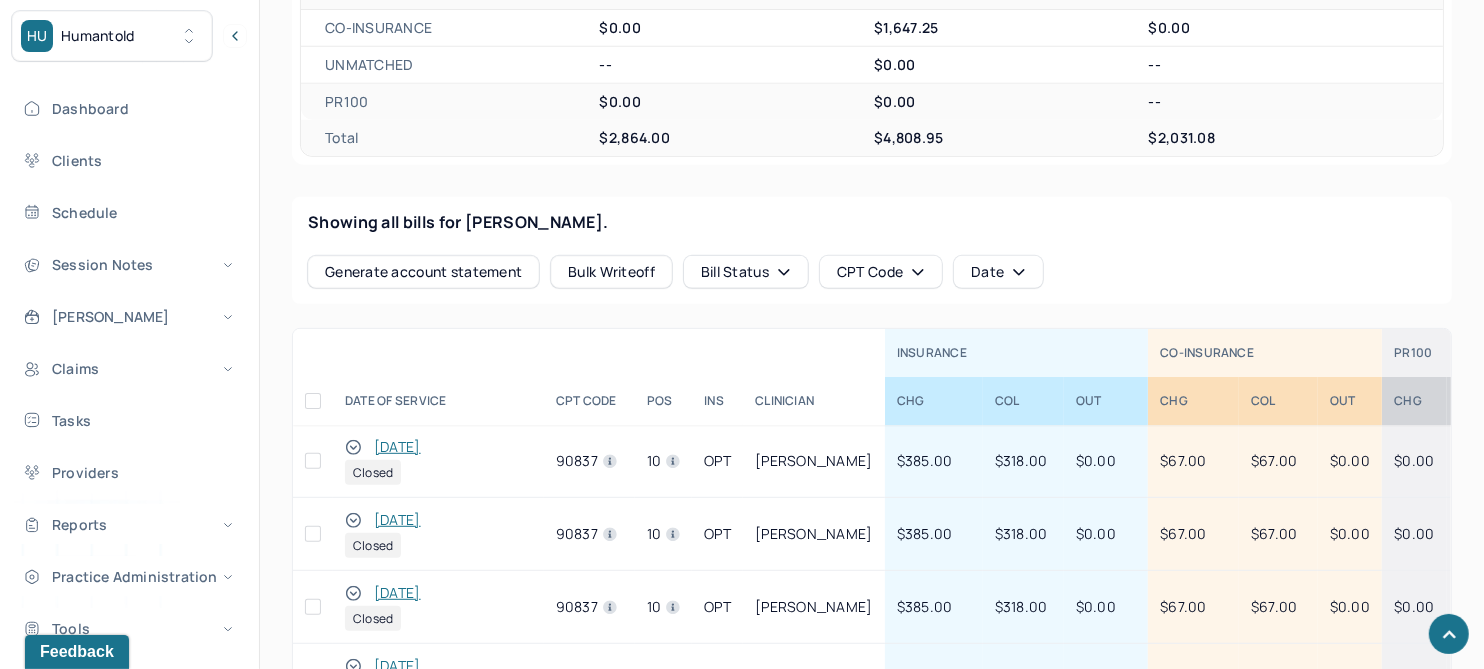 scroll, scrollTop: 770, scrollLeft: 0, axis: vertical 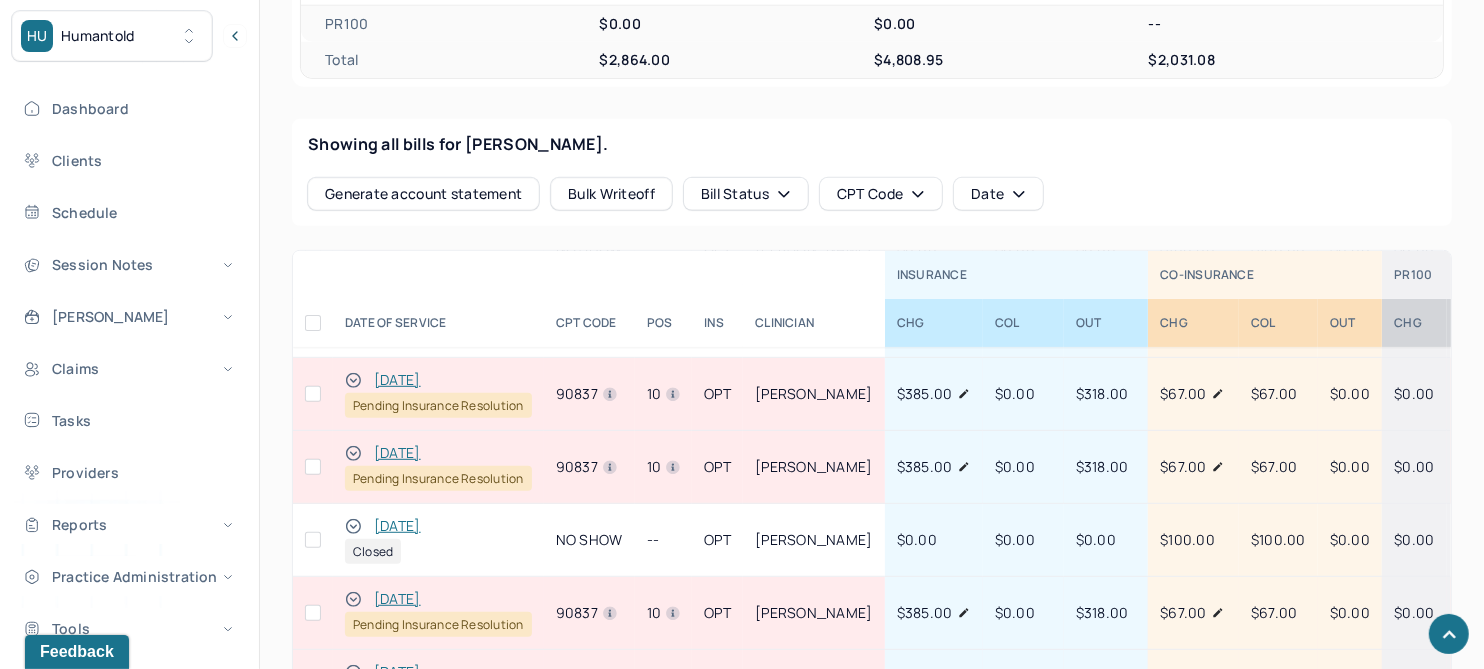 click on "[DATE]" at bounding box center (397, 453) 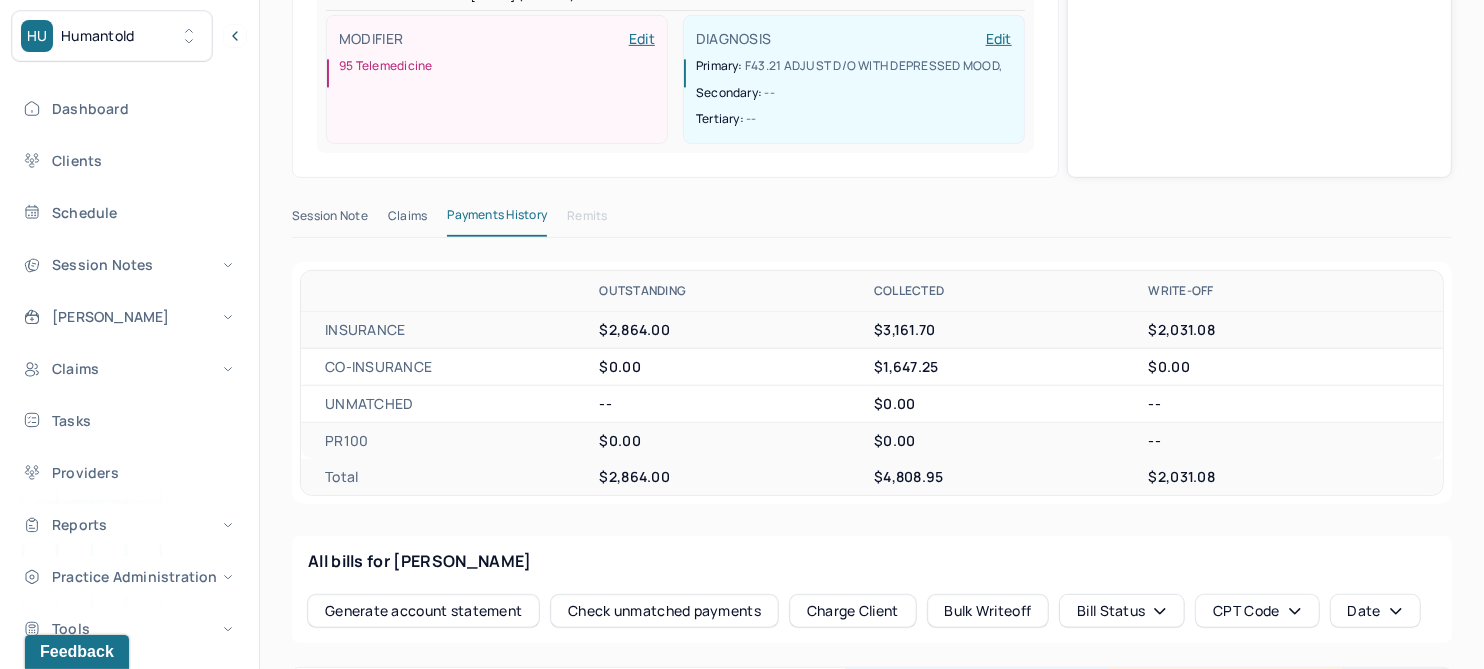 scroll, scrollTop: 448, scrollLeft: 0, axis: vertical 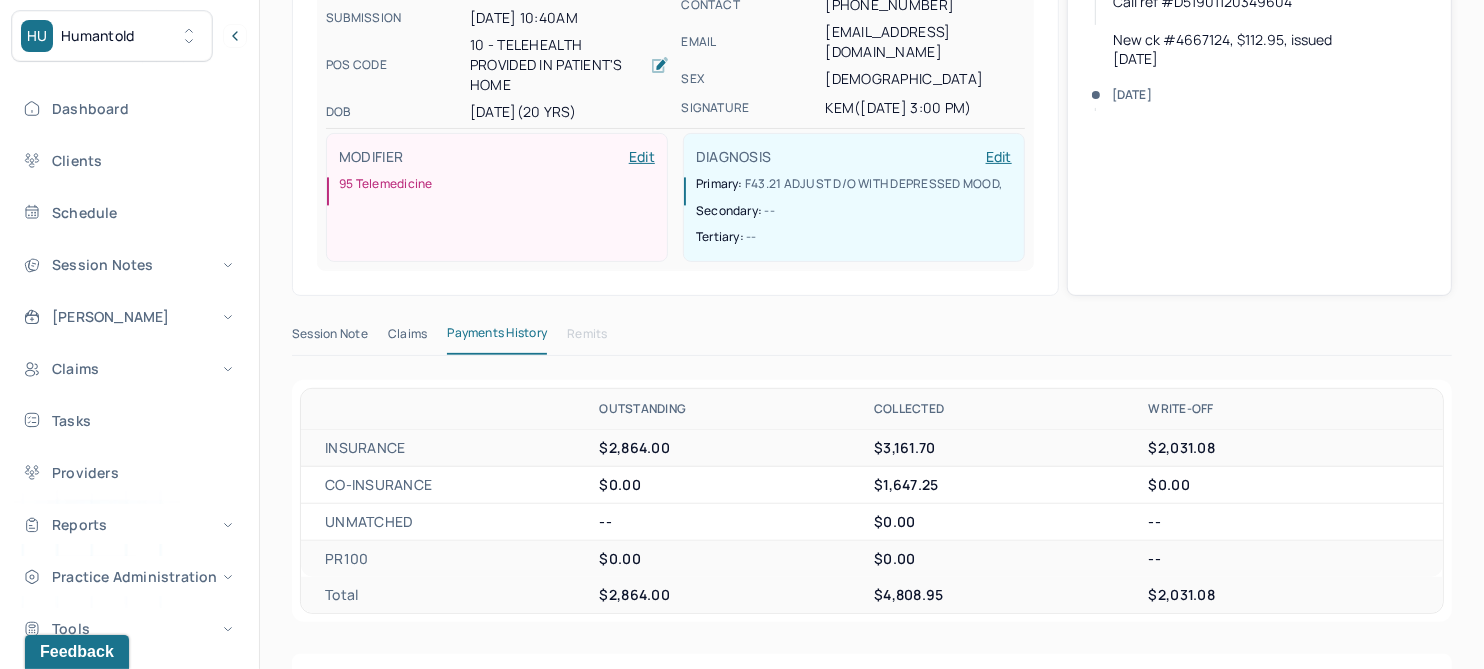 click on "Claims" at bounding box center (407, 338) 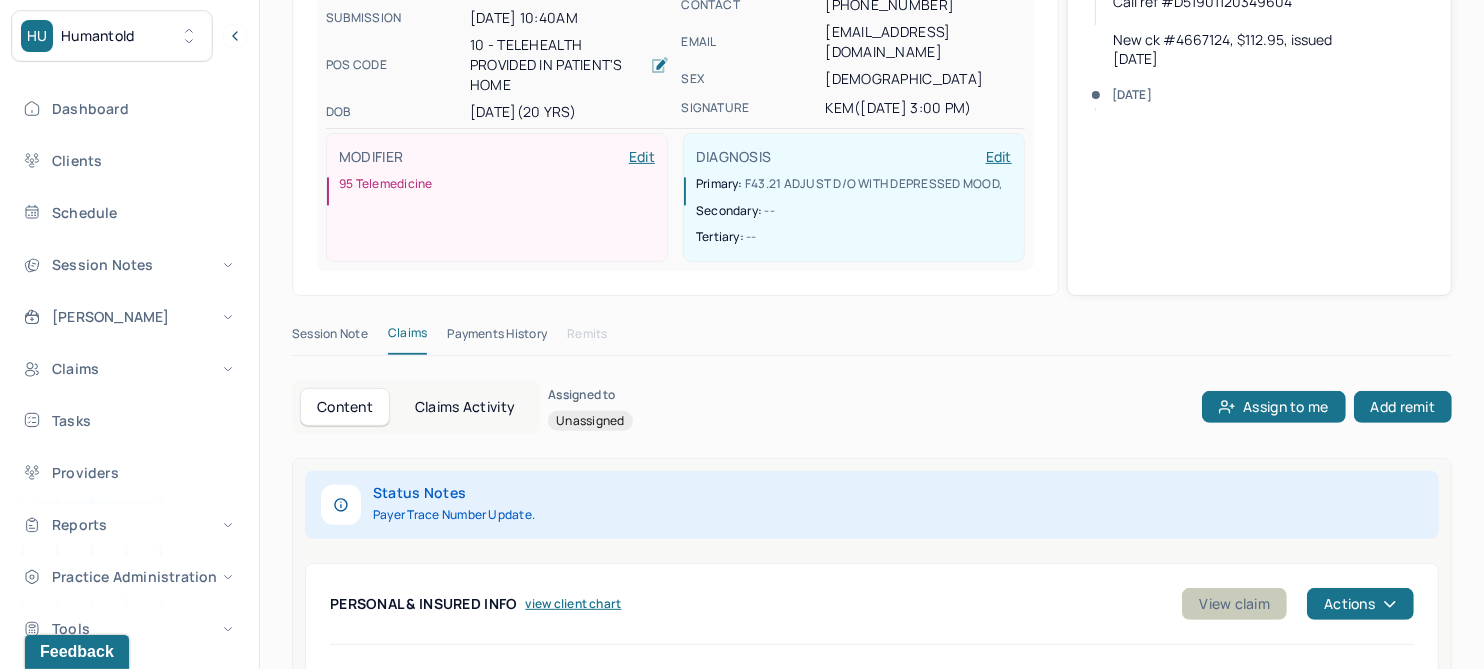 click on "View claim" at bounding box center [1234, 604] 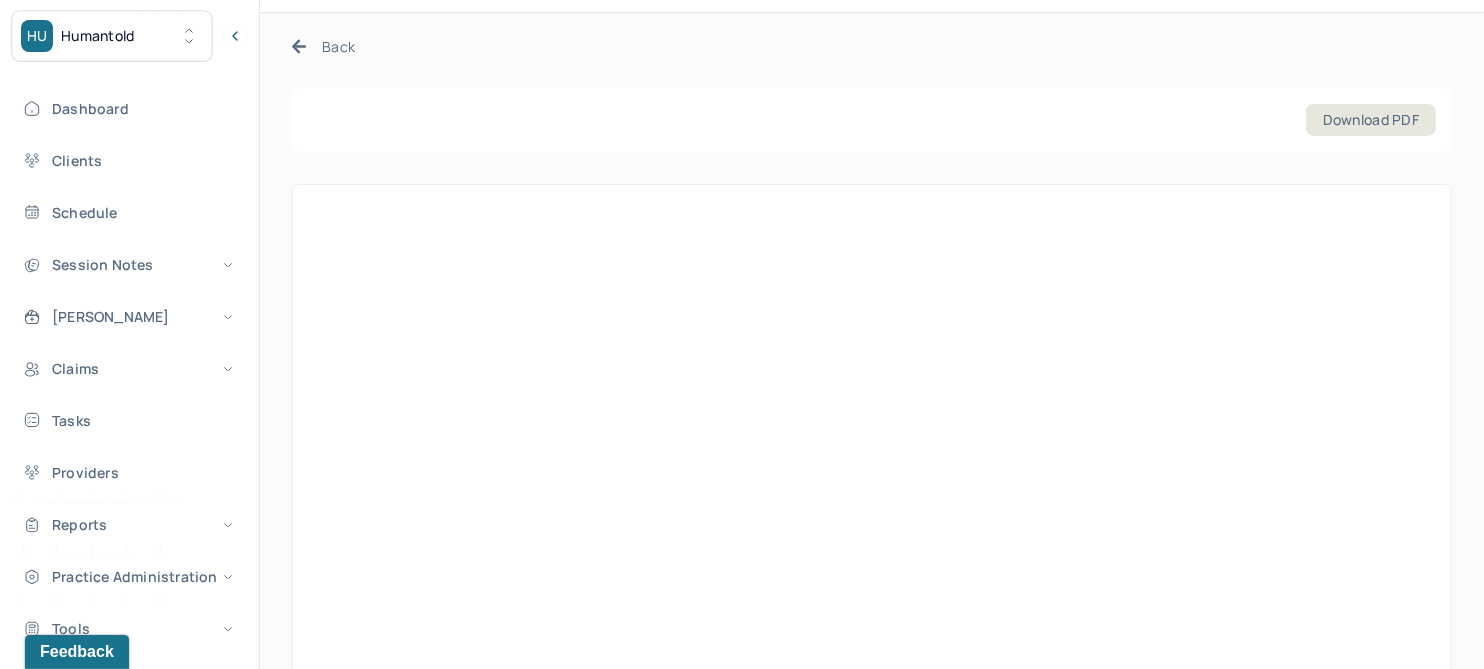 scroll, scrollTop: 103, scrollLeft: 0, axis: vertical 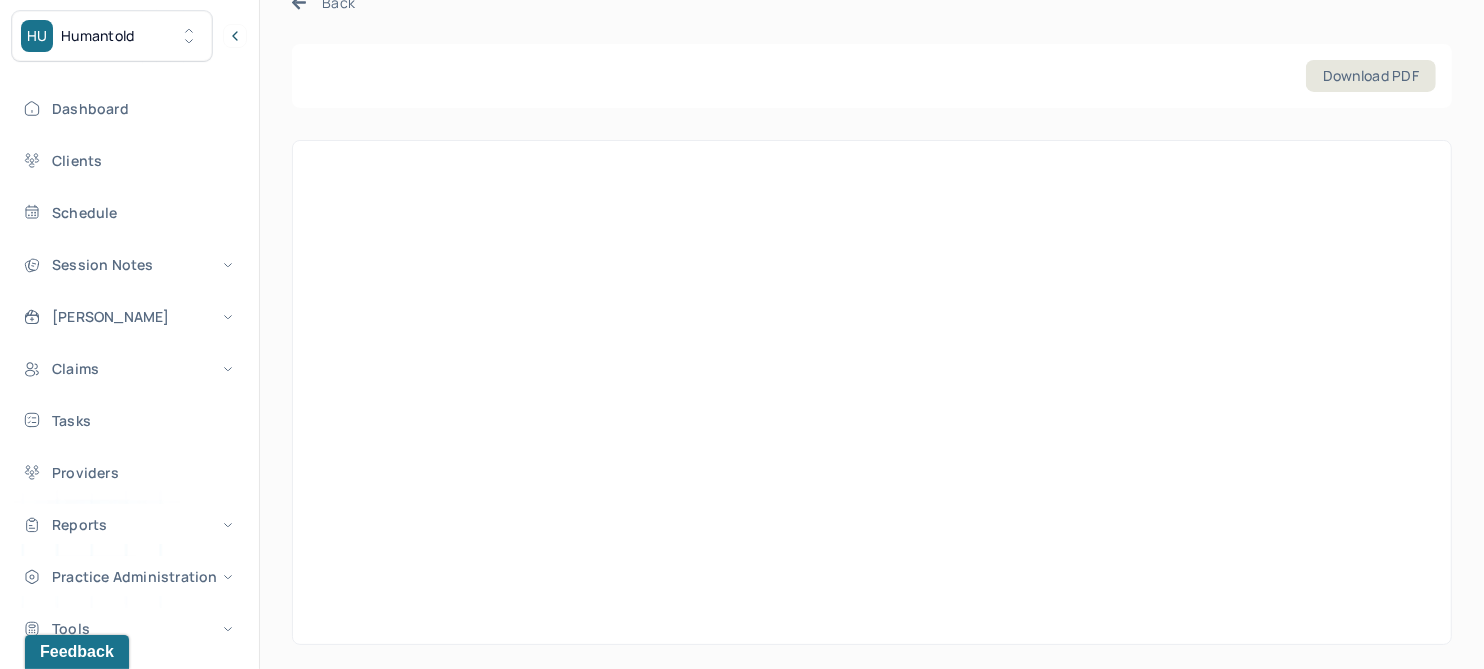 click on "Back" at bounding box center [323, 2] 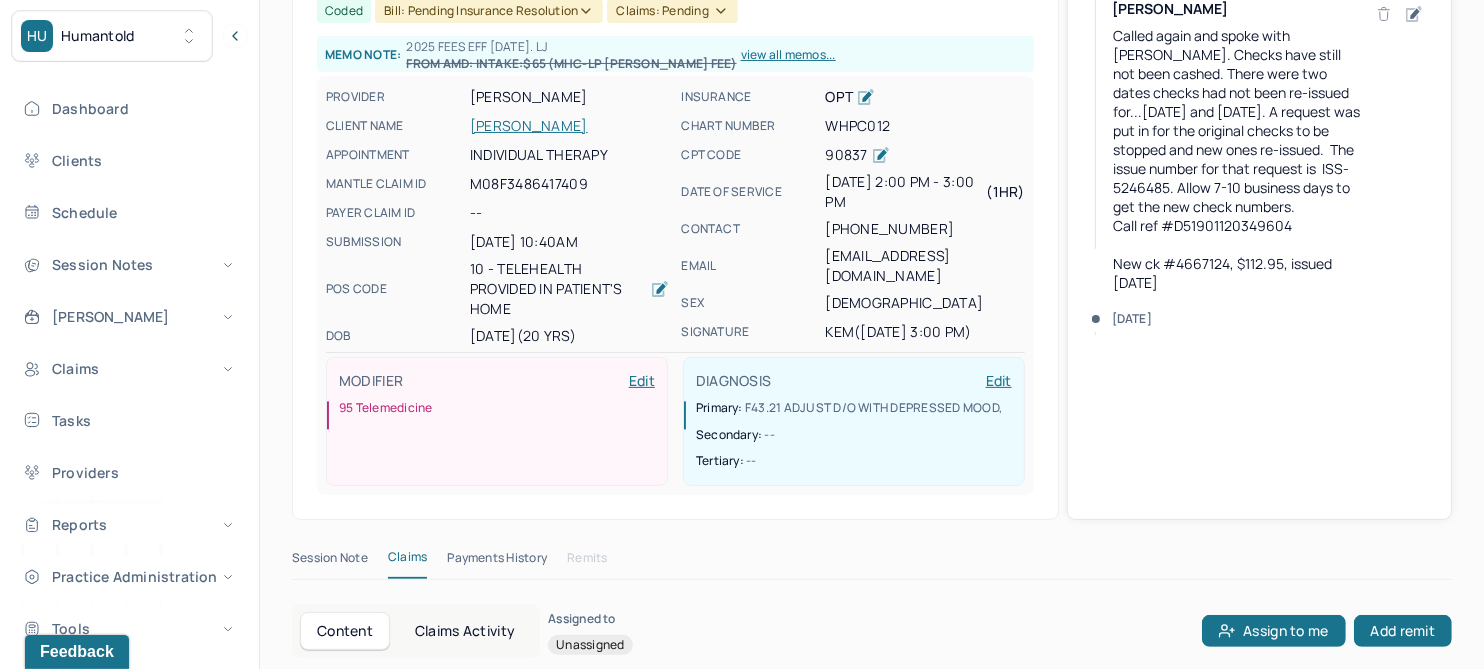 scroll, scrollTop: 0, scrollLeft: 0, axis: both 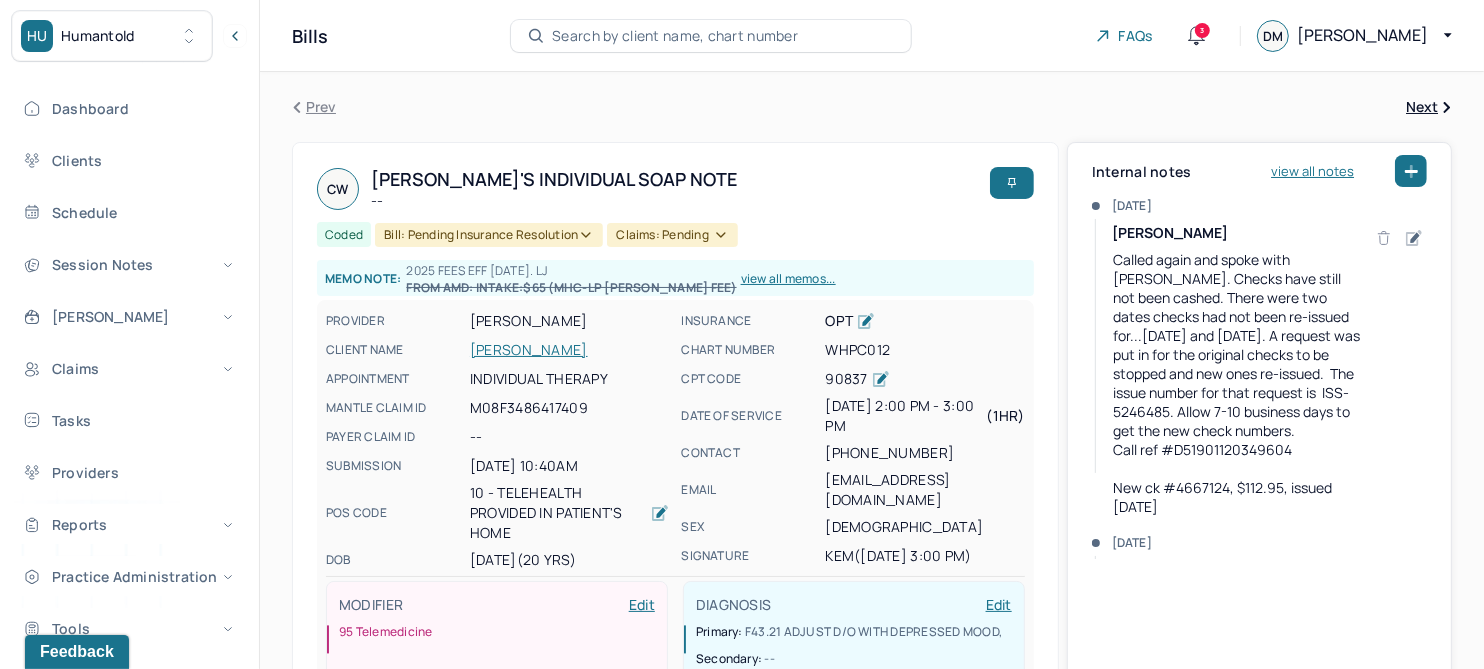 click on "[PERSON_NAME]" at bounding box center (569, 350) 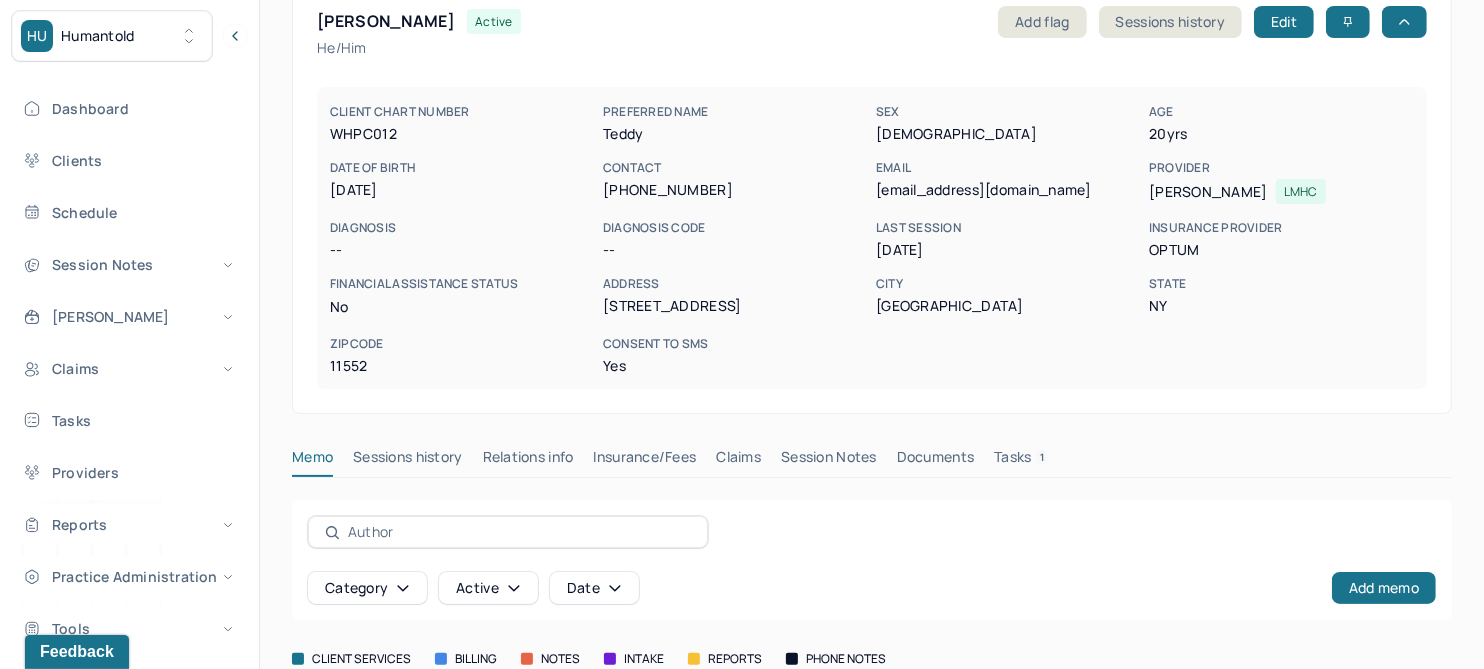 scroll, scrollTop: 270, scrollLeft: 0, axis: vertical 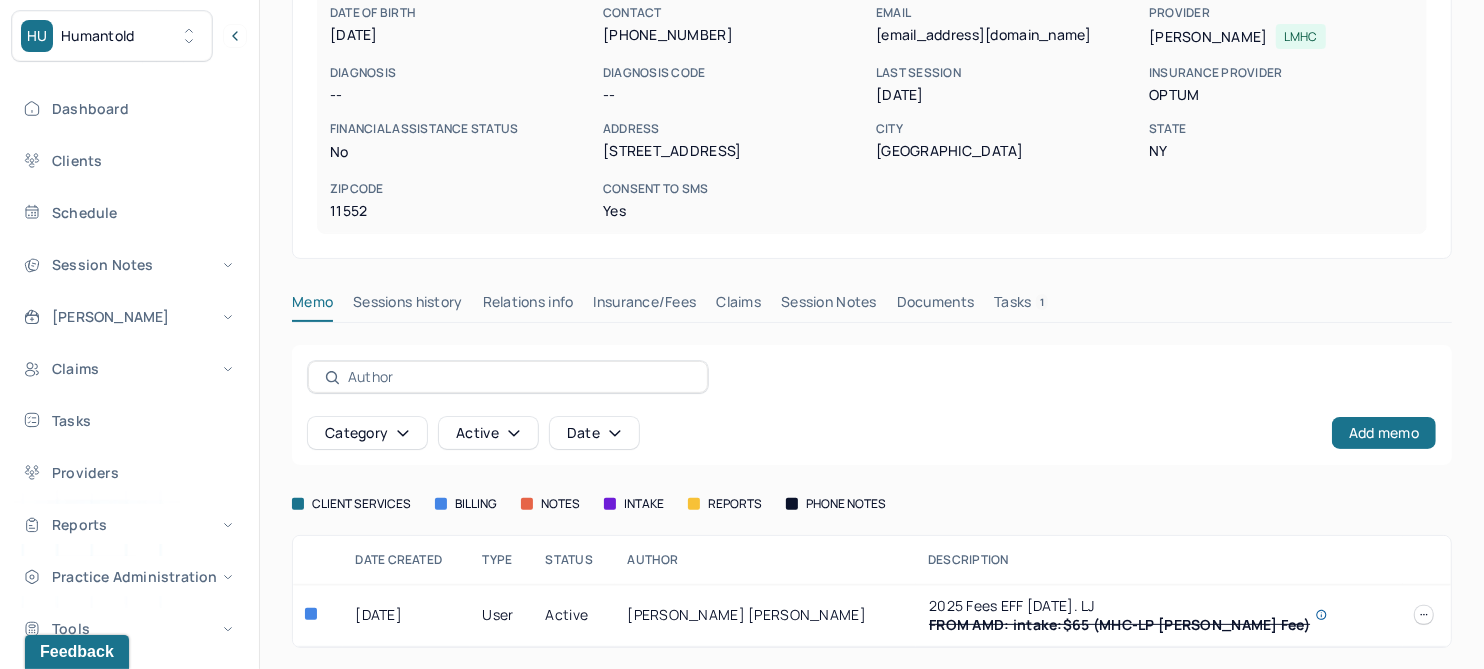 click on "Claims" at bounding box center (738, 306) 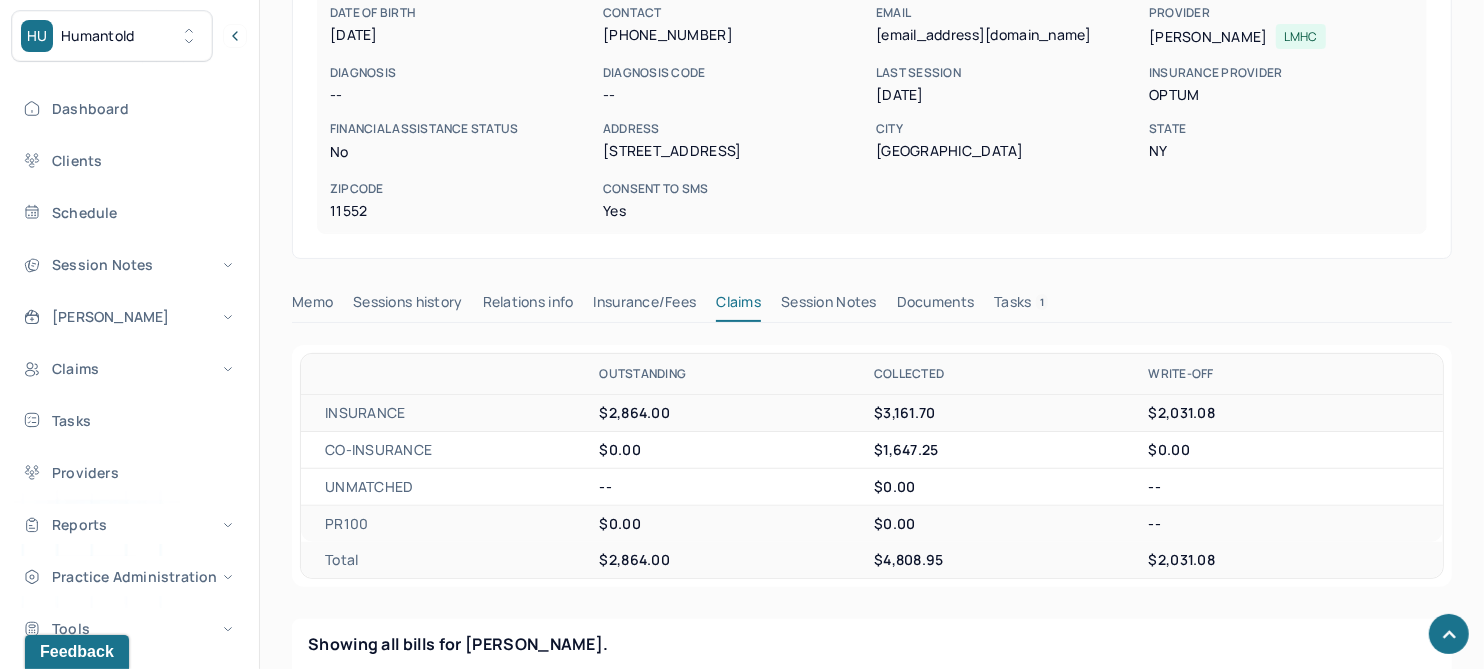scroll, scrollTop: 770, scrollLeft: 0, axis: vertical 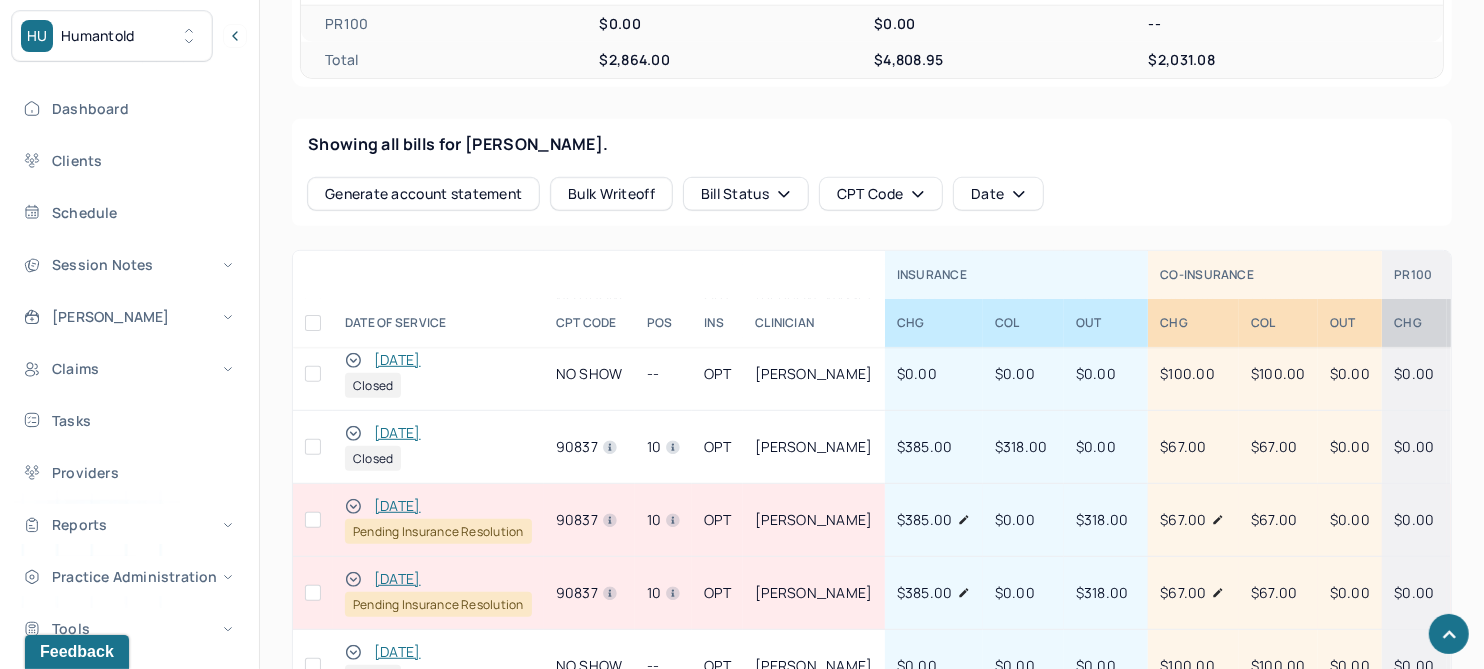 click on "[DATE]" at bounding box center [397, 506] 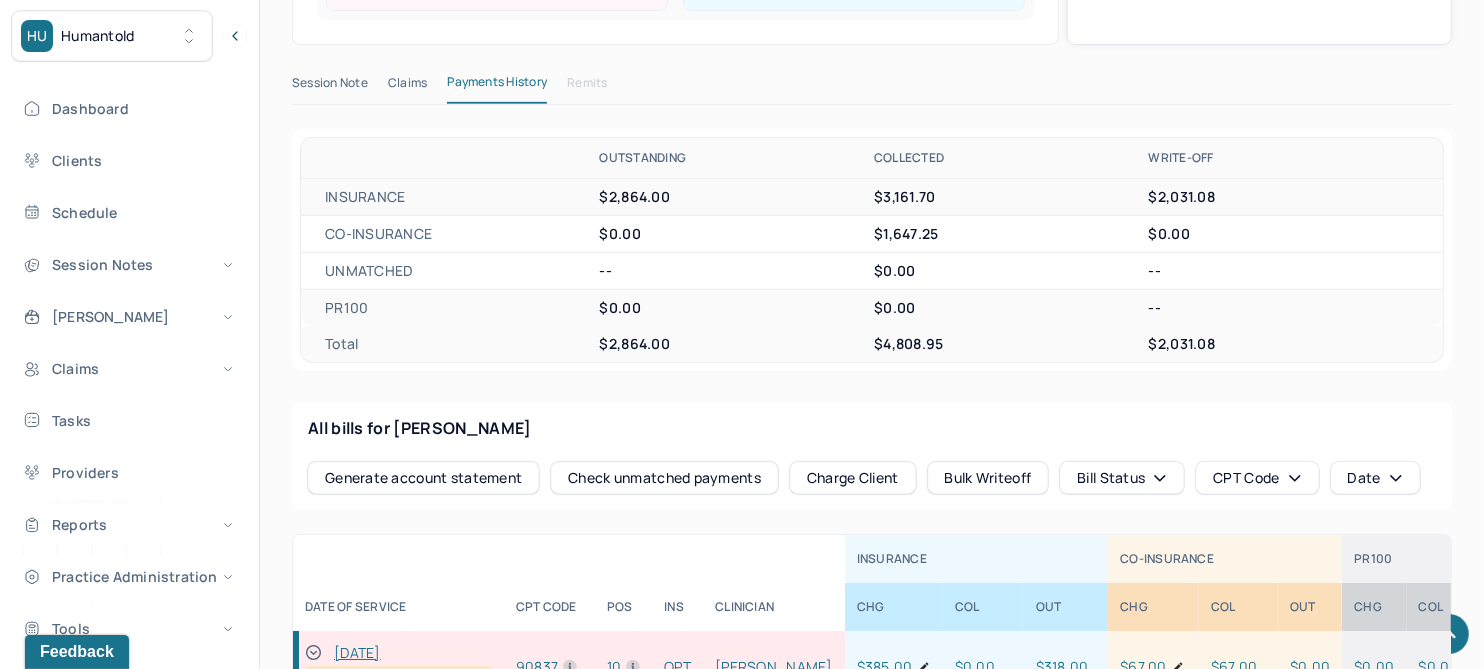 scroll, scrollTop: 698, scrollLeft: 0, axis: vertical 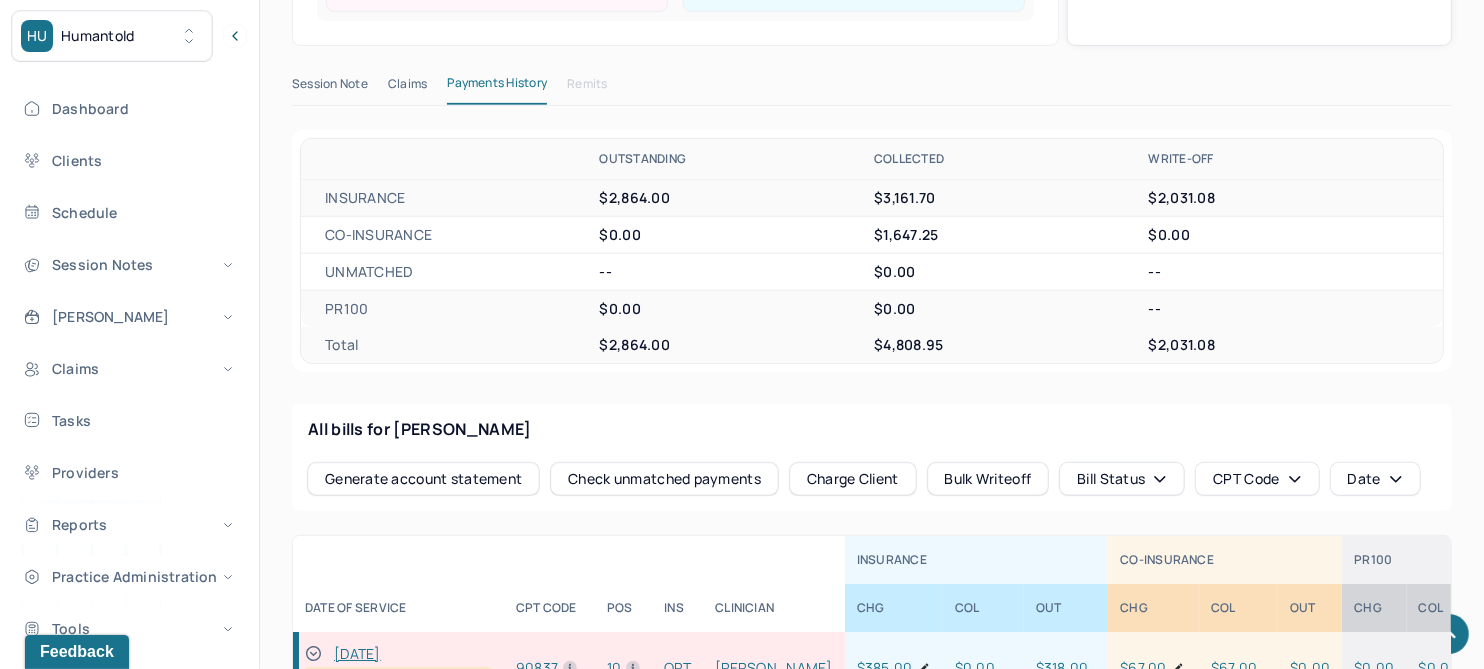click on "Claims" at bounding box center [407, 88] 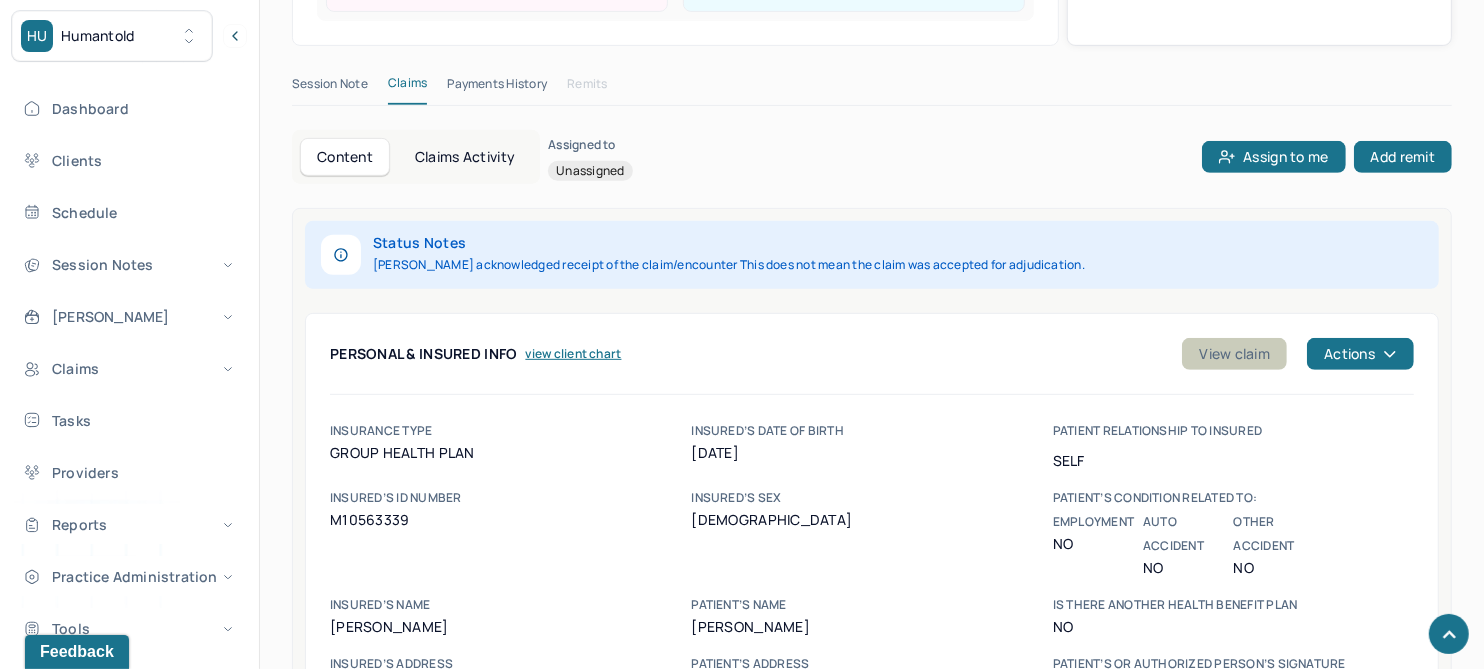 click on "View claim" at bounding box center [1234, 354] 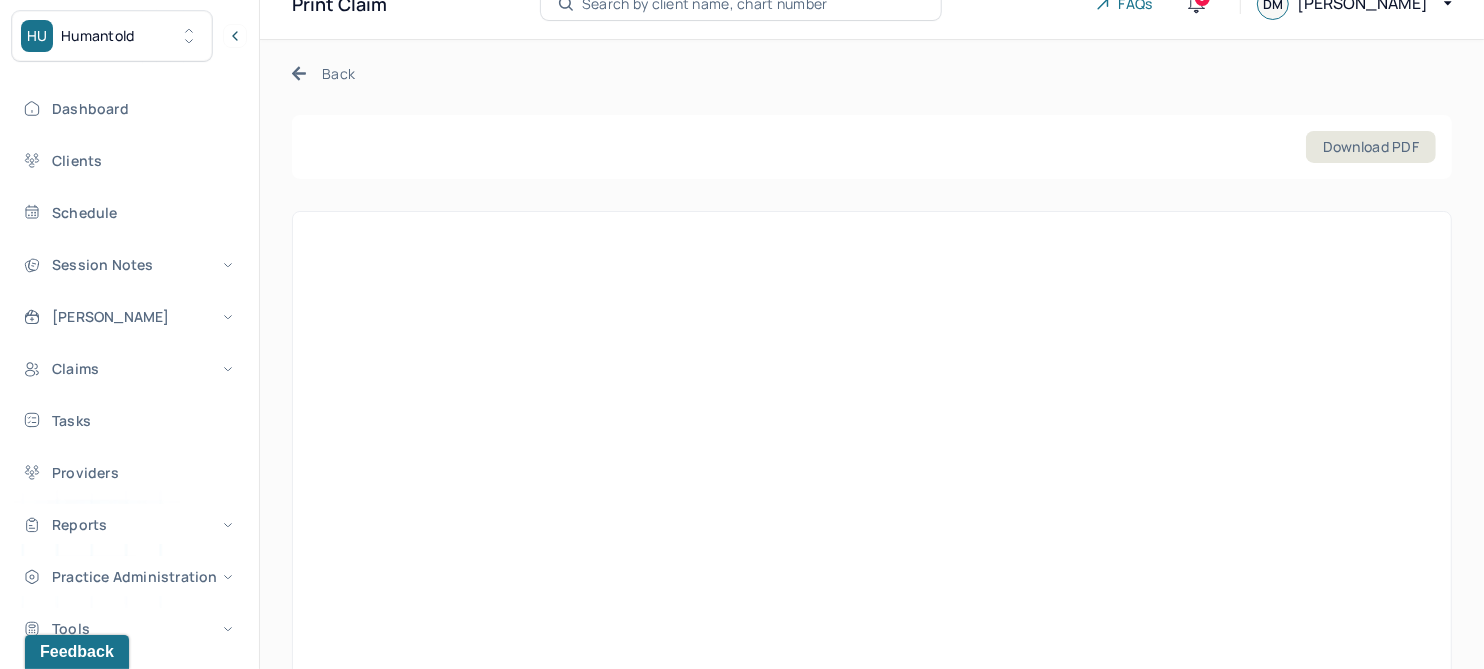 scroll, scrollTop: 0, scrollLeft: 0, axis: both 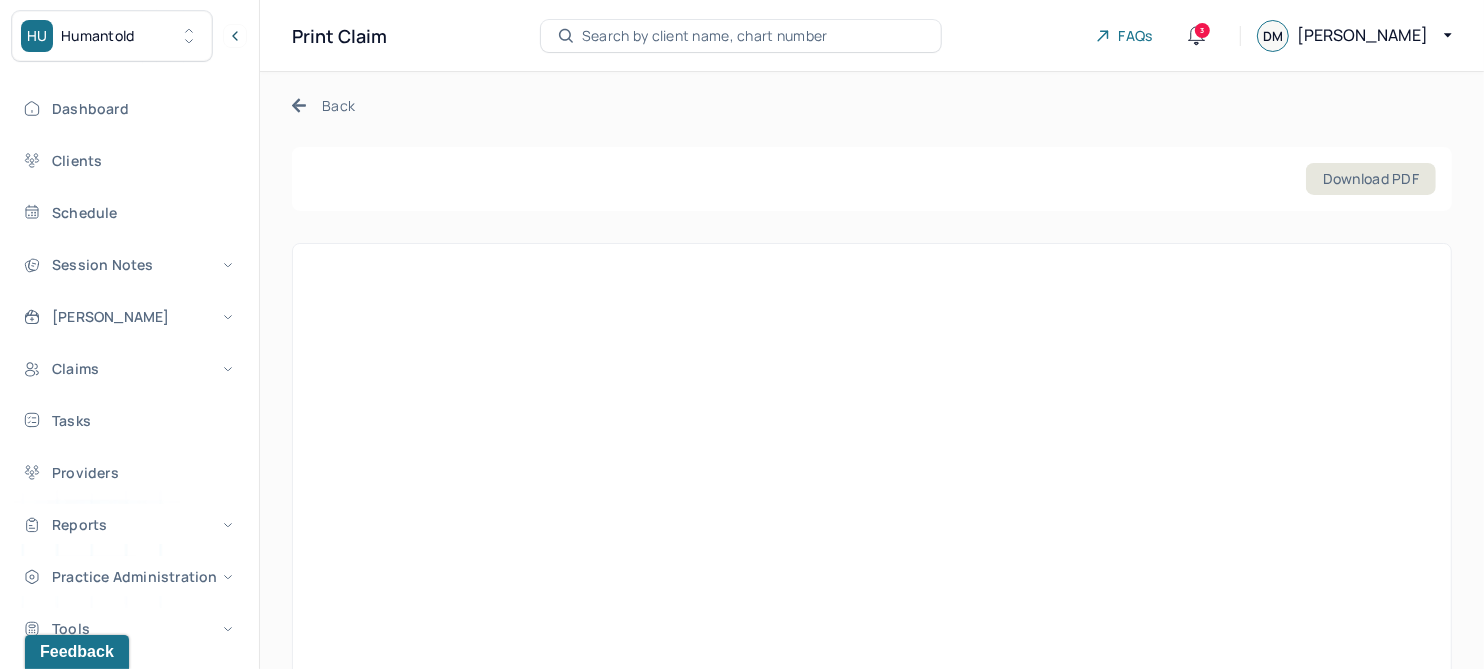 click on "Back" at bounding box center (323, 105) 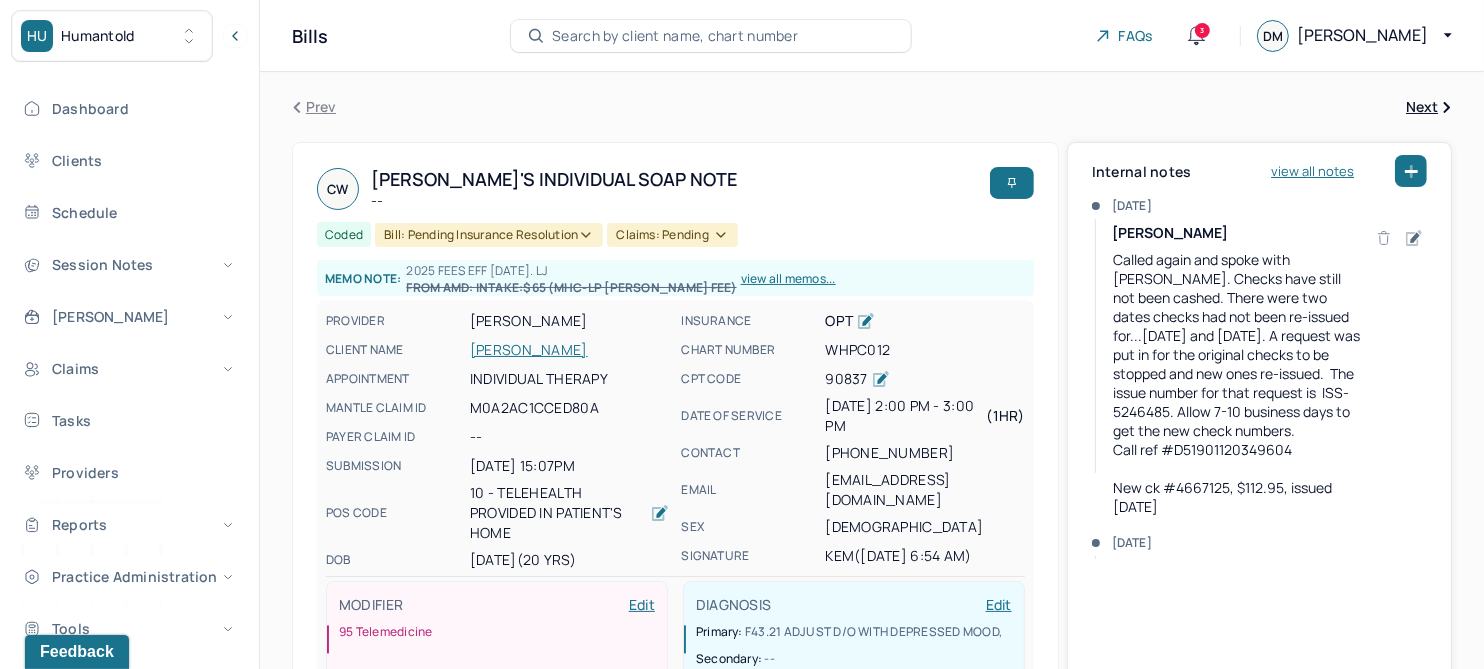 scroll, scrollTop: 0, scrollLeft: 0, axis: both 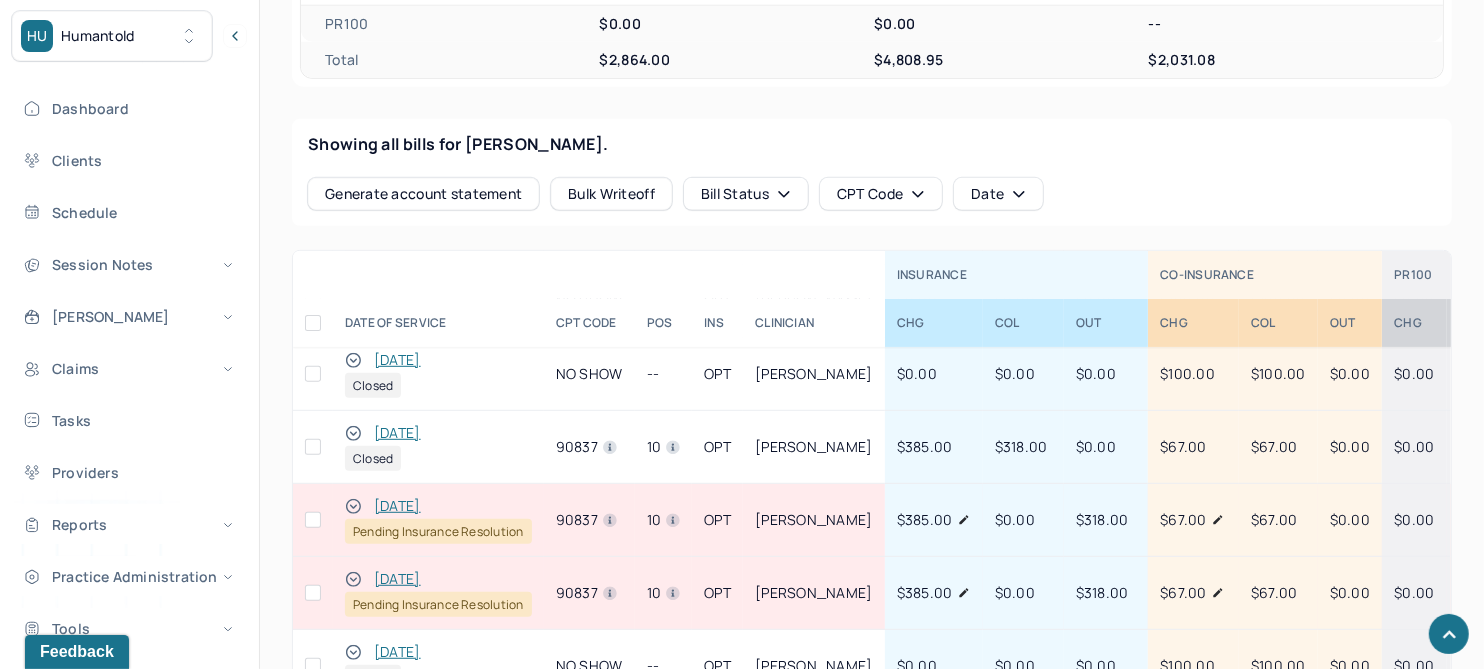 click on "[DATE]" at bounding box center [397, 433] 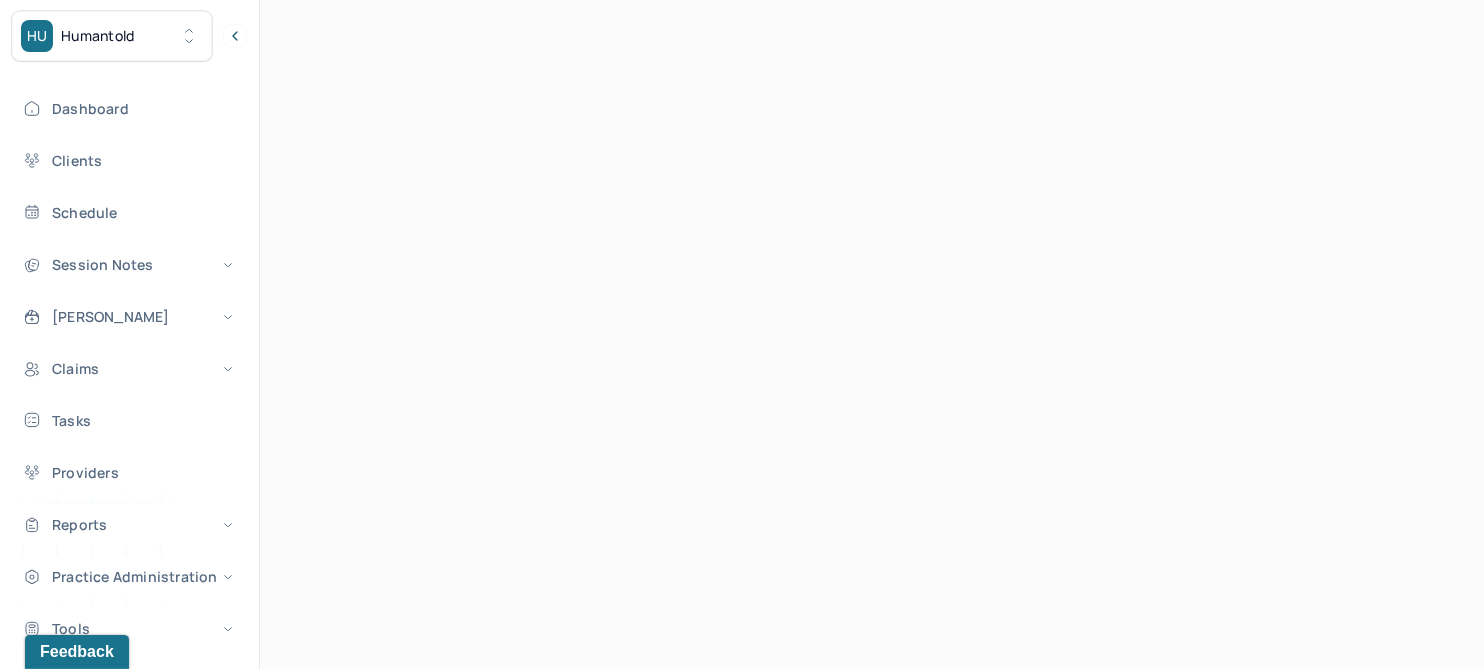 scroll, scrollTop: 698, scrollLeft: 0, axis: vertical 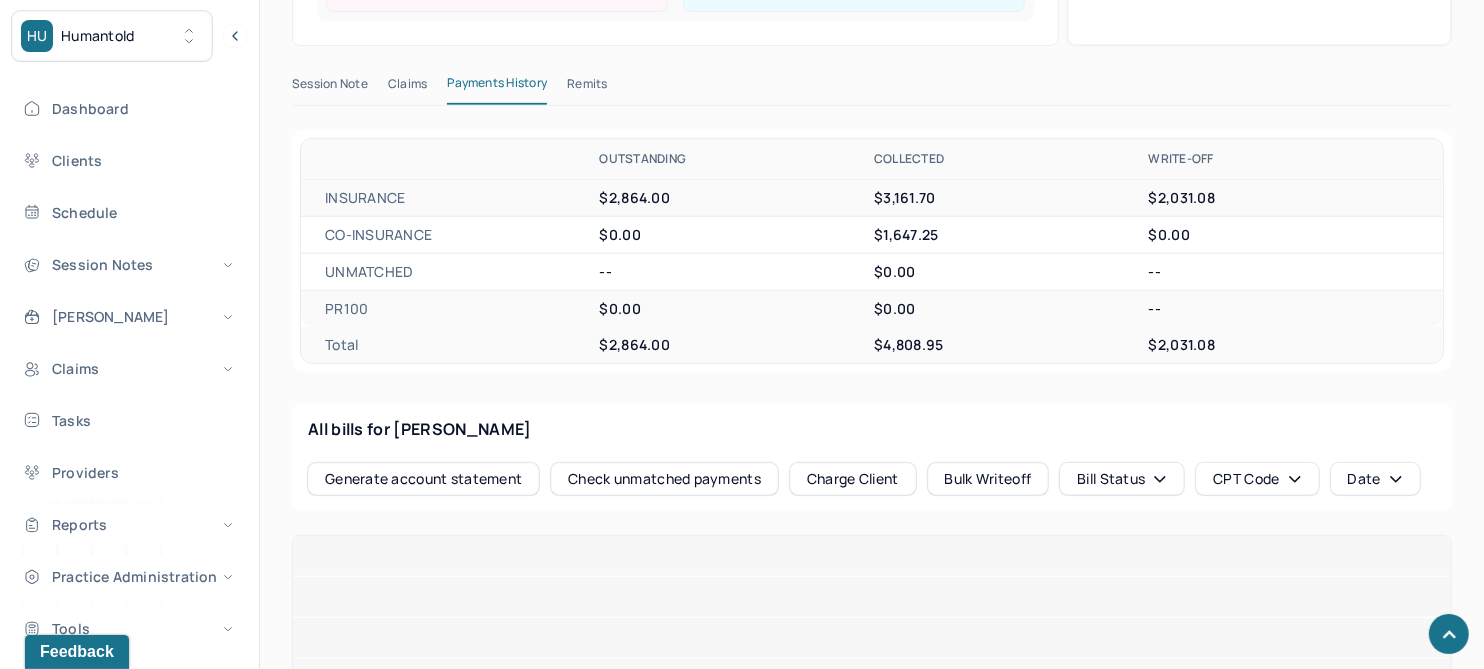 click on "Claims" at bounding box center [407, 88] 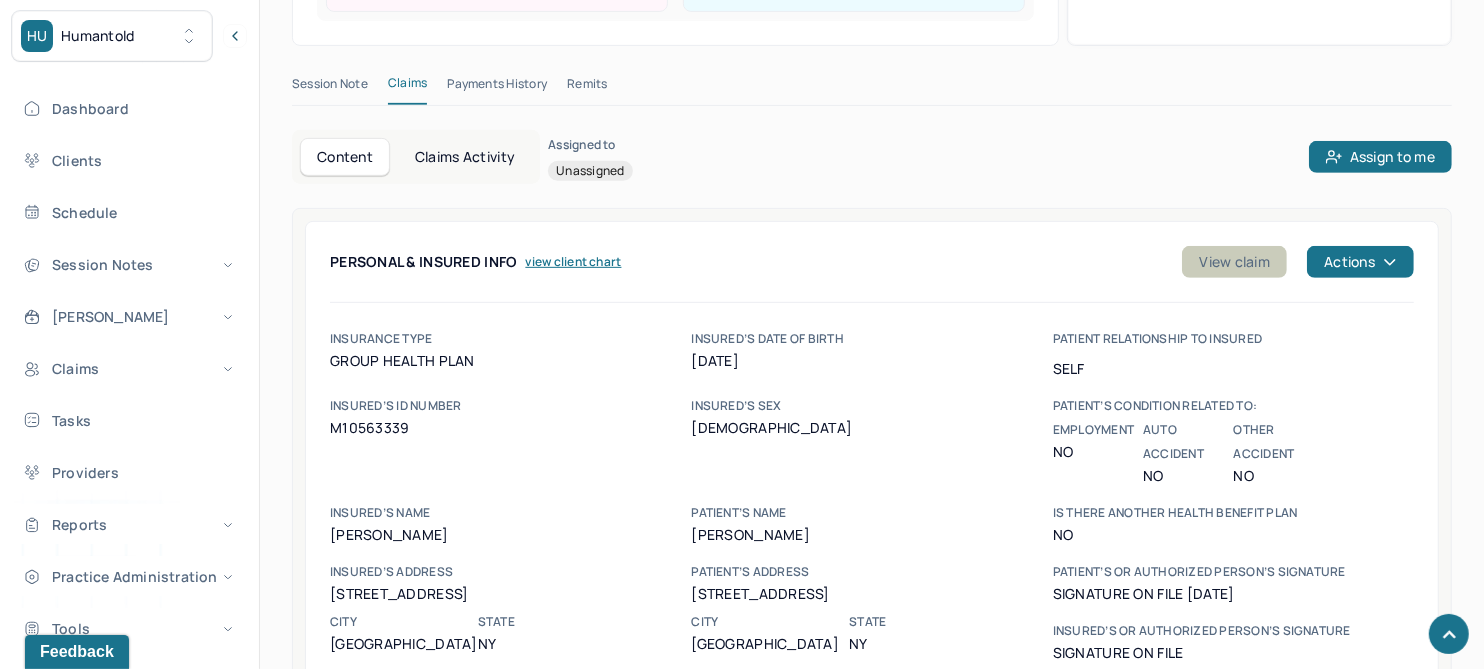 click on "View claim" at bounding box center [1234, 262] 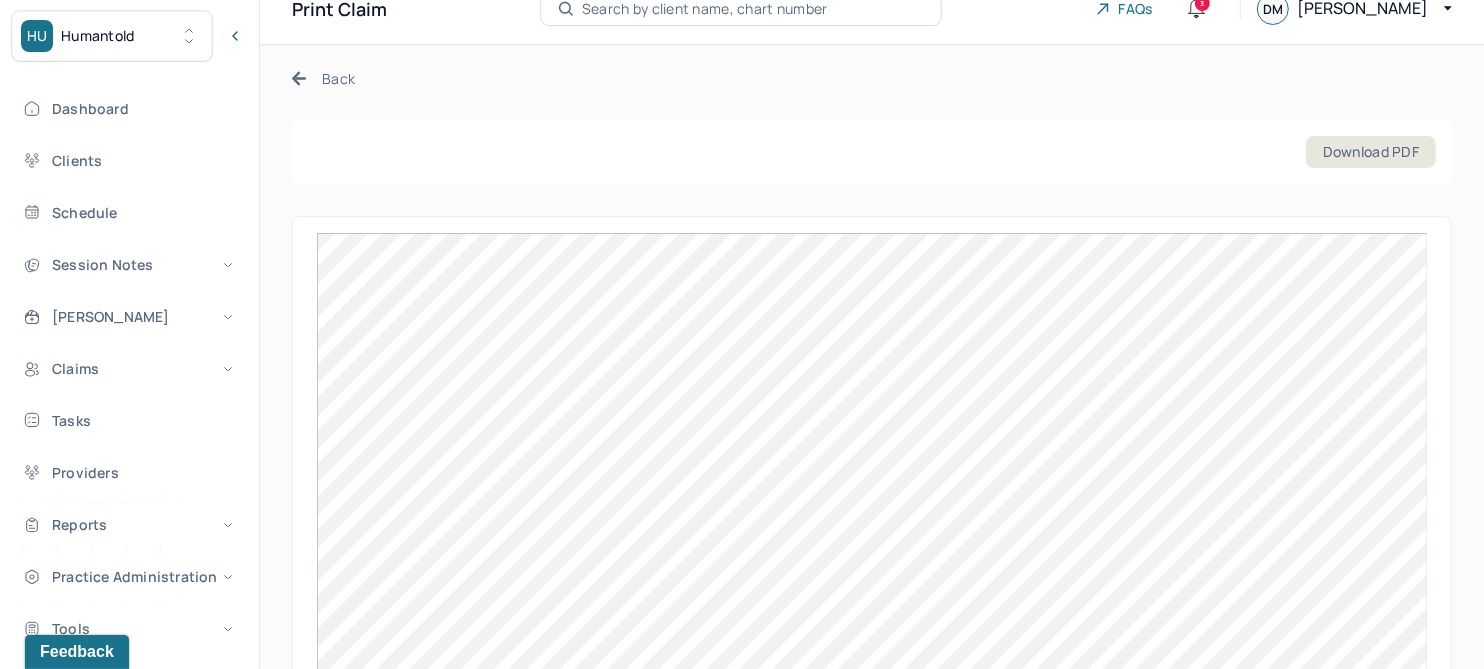 scroll, scrollTop: 0, scrollLeft: 0, axis: both 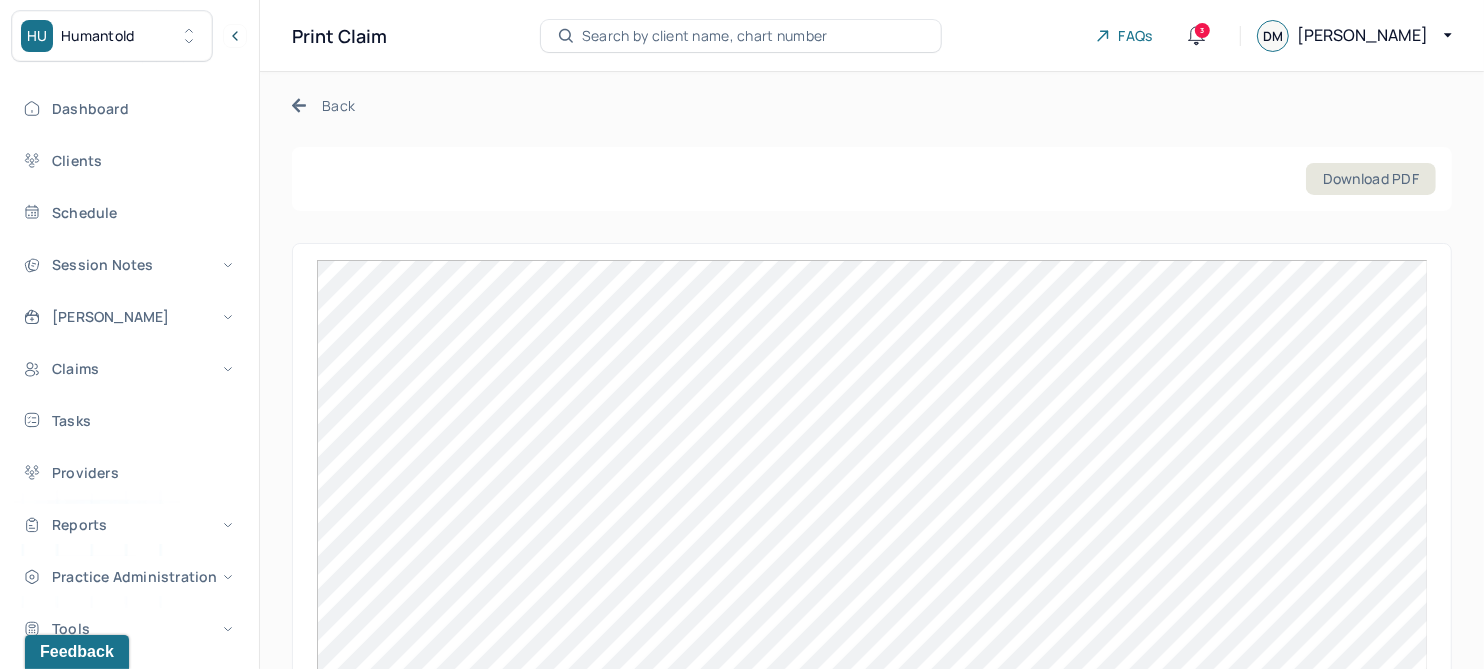 click on "Back   Download PDF" at bounding box center [872, 422] 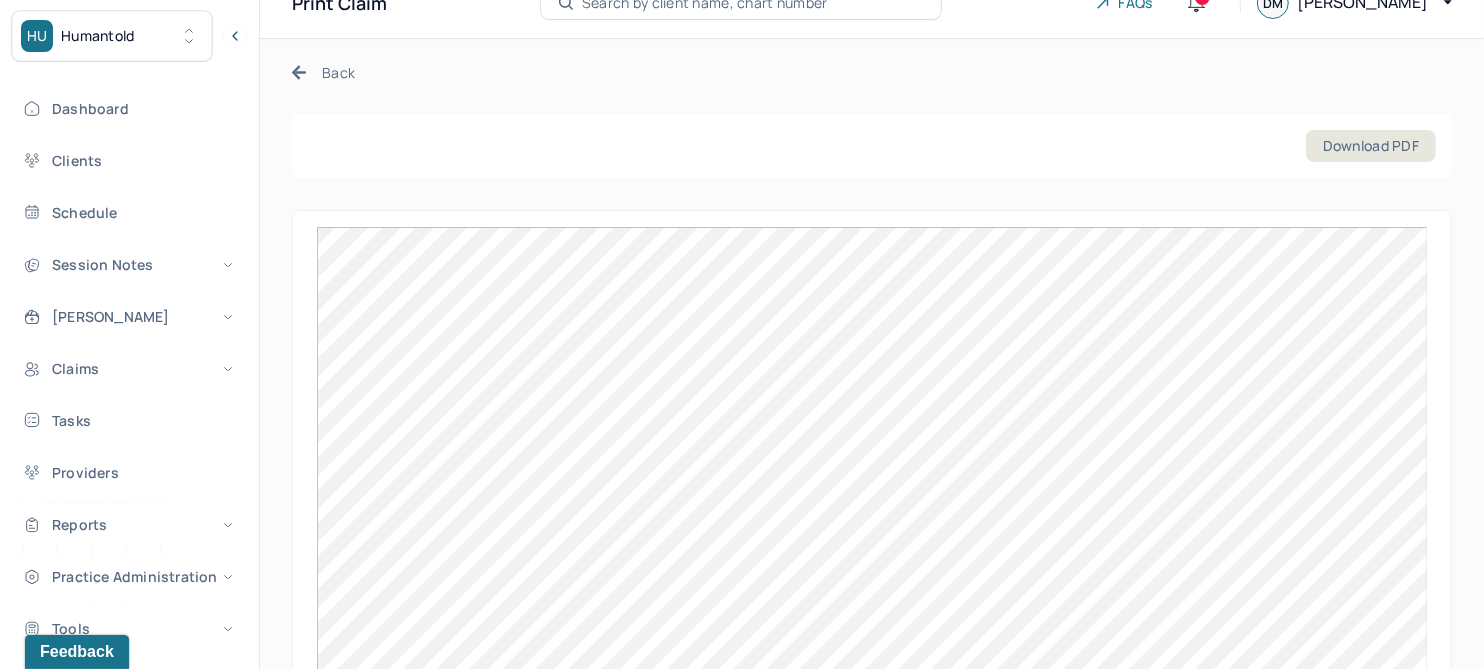 scroll, scrollTop: 0, scrollLeft: 0, axis: both 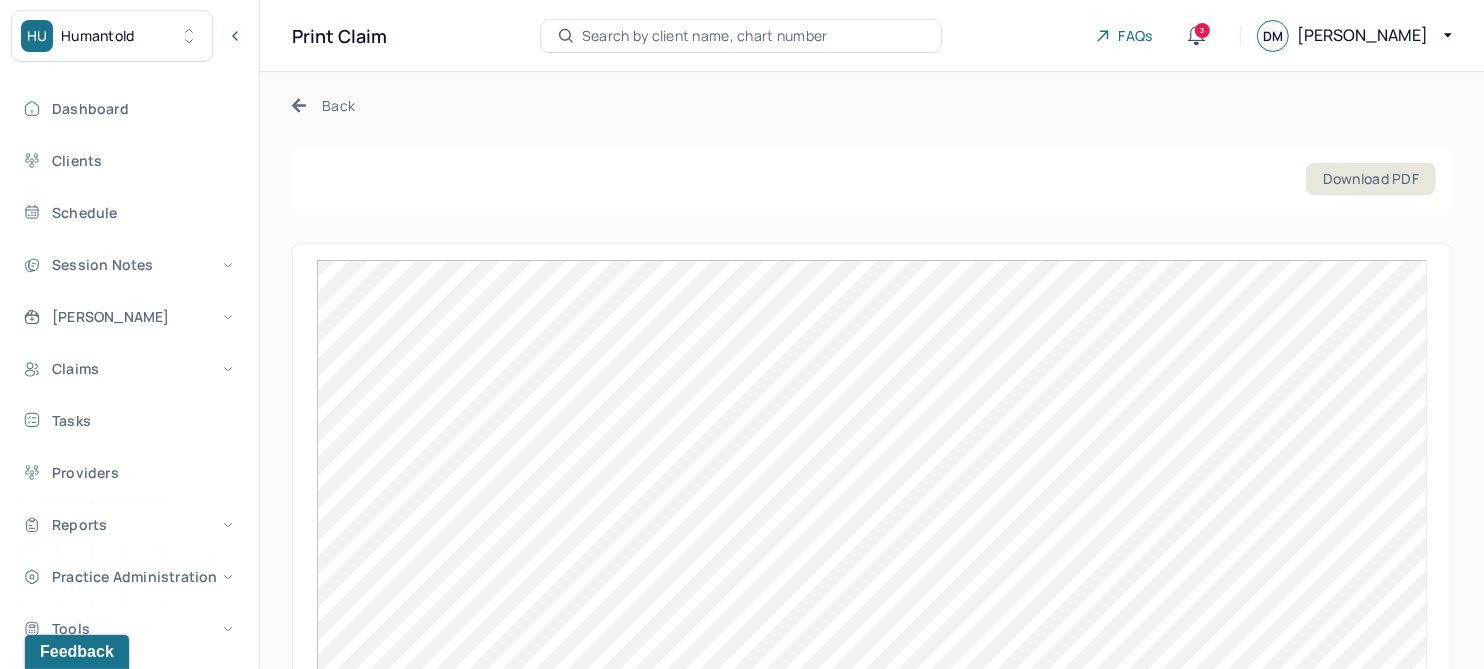 click on "Back" at bounding box center (323, 105) 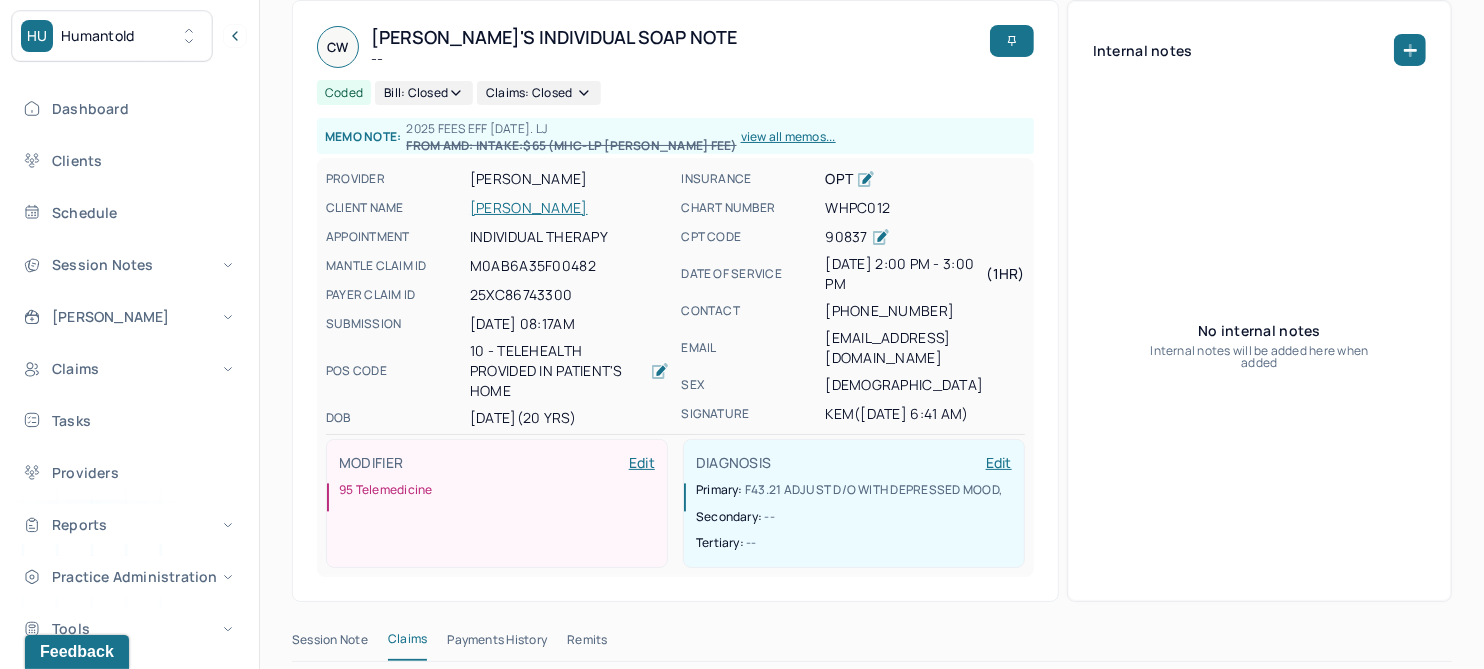 scroll, scrollTop: 0, scrollLeft: 0, axis: both 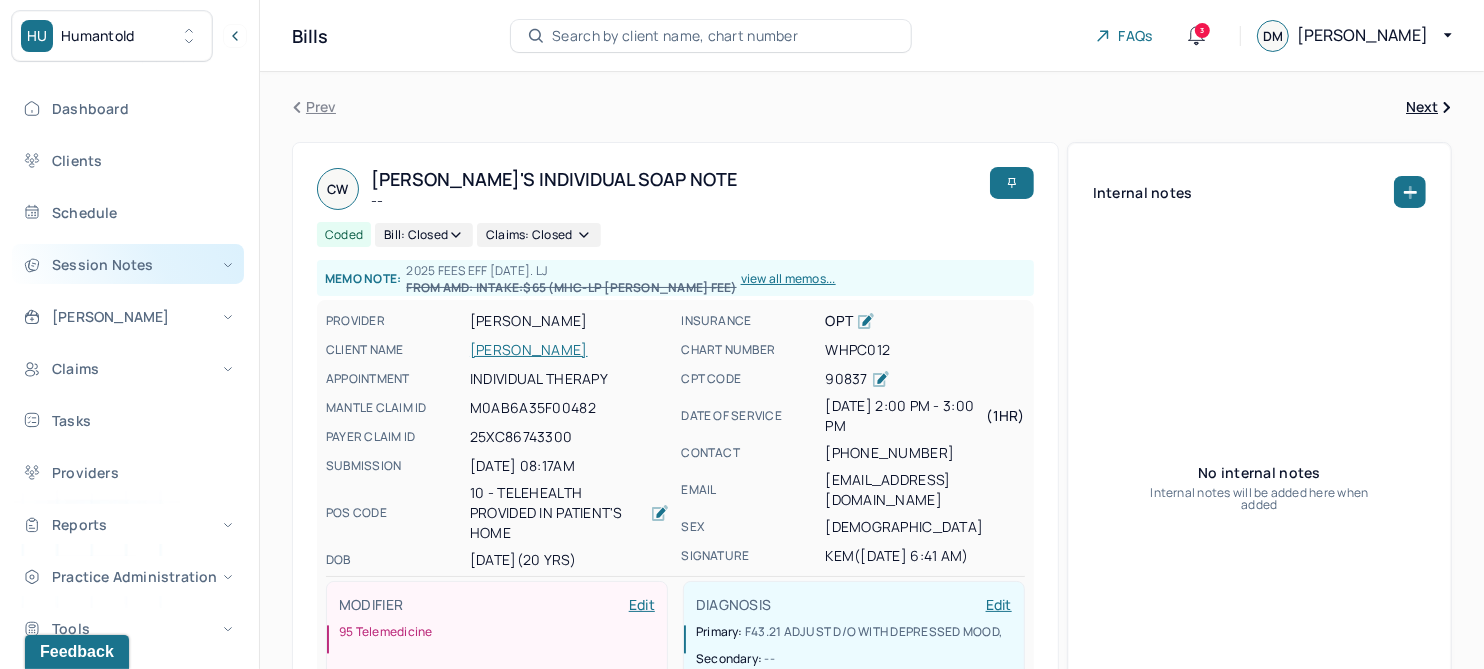 click on "Session Notes" at bounding box center [128, 264] 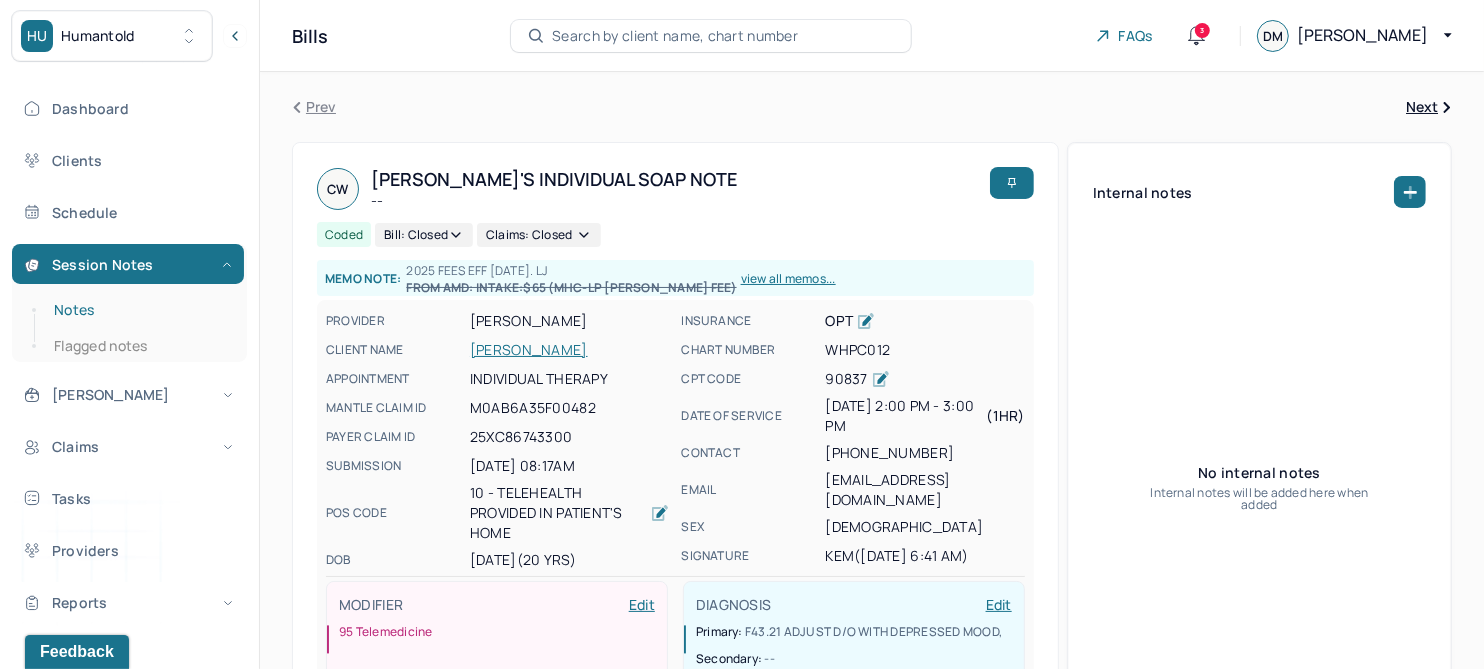 click on "Notes" at bounding box center (139, 310) 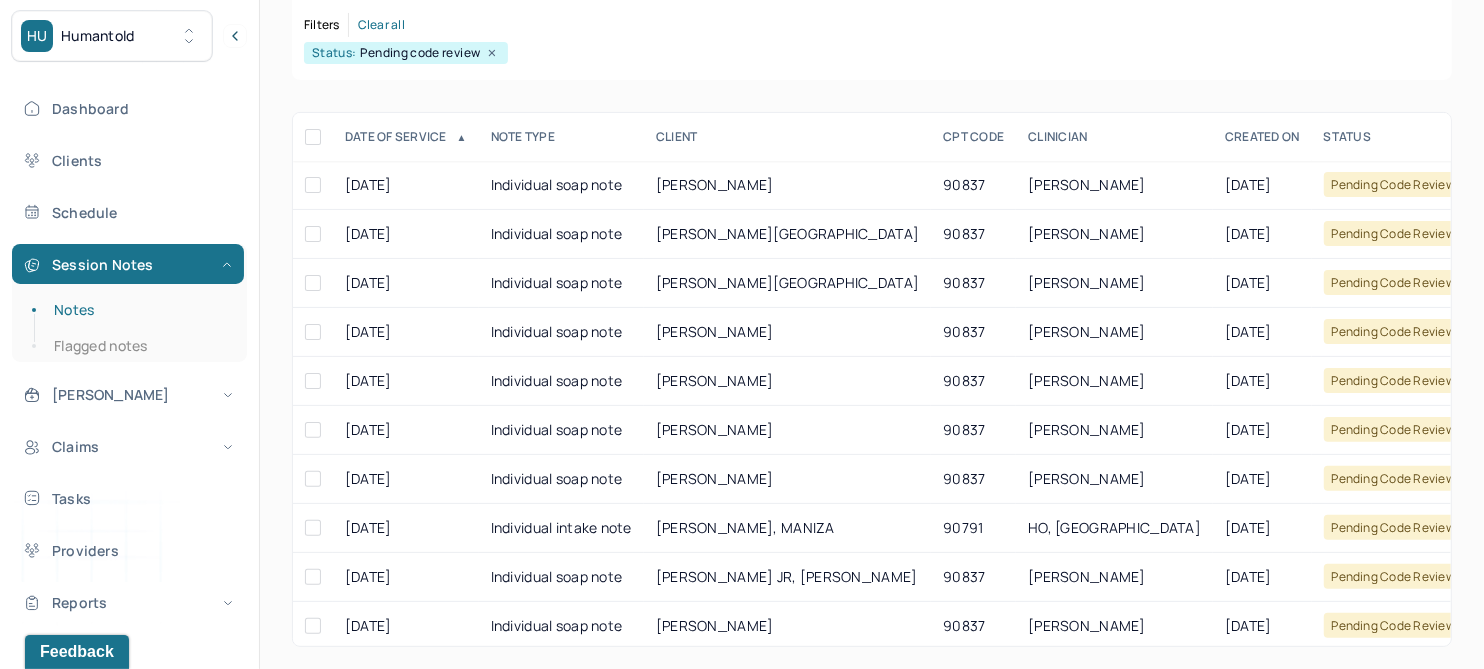 scroll, scrollTop: 301, scrollLeft: 0, axis: vertical 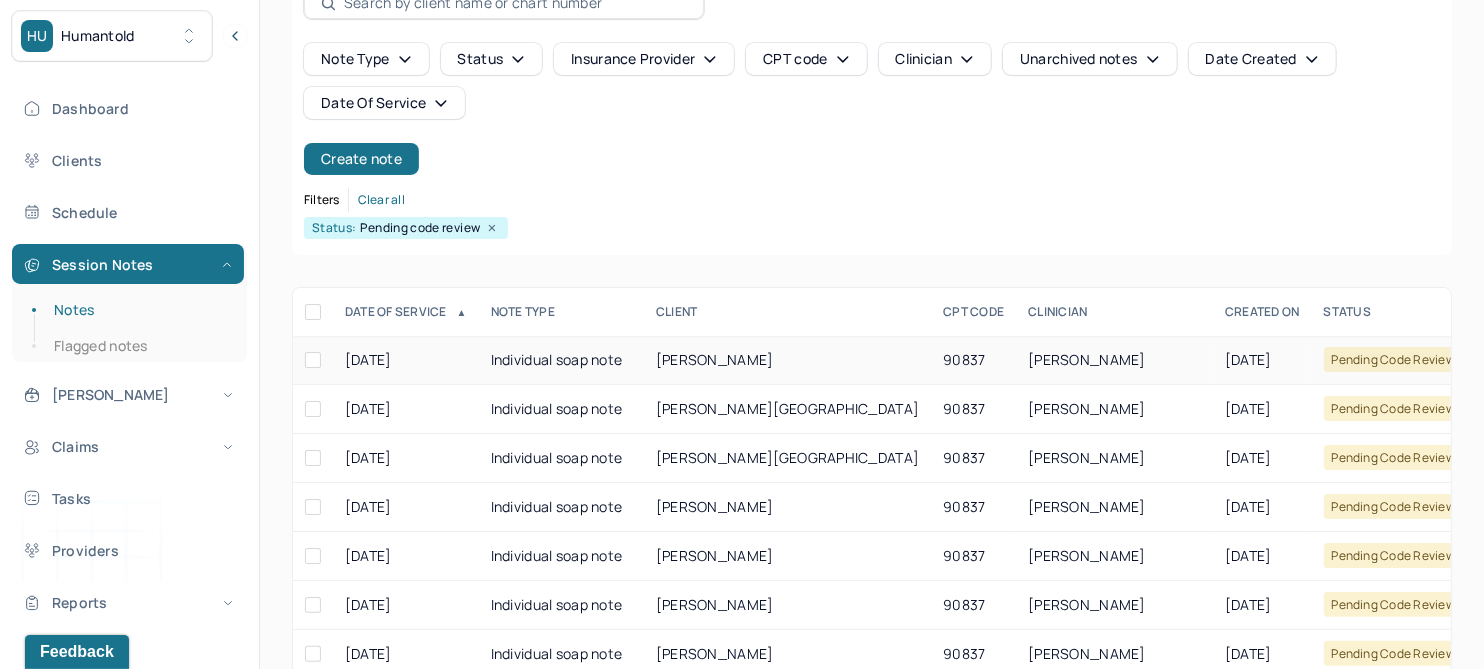 click on "[PERSON_NAME]" at bounding box center (787, 360) 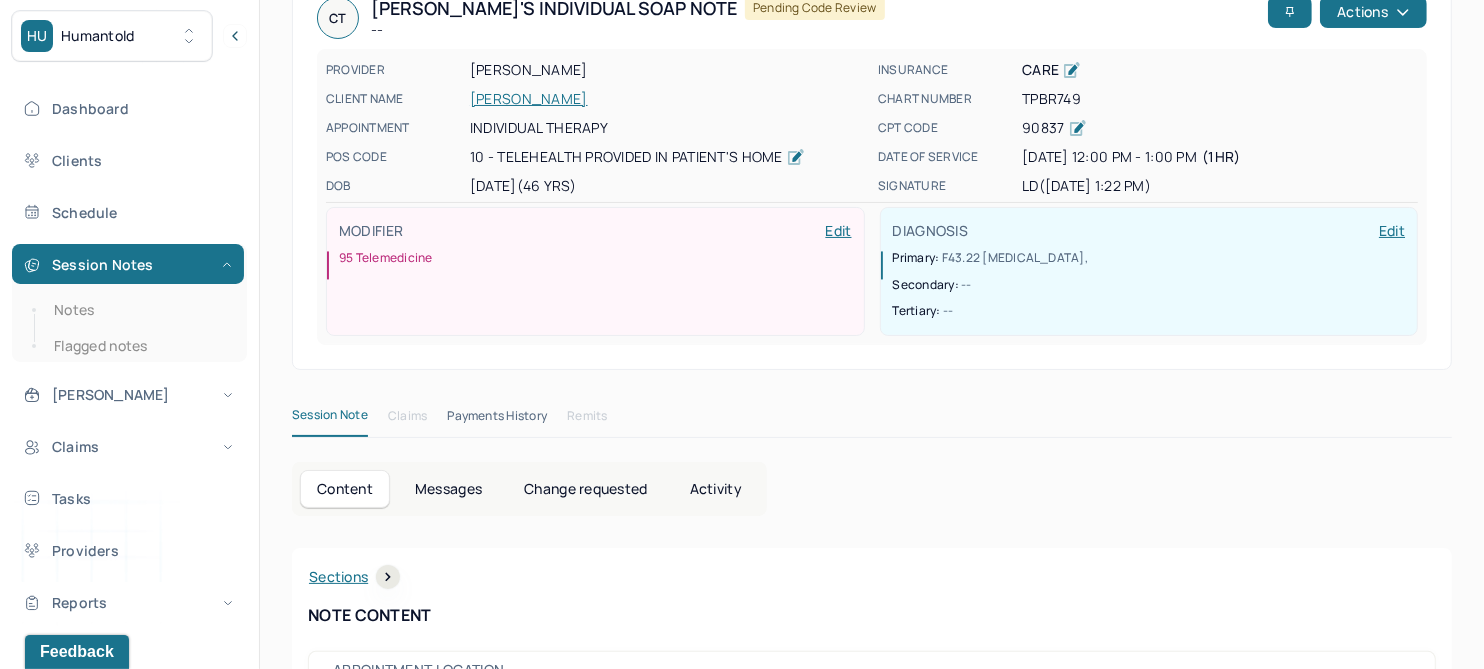 click on "Change requested" at bounding box center (585, 489) 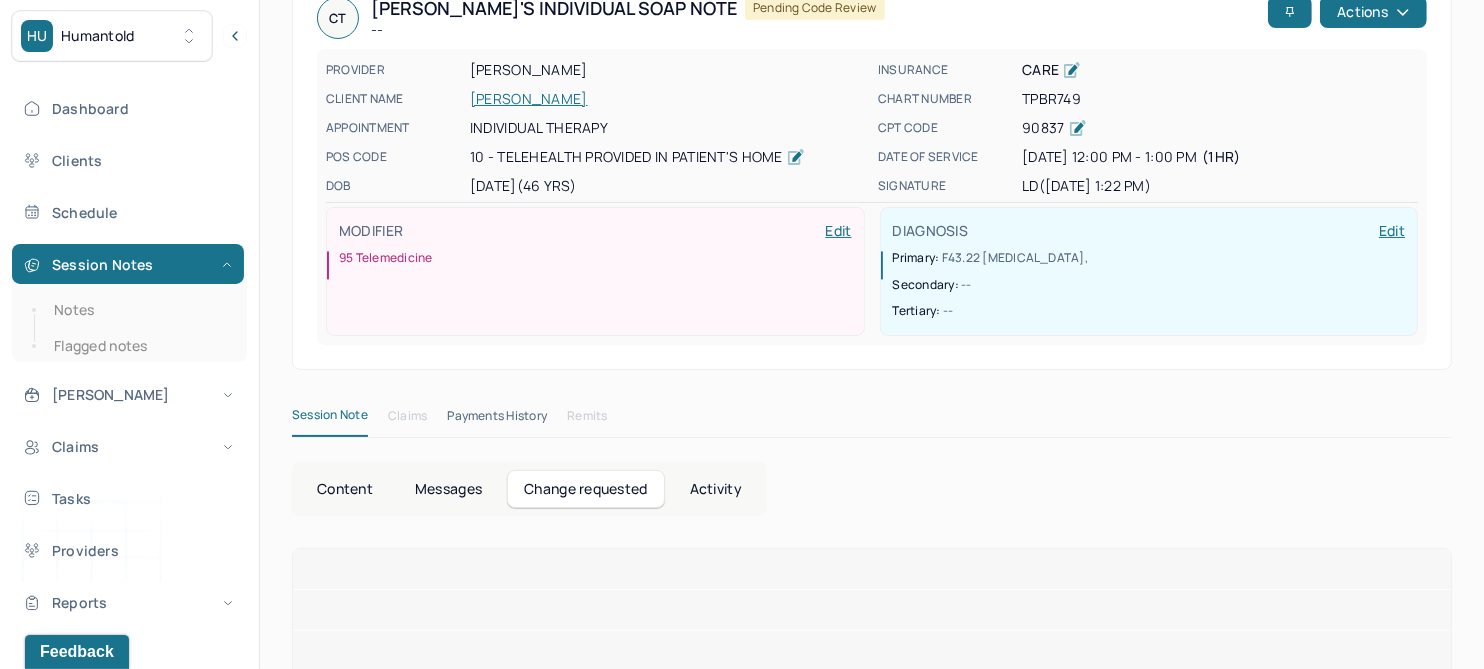 scroll, scrollTop: 118, scrollLeft: 0, axis: vertical 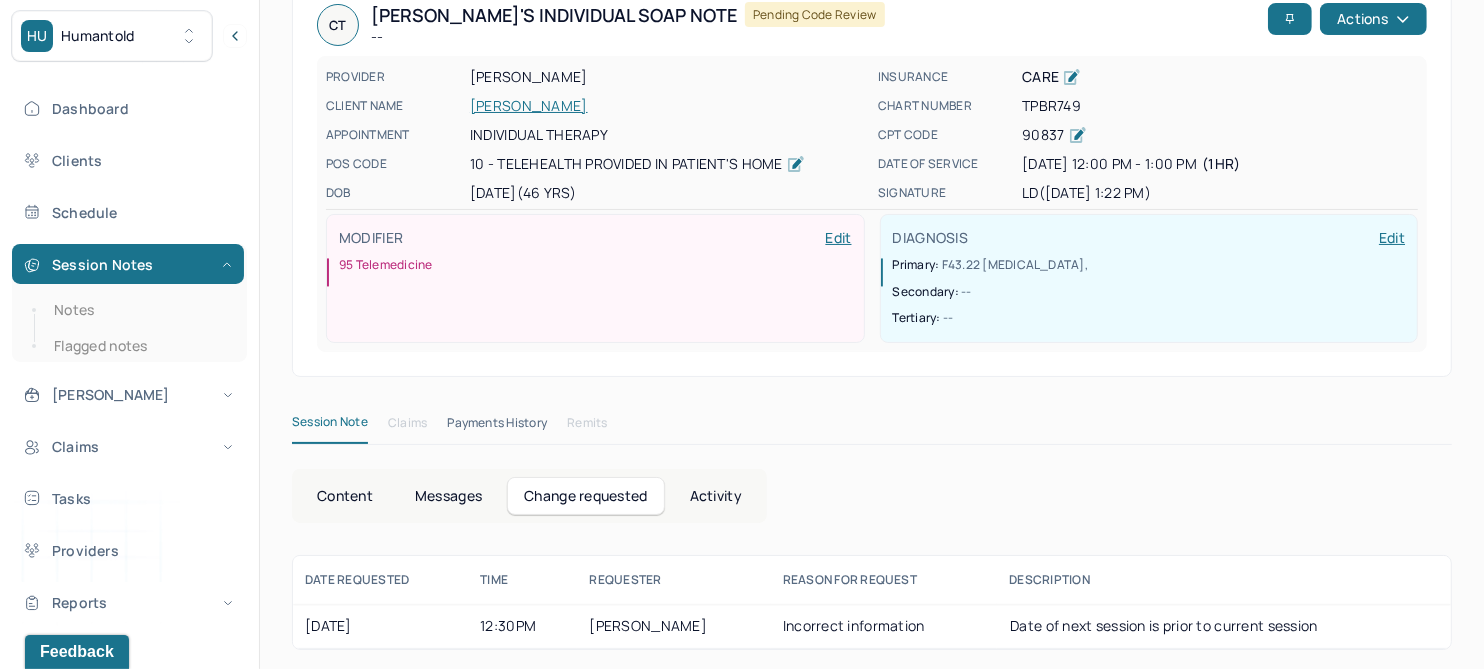 click on "Content" at bounding box center [345, 496] 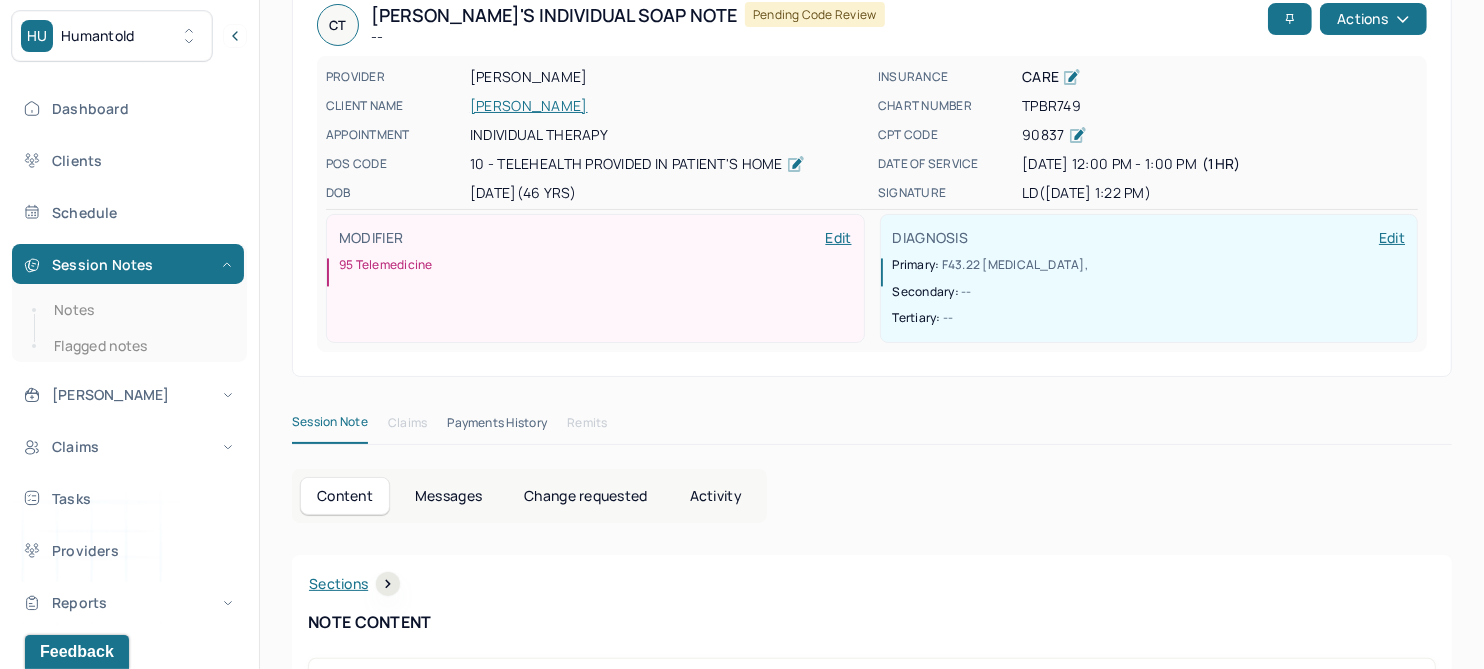 scroll, scrollTop: 0, scrollLeft: 0, axis: both 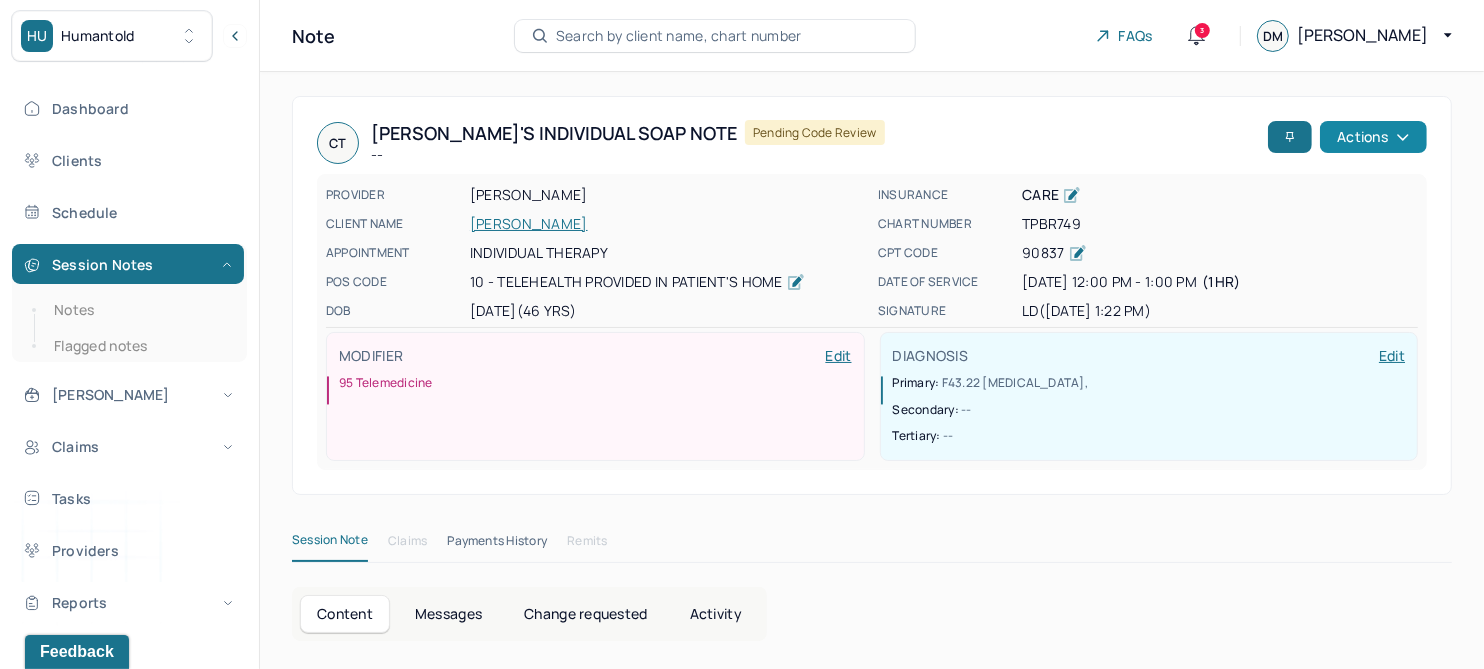 click on "Actions" at bounding box center (1373, 137) 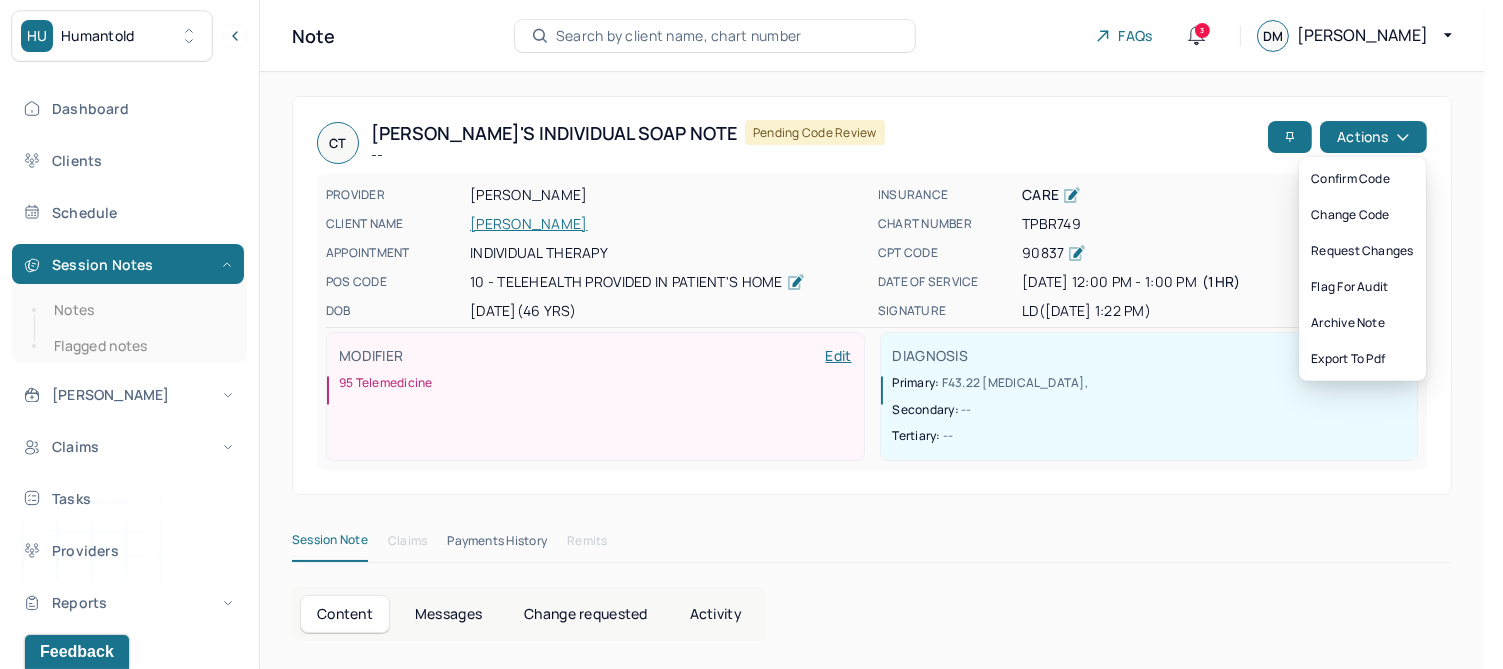 click on "Session Note     Claims     Payments History     Remits" at bounding box center [872, 545] 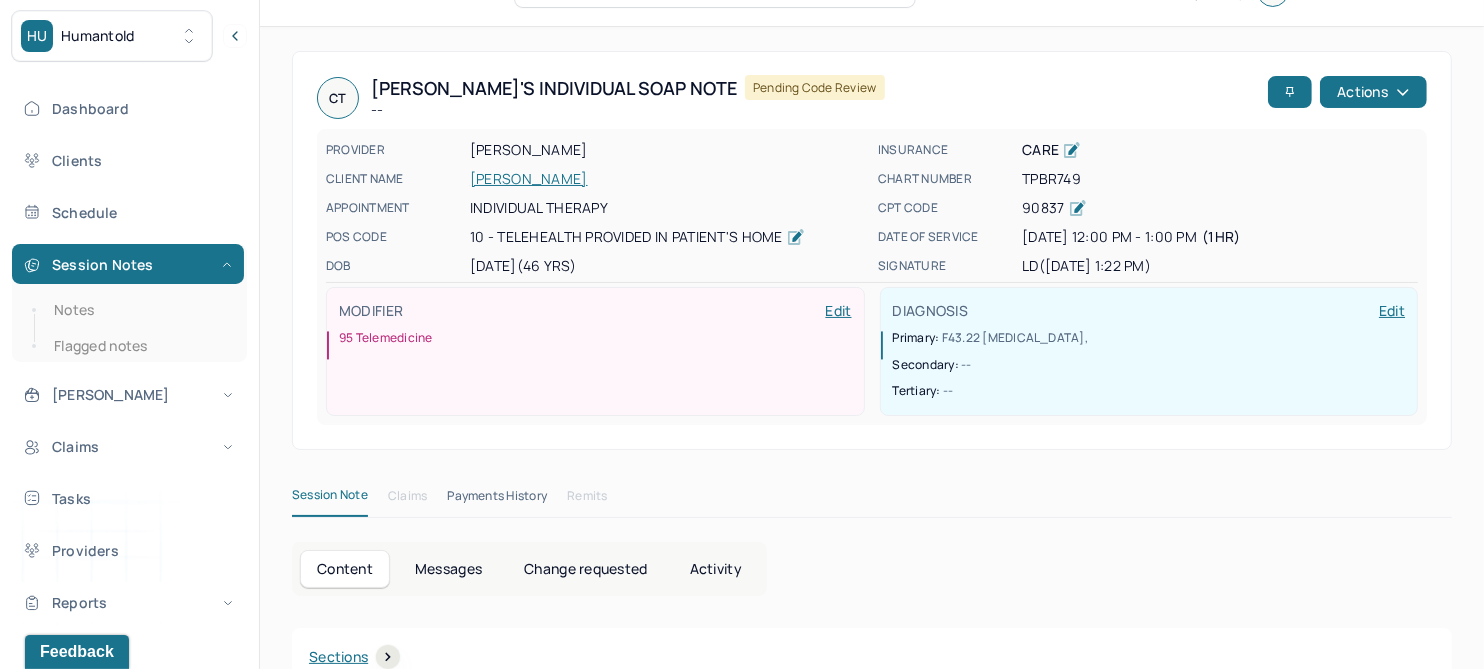 scroll, scrollTop: 0, scrollLeft: 0, axis: both 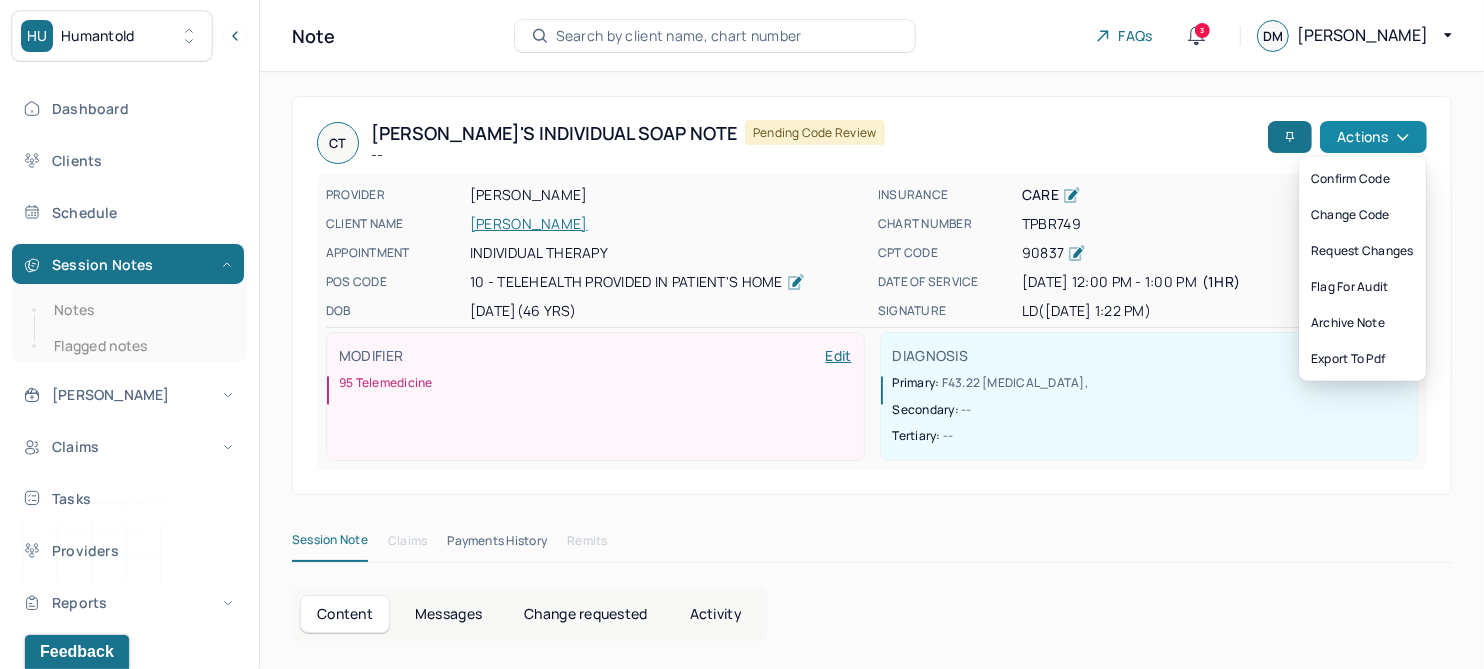 click on "Actions" at bounding box center (1373, 137) 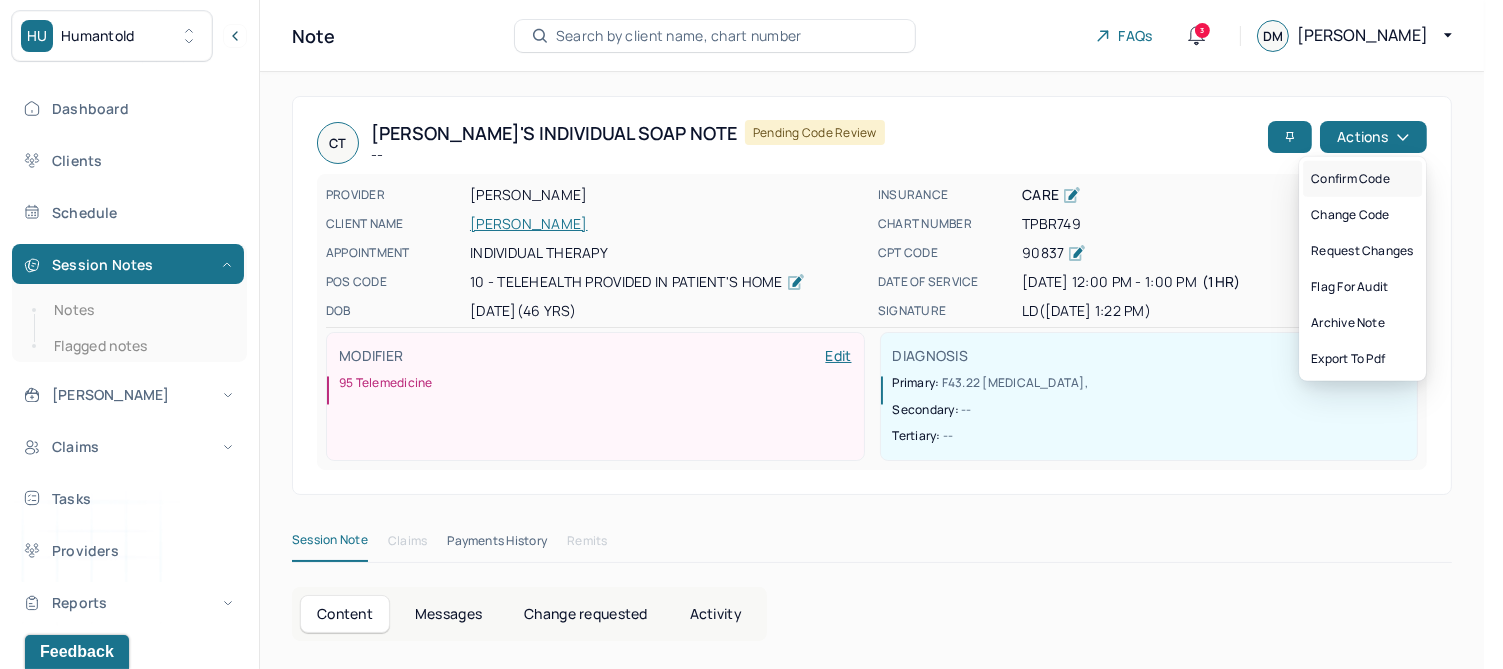 click on "Confirm code" at bounding box center [1362, 179] 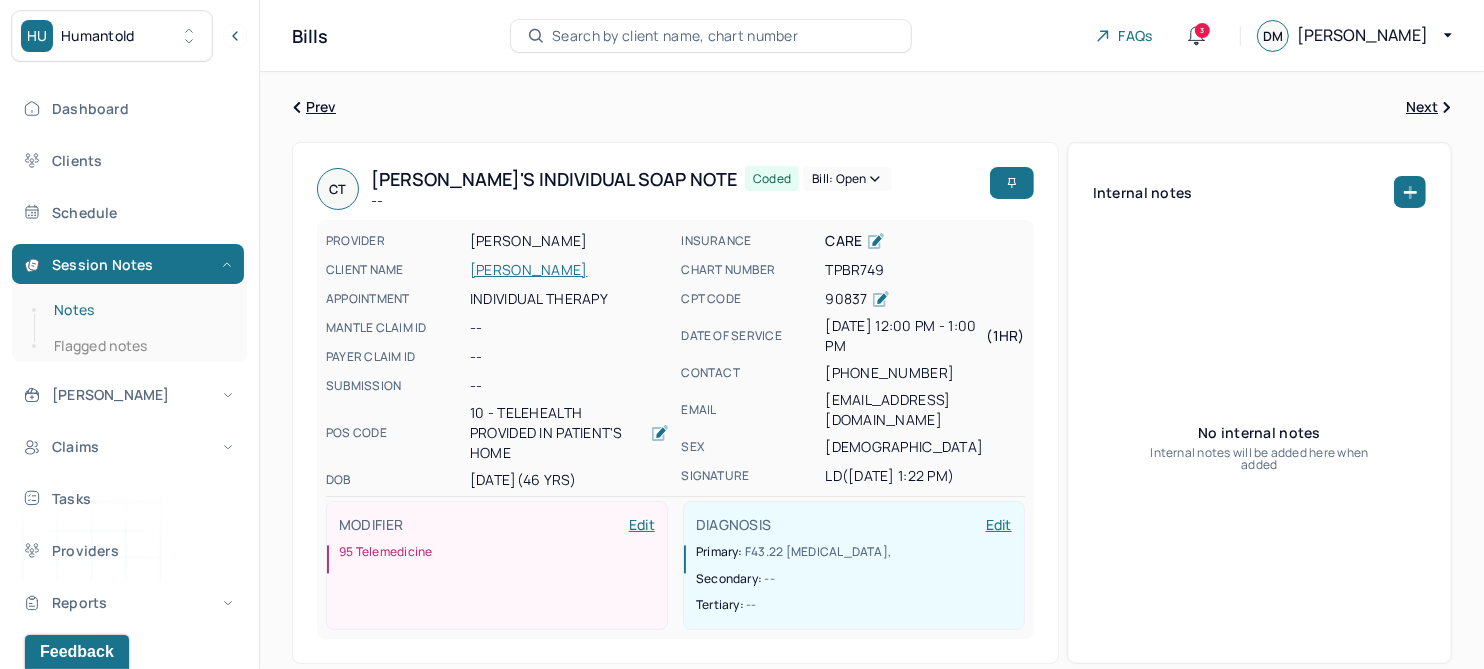 click on "Notes" at bounding box center (139, 310) 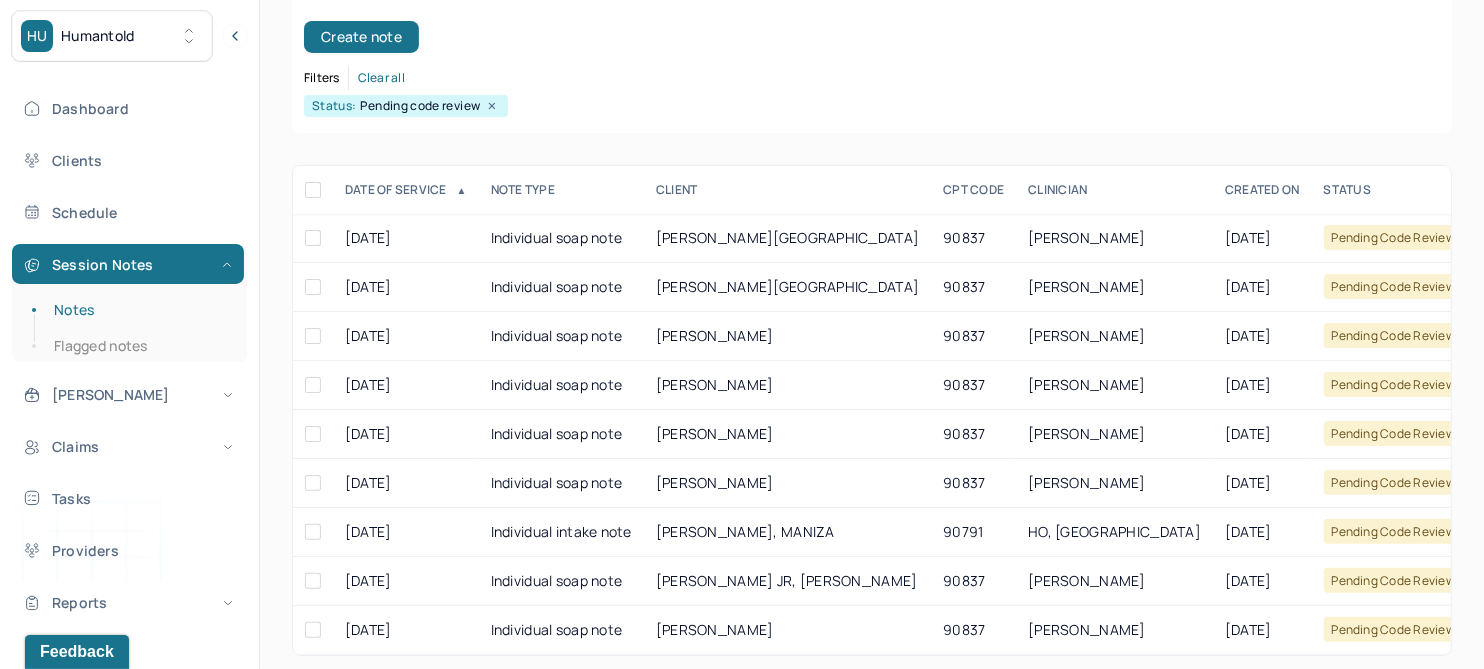 scroll, scrollTop: 250, scrollLeft: 0, axis: vertical 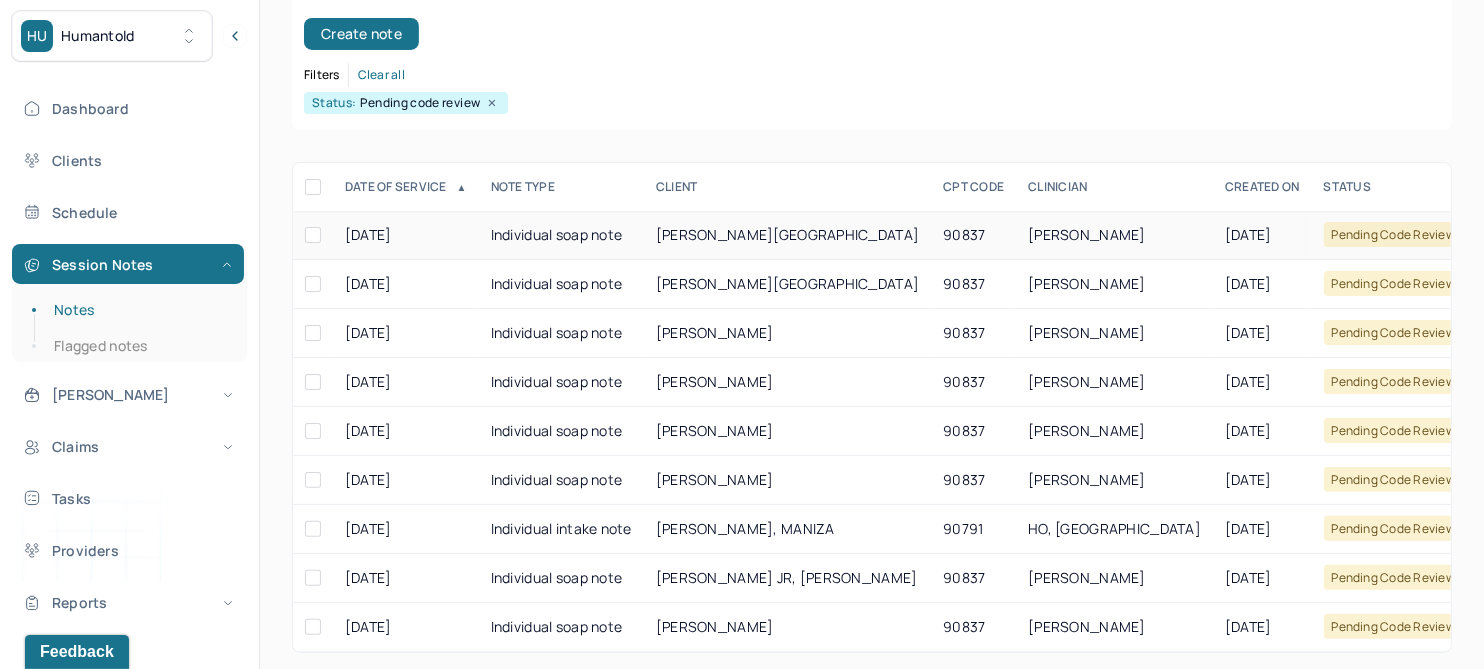 click on "[PERSON_NAME][GEOGRAPHIC_DATA]" at bounding box center [787, 234] 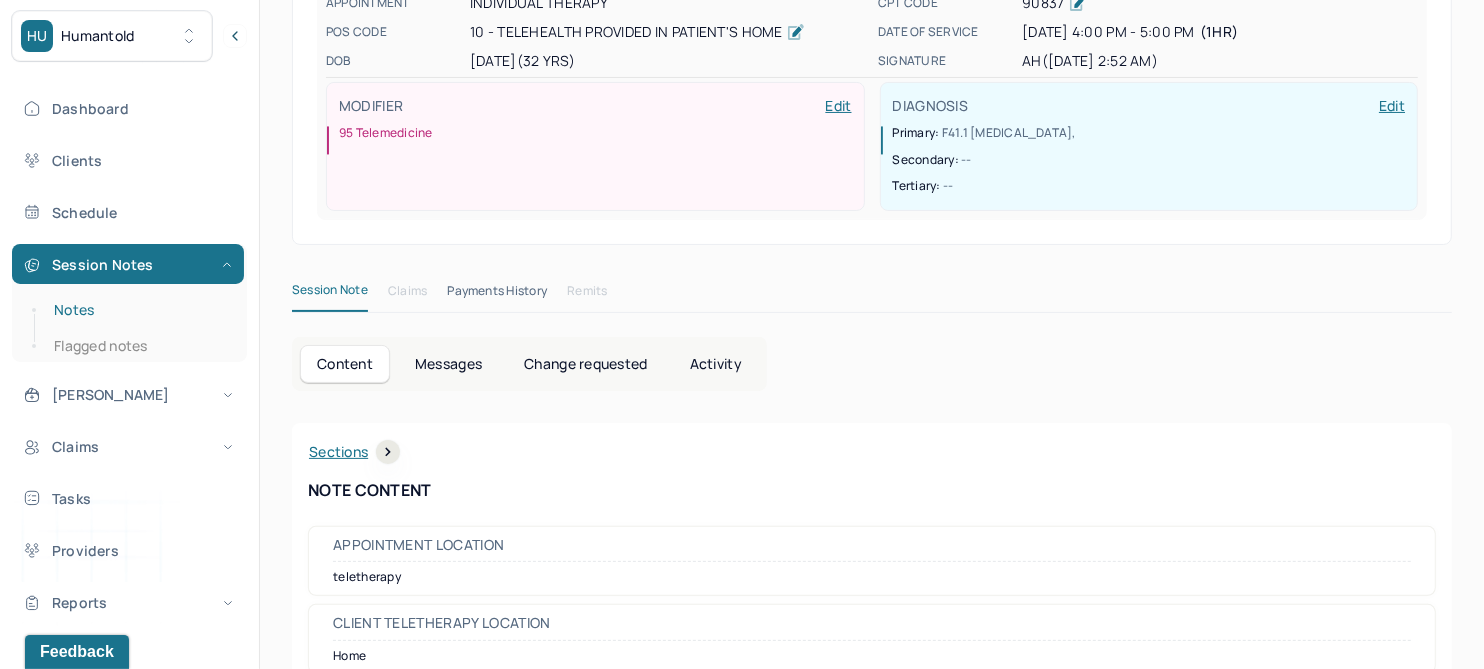 click on "Notes" at bounding box center [139, 310] 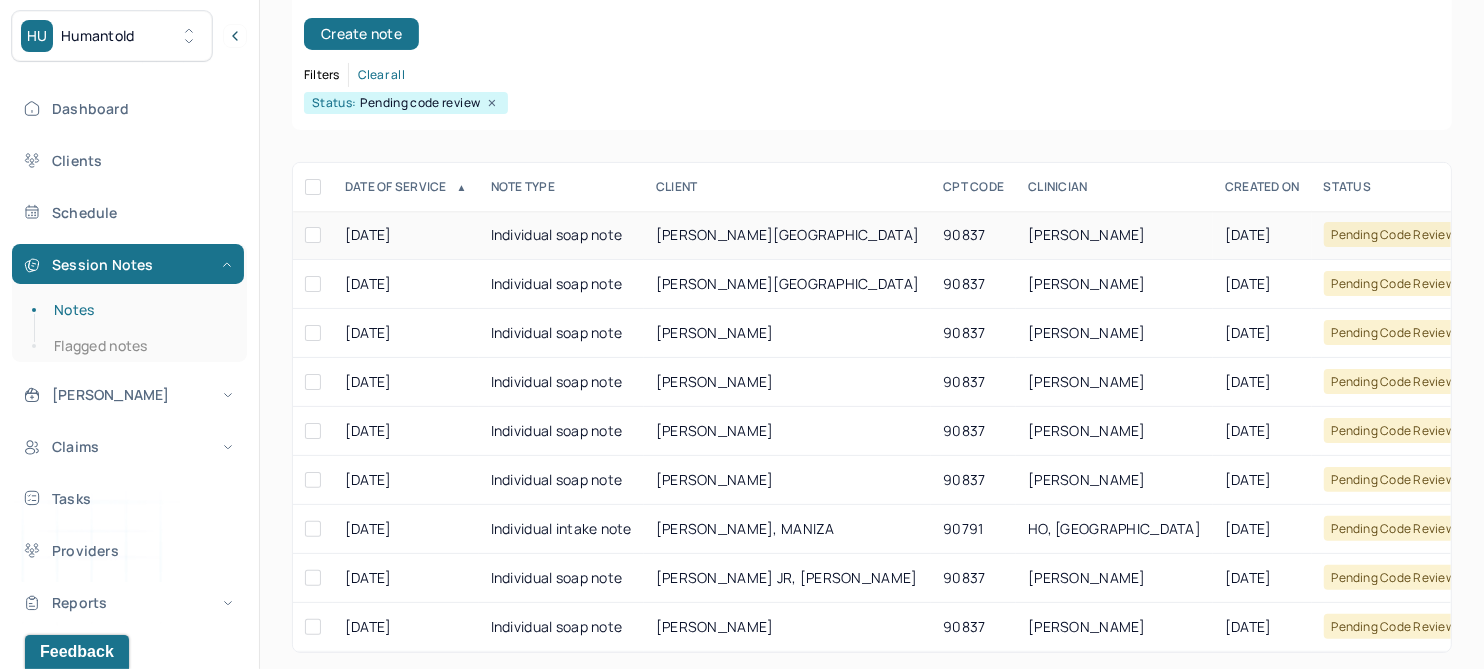 click on "[PERSON_NAME][GEOGRAPHIC_DATA]" at bounding box center (787, 234) 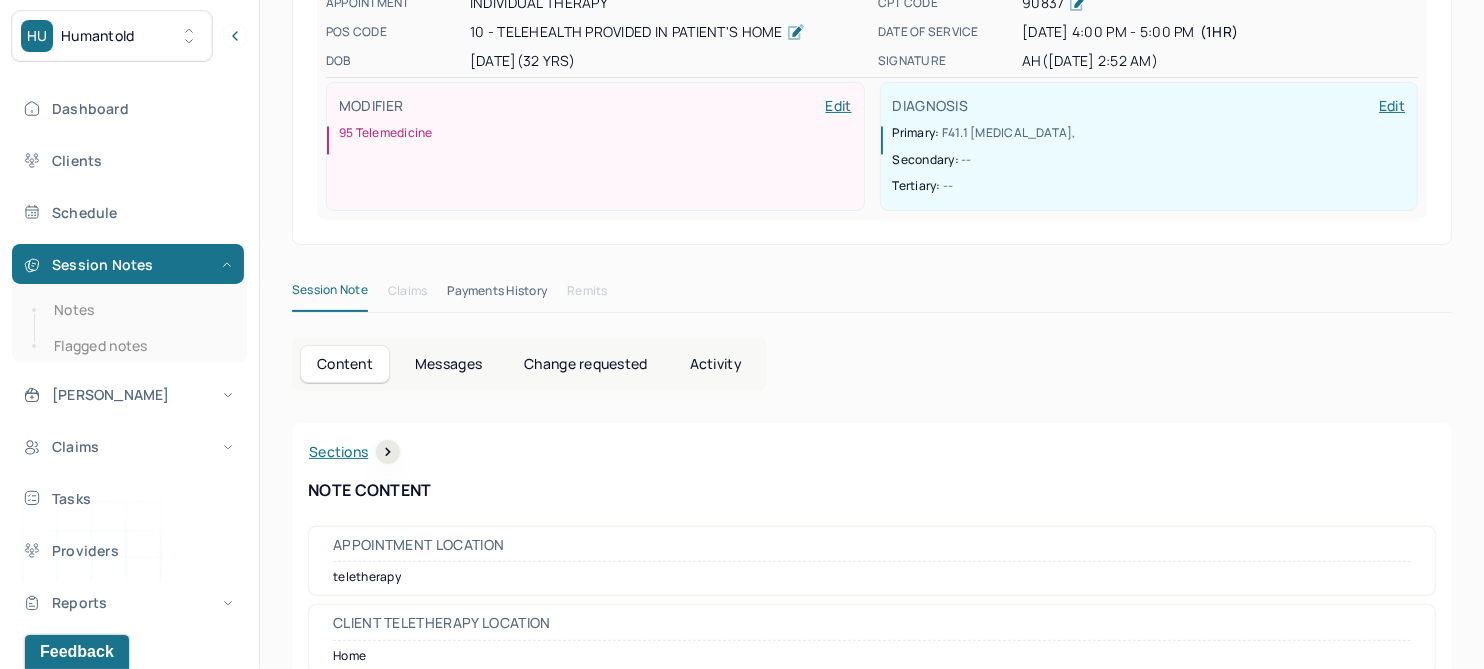 click on "Change requested" at bounding box center [585, 364] 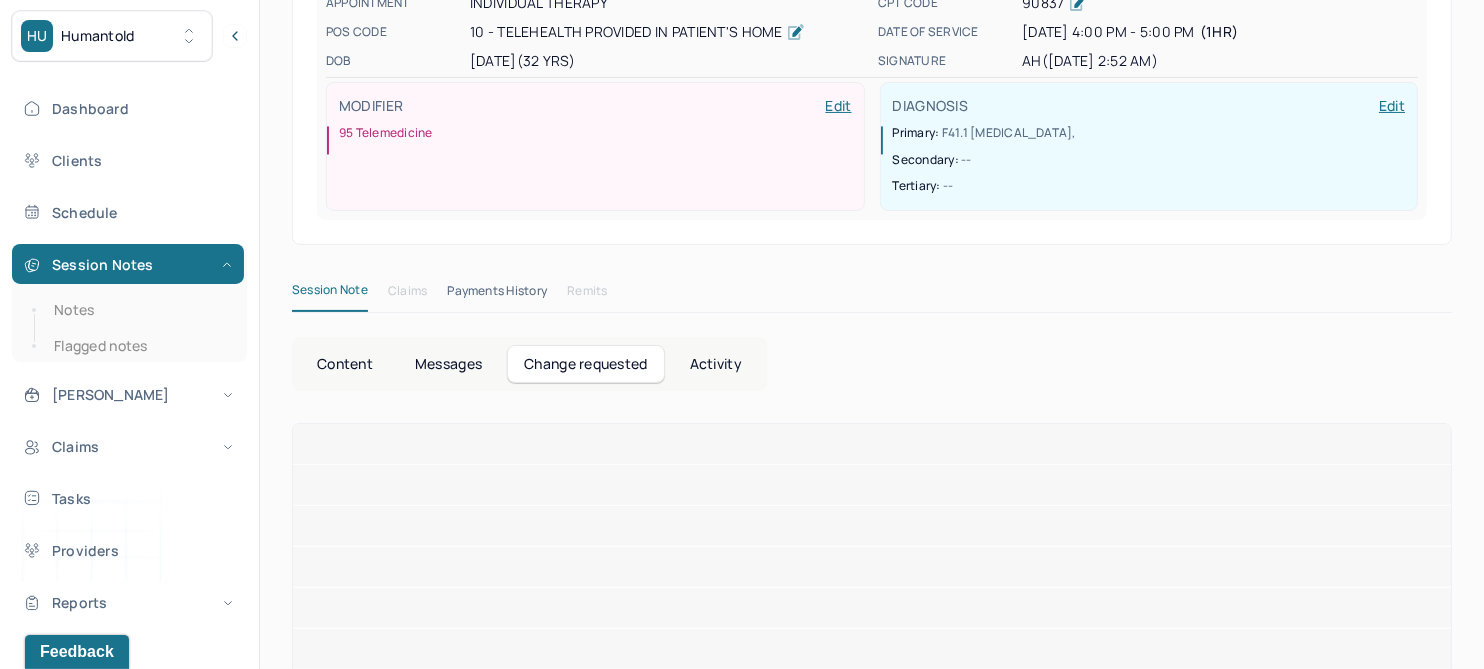 scroll, scrollTop: 118, scrollLeft: 0, axis: vertical 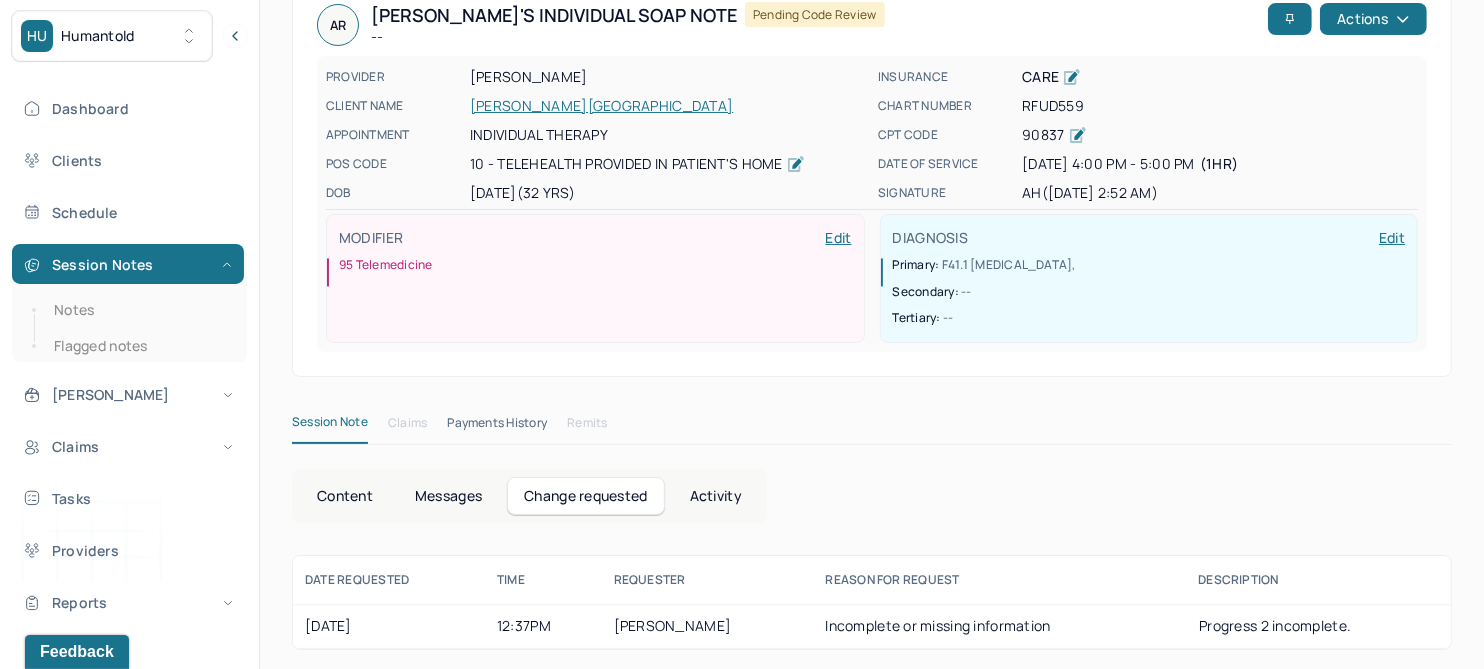 click on "Content" at bounding box center [345, 496] 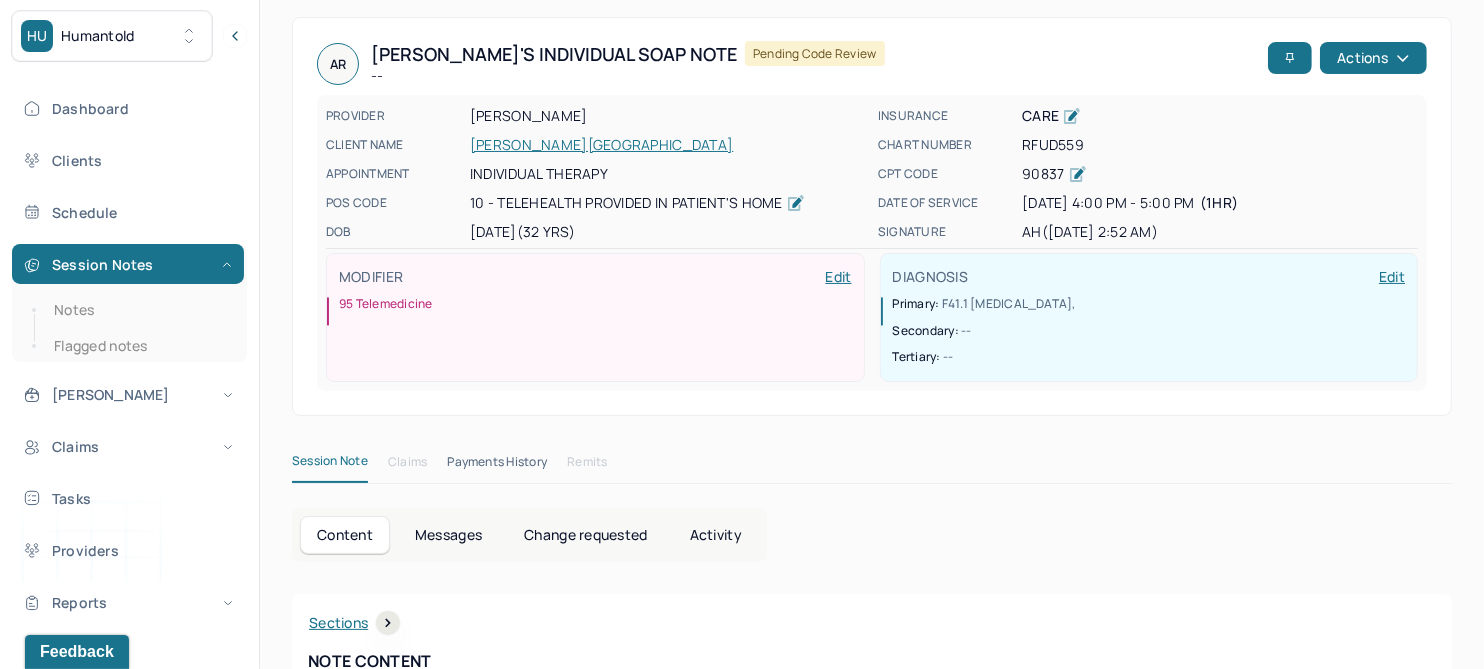 scroll, scrollTop: 0, scrollLeft: 0, axis: both 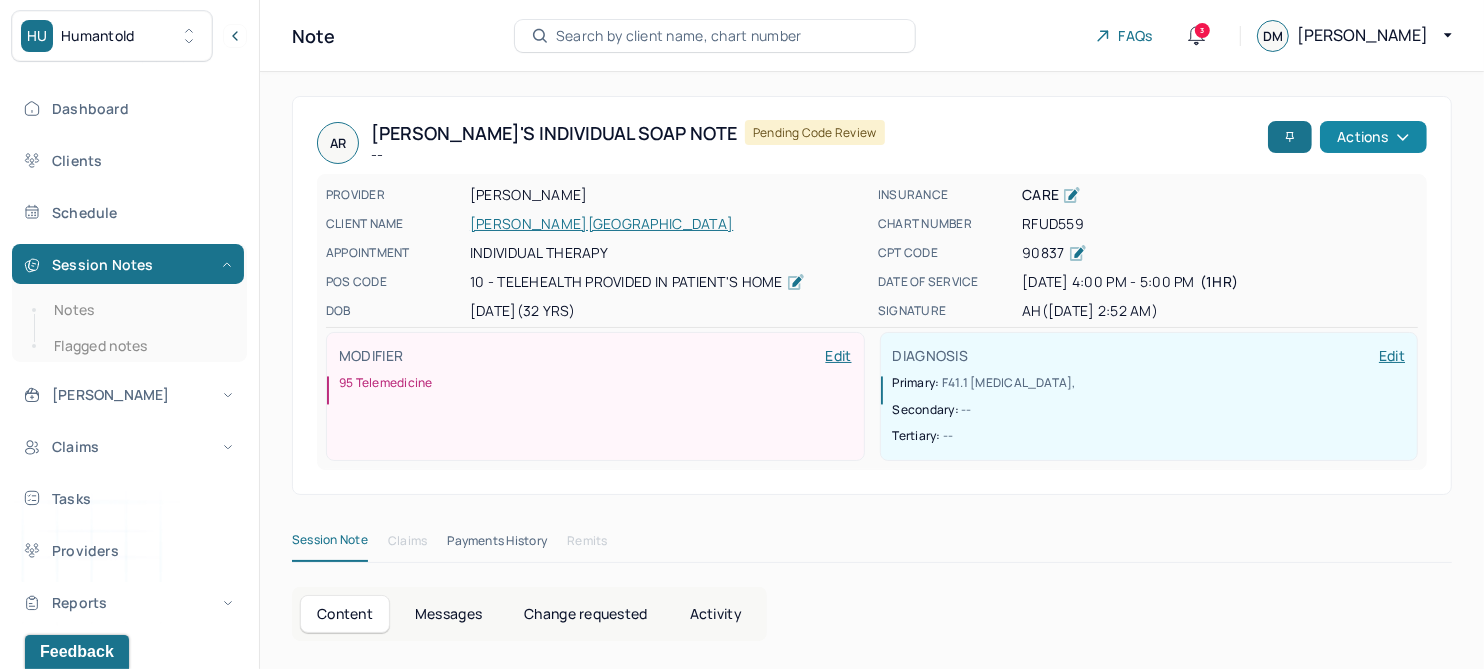 click on "Actions" at bounding box center (1373, 137) 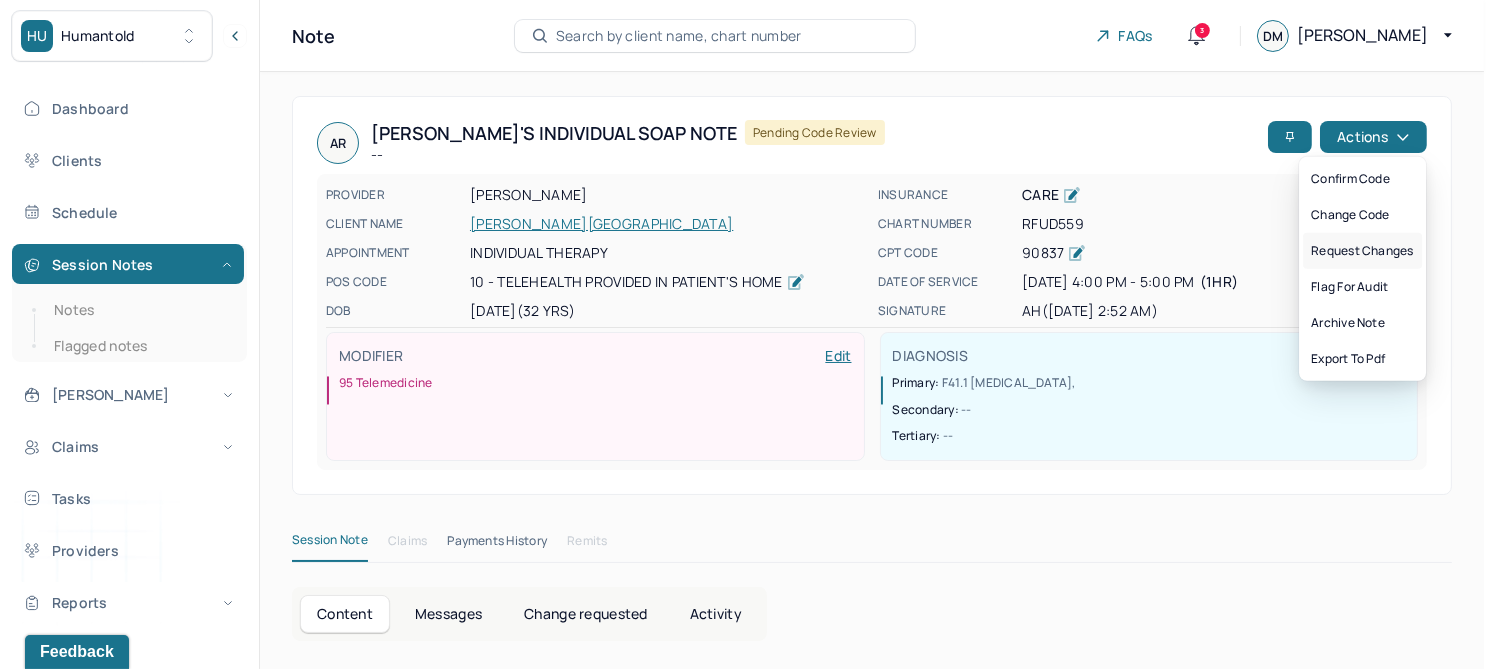 click on "Request changes" at bounding box center (1362, 251) 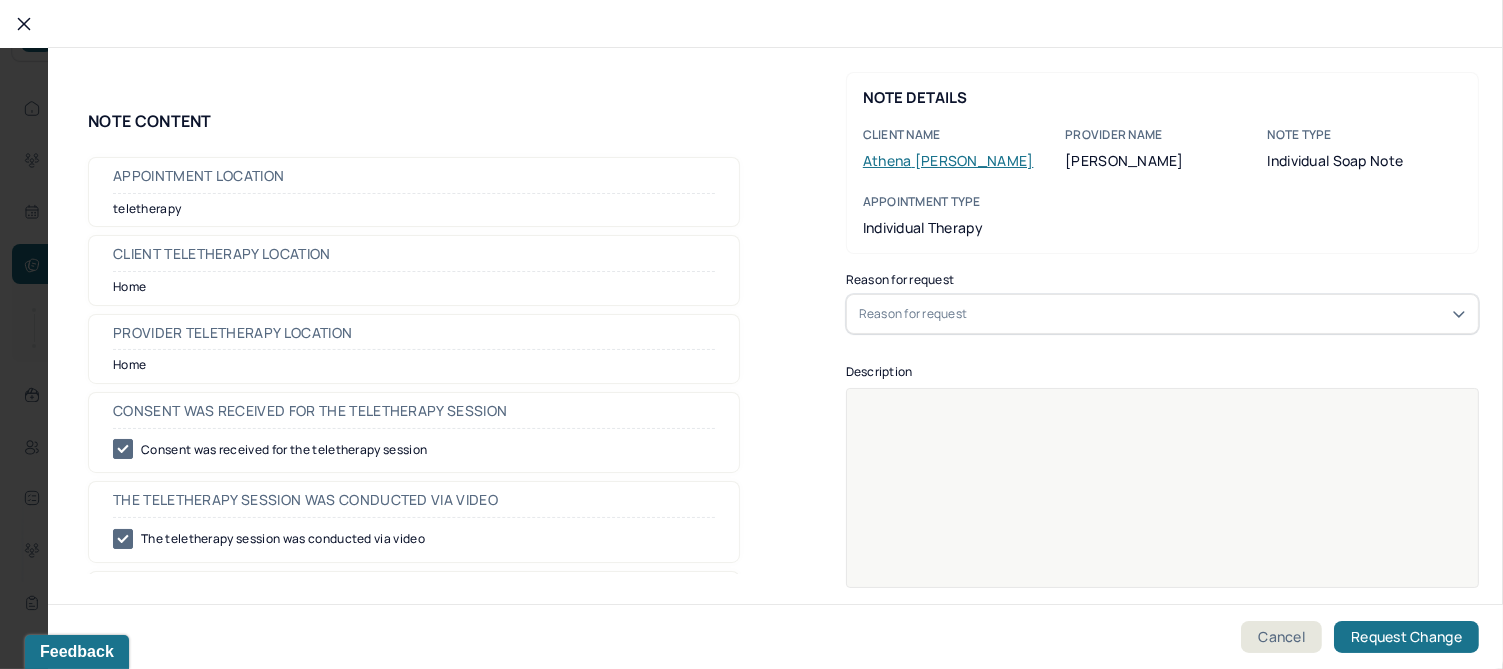 click on "Reason for request" at bounding box center (913, 314) 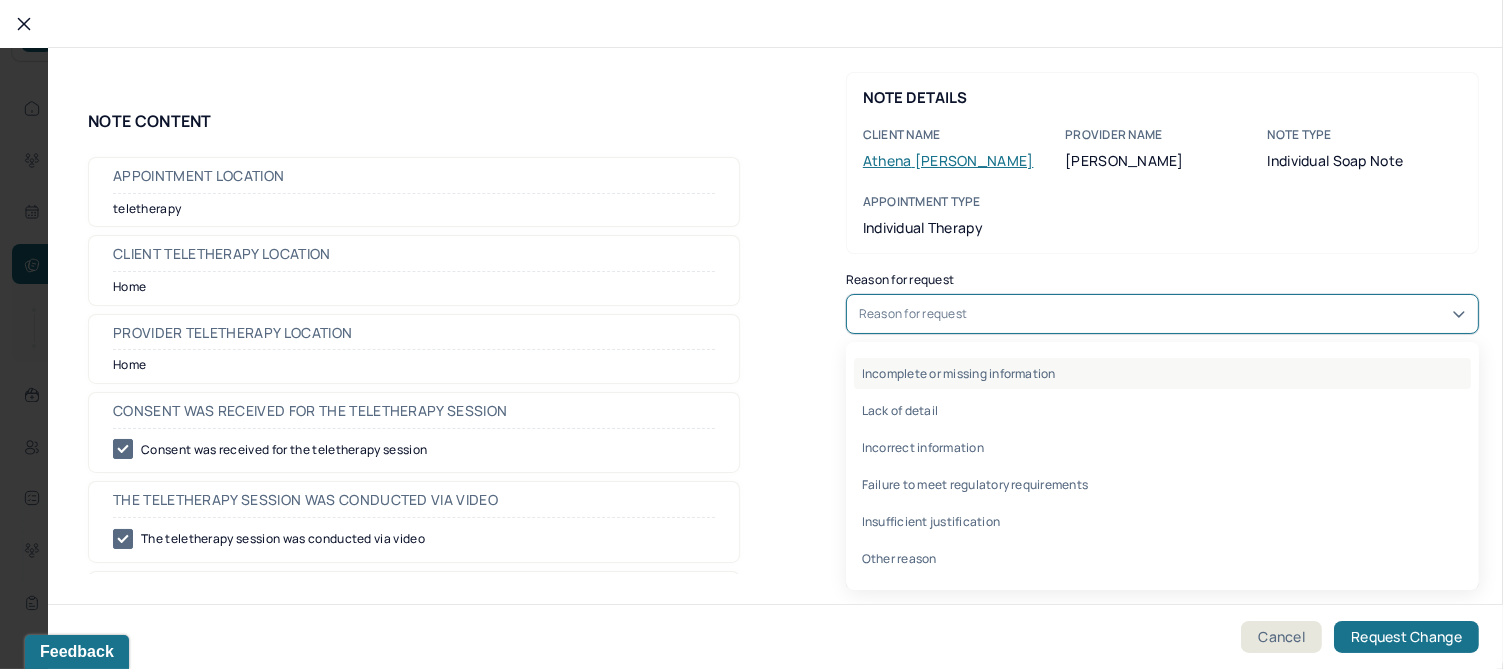 click on "Incomplete or missing information" at bounding box center [1162, 373] 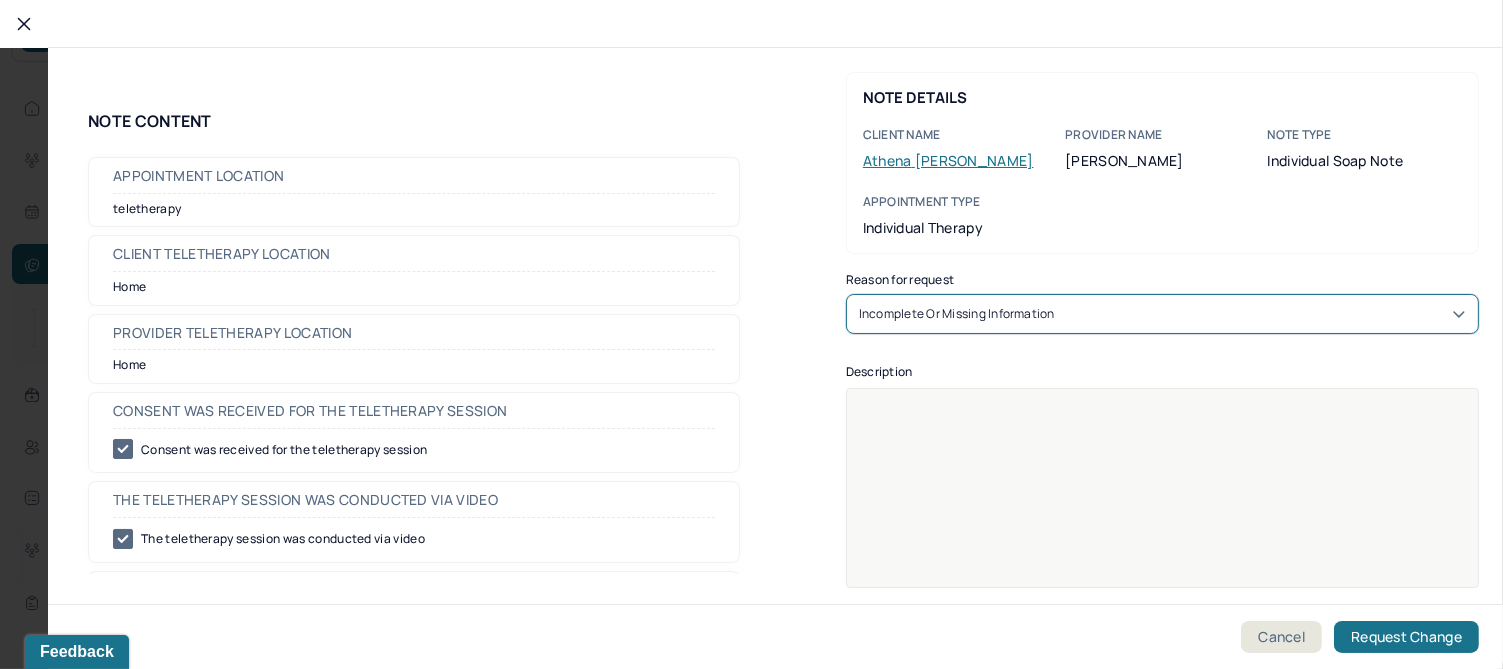 click at bounding box center [1163, 501] 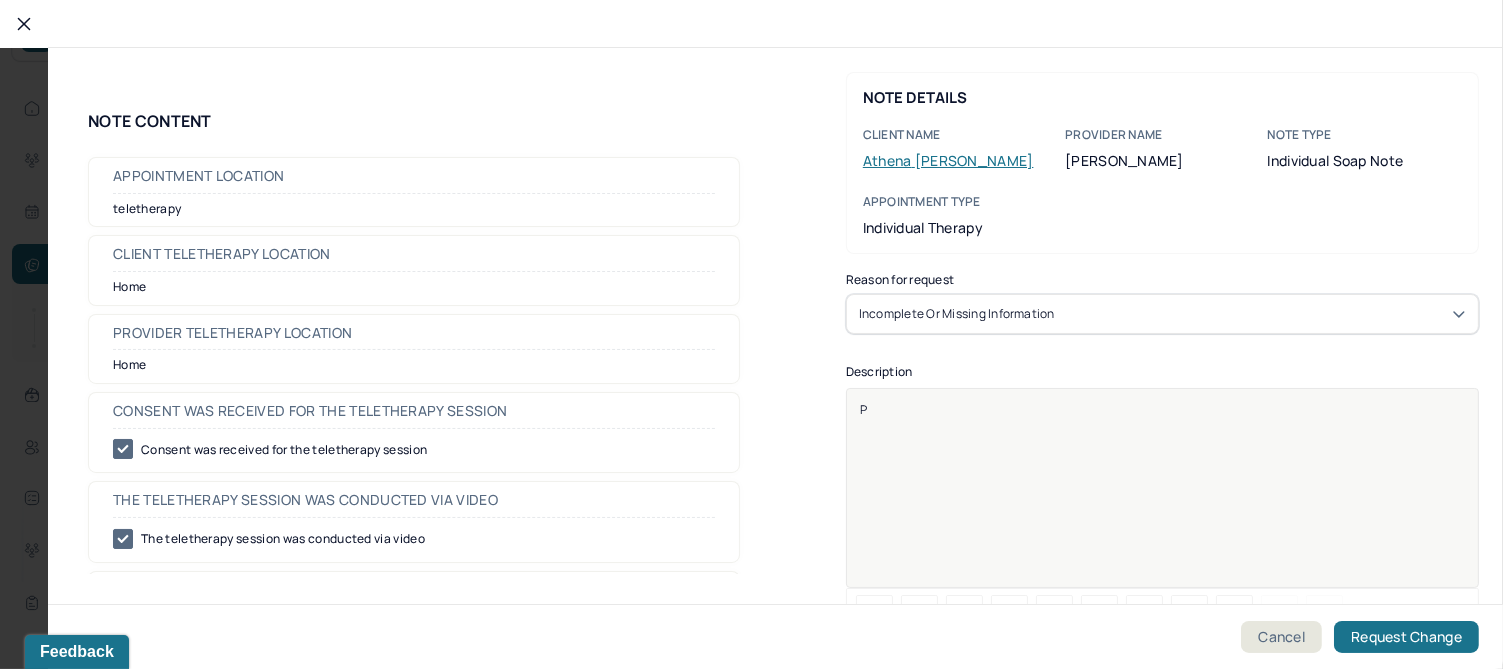 type 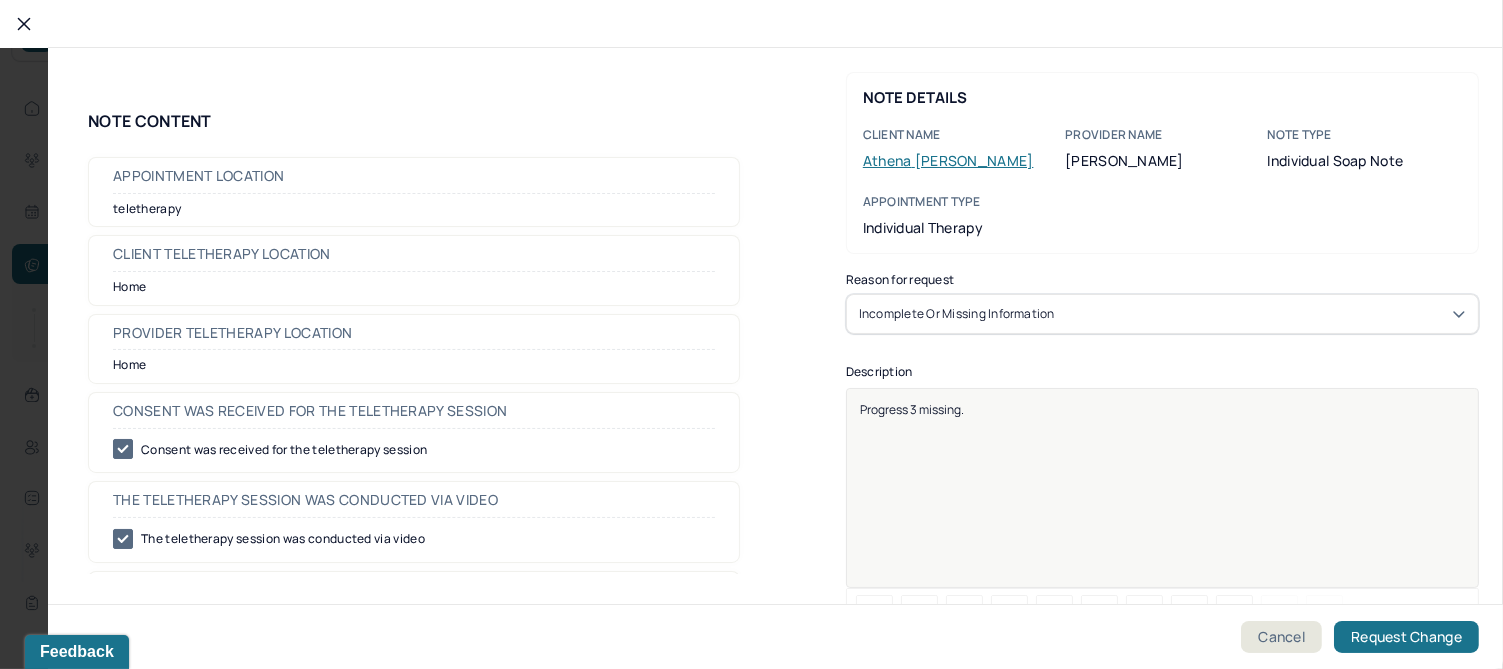 click on "Progress 3 missing." at bounding box center [912, 409] 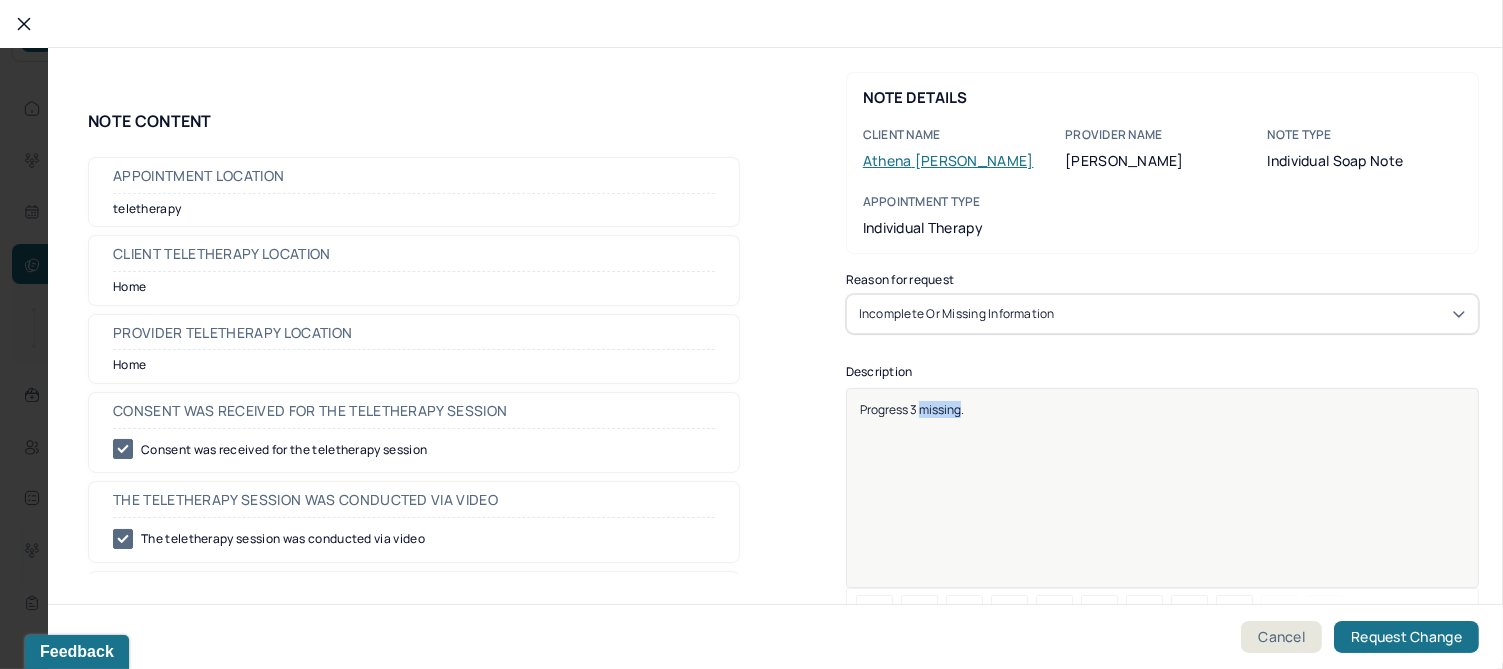 click on "Progress 3 missing." at bounding box center [912, 409] 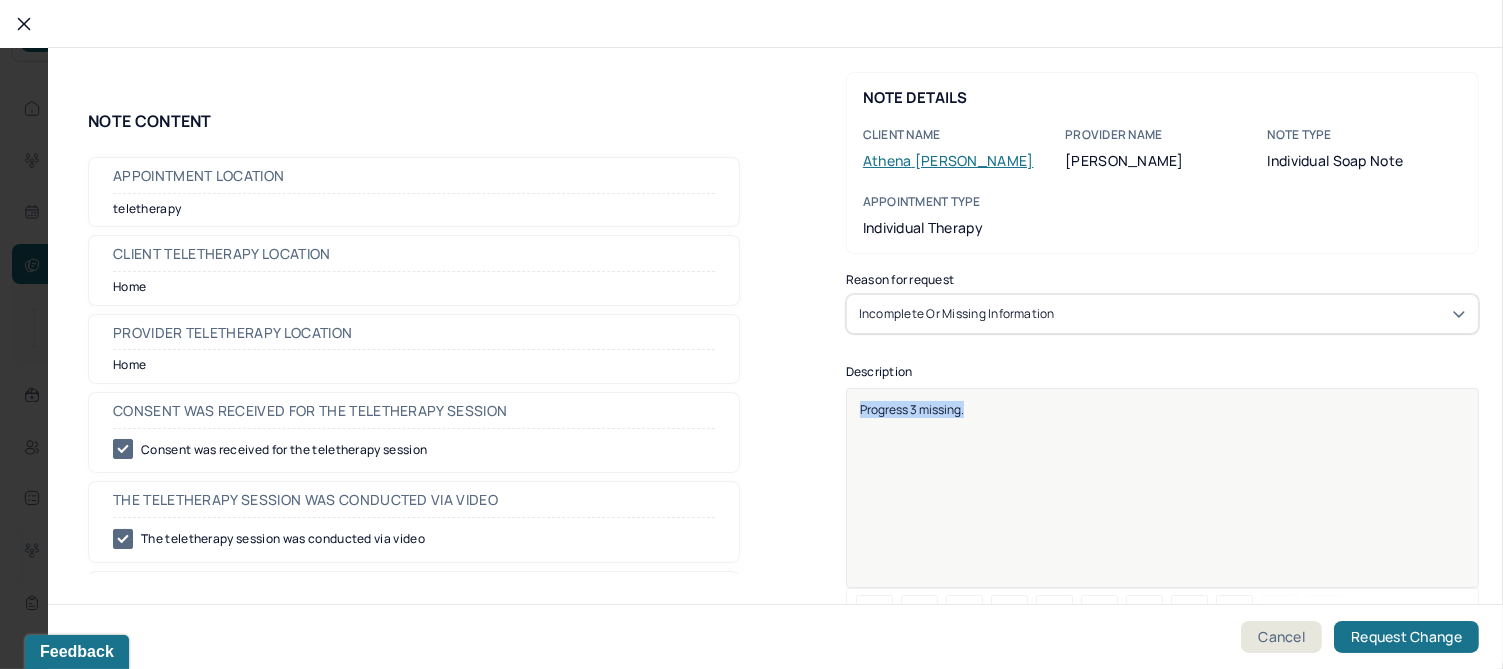 click on "Progress 3 missing." at bounding box center (912, 409) 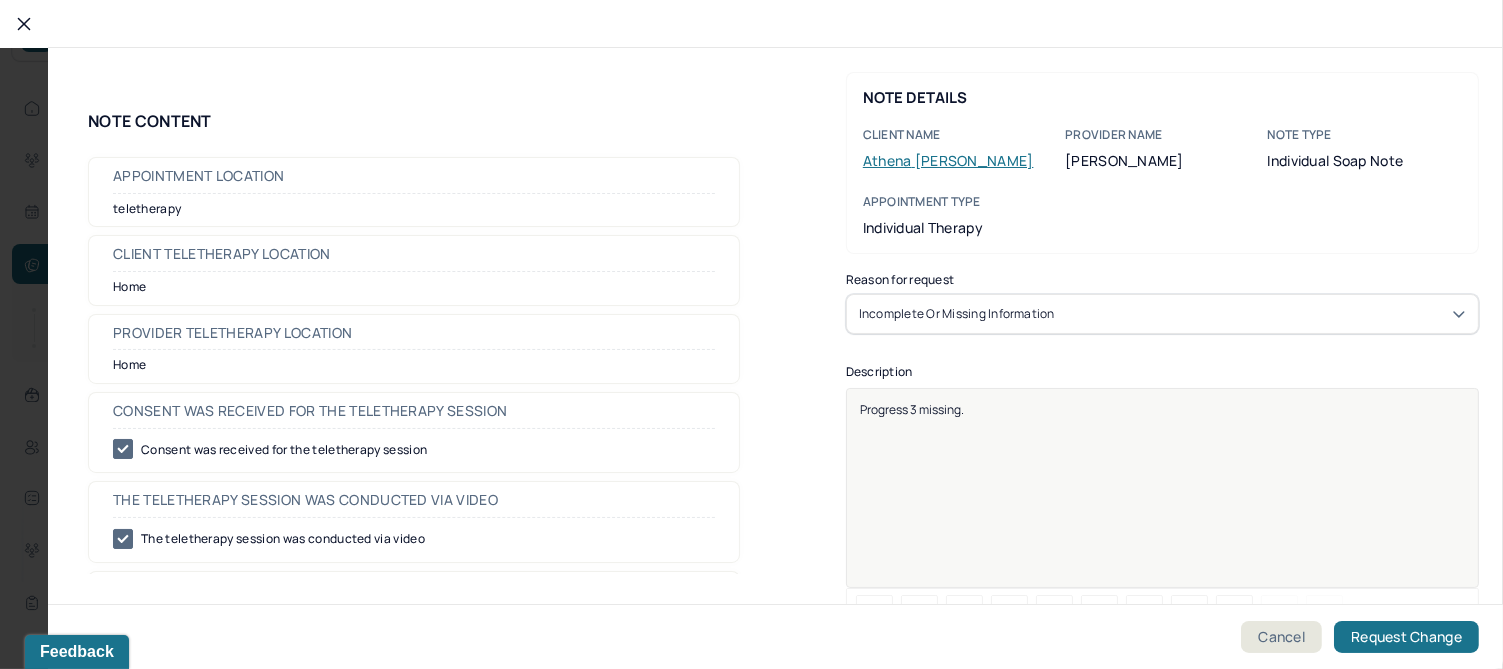 click on "Progress 3 missing." at bounding box center [912, 409] 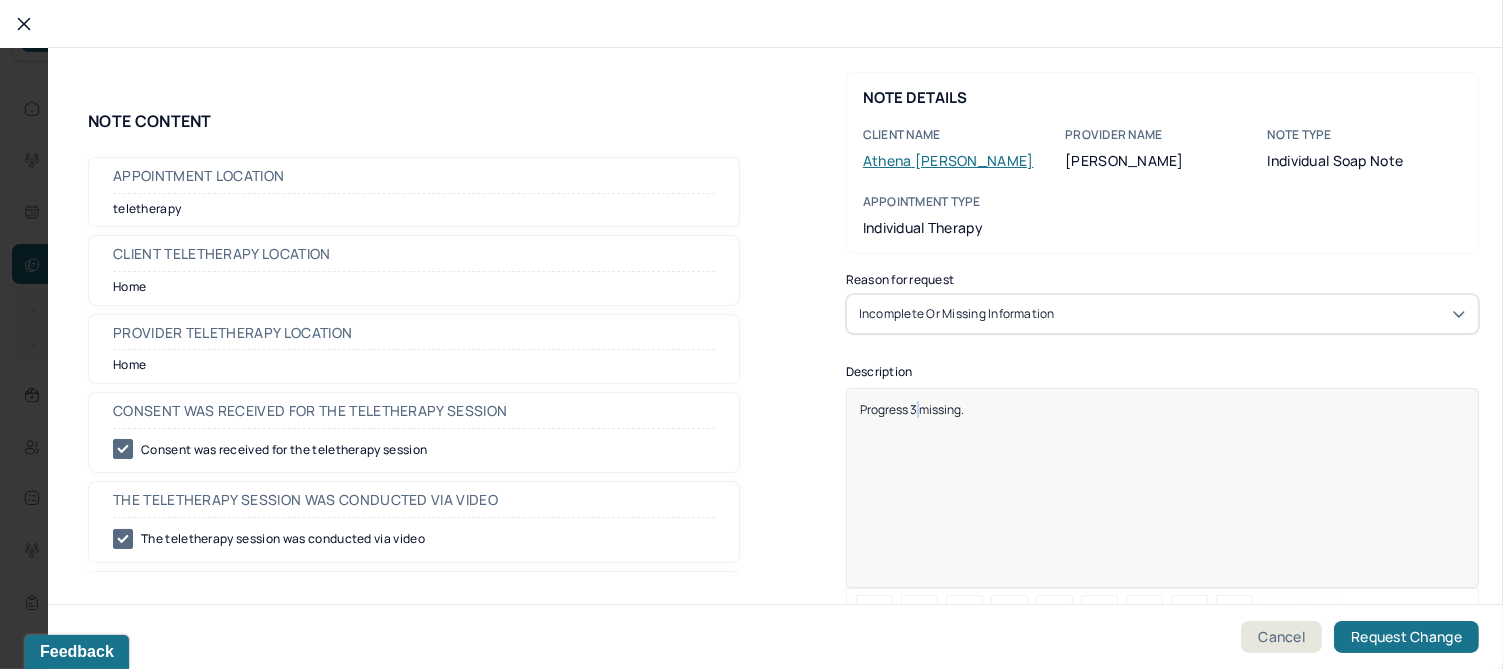 click on "Progress 3 missing." at bounding box center (912, 409) 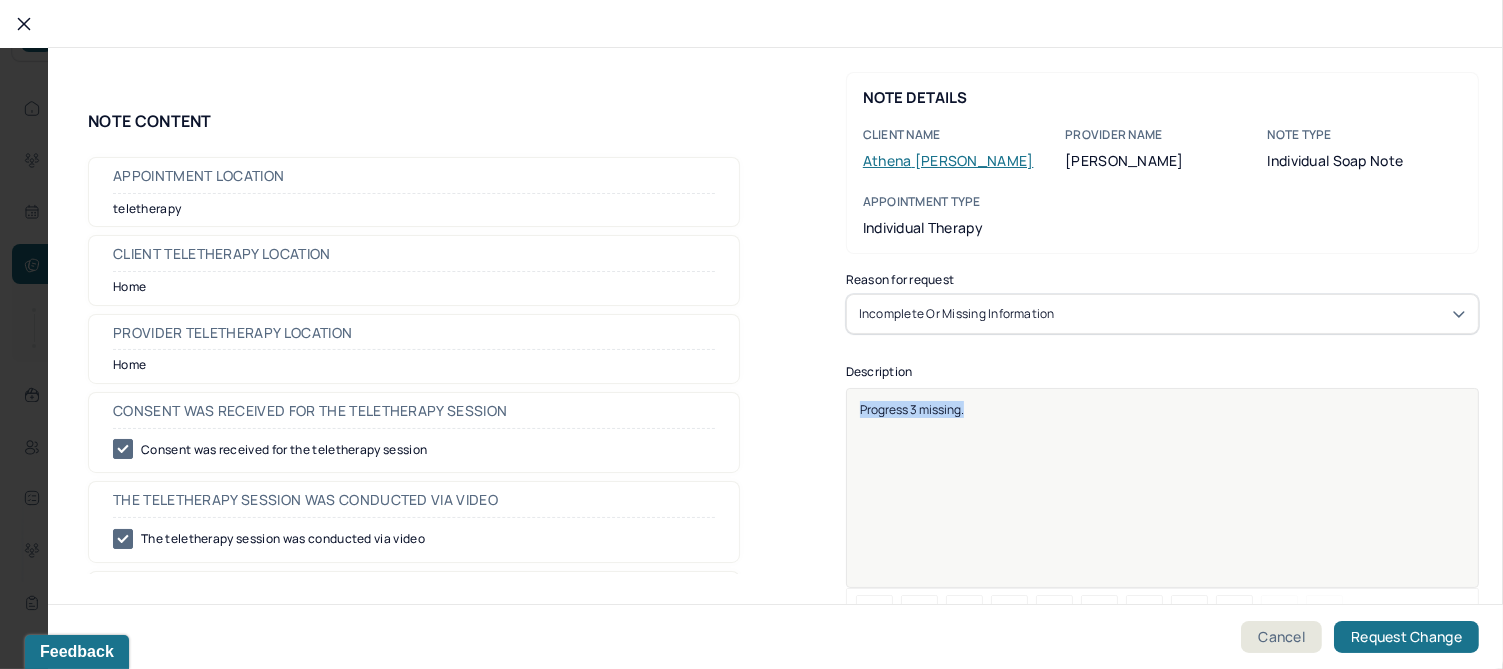 click on "Progress 3 missing." at bounding box center (912, 409) 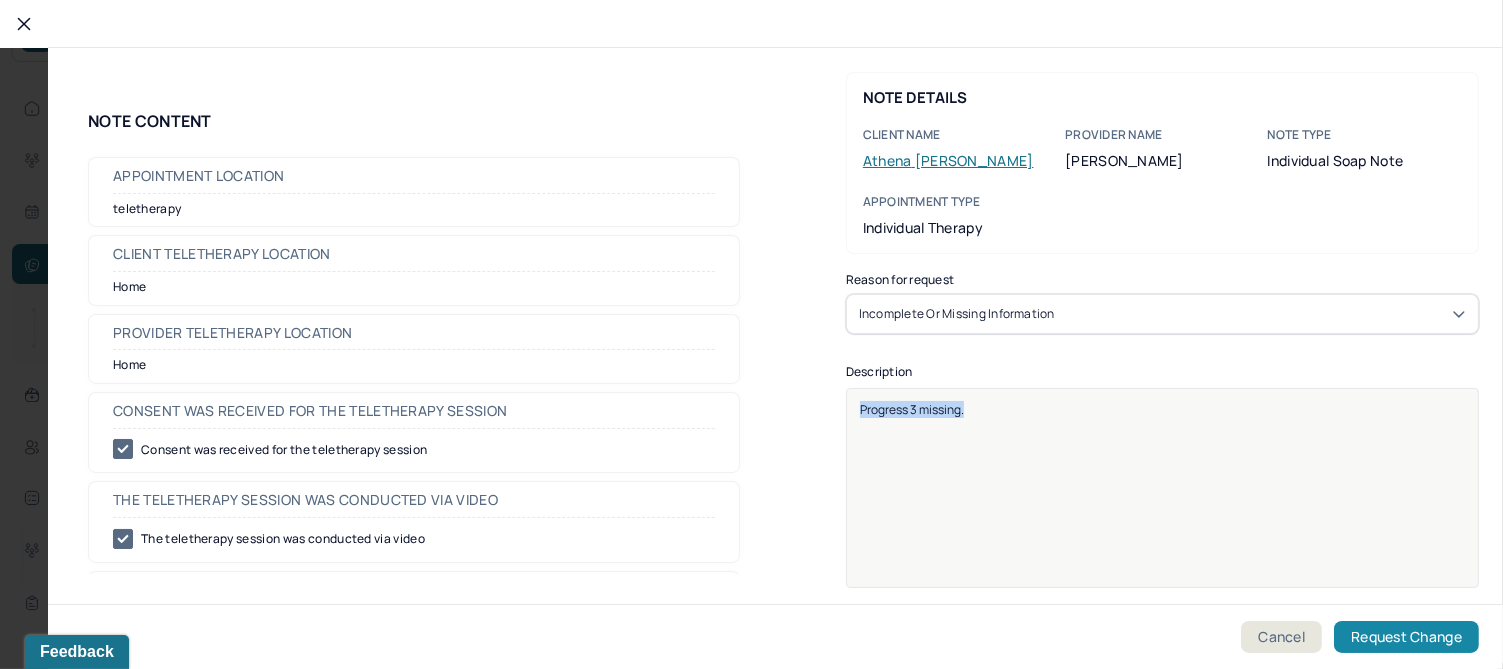 click on "Request Change" at bounding box center (1406, 637) 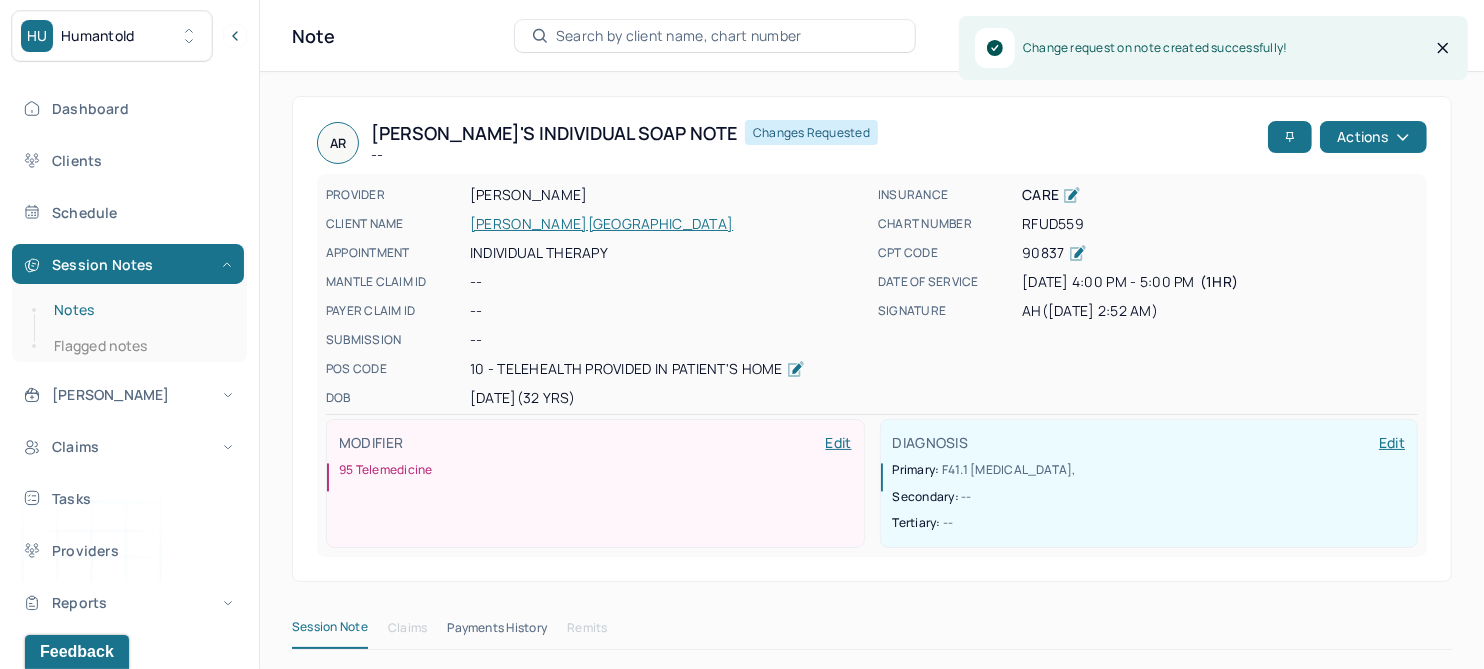 click on "Notes" at bounding box center (139, 310) 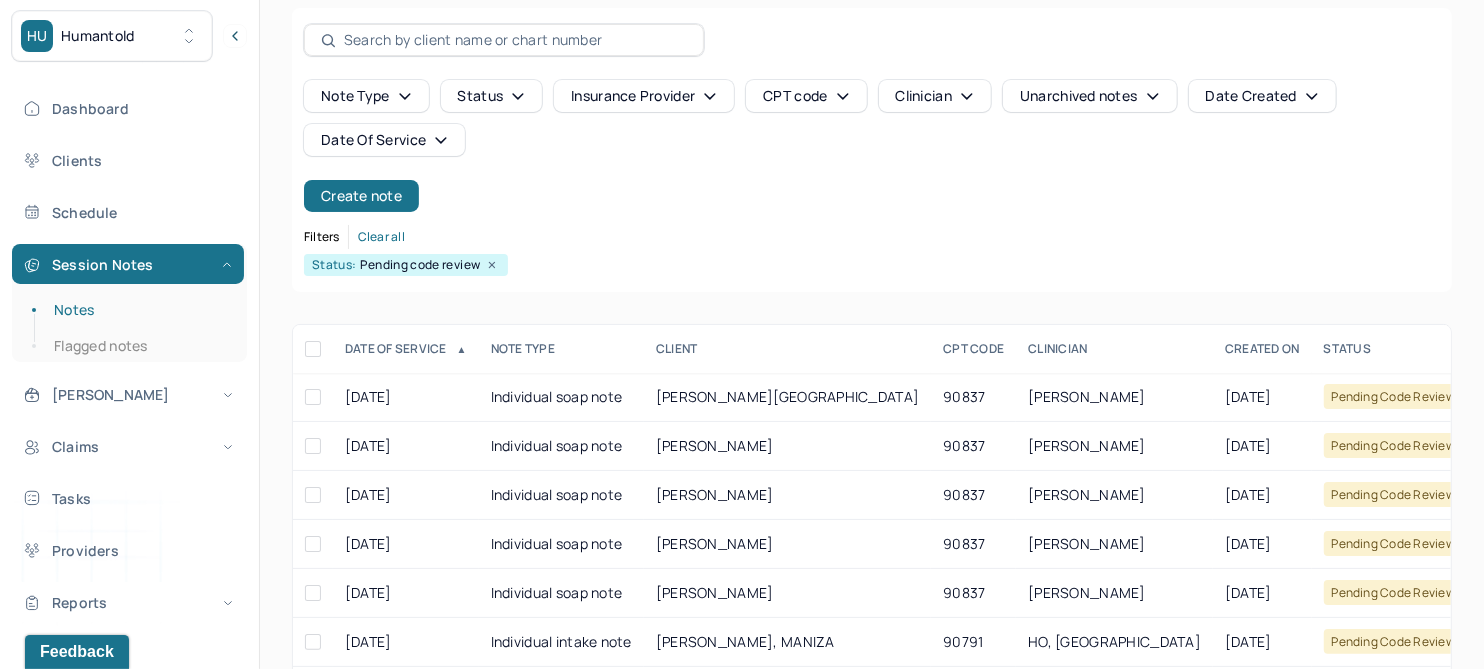 scroll, scrollTop: 125, scrollLeft: 0, axis: vertical 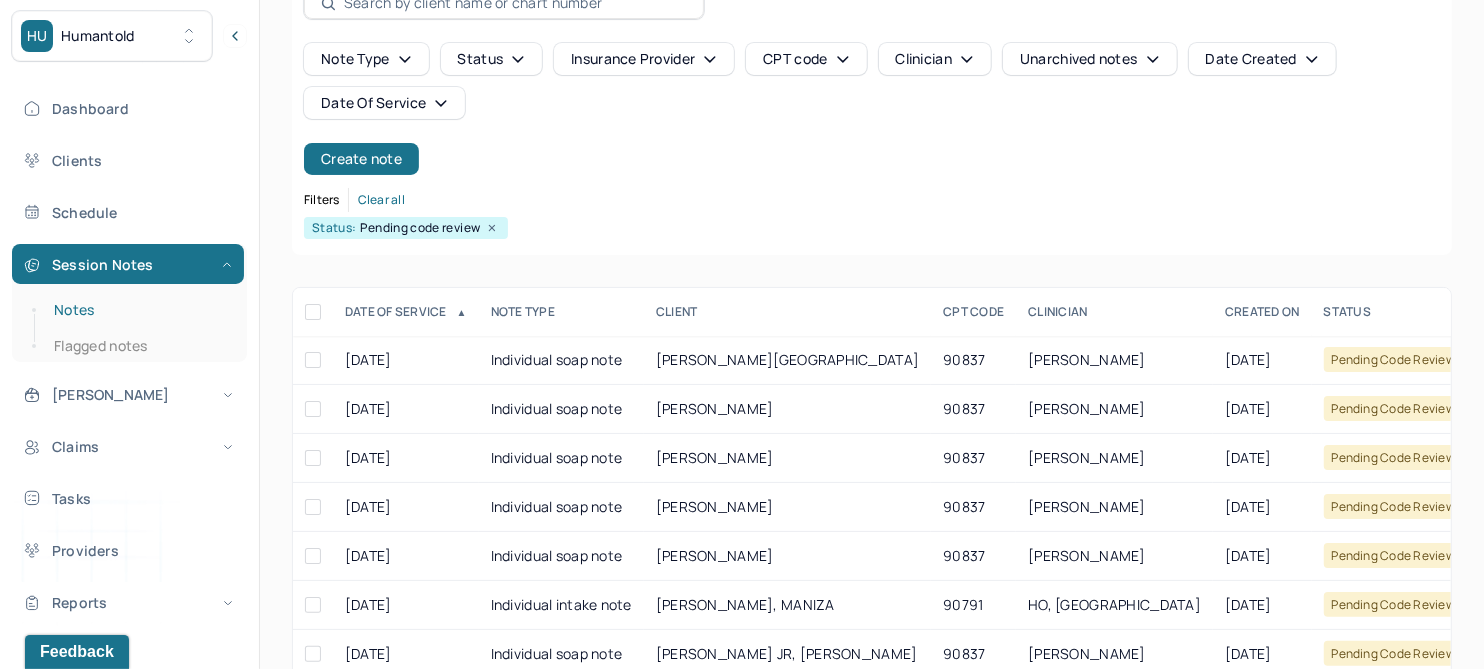click on "Notes" at bounding box center (139, 310) 